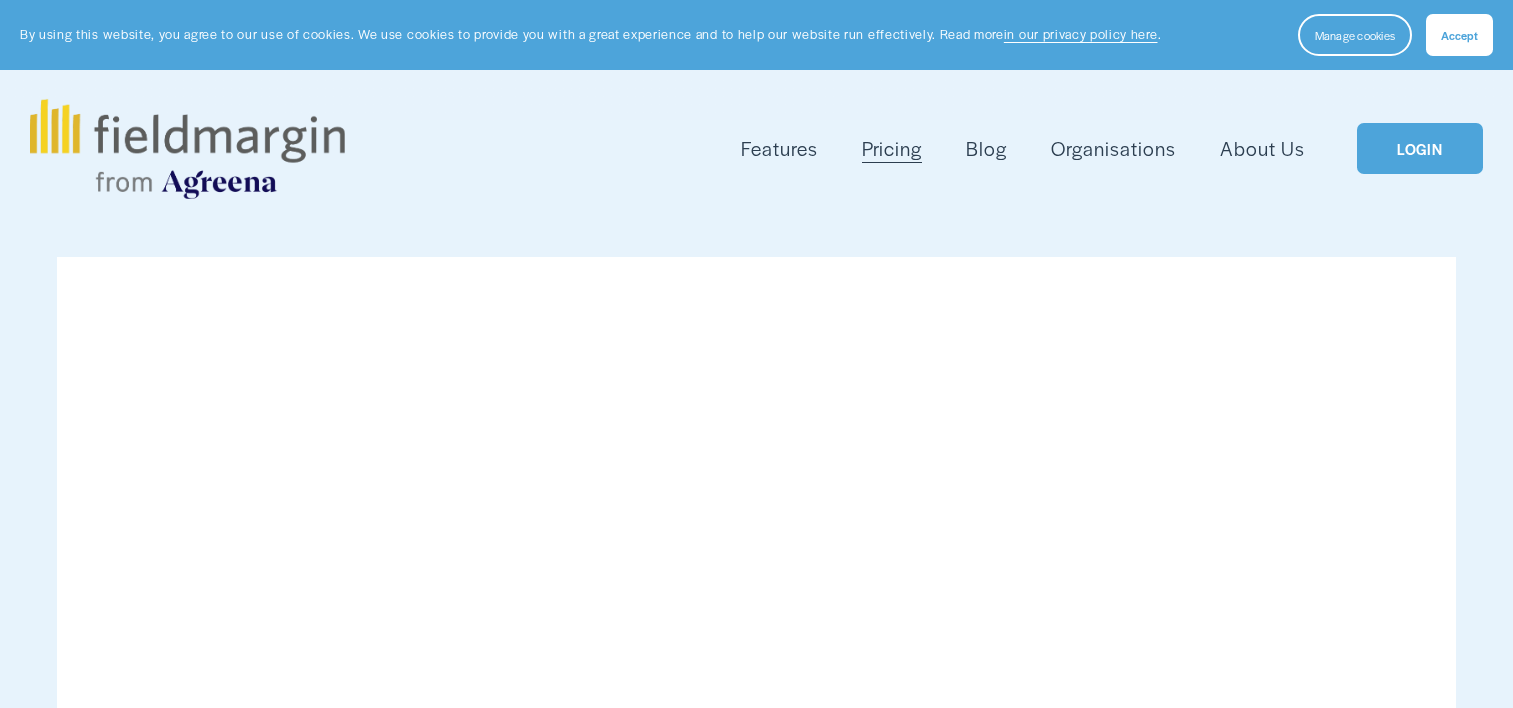 scroll, scrollTop: 0, scrollLeft: 0, axis: both 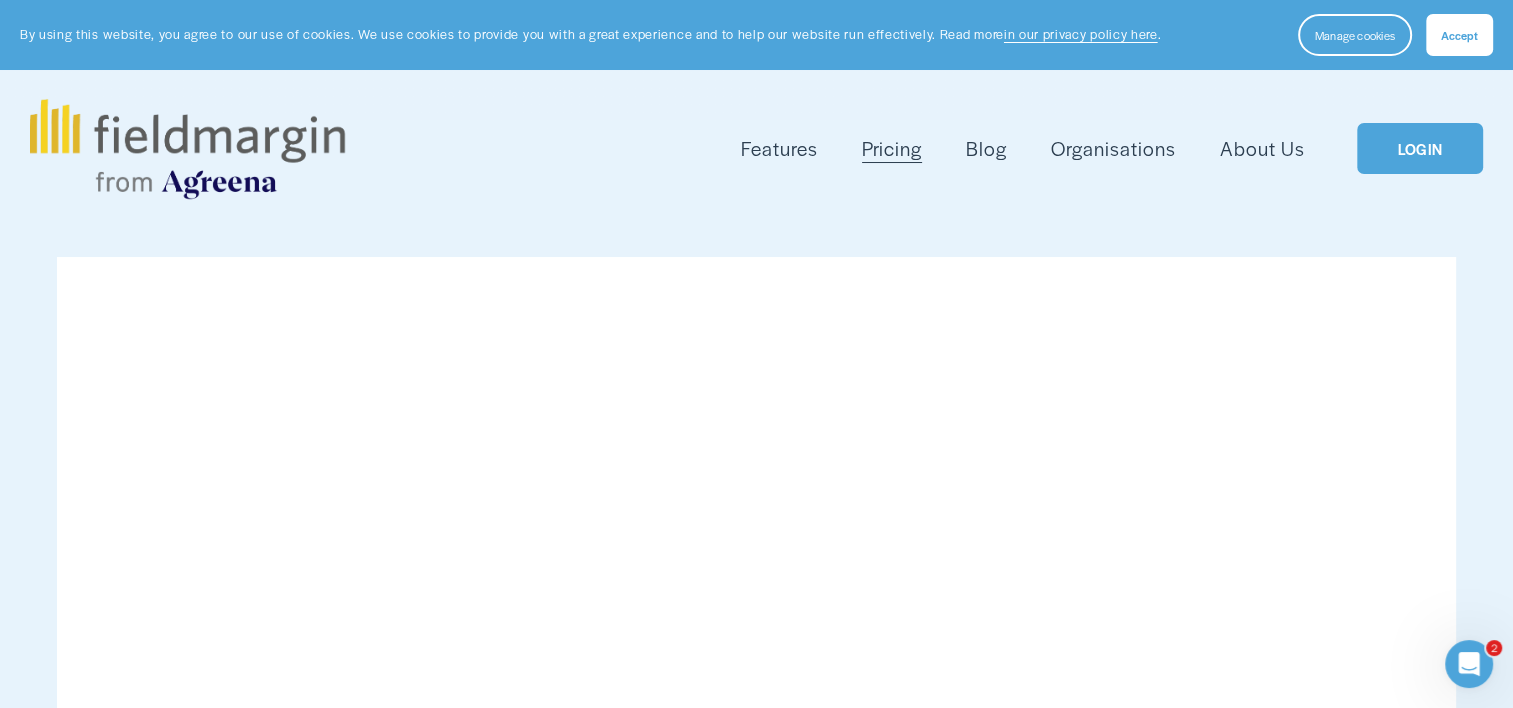 click on "LOGIN" at bounding box center [1420, 148] 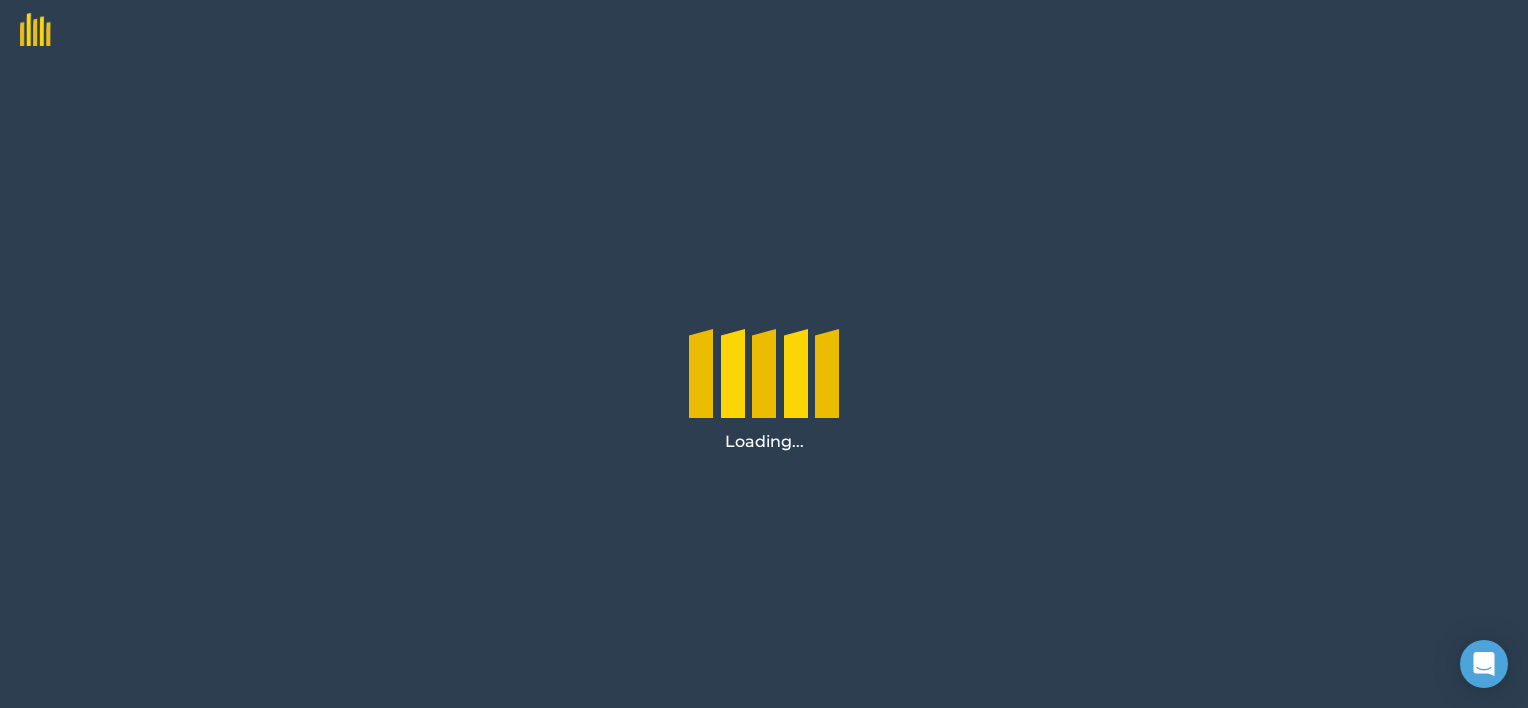 scroll, scrollTop: 0, scrollLeft: 0, axis: both 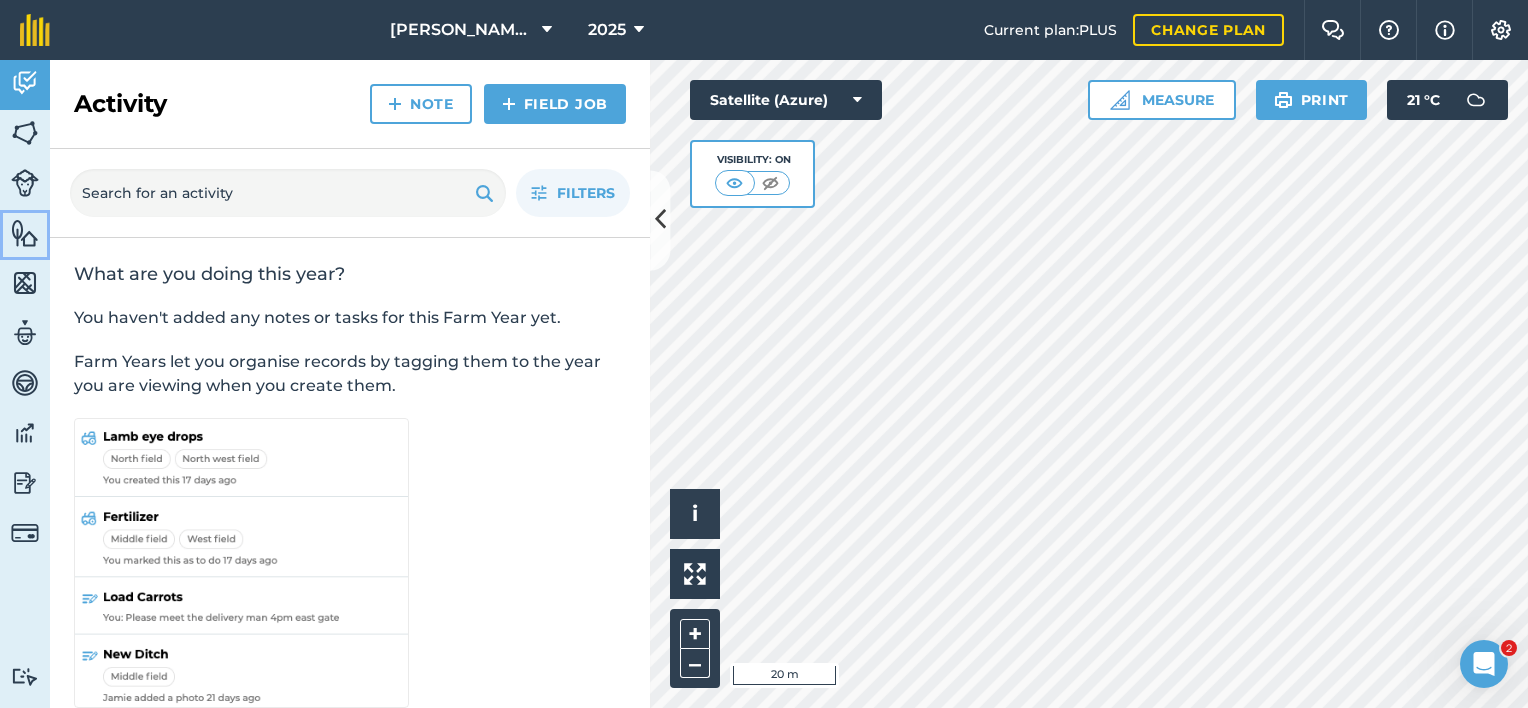 click at bounding box center (25, 233) 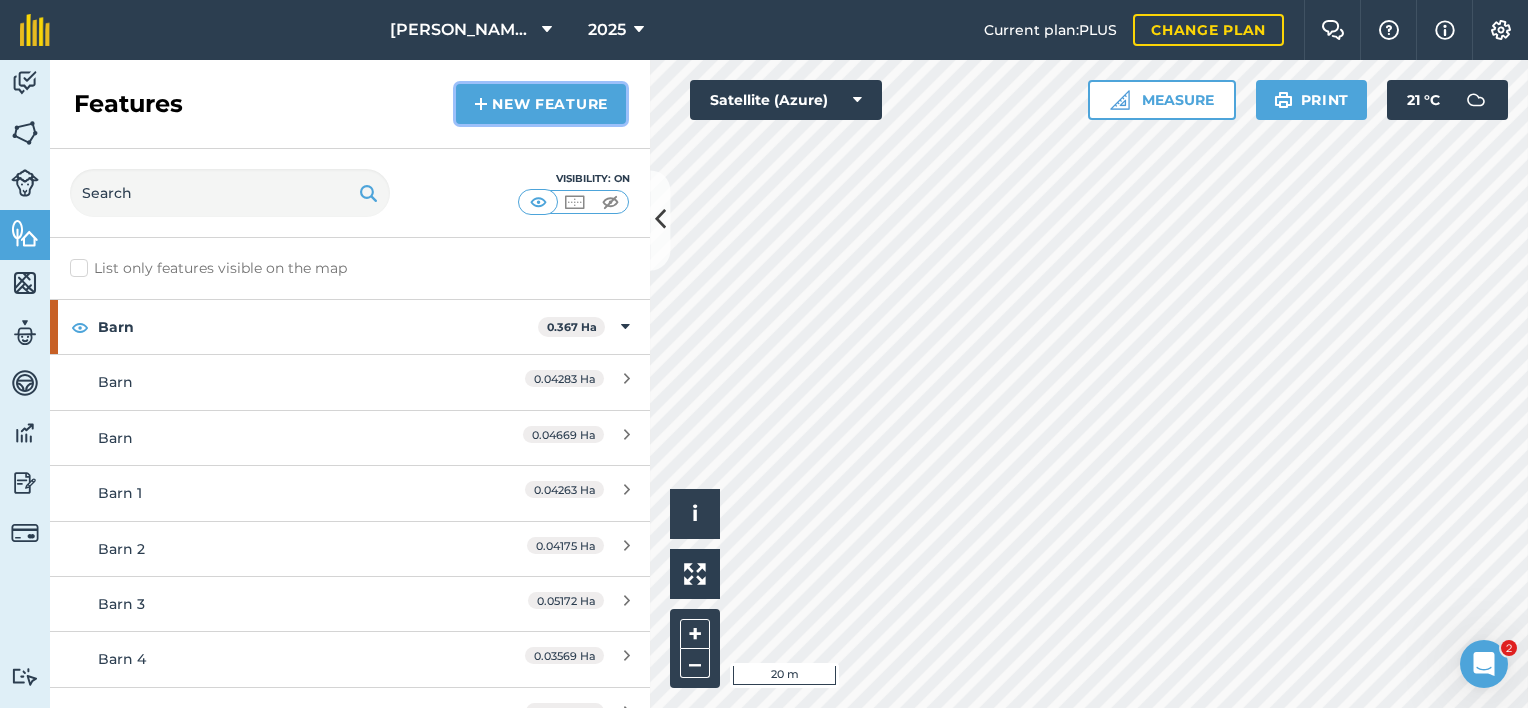 click on "New feature" at bounding box center [541, 104] 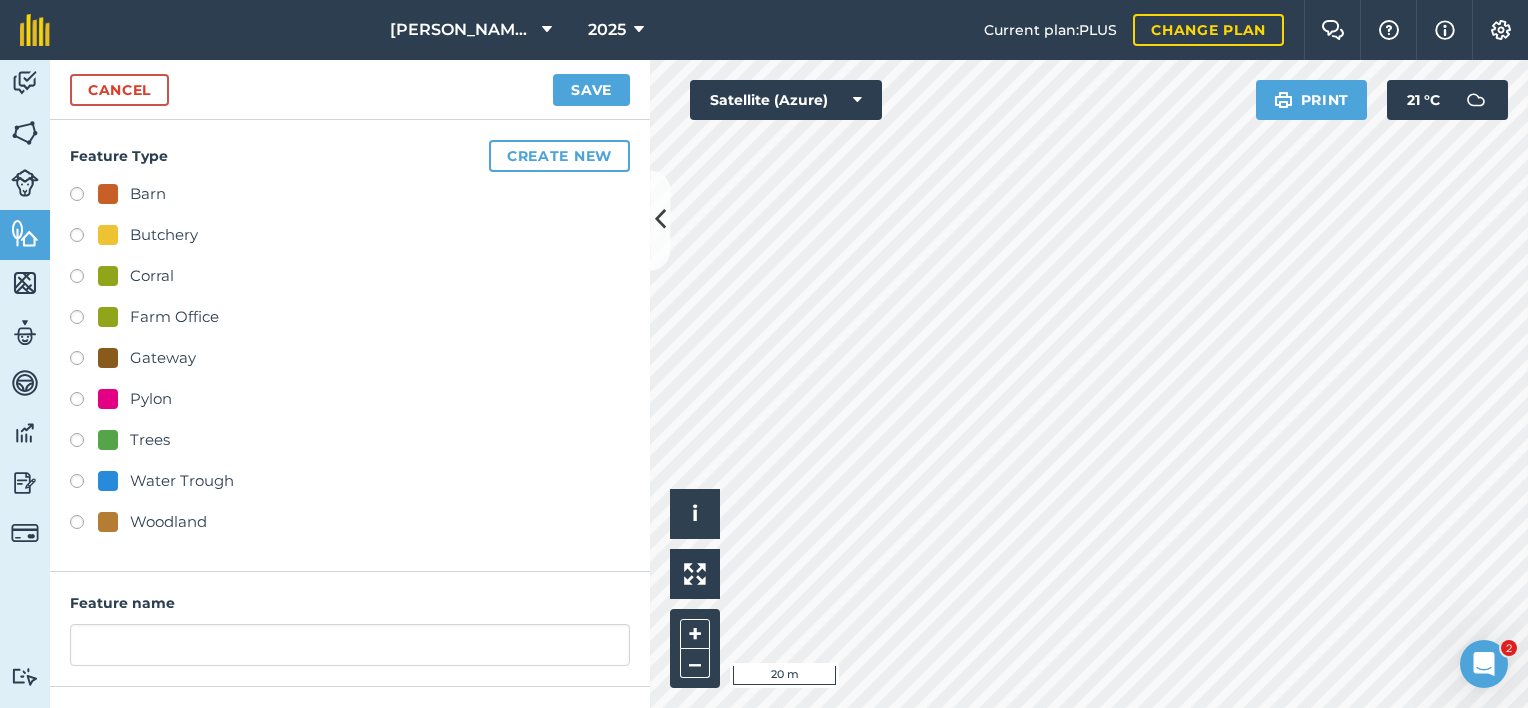 click on "Gateway" at bounding box center [163, 358] 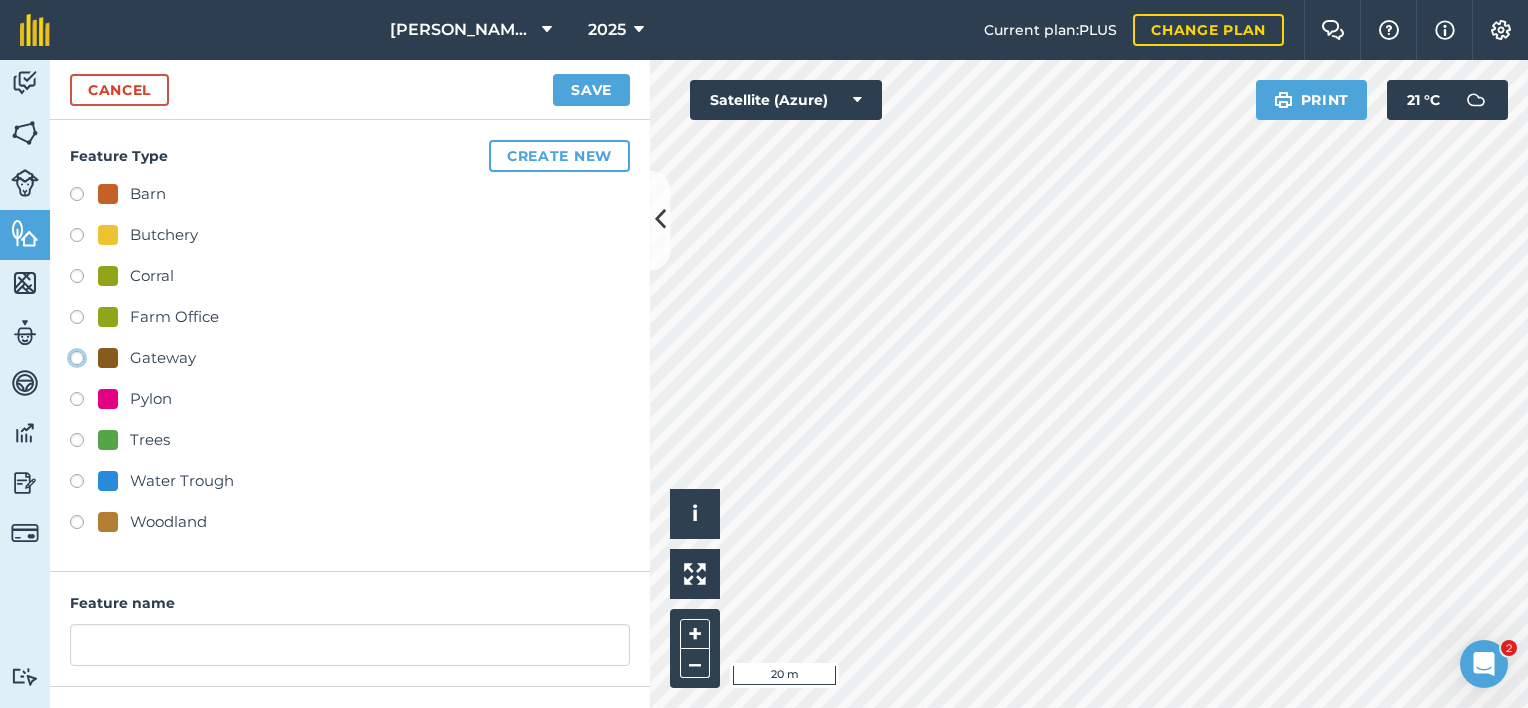 click on "Gateway" at bounding box center [-9923, 357] 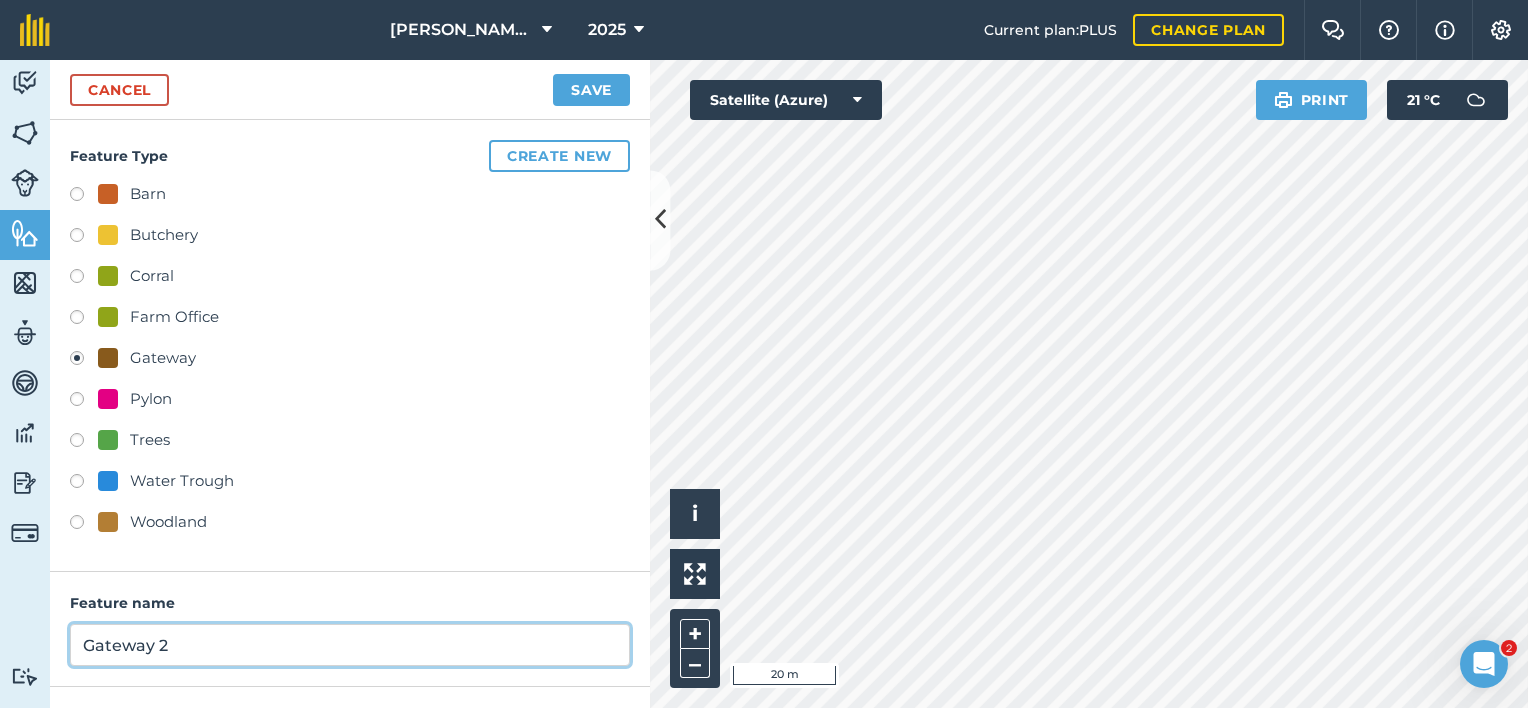 click on "Gateway 2" at bounding box center (350, 645) 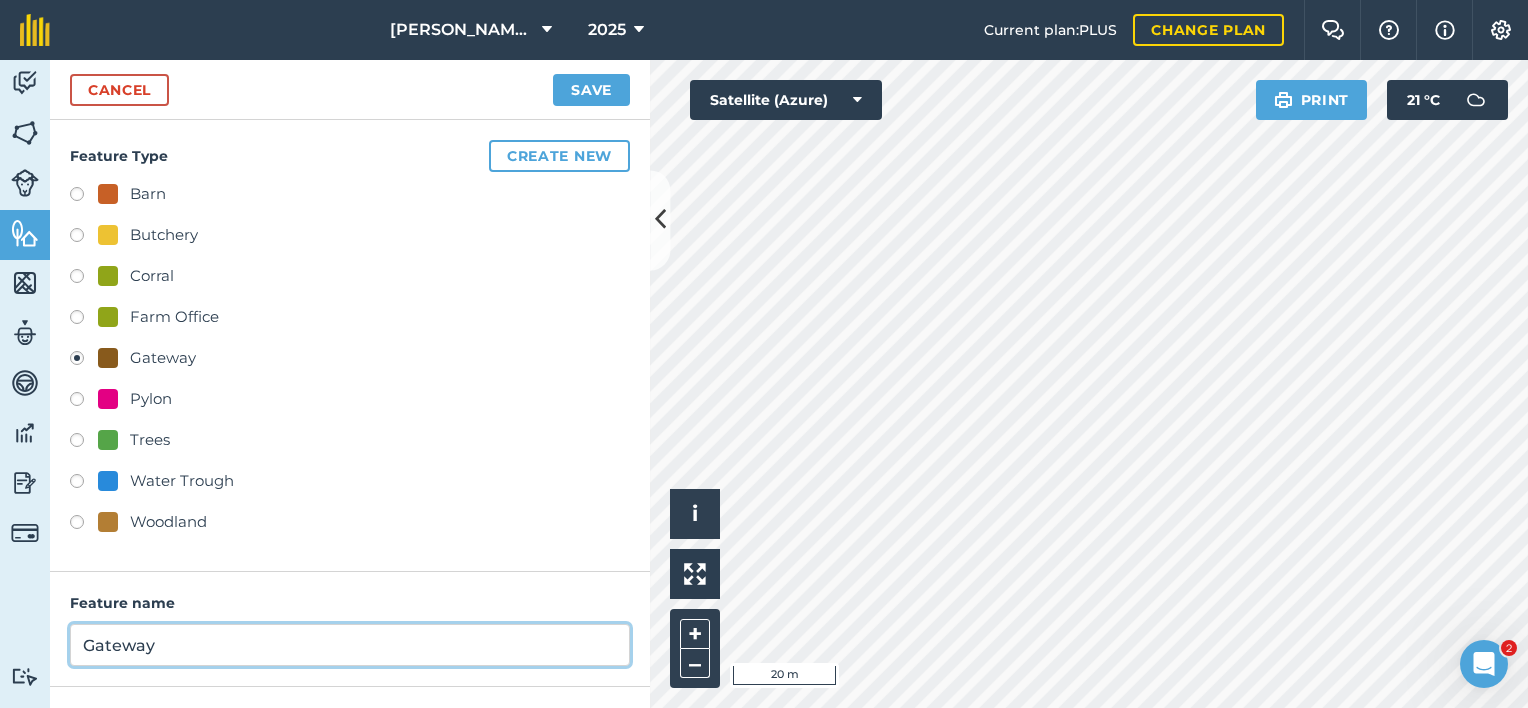 click on "Gateway" at bounding box center [350, 645] 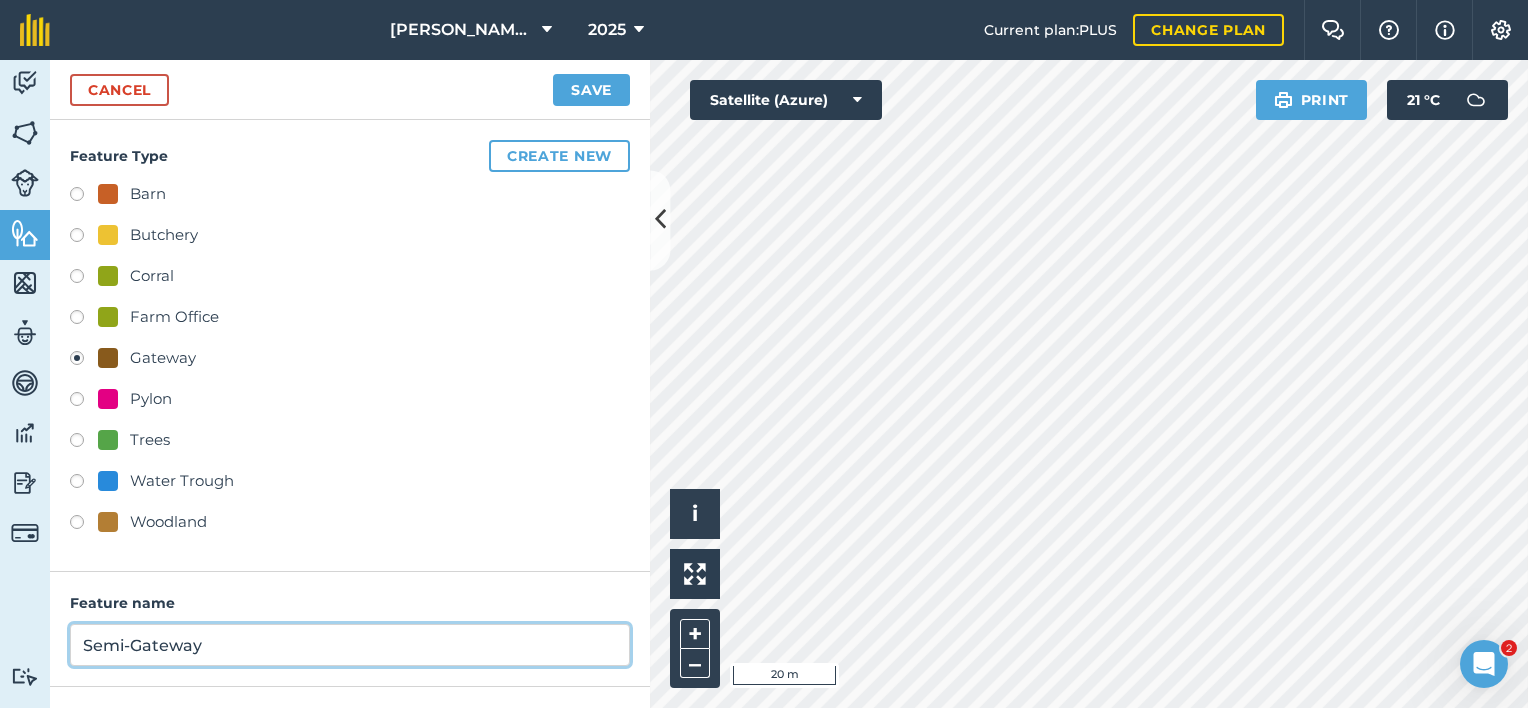 scroll, scrollTop: 165, scrollLeft: 0, axis: vertical 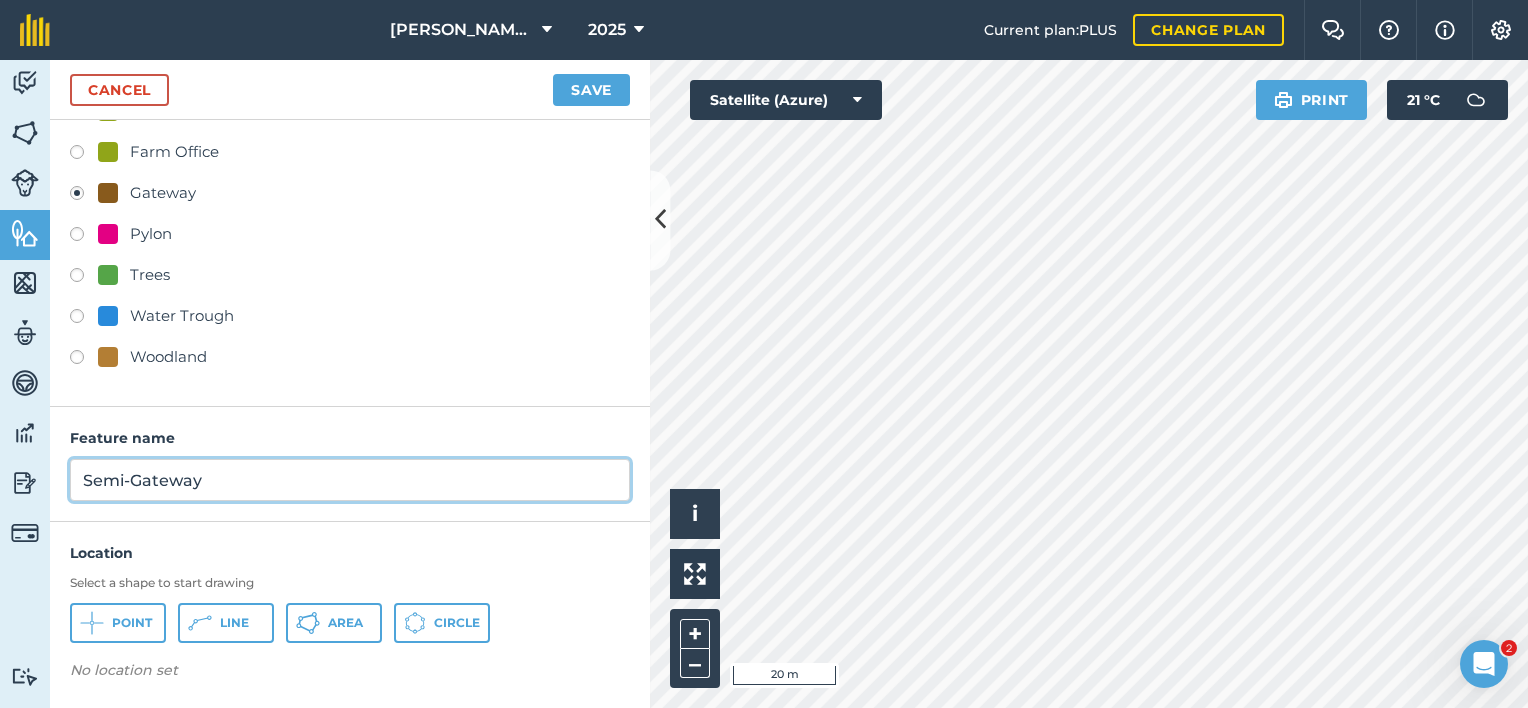 type on "Semi-Gateway" 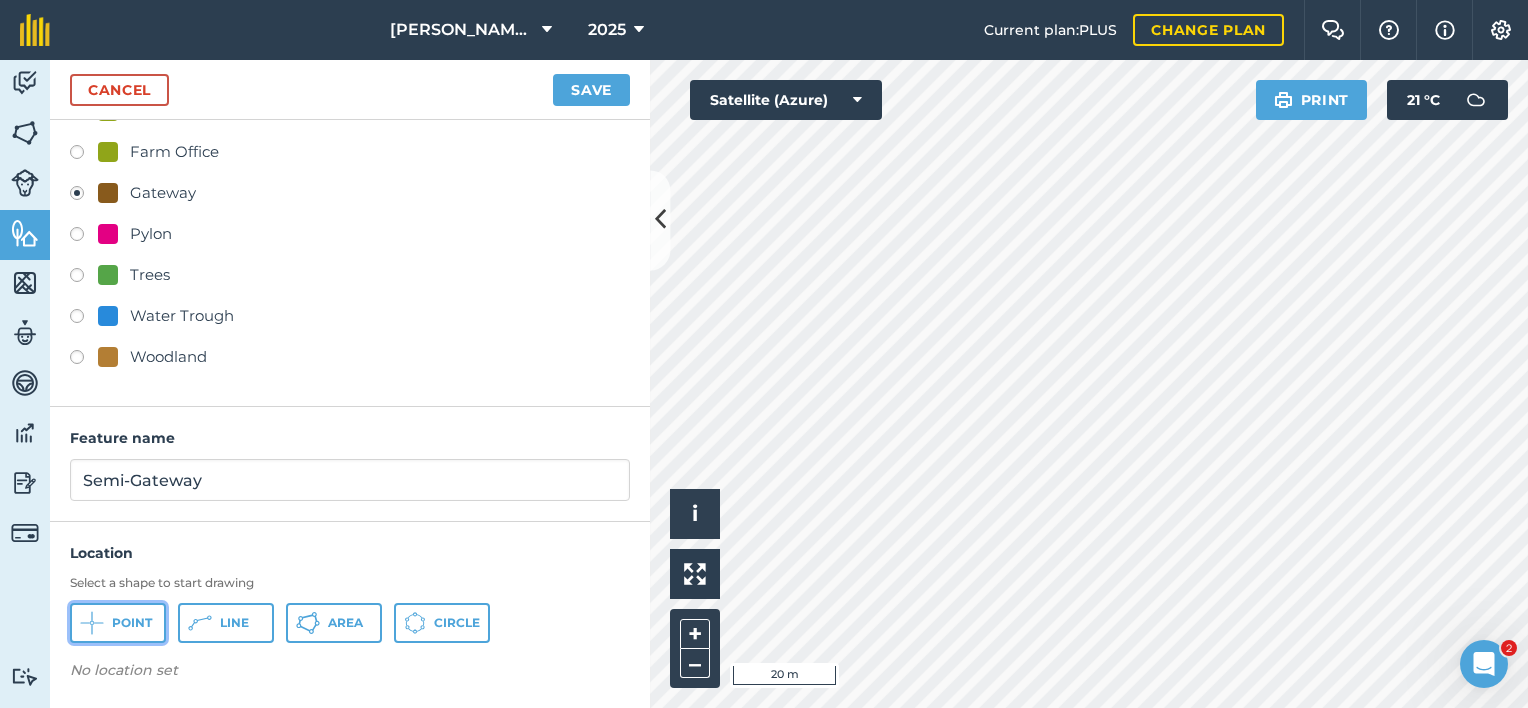 click on "Point" at bounding box center [132, 623] 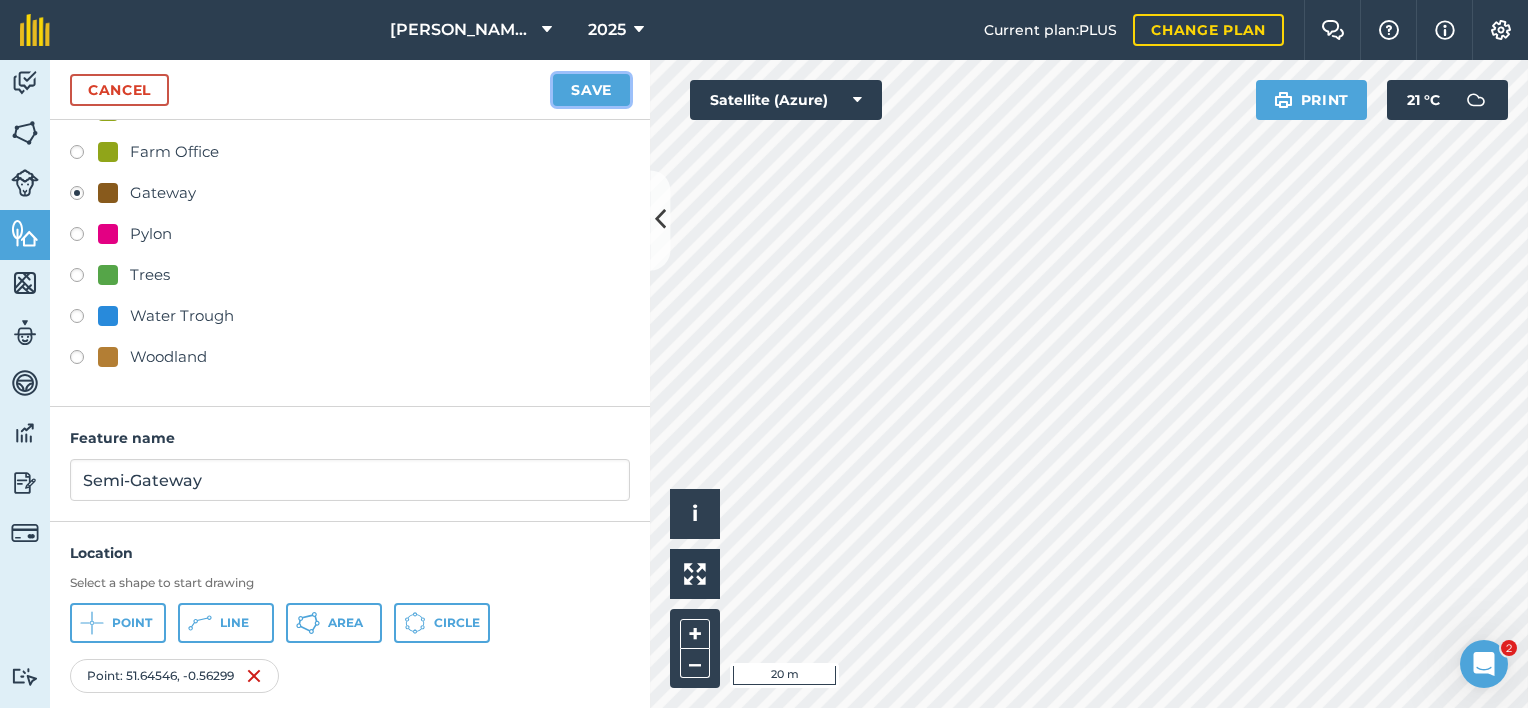 click on "Save" at bounding box center [591, 90] 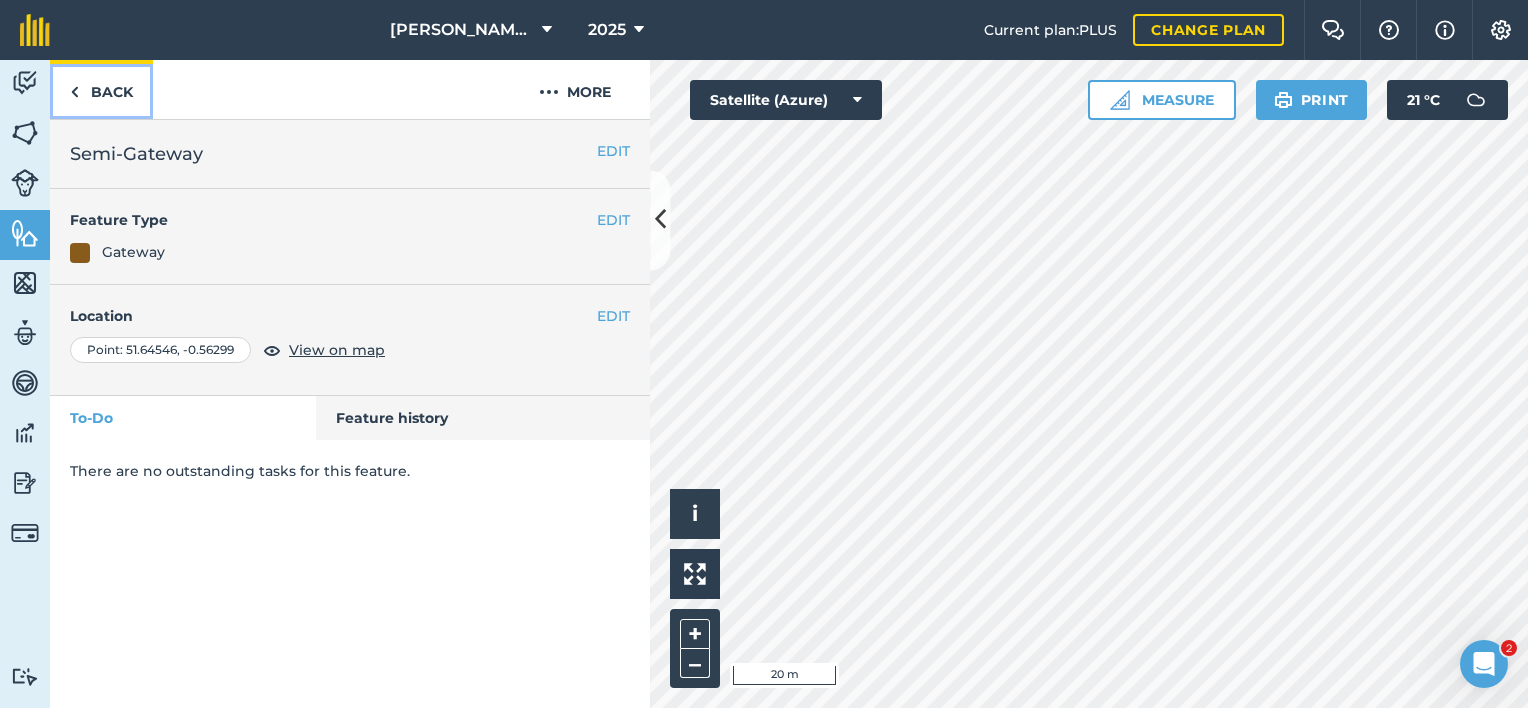 click on "Back" at bounding box center [101, 89] 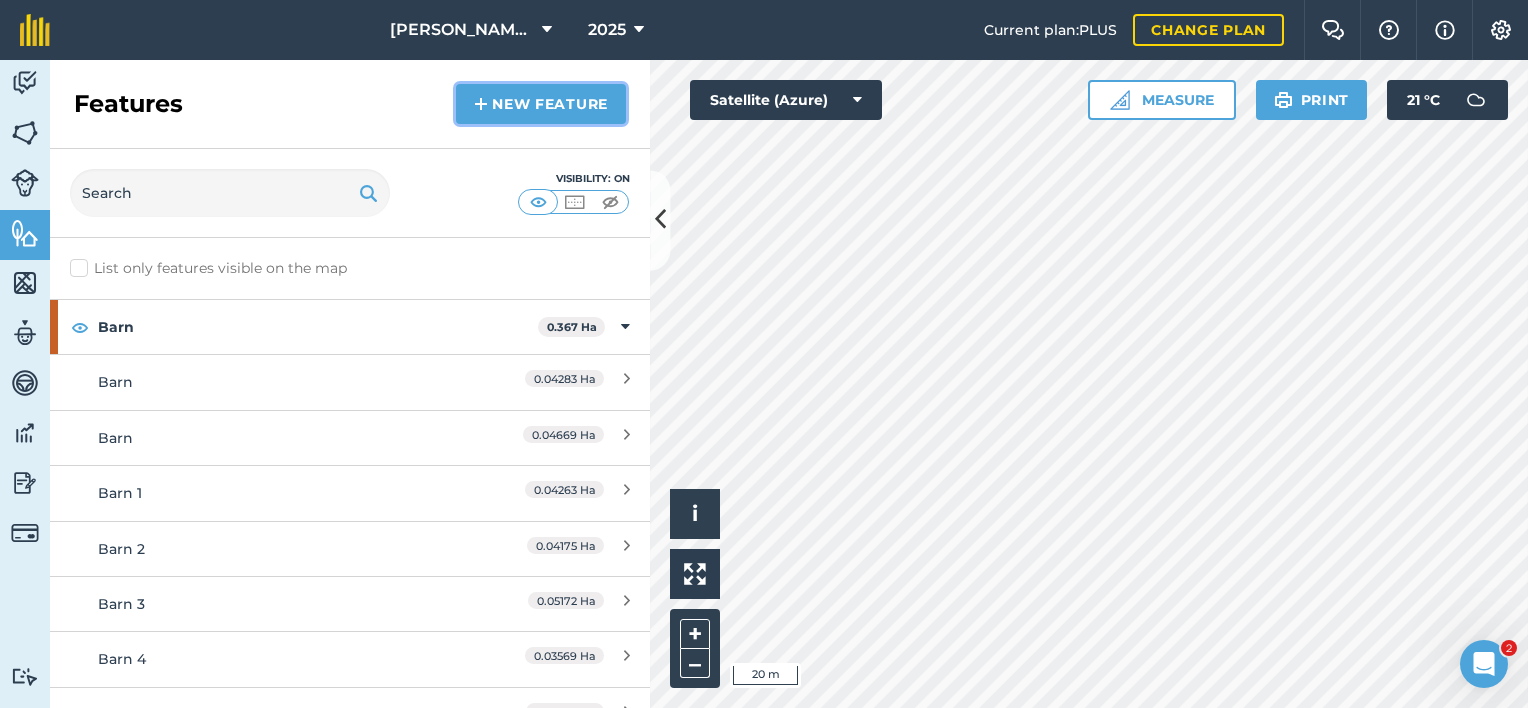click on "New feature" at bounding box center [541, 104] 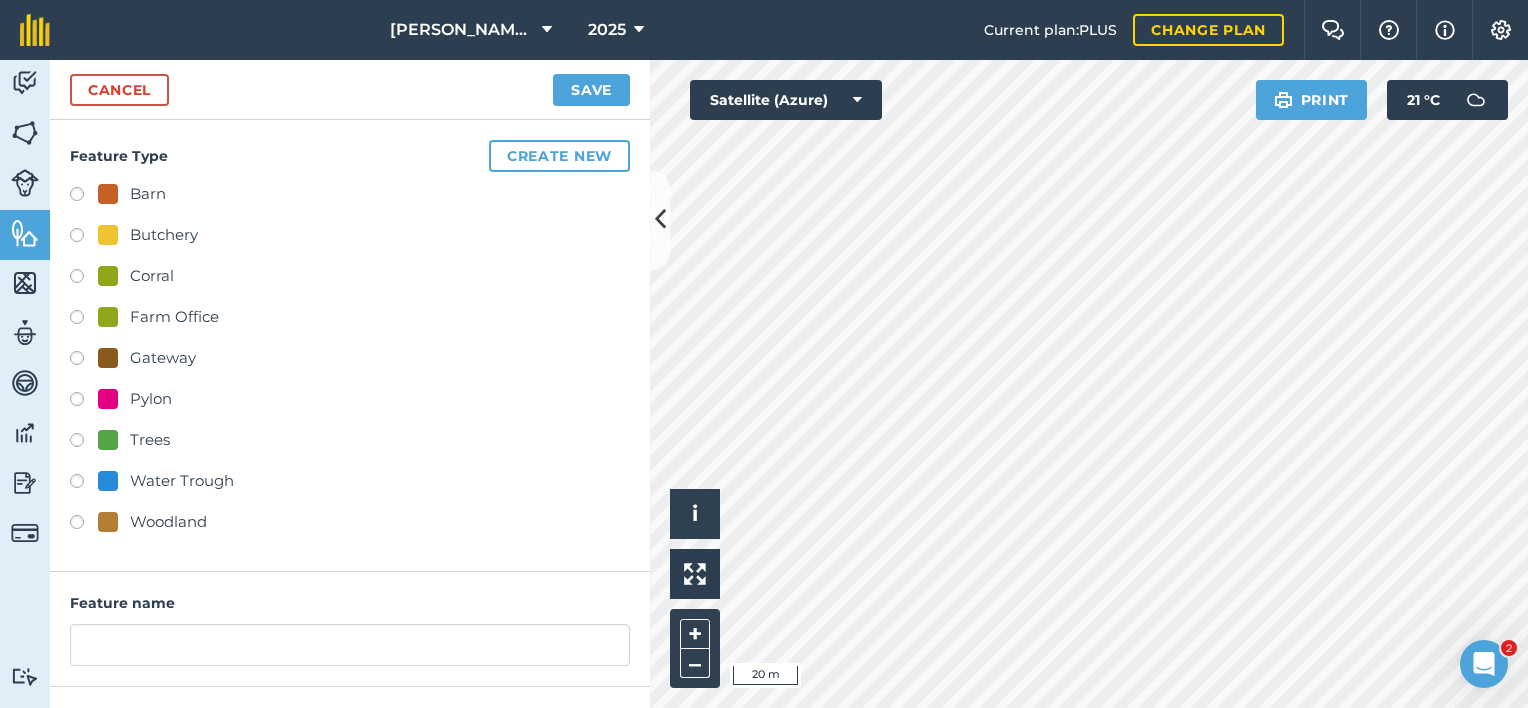click on "Gateway" at bounding box center [163, 358] 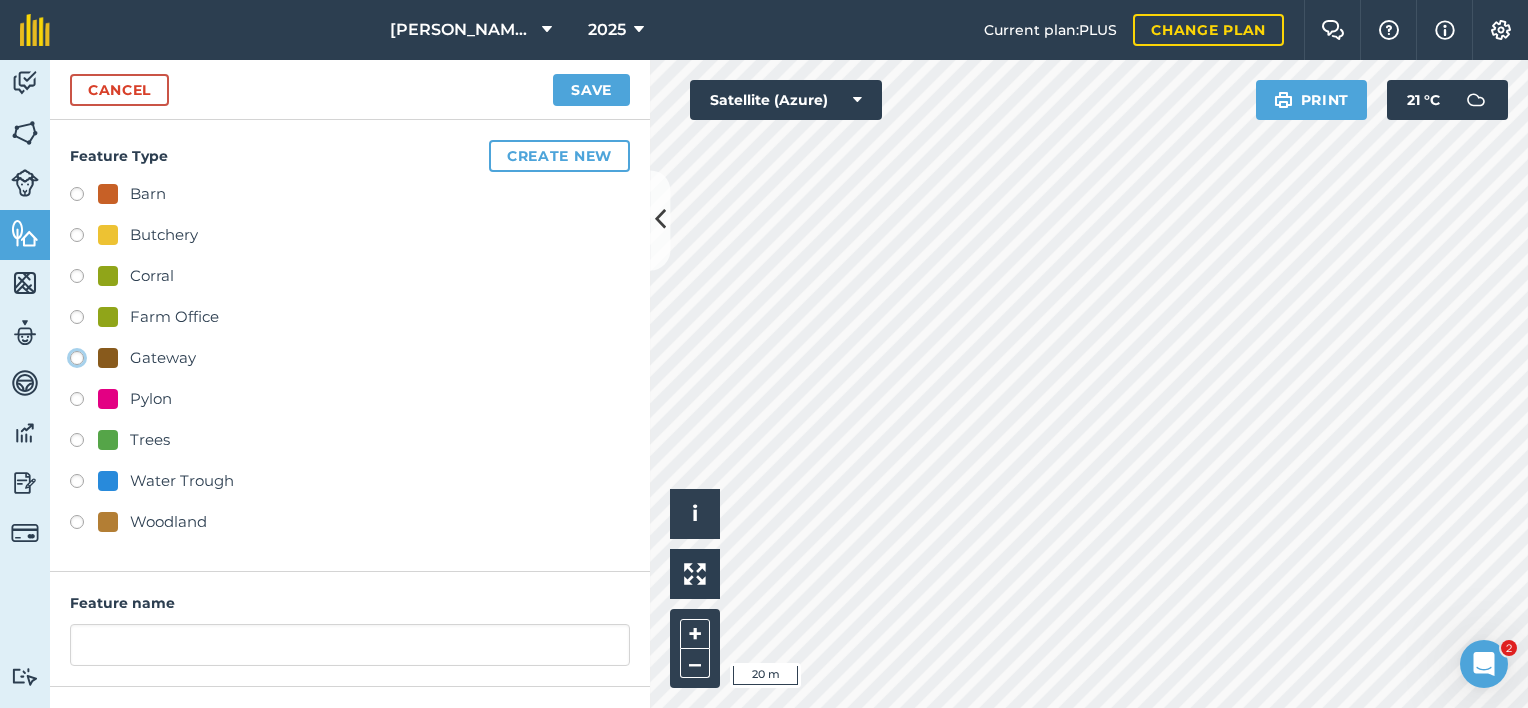 click on "Gateway" at bounding box center [-9923, 357] 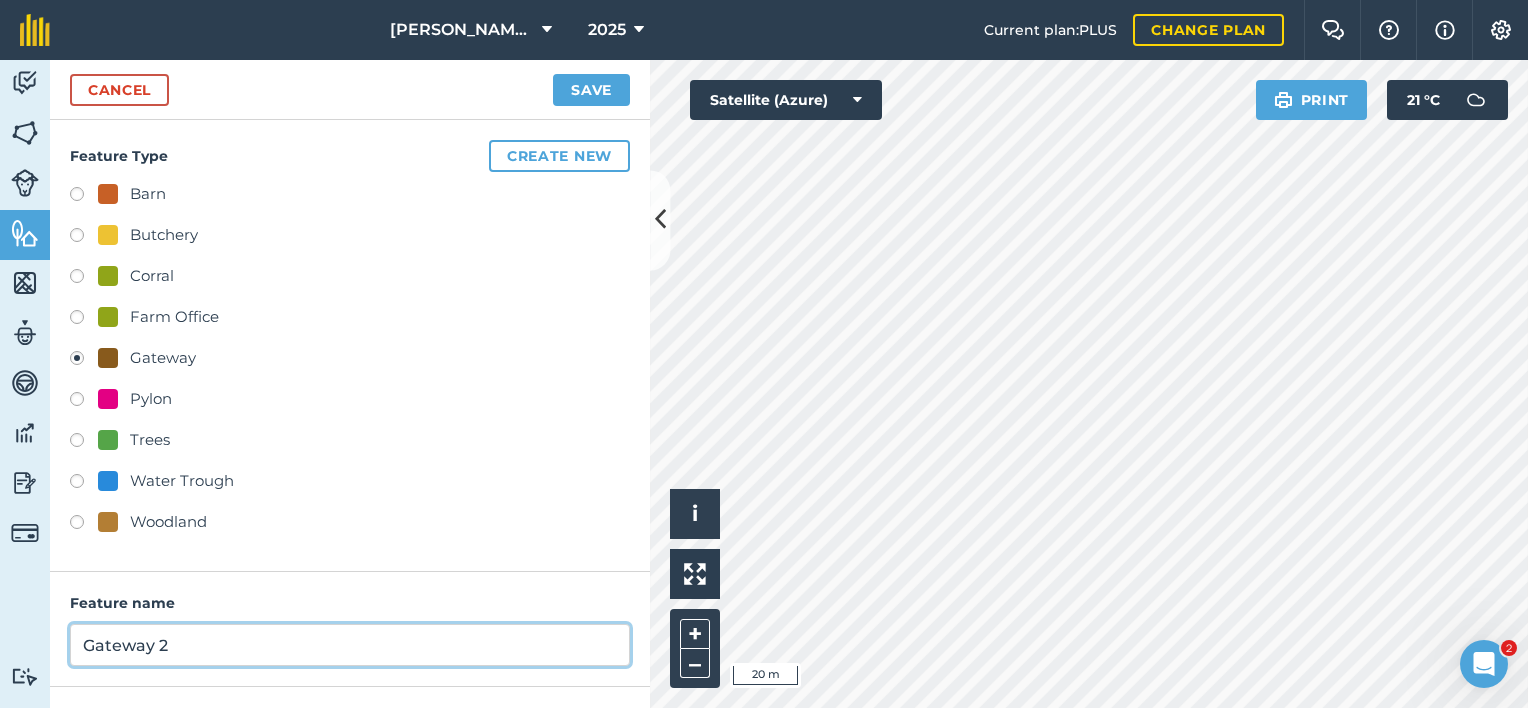 click on "Gateway 2" at bounding box center (350, 645) 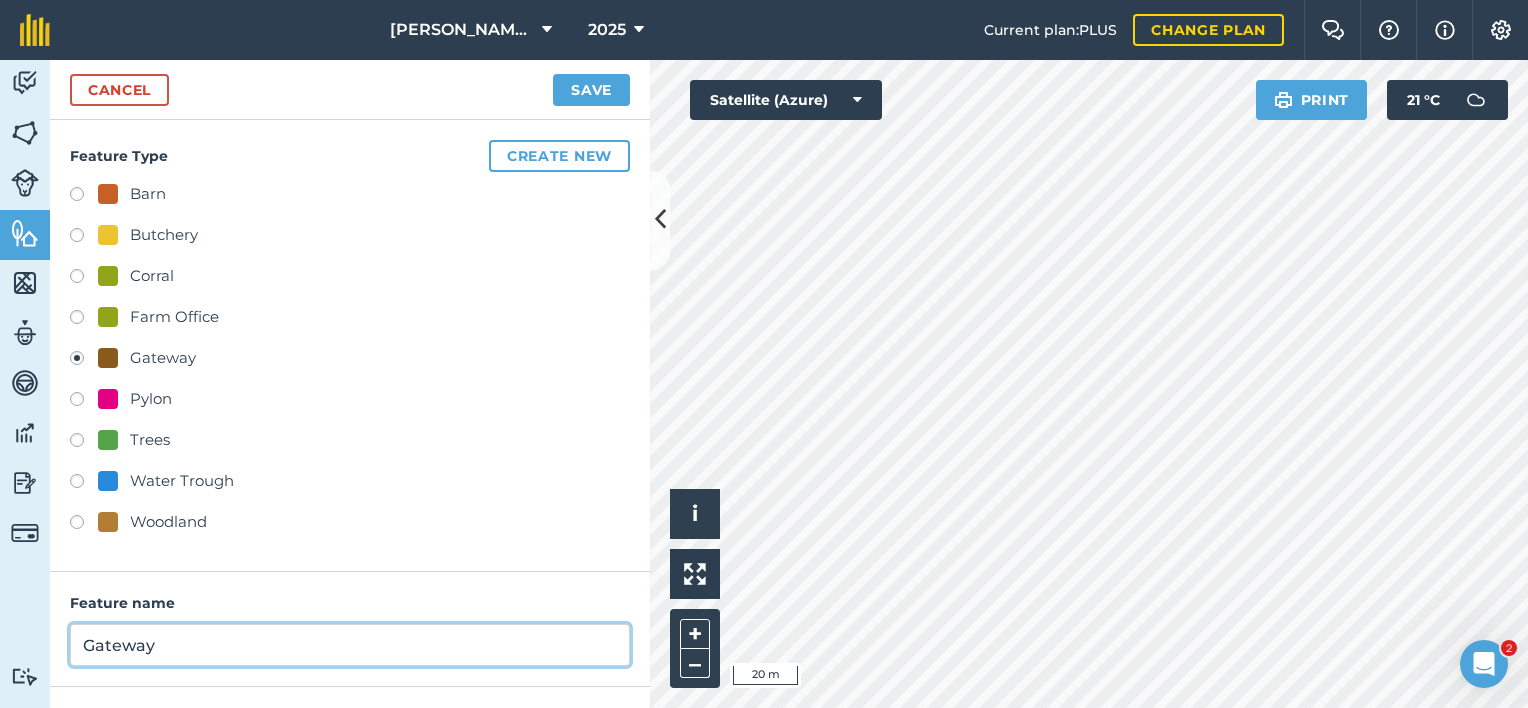 scroll, scrollTop: 165, scrollLeft: 0, axis: vertical 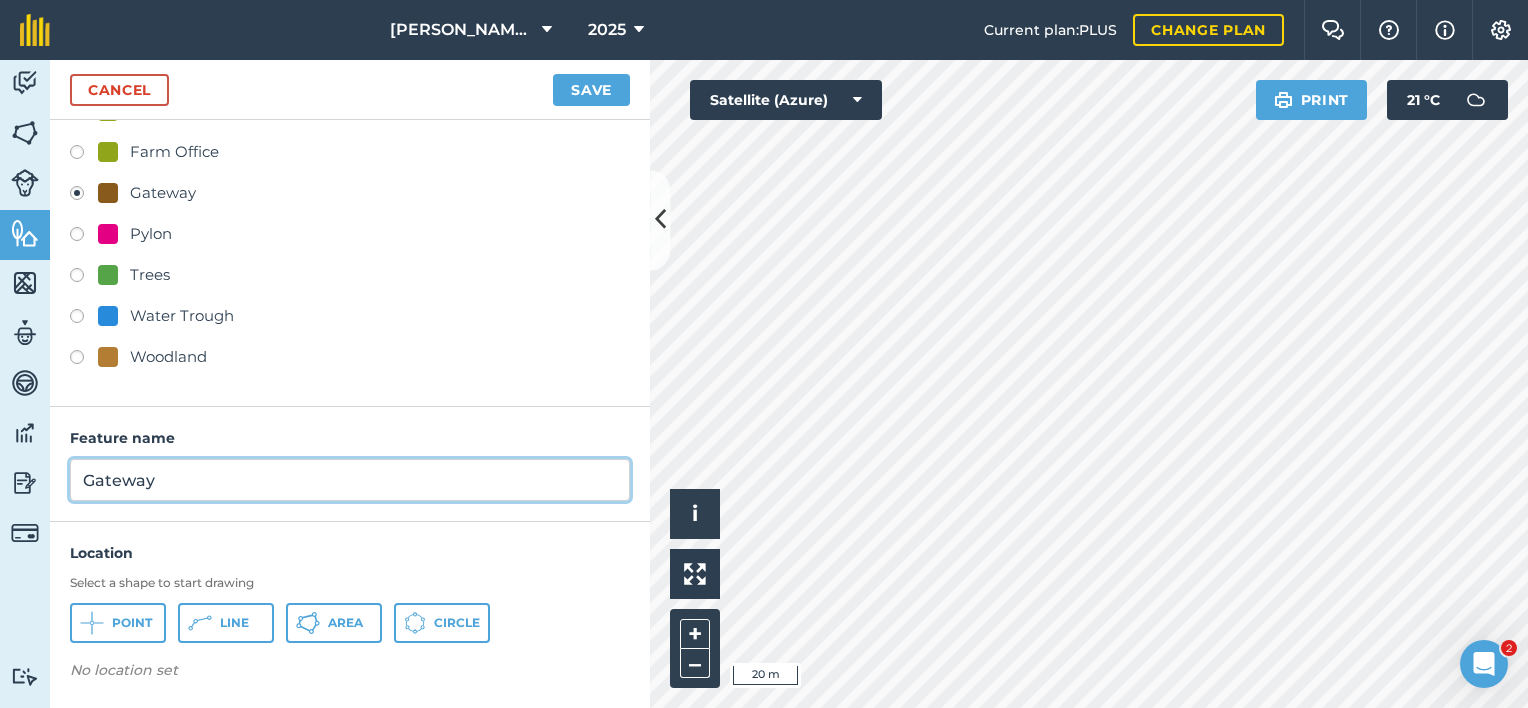 type on "Gateway" 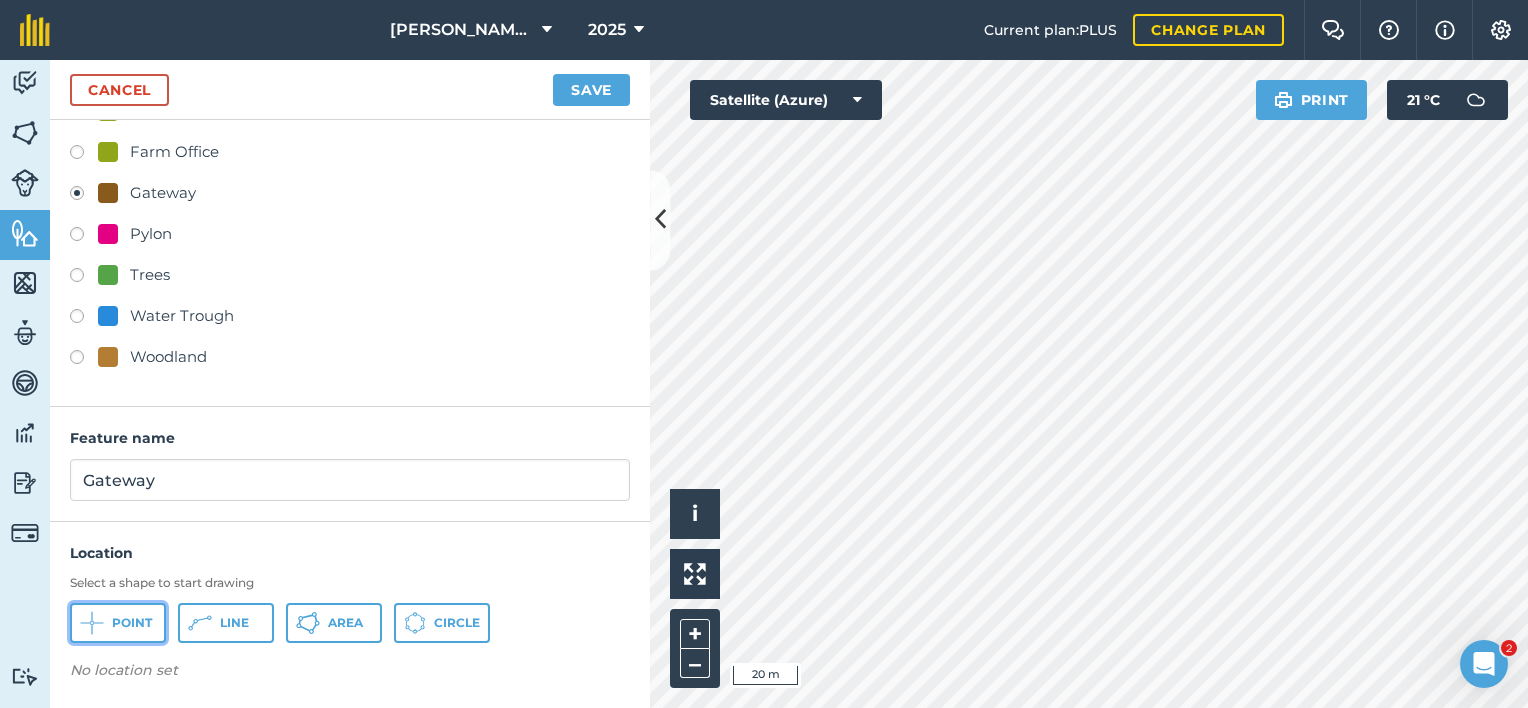 click on "Point" at bounding box center [132, 623] 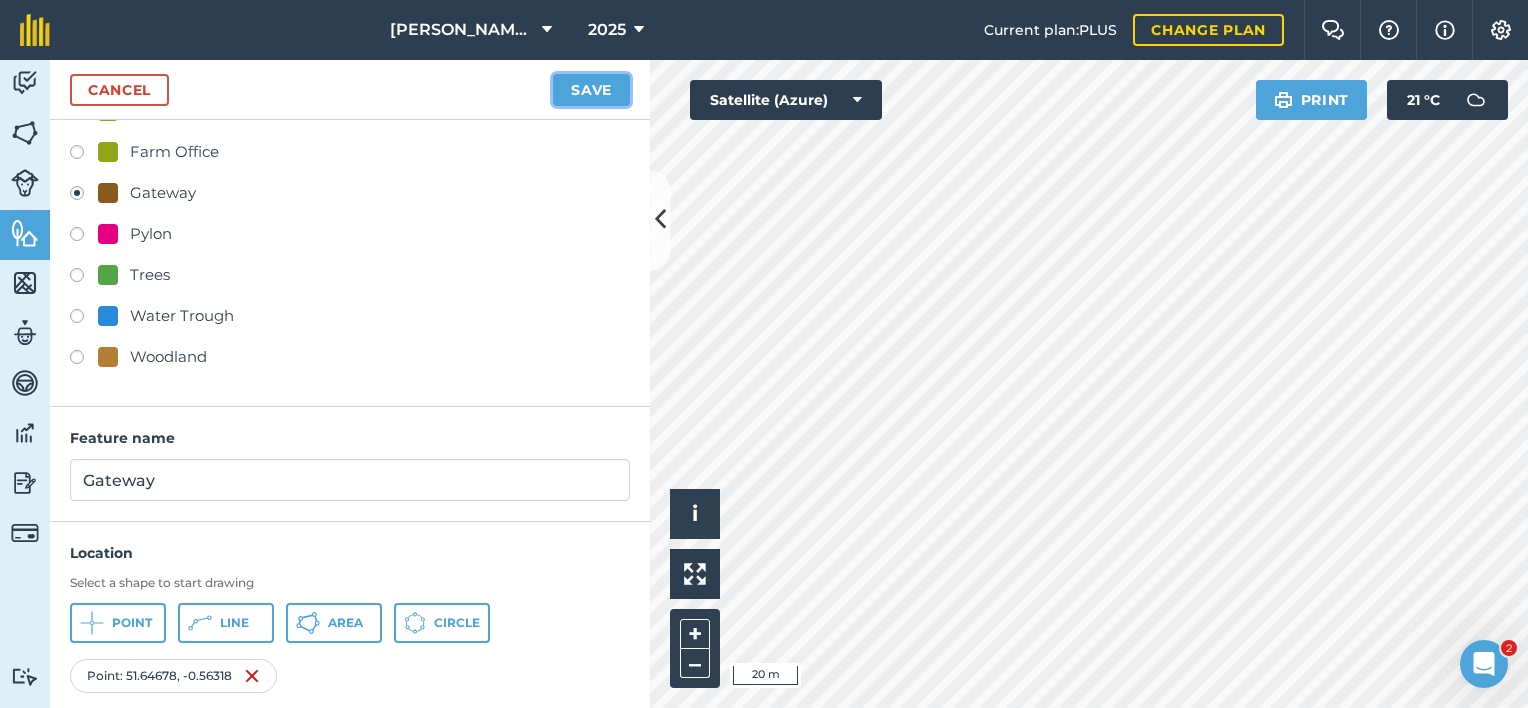 click on "Save" at bounding box center [591, 90] 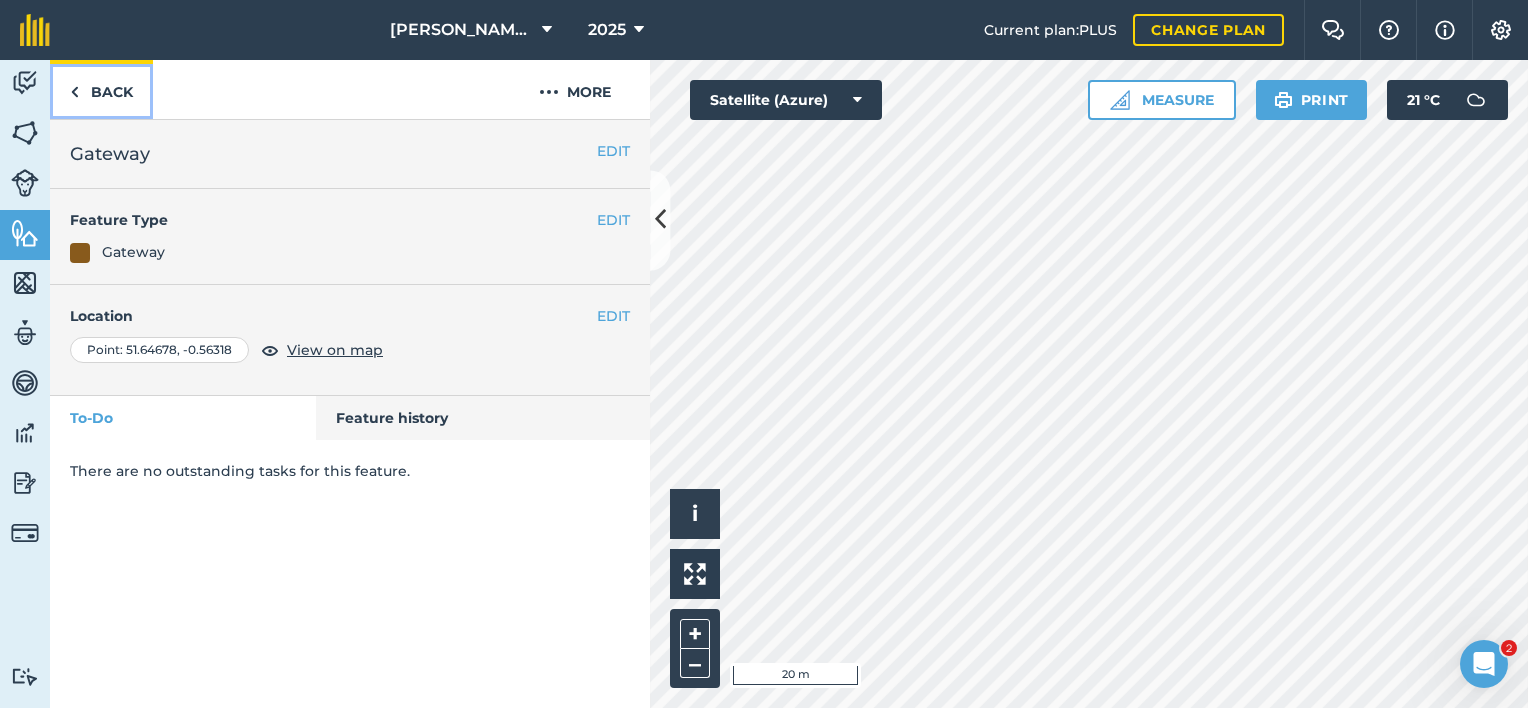 click on "Back" at bounding box center (101, 89) 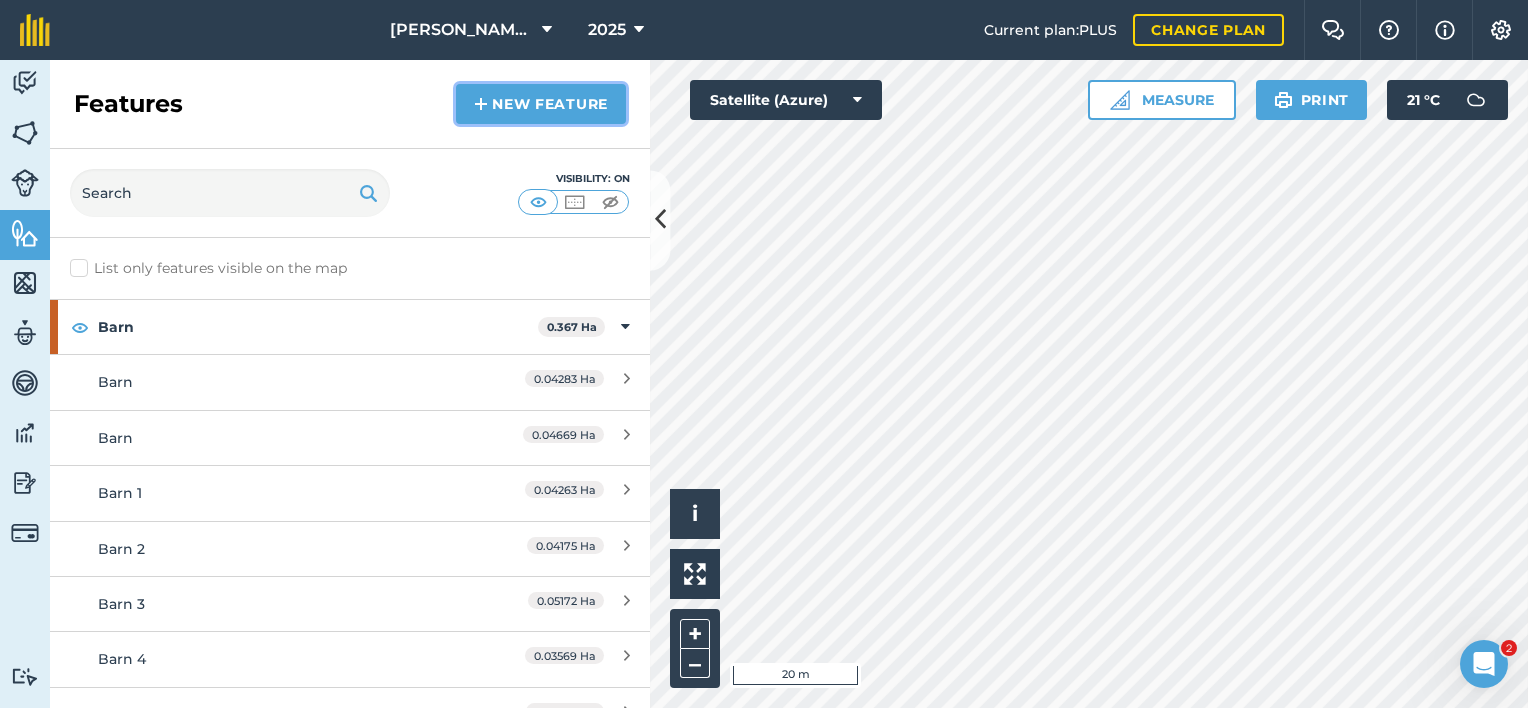 click on "New feature" at bounding box center [541, 104] 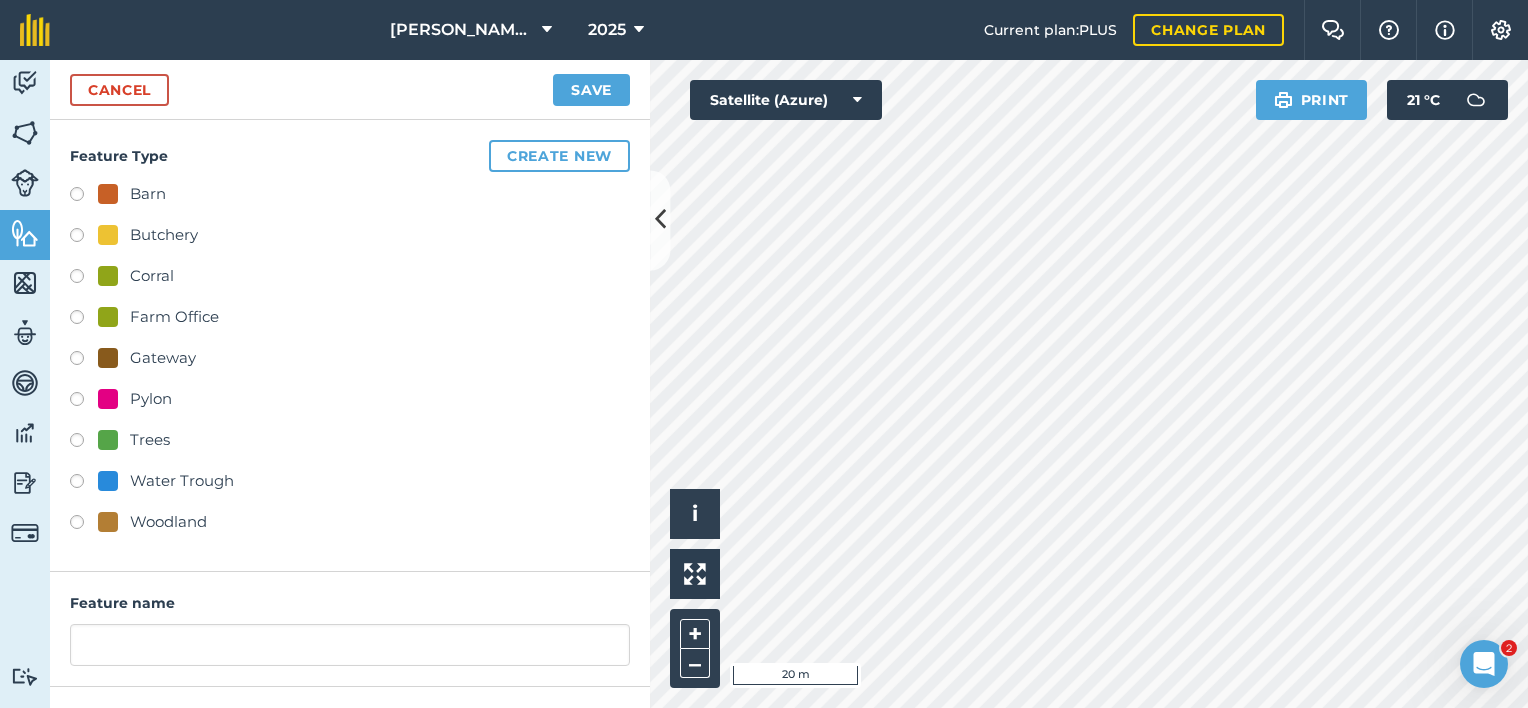 click on "Pylon" at bounding box center (151, 399) 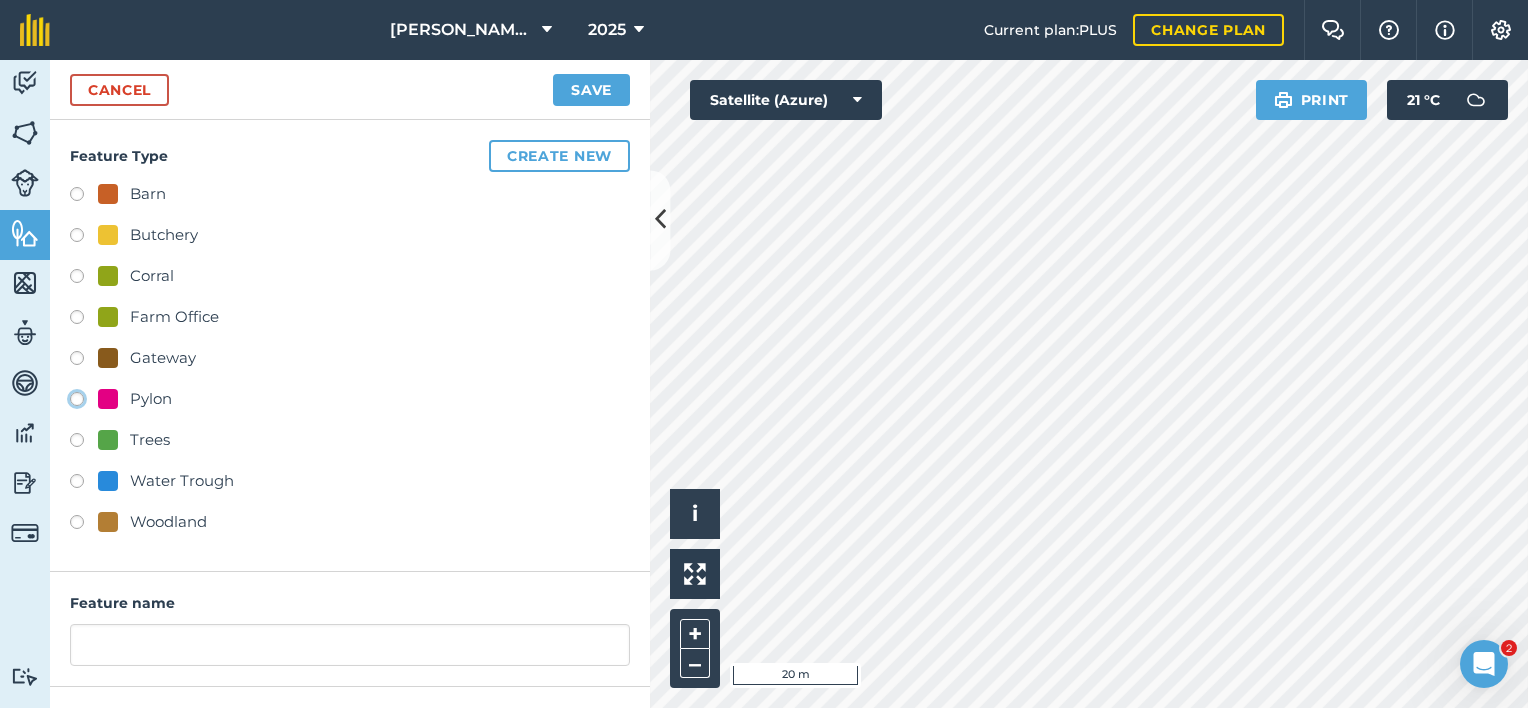 radio on "true" 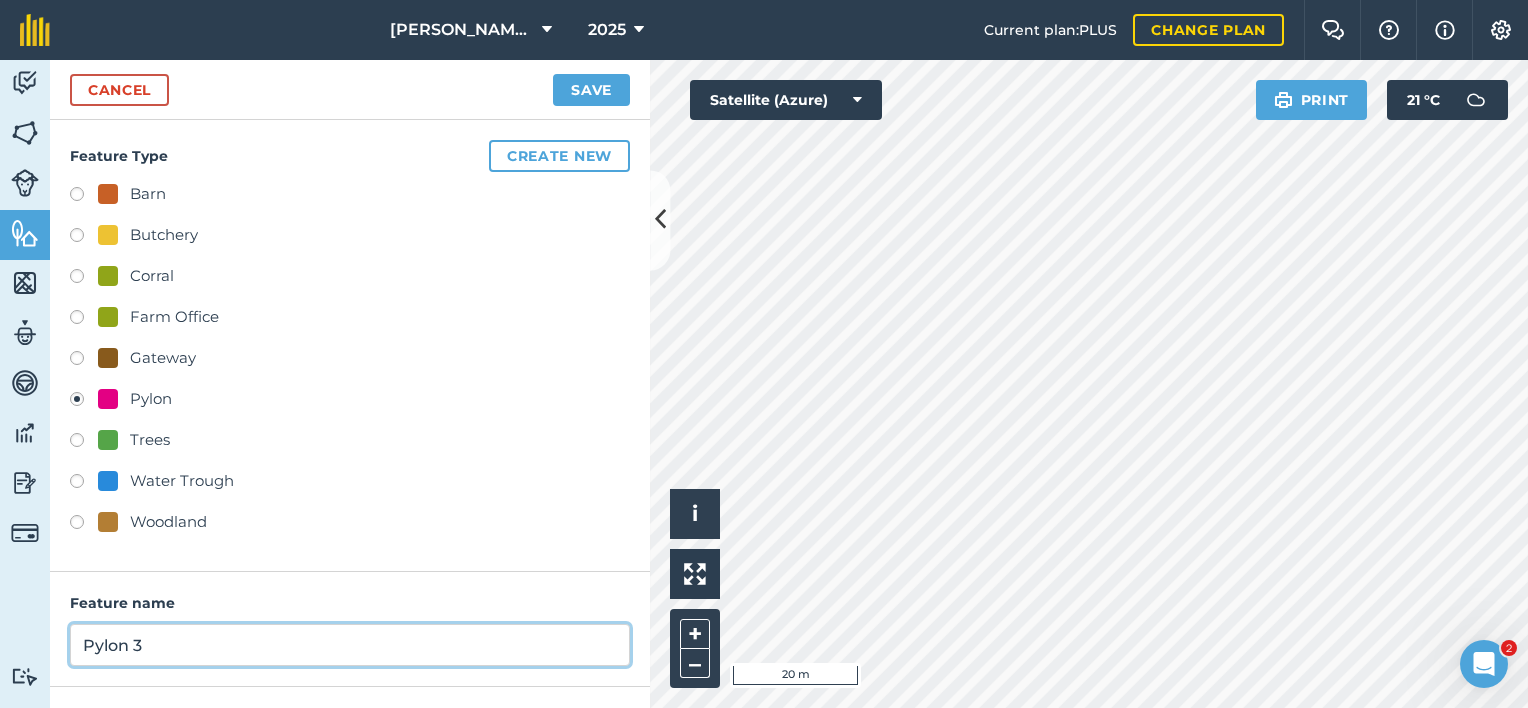 click on "Pylon 3" at bounding box center (350, 645) 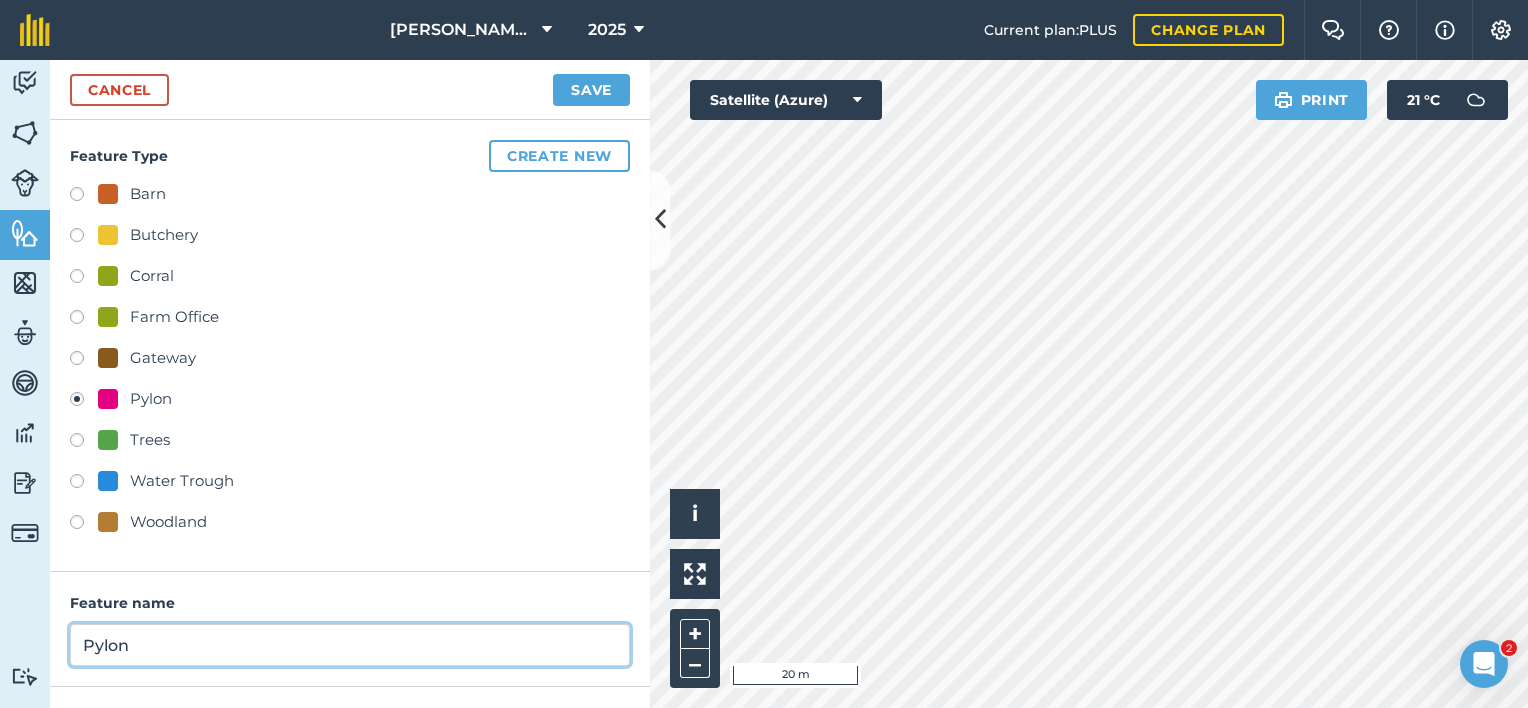 scroll, scrollTop: 165, scrollLeft: 0, axis: vertical 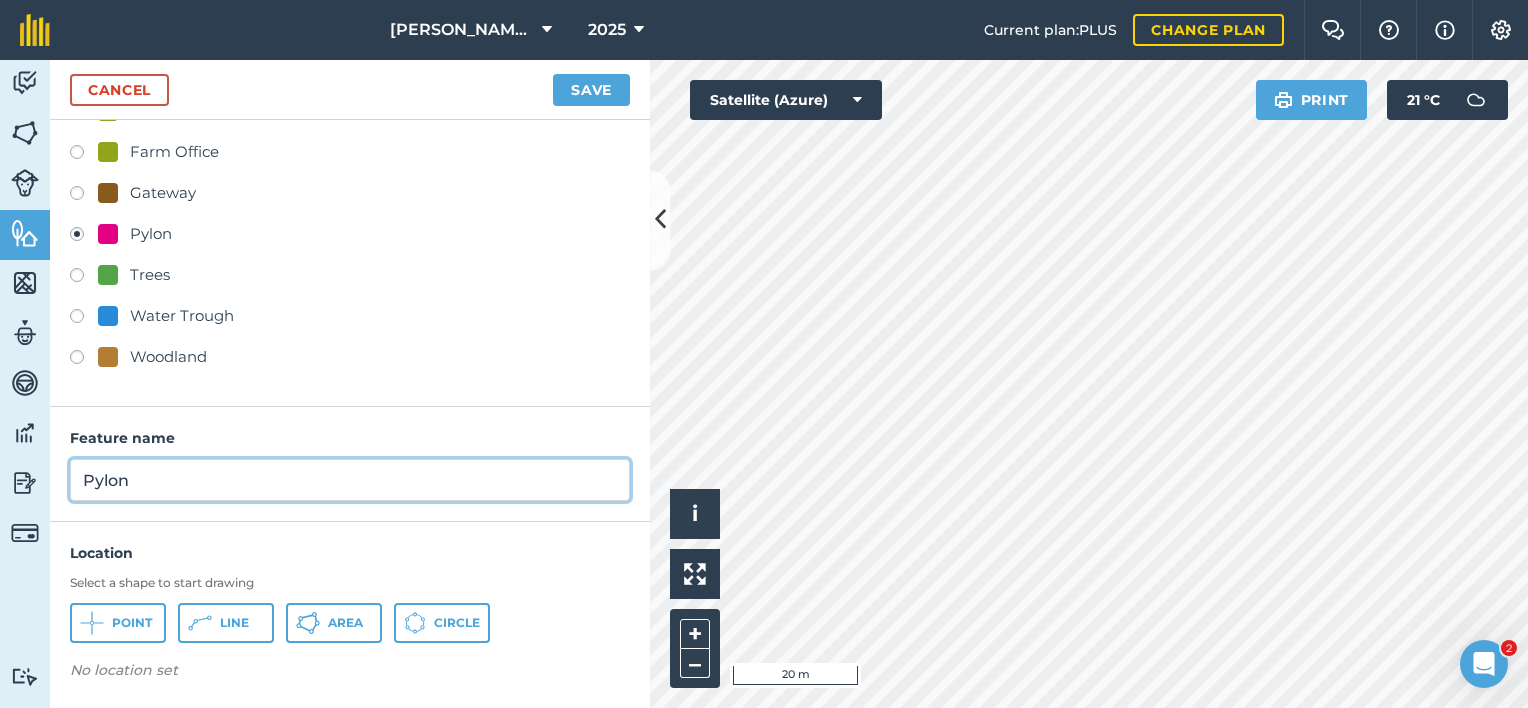 type on "Pylon" 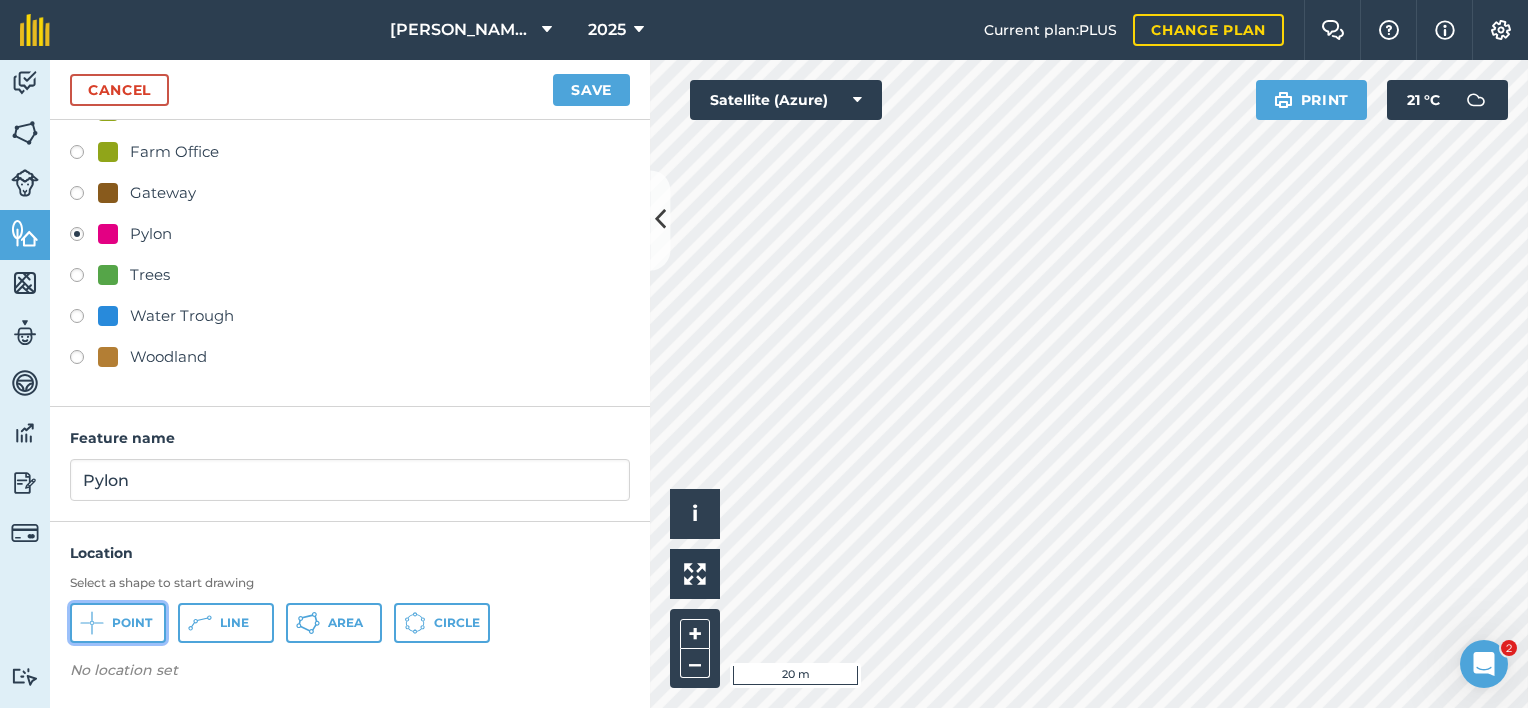 click on "Point" at bounding box center (118, 623) 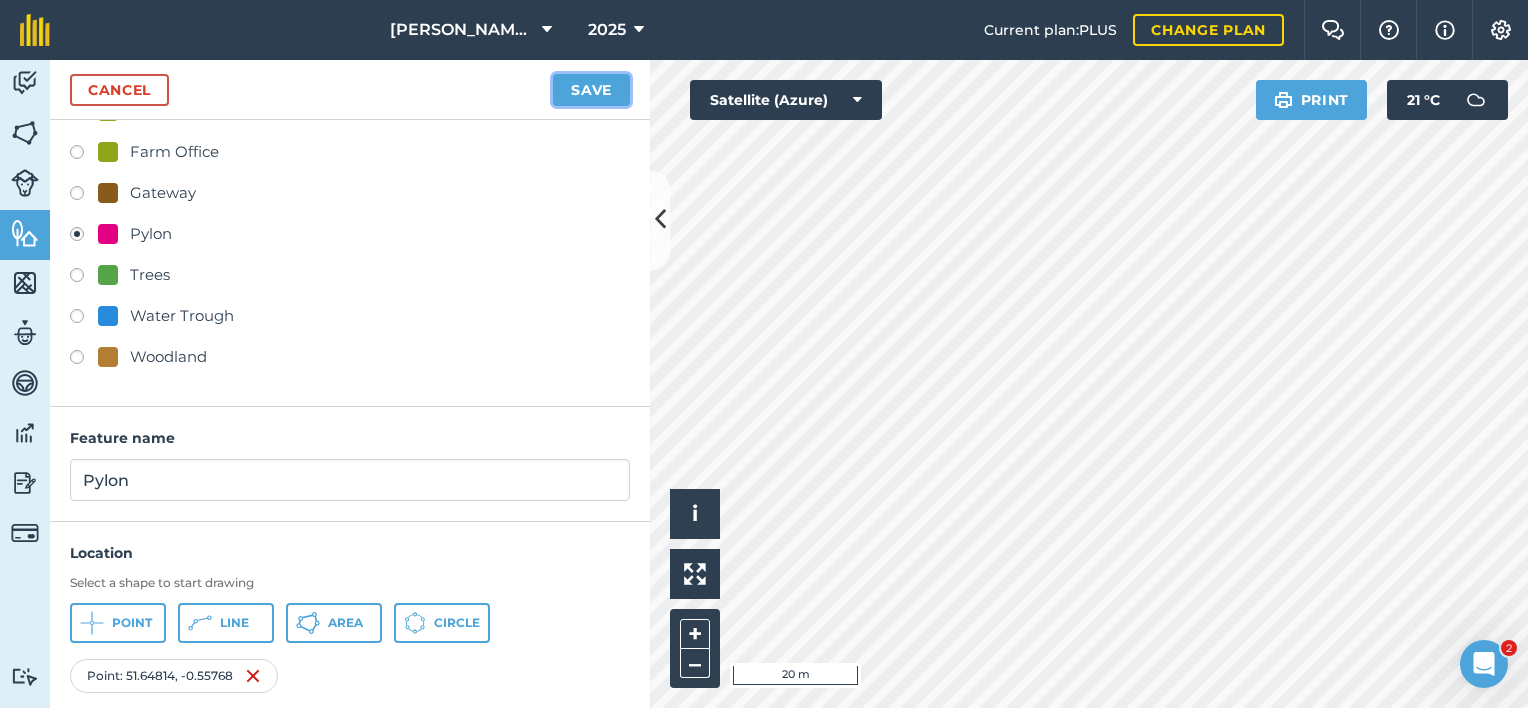 click on "Save" at bounding box center [591, 90] 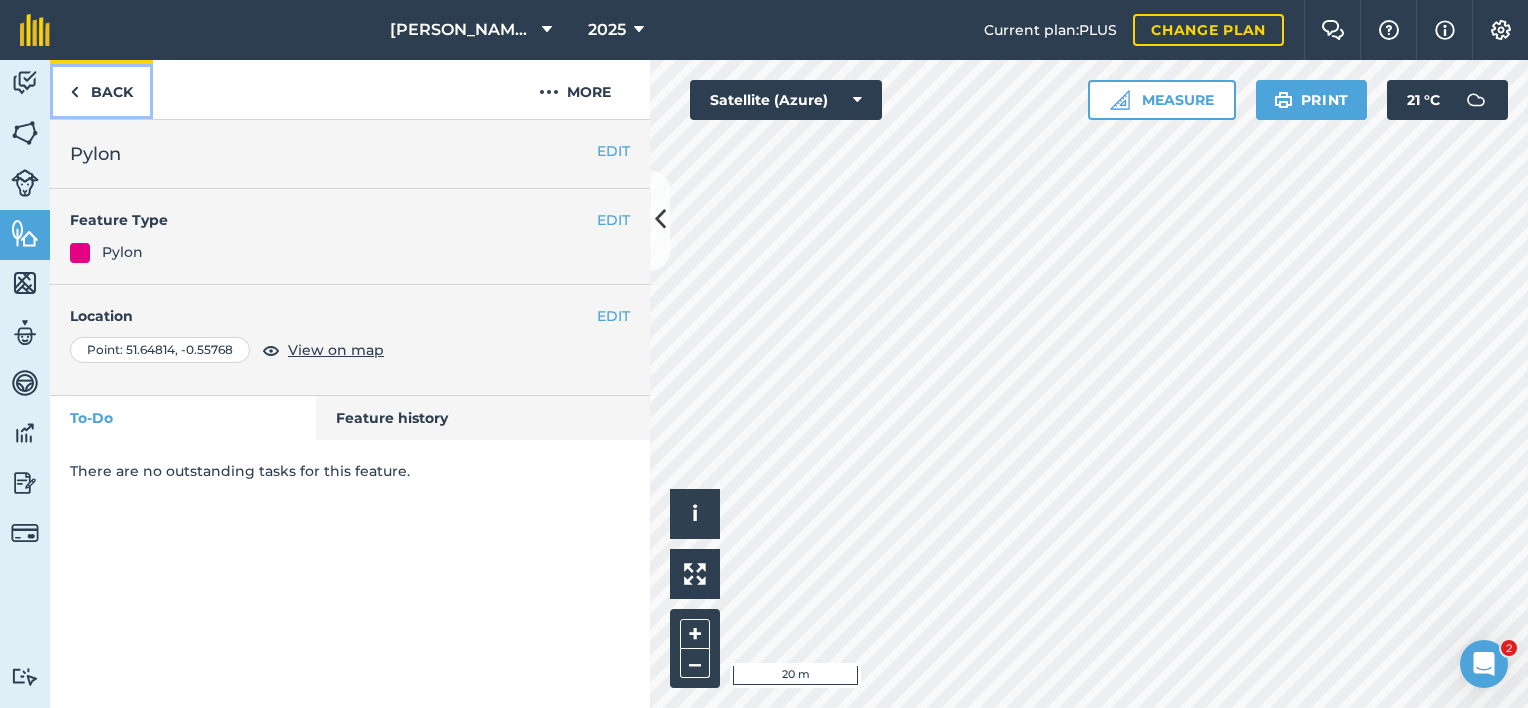 click on "Back" at bounding box center (101, 89) 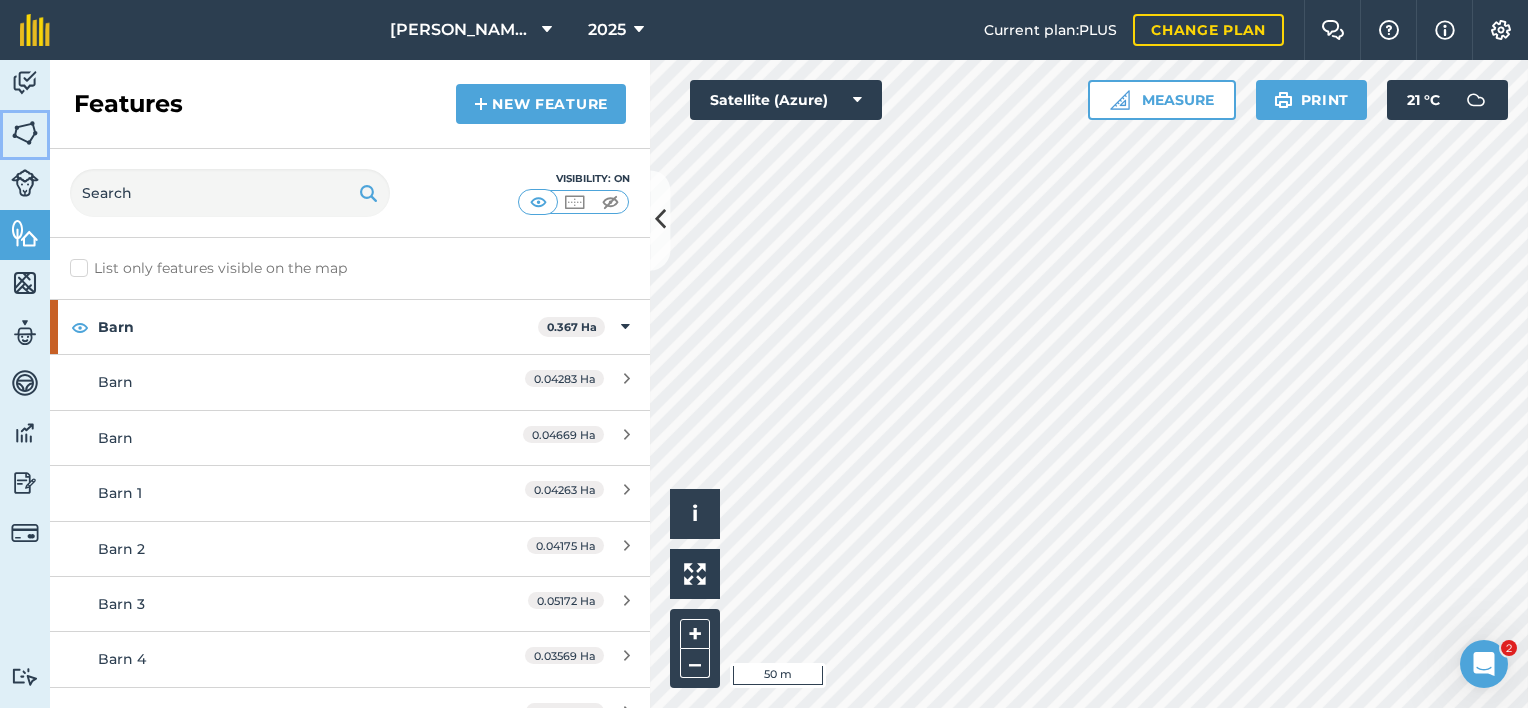 click on "Fields" at bounding box center (25, 135) 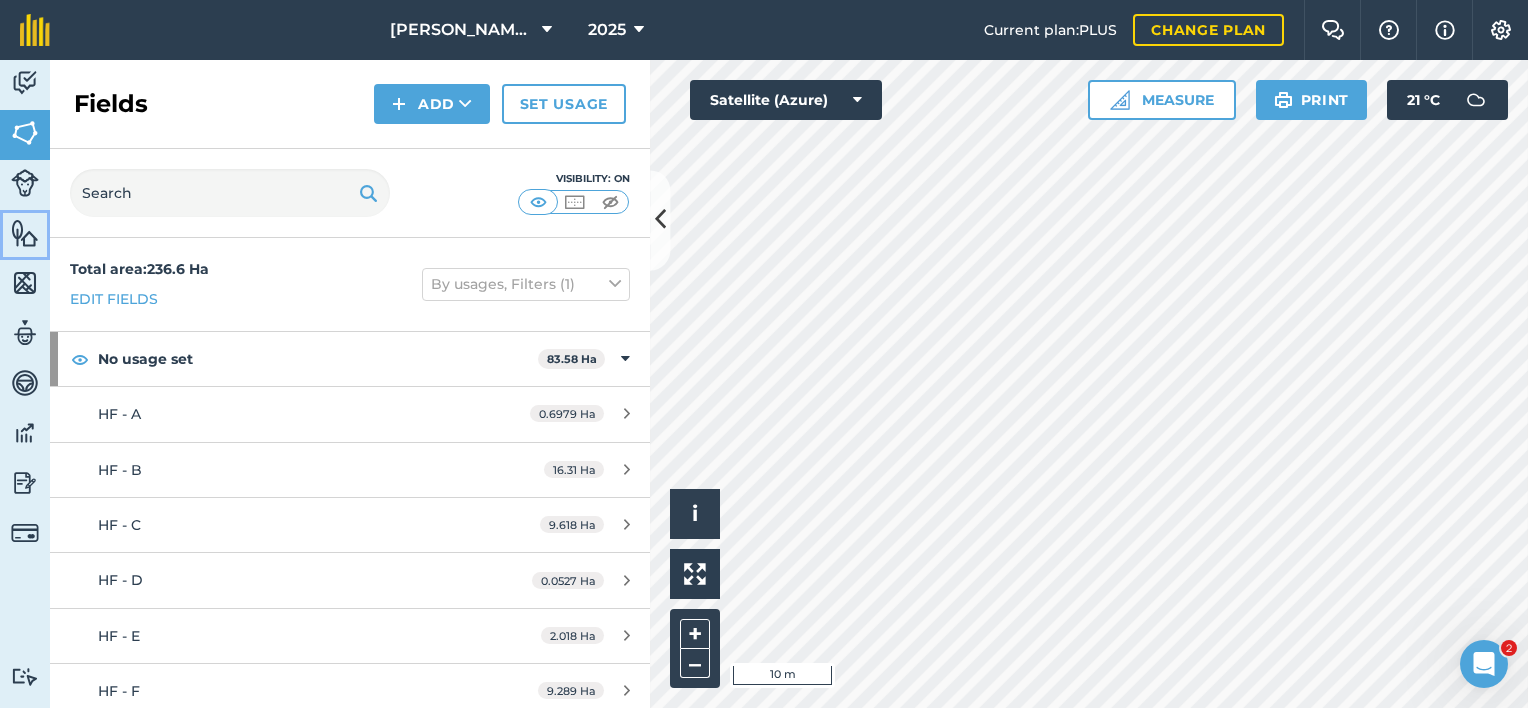 click at bounding box center [25, 233] 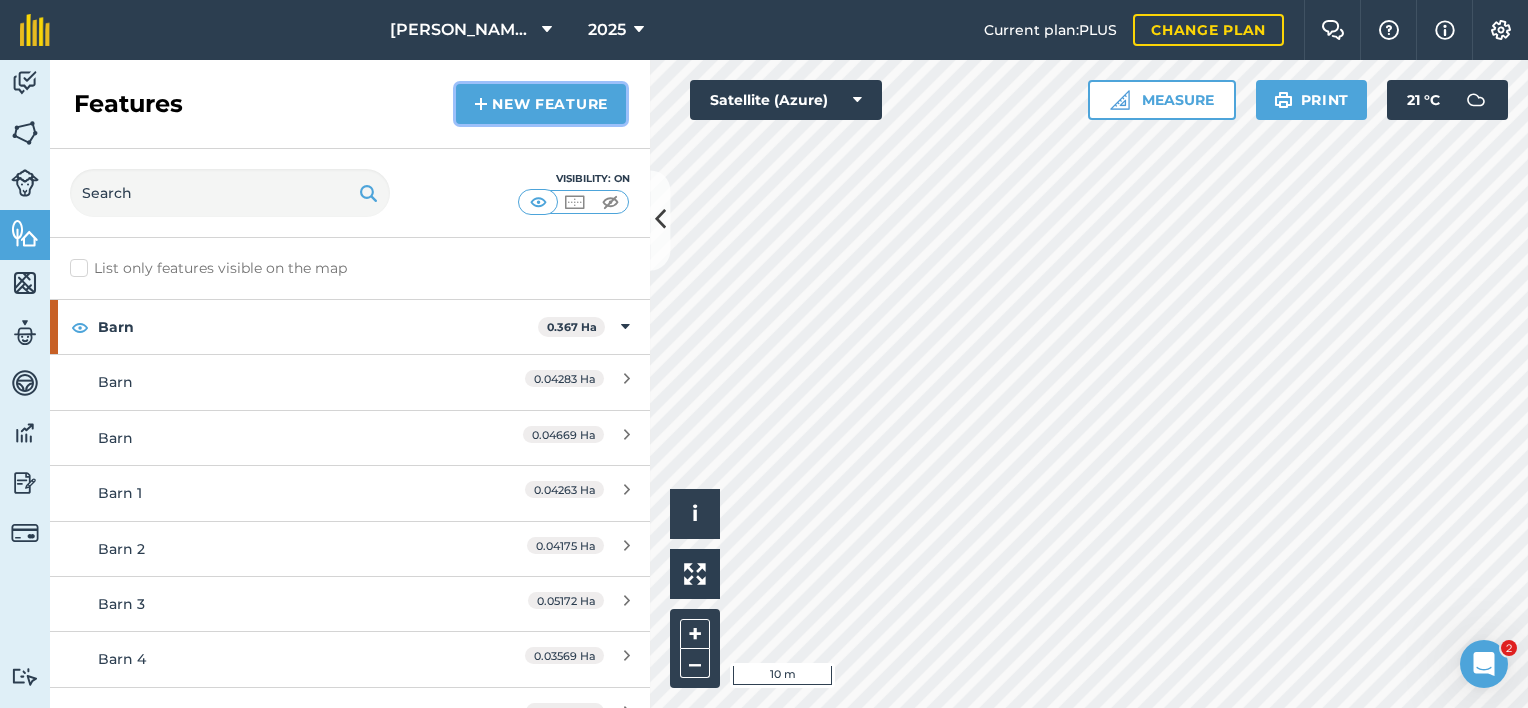 click on "New feature" at bounding box center [541, 104] 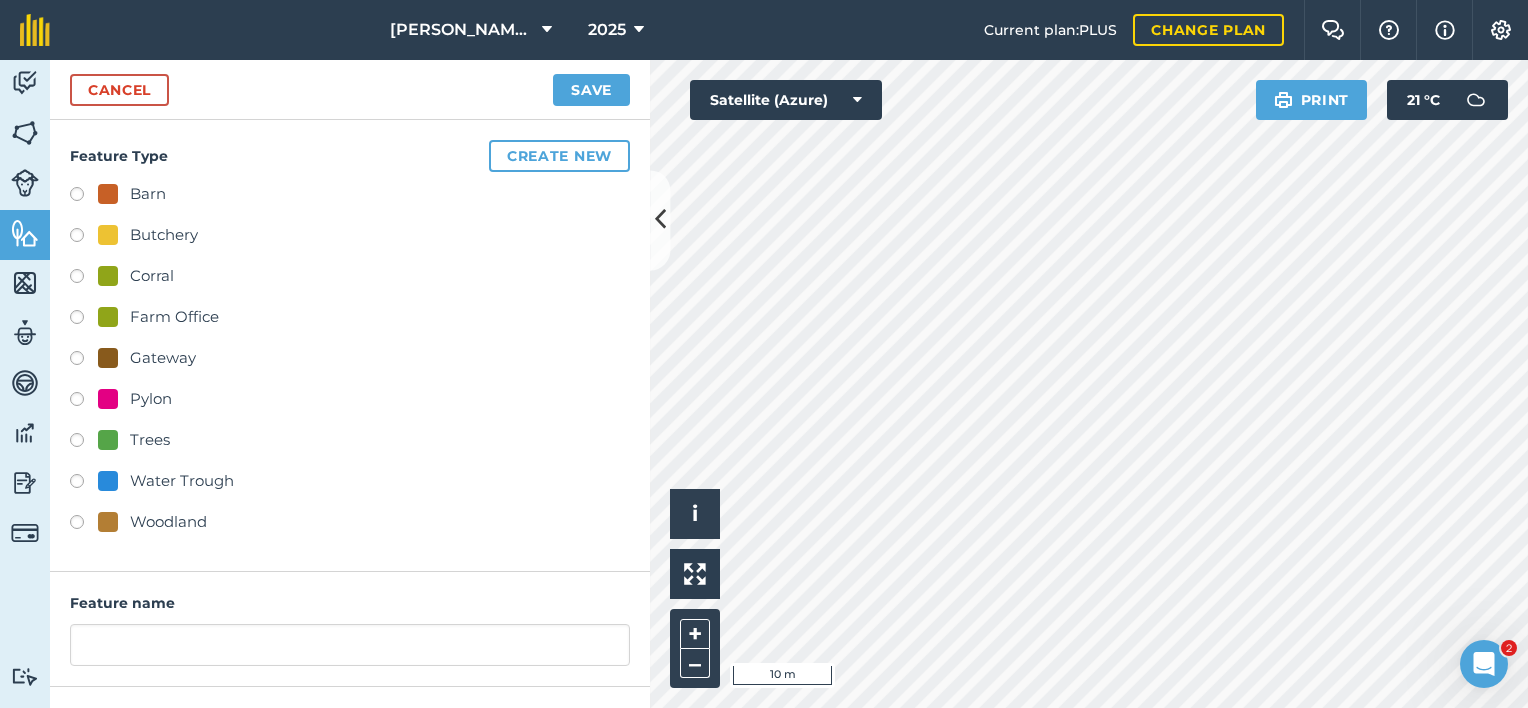 click on "Water Trough" at bounding box center (166, 481) 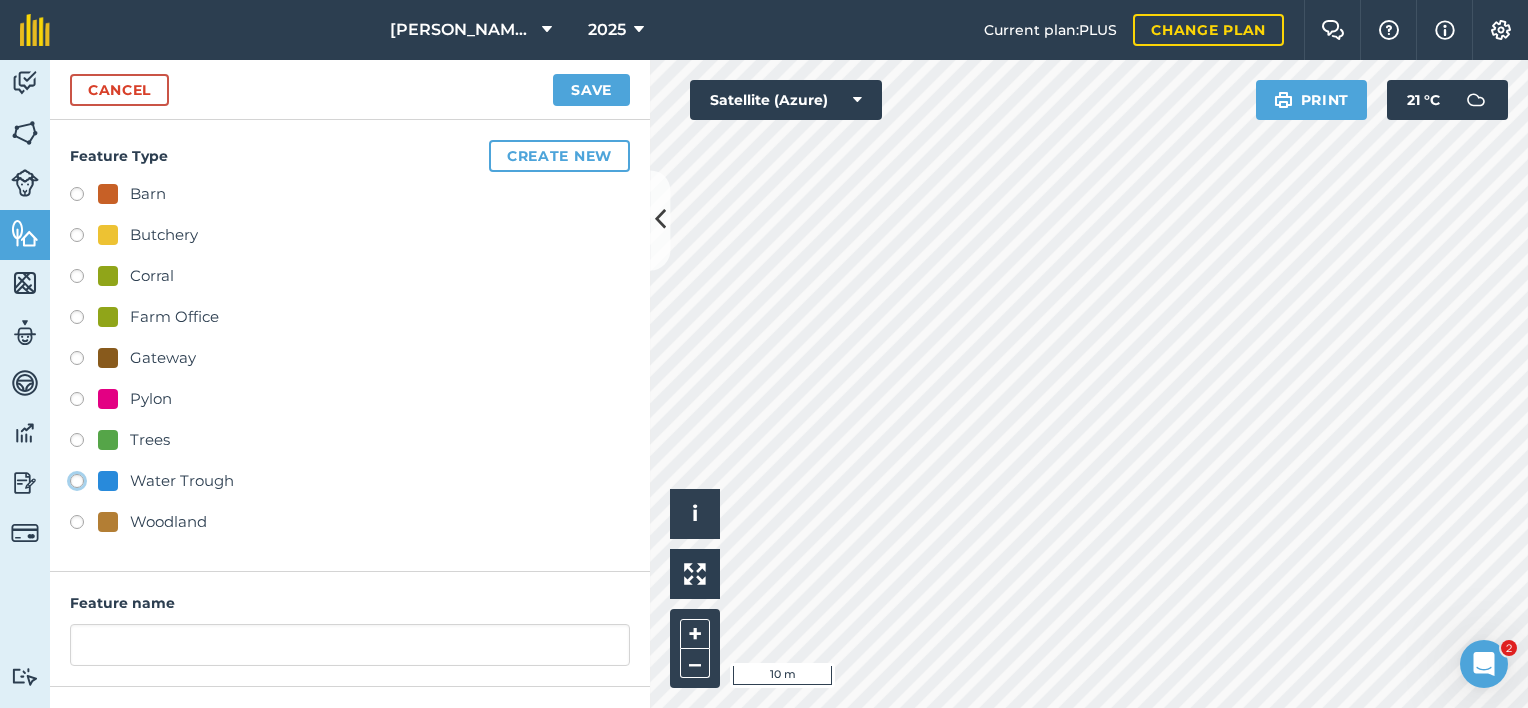 click on "Water Trough" at bounding box center [-9923, 480] 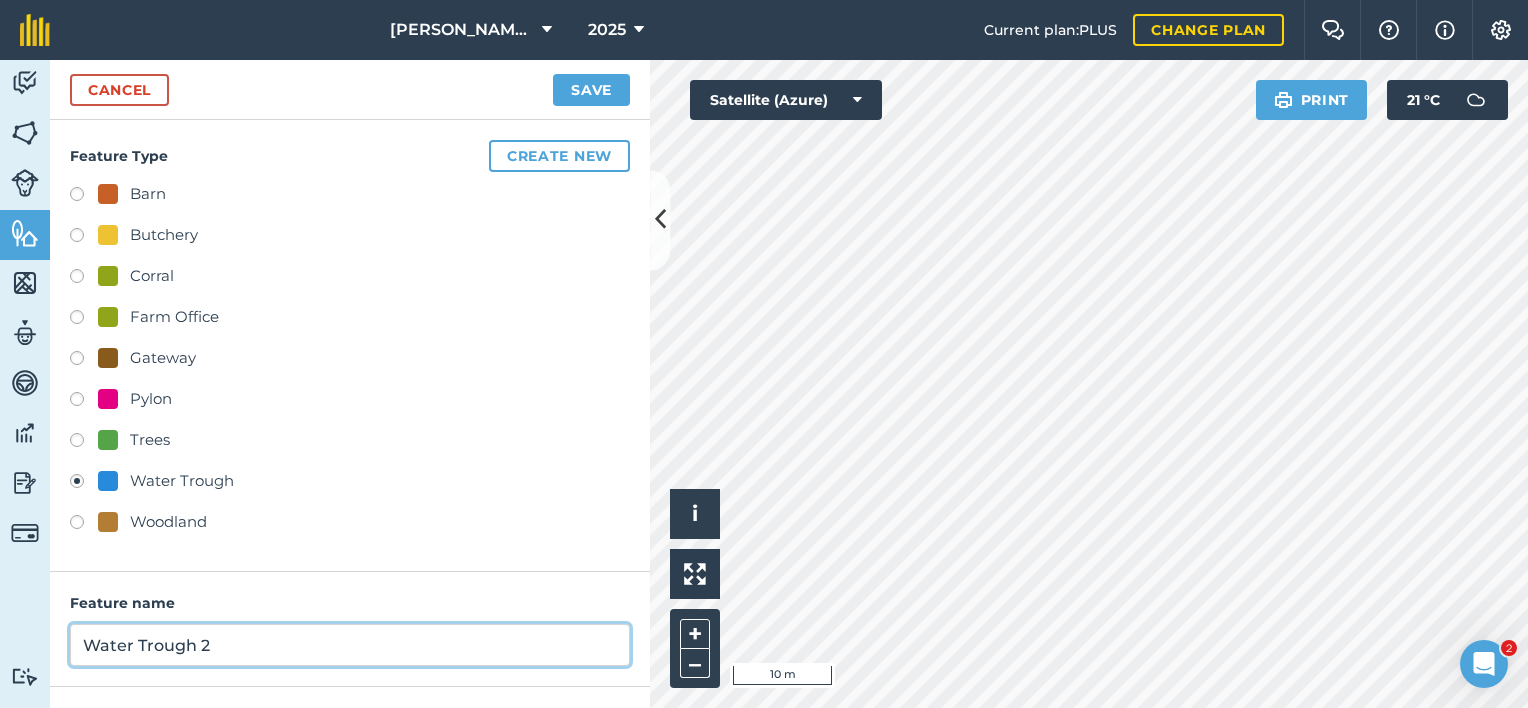 click on "Water Trough 2" at bounding box center [350, 645] 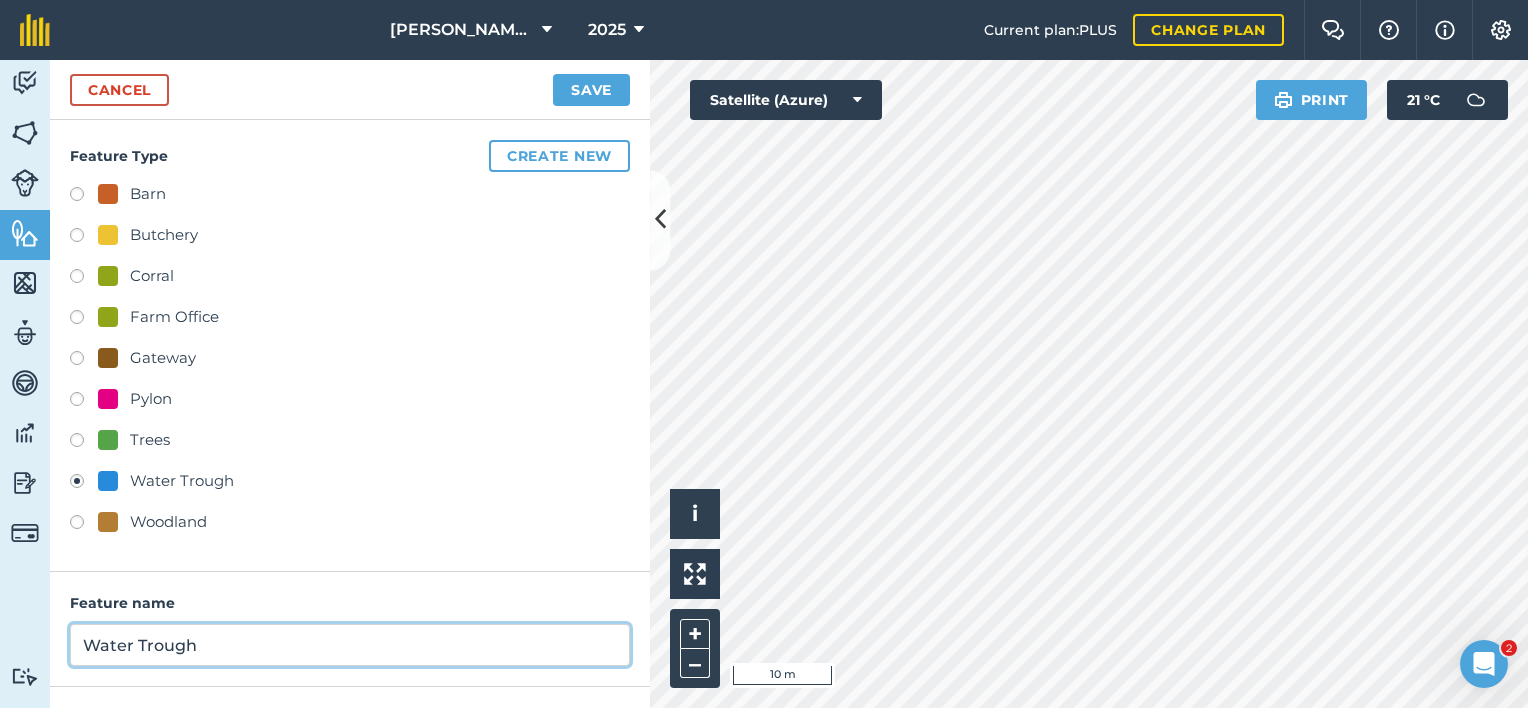 scroll, scrollTop: 100, scrollLeft: 0, axis: vertical 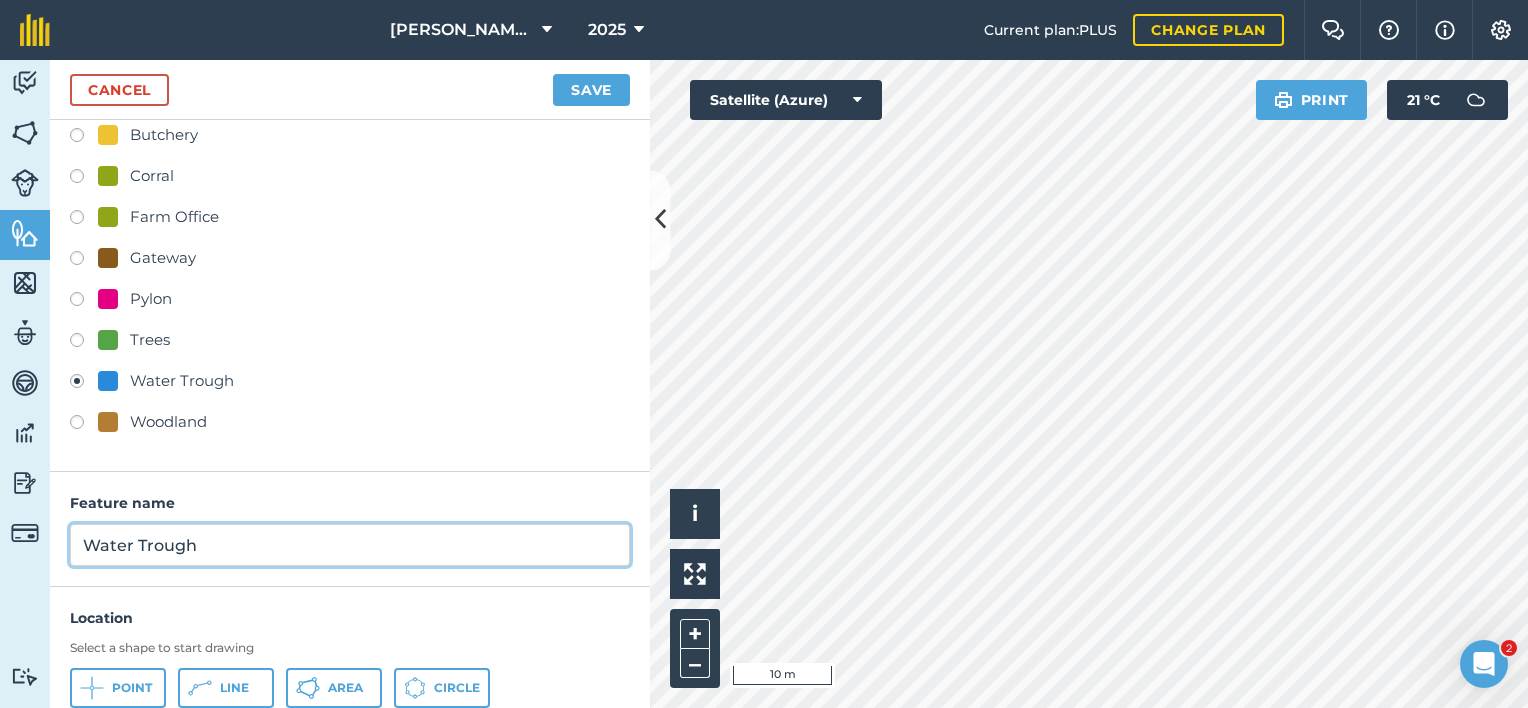 type on "Water Trough" 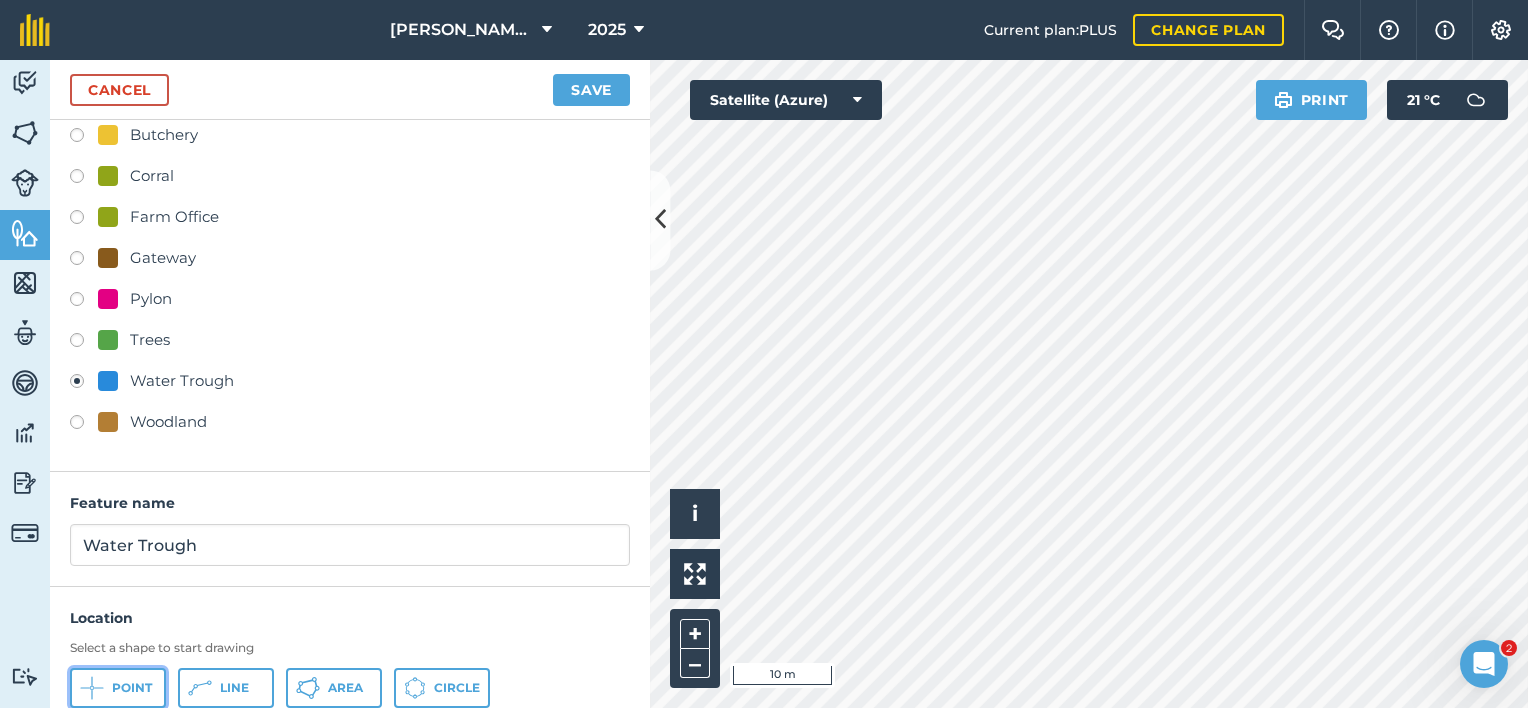 click on "Point" at bounding box center (132, 688) 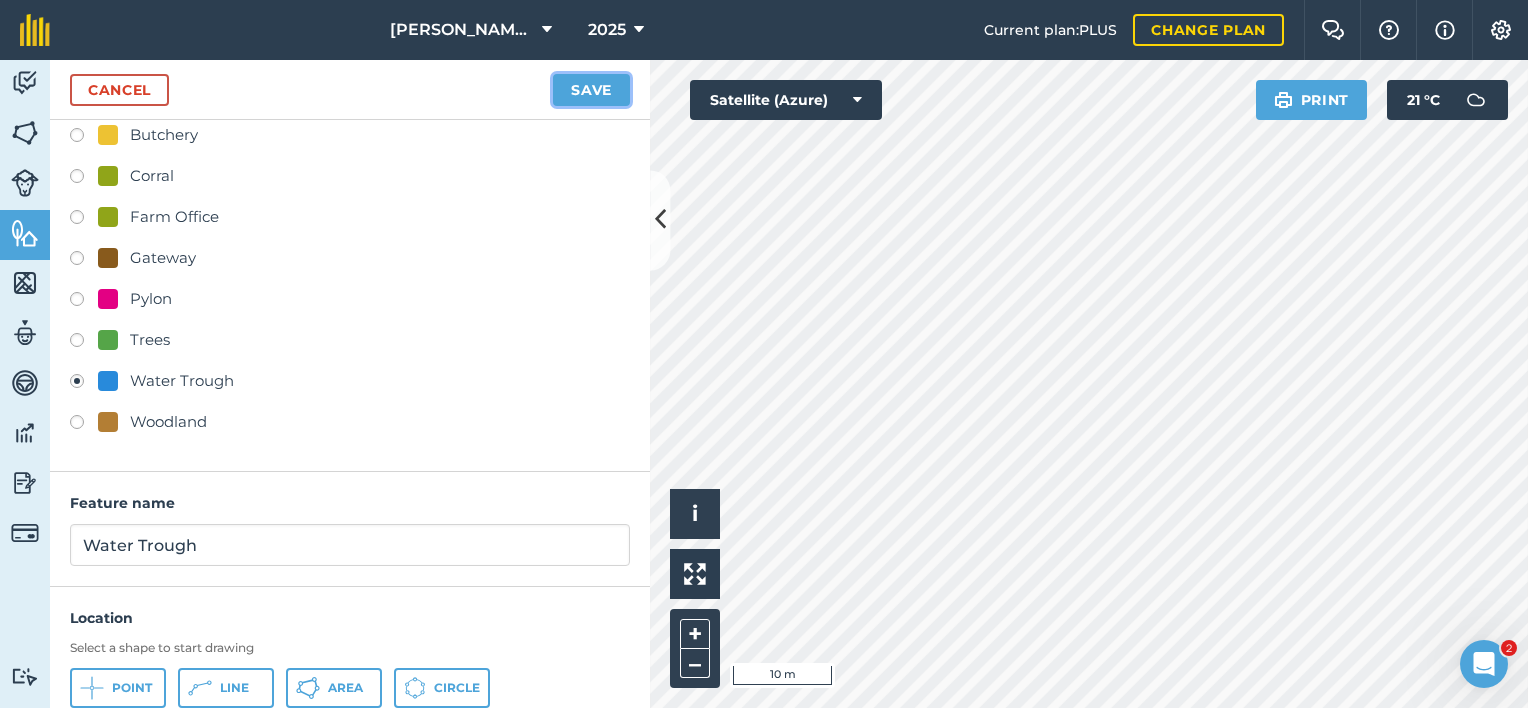 click on "Save" at bounding box center [591, 90] 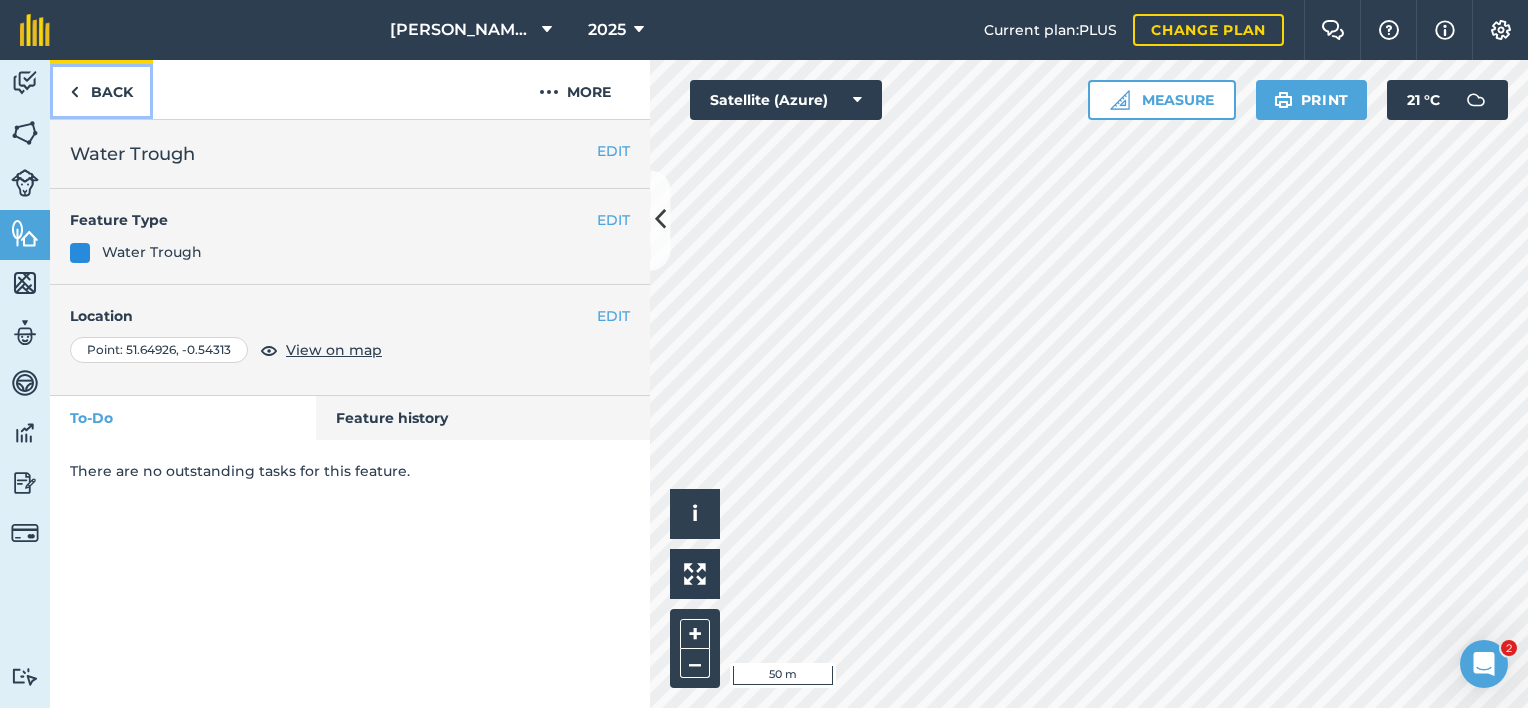 click on "Back" at bounding box center [101, 89] 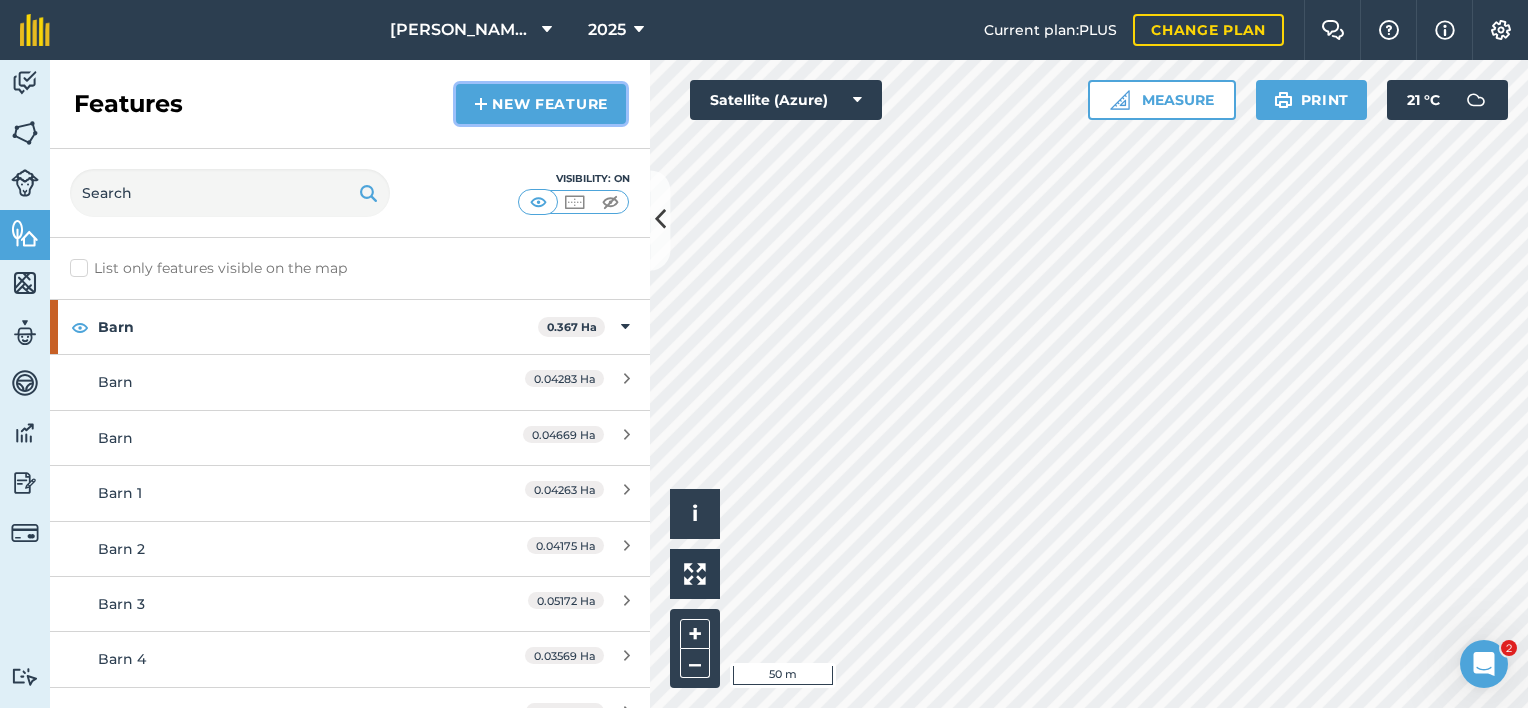 click on "New feature" at bounding box center (541, 104) 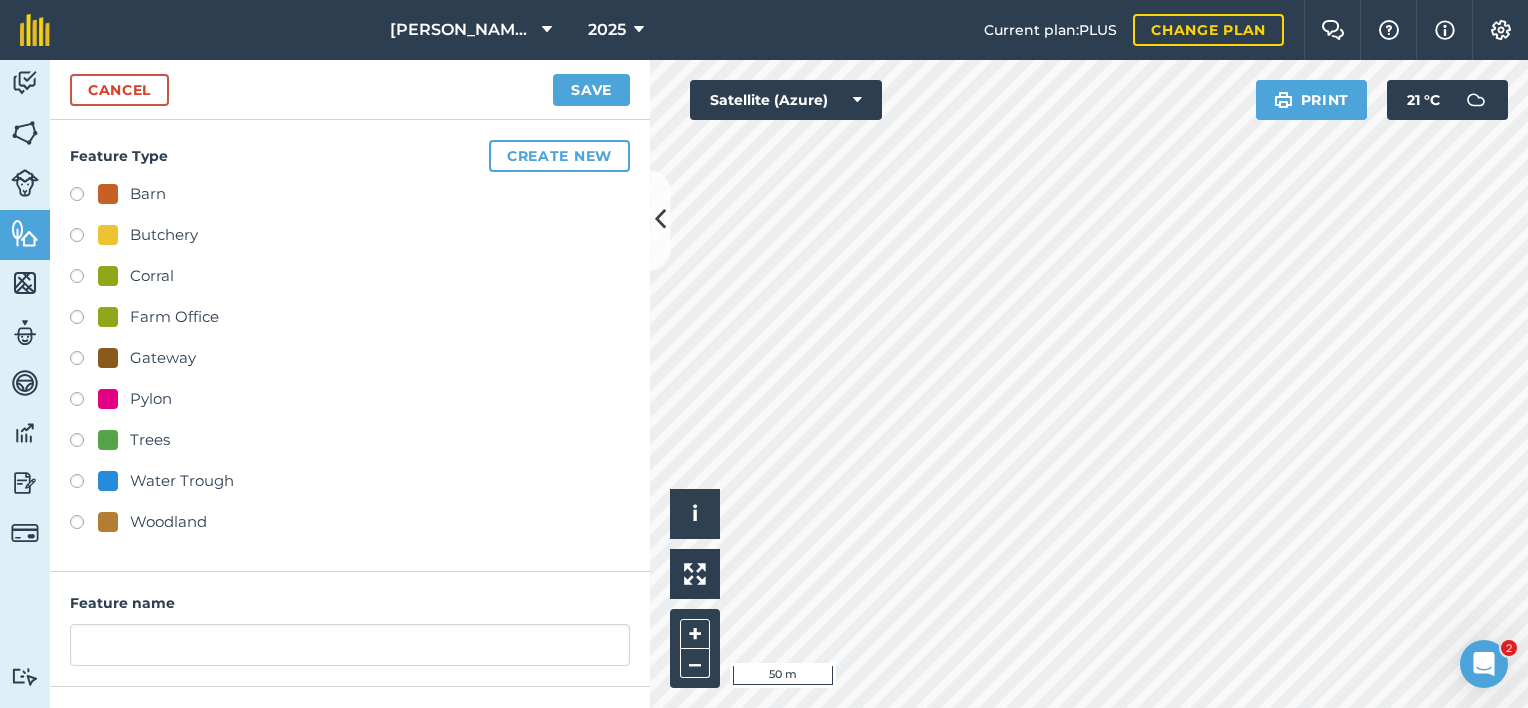 click on "Gateway" at bounding box center (163, 358) 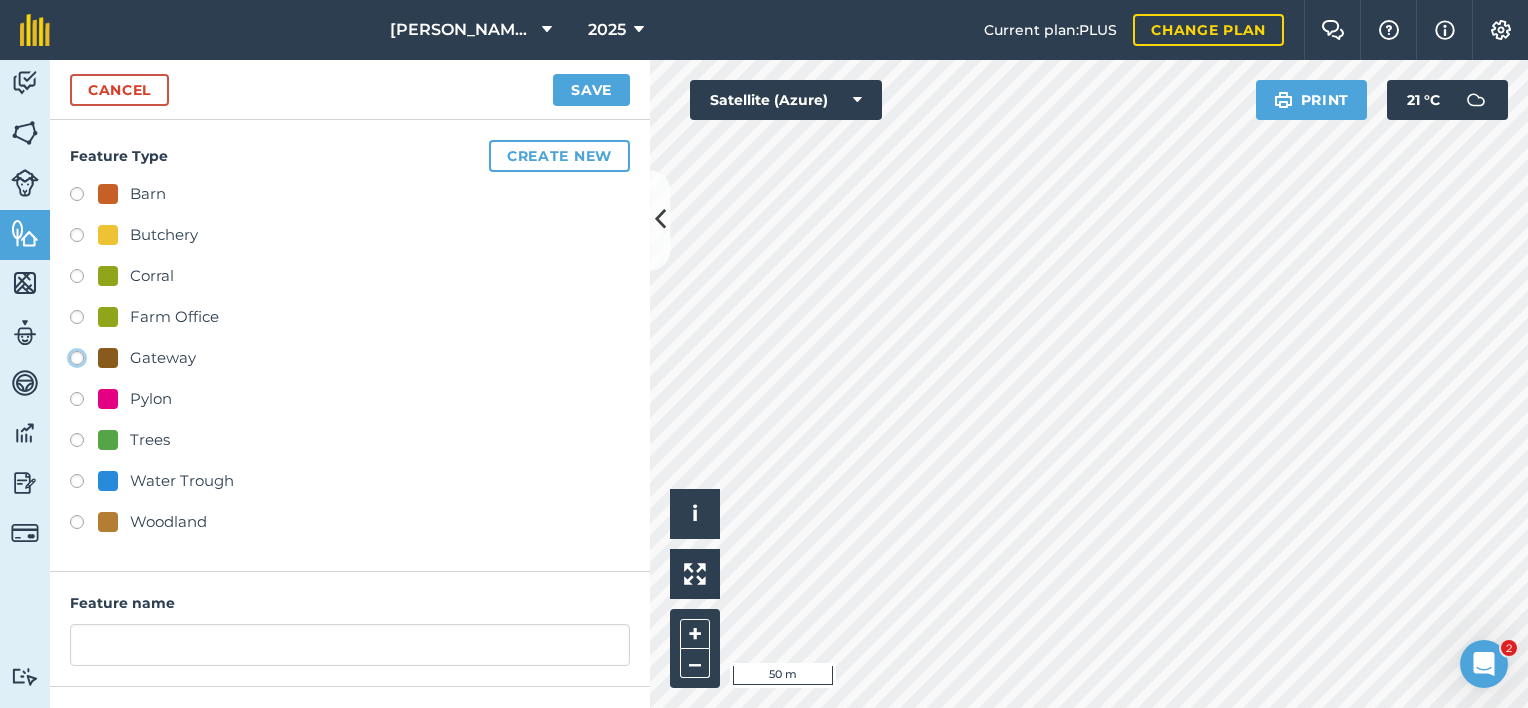 radio on "true" 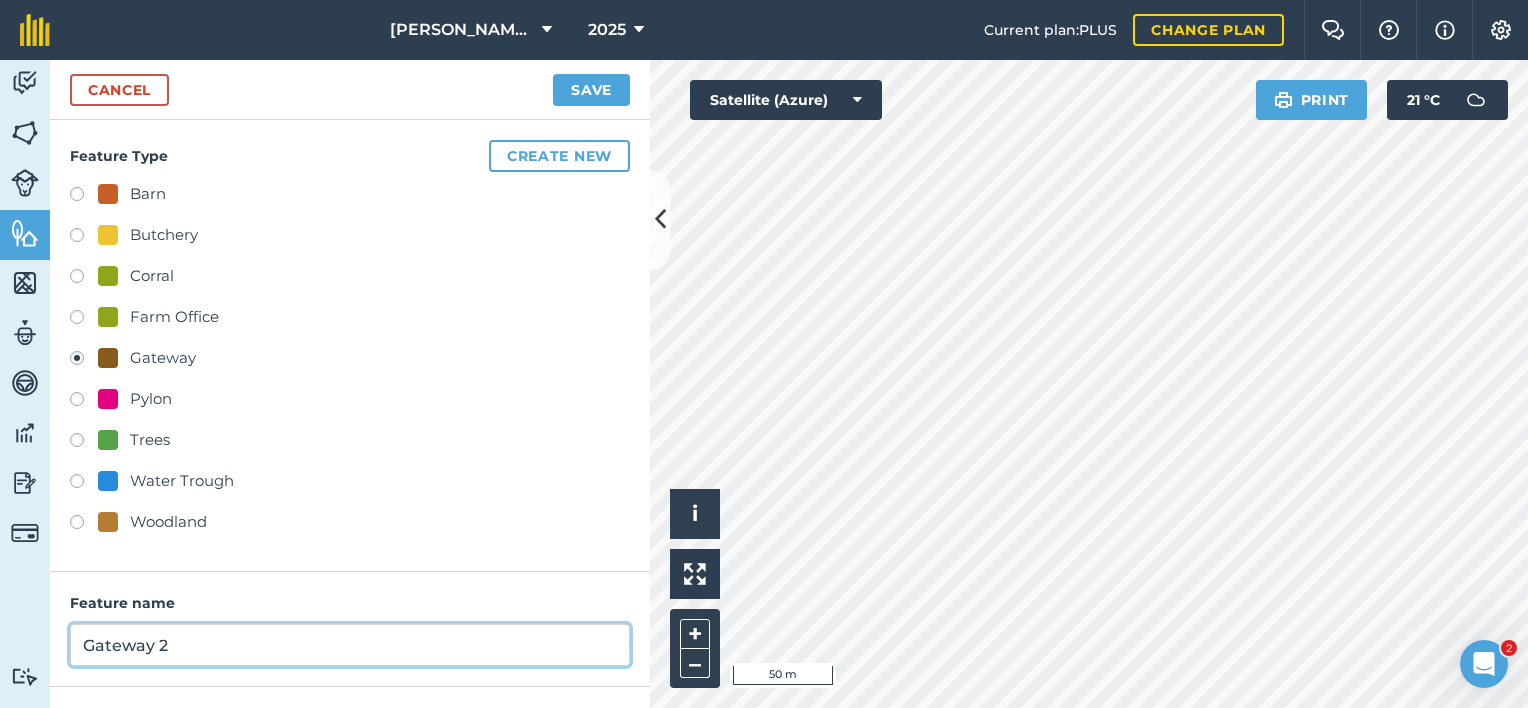 click on "Gateway 2" at bounding box center (350, 645) 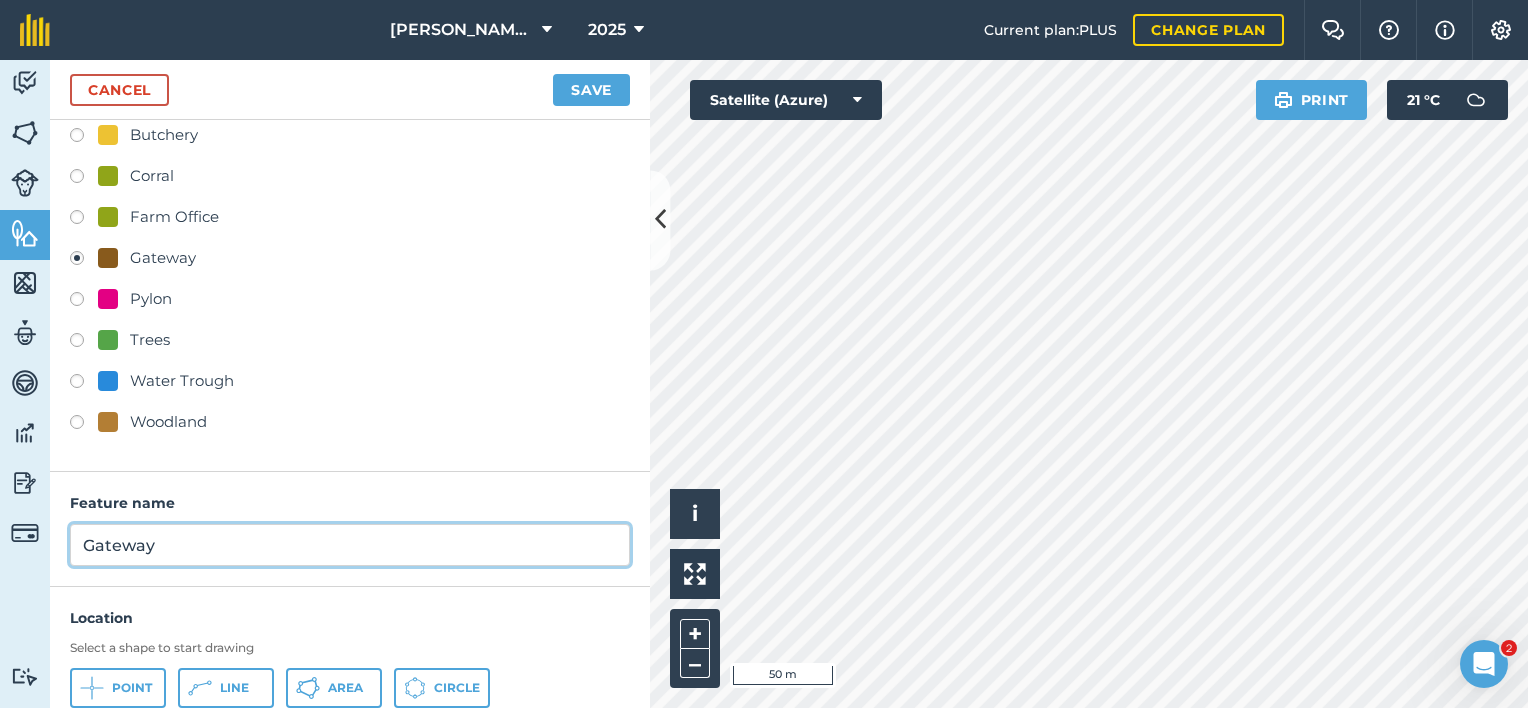 scroll, scrollTop: 165, scrollLeft: 0, axis: vertical 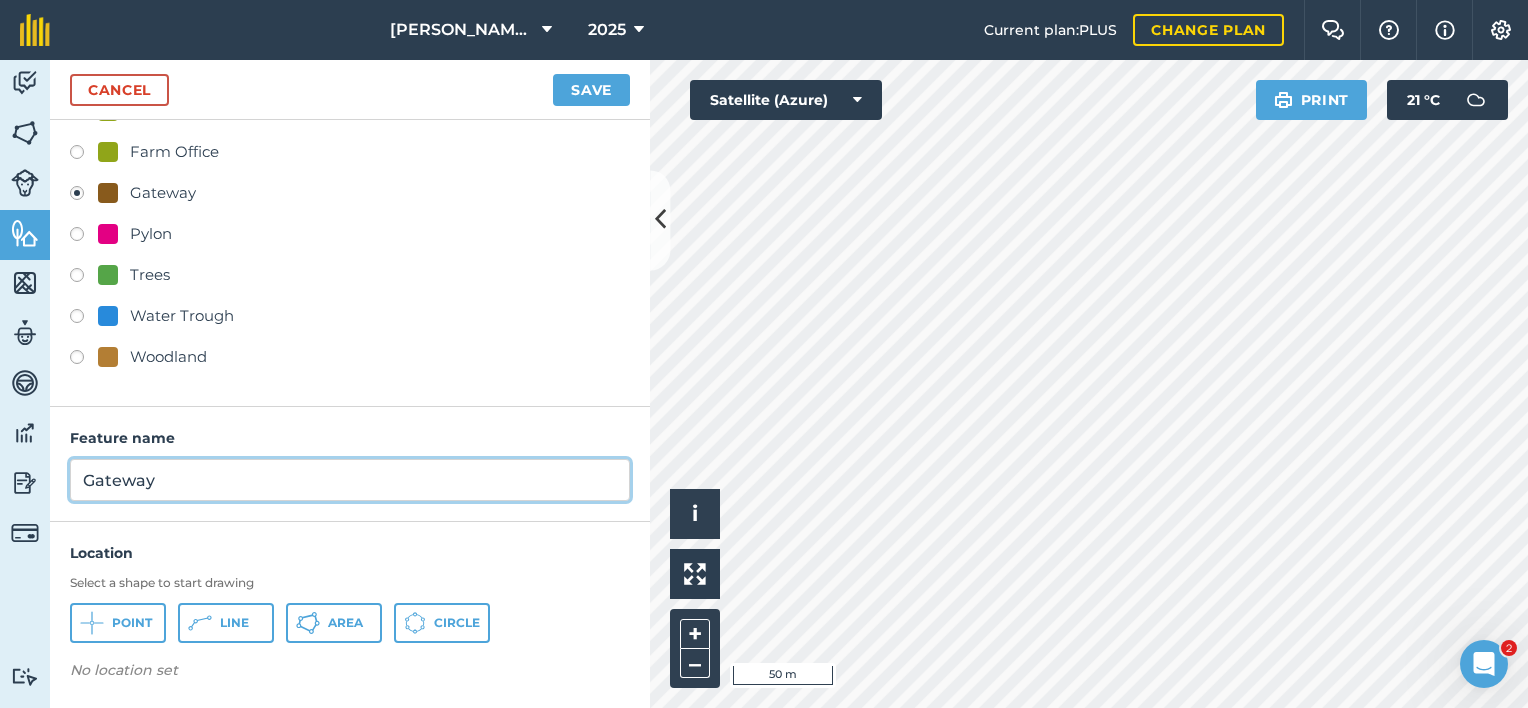 type on "Gateway" 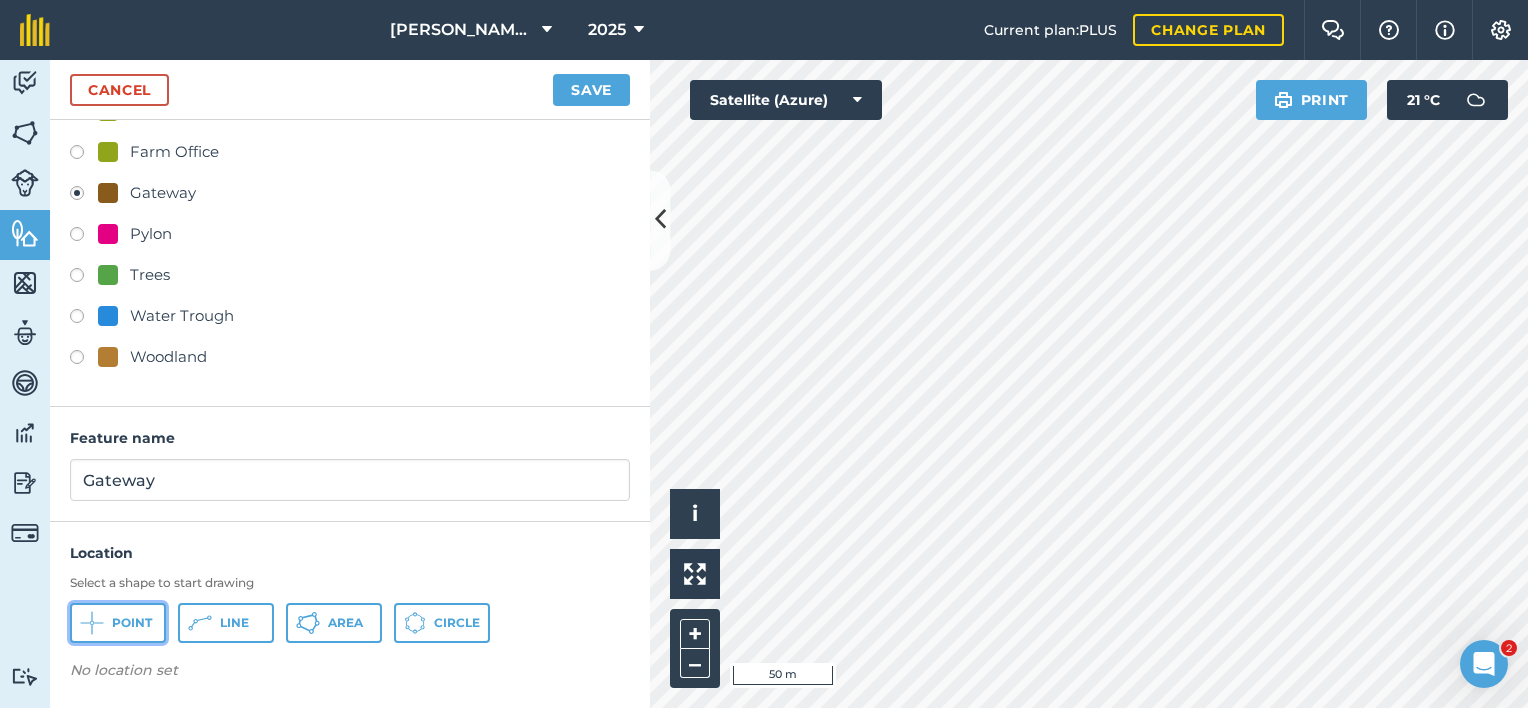 click on "Point" at bounding box center [132, 623] 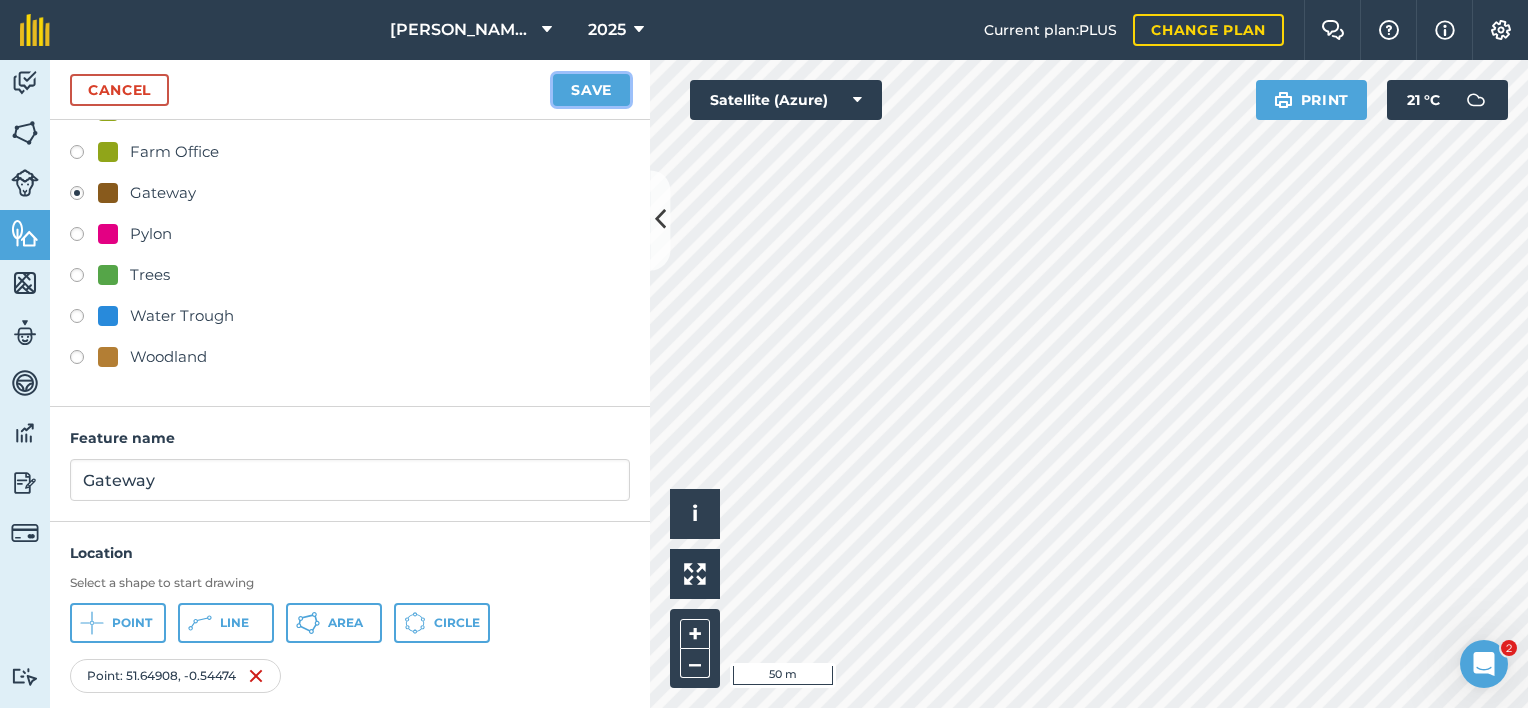 click on "Save" at bounding box center [591, 90] 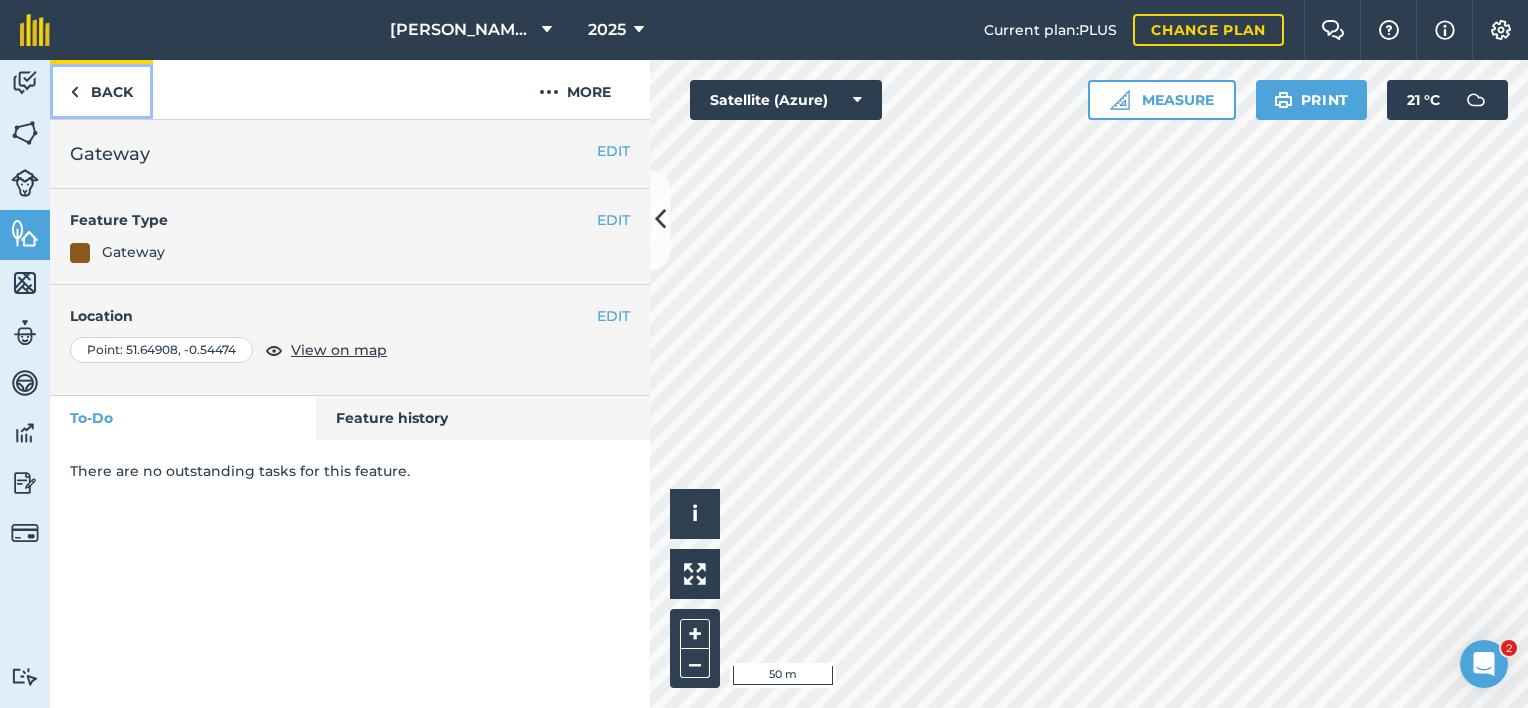 click on "Back" at bounding box center [101, 89] 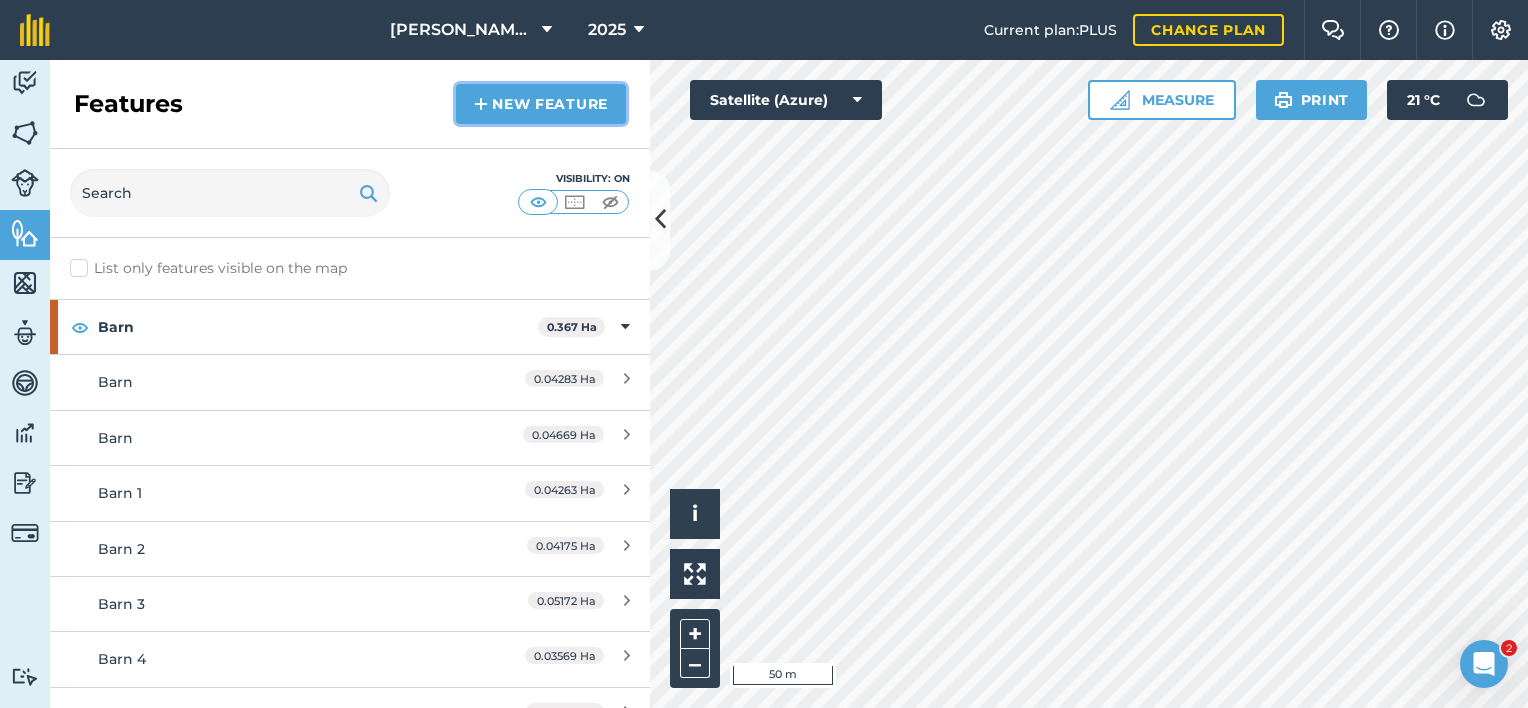 click on "New feature" at bounding box center (541, 104) 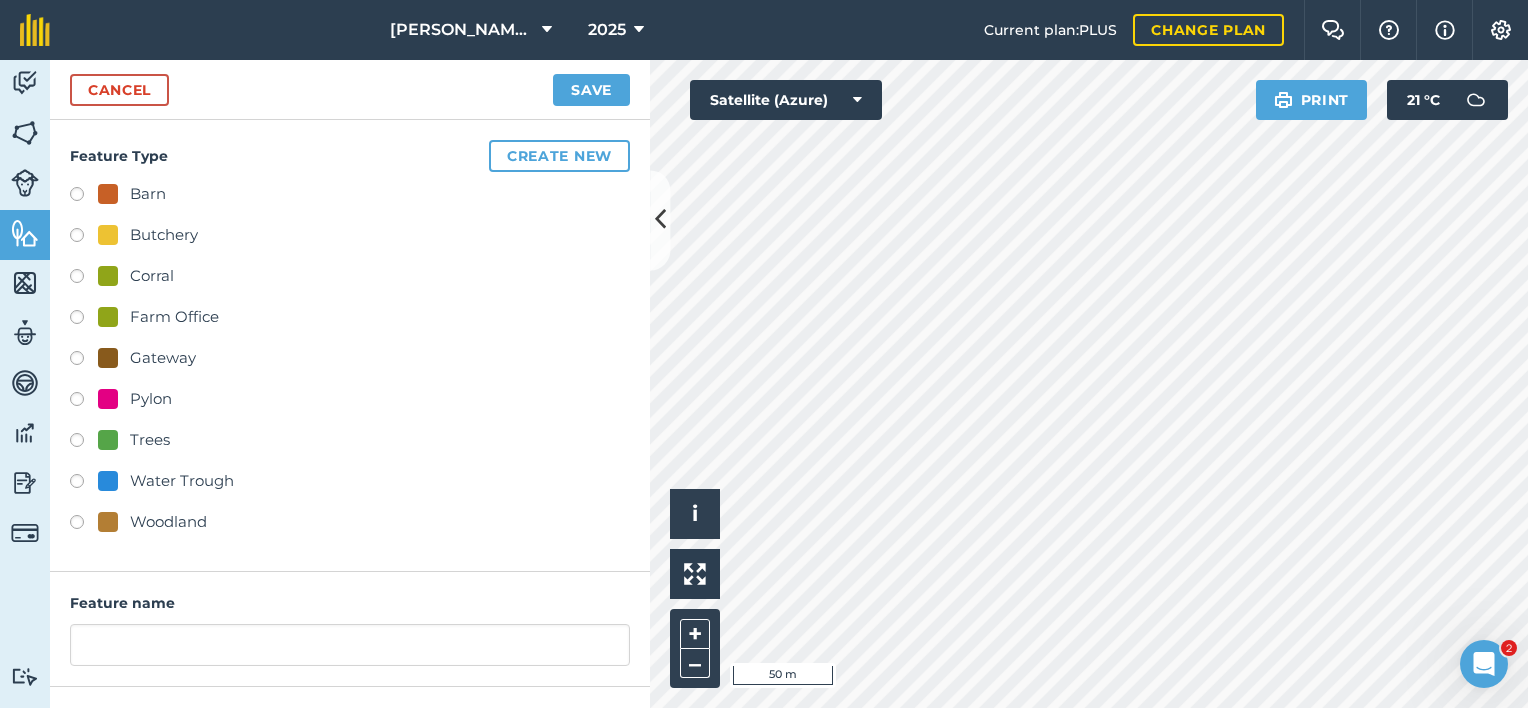 click on "Water Trough" at bounding box center [182, 481] 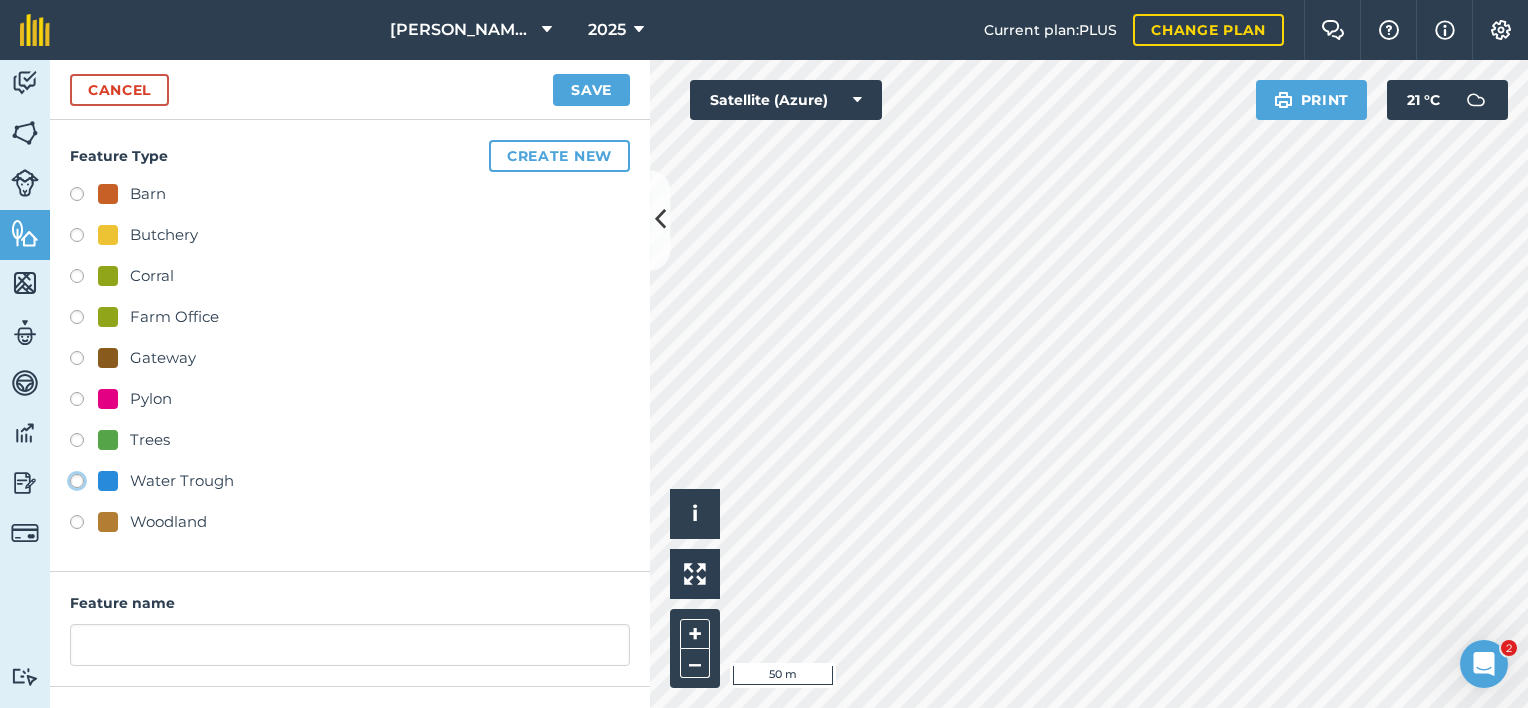 click on "Water Trough" at bounding box center [-9923, 480] 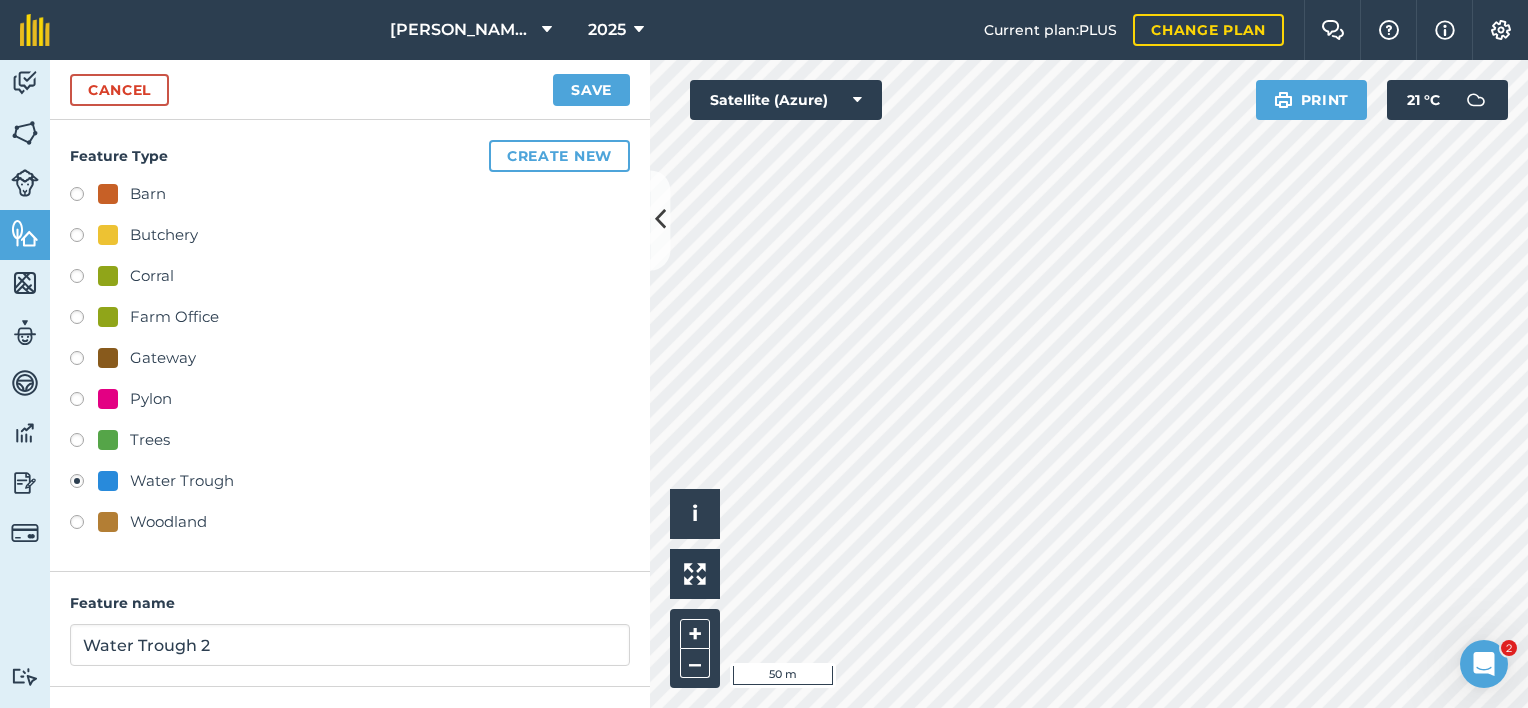 click on "Feature name Water Trough 2" at bounding box center (350, 629) 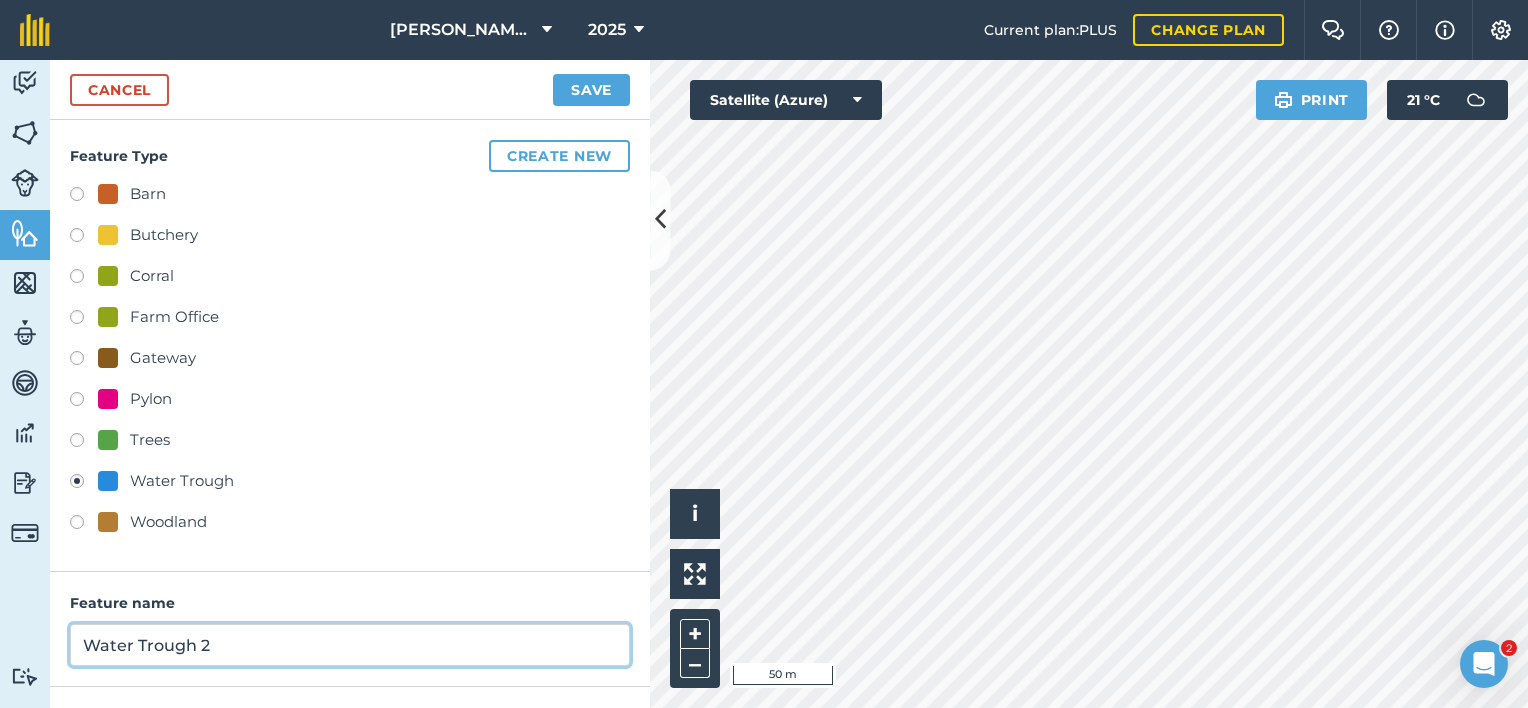 click on "Water Trough 2" at bounding box center [350, 645] 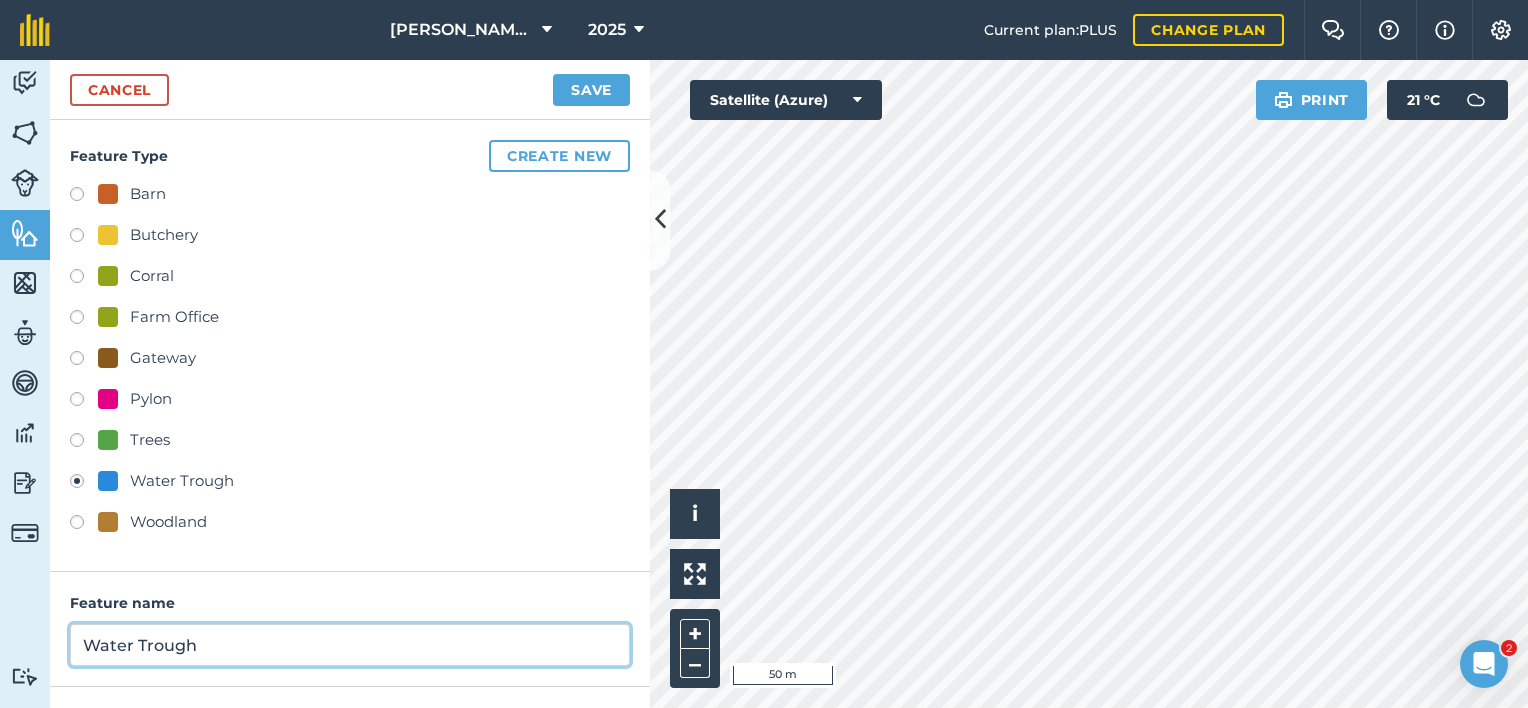 scroll, scrollTop: 165, scrollLeft: 0, axis: vertical 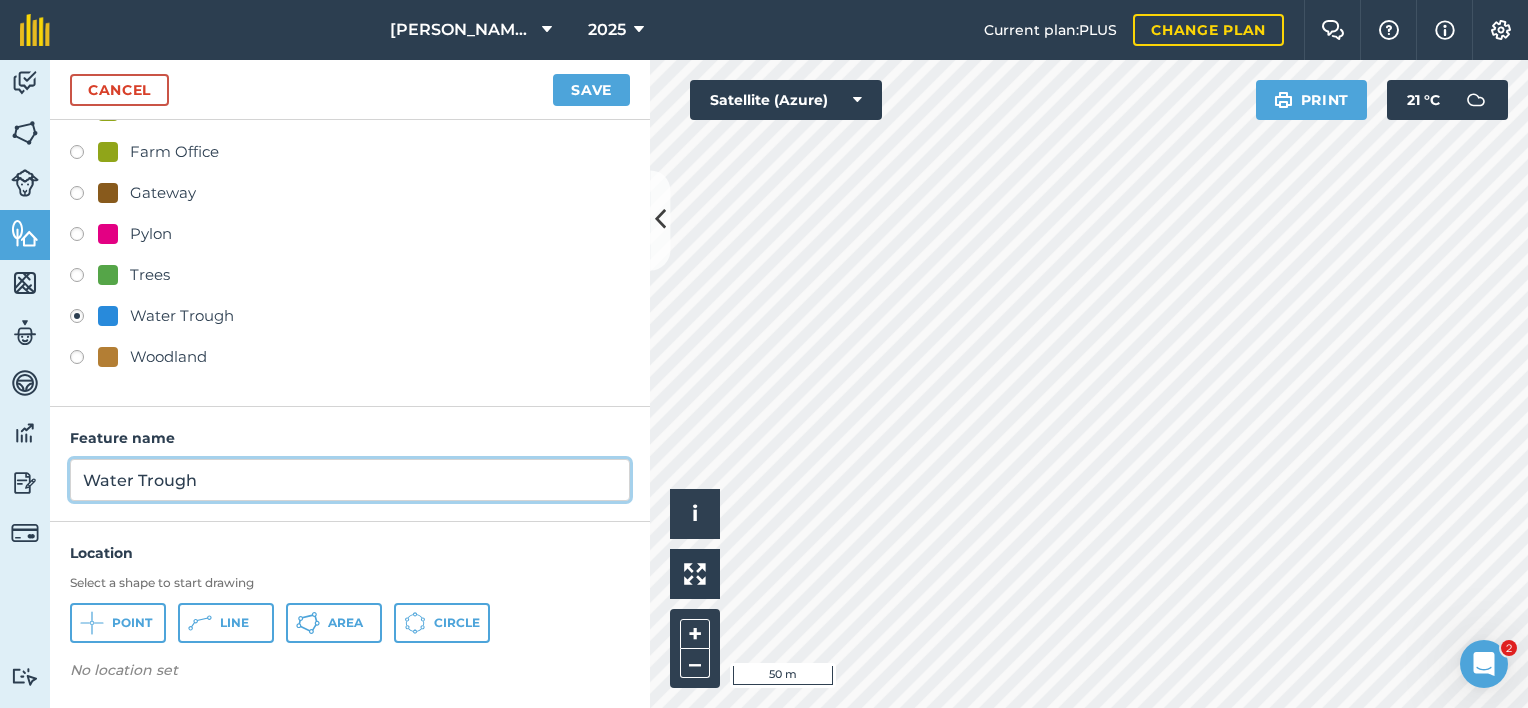type on "Water Trough" 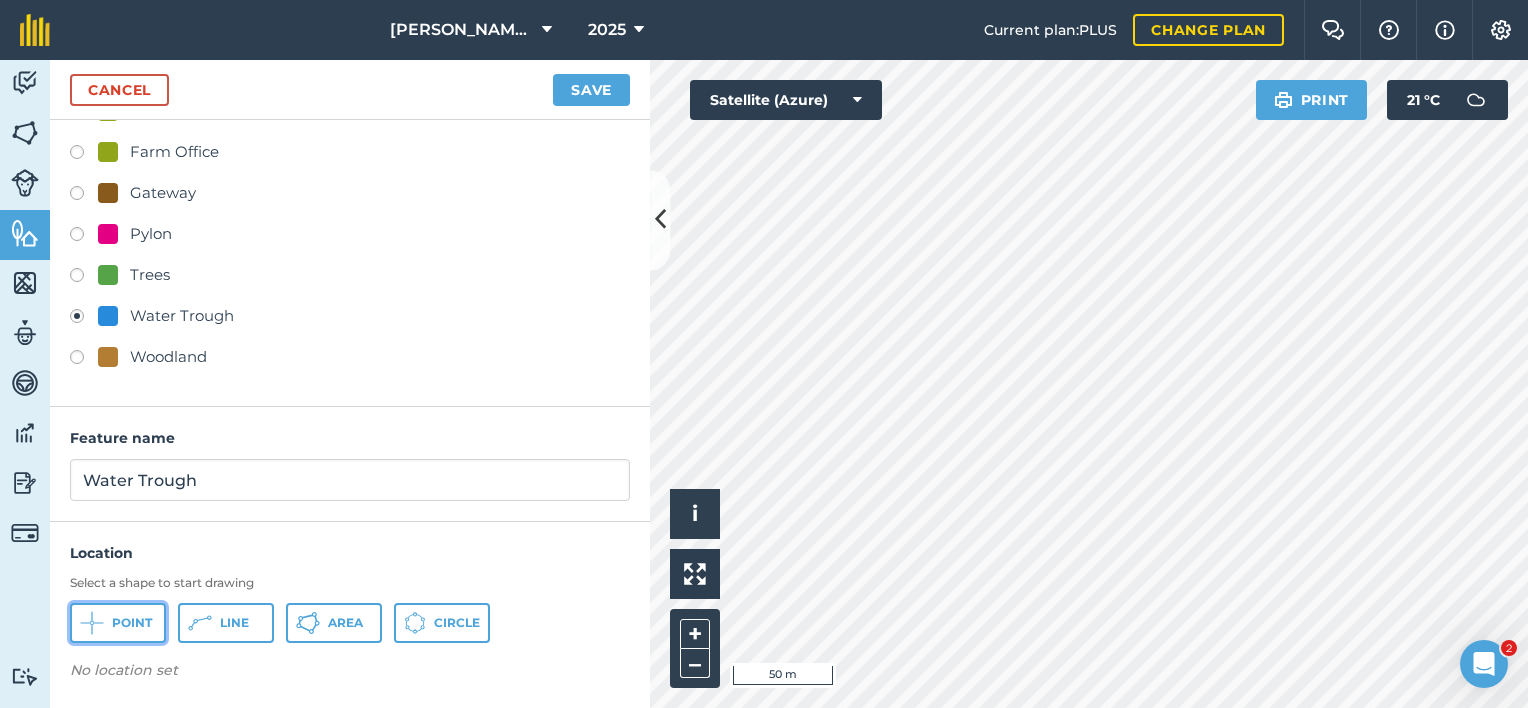 click on "Point" at bounding box center [118, 623] 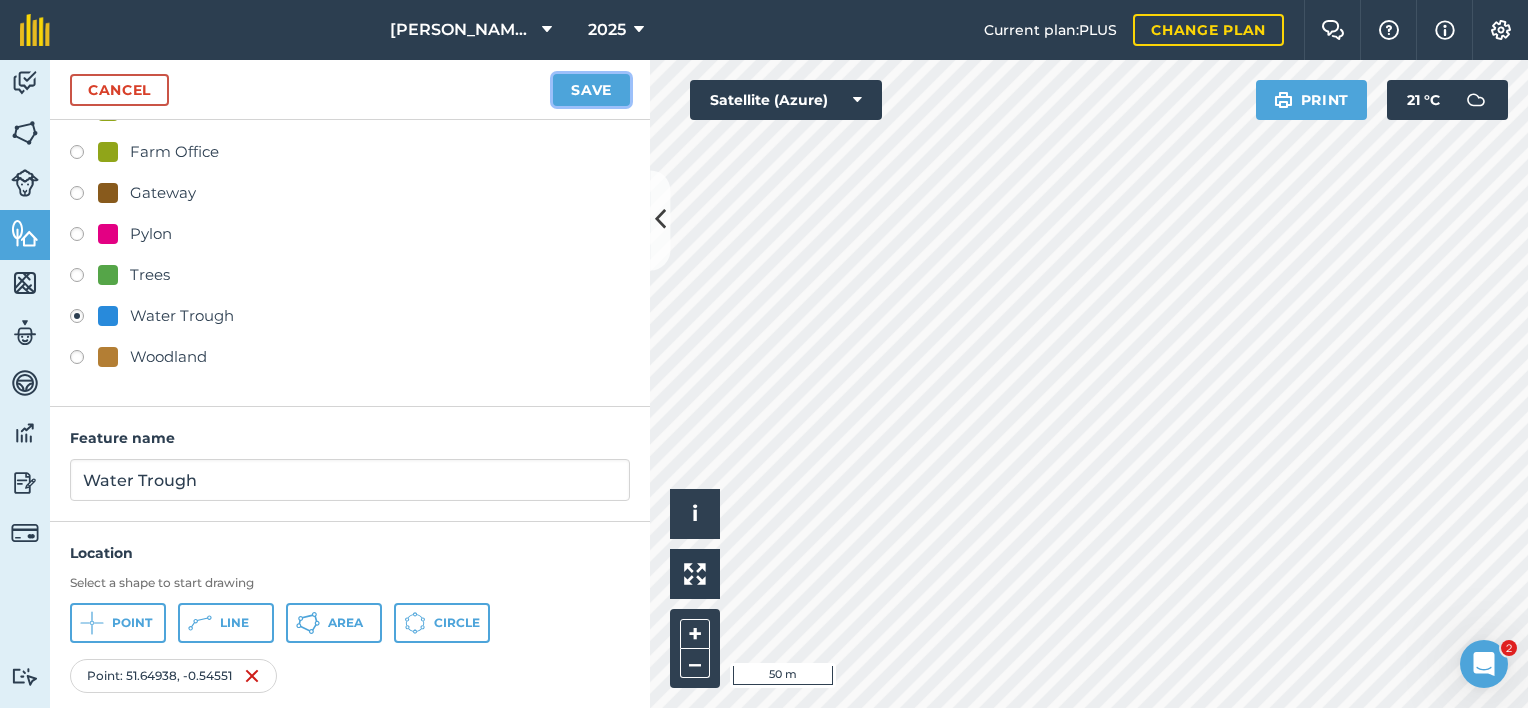 click on "Save" at bounding box center [591, 90] 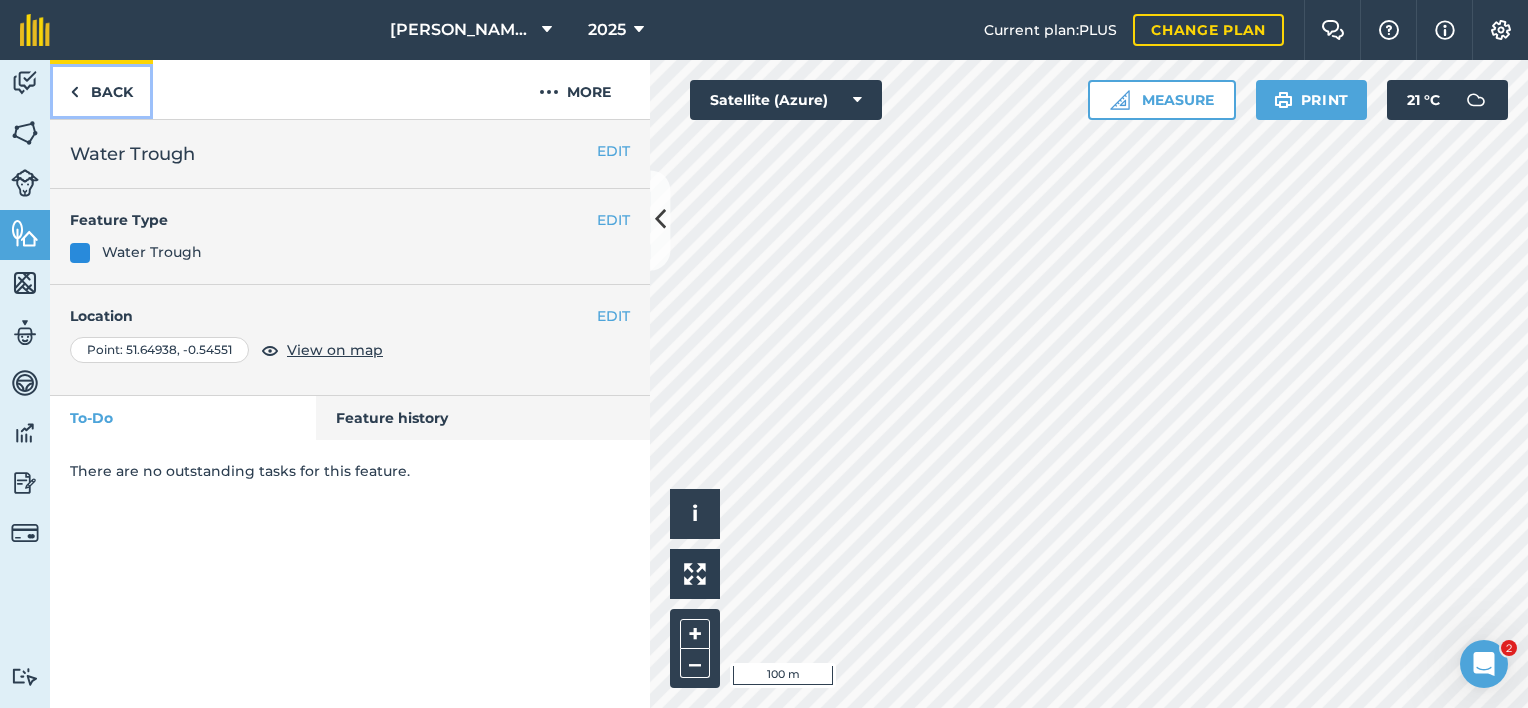 click on "Back" at bounding box center (101, 89) 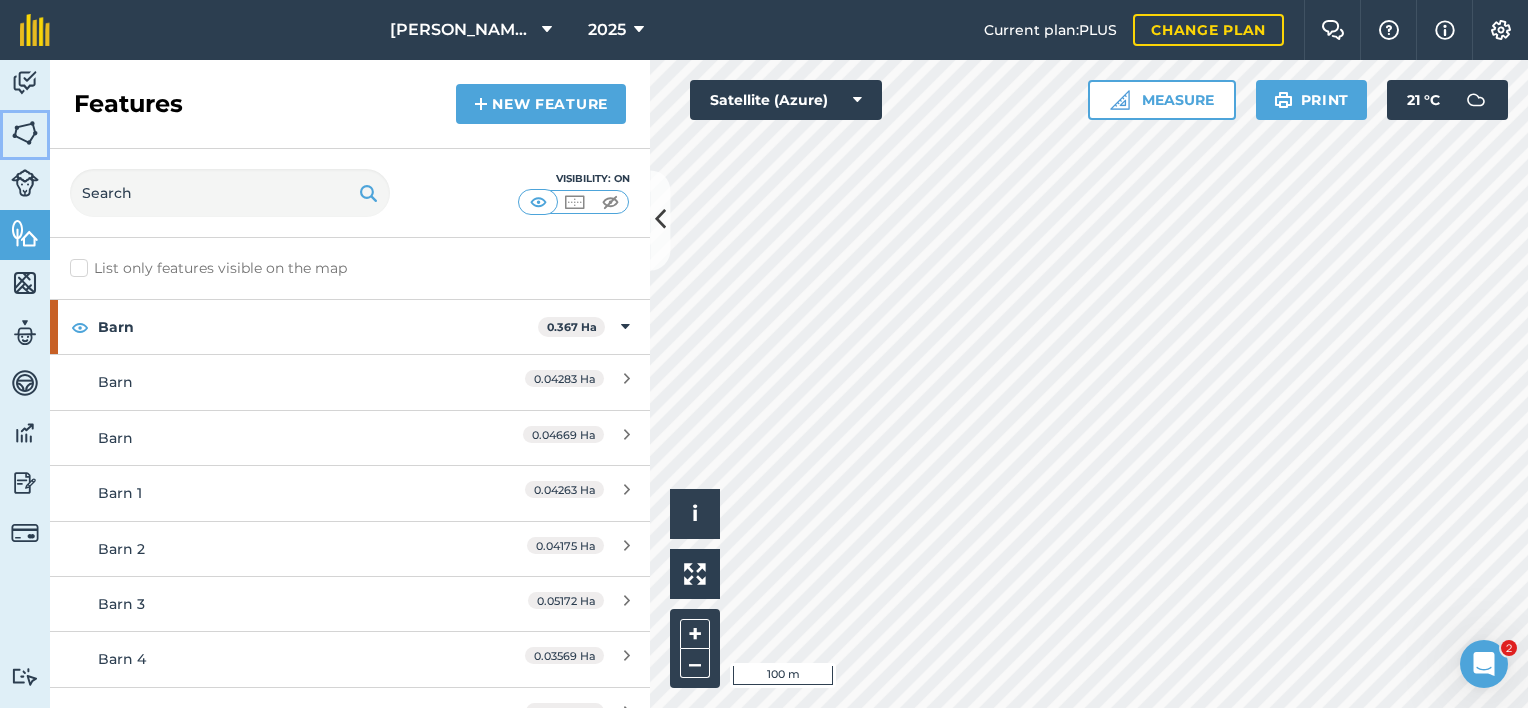 click at bounding box center [25, 133] 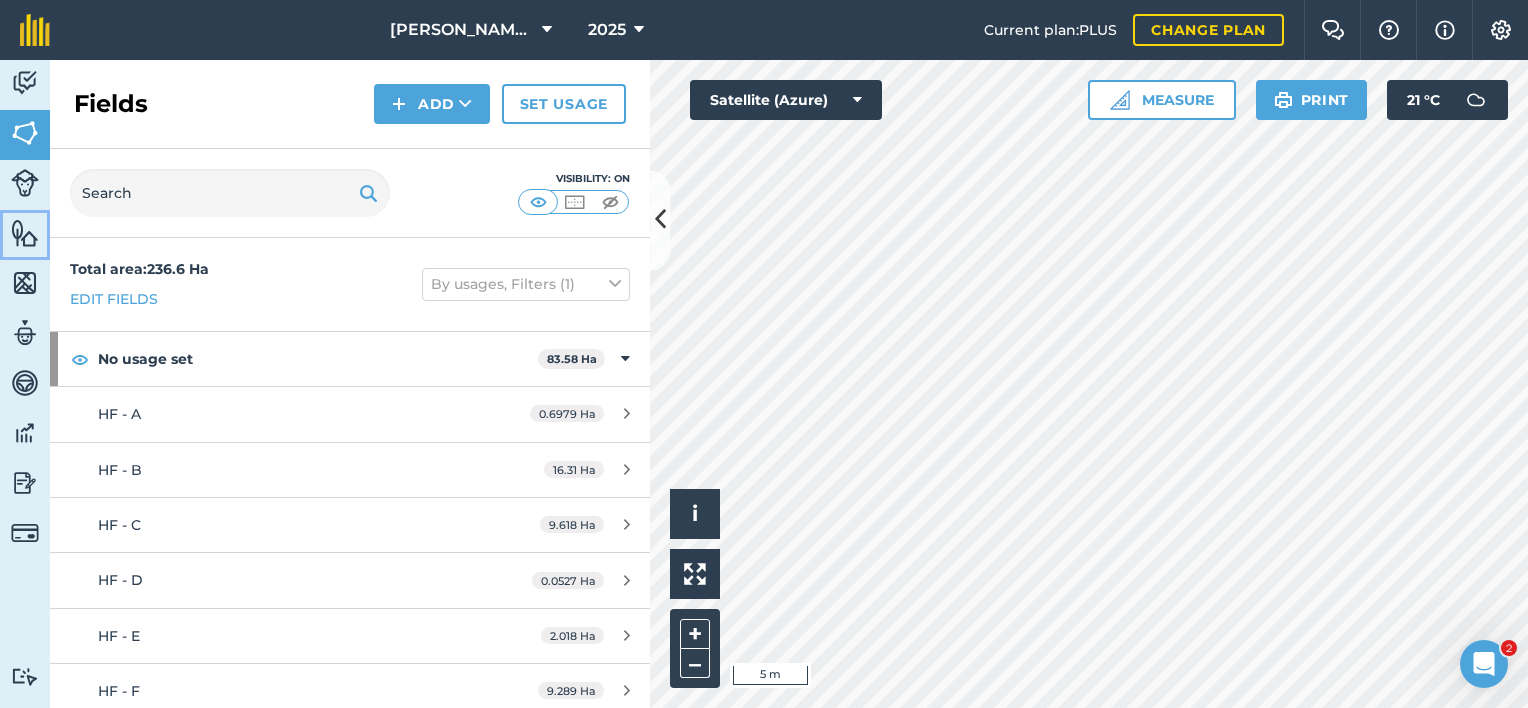 click at bounding box center [25, 233] 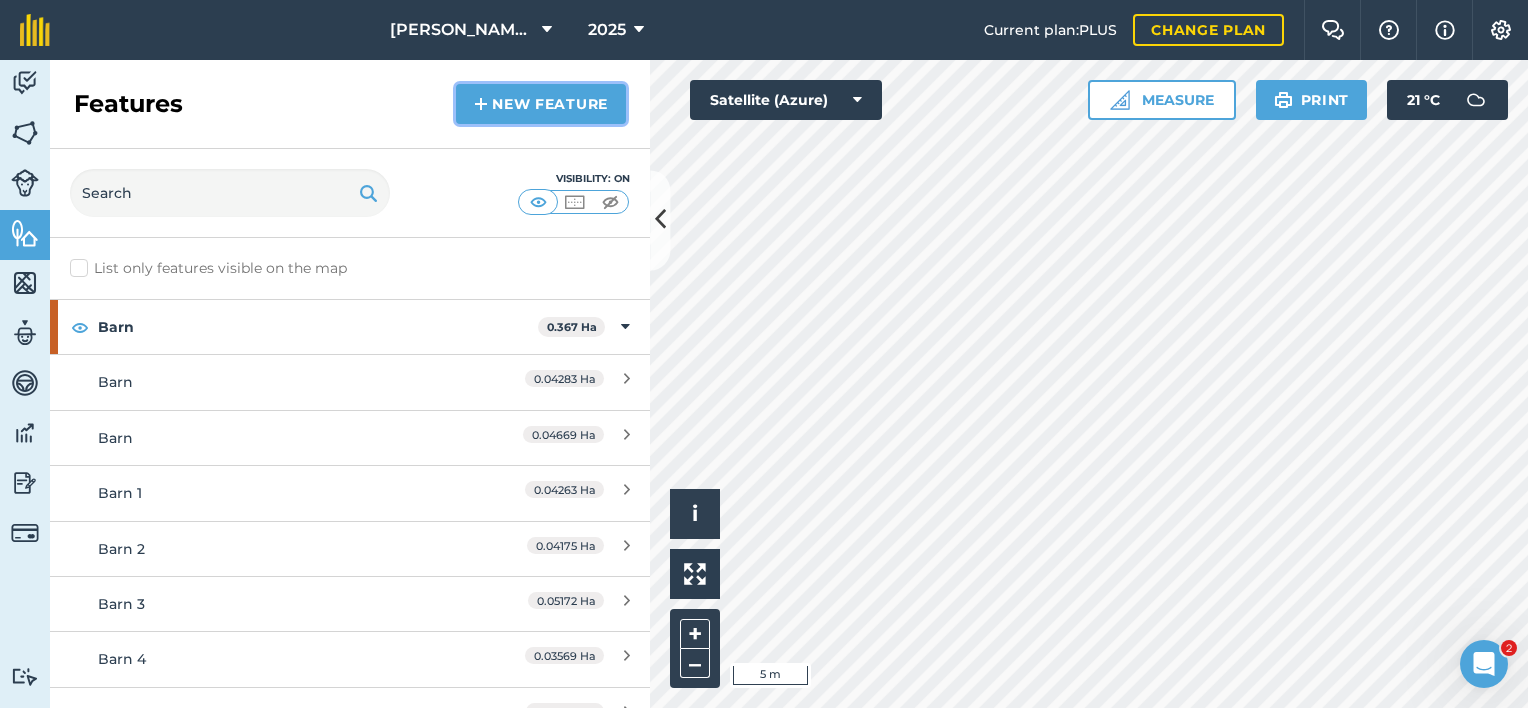 click on "New feature" at bounding box center [541, 104] 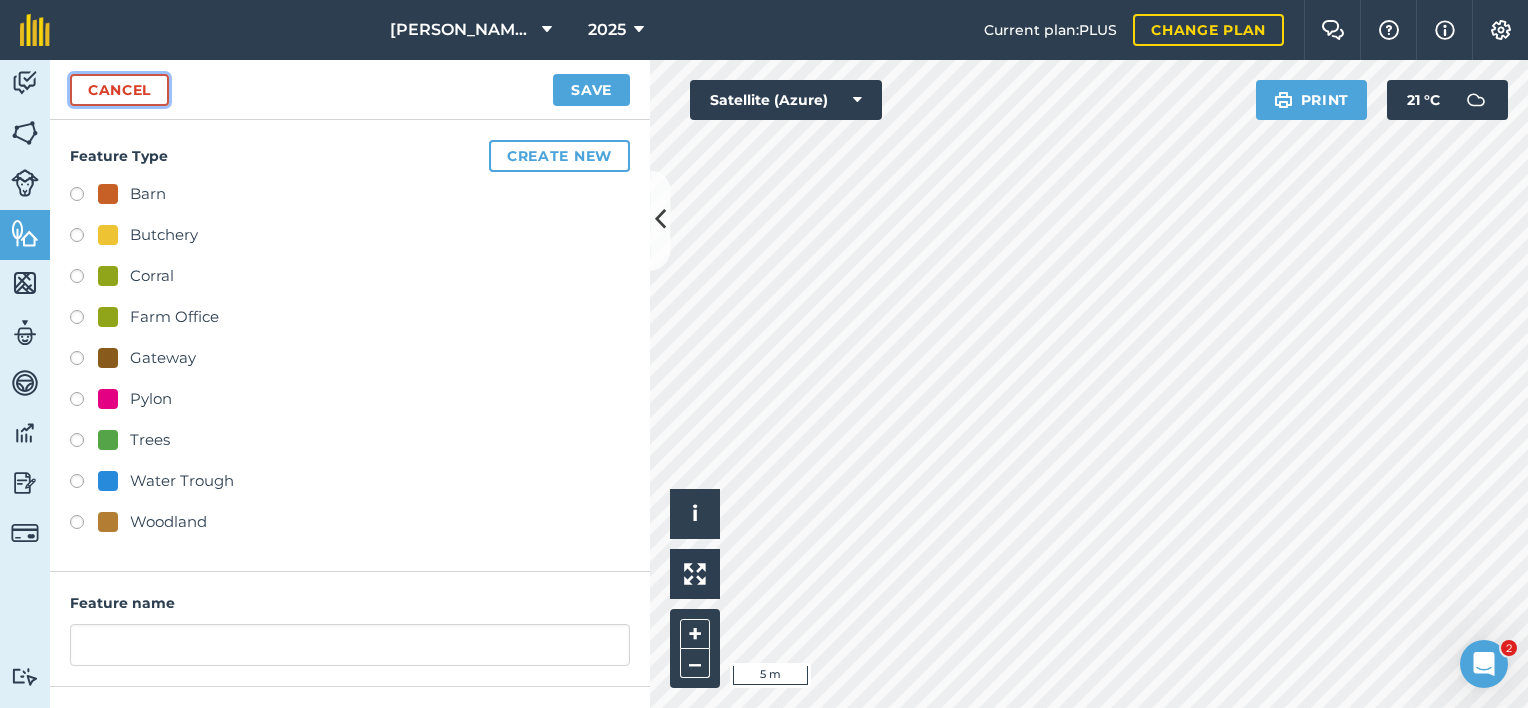 click on "Cancel" at bounding box center (119, 90) 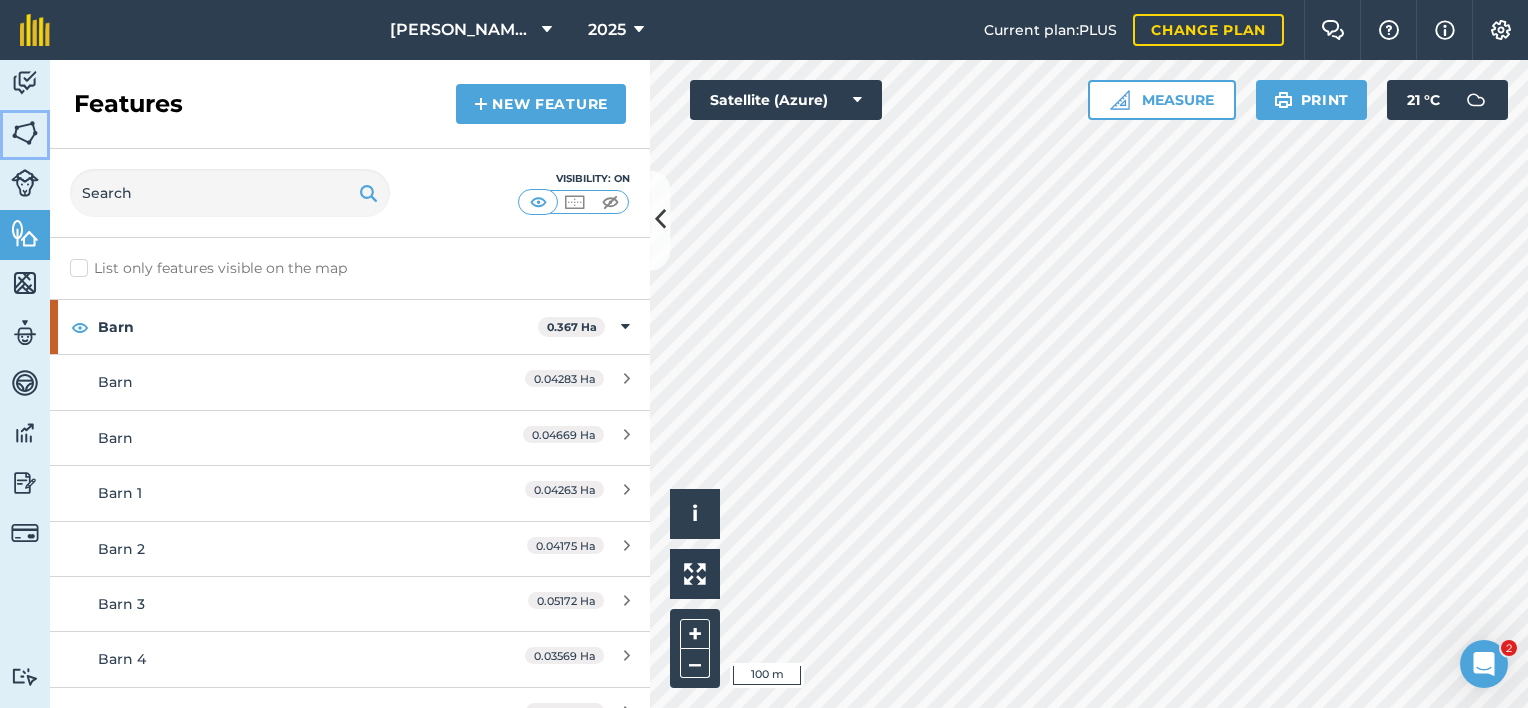 click at bounding box center (25, 133) 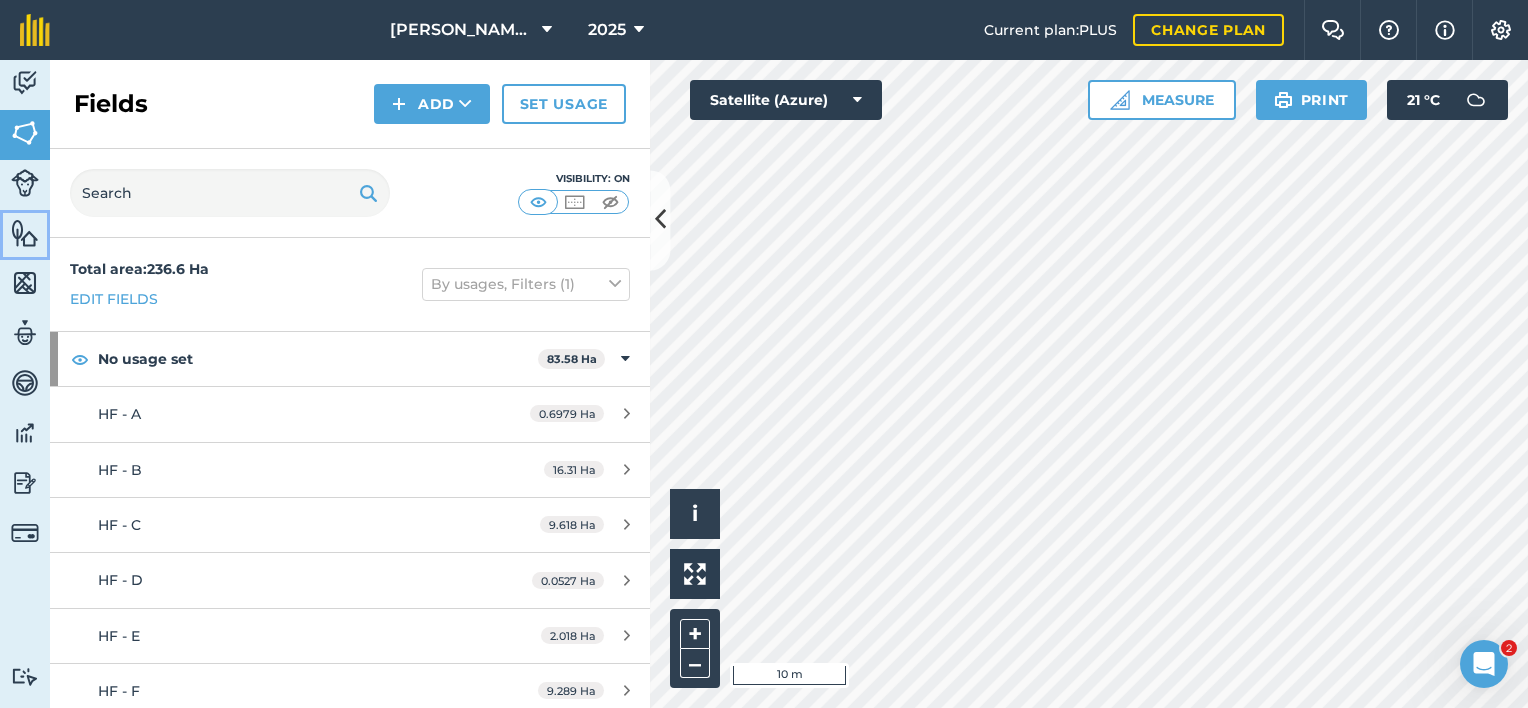 click at bounding box center [25, 233] 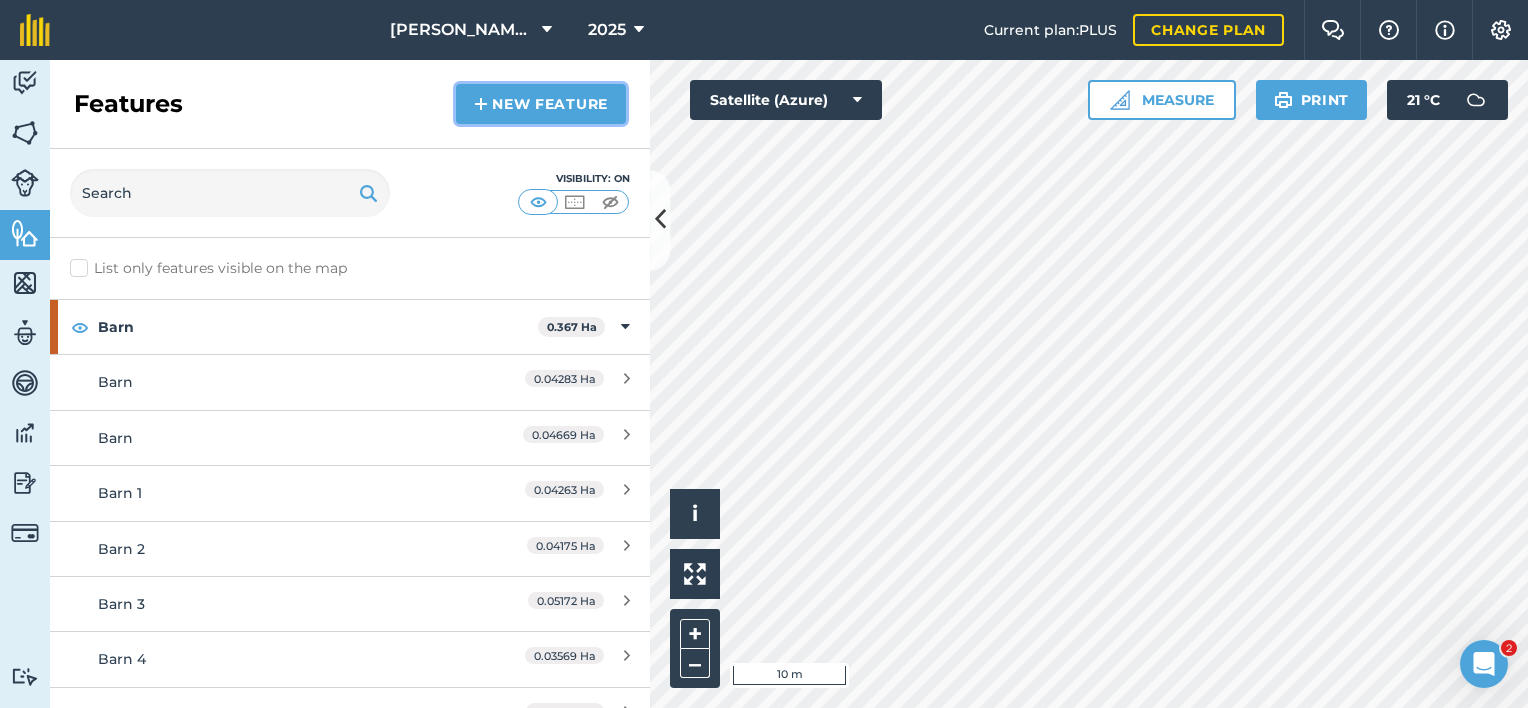 click on "New feature" at bounding box center (541, 104) 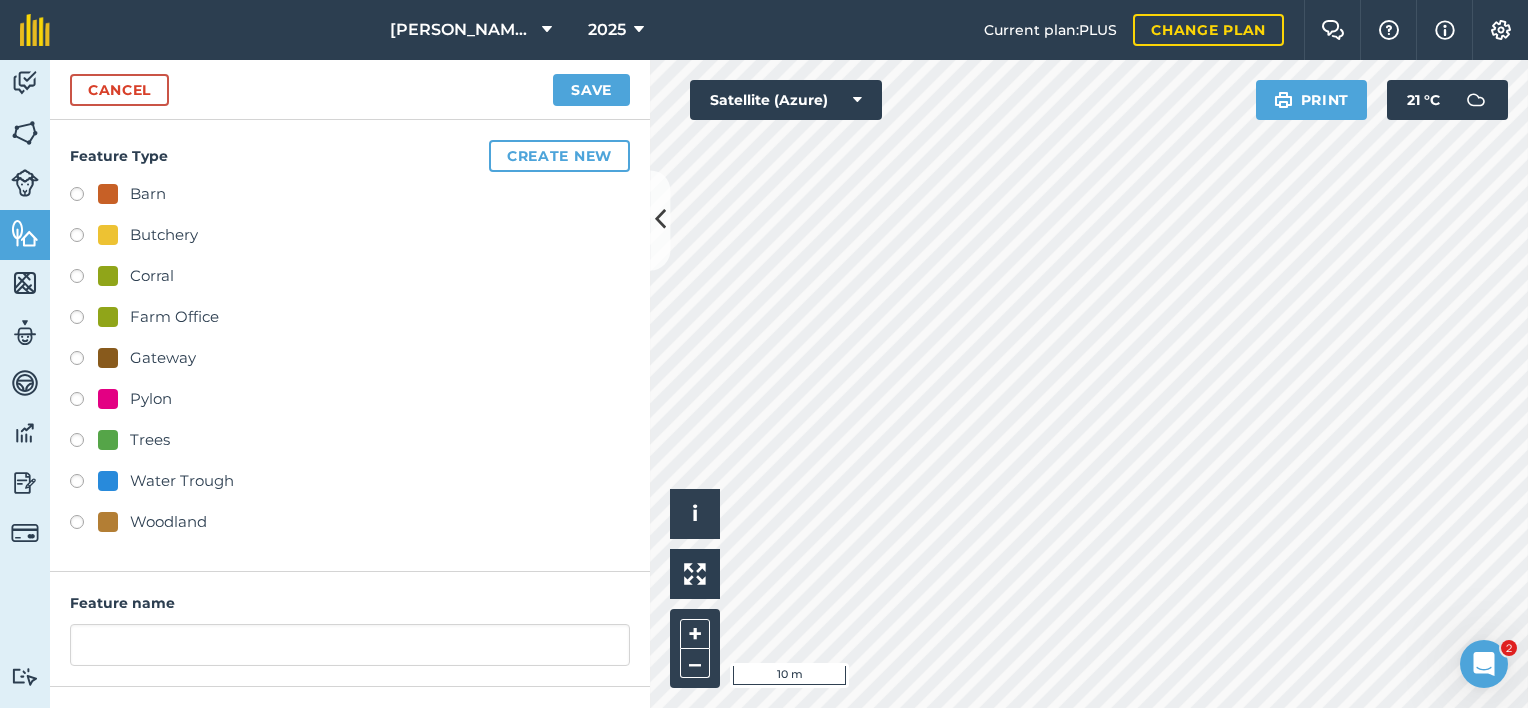 click on "Gateway" at bounding box center (147, 358) 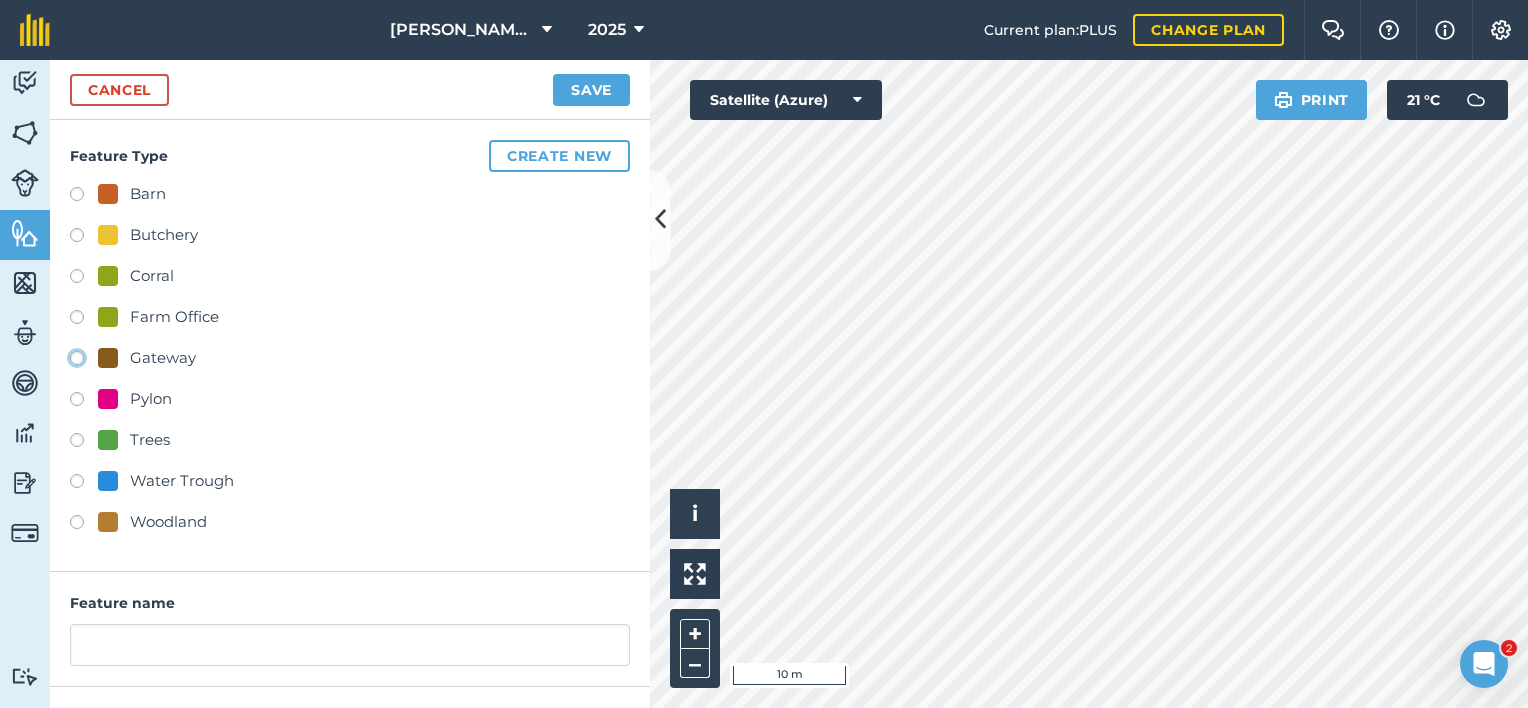 radio on "true" 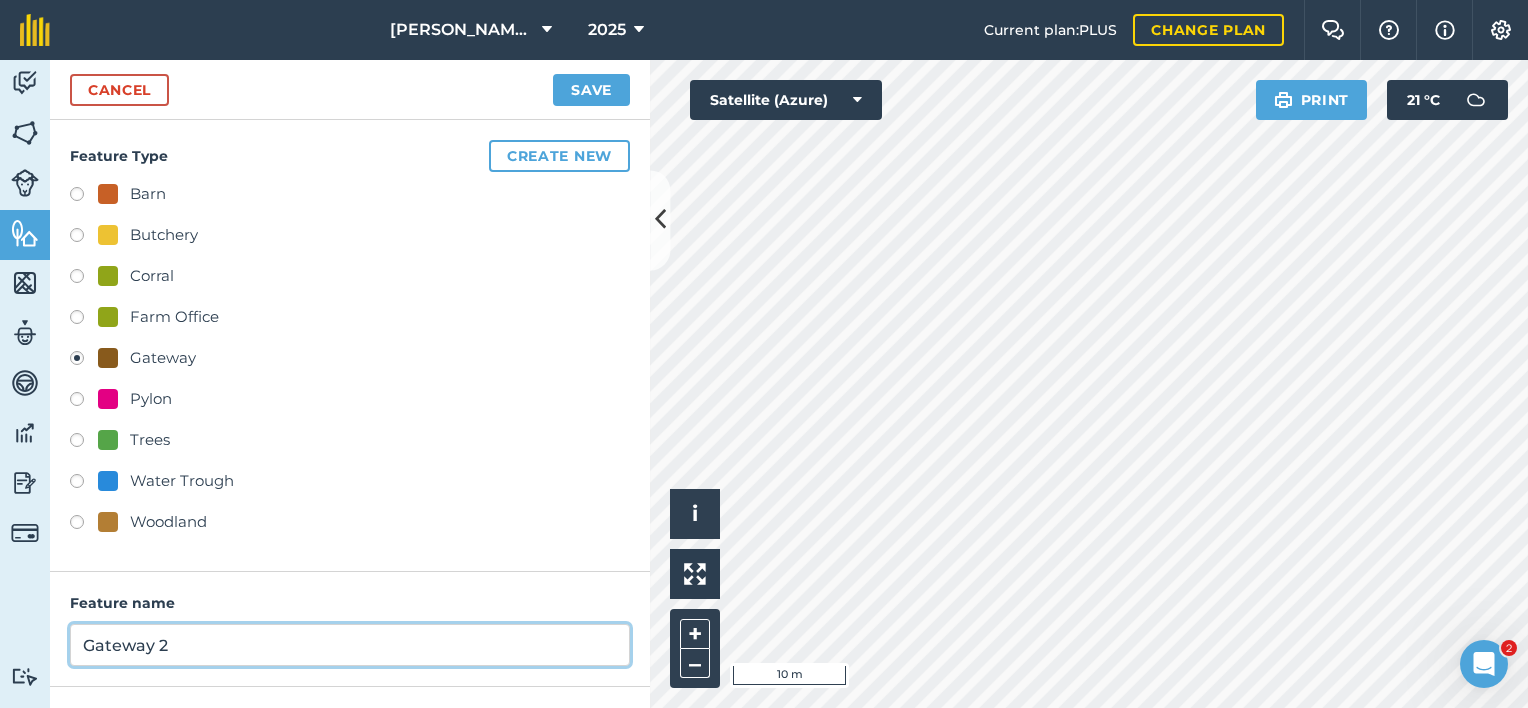 click on "Gateway 2" at bounding box center [350, 645] 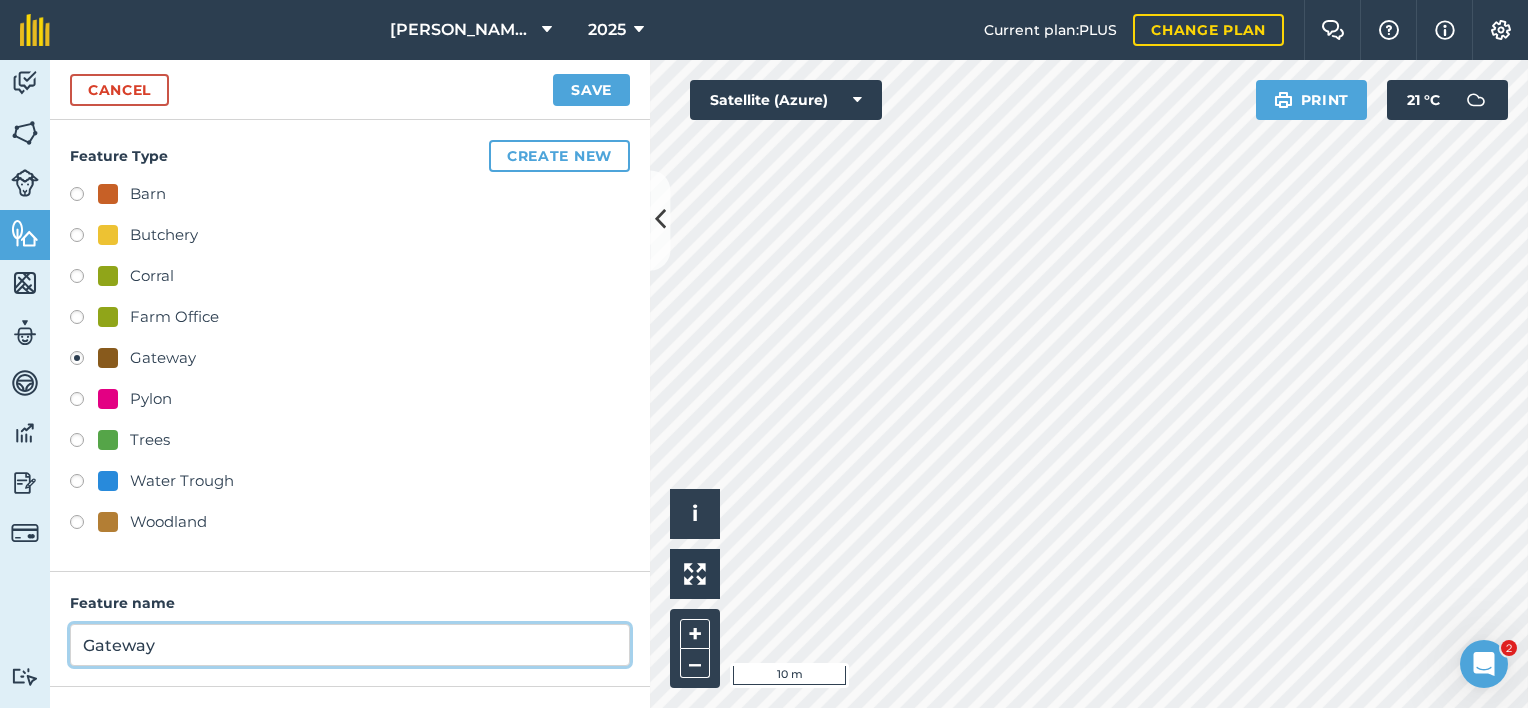 scroll, scrollTop: 165, scrollLeft: 0, axis: vertical 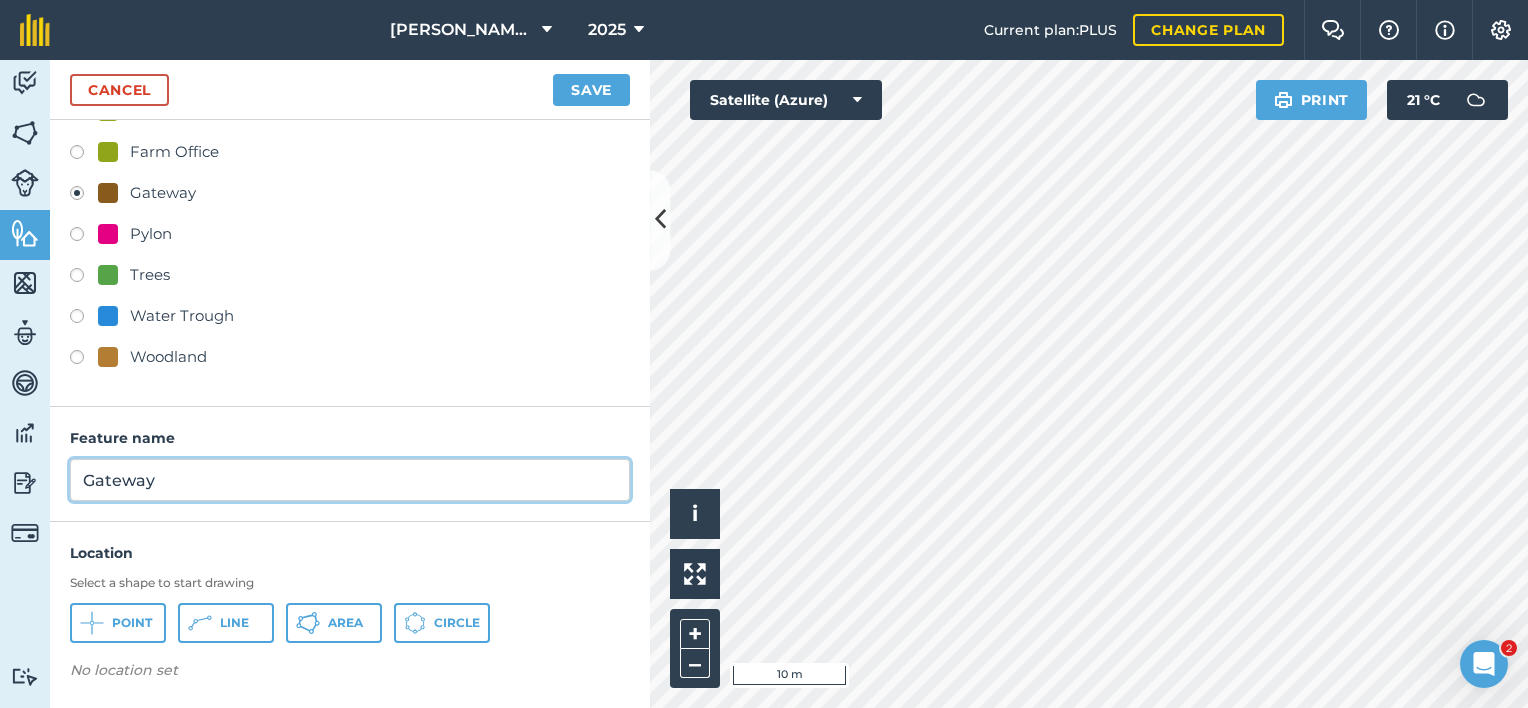 type on "Gateway" 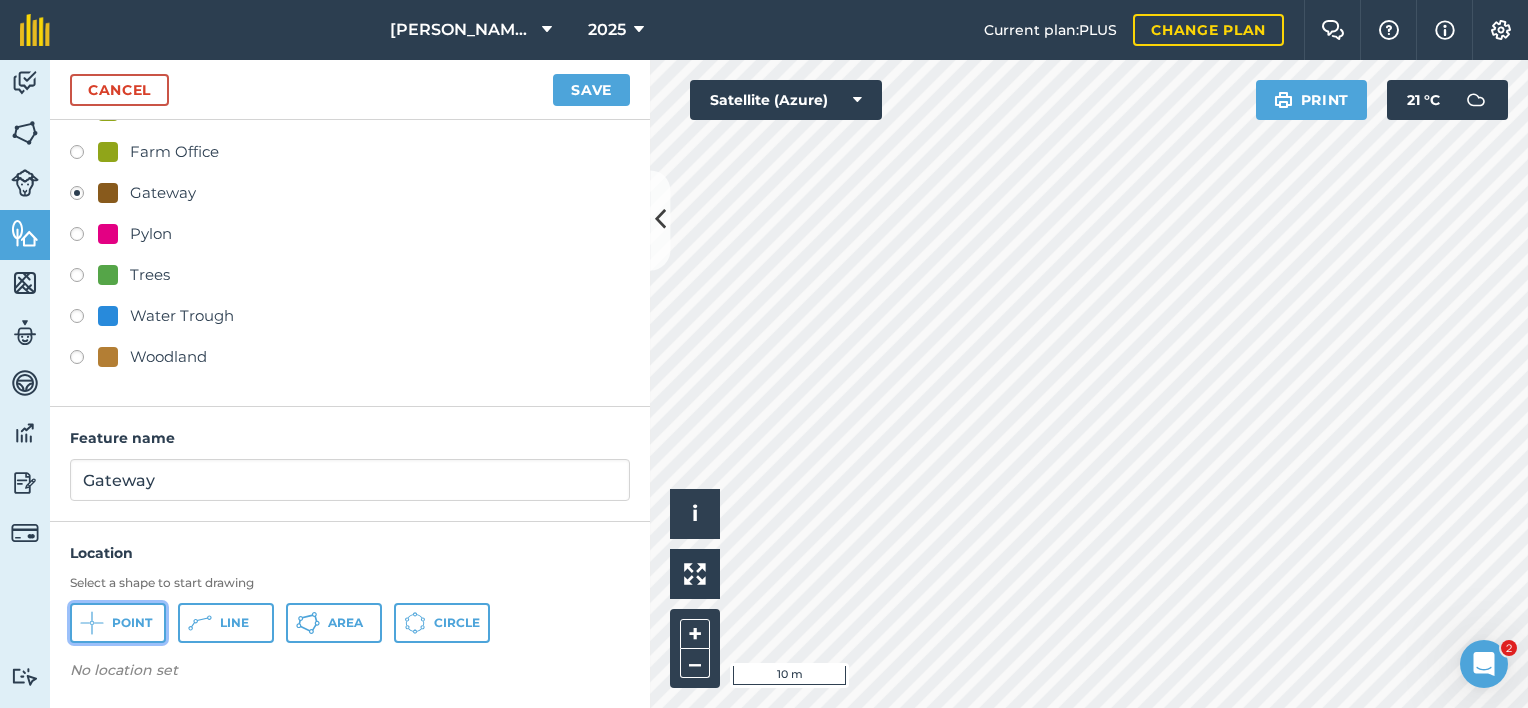 click on "Point" at bounding box center [132, 623] 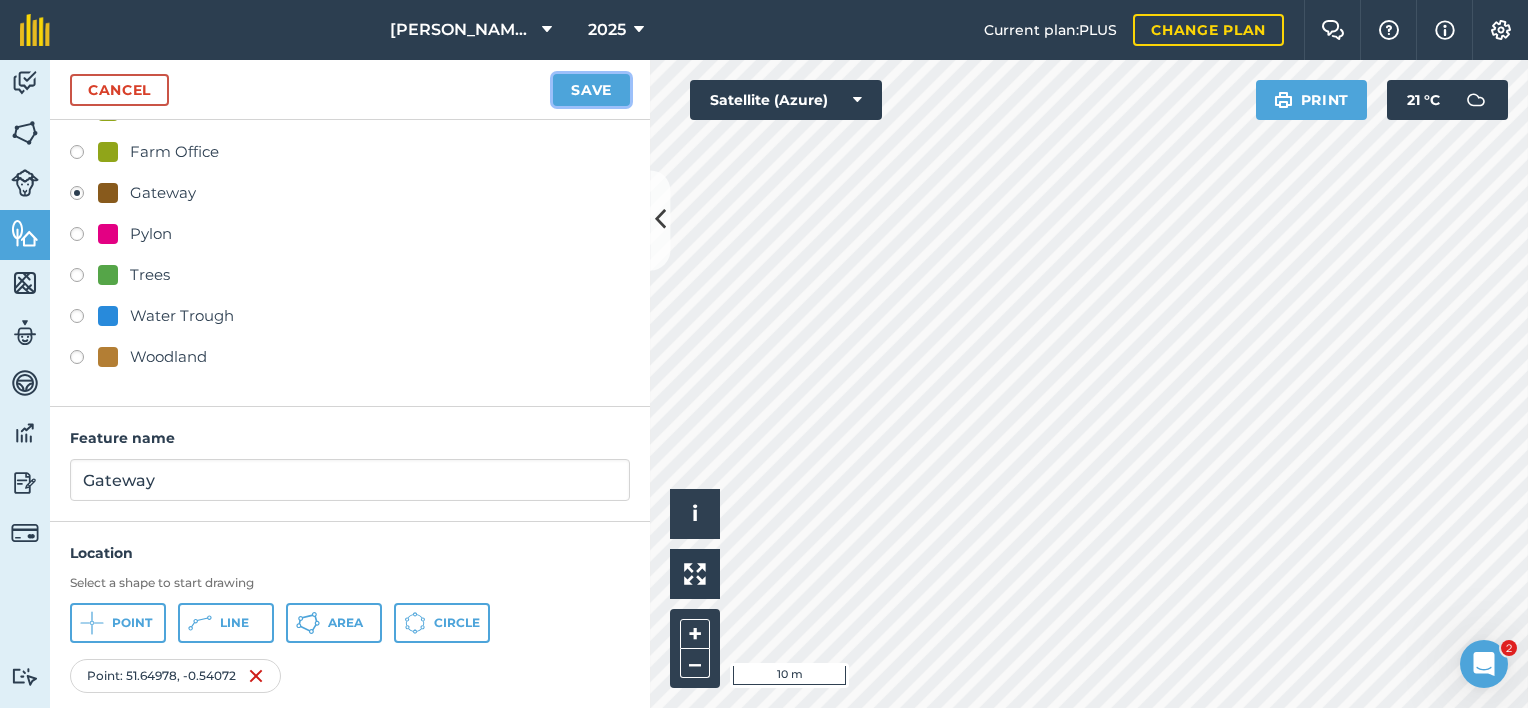 click on "Save" at bounding box center (591, 90) 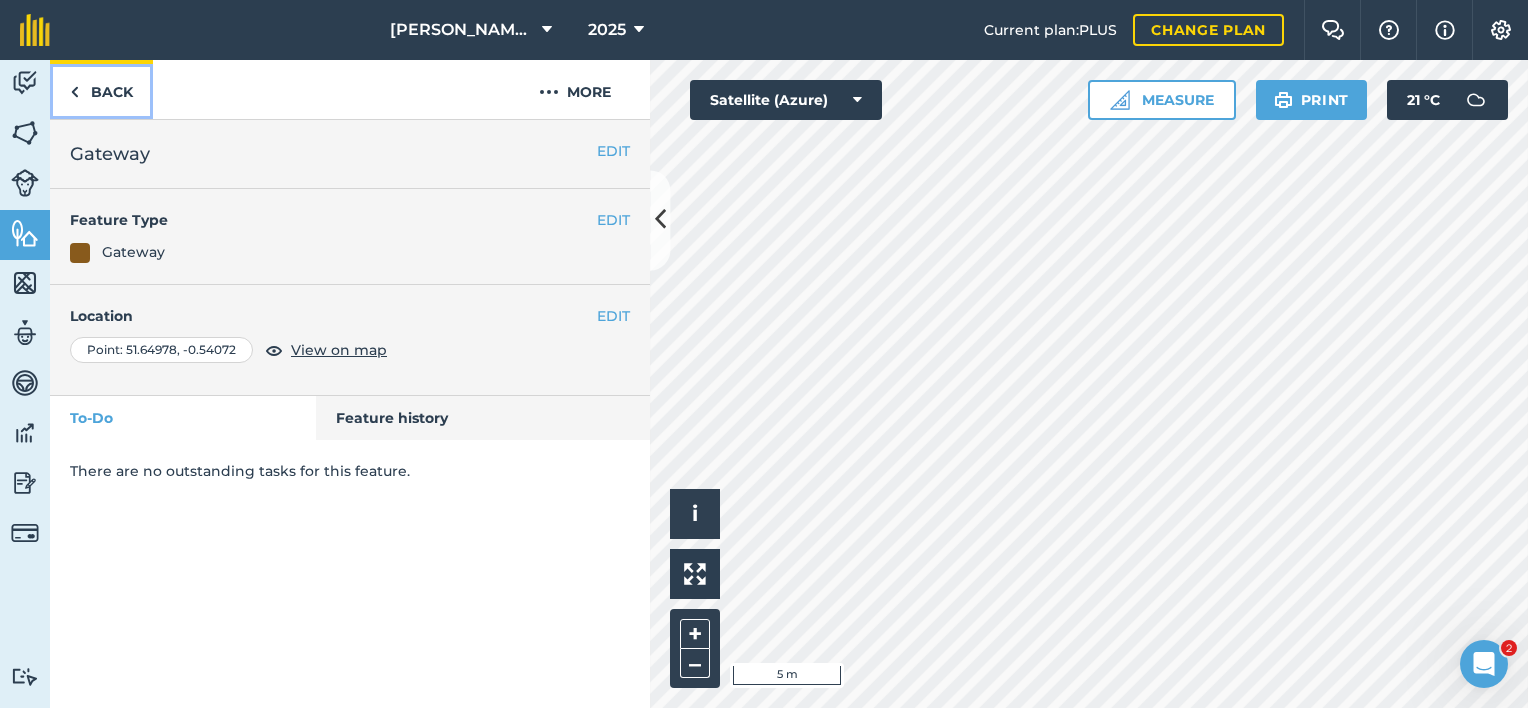 click on "Back" at bounding box center [101, 89] 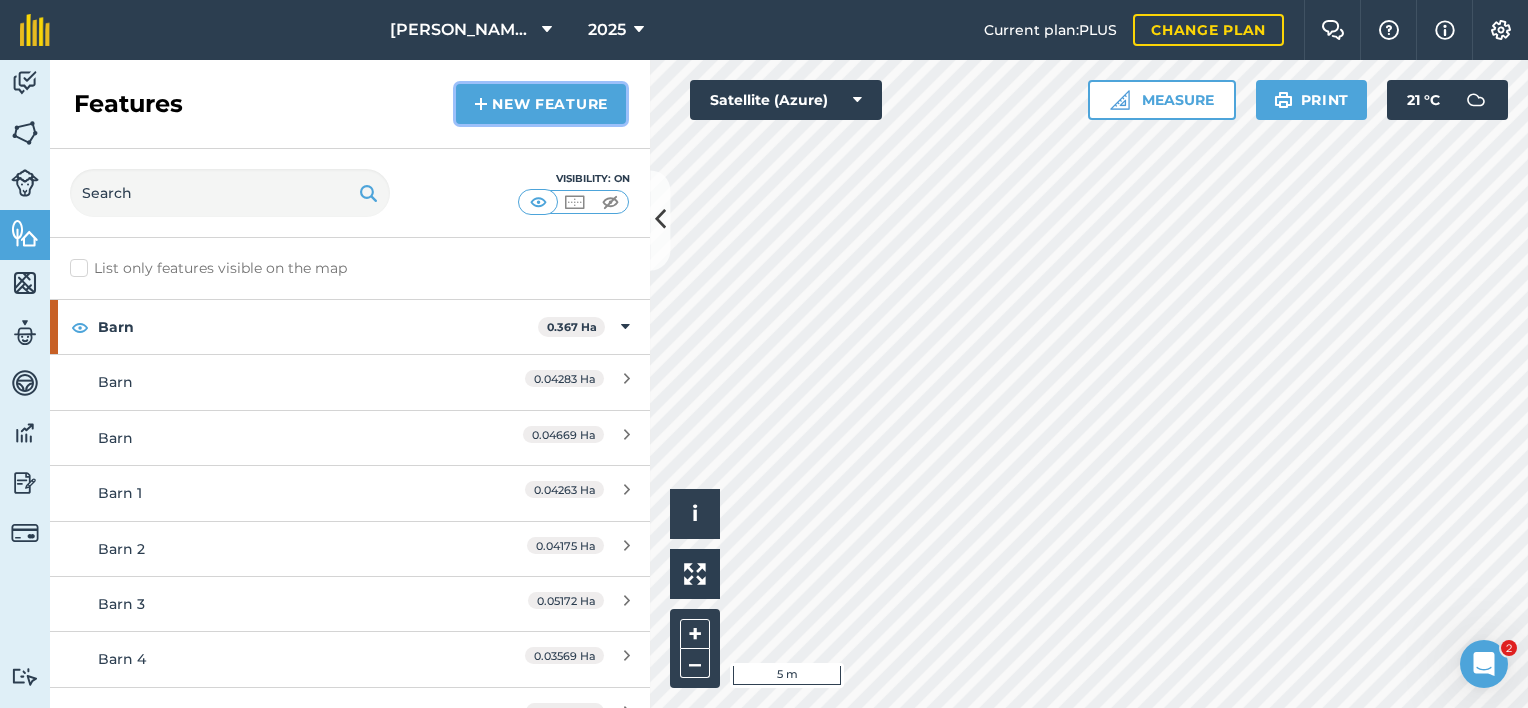 click on "New feature" at bounding box center [541, 104] 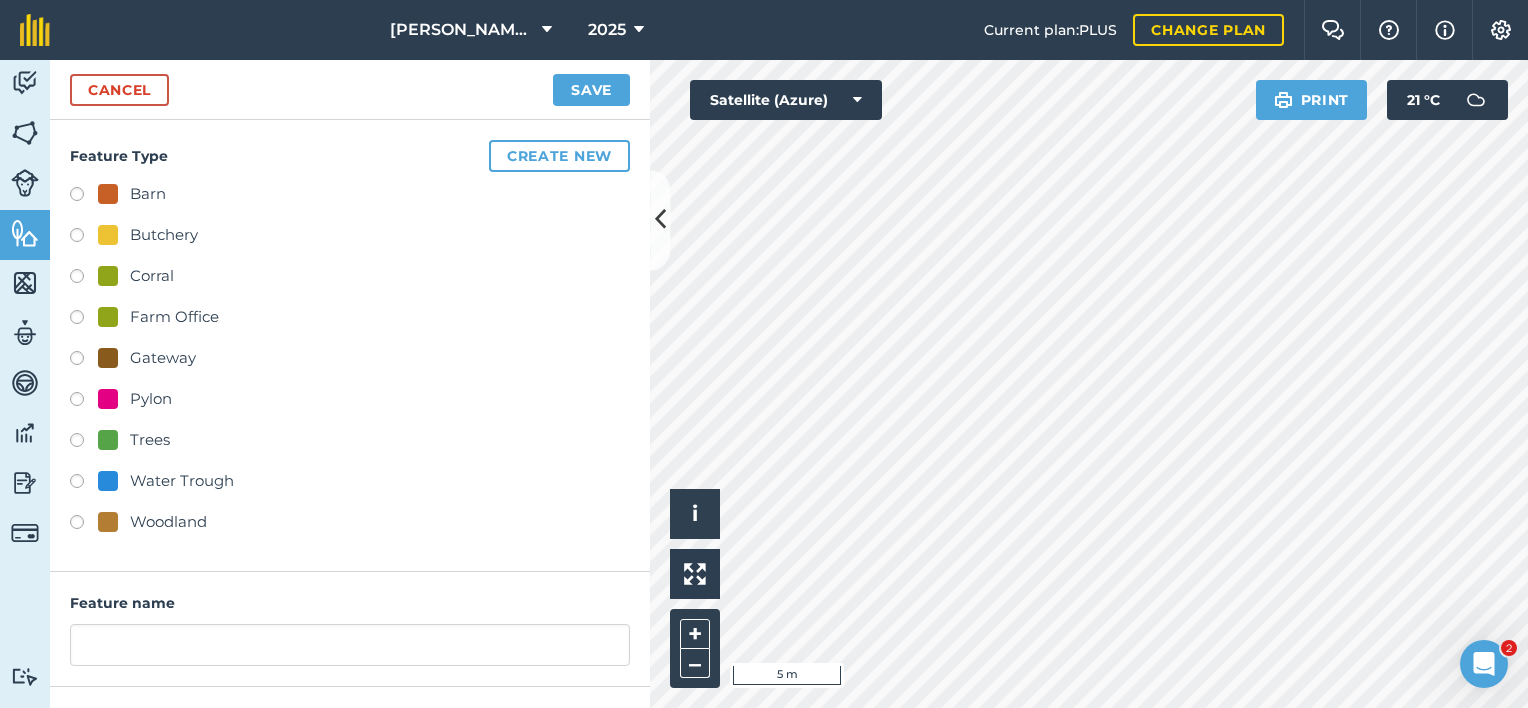 click on "Water Trough" at bounding box center (182, 481) 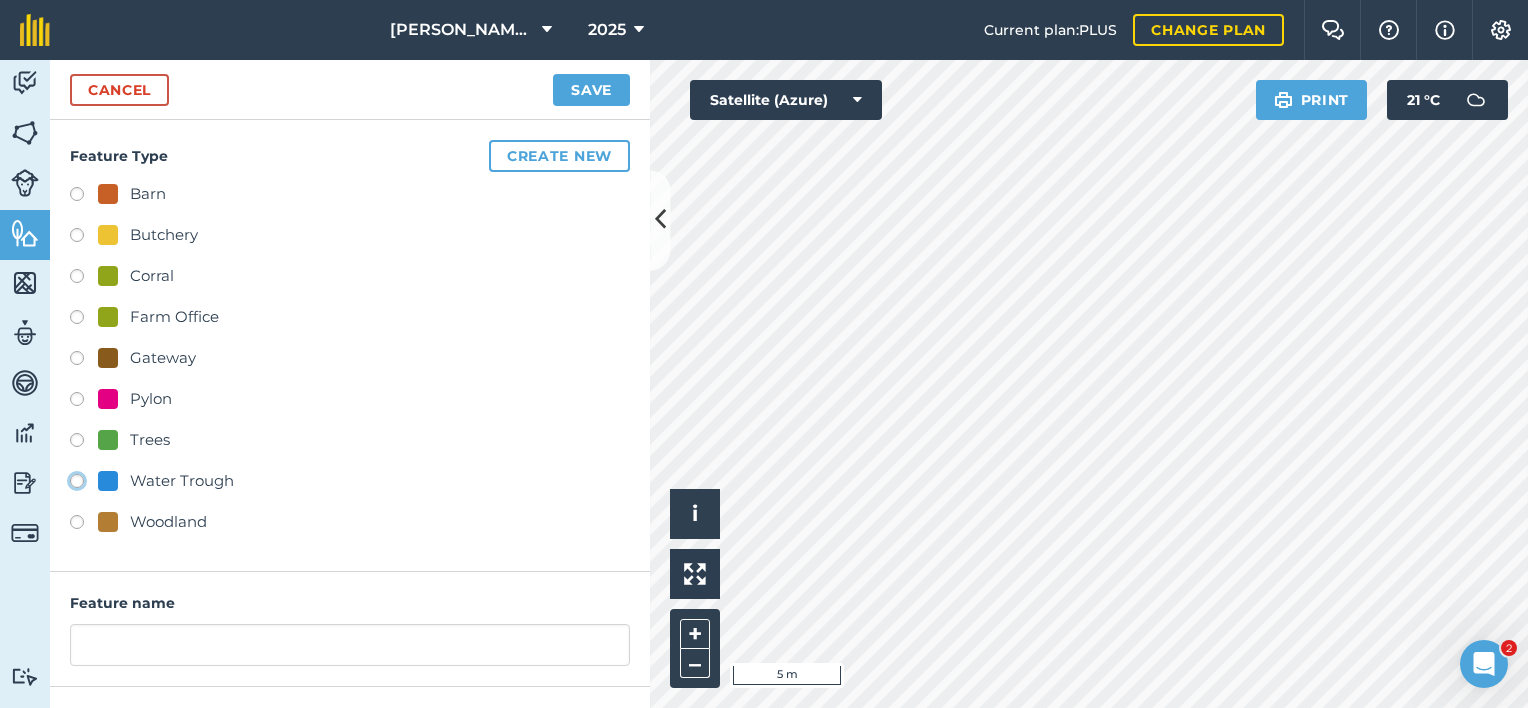 click on "Water Trough" at bounding box center (-9923, 480) 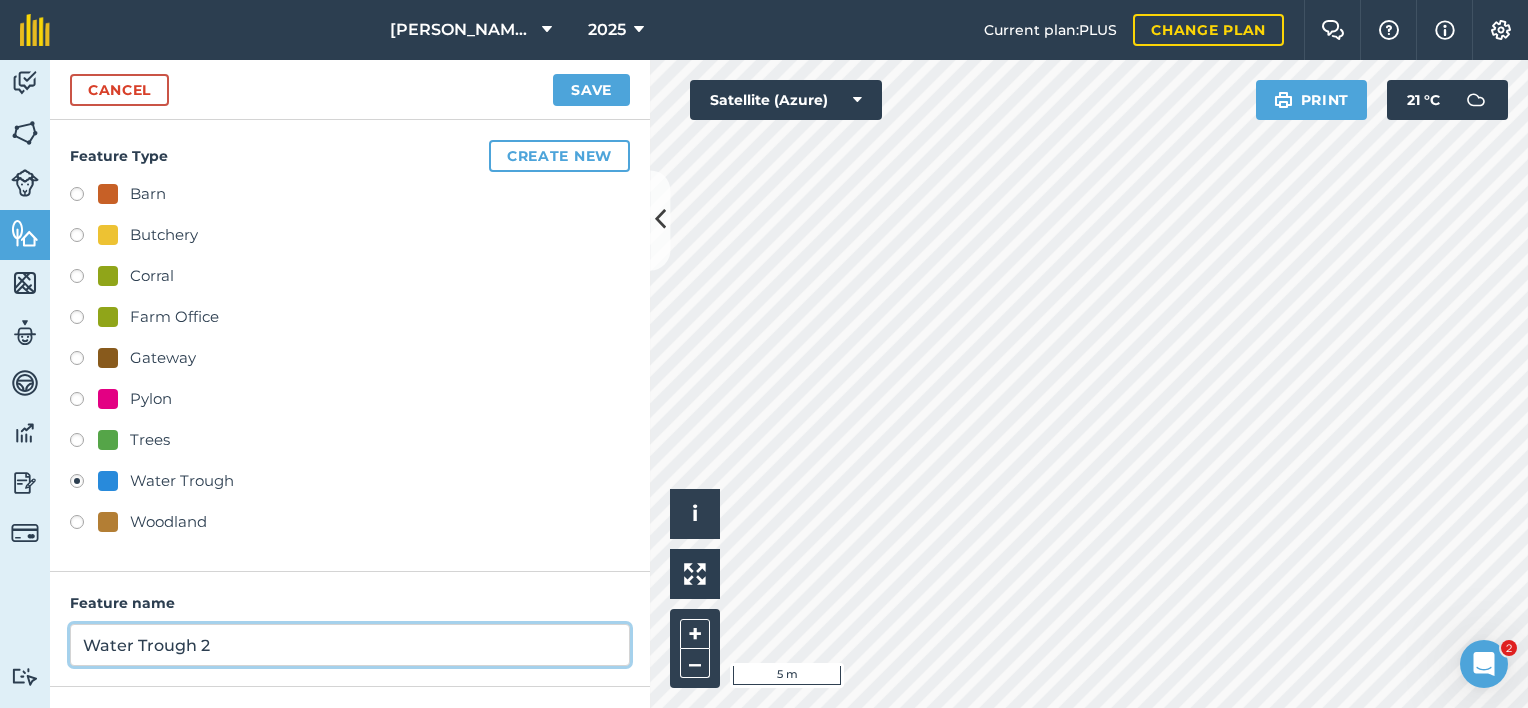 click on "Water Trough 2" at bounding box center [350, 645] 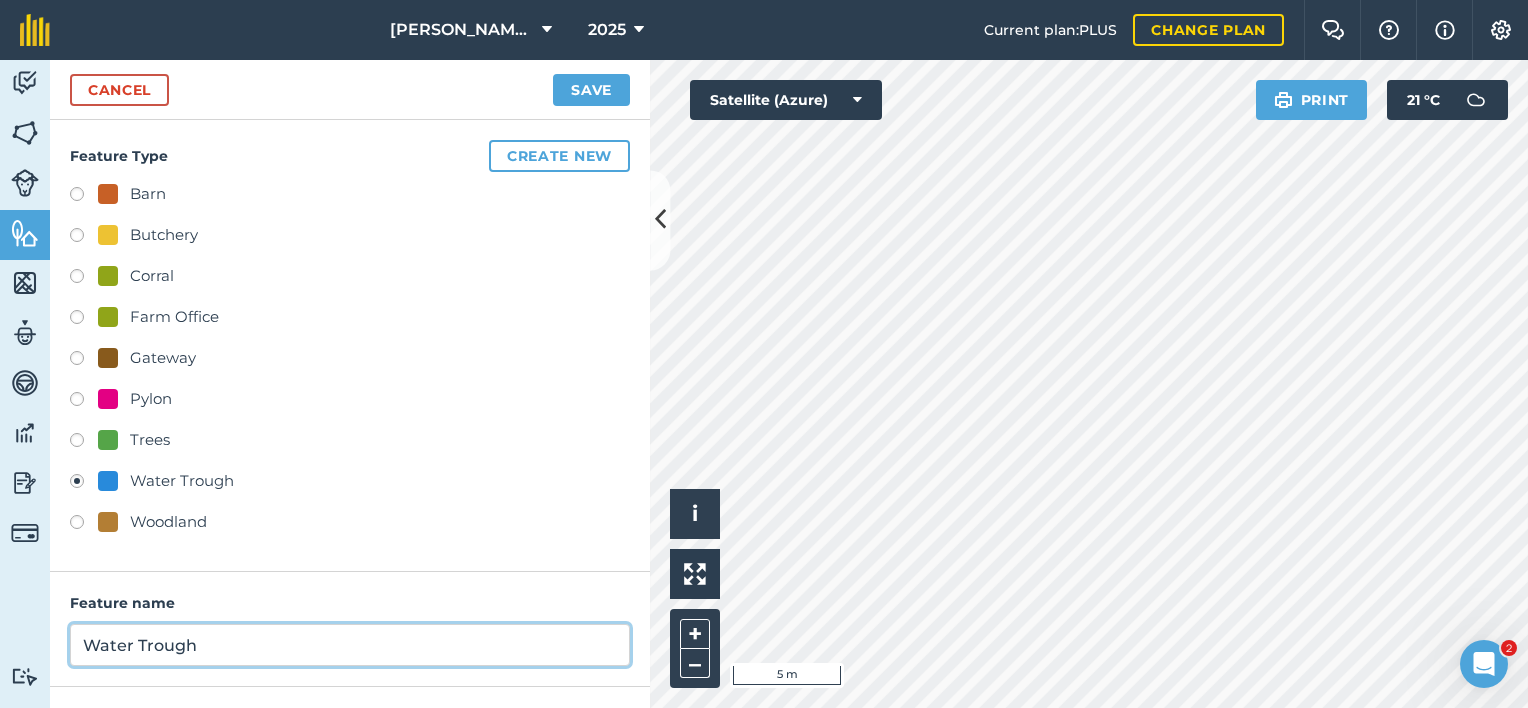 scroll, scrollTop: 165, scrollLeft: 0, axis: vertical 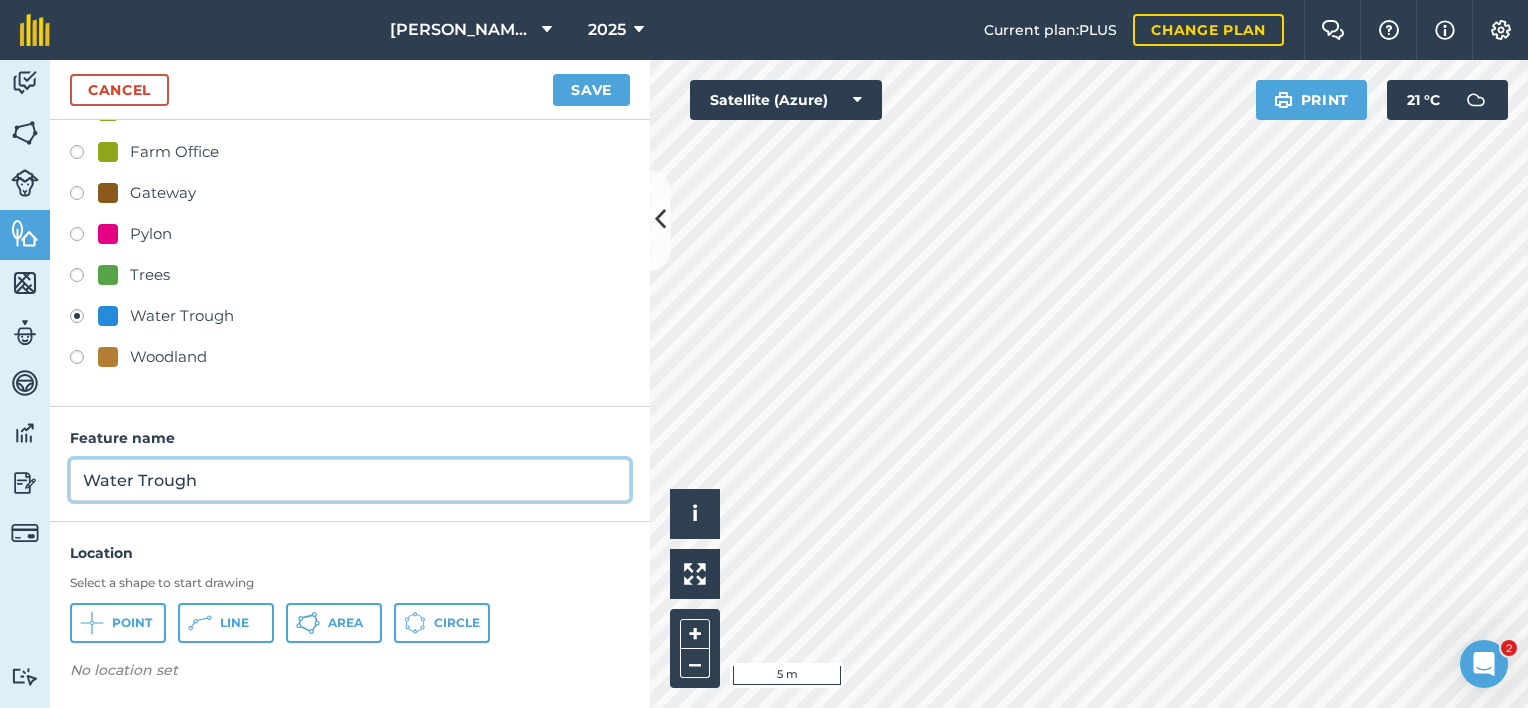 type on "Water Trough" 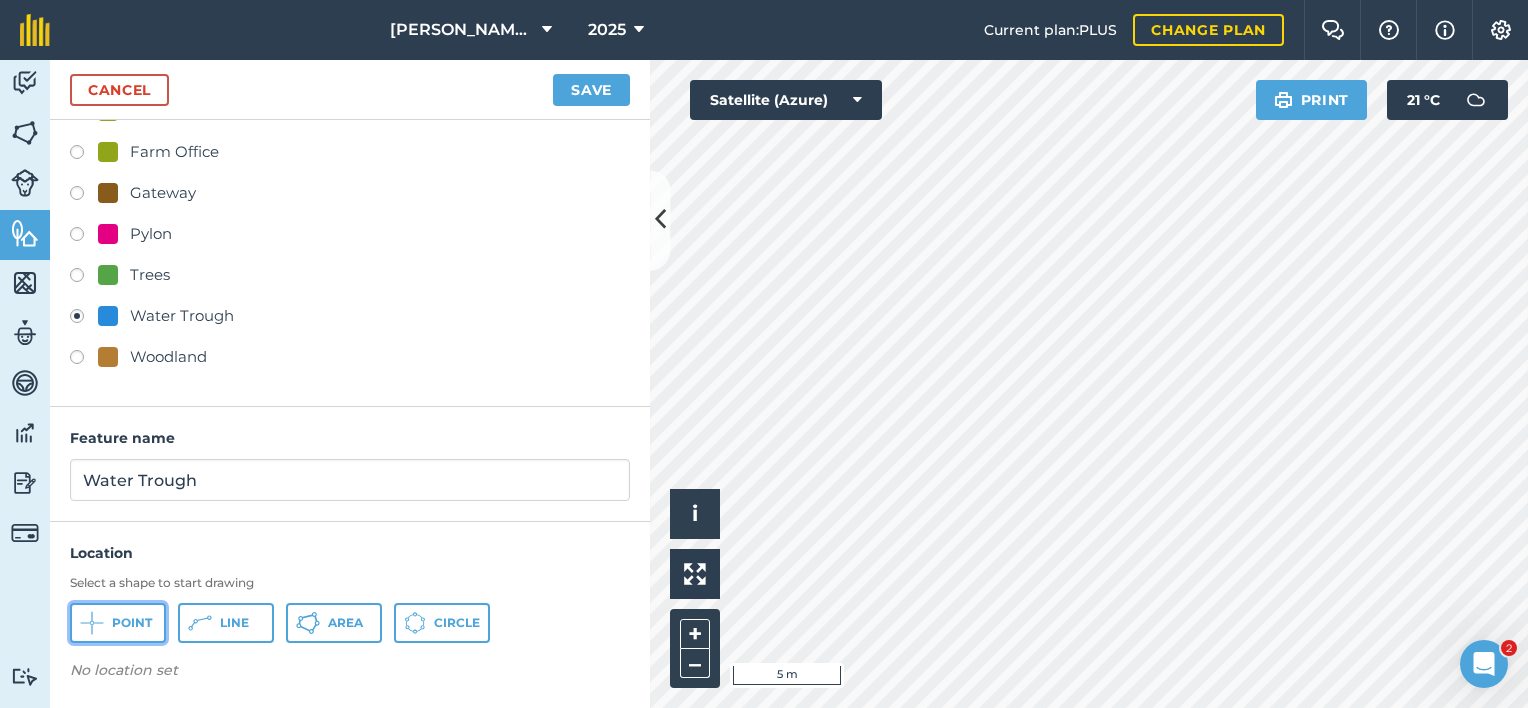 click on "Point" at bounding box center (118, 623) 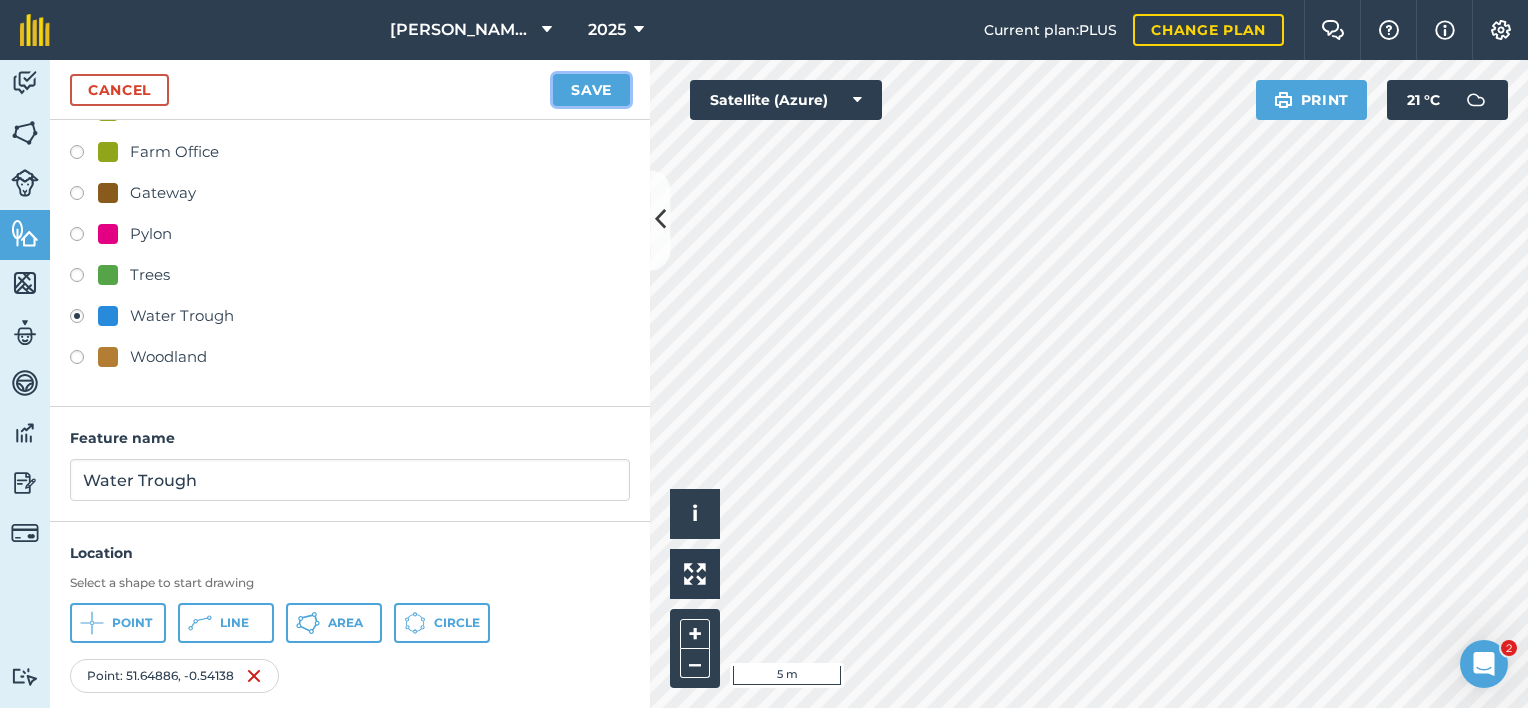 click on "Save" at bounding box center (591, 90) 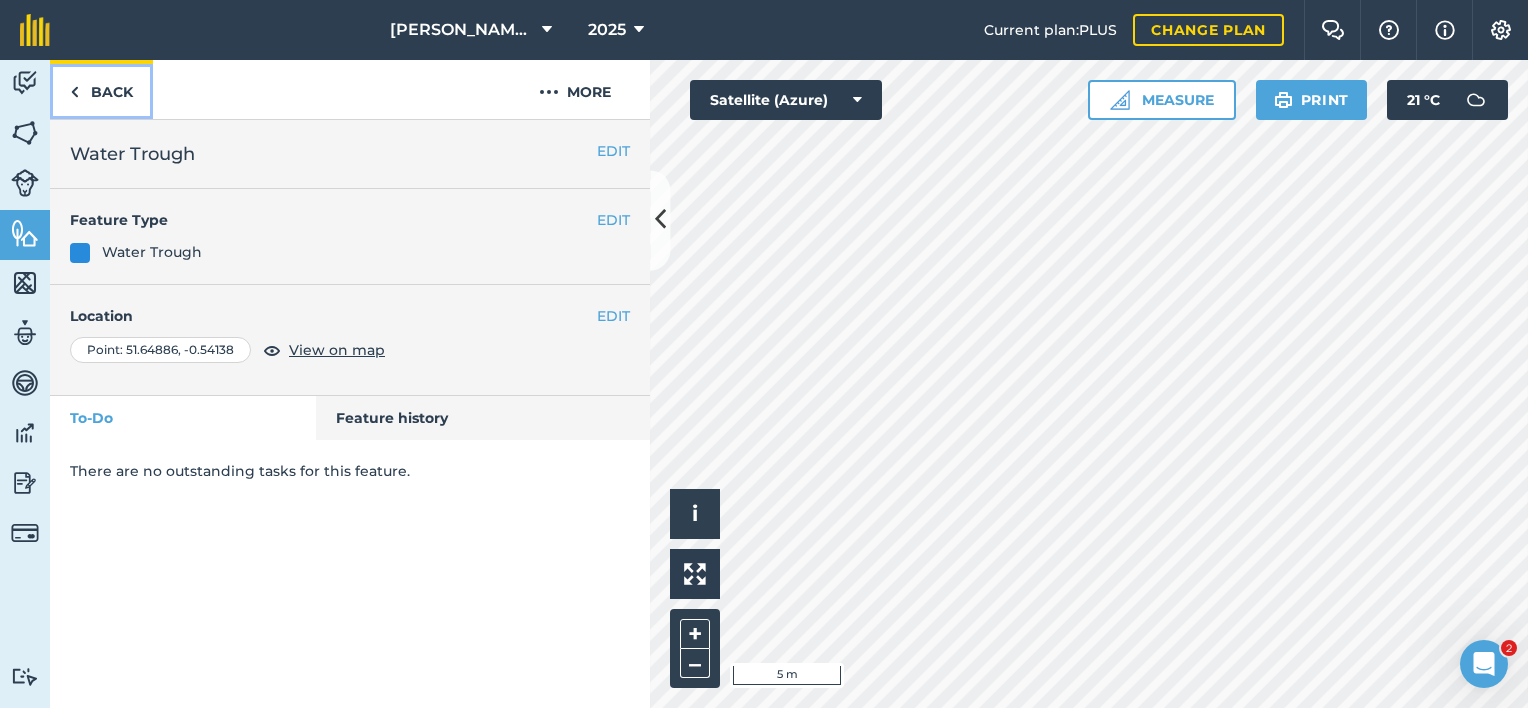 click on "Back" at bounding box center [101, 89] 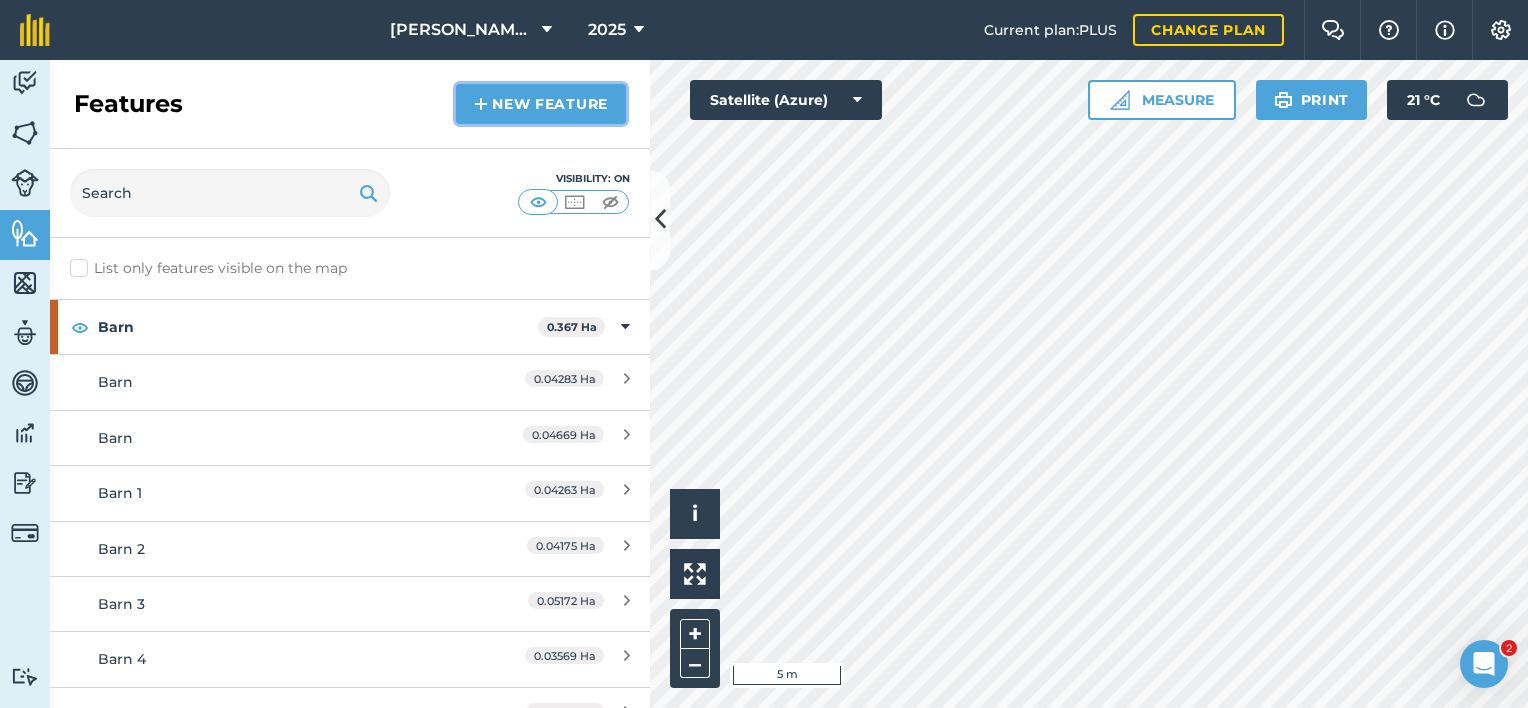 click on "New feature" at bounding box center [541, 104] 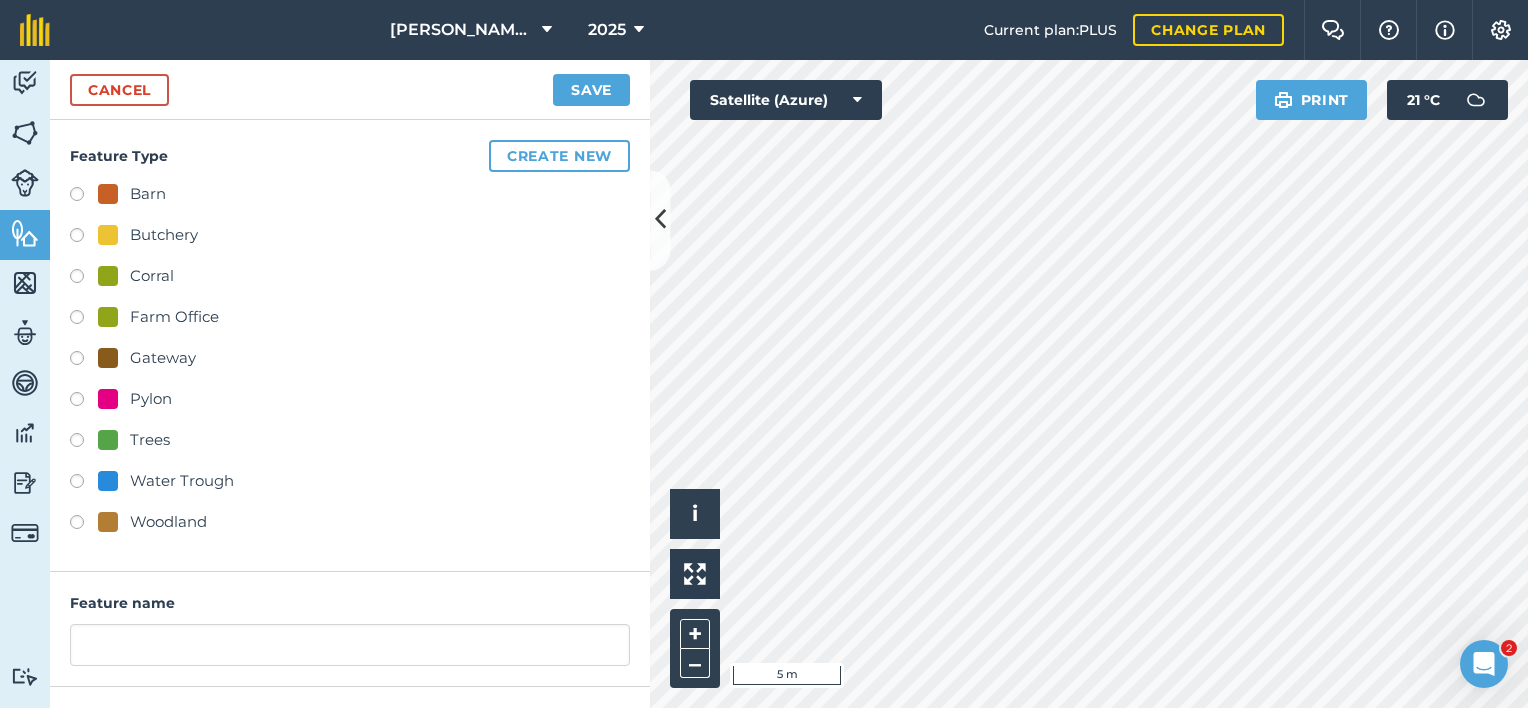 click at bounding box center (108, 358) 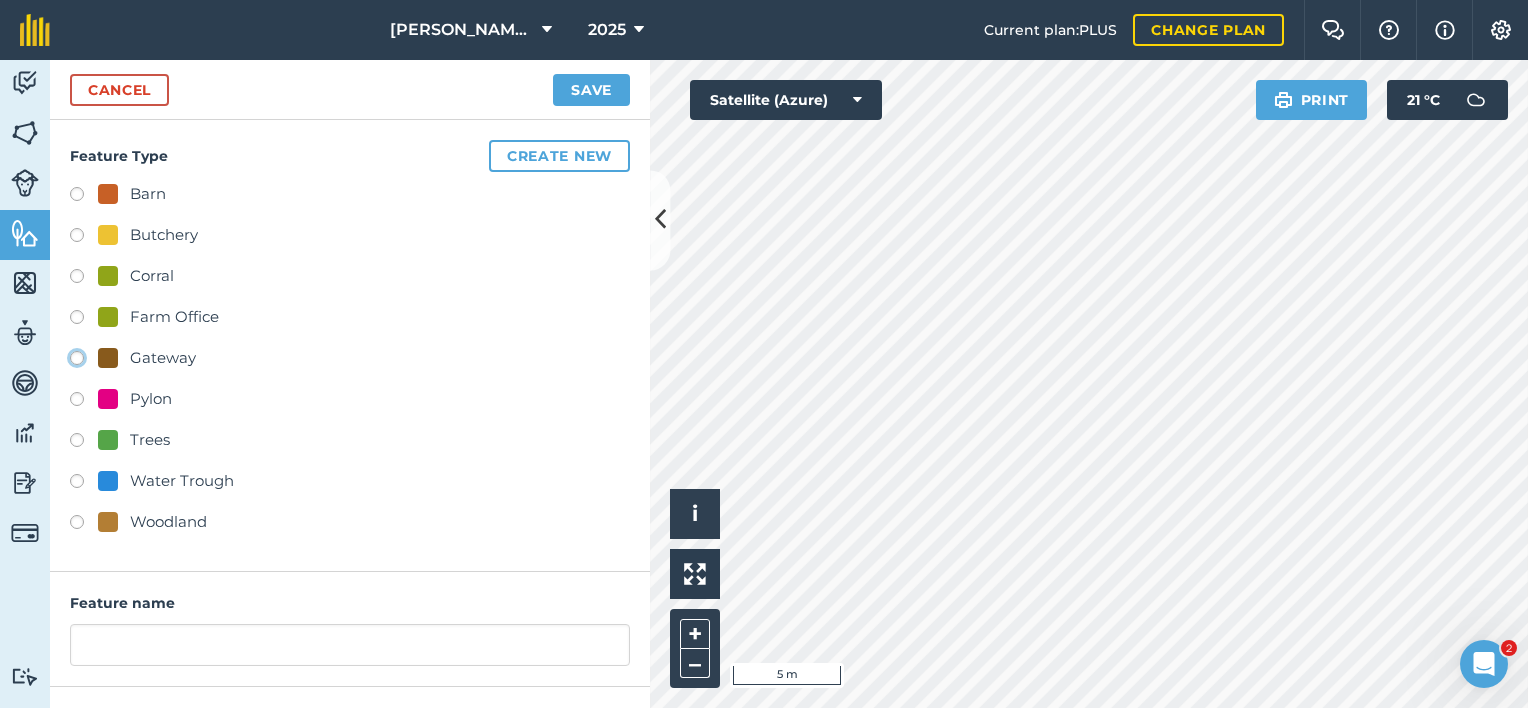 click on "Gateway" at bounding box center [-9923, 357] 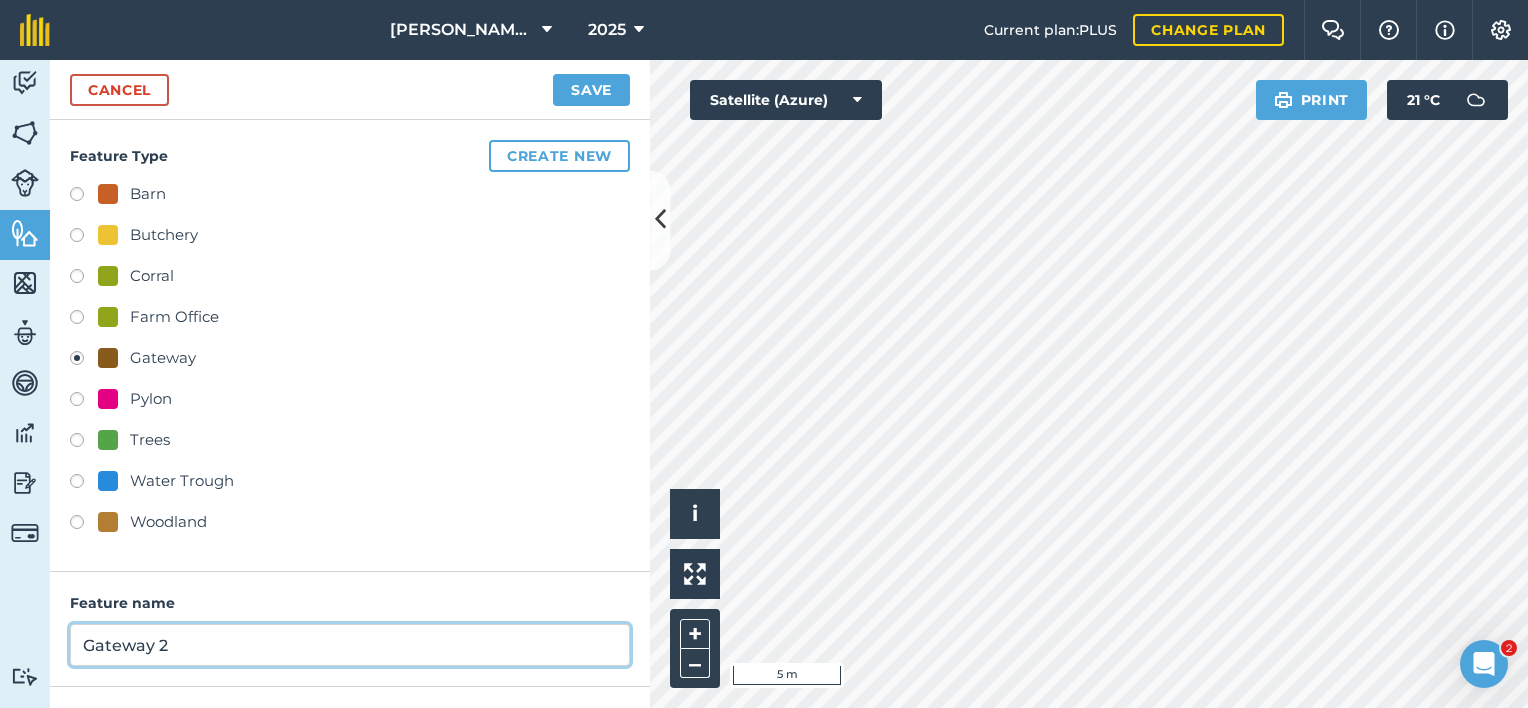 click on "Gateway 2" at bounding box center [350, 645] 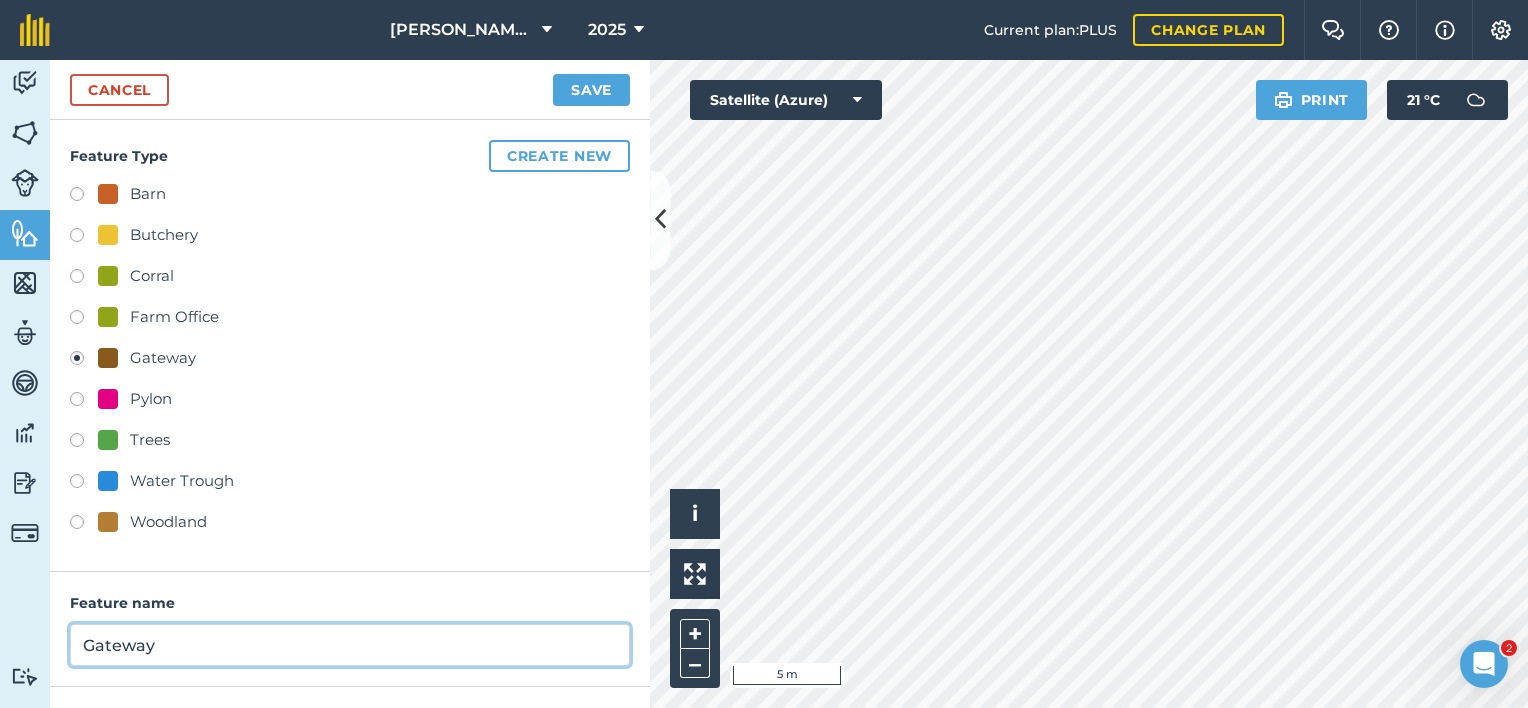 scroll, scrollTop: 165, scrollLeft: 0, axis: vertical 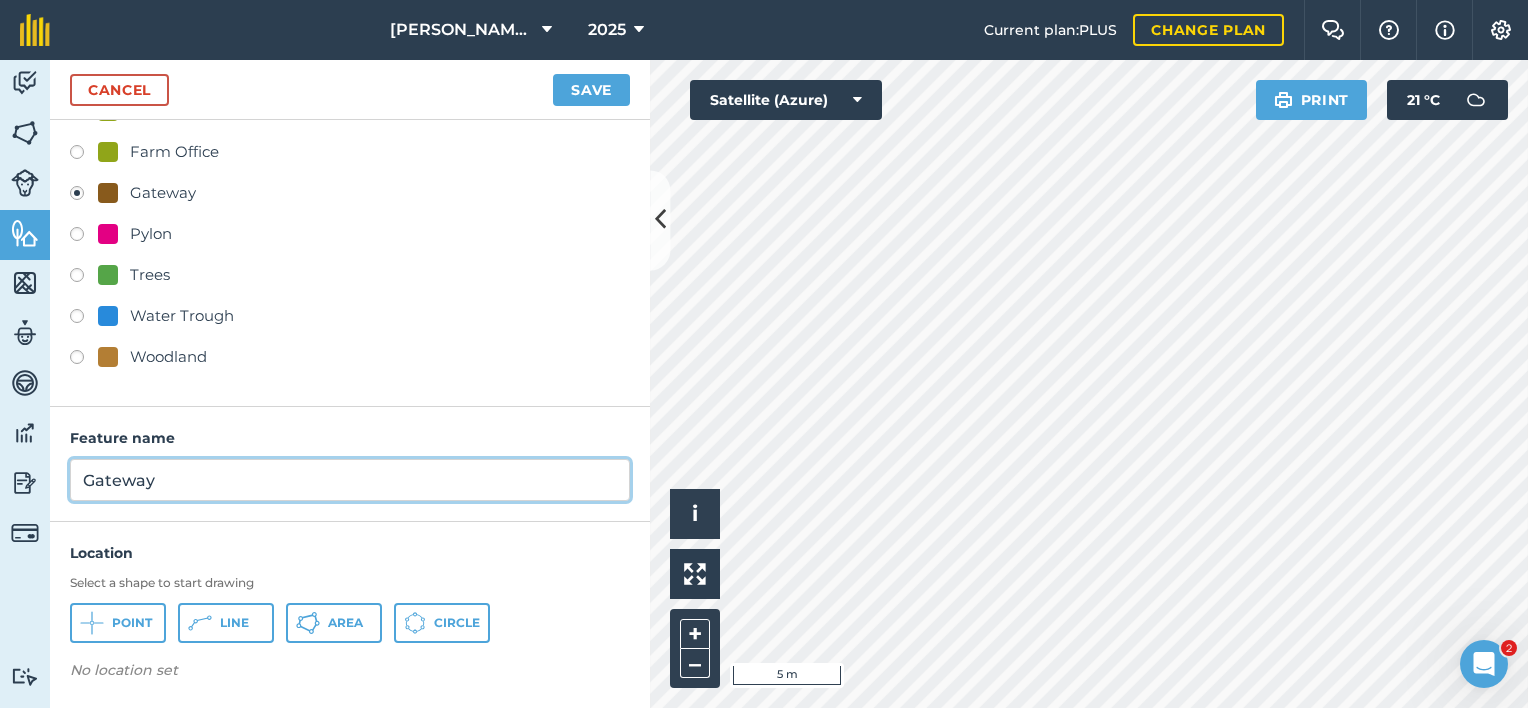 type on "Gateway" 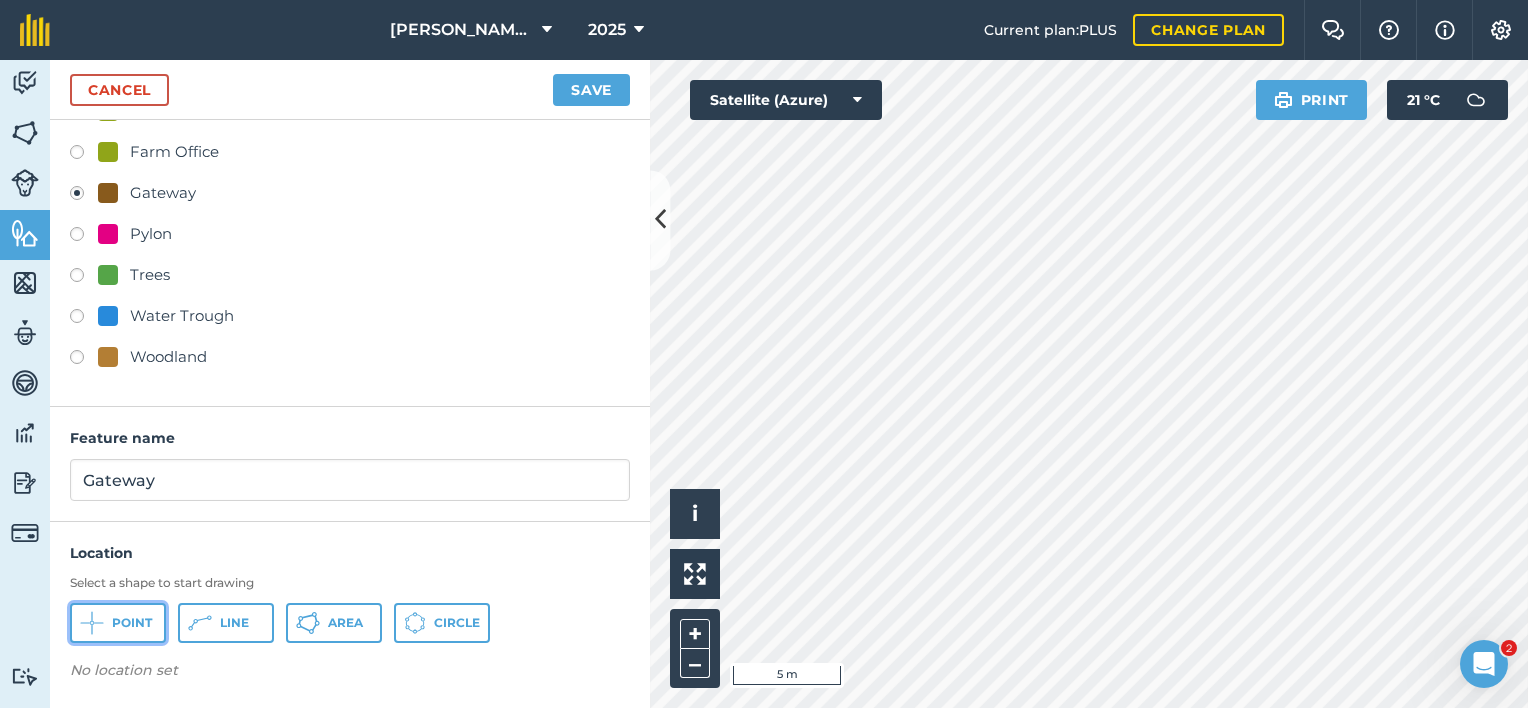 click on "Point" at bounding box center [118, 623] 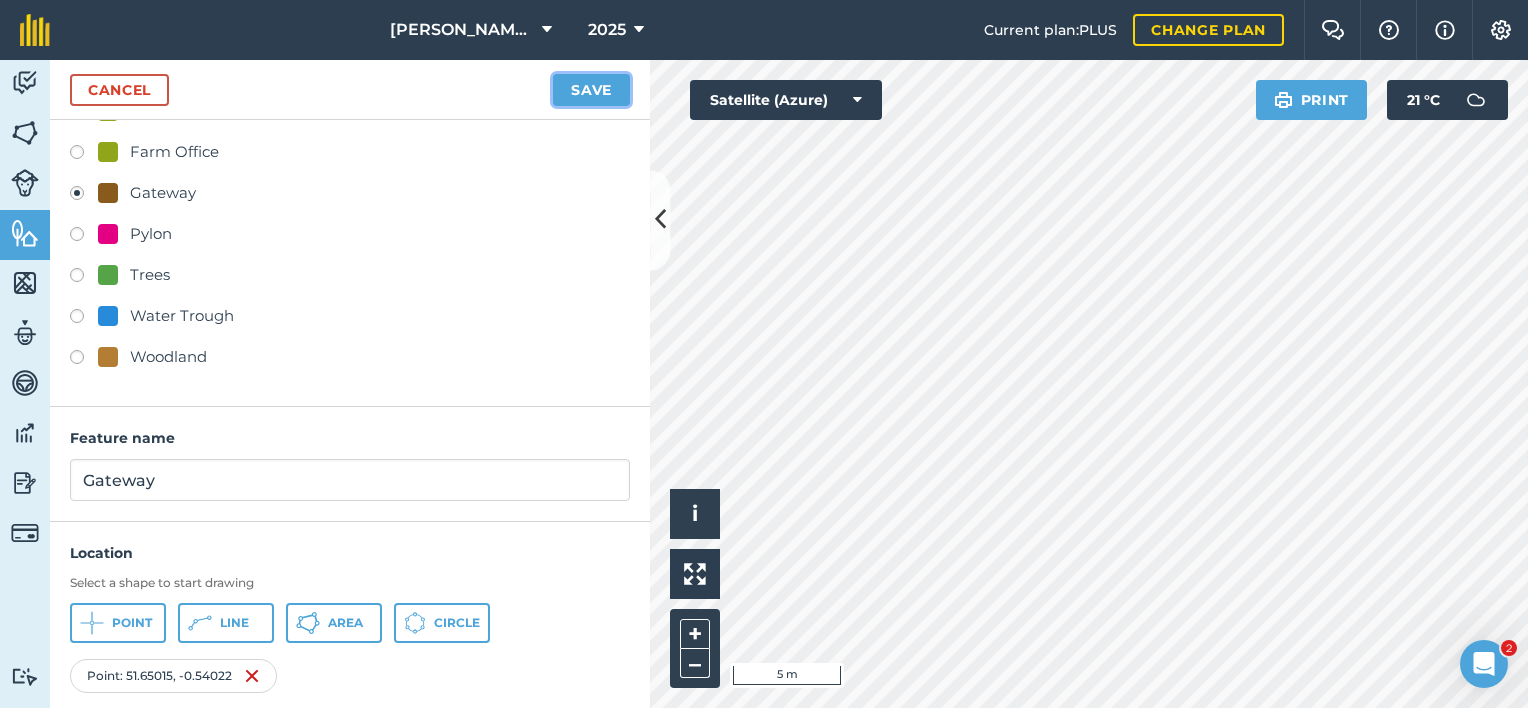 click on "Save" at bounding box center (591, 90) 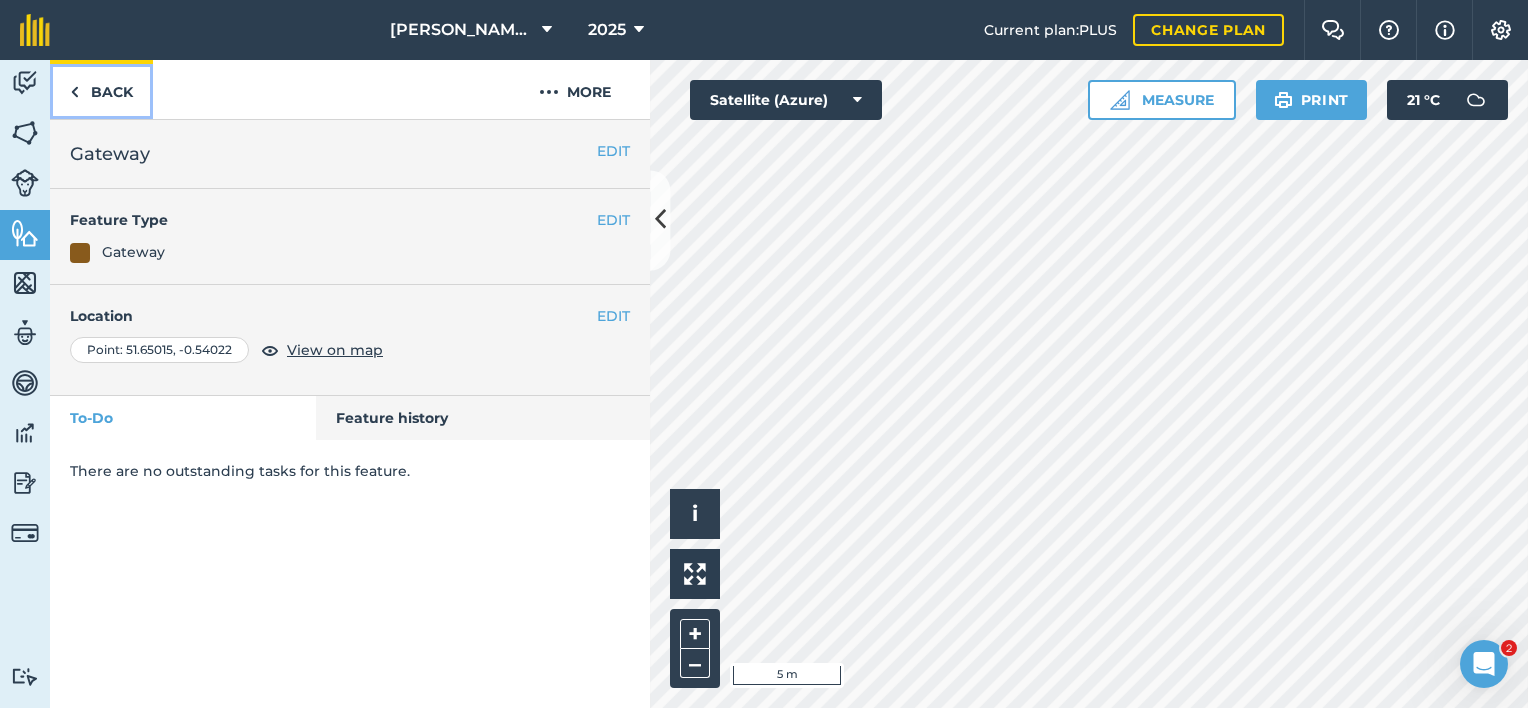 click on "Back" at bounding box center (101, 89) 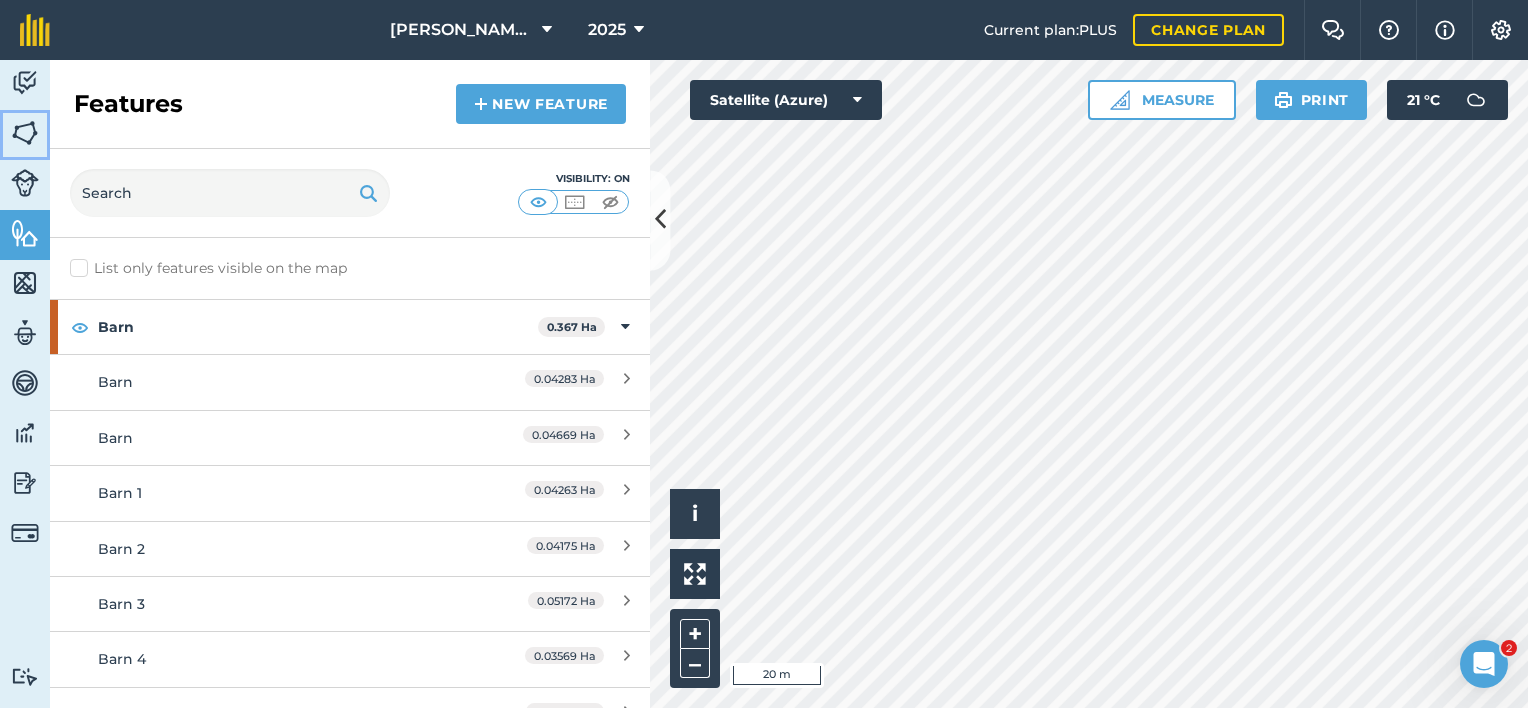 click on "Fields" at bounding box center (25, 135) 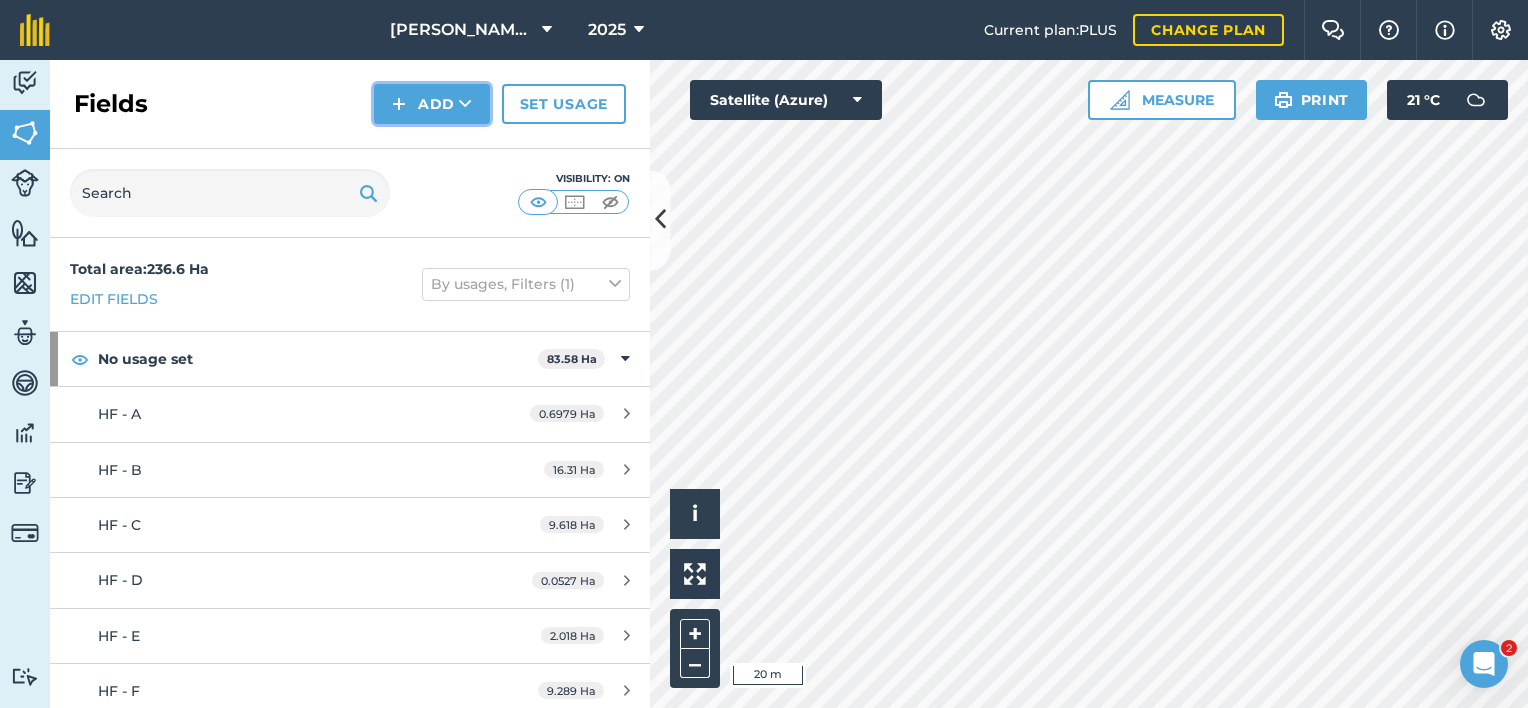 click on "Add" at bounding box center [432, 104] 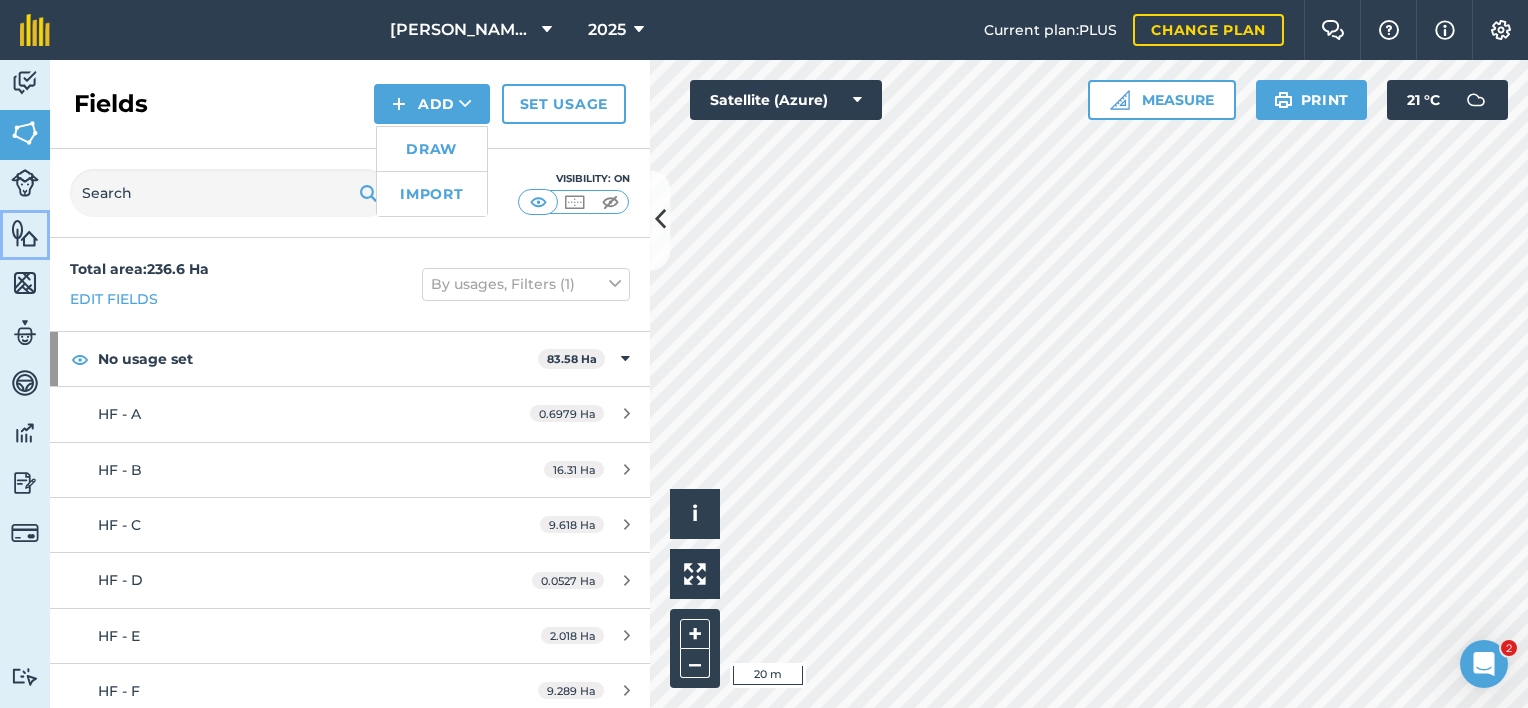 click at bounding box center (25, 233) 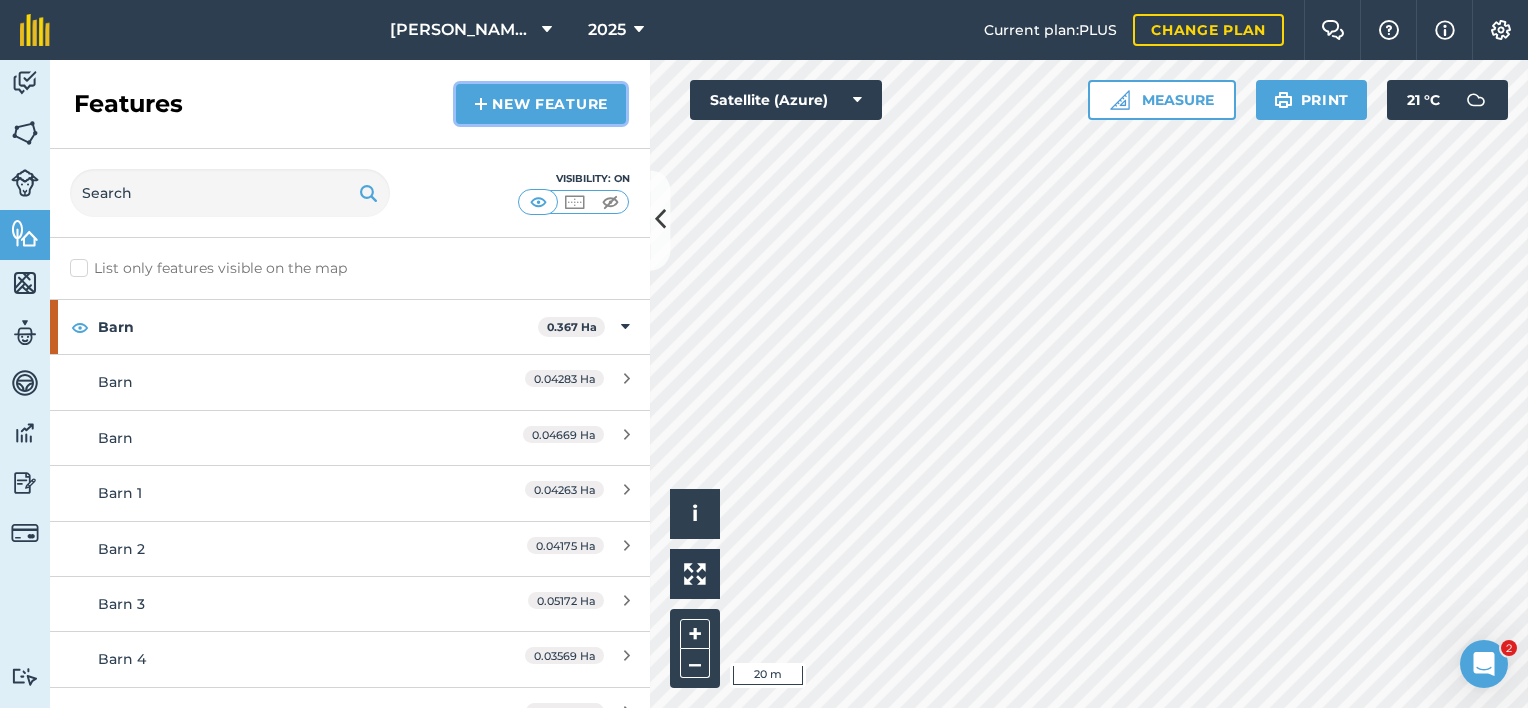 click on "New feature" at bounding box center (541, 104) 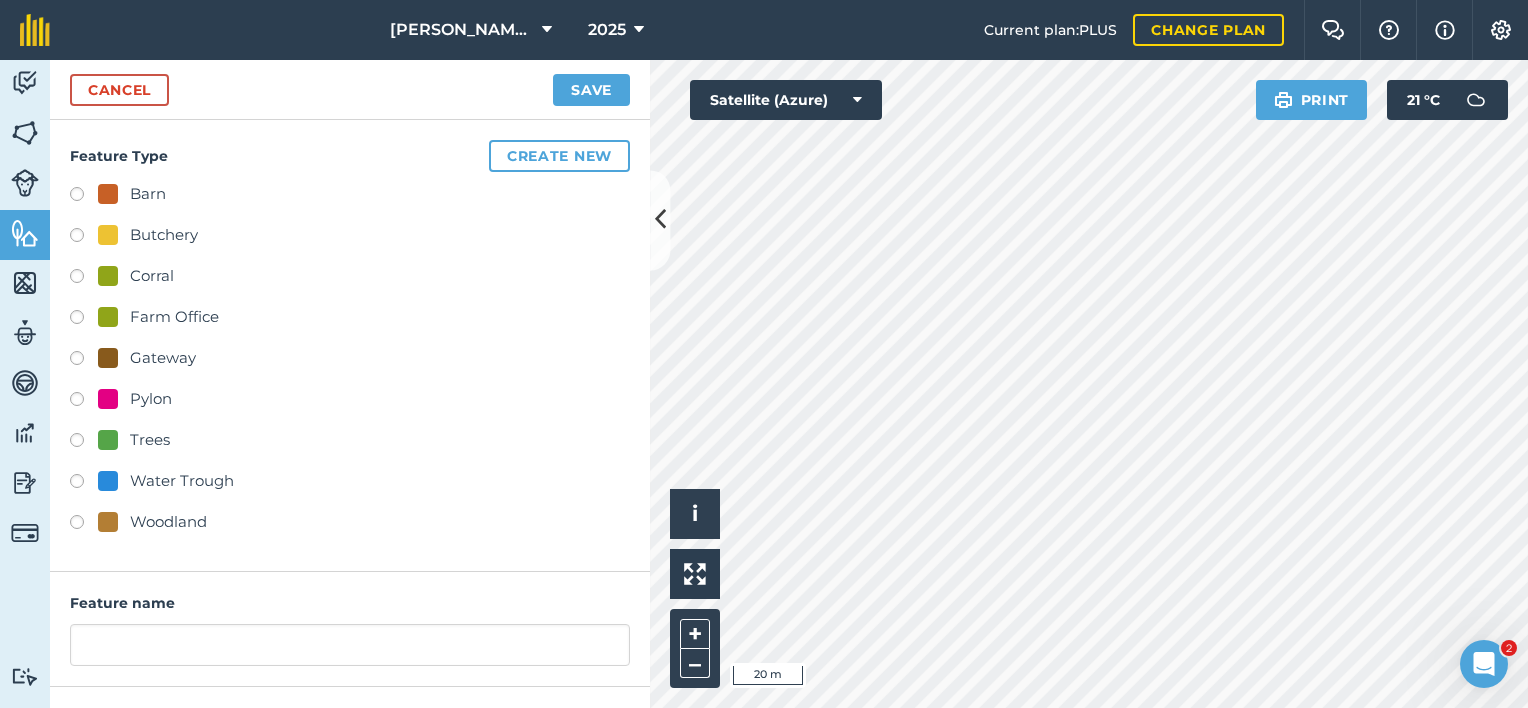 click on "Gateway" at bounding box center (163, 358) 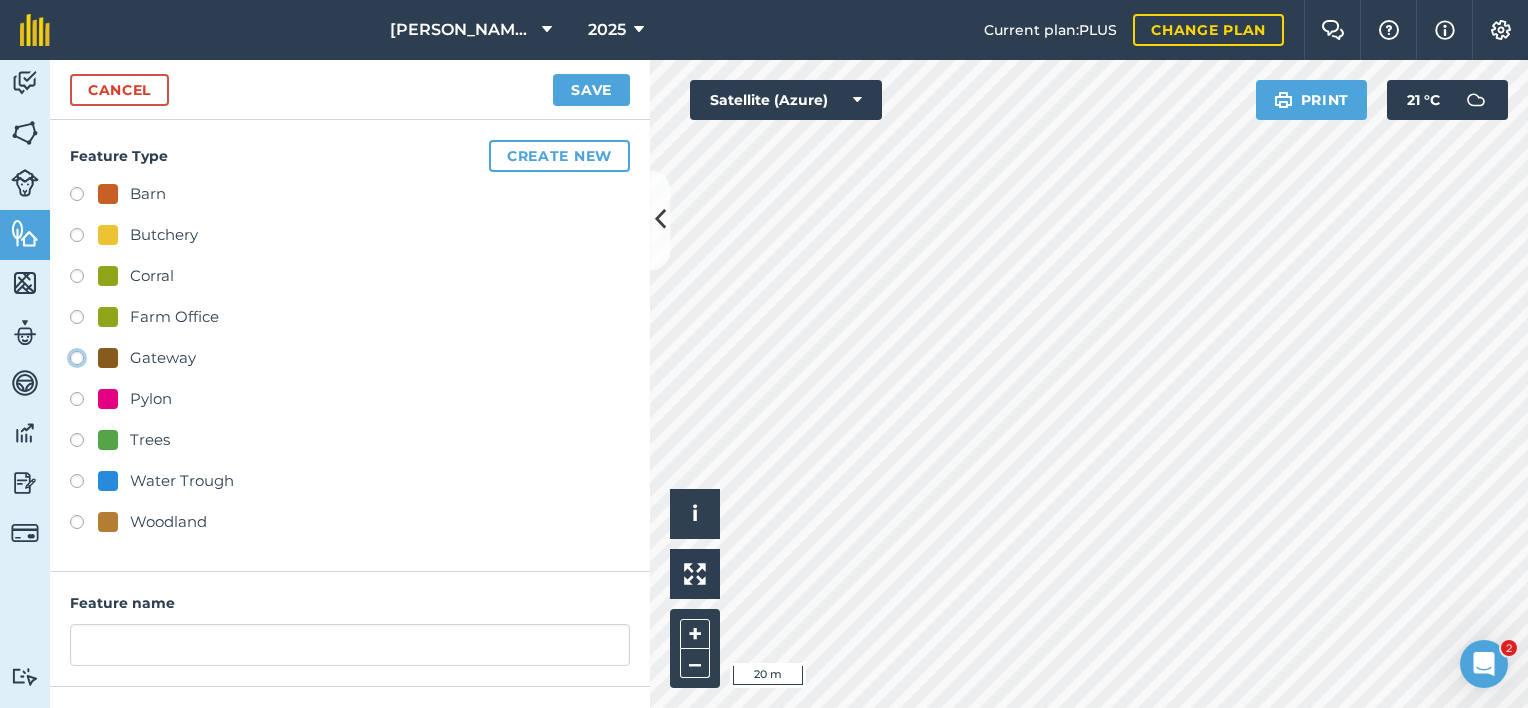 click on "Gateway" at bounding box center [-9923, 357] 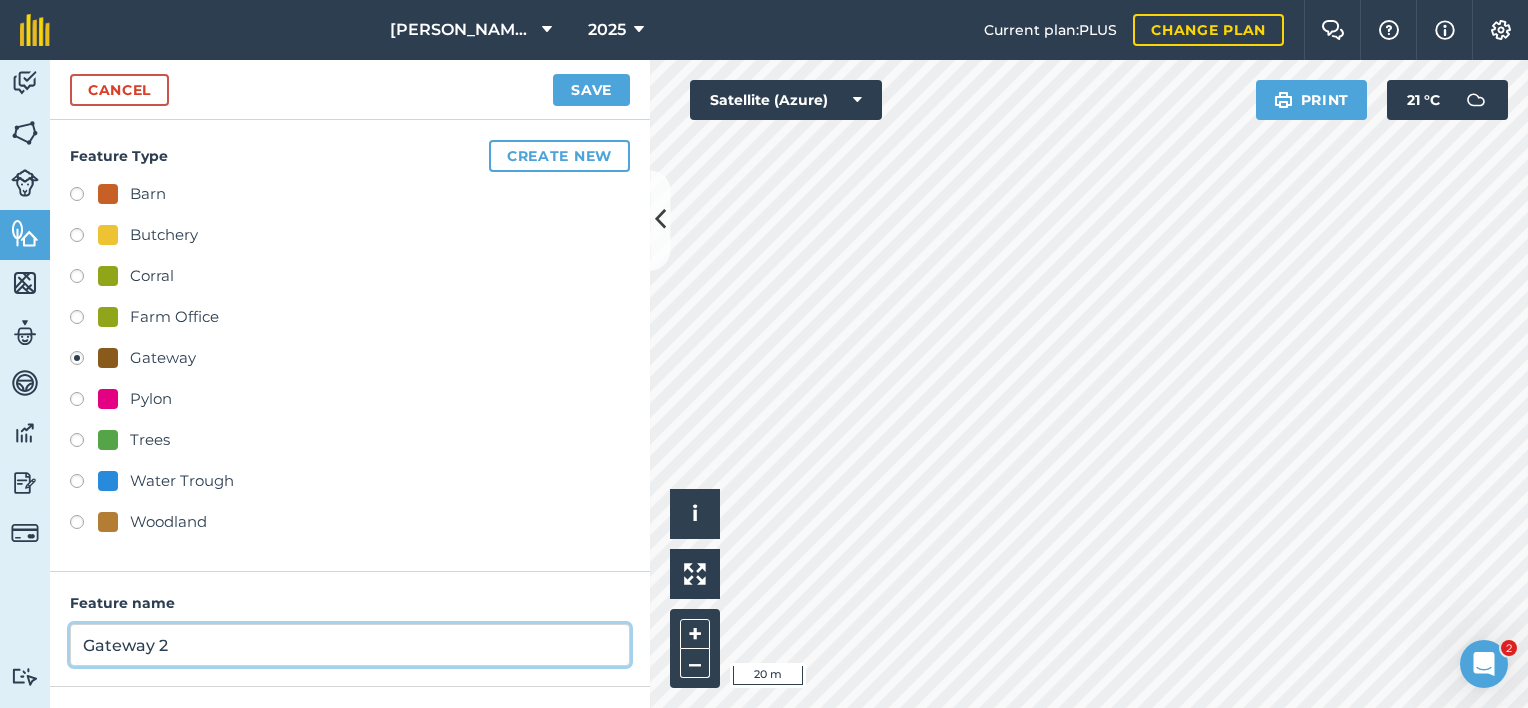 click on "Gateway 2" at bounding box center [350, 645] 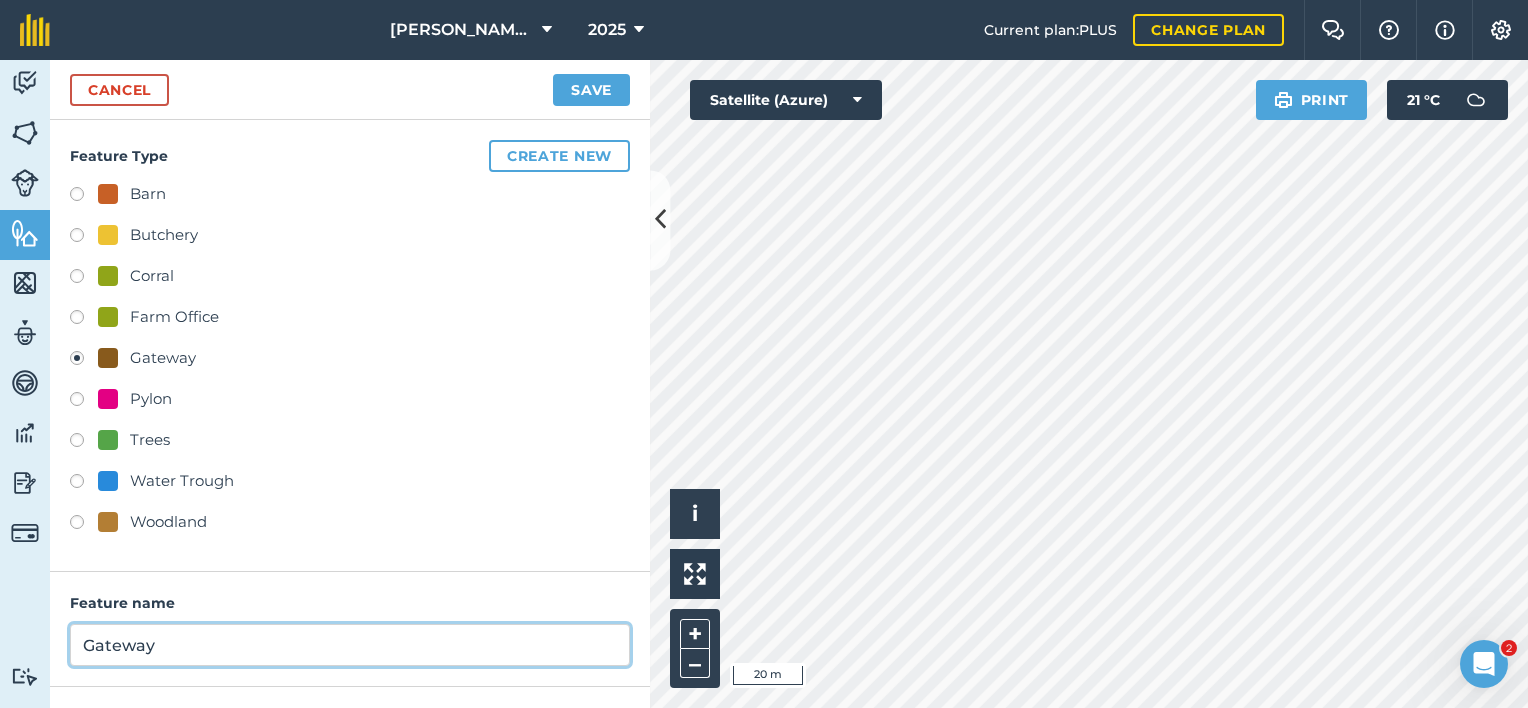 scroll, scrollTop: 165, scrollLeft: 0, axis: vertical 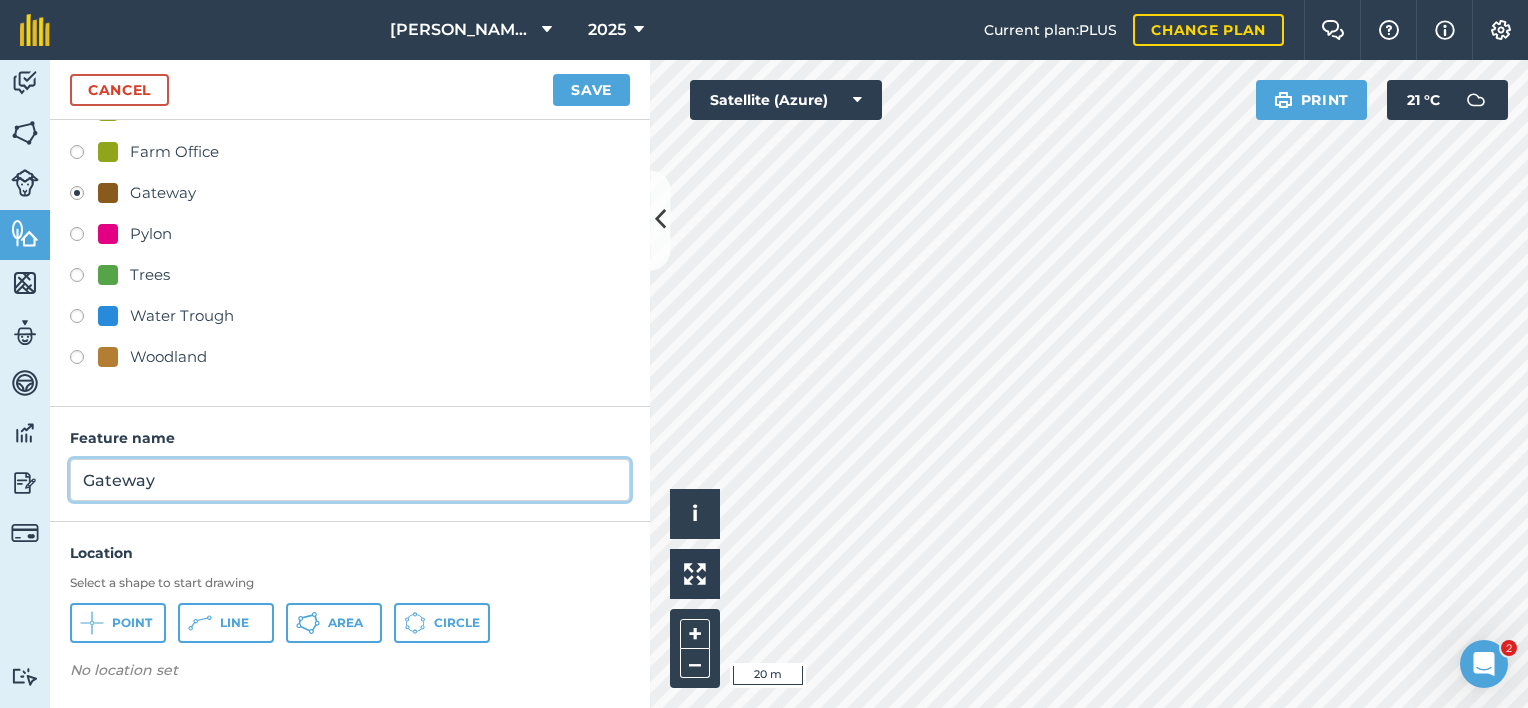 type on "Gateway" 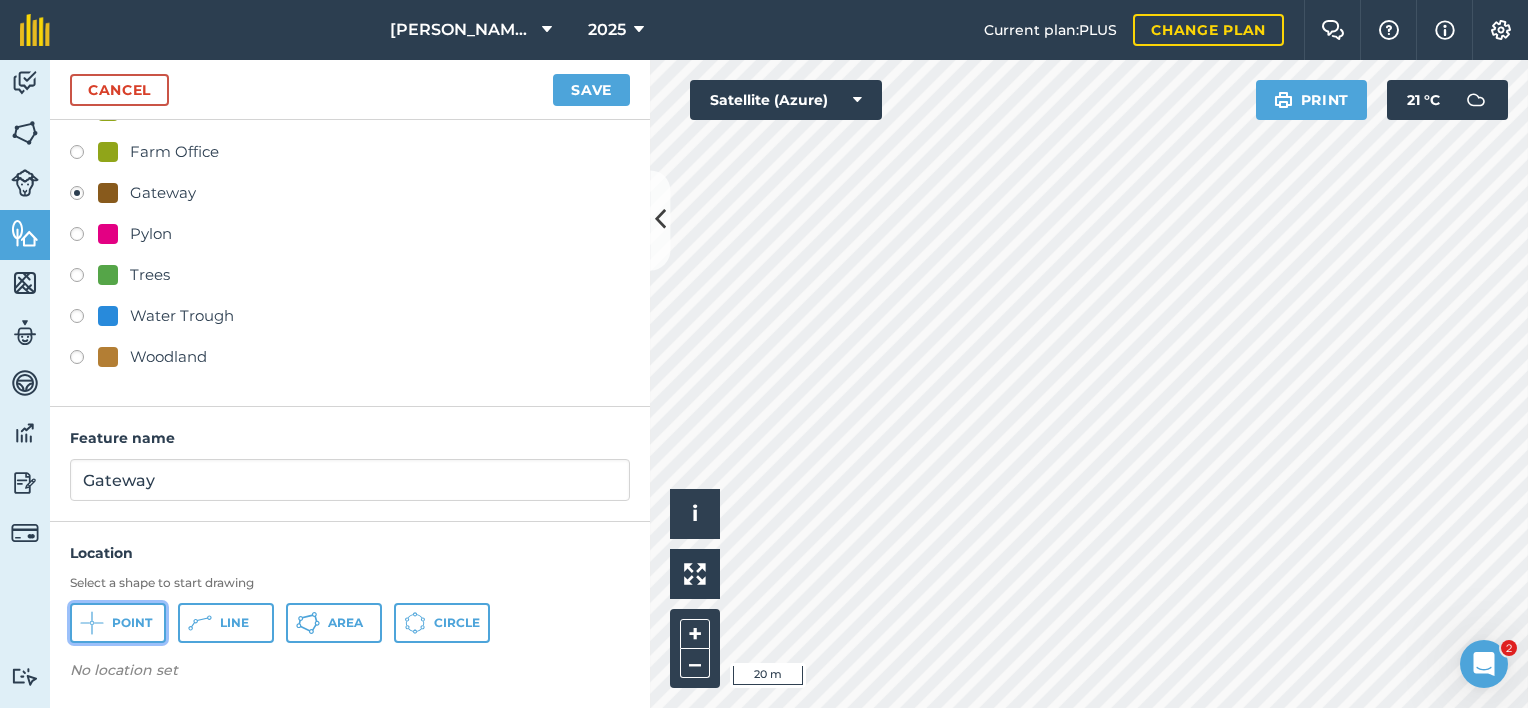 click on "Point" at bounding box center (118, 623) 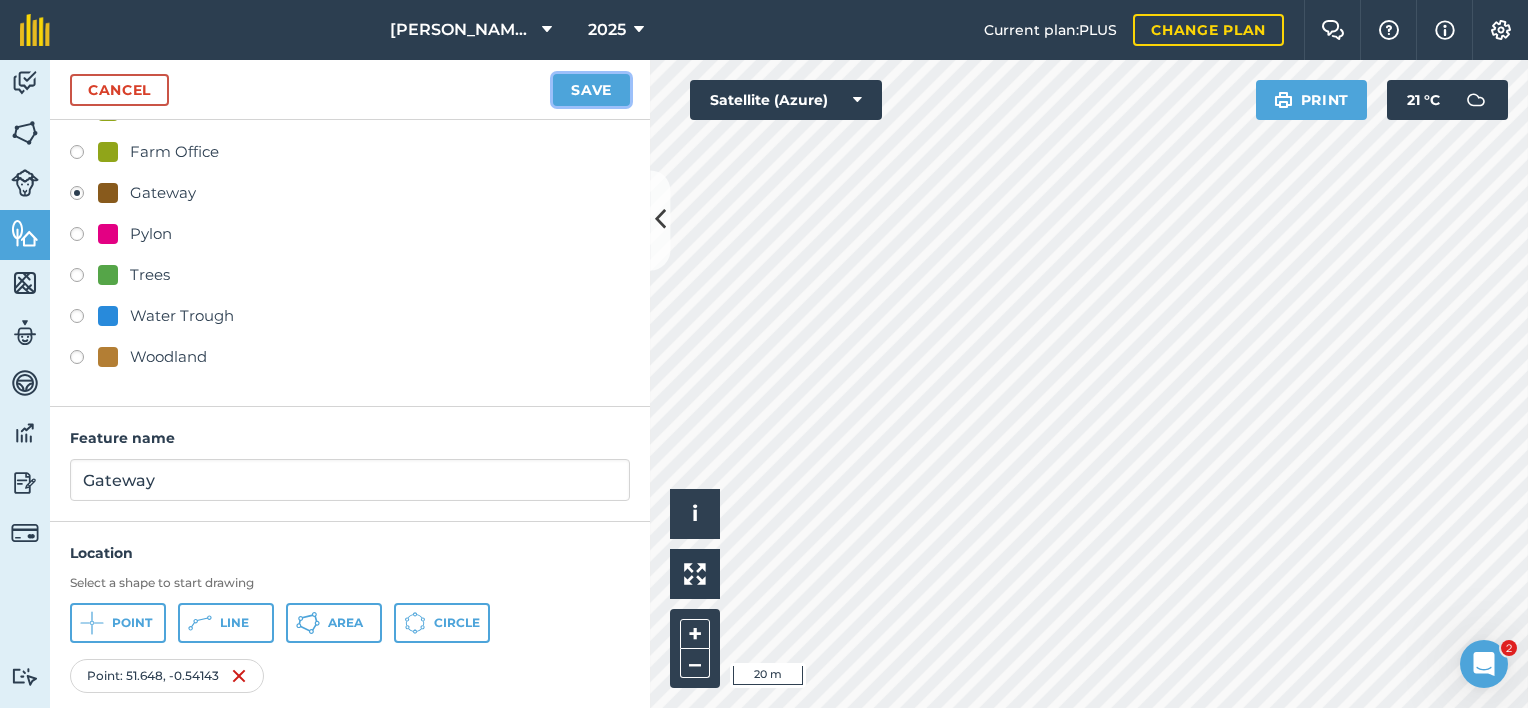 click on "Save" at bounding box center [591, 90] 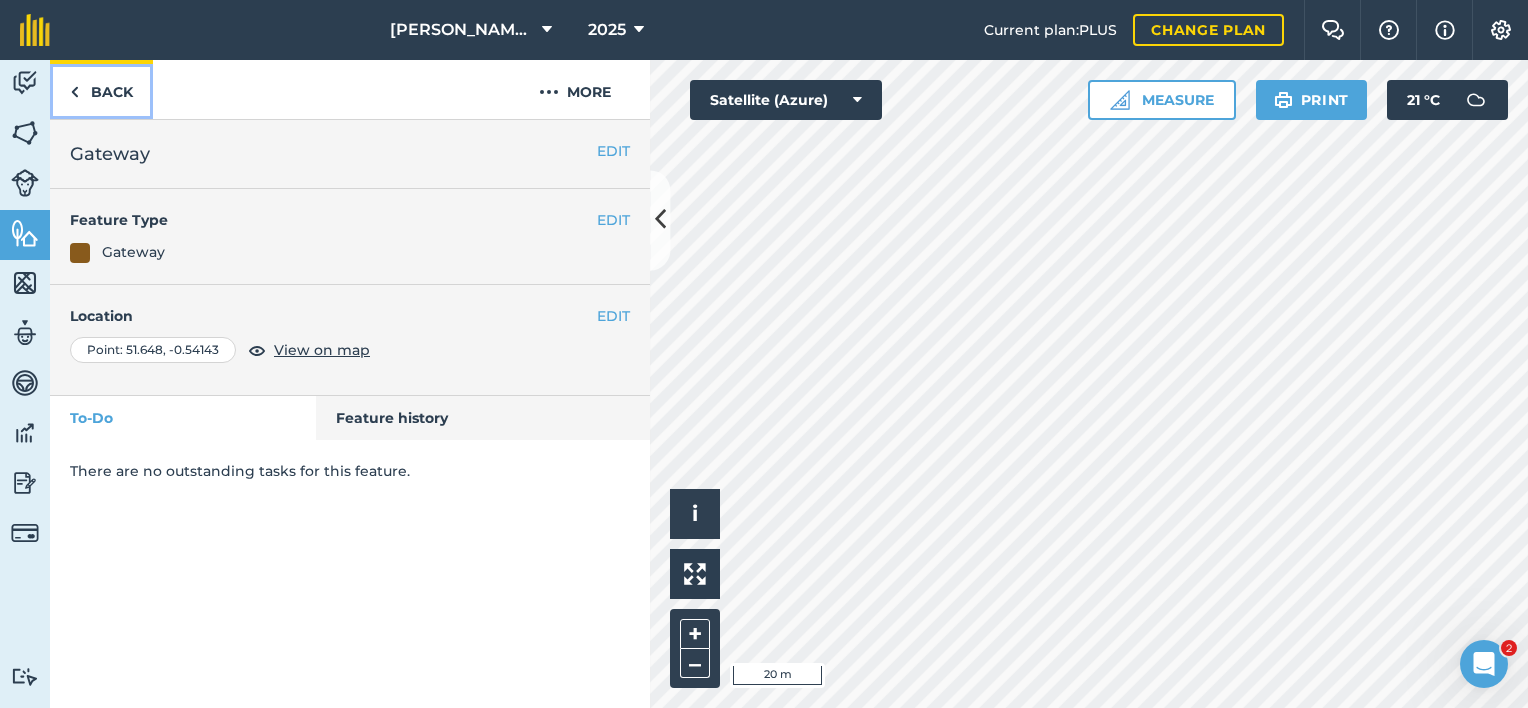 click on "Back" at bounding box center [101, 89] 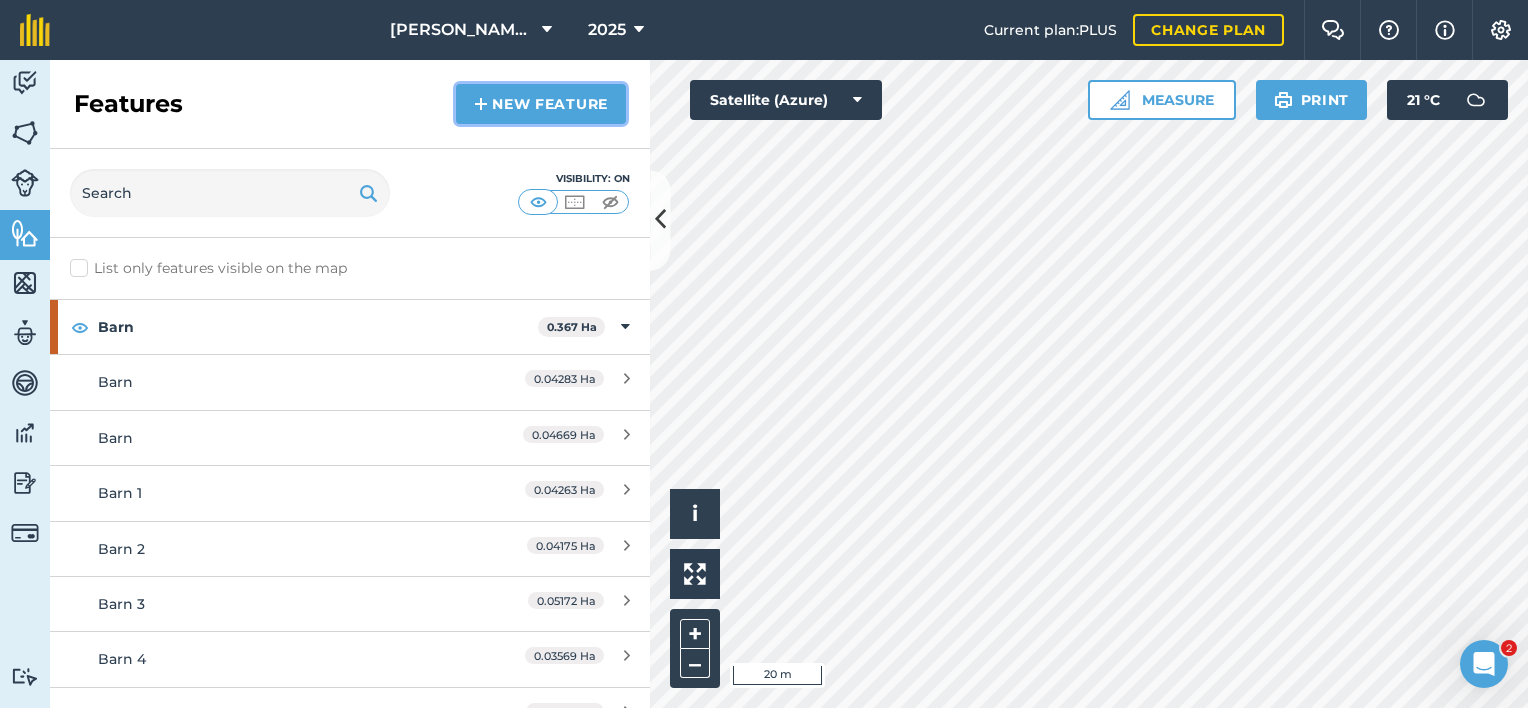 click on "New feature" at bounding box center (541, 104) 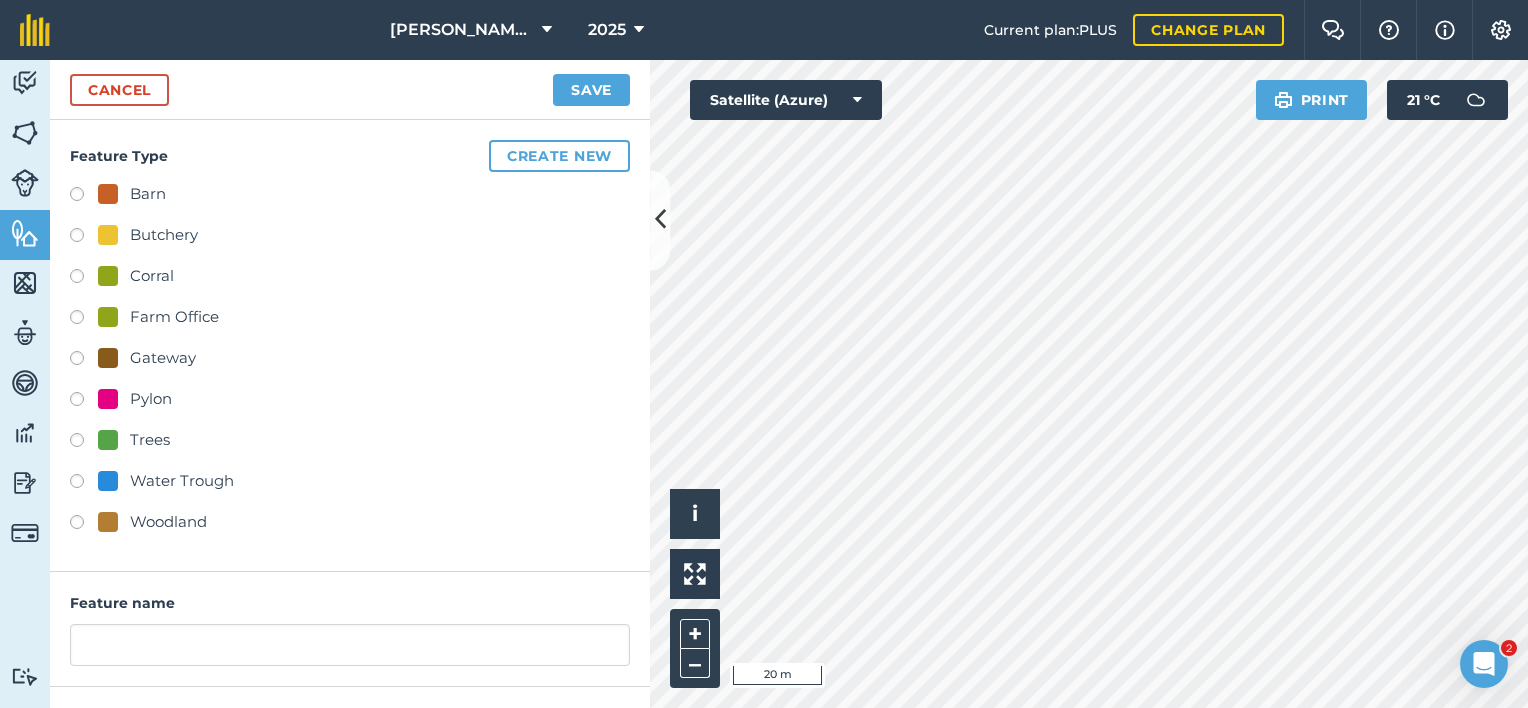 click on "Water Trough" at bounding box center (182, 481) 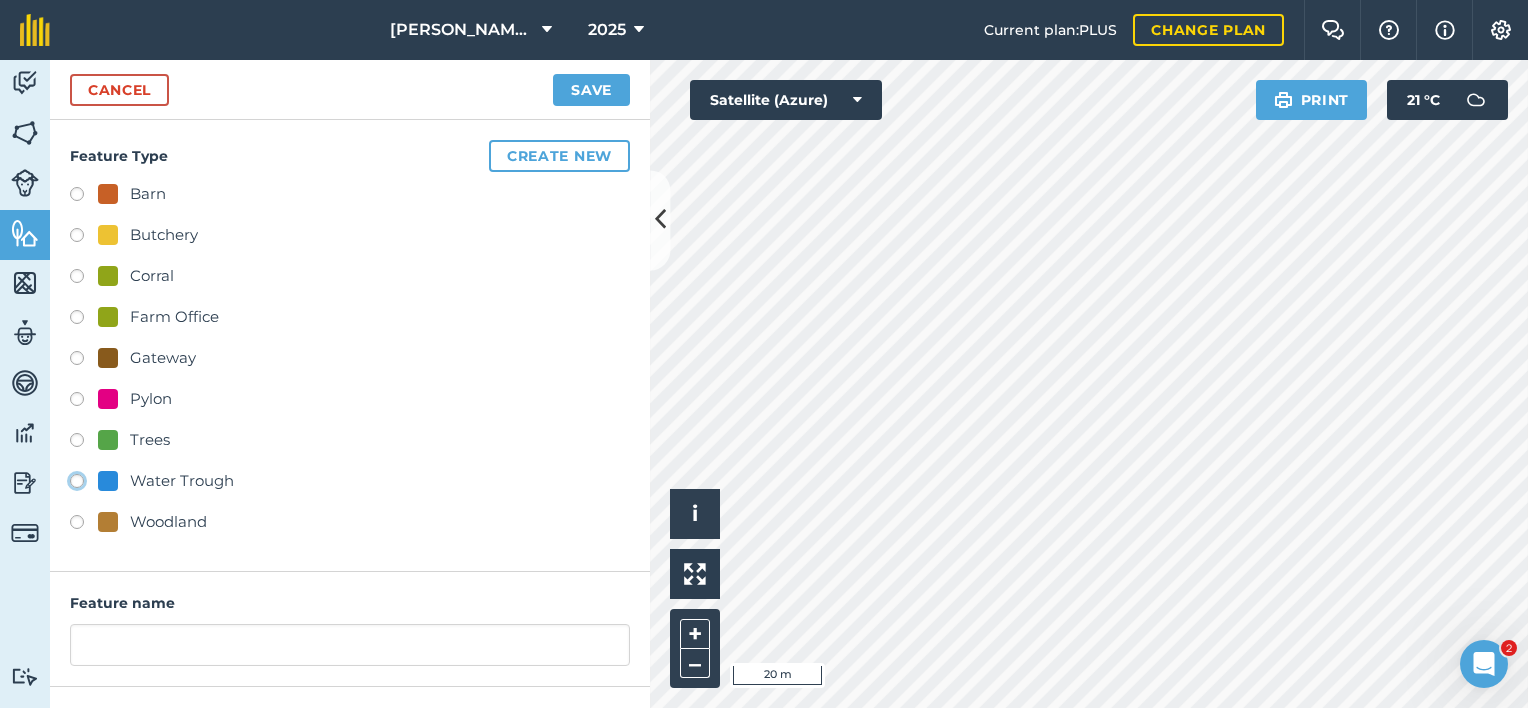 click on "Water Trough" at bounding box center (-9923, 480) 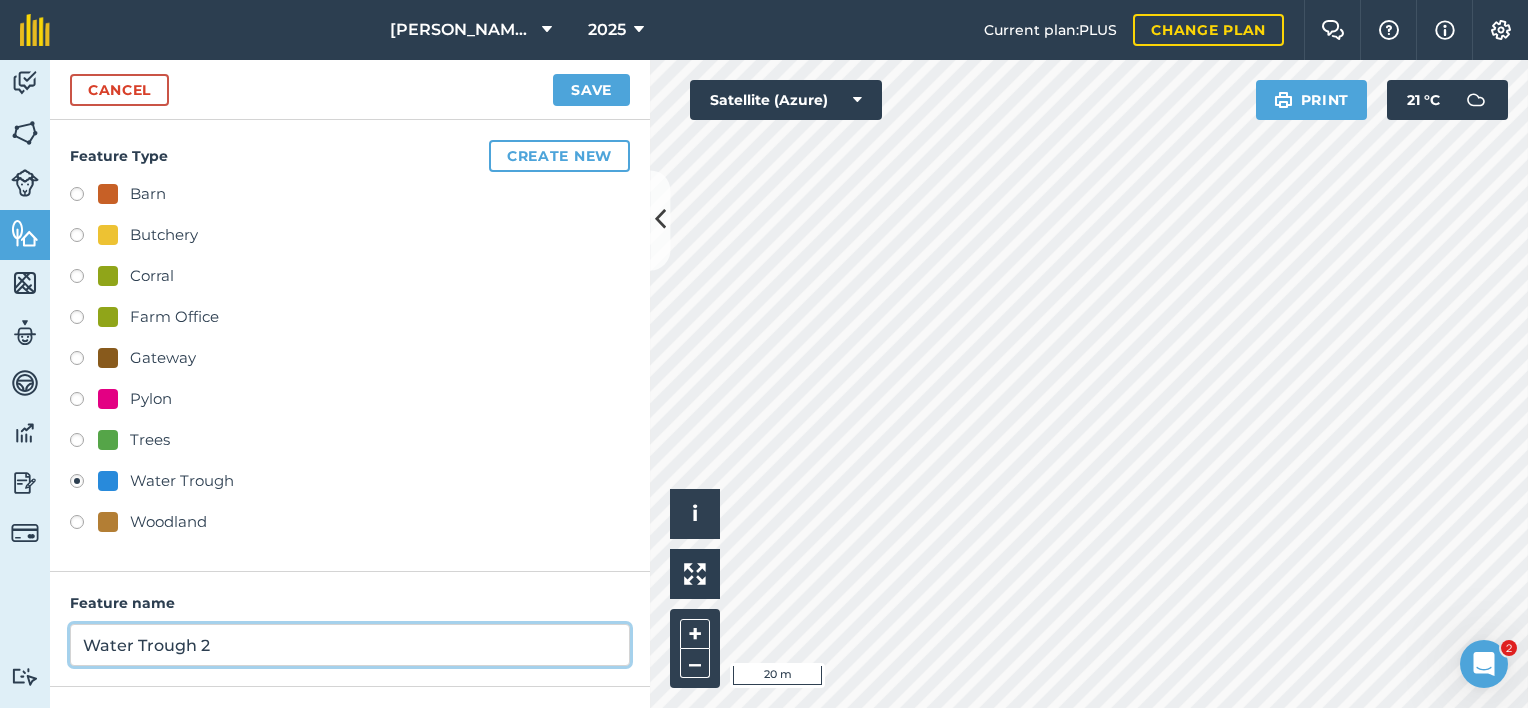 click on "Water Trough 2" at bounding box center [350, 645] 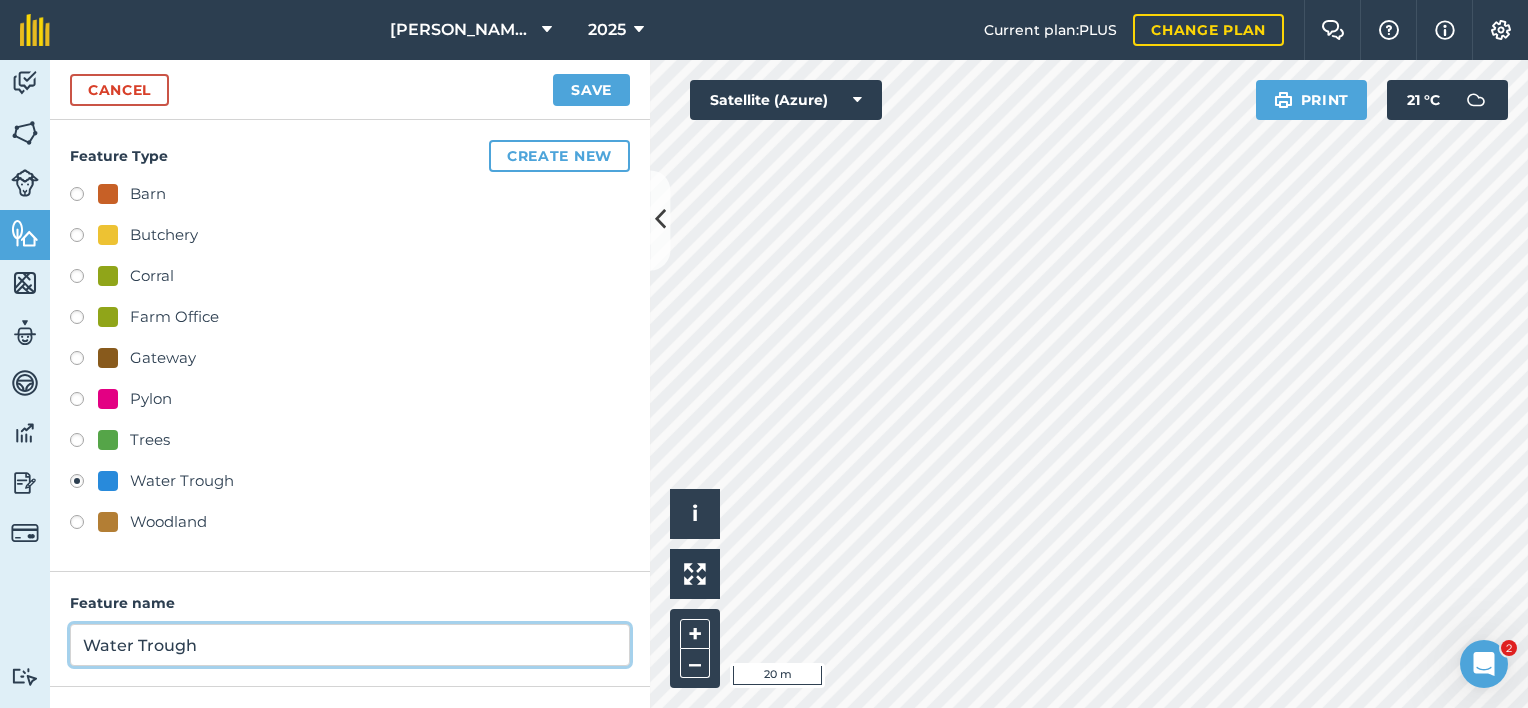 scroll, scrollTop: 165, scrollLeft: 0, axis: vertical 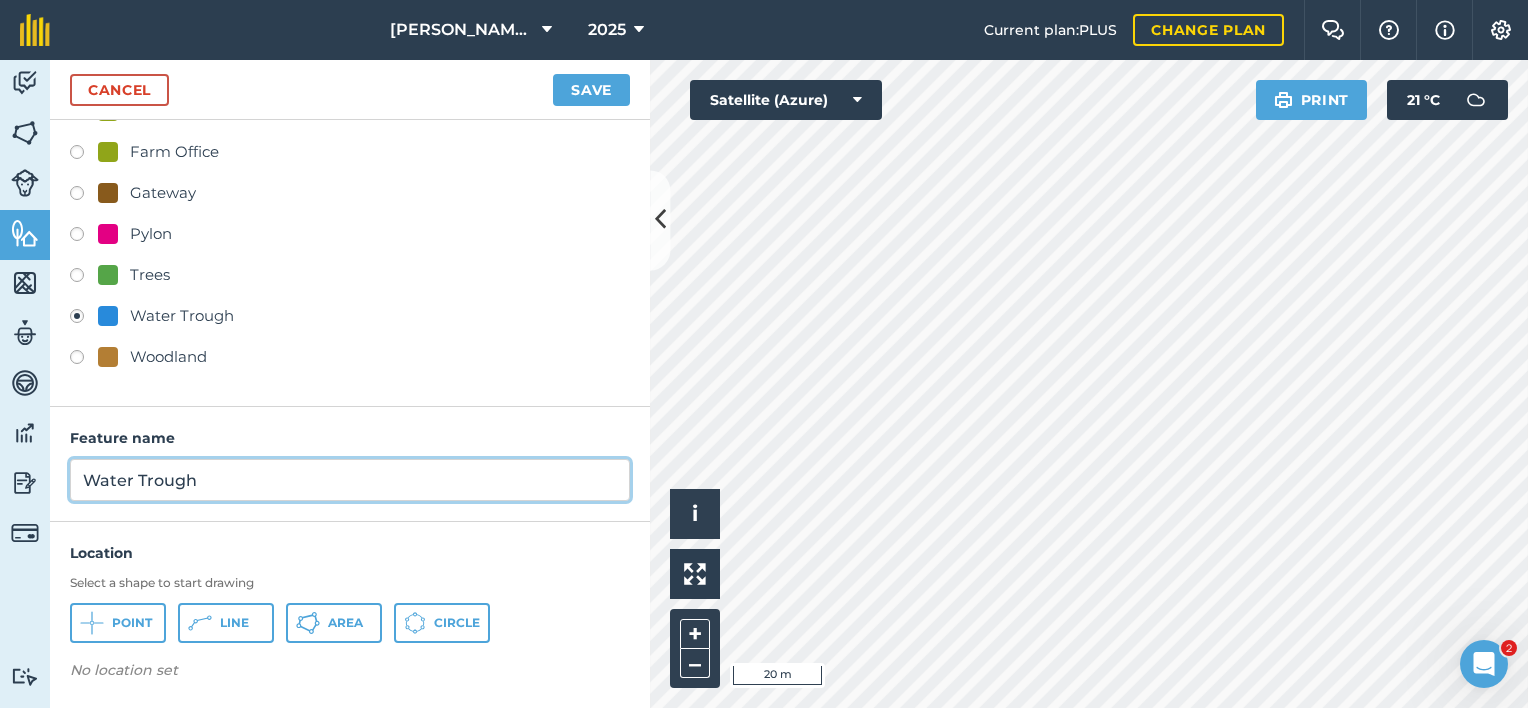 type on "Water Trough" 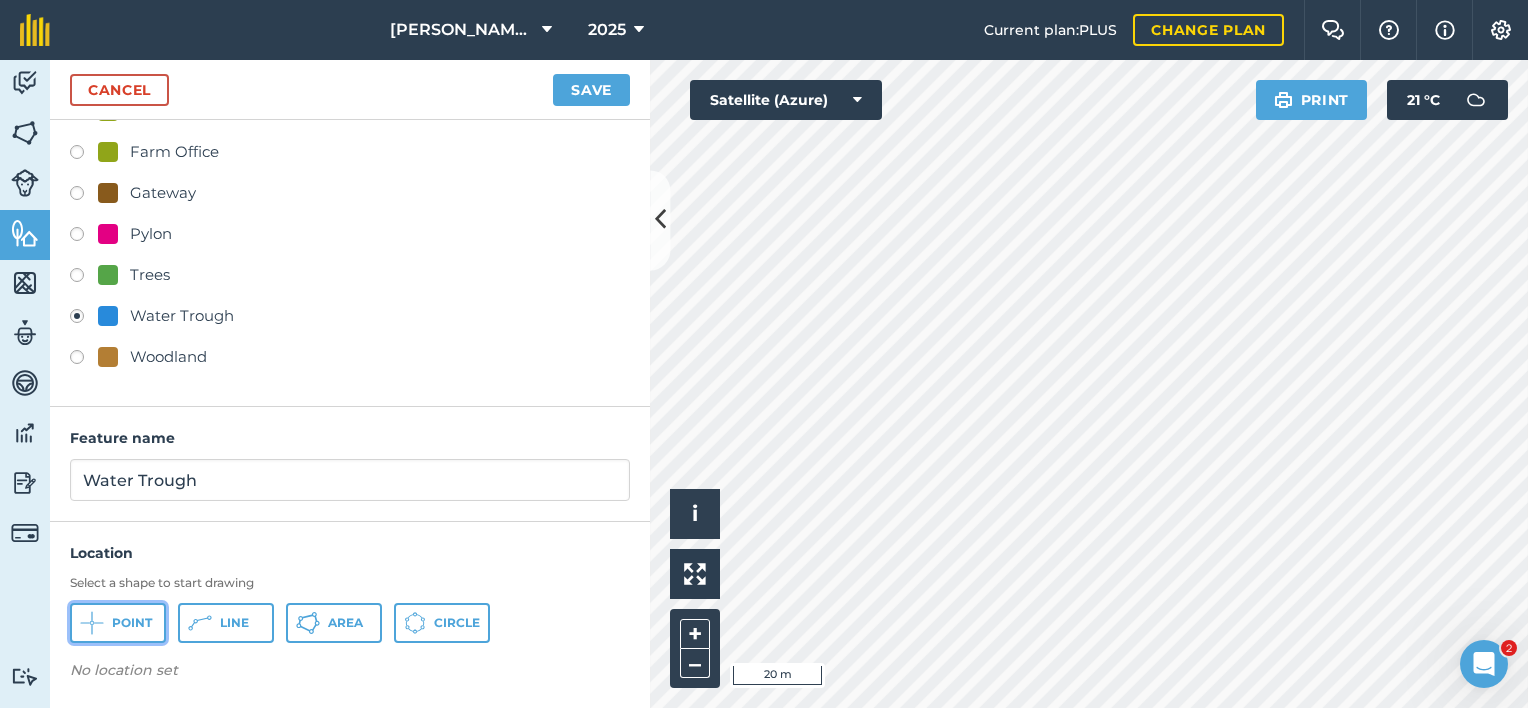 click on "Point" at bounding box center [118, 623] 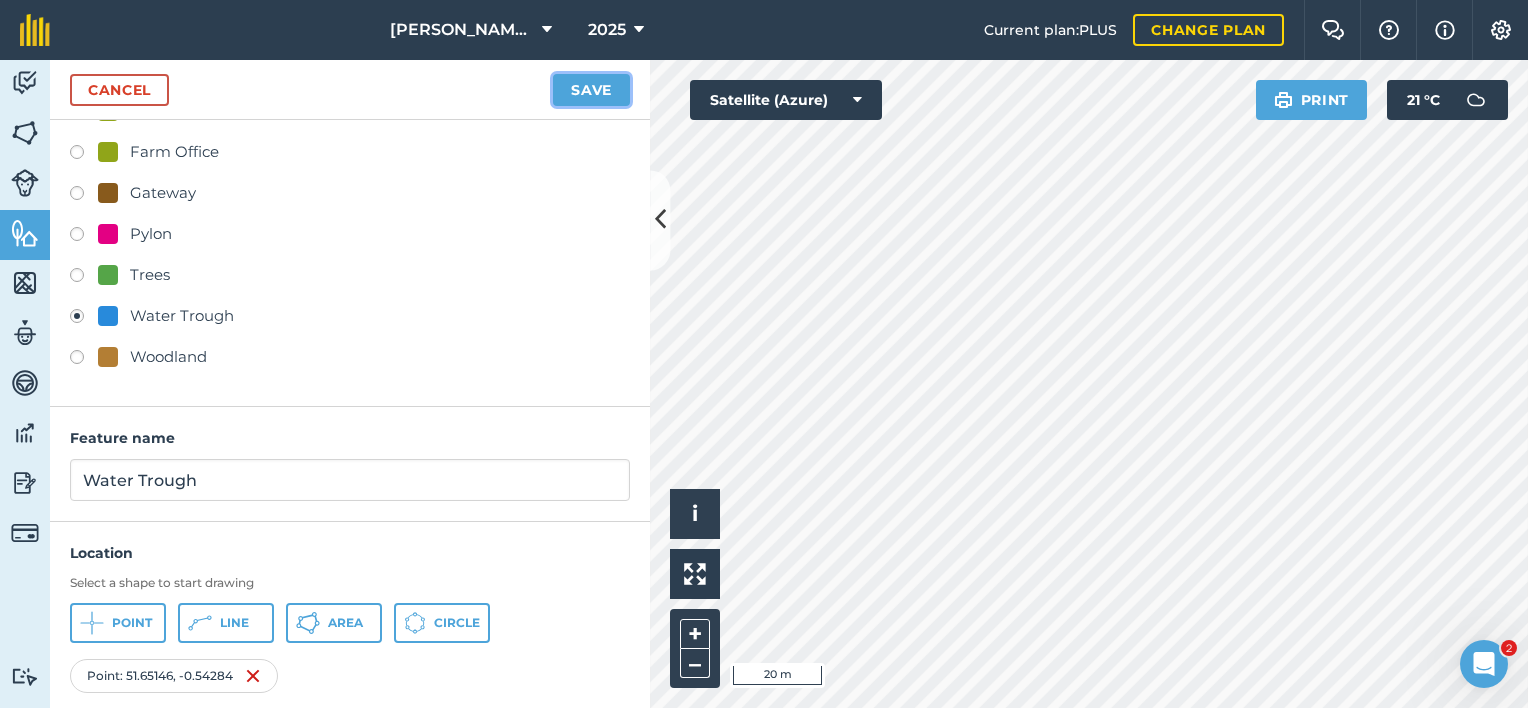 click on "Save" at bounding box center (591, 90) 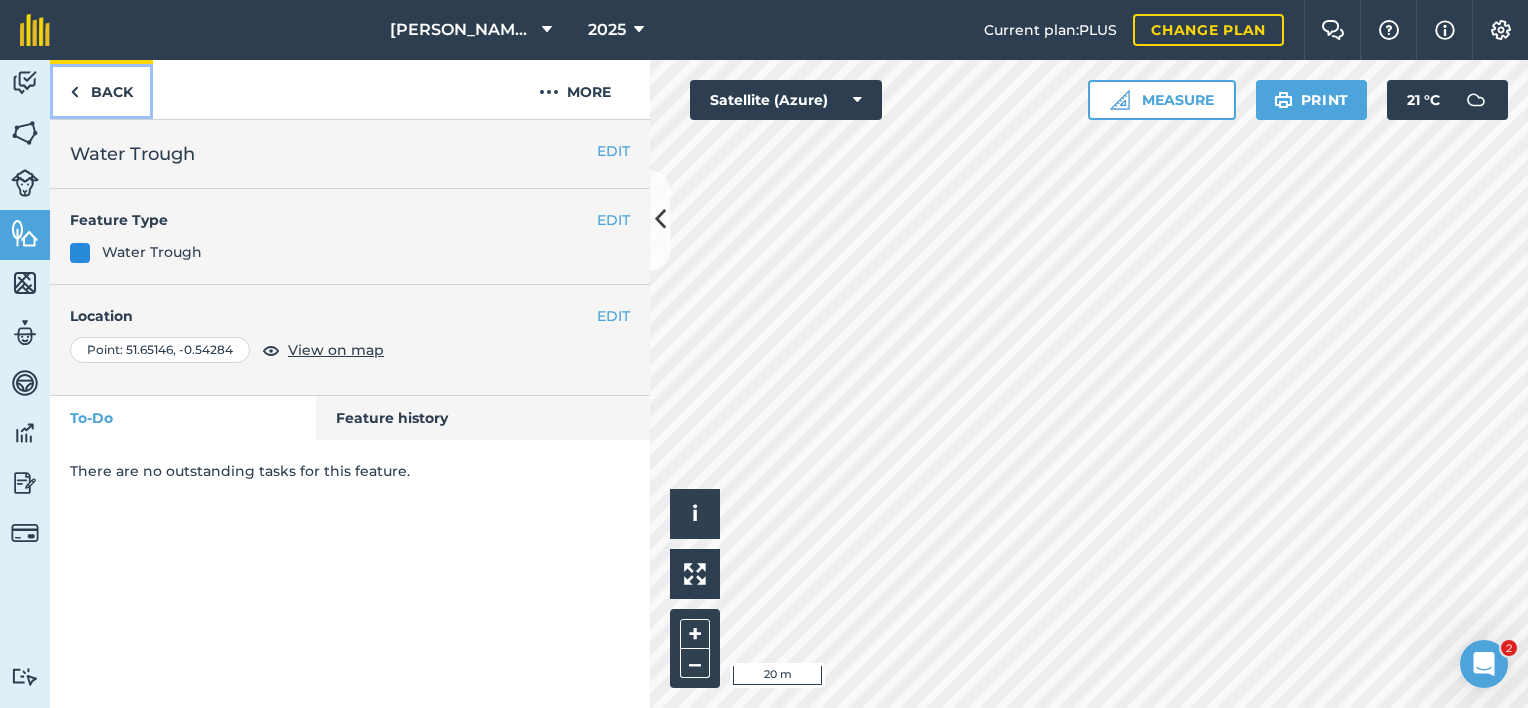 click on "Back" at bounding box center [101, 89] 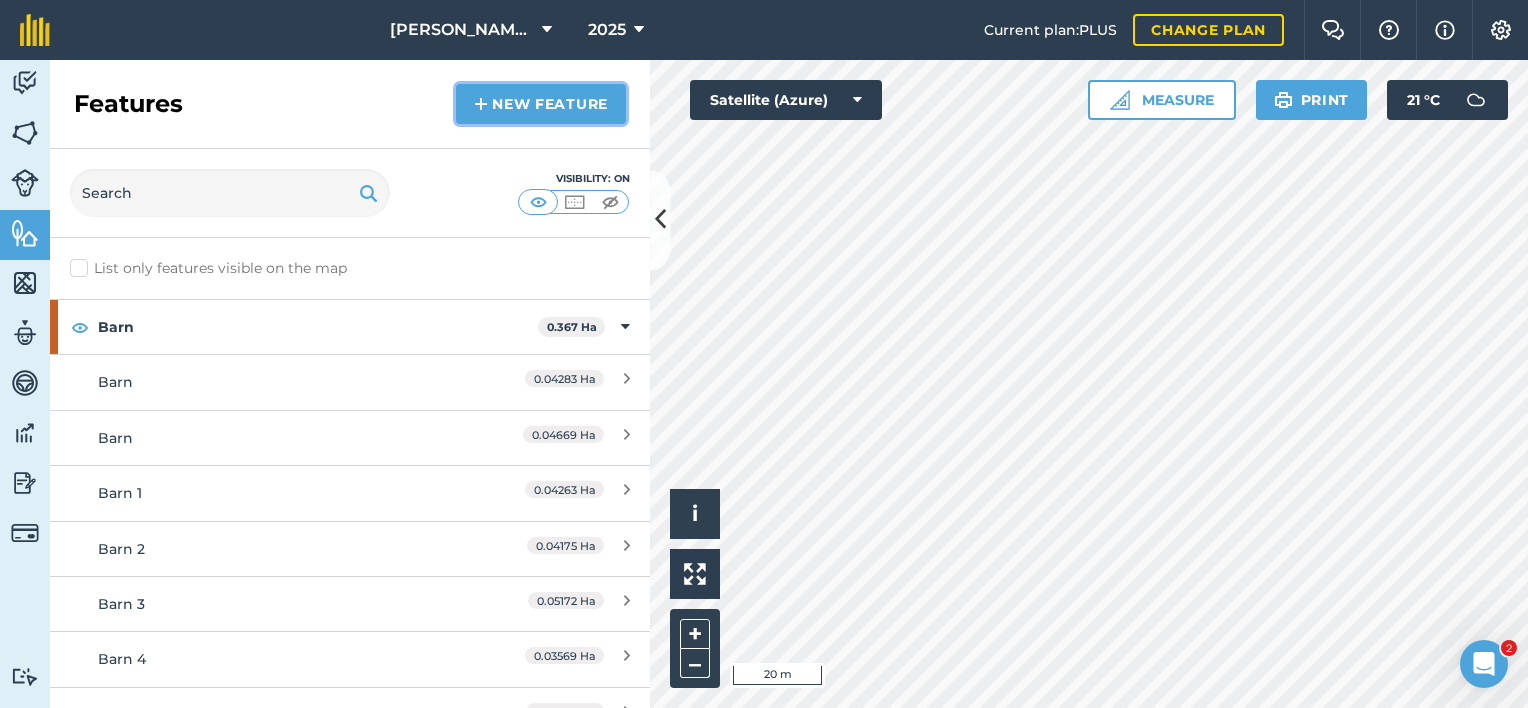 click on "New feature" at bounding box center (541, 104) 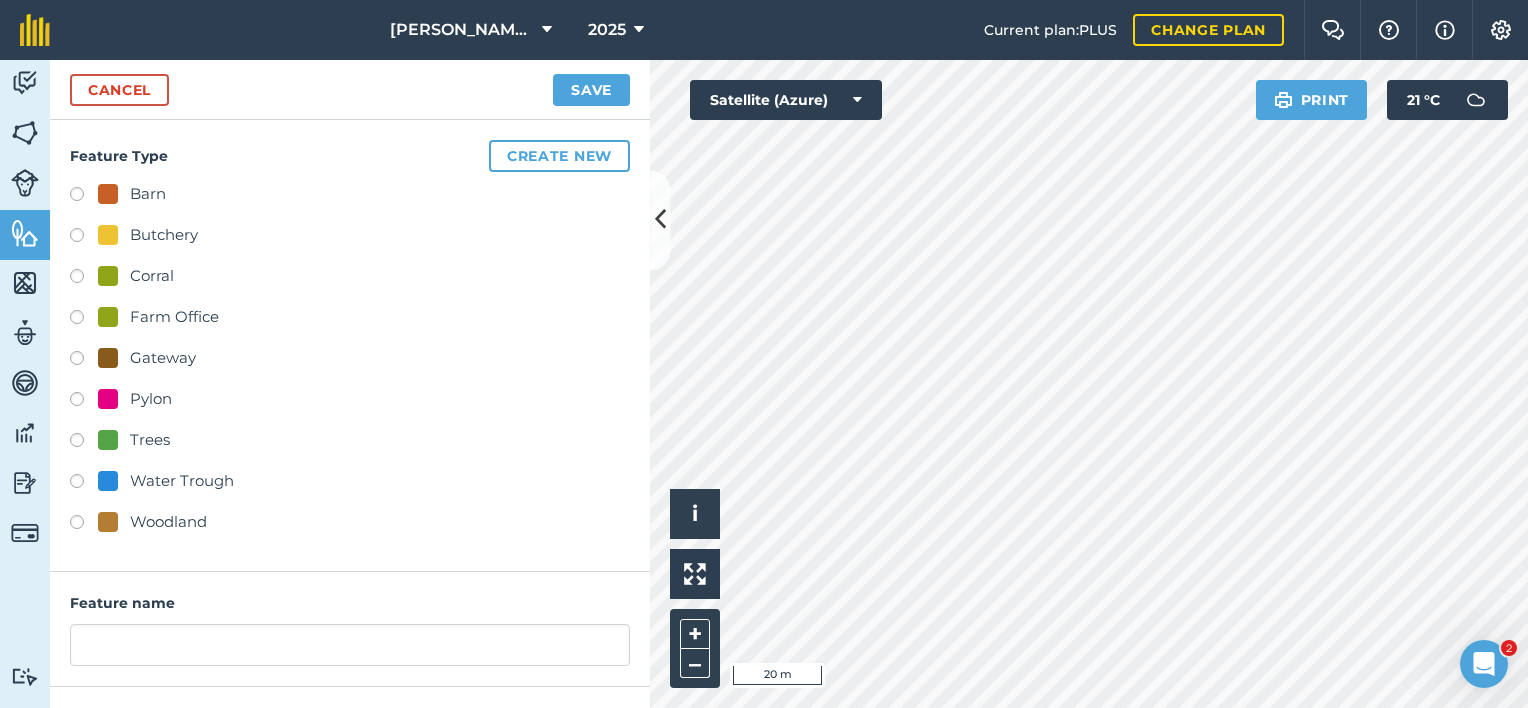 click on "Gateway" at bounding box center (163, 358) 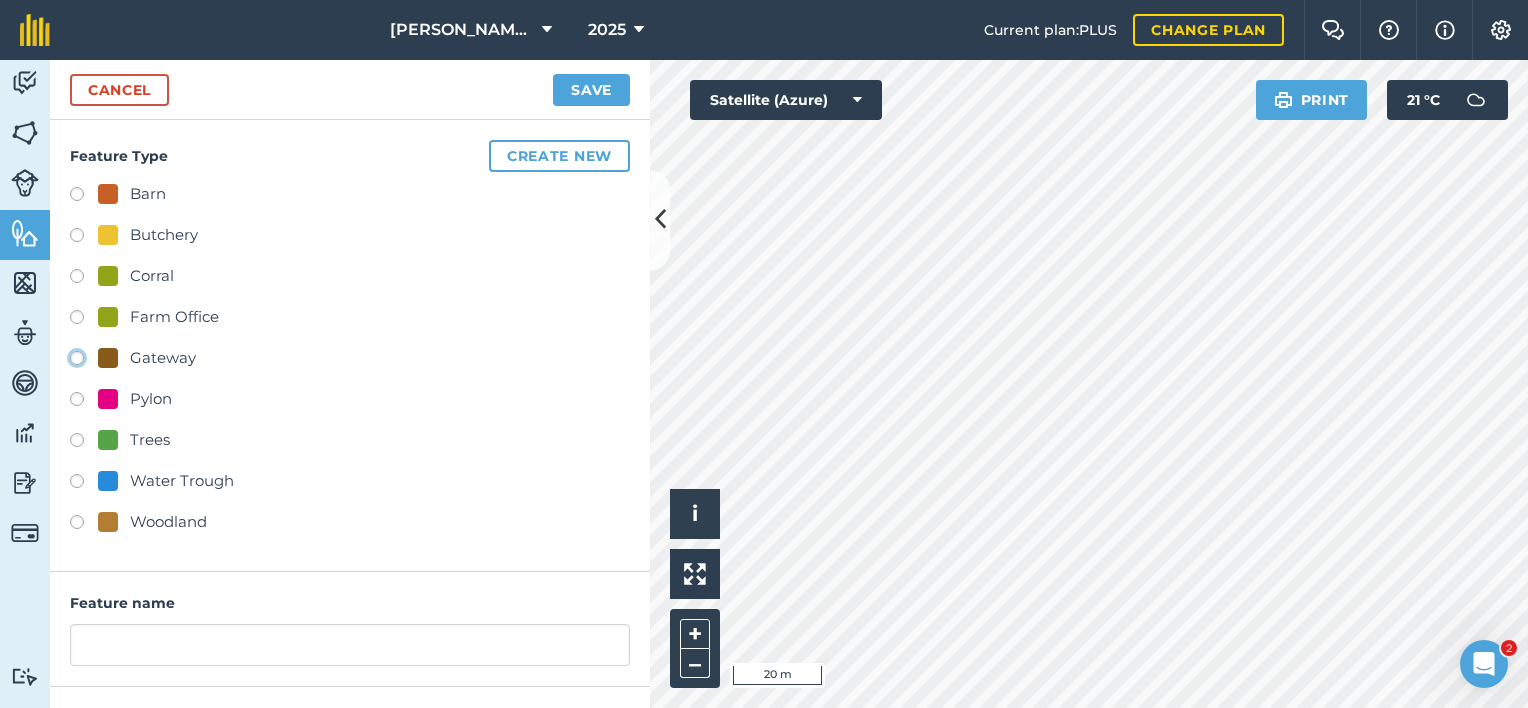 click on "Gateway" at bounding box center [-9923, 357] 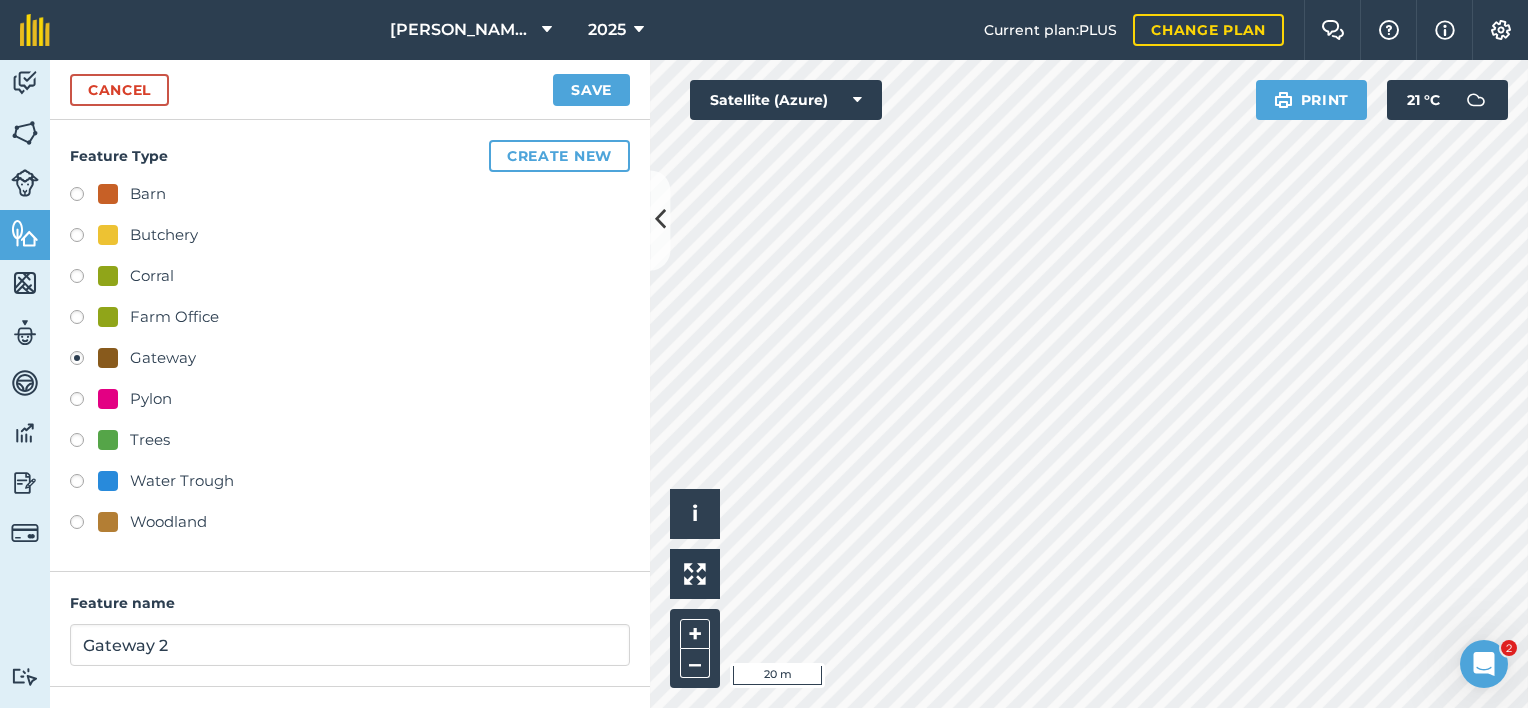 click on "Feature name Gateway 2" at bounding box center [350, 629] 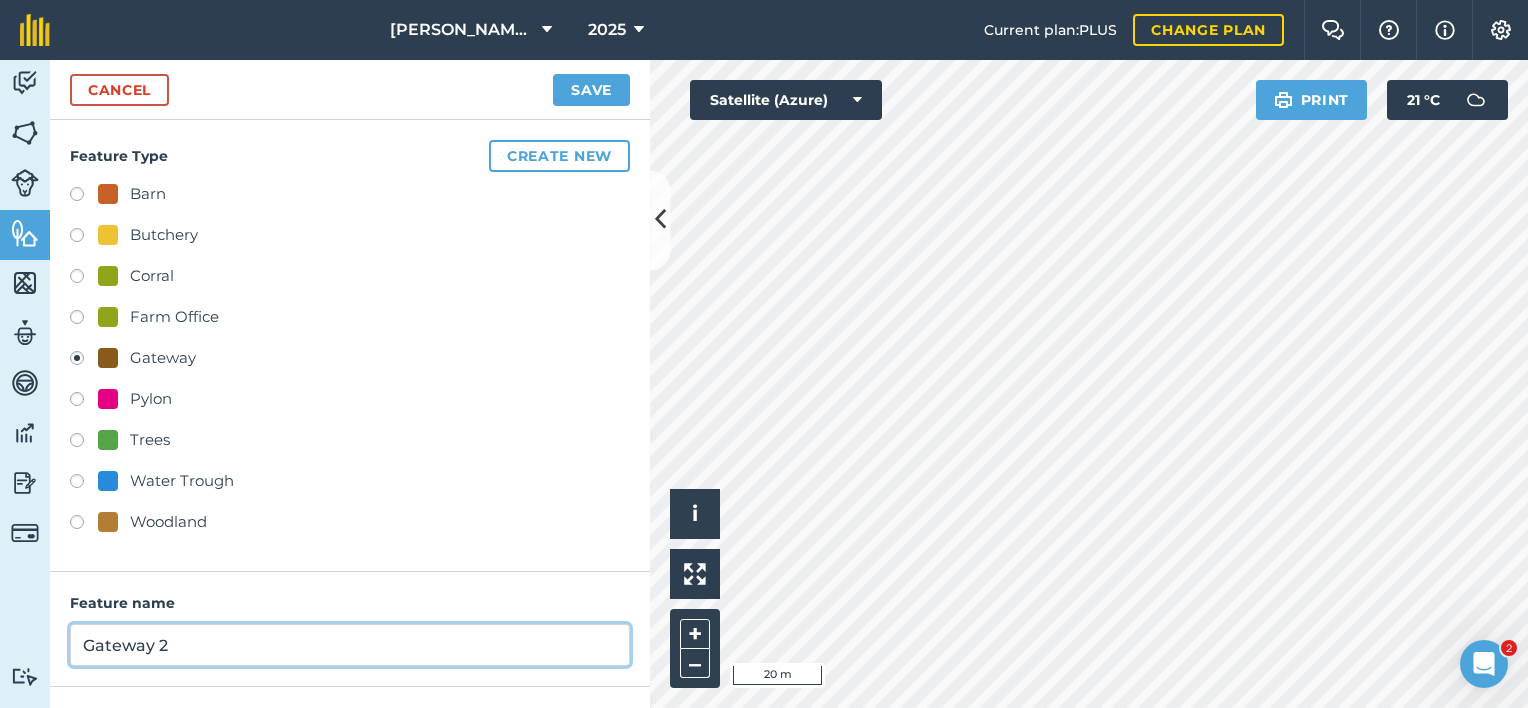 click on "Gateway 2" at bounding box center [350, 645] 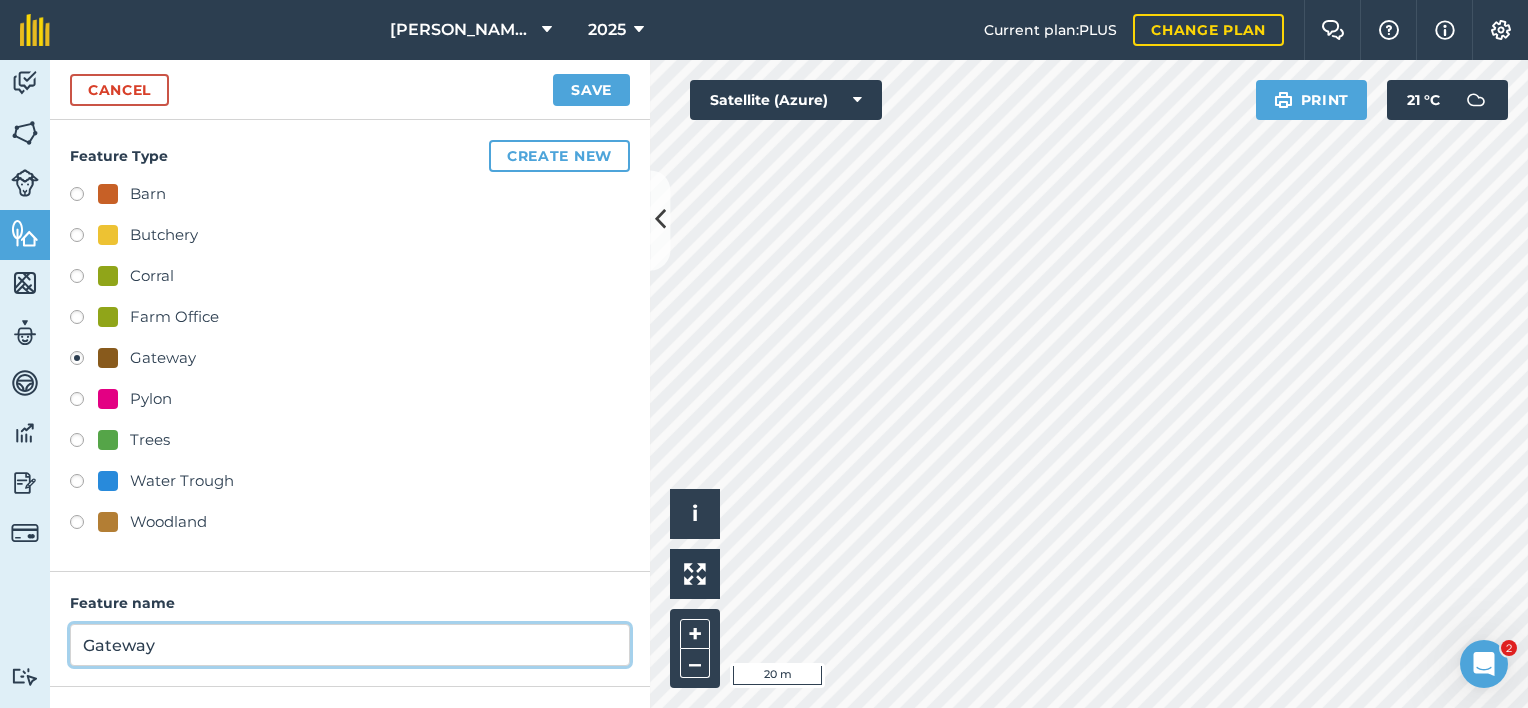 scroll, scrollTop: 165, scrollLeft: 0, axis: vertical 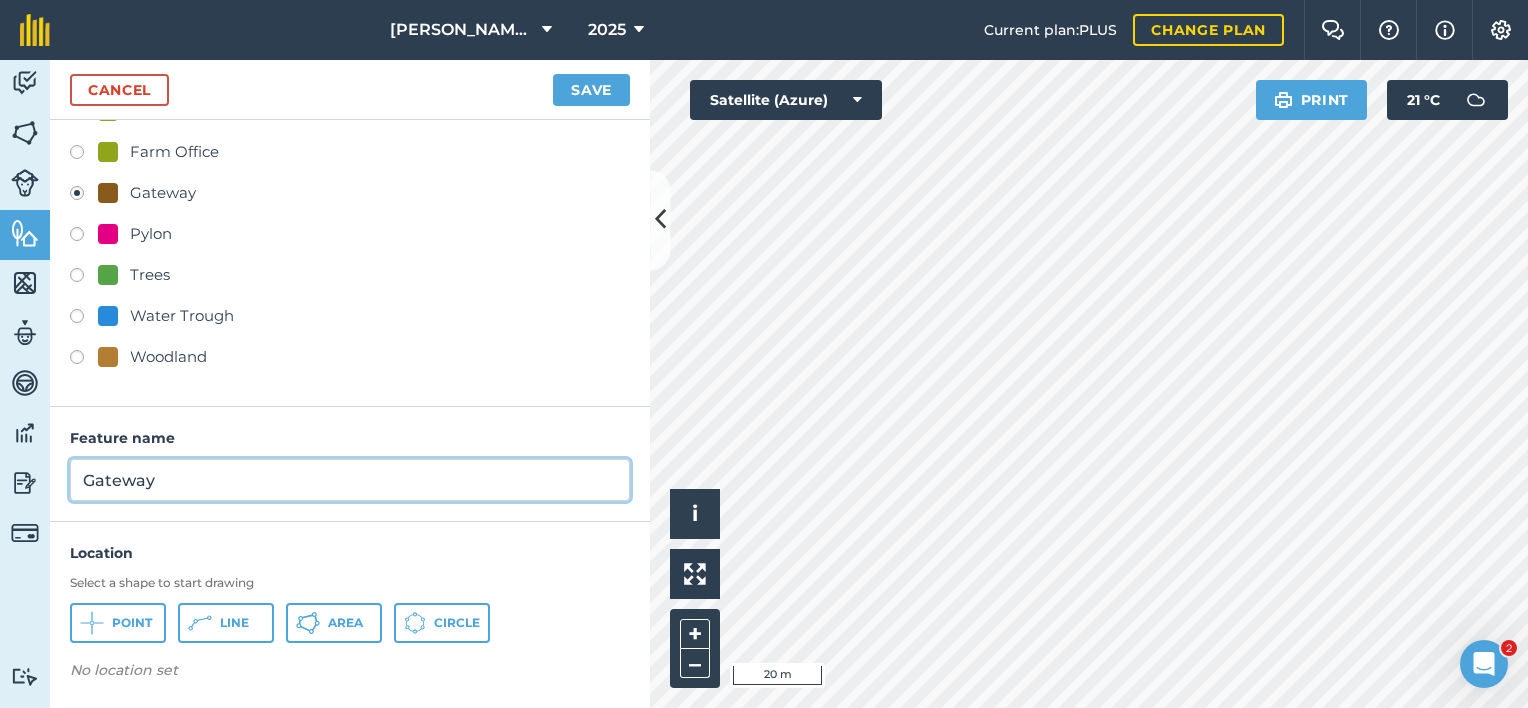 type on "Gateway" 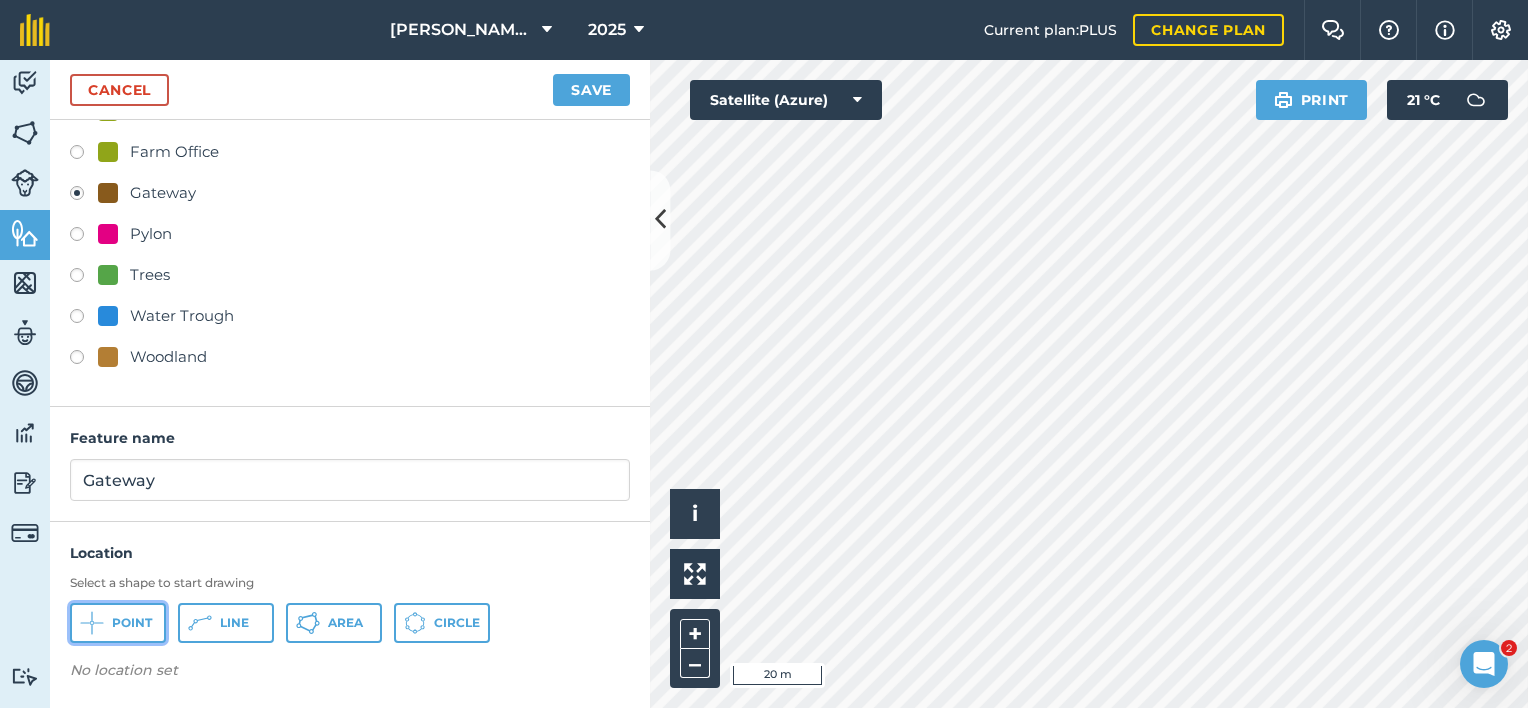 click on "Point" at bounding box center (132, 623) 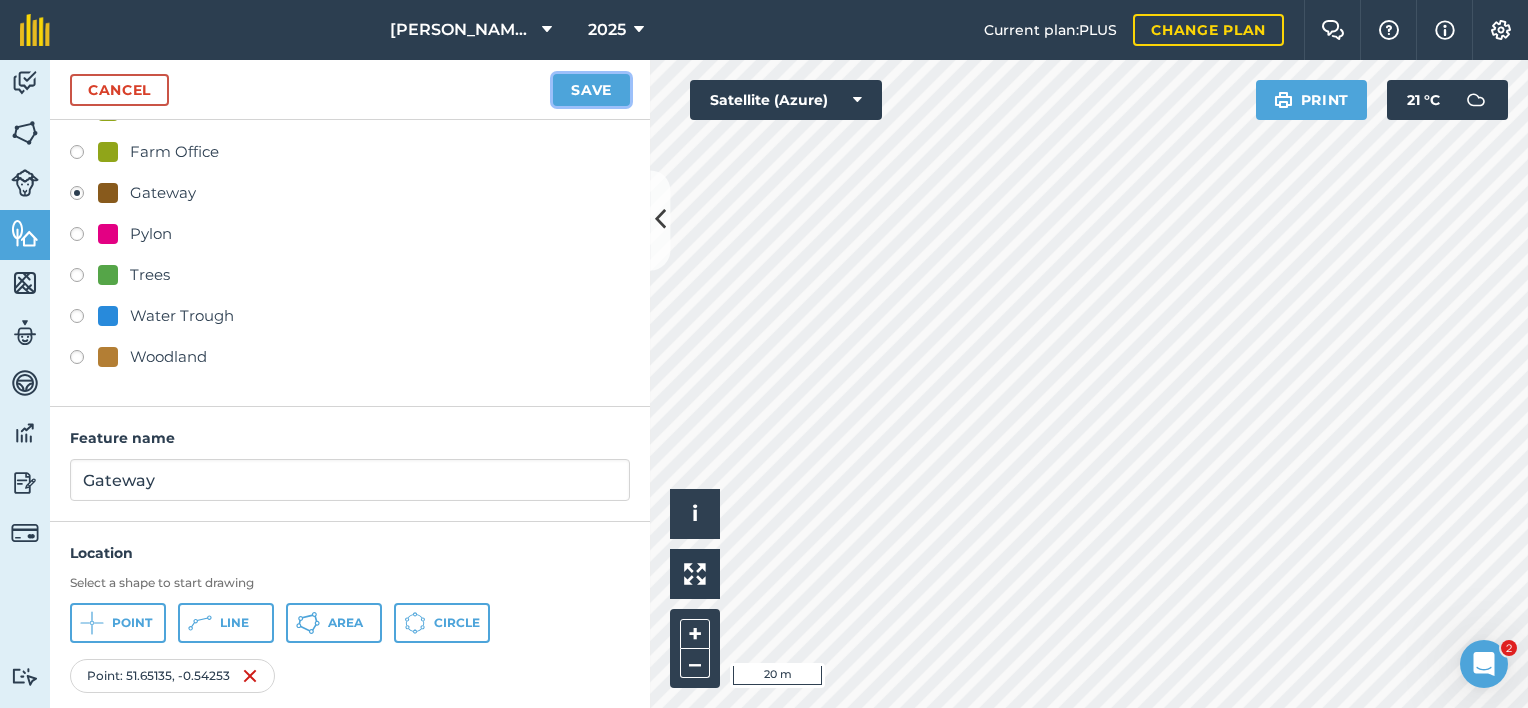 click on "Save" at bounding box center (591, 90) 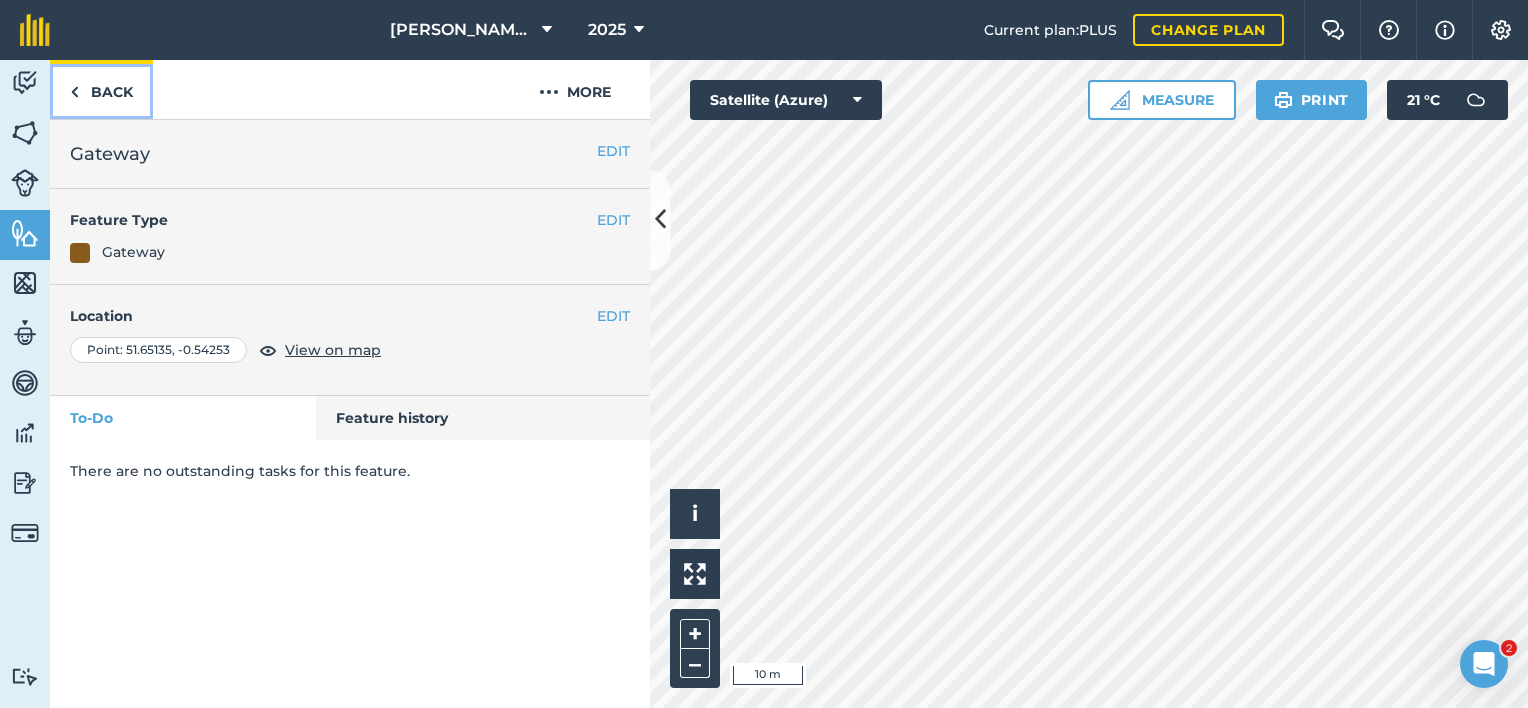 click on "Back" at bounding box center [101, 89] 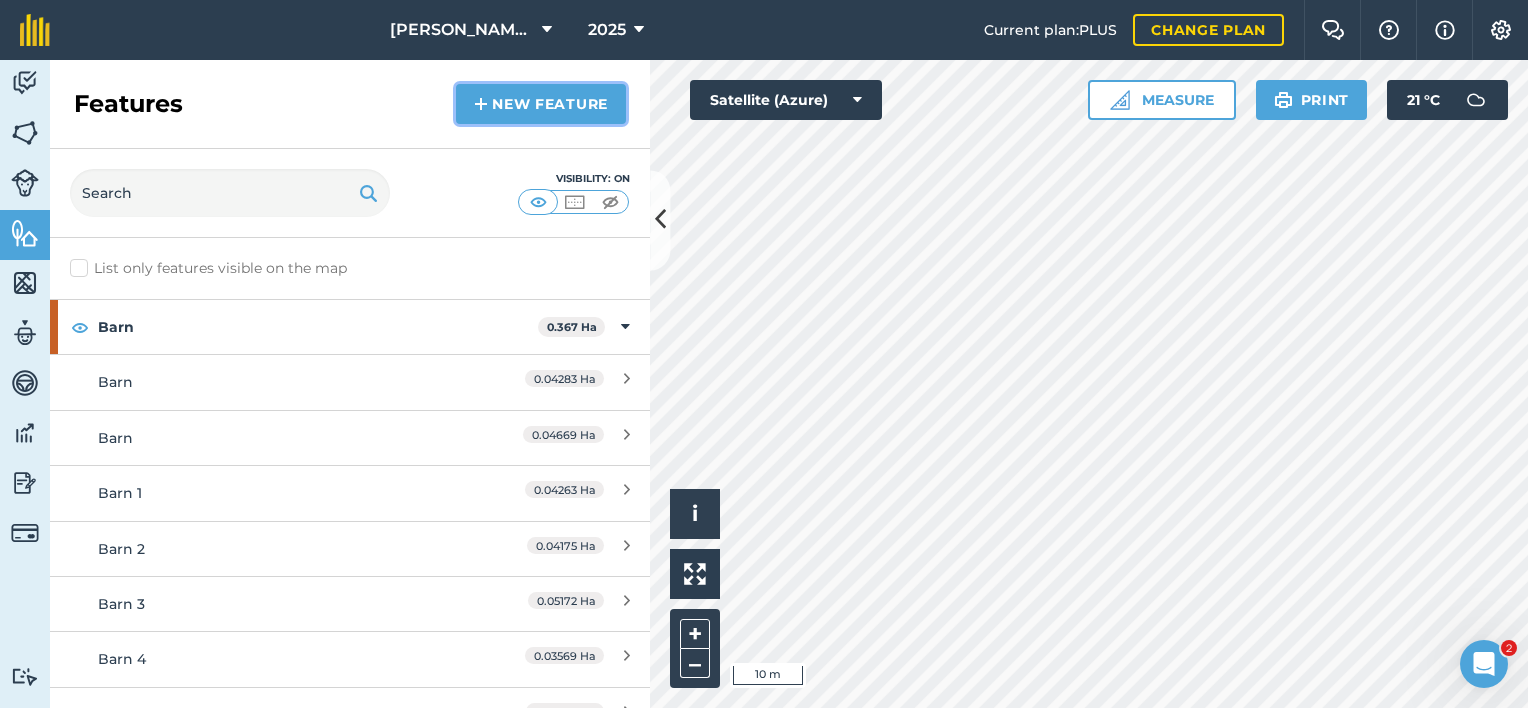 click on "New feature" at bounding box center (541, 104) 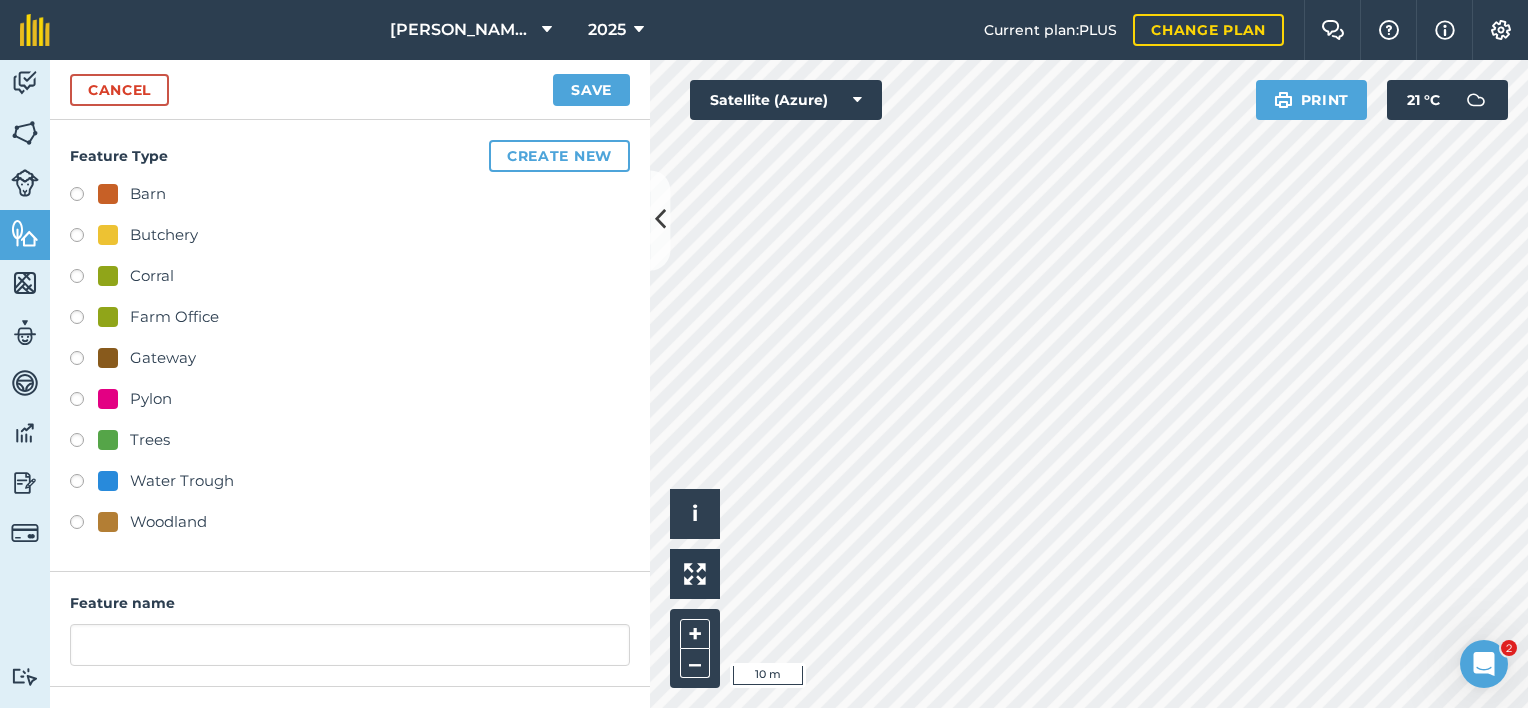 click on "Water Trough" at bounding box center [182, 481] 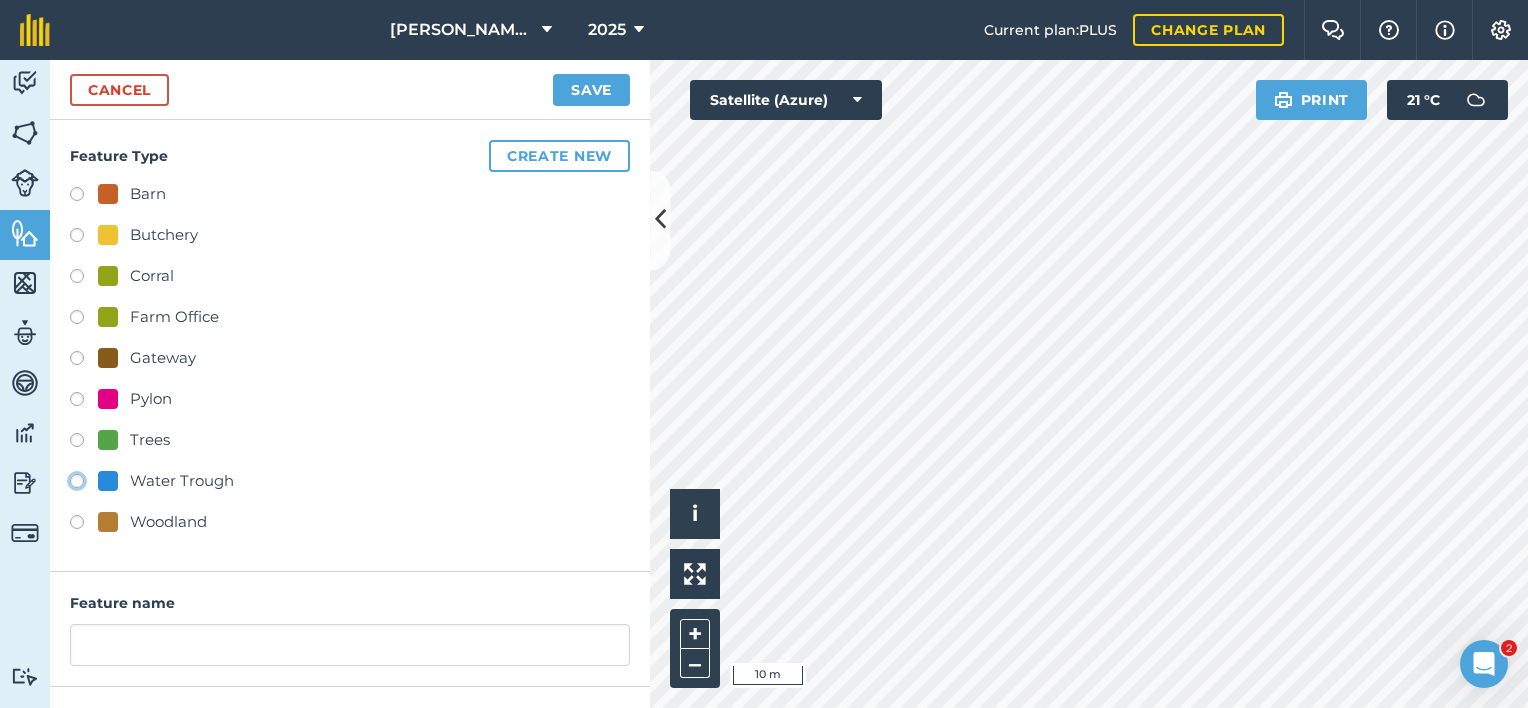 click on "Water Trough" at bounding box center (-9923, 480) 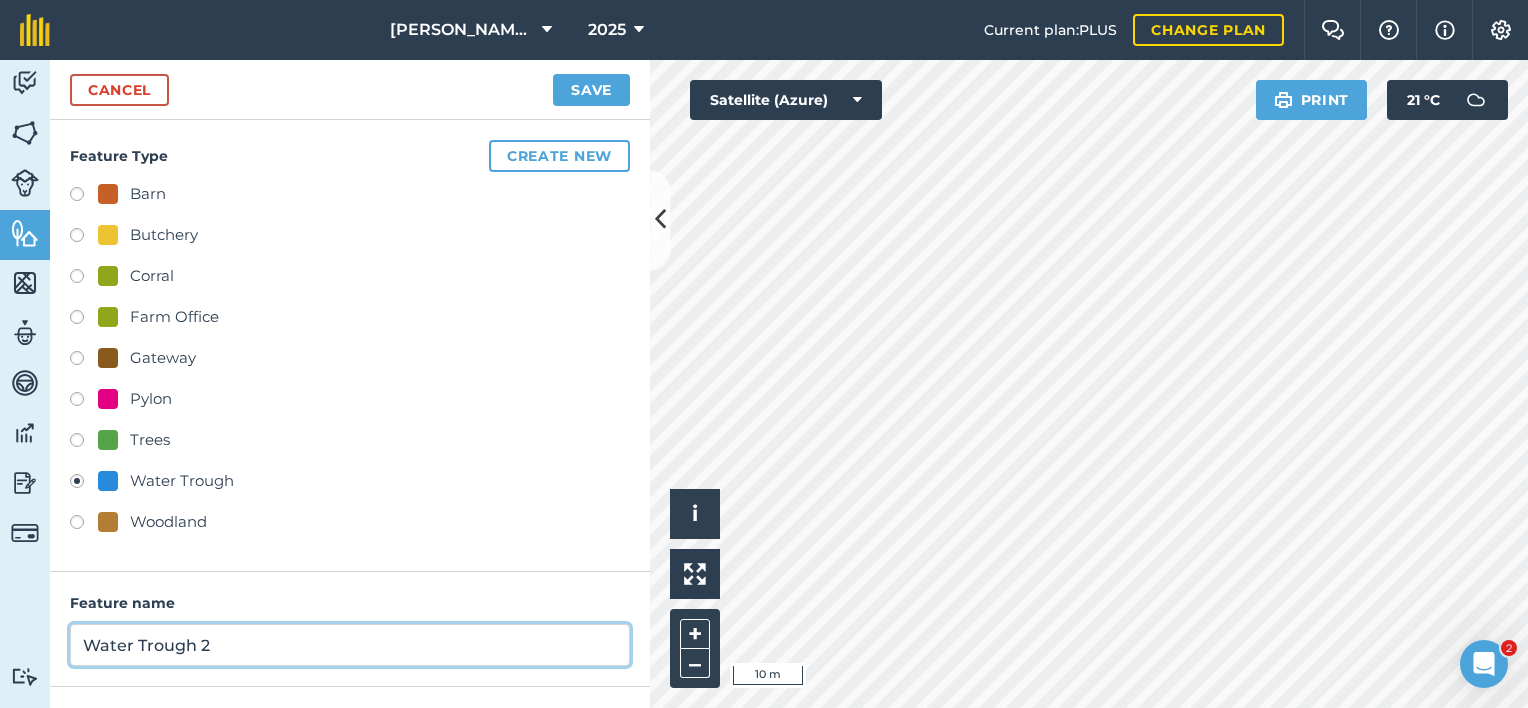 click on "Water Trough 2" at bounding box center [350, 645] 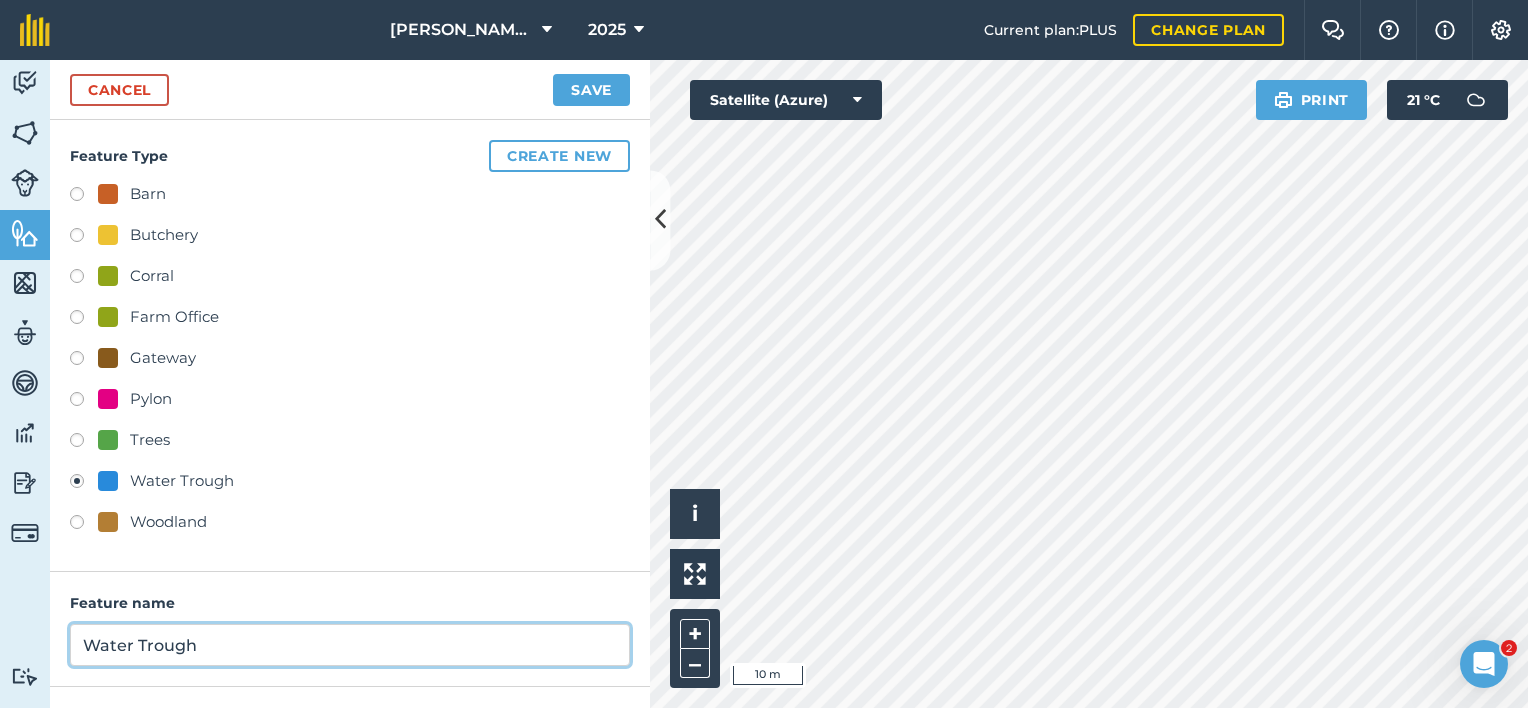 scroll, scrollTop: 165, scrollLeft: 0, axis: vertical 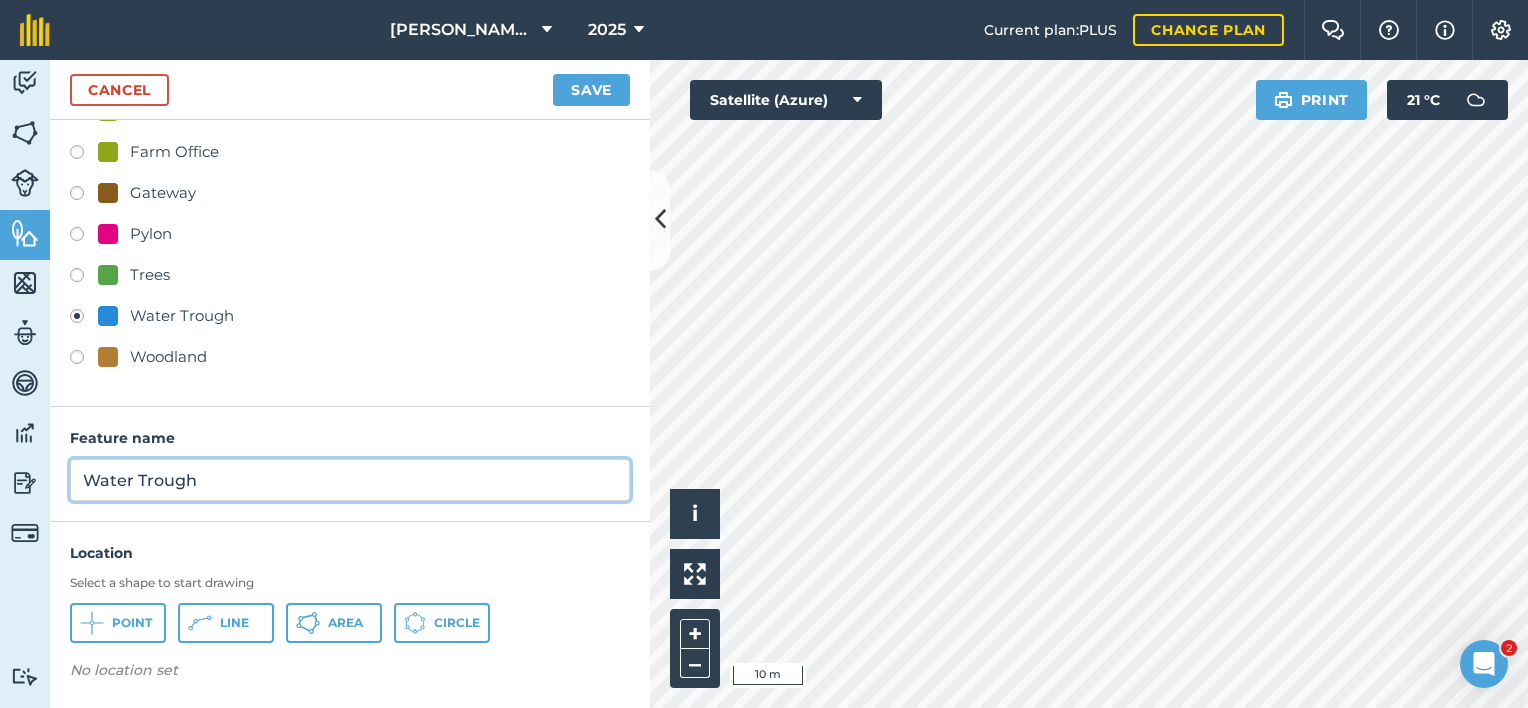 type on "Water Trough" 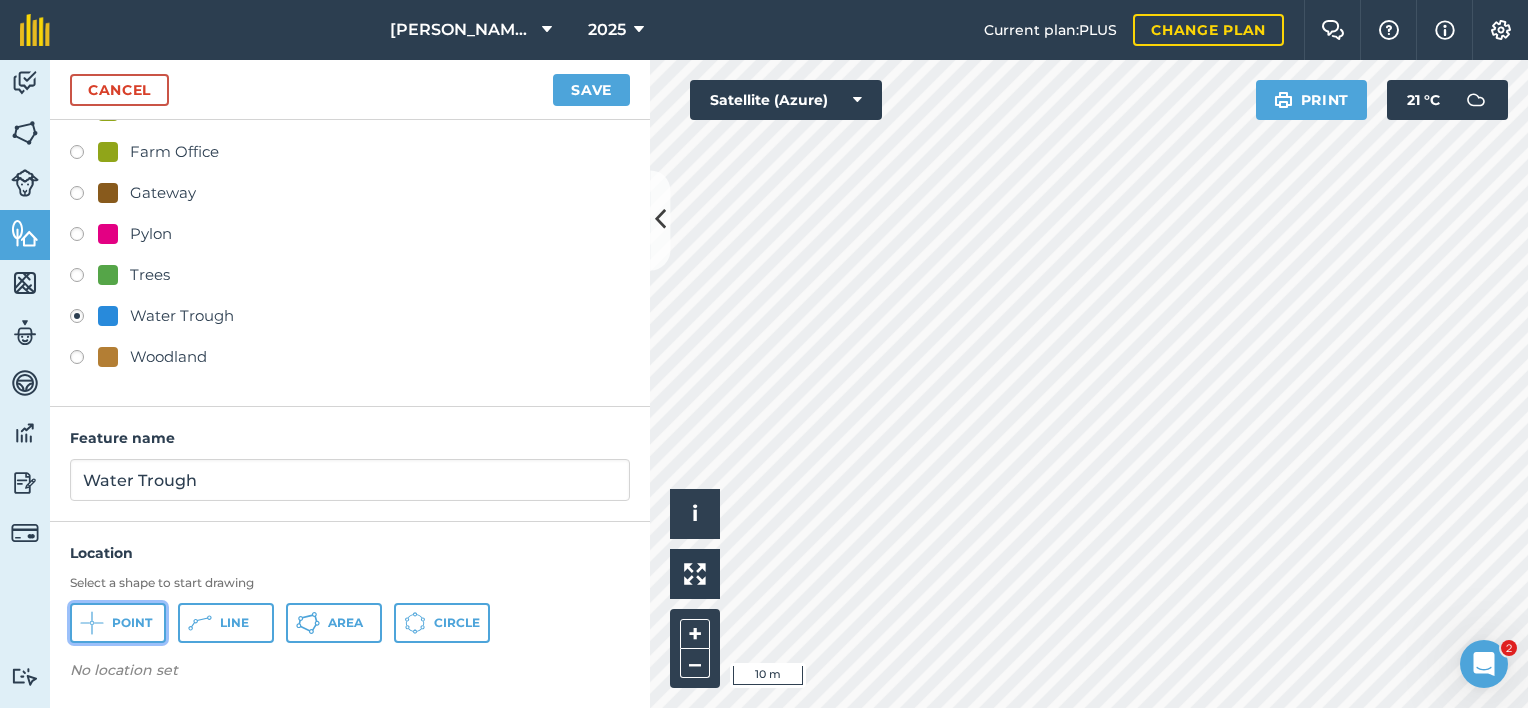 click on "Point" at bounding box center (132, 623) 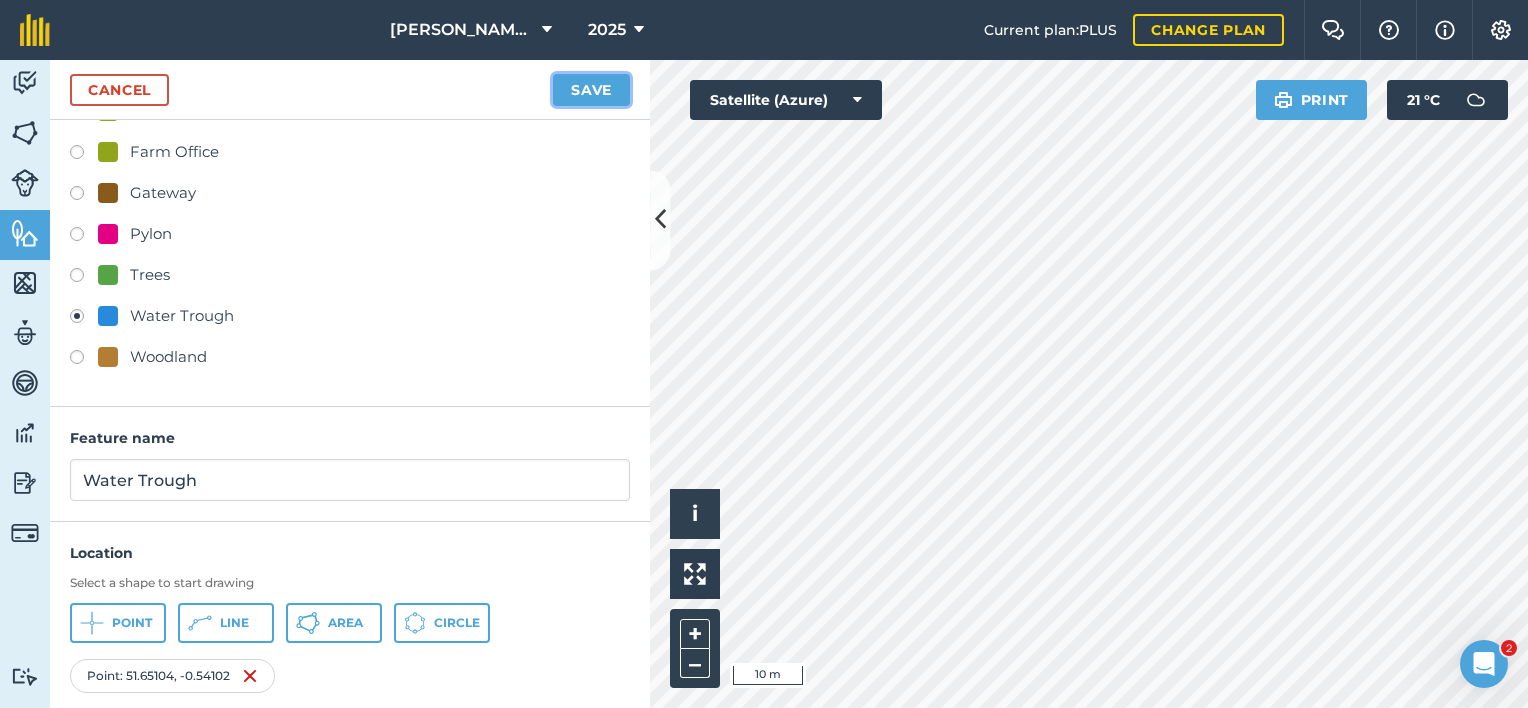 click on "Save" at bounding box center [591, 90] 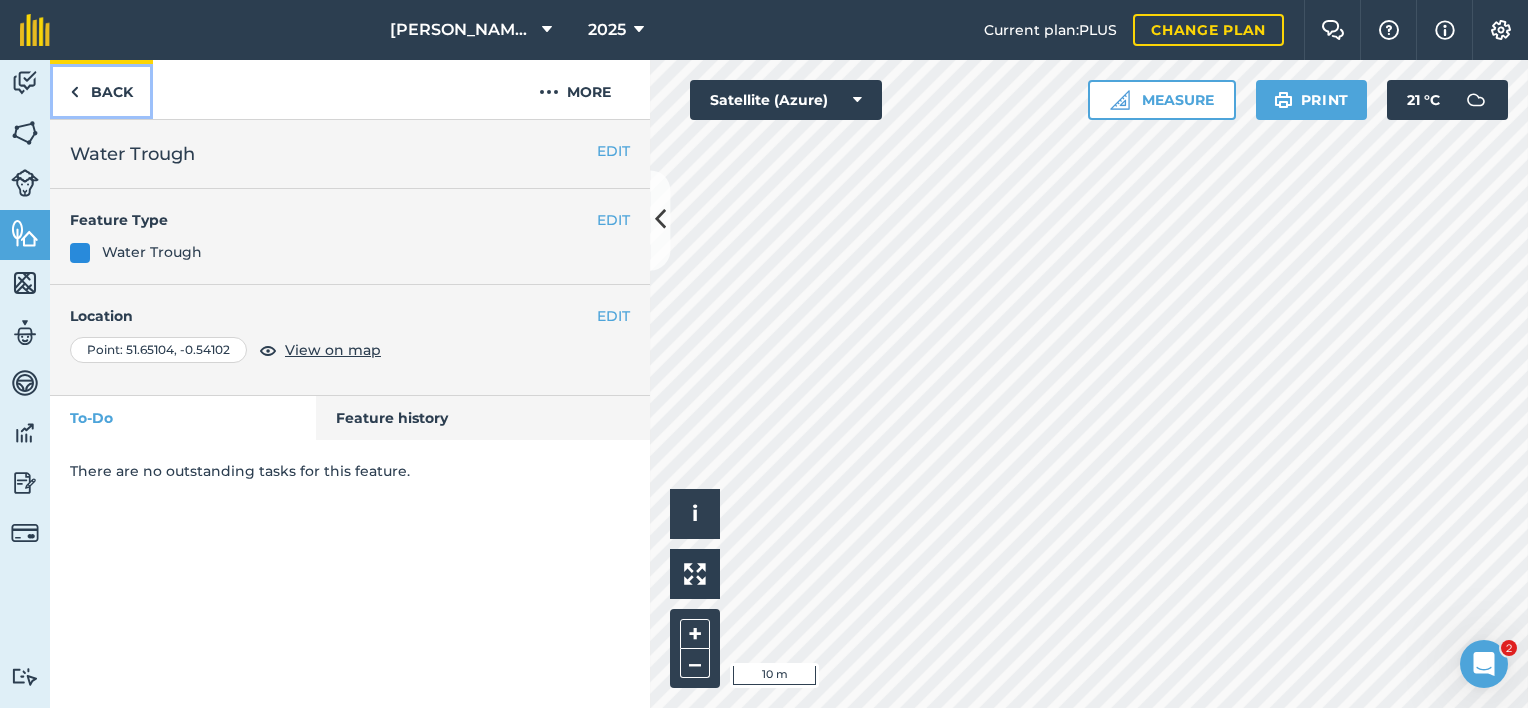 click on "Back" at bounding box center (101, 89) 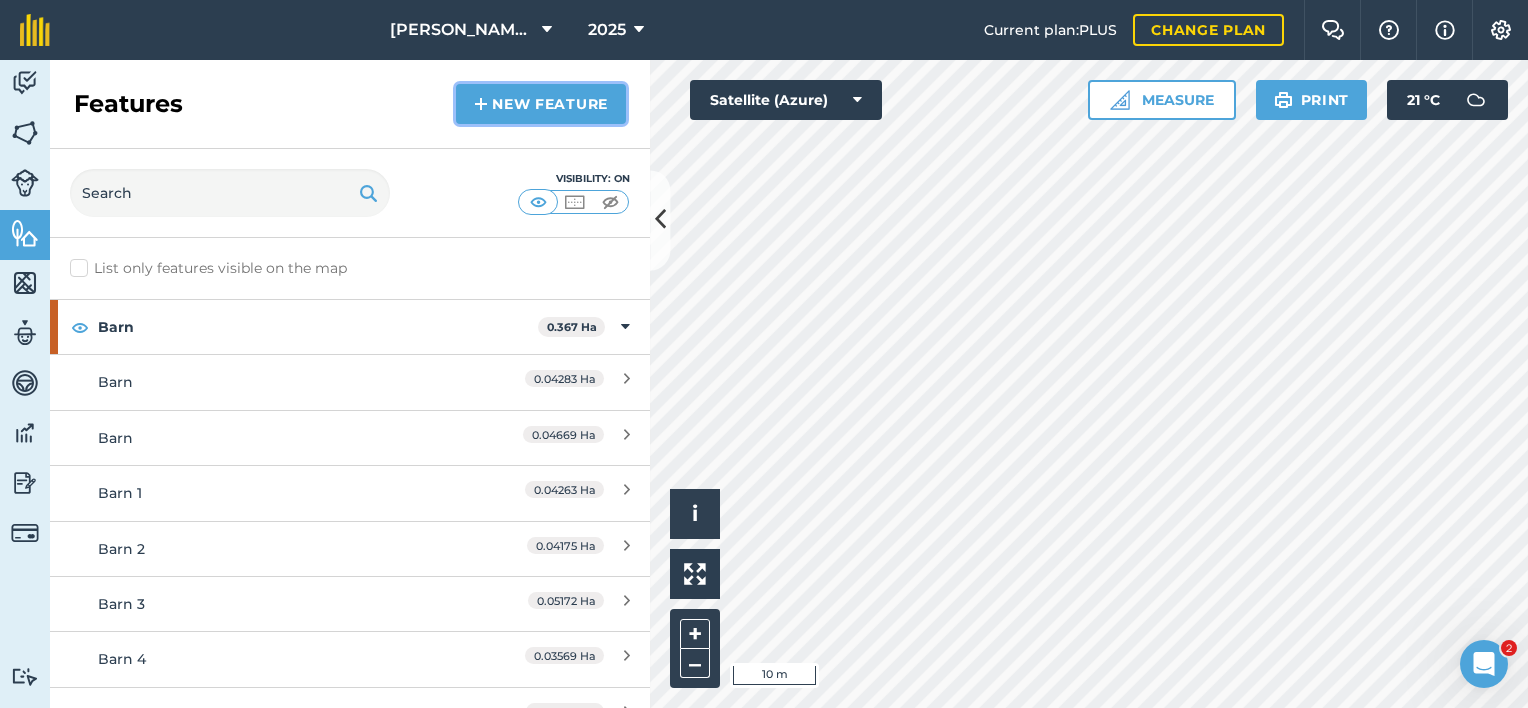 click on "New feature" at bounding box center (541, 104) 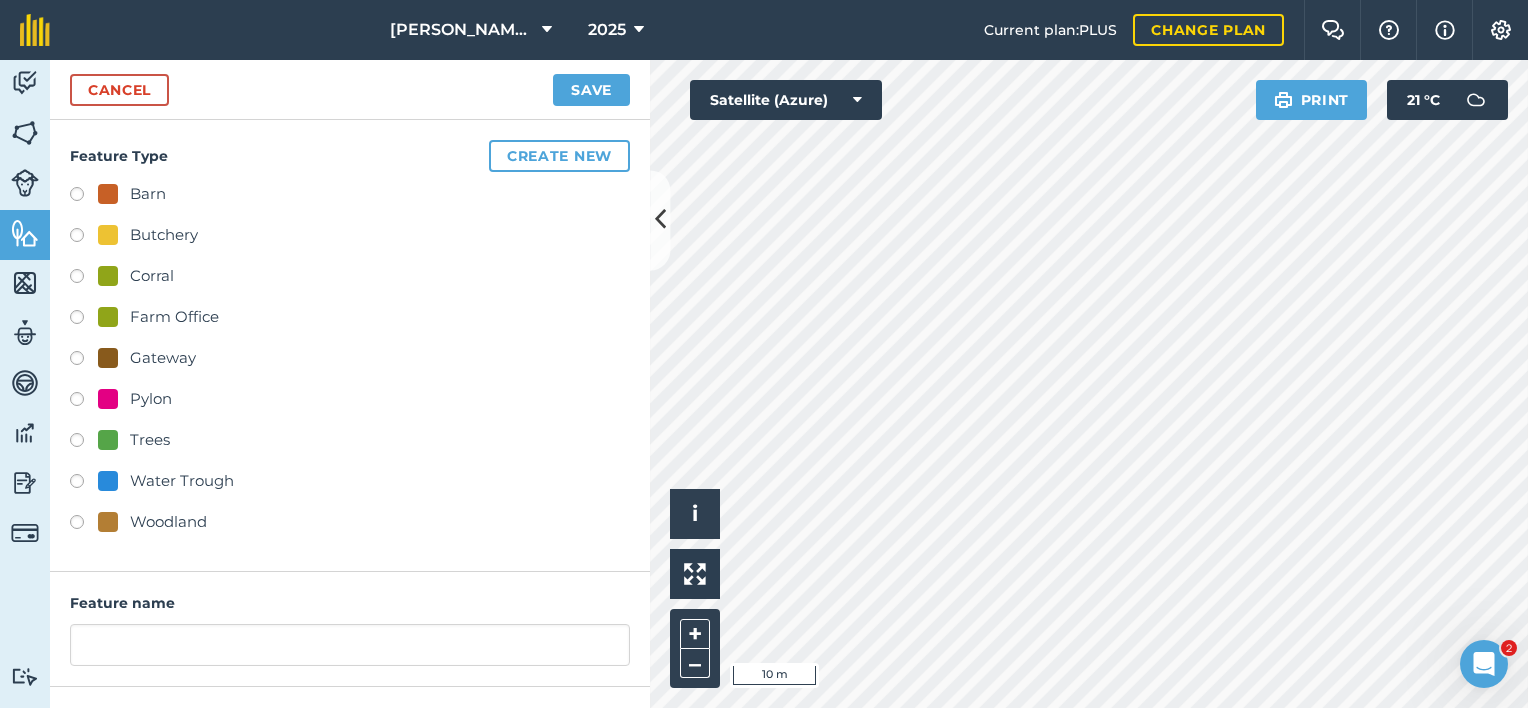 click on "Water Trough" at bounding box center (182, 481) 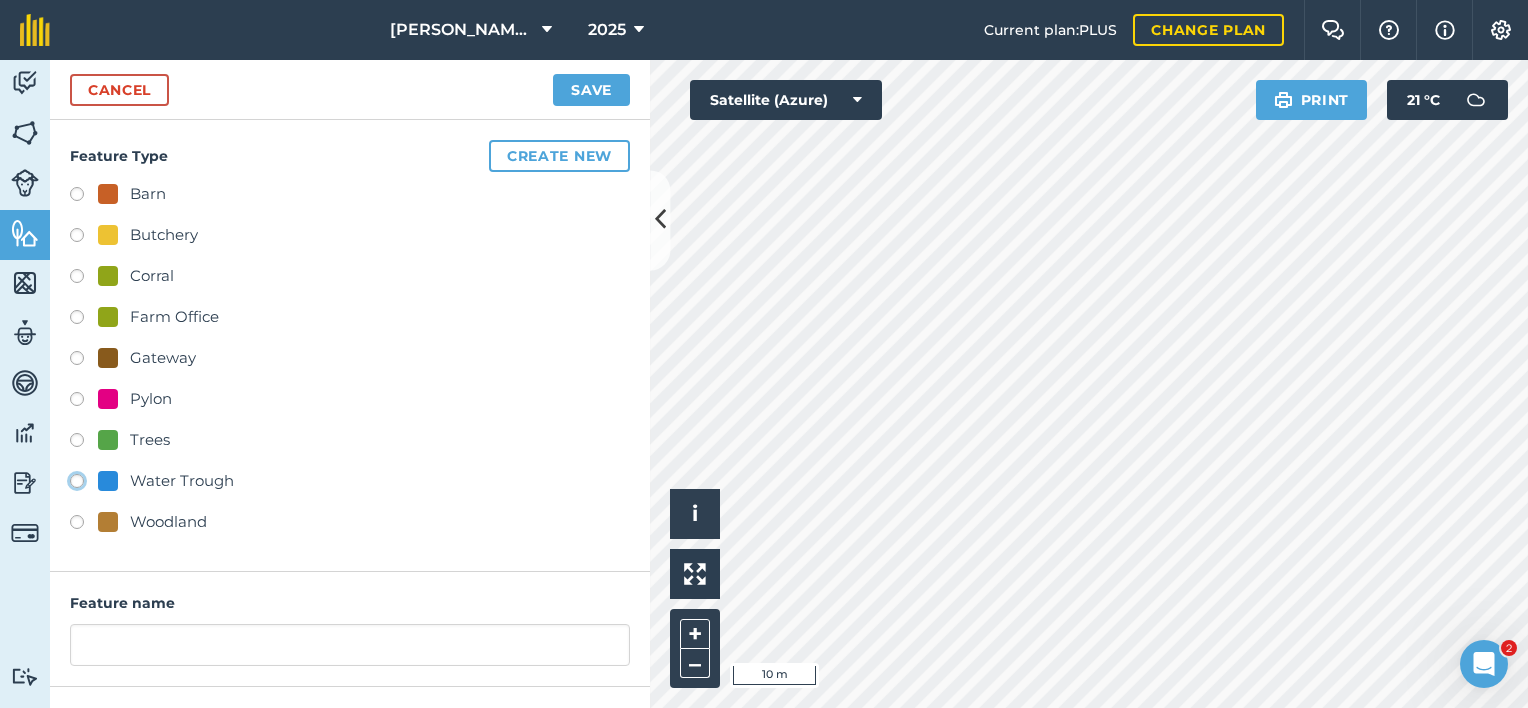 click on "Water Trough" at bounding box center [-9923, 480] 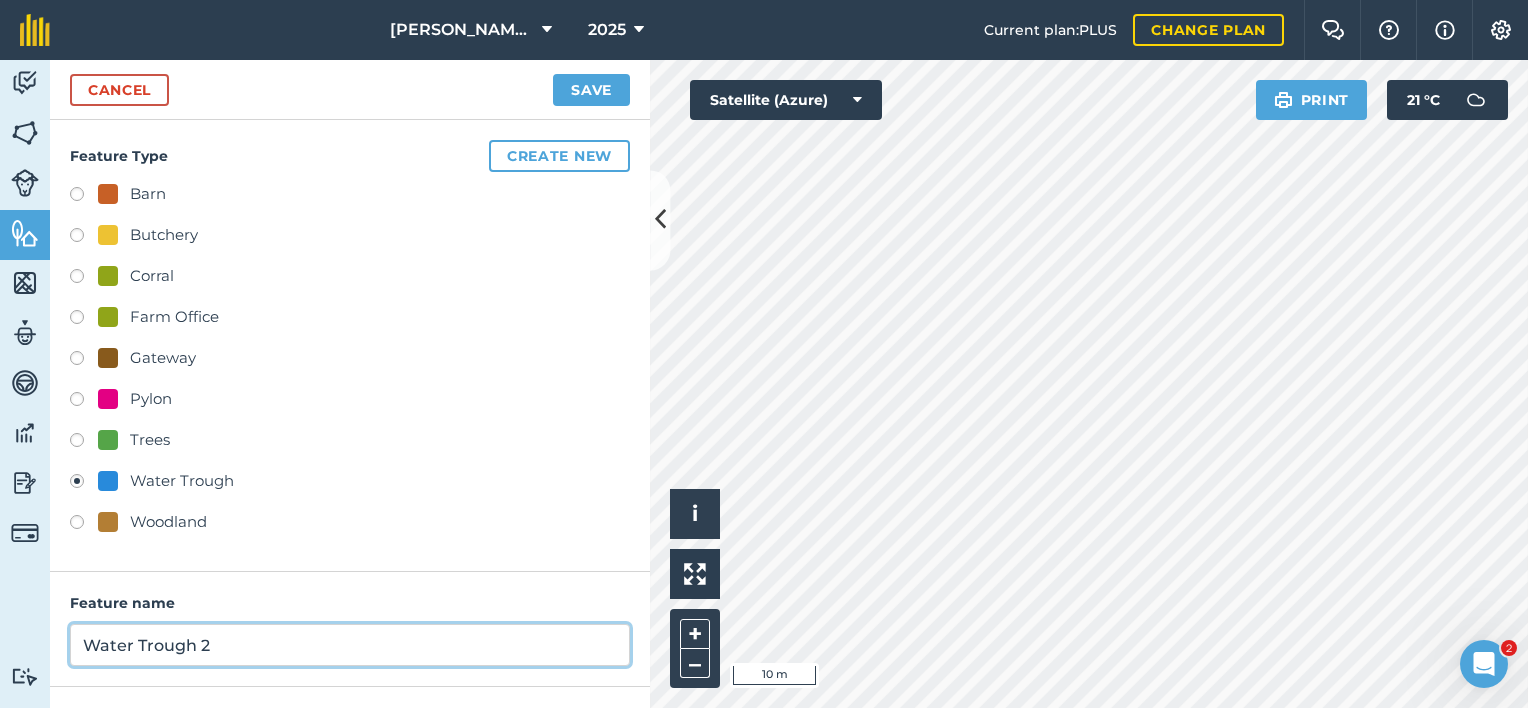 click on "Water Trough 2" at bounding box center [350, 645] 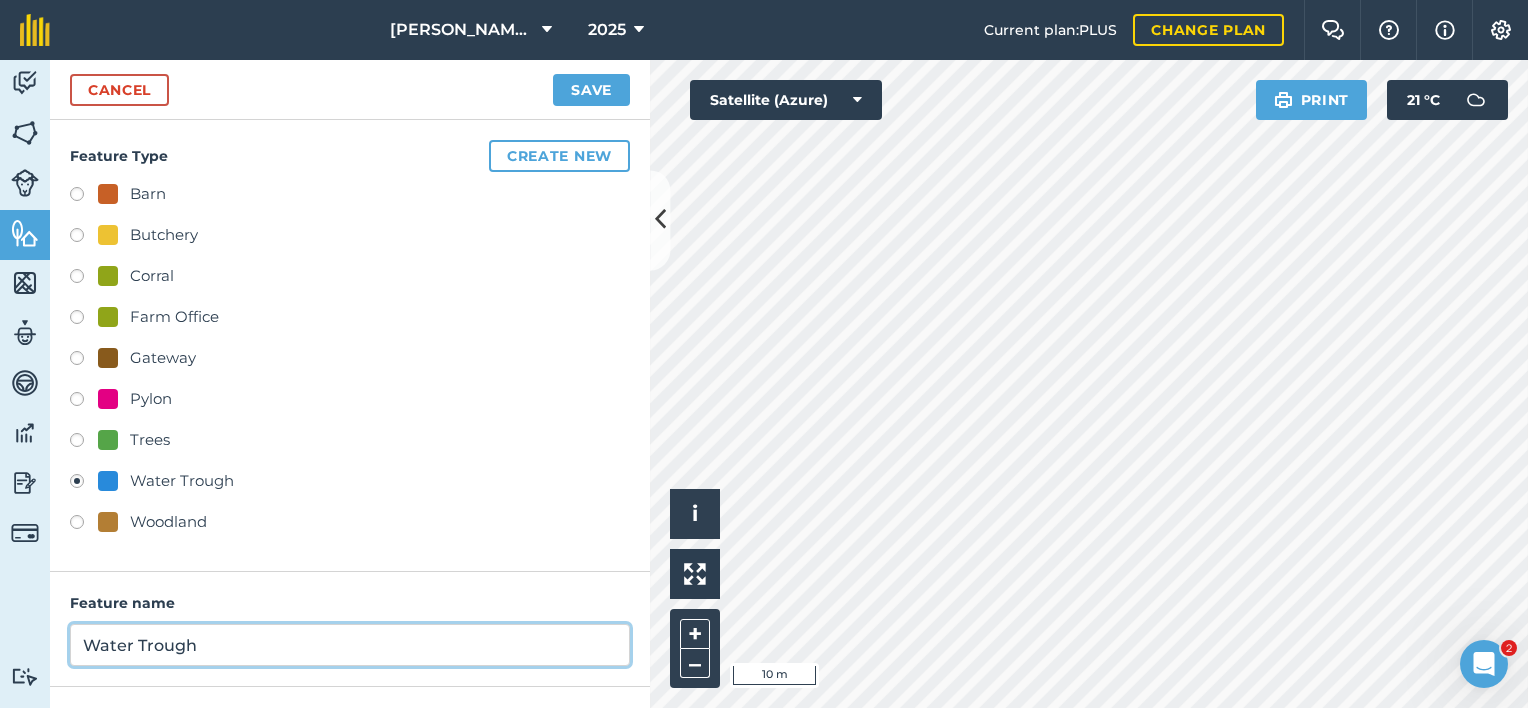 scroll, scrollTop: 100, scrollLeft: 0, axis: vertical 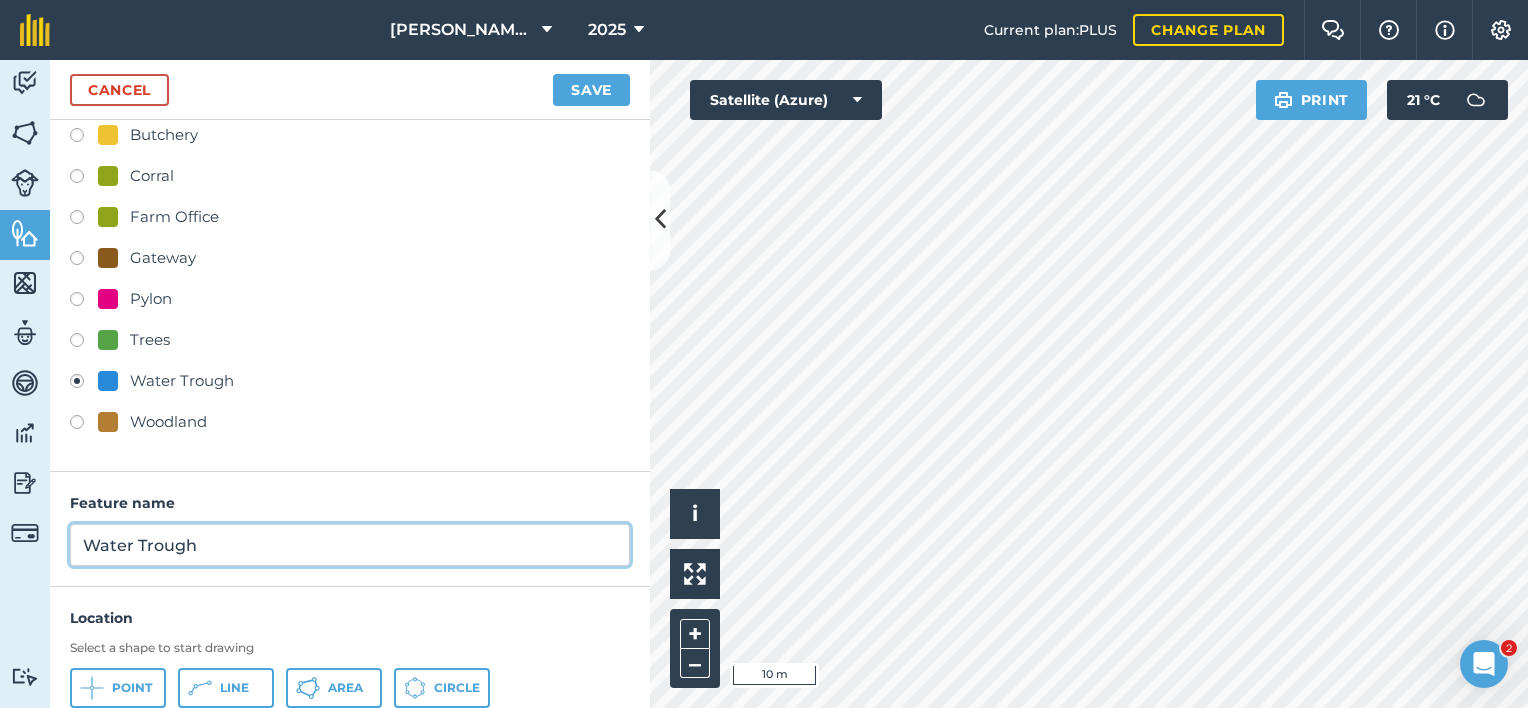 type on "Water Trough" 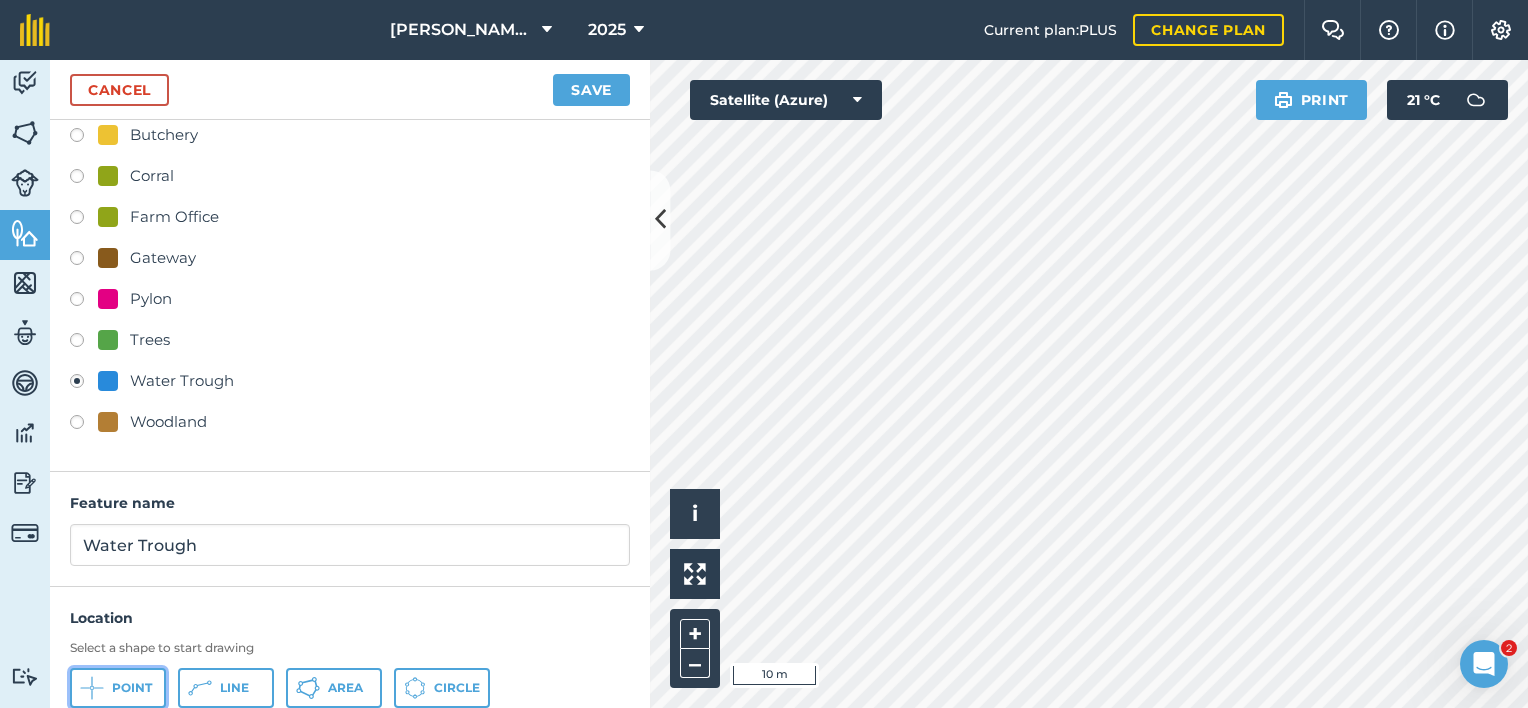 click on "Point" at bounding box center [118, 688] 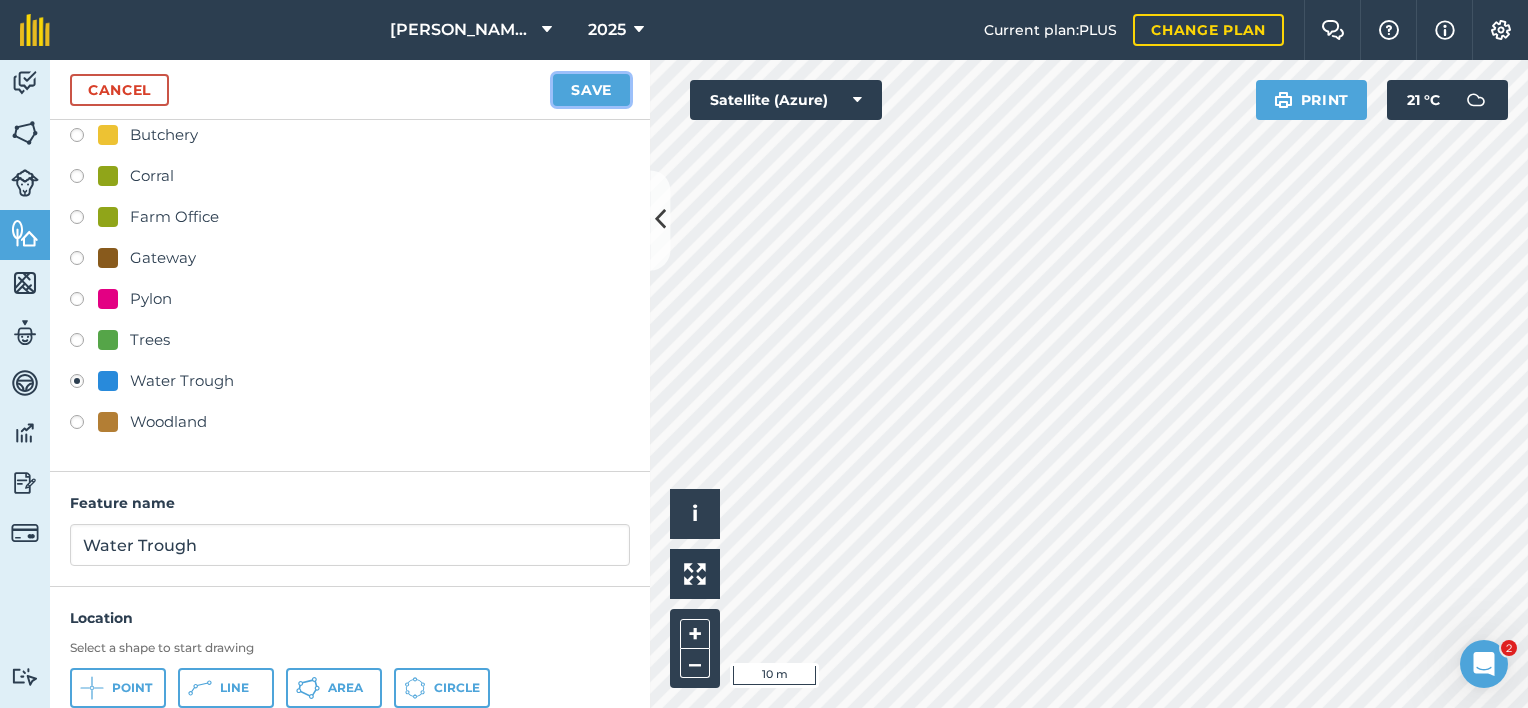 click on "Save" at bounding box center [591, 90] 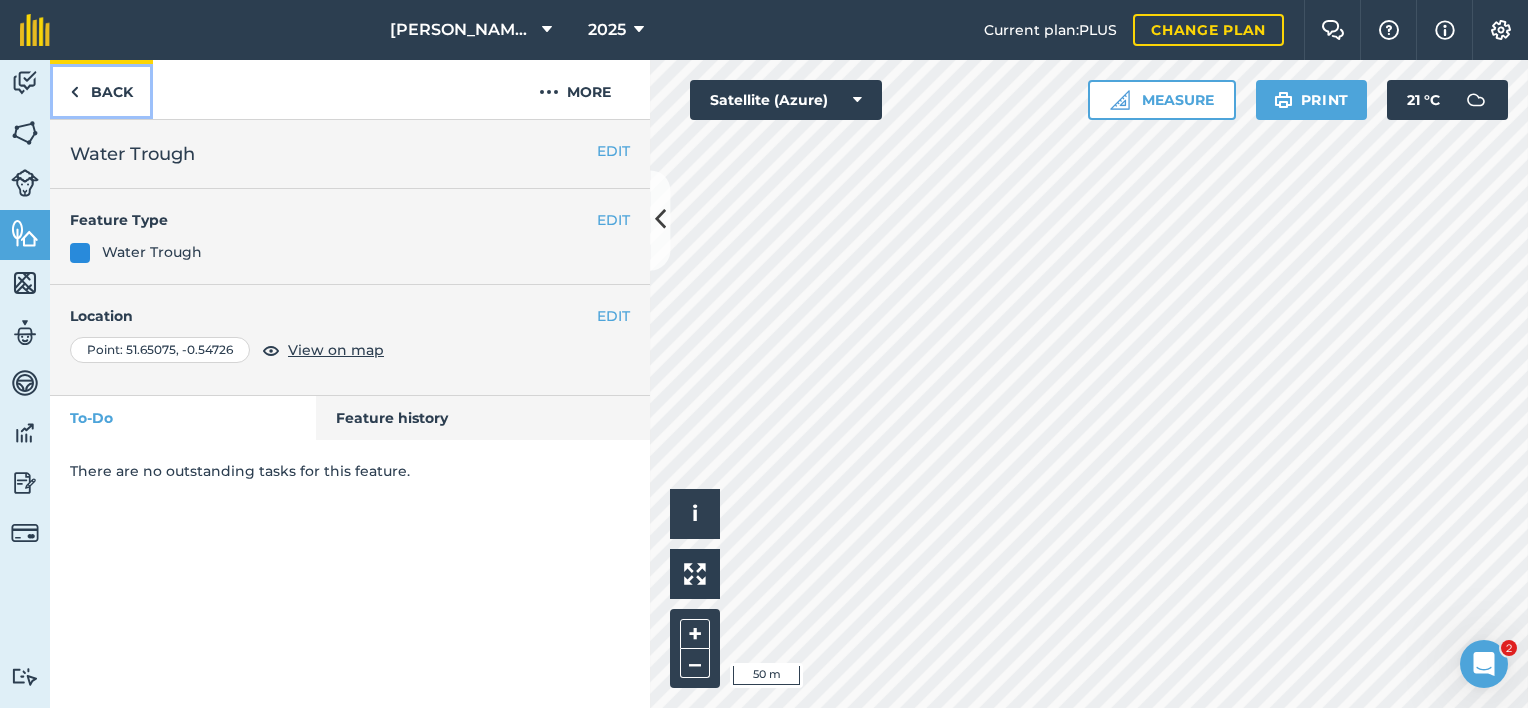 click on "Back" at bounding box center (101, 89) 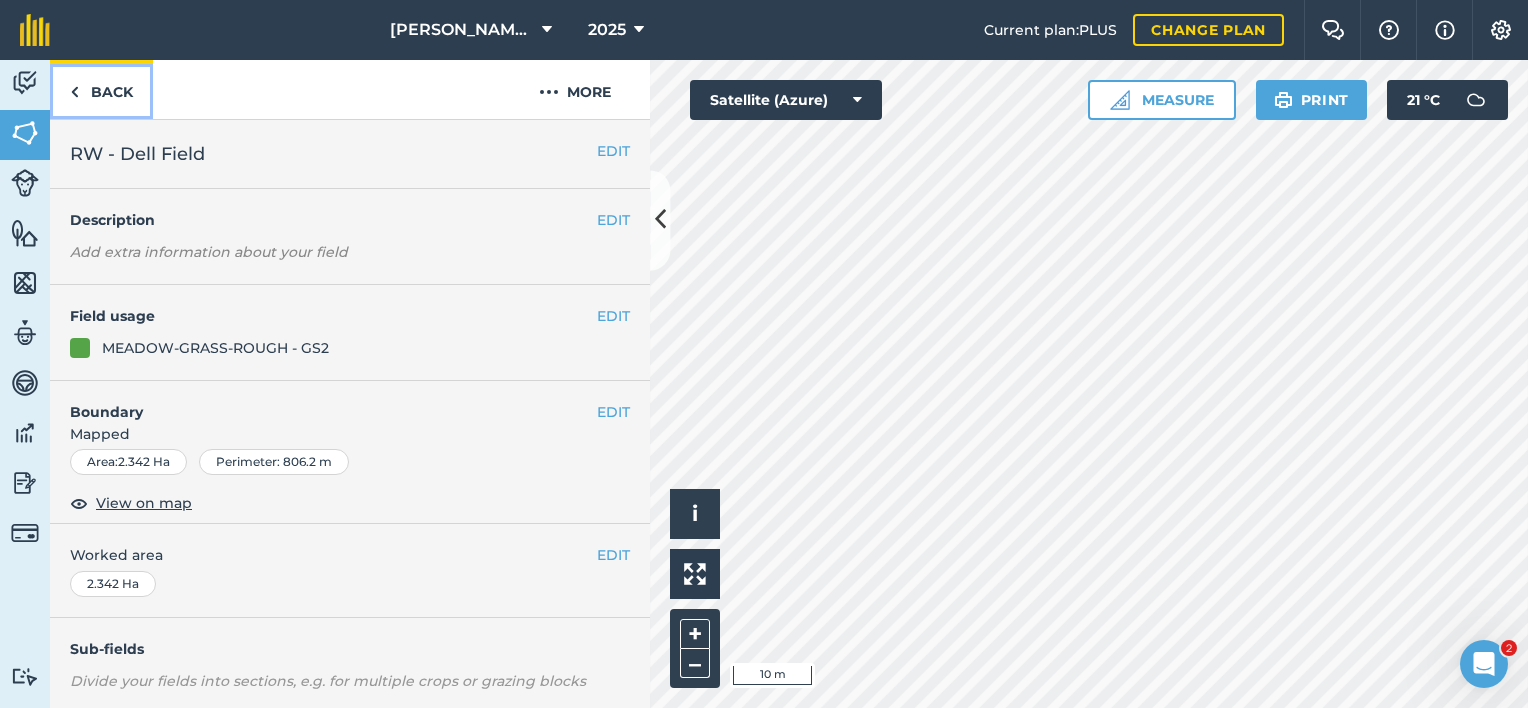 drag, startPoint x: 151, startPoint y: 91, endPoint x: 163, endPoint y: 94, distance: 12.369317 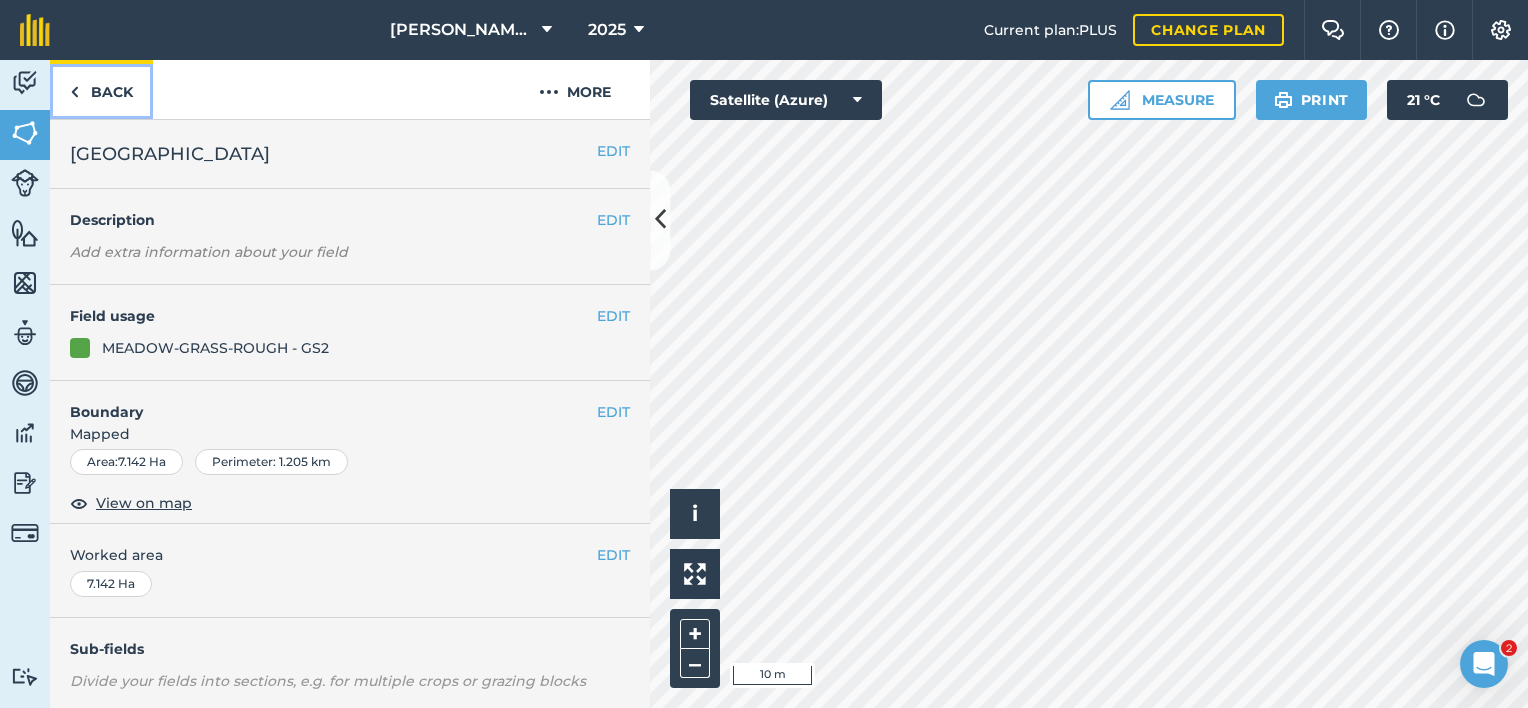 click on "Back" at bounding box center (101, 89) 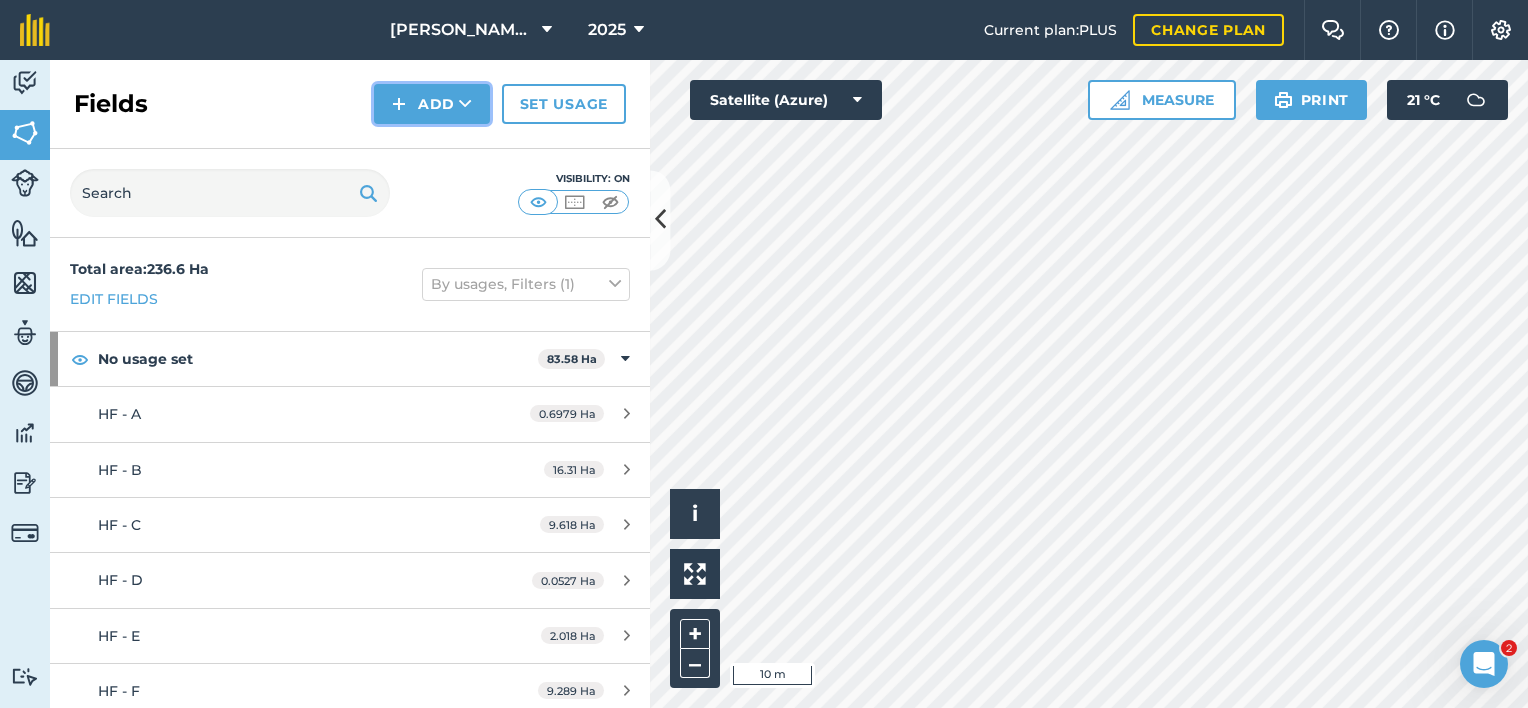 click on "Add" at bounding box center (432, 104) 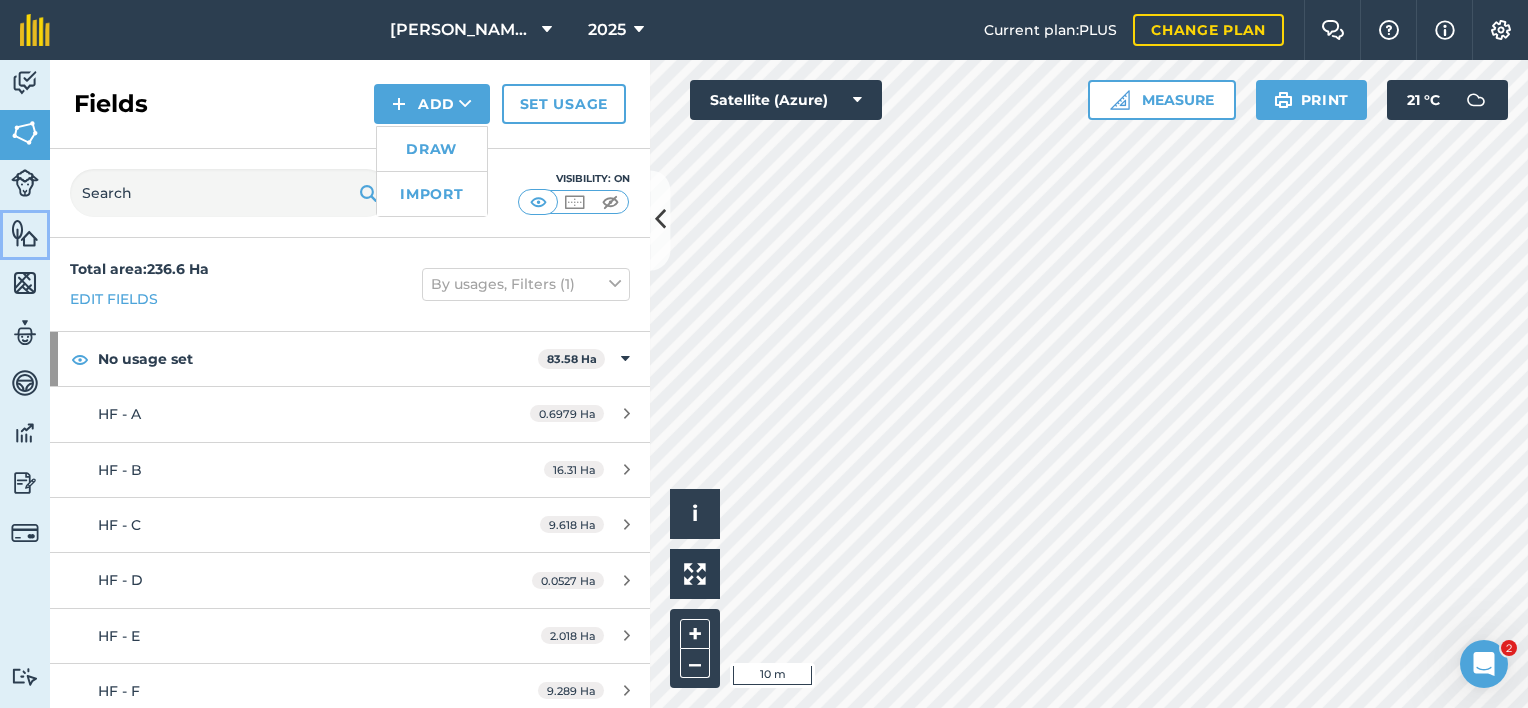 click at bounding box center (25, 233) 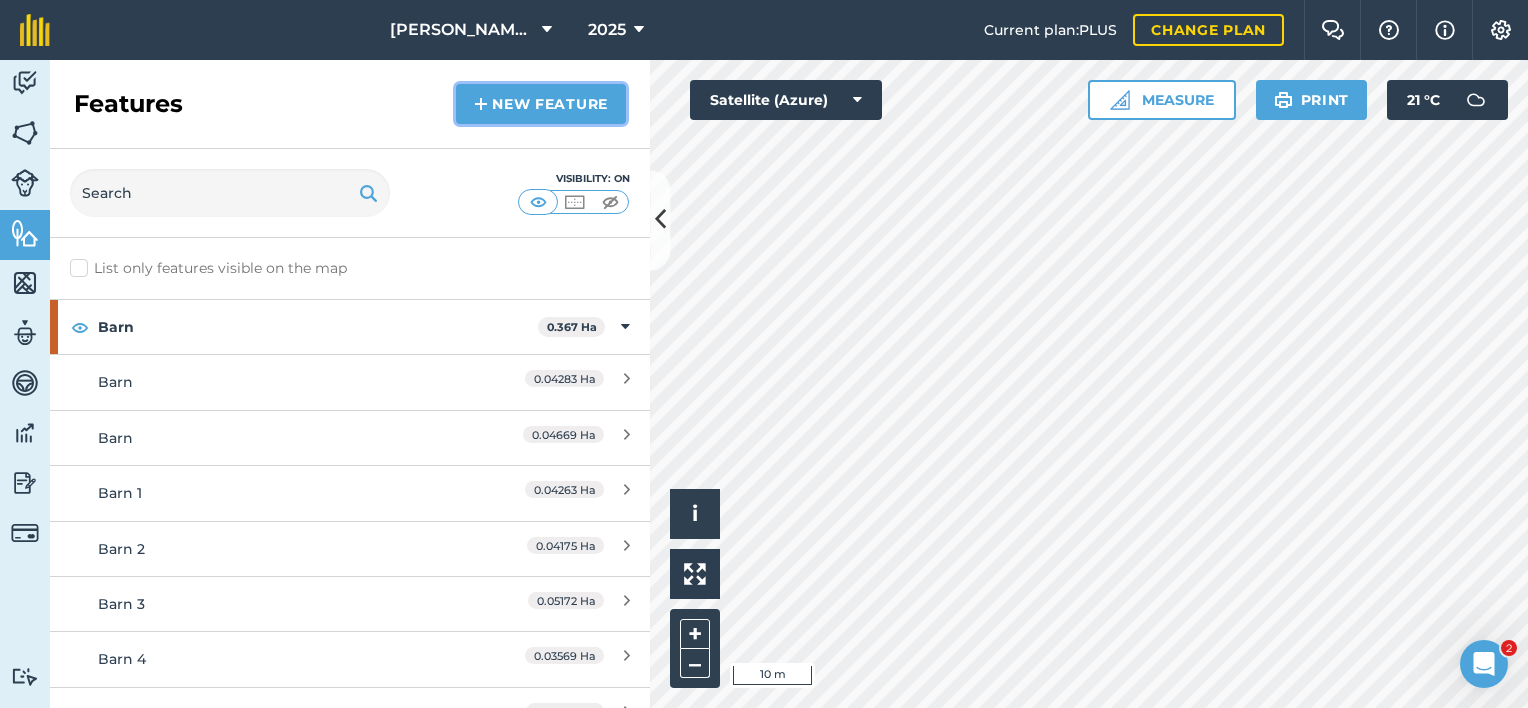 click on "New feature" at bounding box center (541, 104) 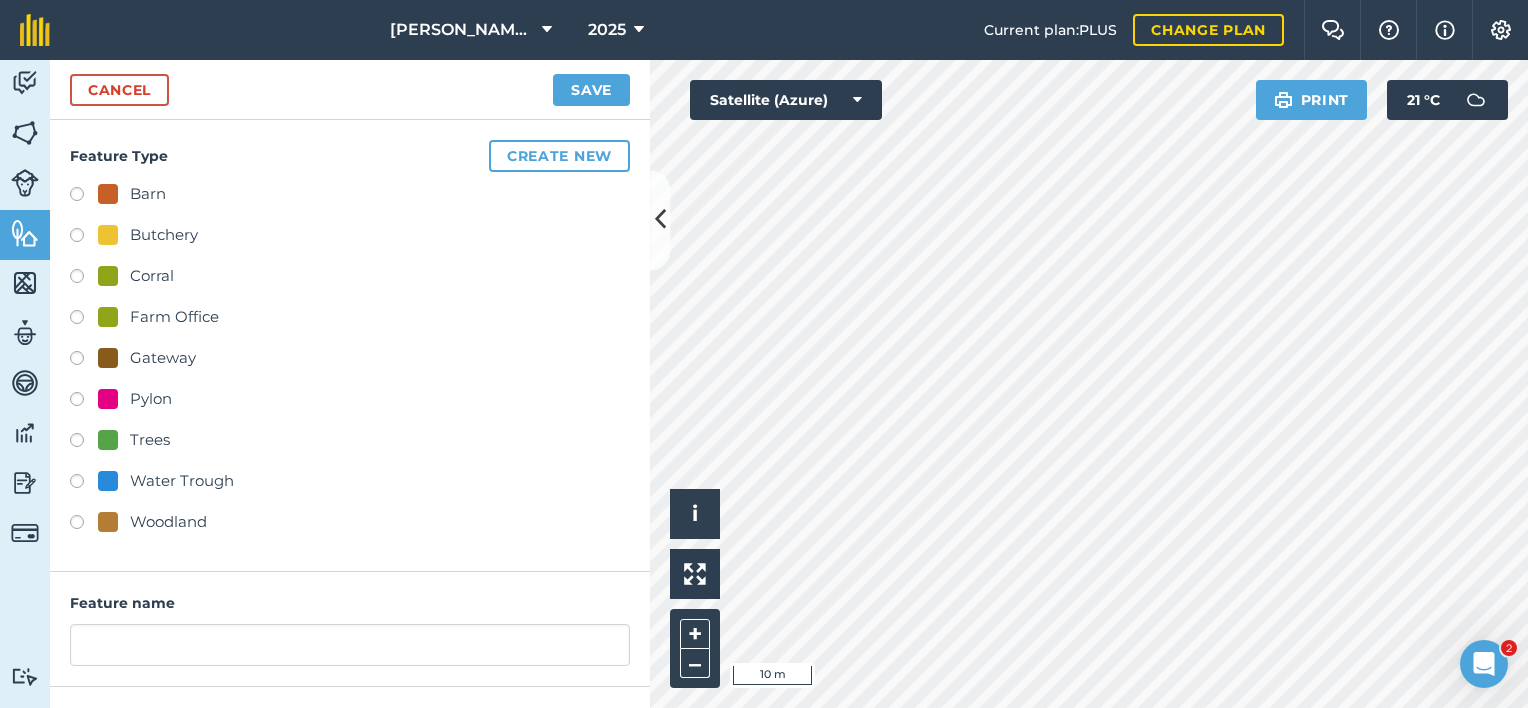 click on "Water Trough" at bounding box center [182, 481] 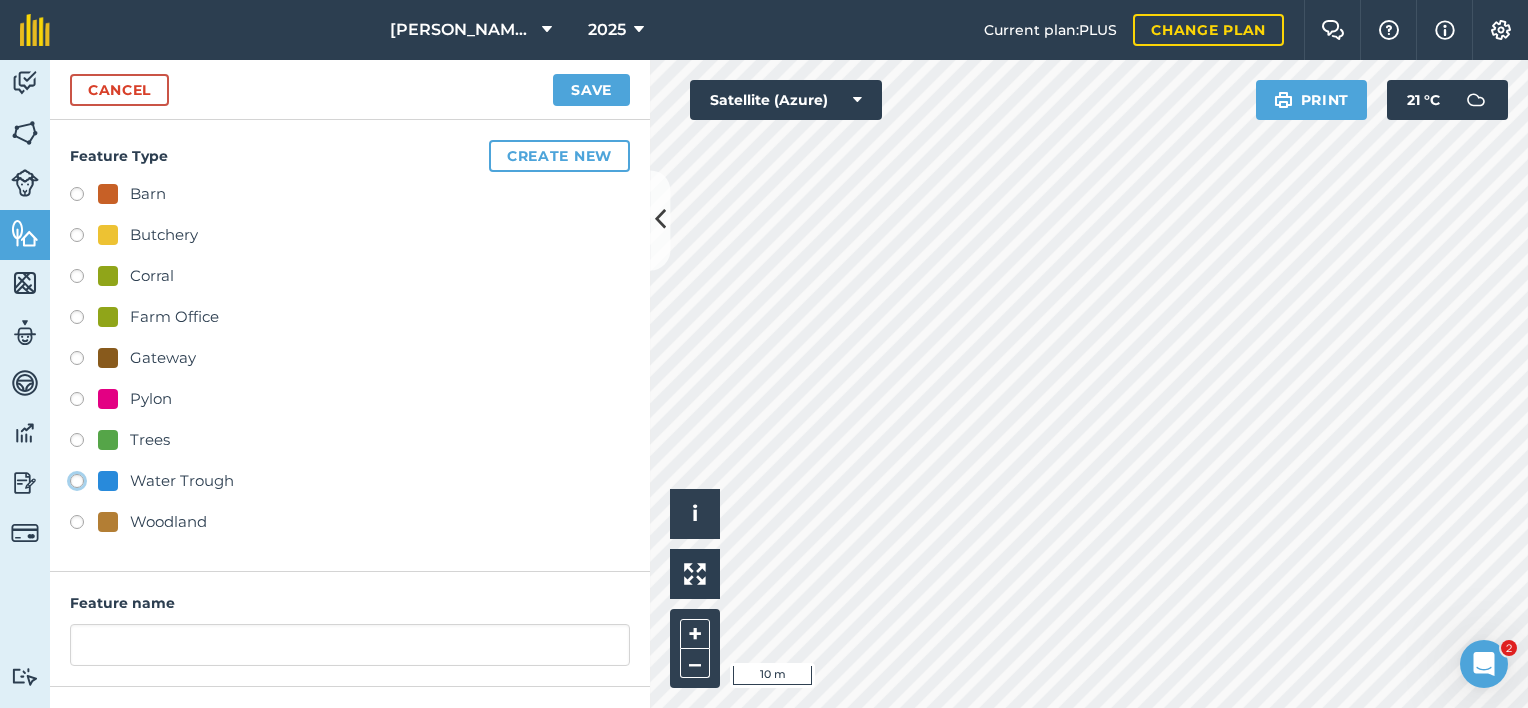 click on "Water Trough" at bounding box center (-9923, 480) 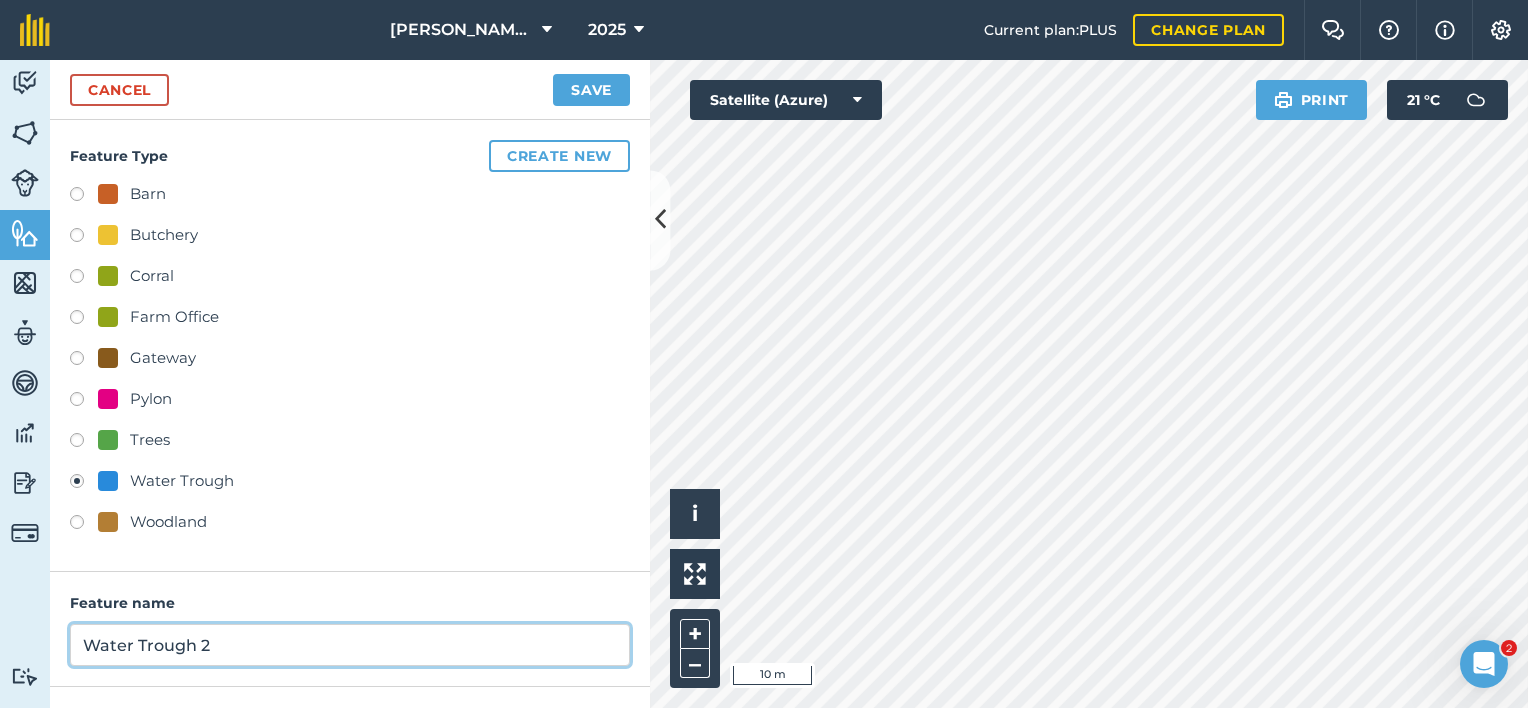 click on "Water Trough 2" at bounding box center [350, 645] 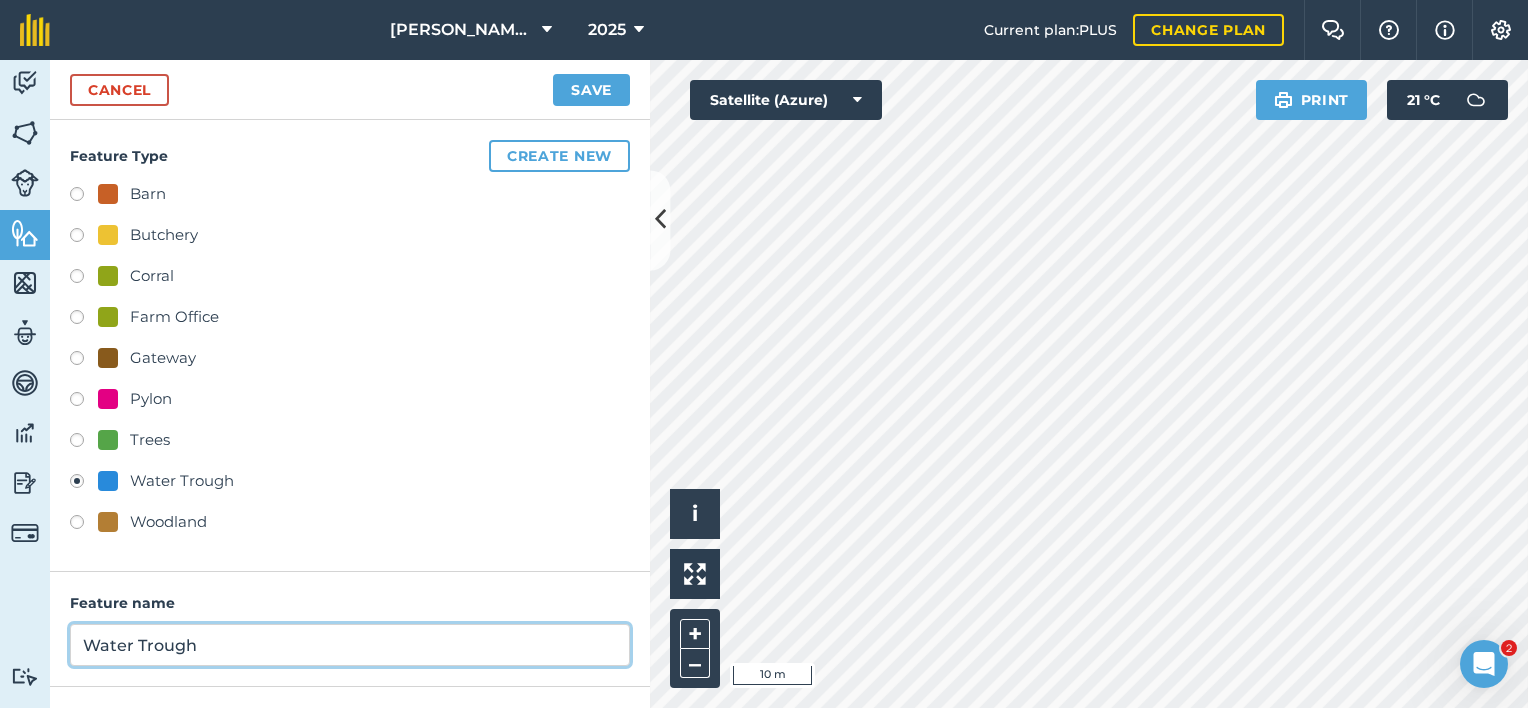 scroll, scrollTop: 165, scrollLeft: 0, axis: vertical 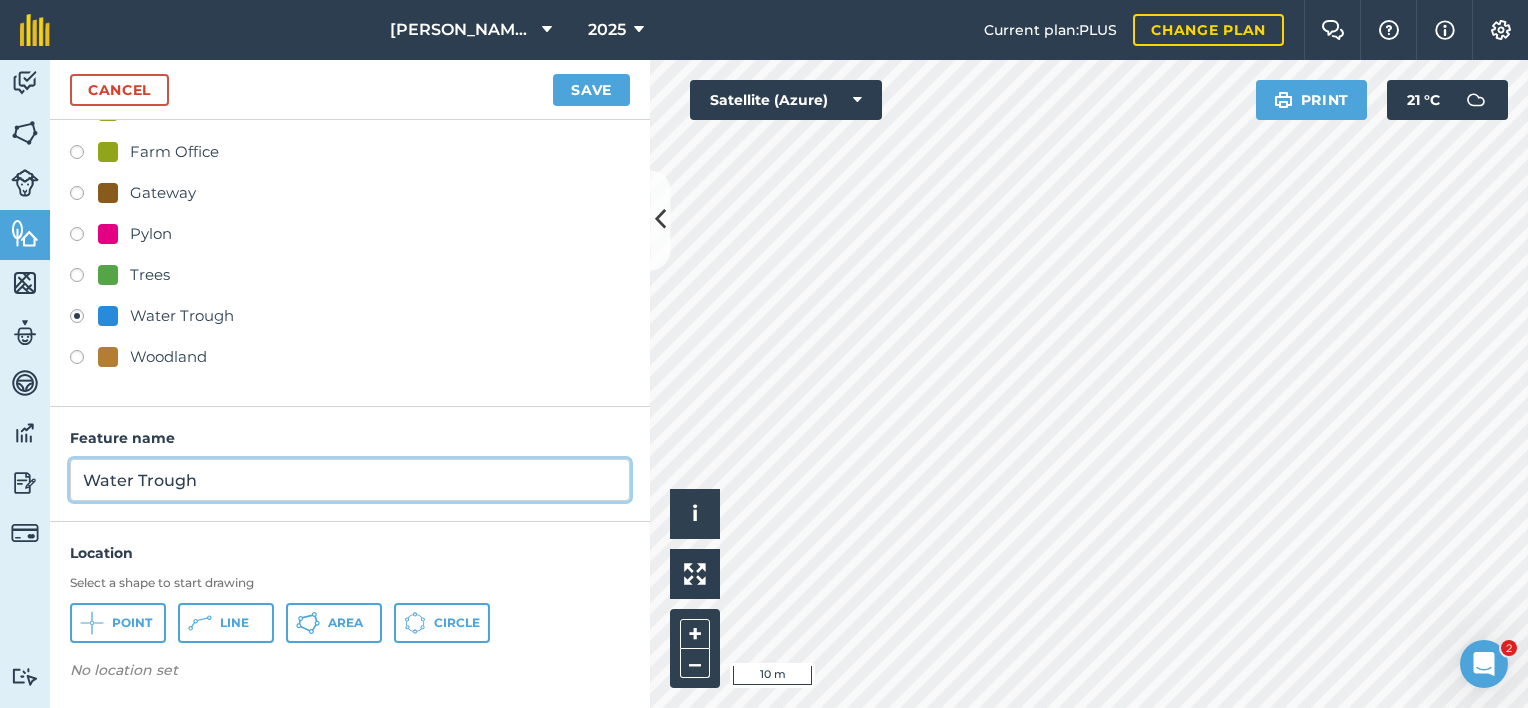 type on "Water Trough" 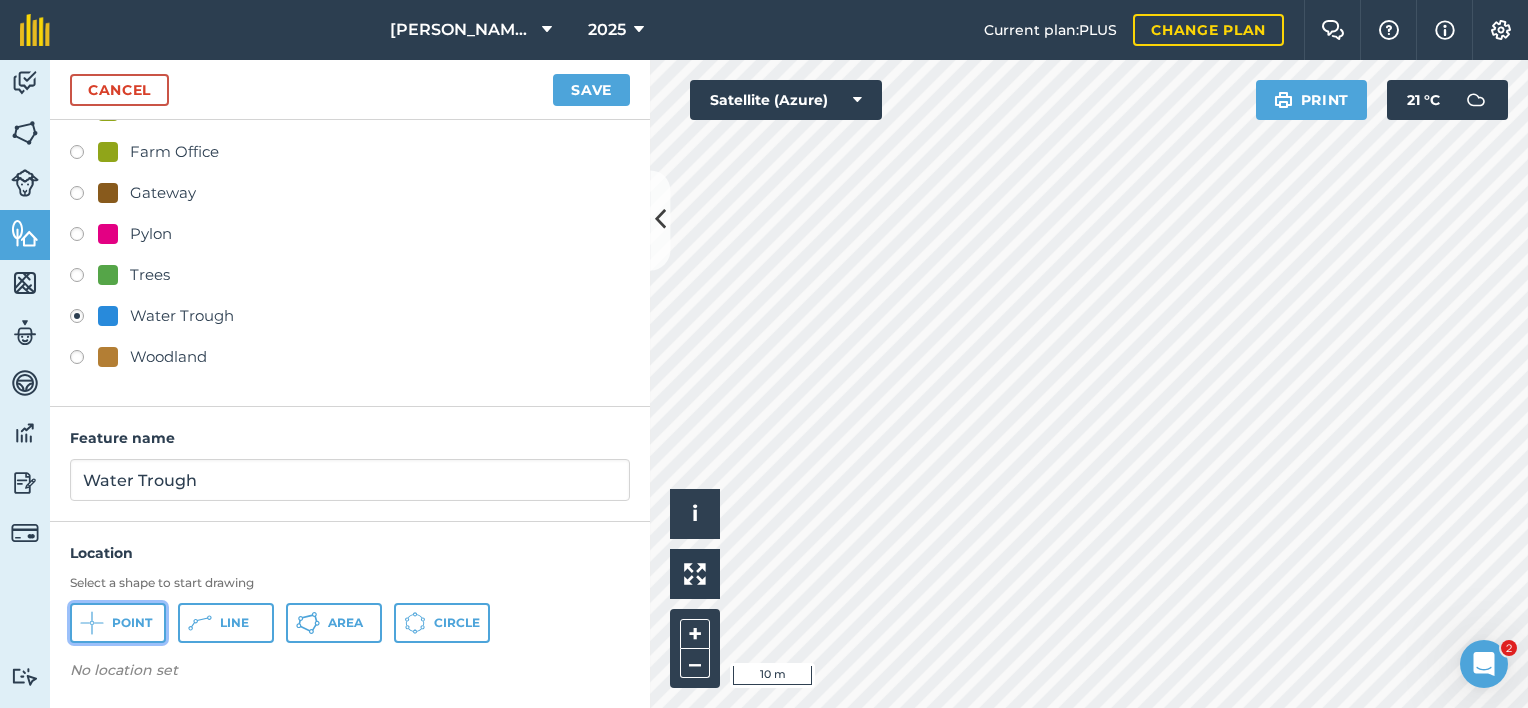 click on "Point" at bounding box center (132, 623) 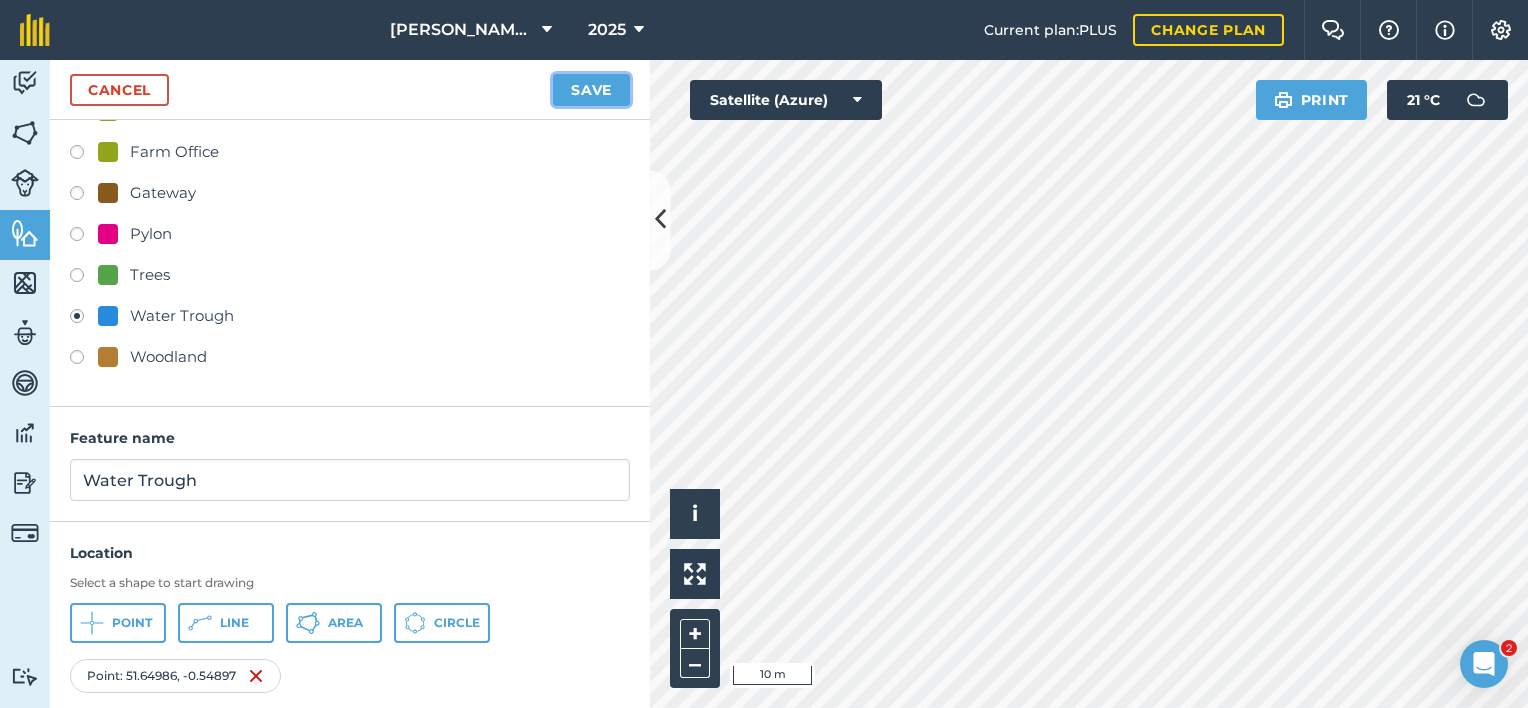 click on "Save" at bounding box center [591, 90] 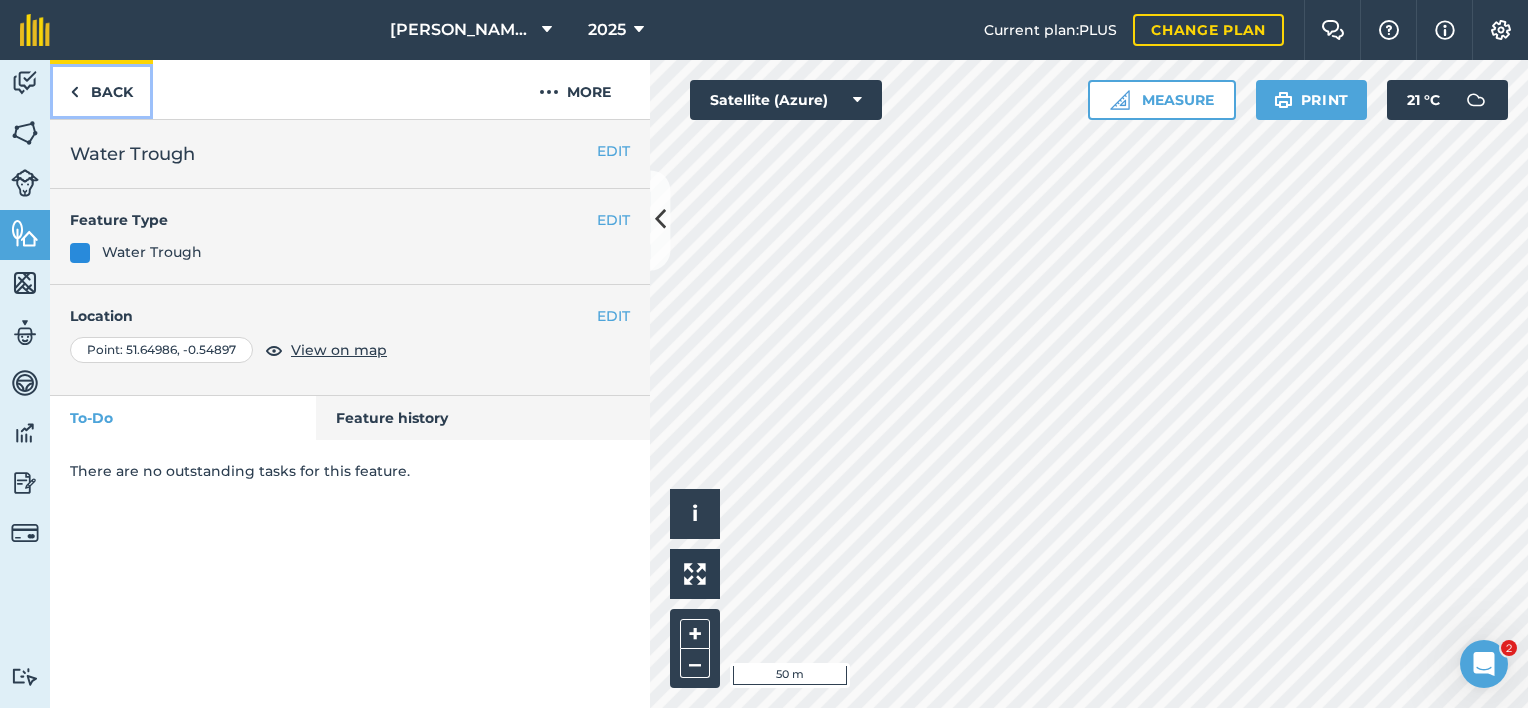 click on "Back" at bounding box center [101, 89] 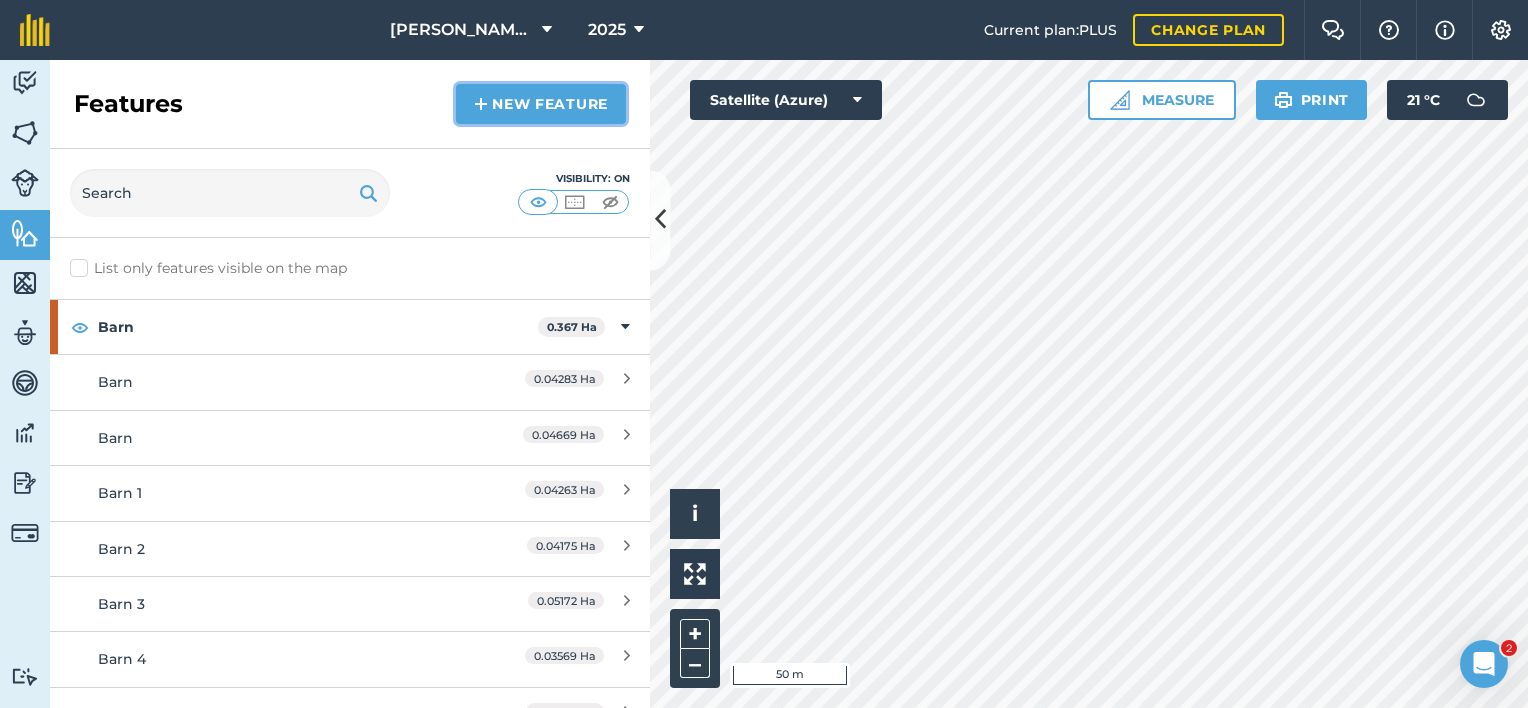 click on "New feature" at bounding box center [541, 104] 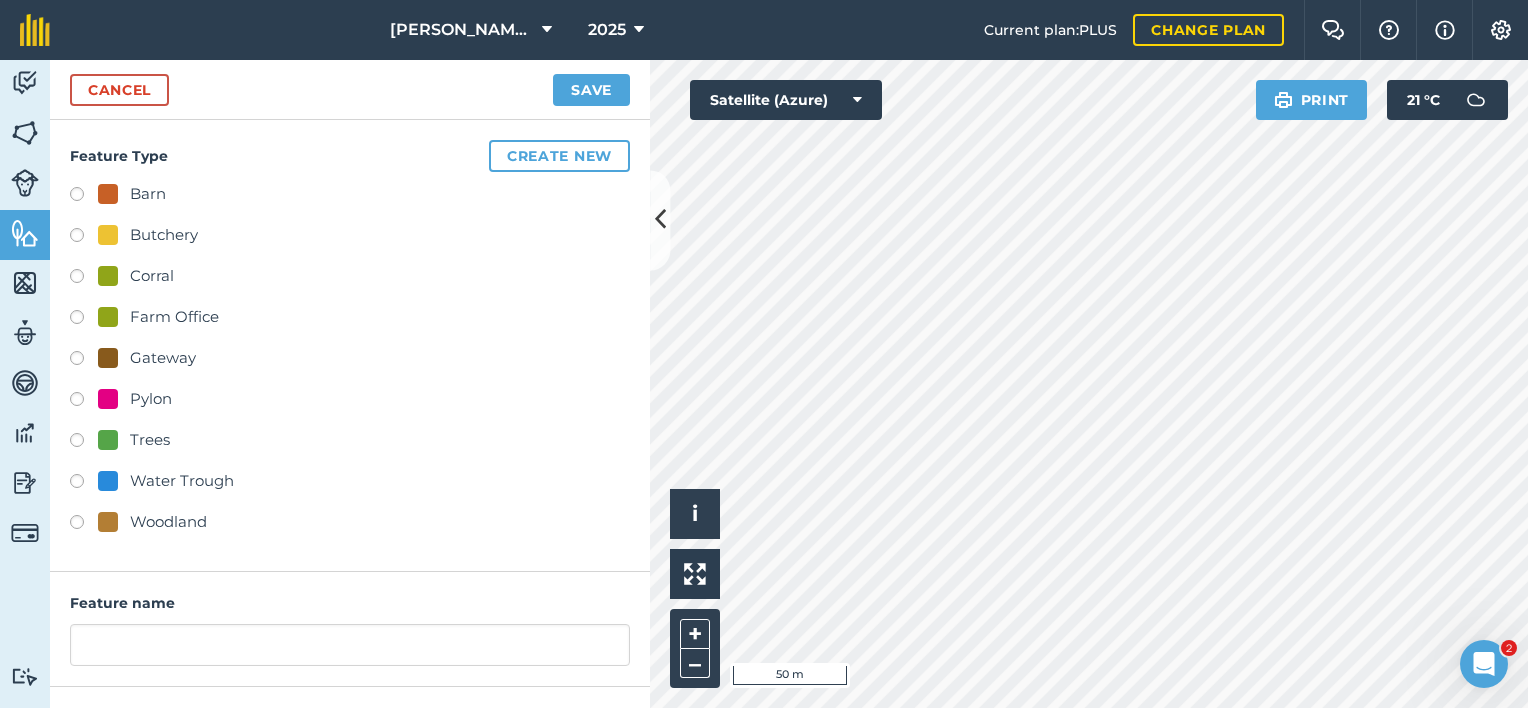 click on "Gateway" at bounding box center [163, 358] 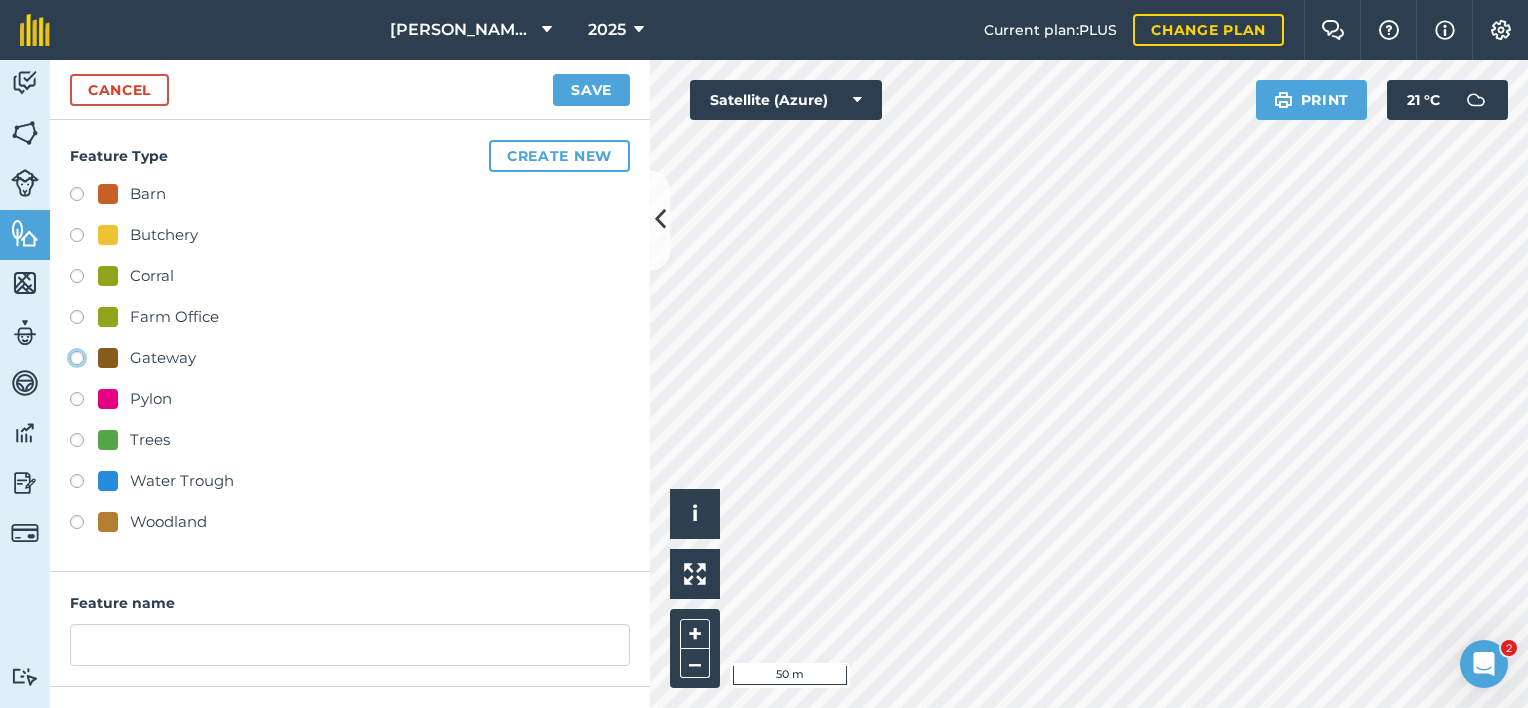 radio on "true" 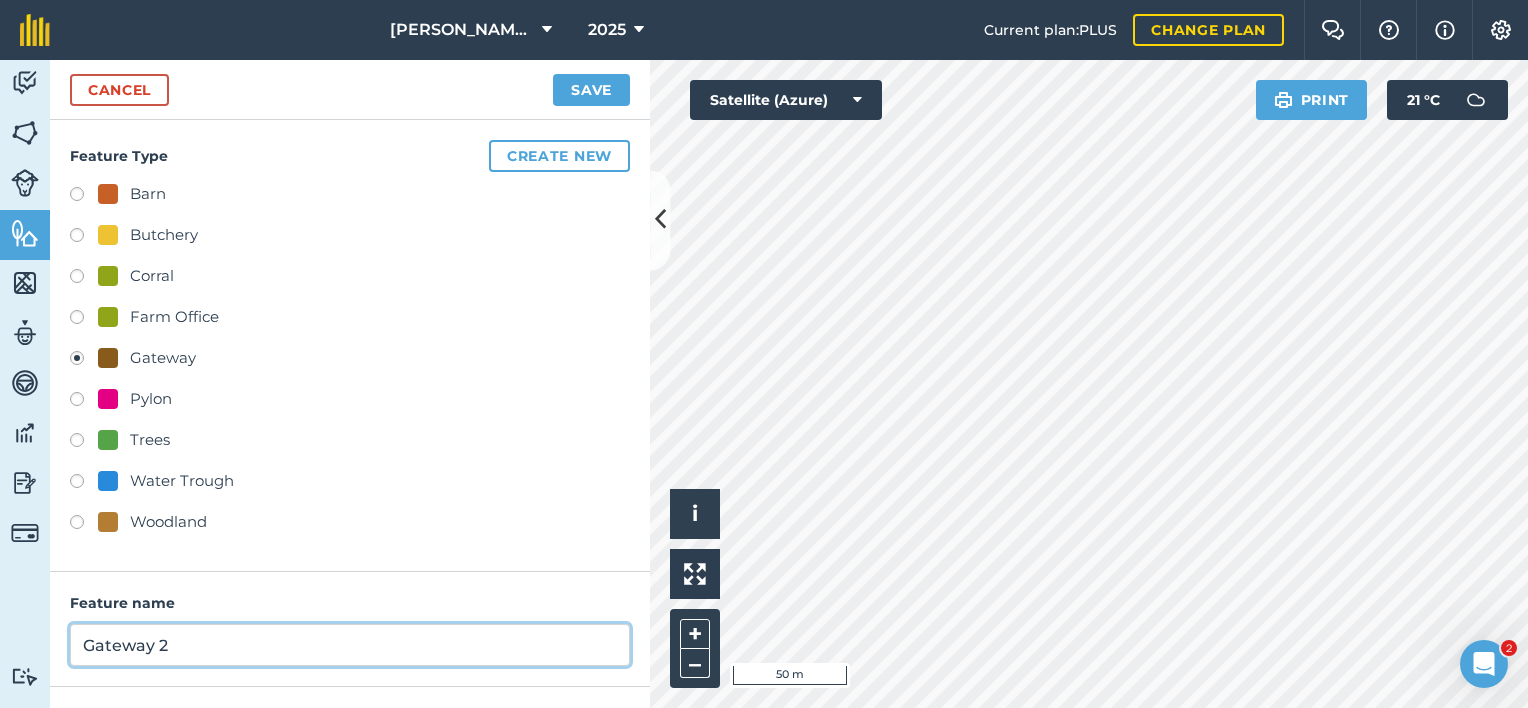 click on "Gateway 2" at bounding box center (350, 645) 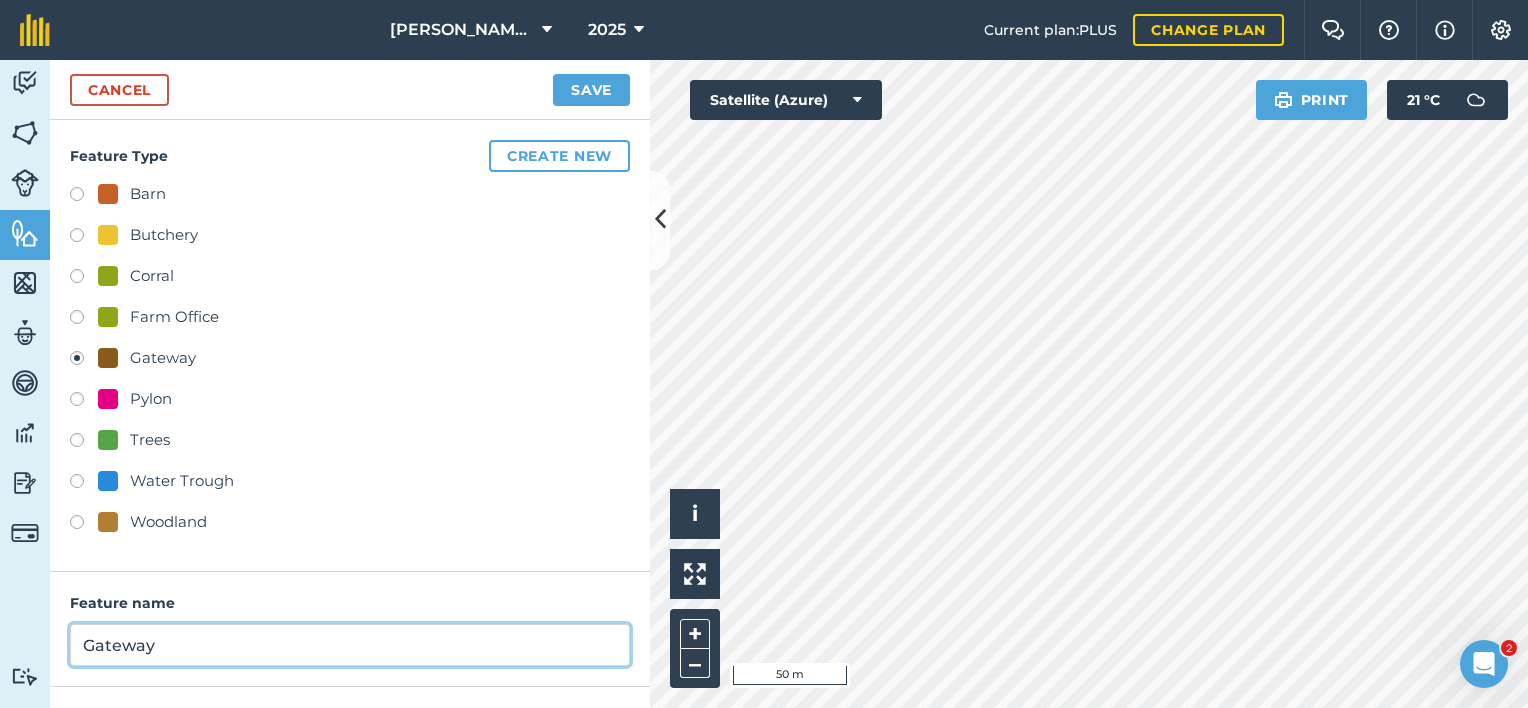 scroll, scrollTop: 165, scrollLeft: 0, axis: vertical 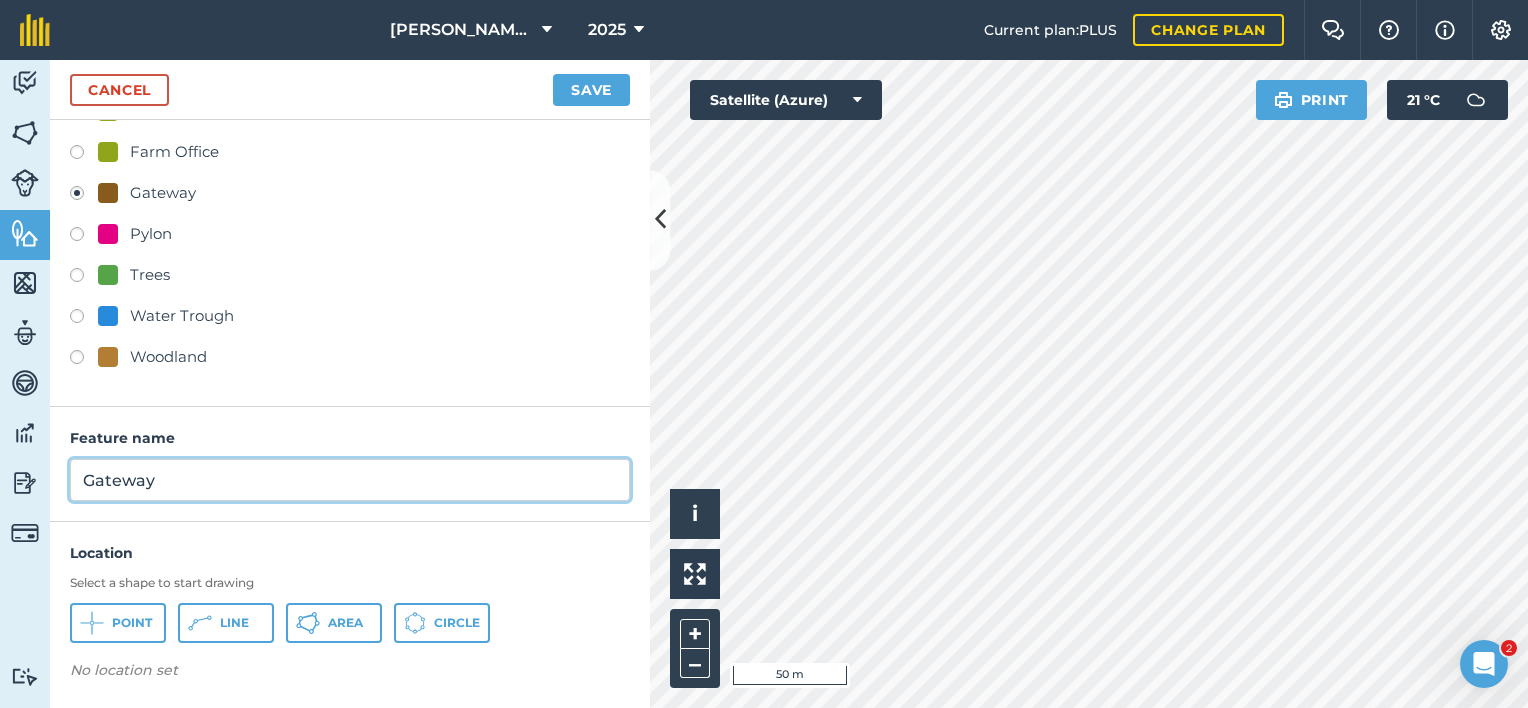 type on "Gateway" 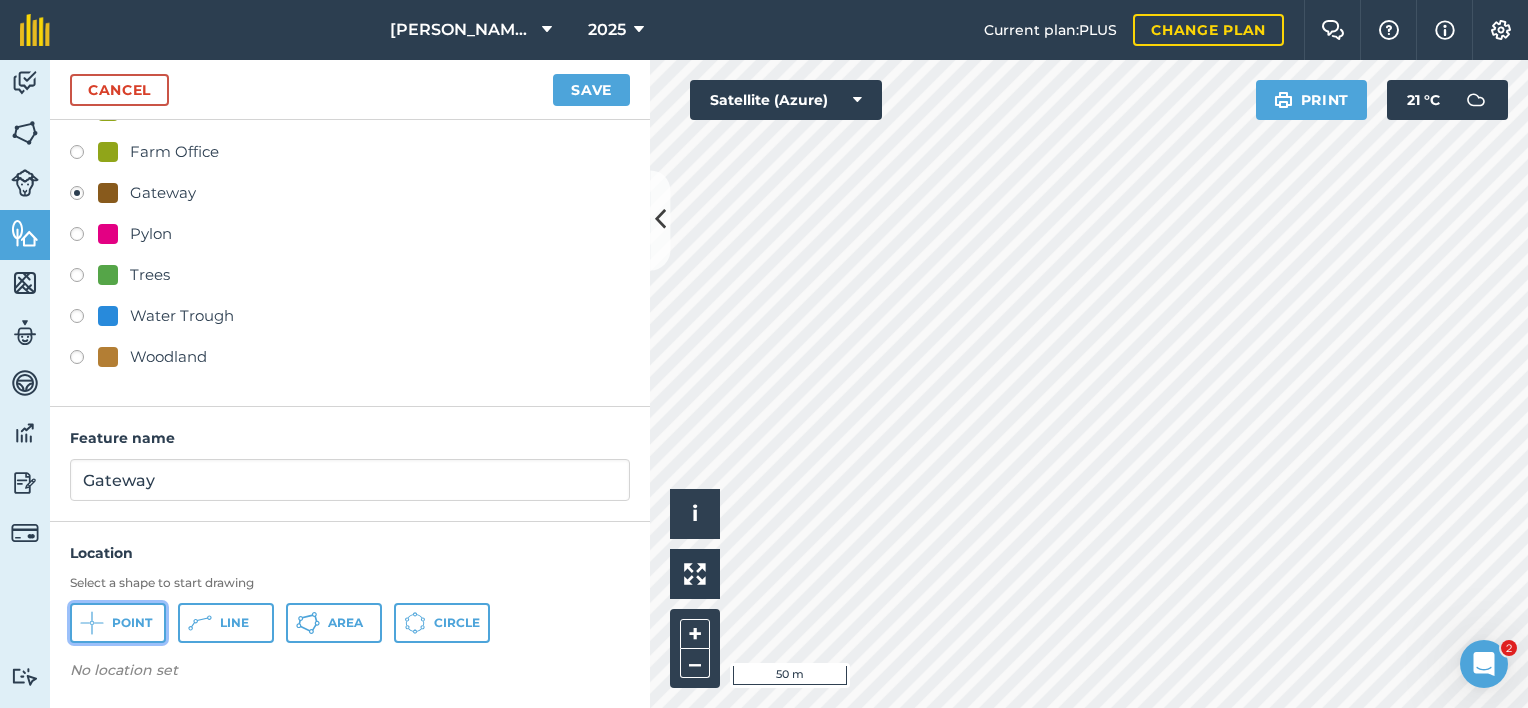 drag, startPoint x: 120, startPoint y: 639, endPoint x: 126, endPoint y: 626, distance: 14.3178215 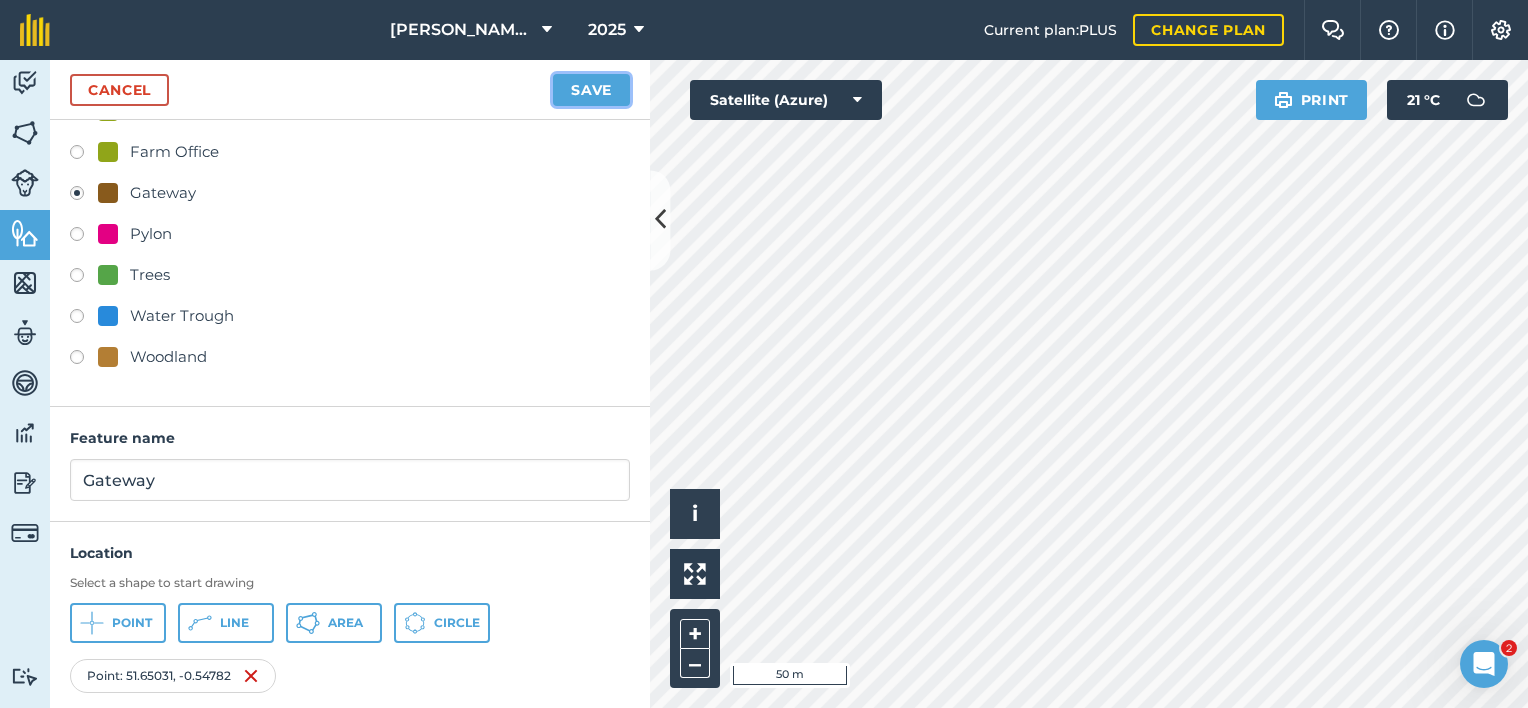 click on "Save" at bounding box center [591, 90] 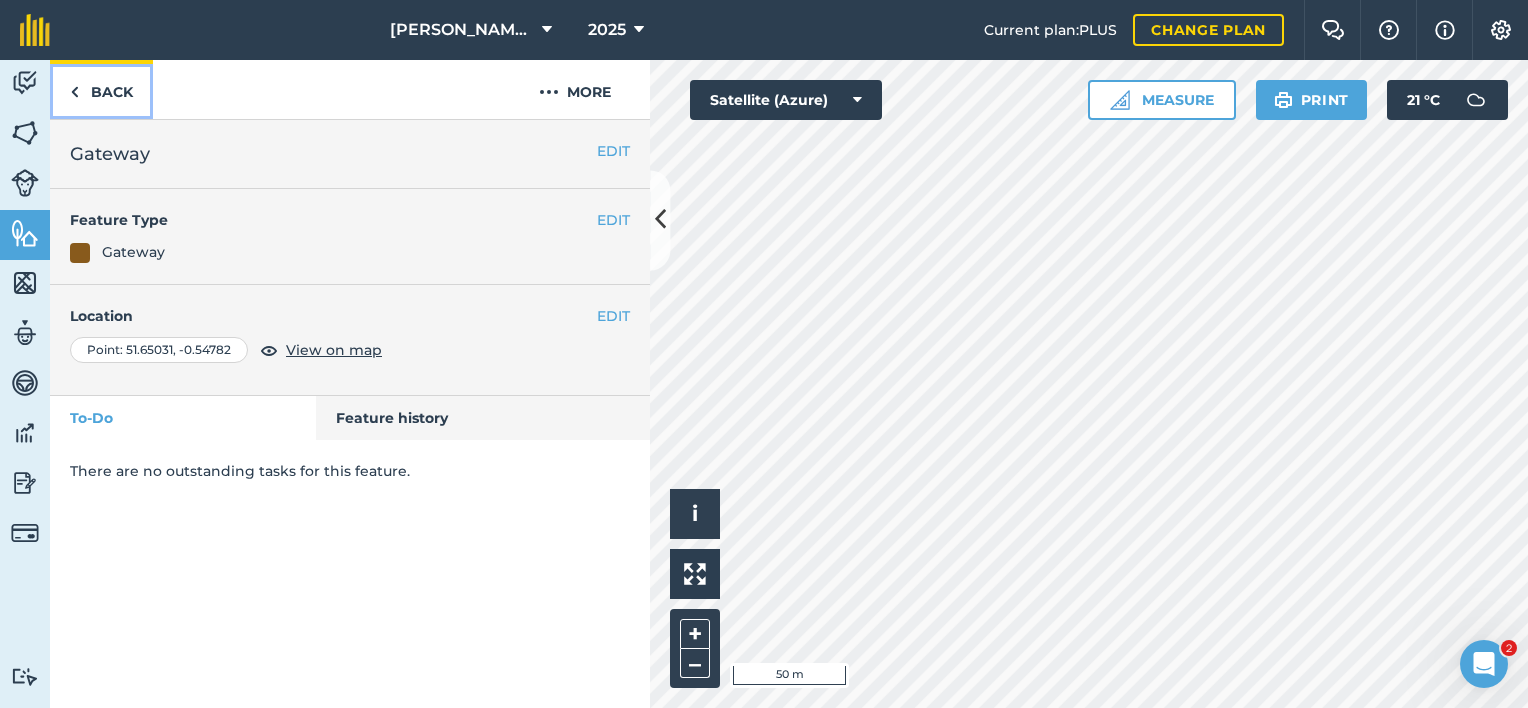 click on "Back" at bounding box center [101, 89] 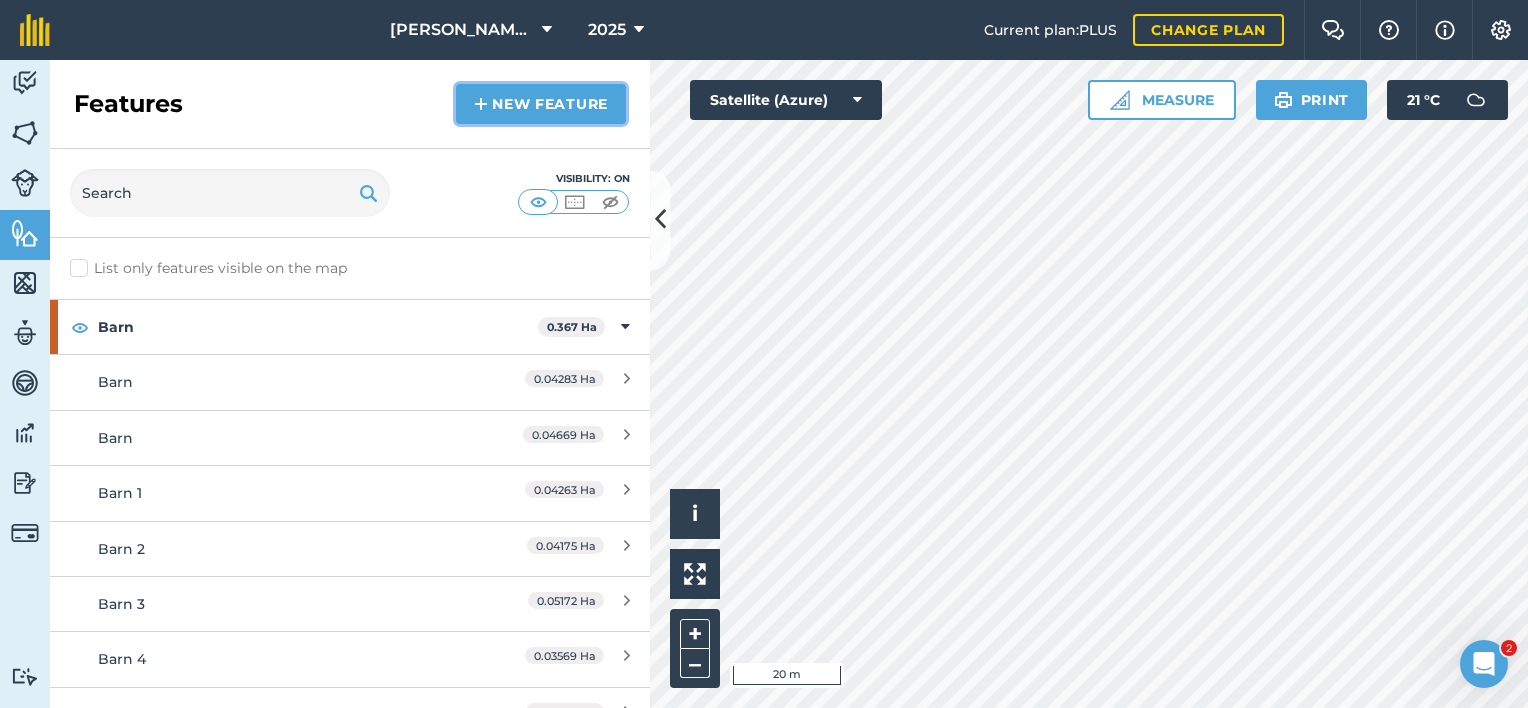 click on "New feature" at bounding box center [541, 104] 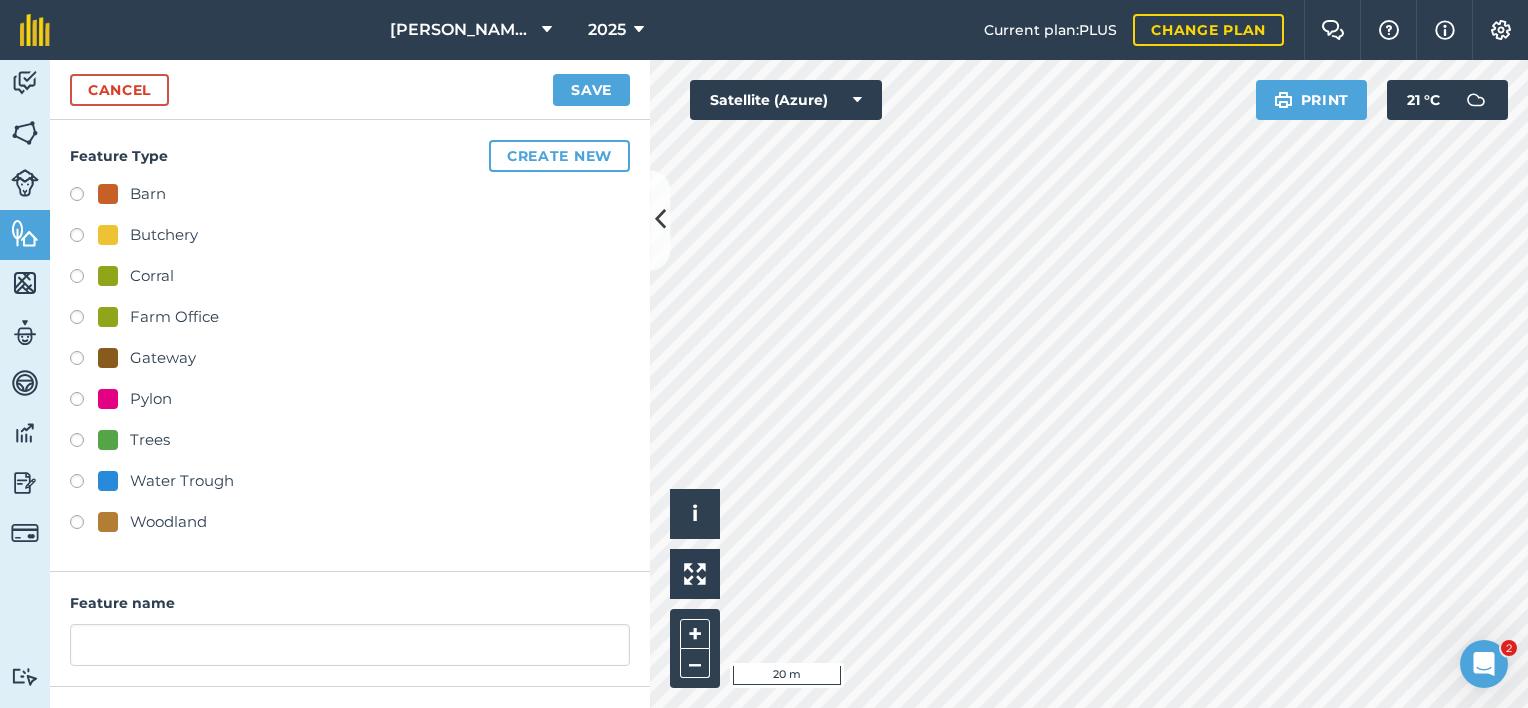 click on "Water Trough" at bounding box center (182, 481) 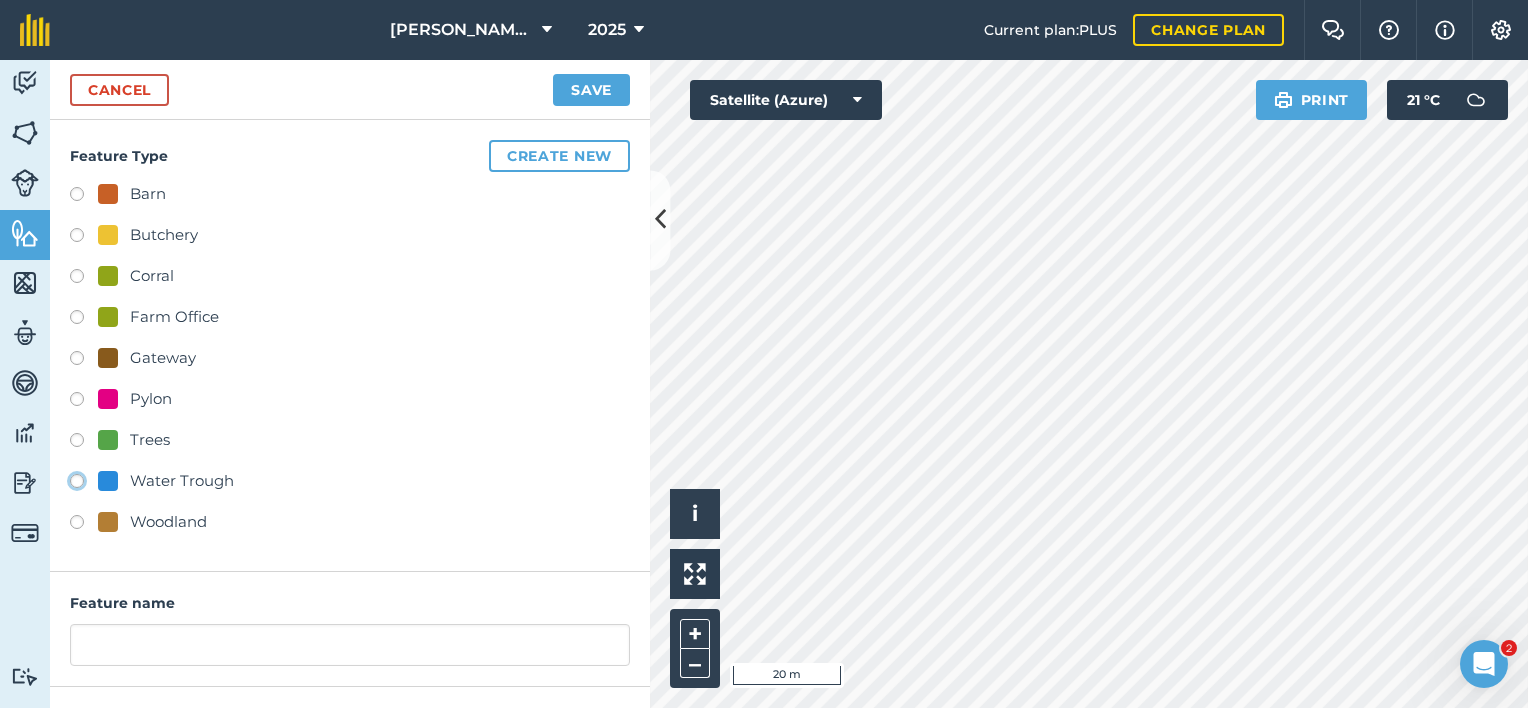 radio on "true" 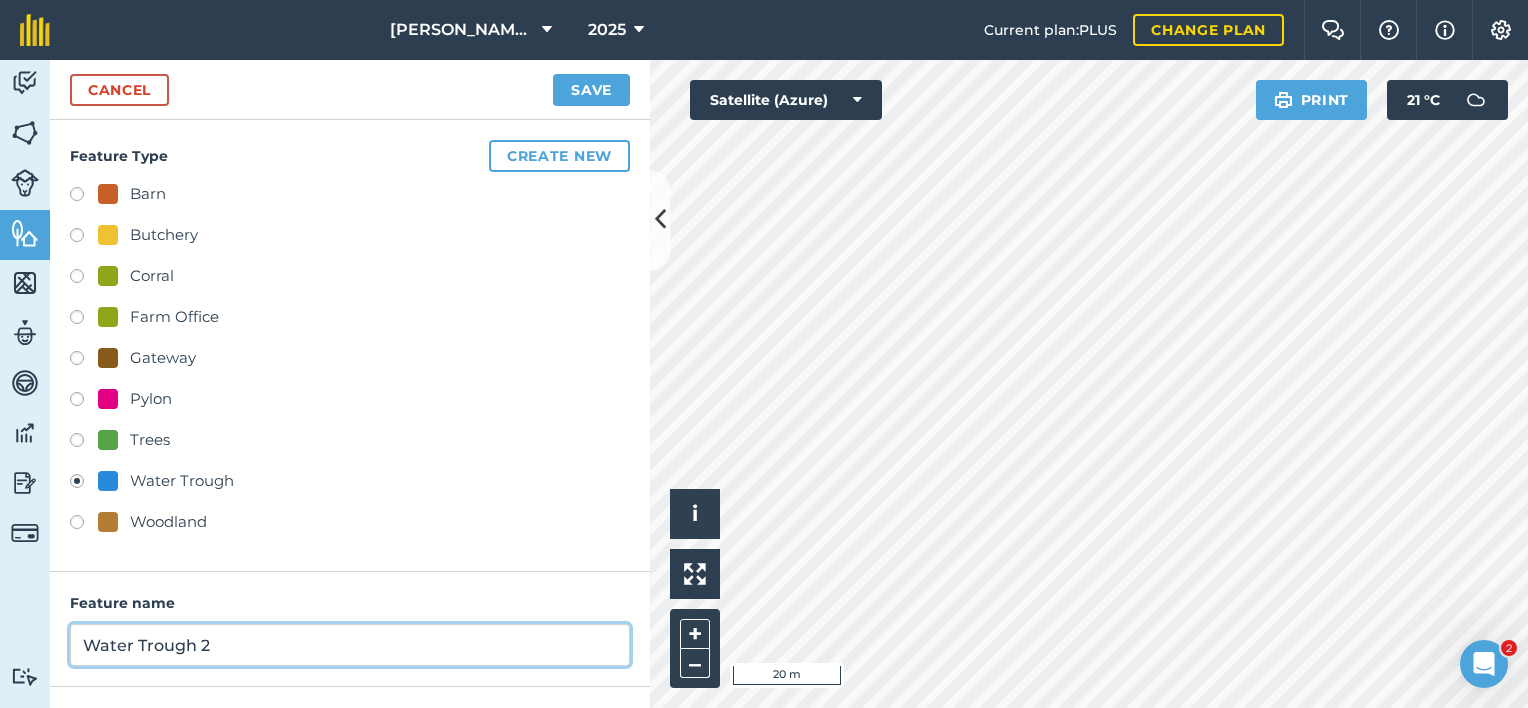 click on "Water Trough 2" at bounding box center [350, 645] 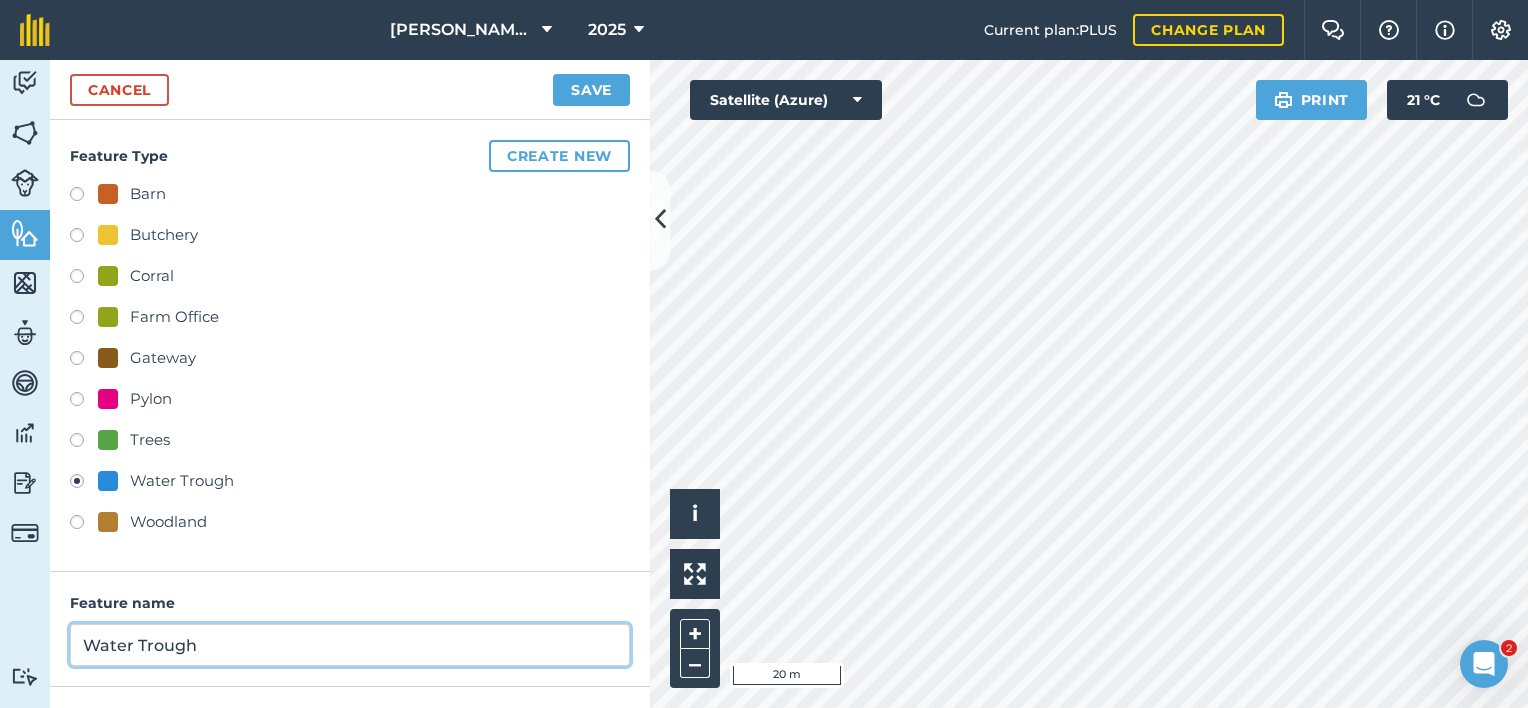 scroll, scrollTop: 165, scrollLeft: 0, axis: vertical 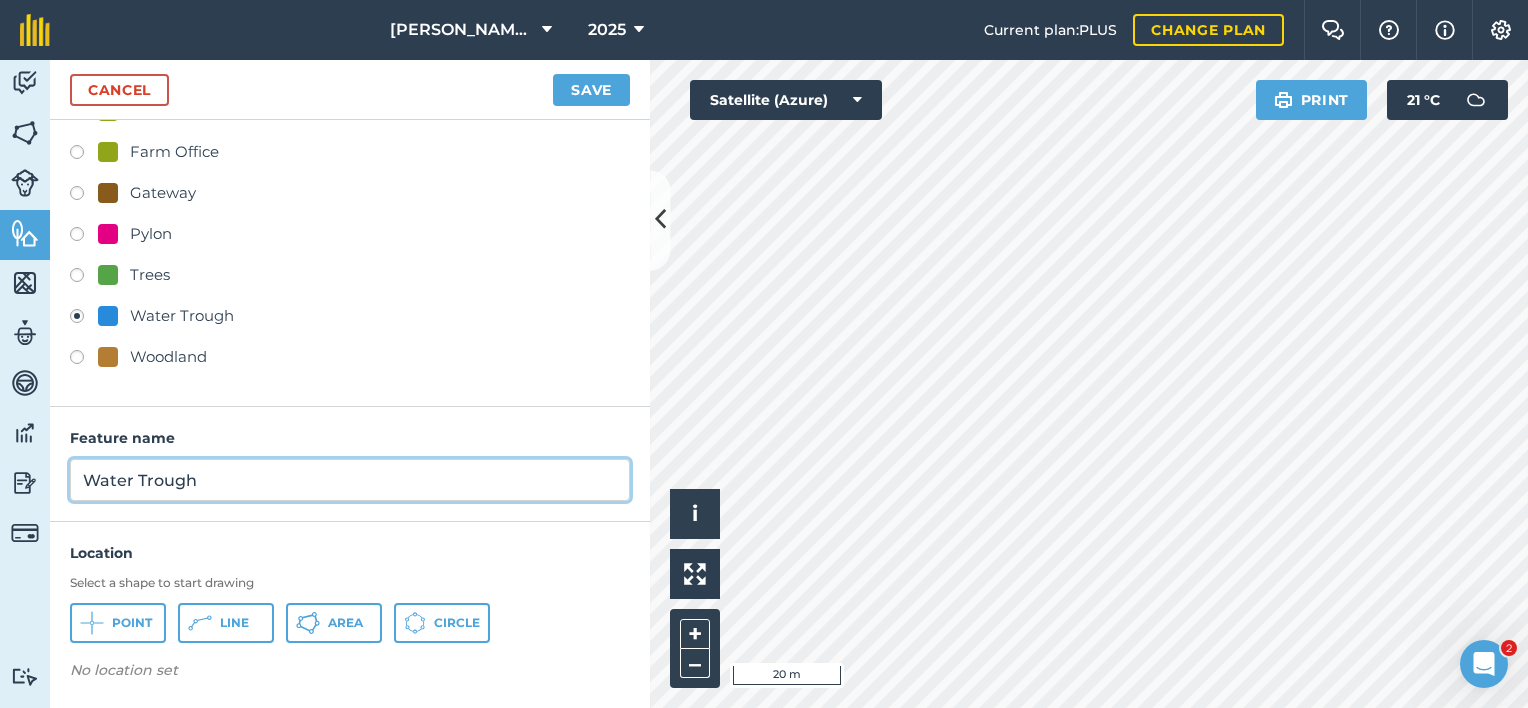 type on "Water Trough" 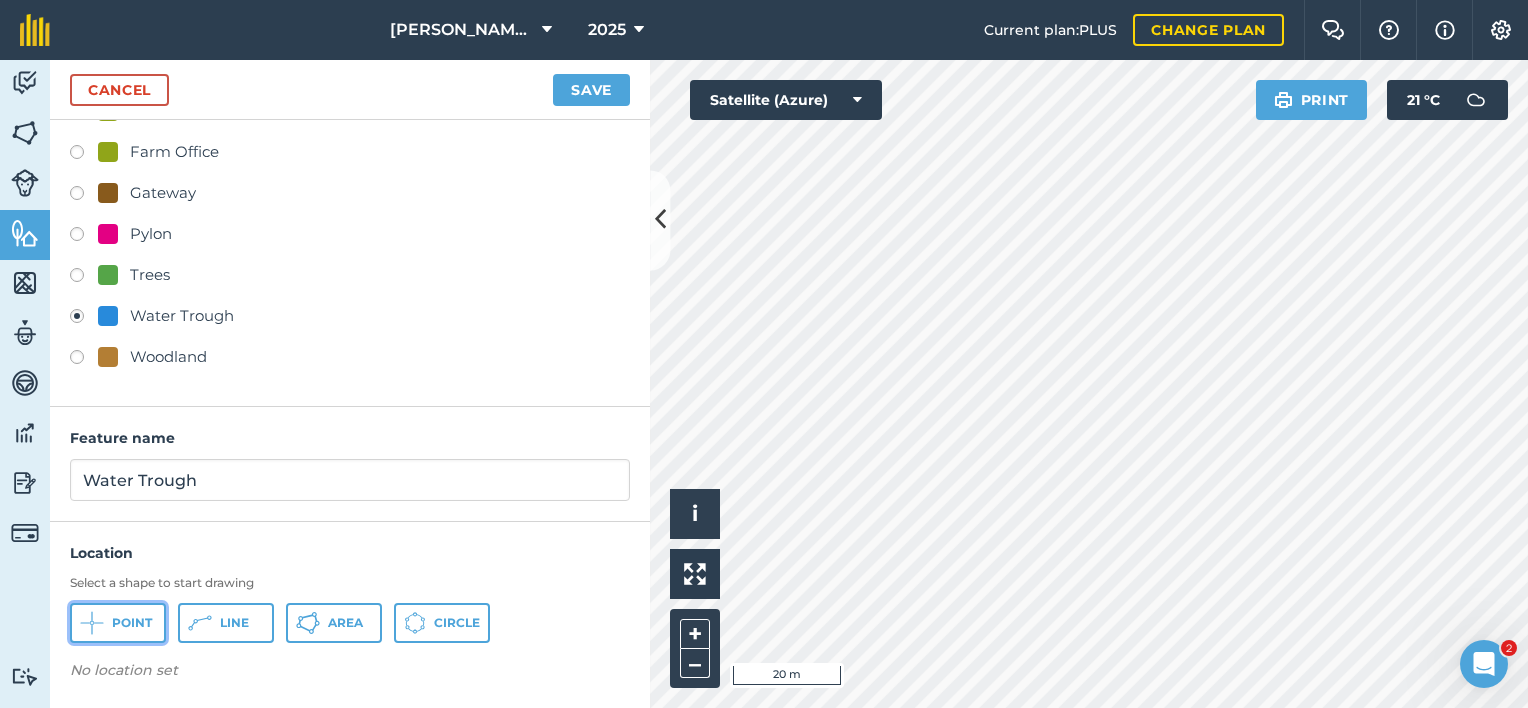 click on "Point" at bounding box center [118, 623] 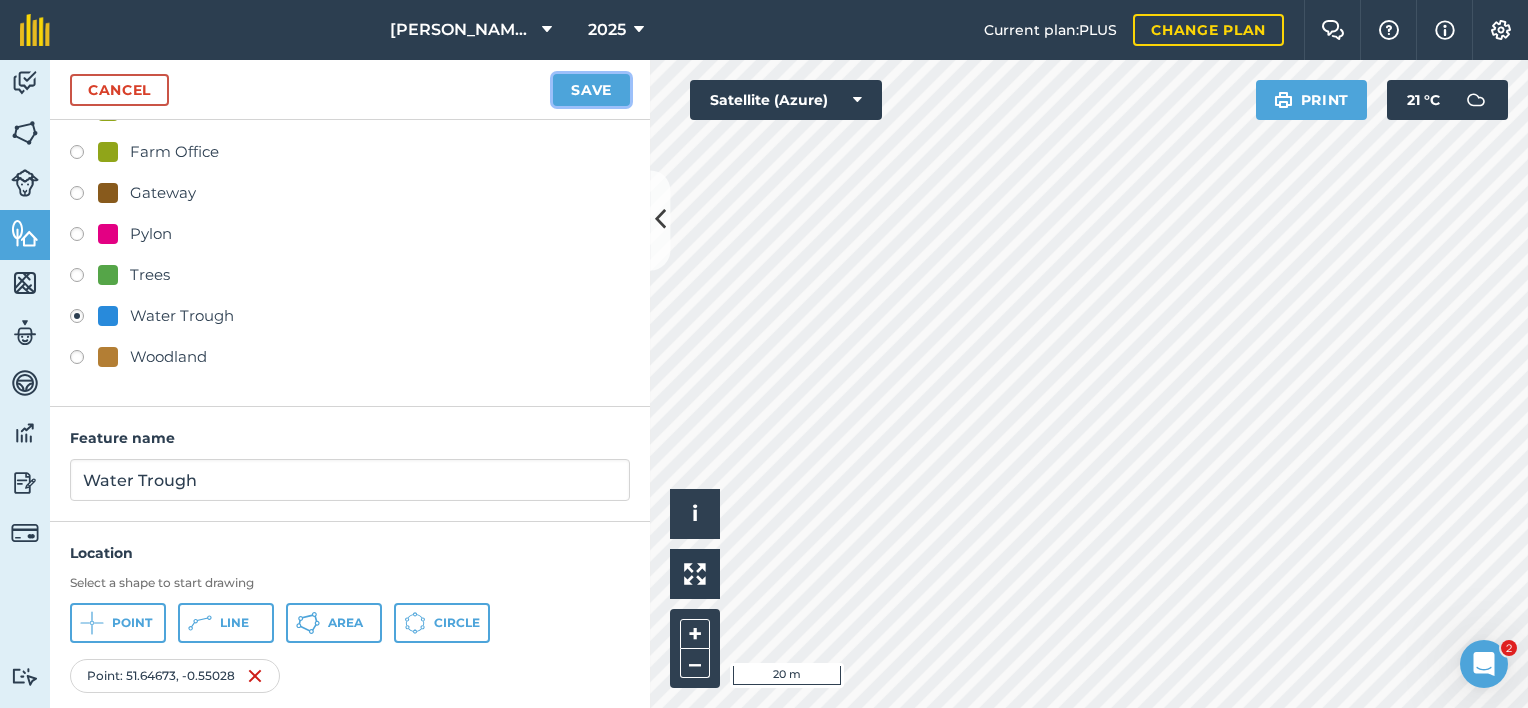 click on "Save" at bounding box center (591, 90) 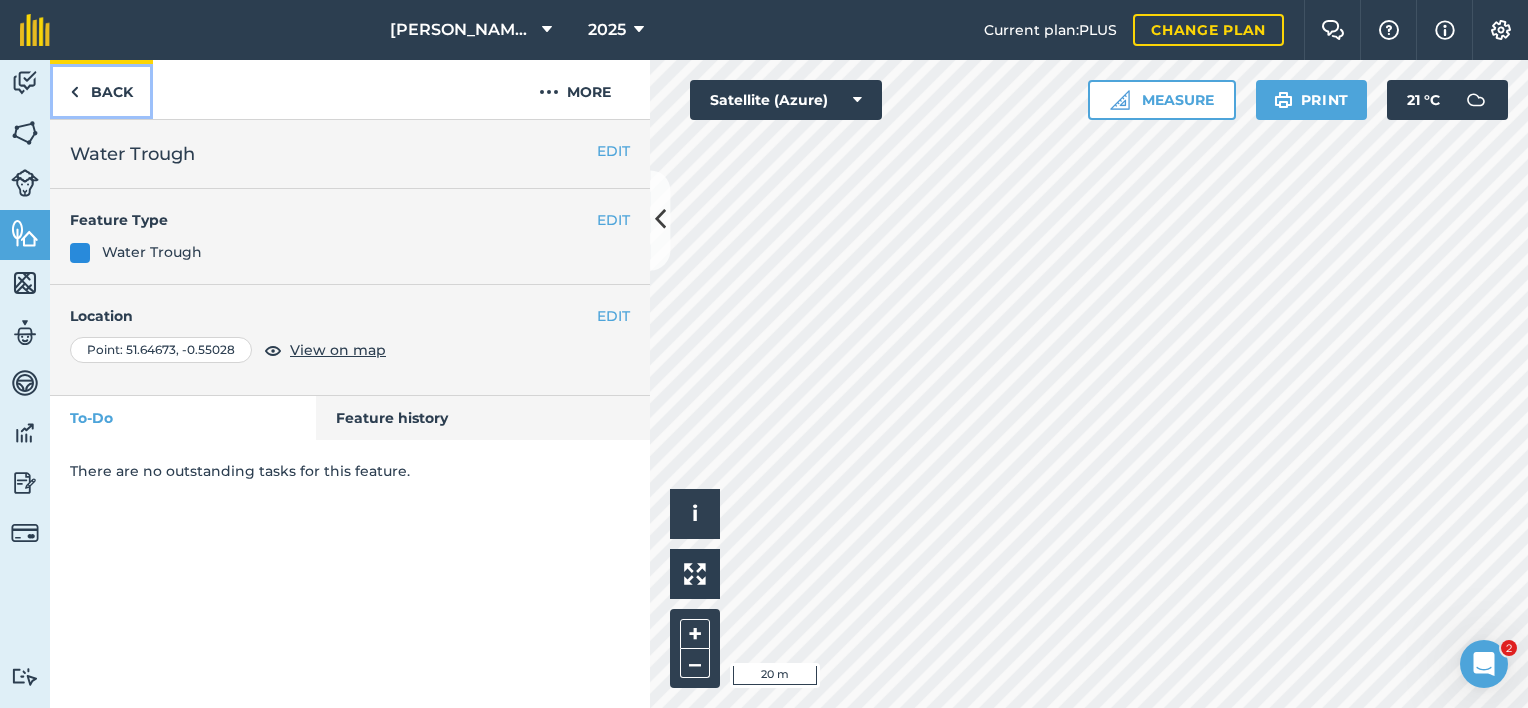 click on "Back" at bounding box center [101, 89] 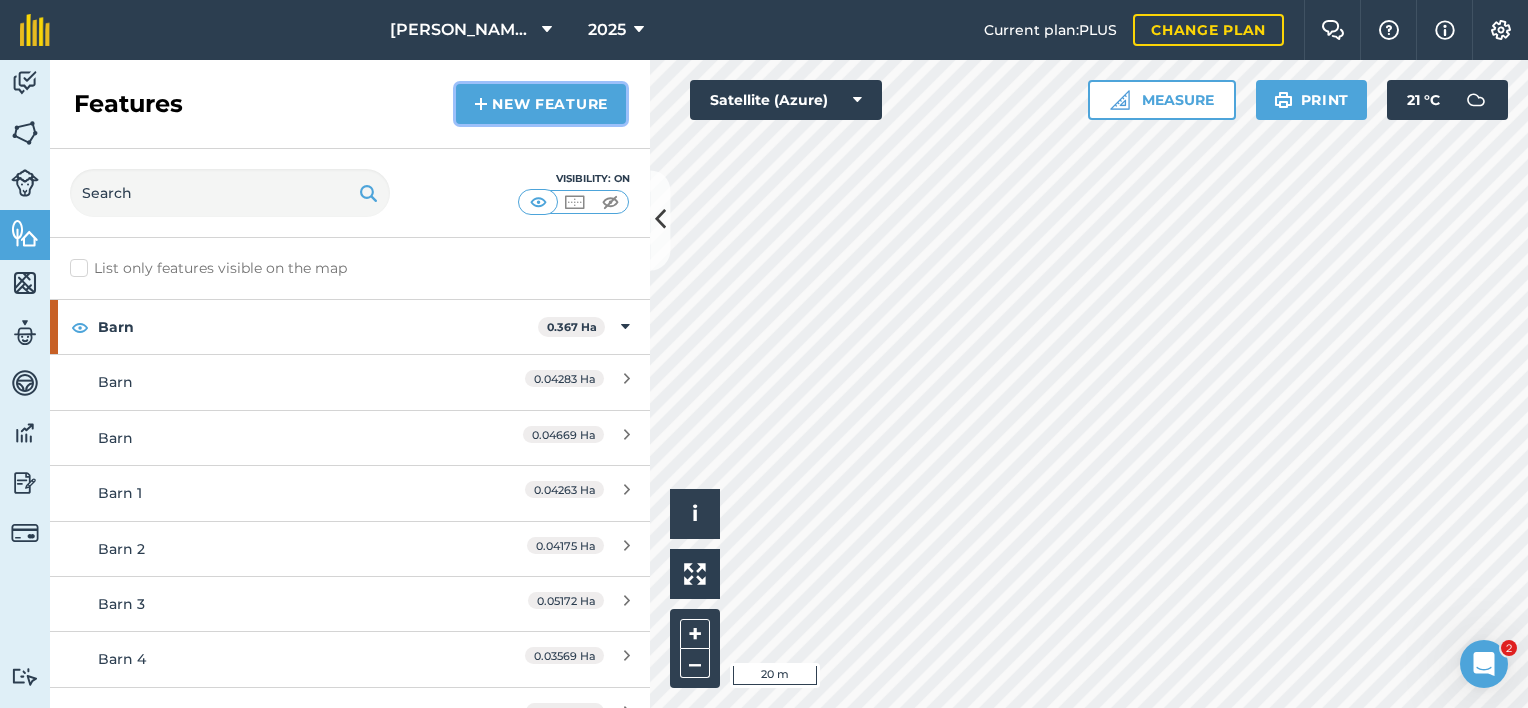 click on "New feature" at bounding box center (541, 104) 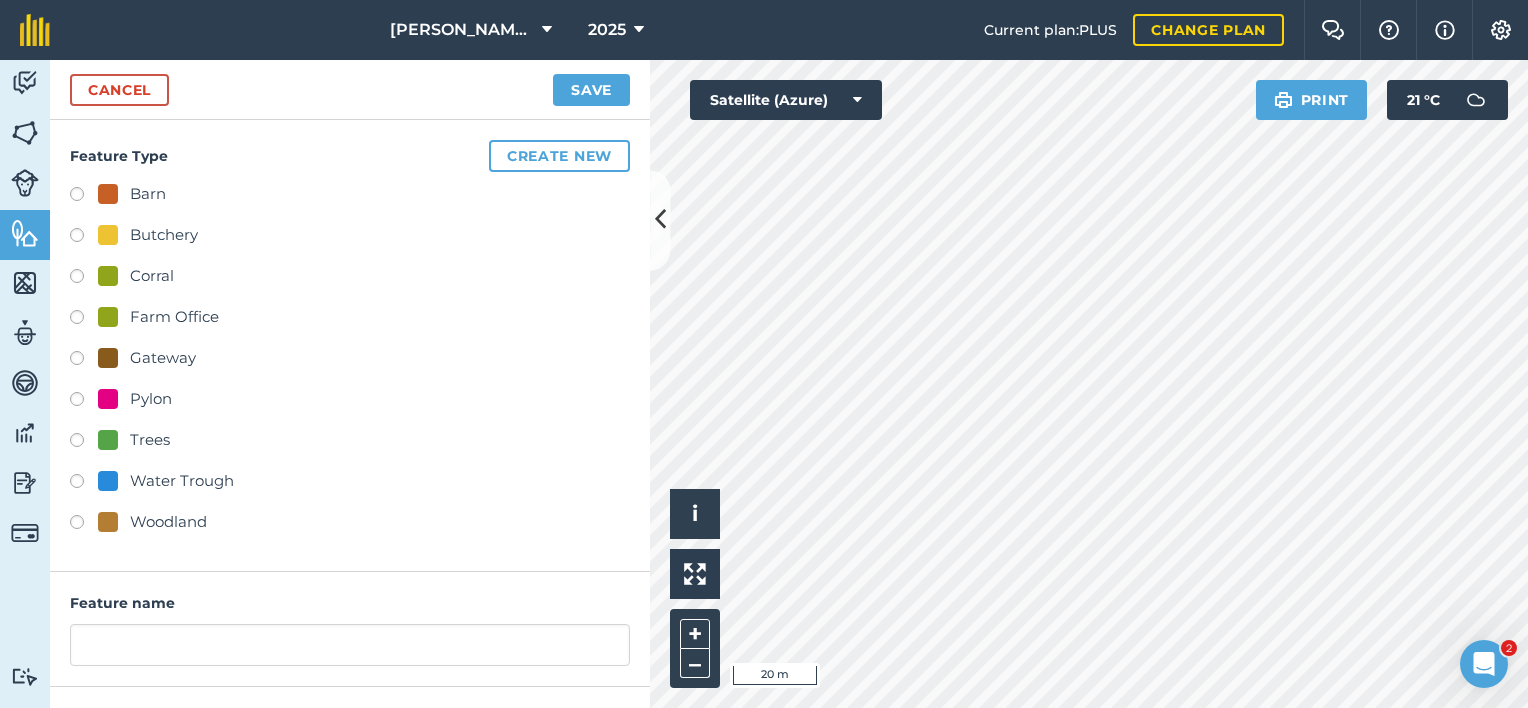 click on "Water Trough" at bounding box center (182, 481) 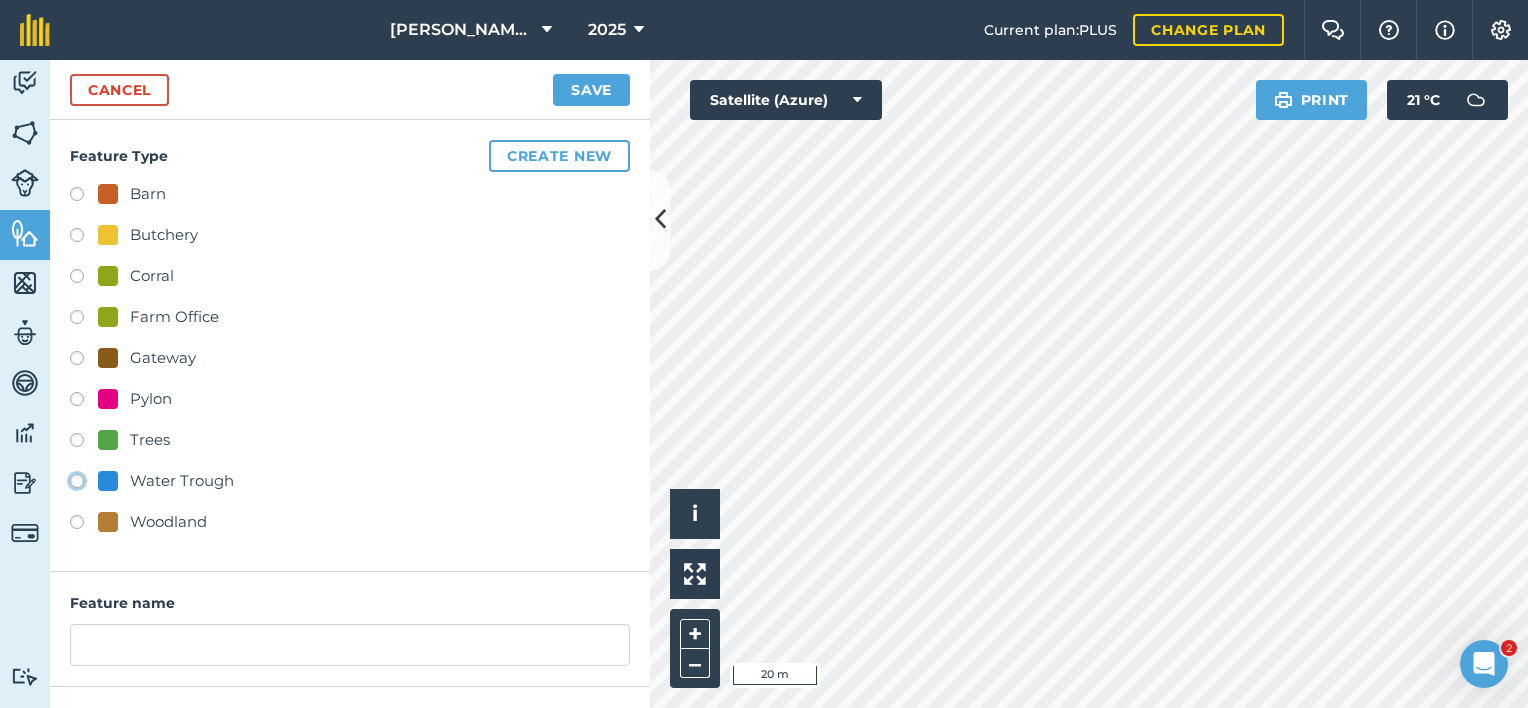 click on "Water Trough" at bounding box center (-9923, 480) 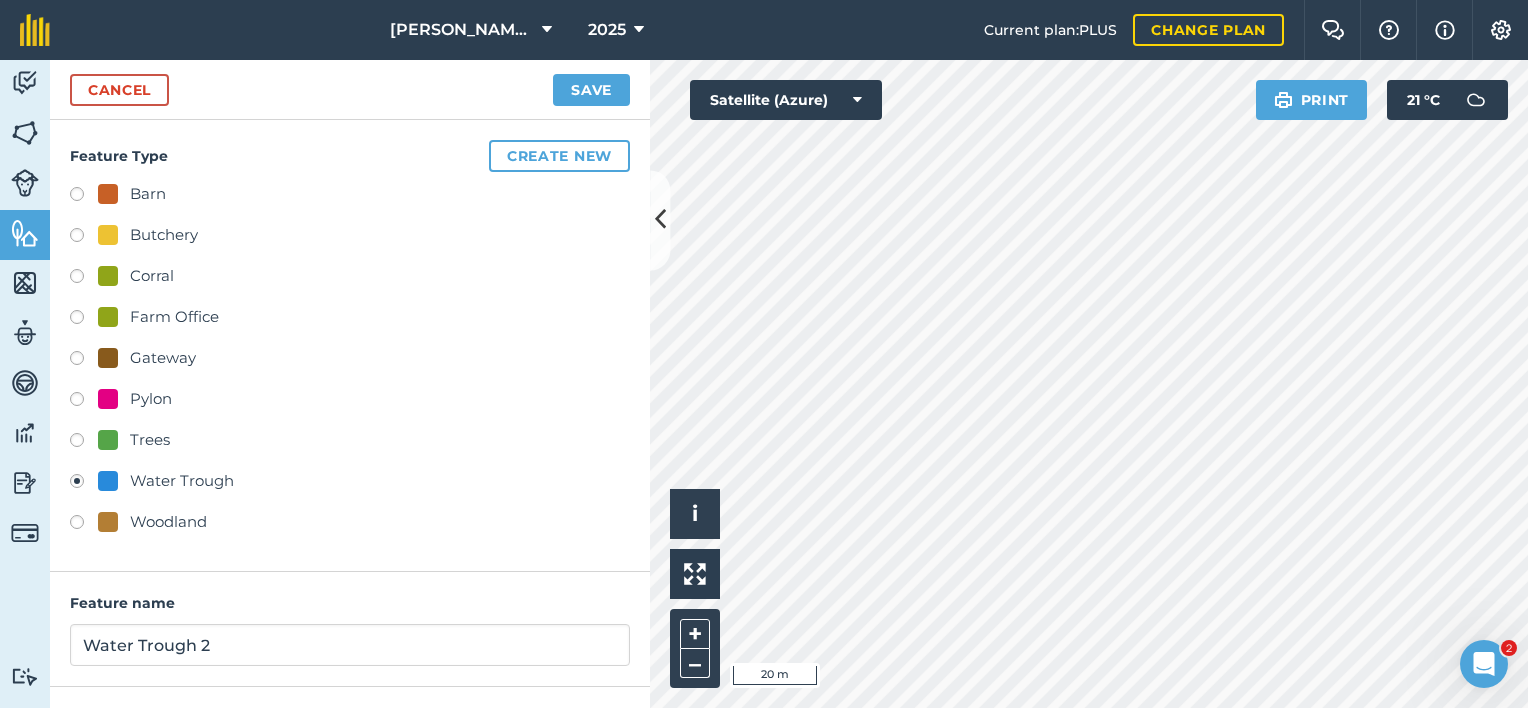 click on "Feature name Water Trough 2" at bounding box center (350, 629) 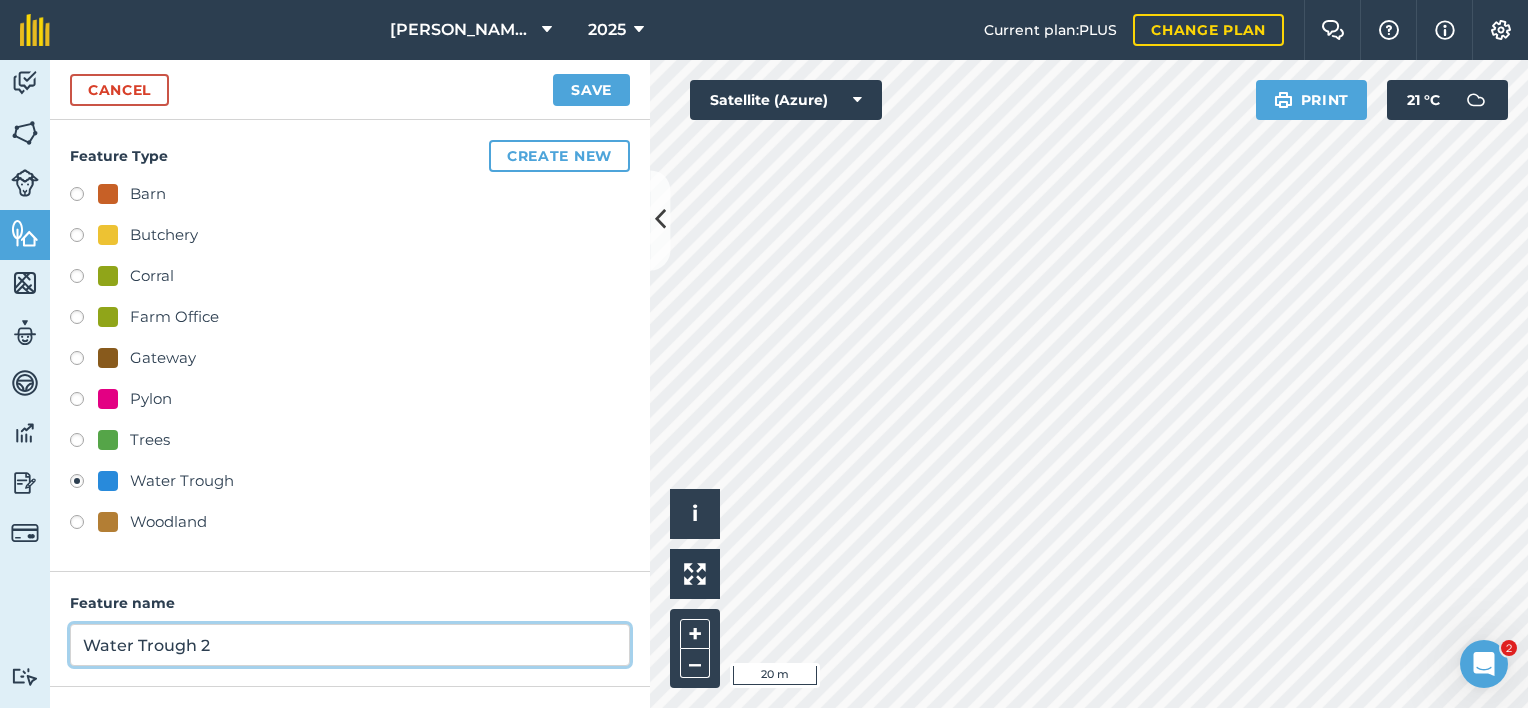 click on "Water Trough 2" at bounding box center (350, 645) 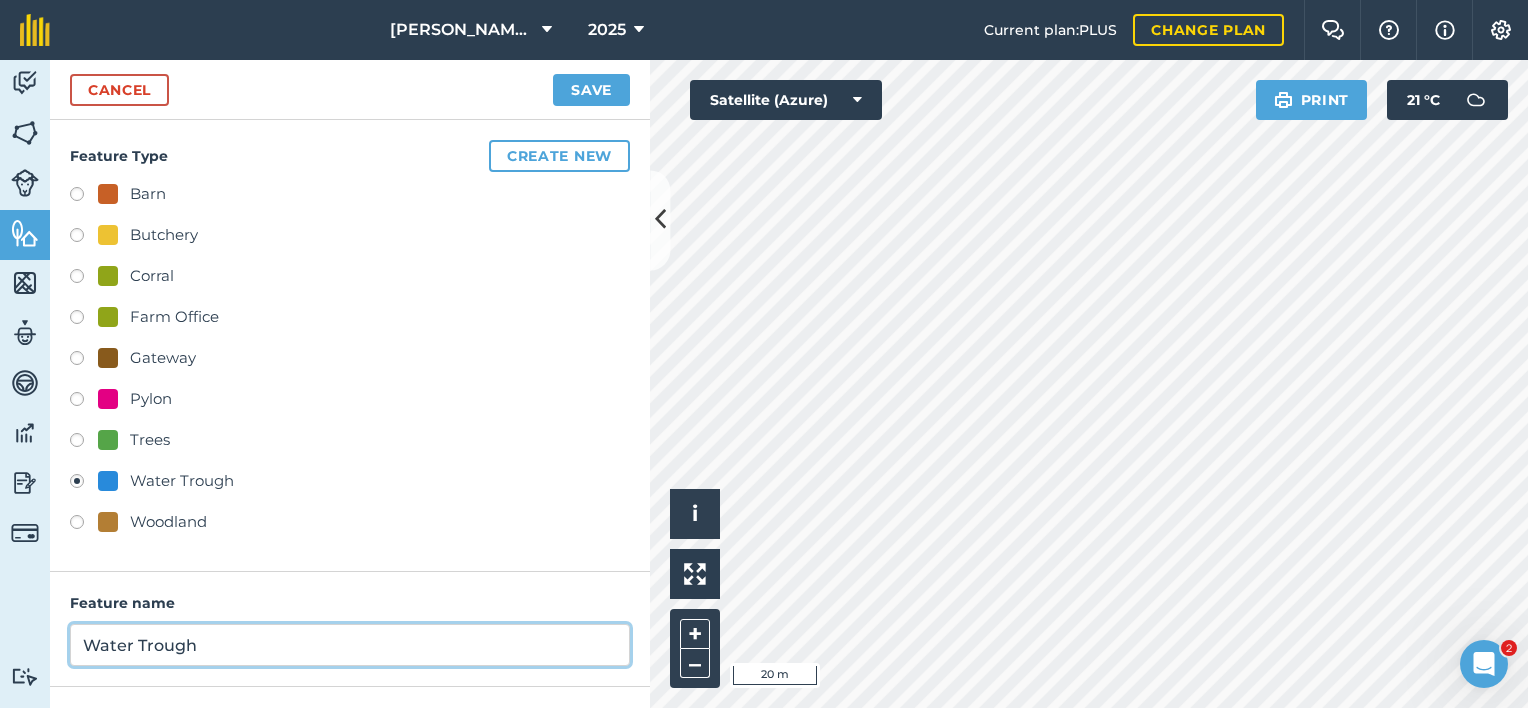 scroll, scrollTop: 100, scrollLeft: 0, axis: vertical 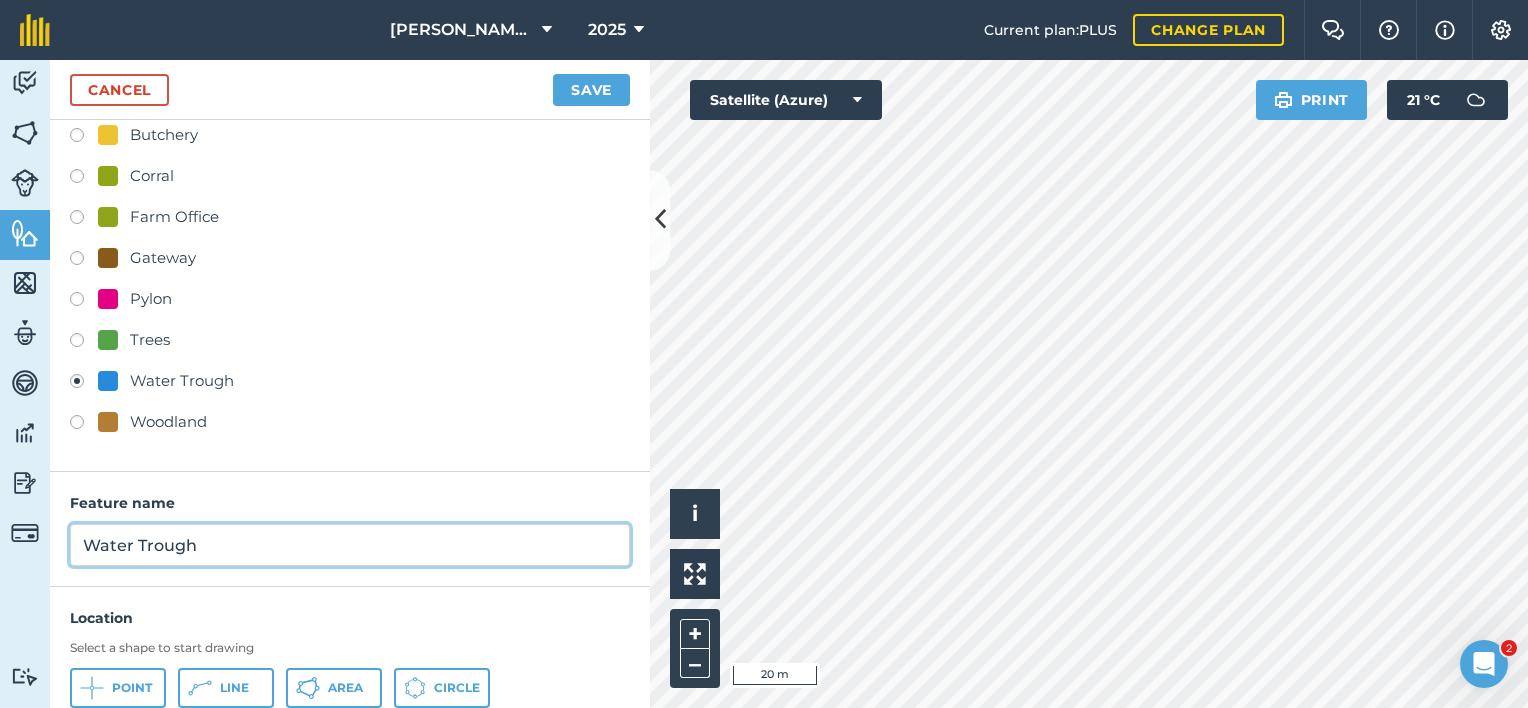 type on "Water Trough" 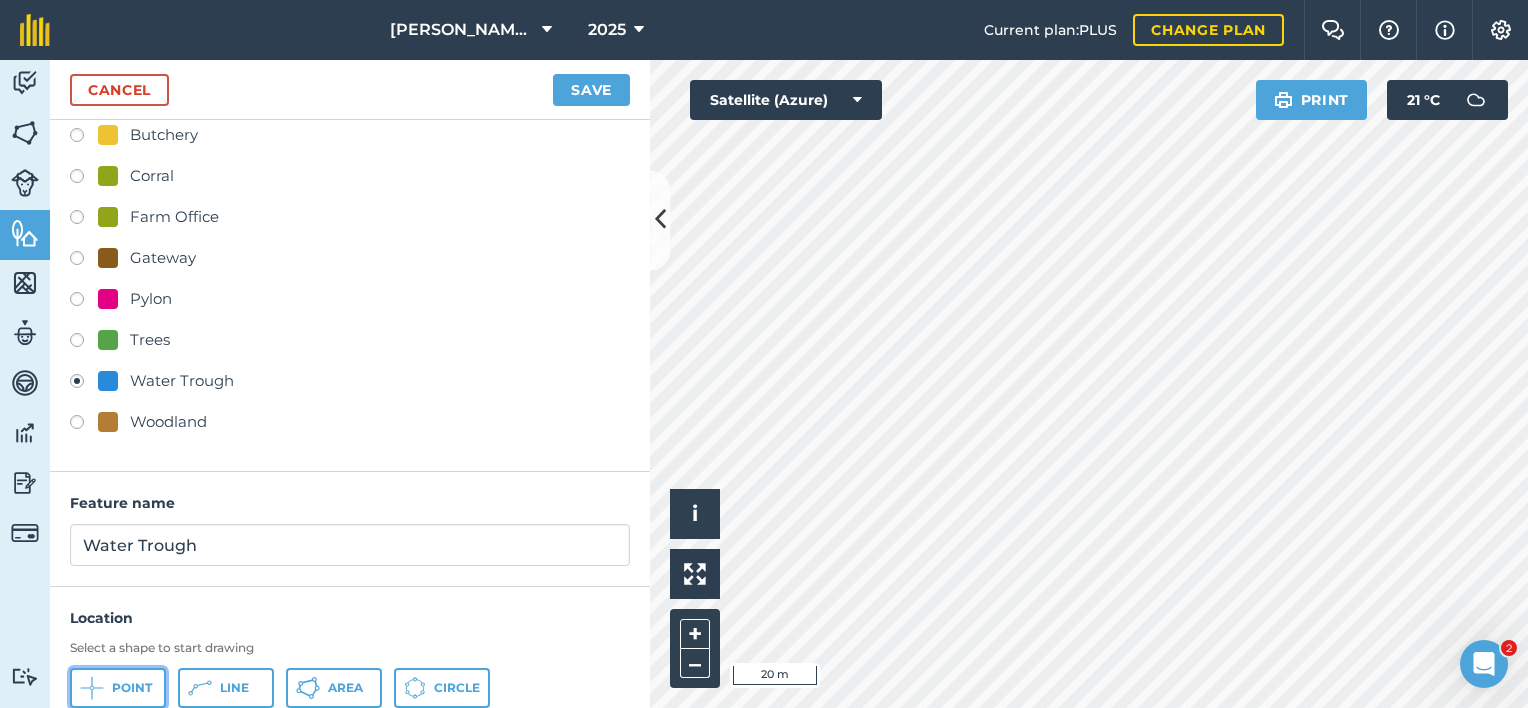 click on "Point" at bounding box center (118, 688) 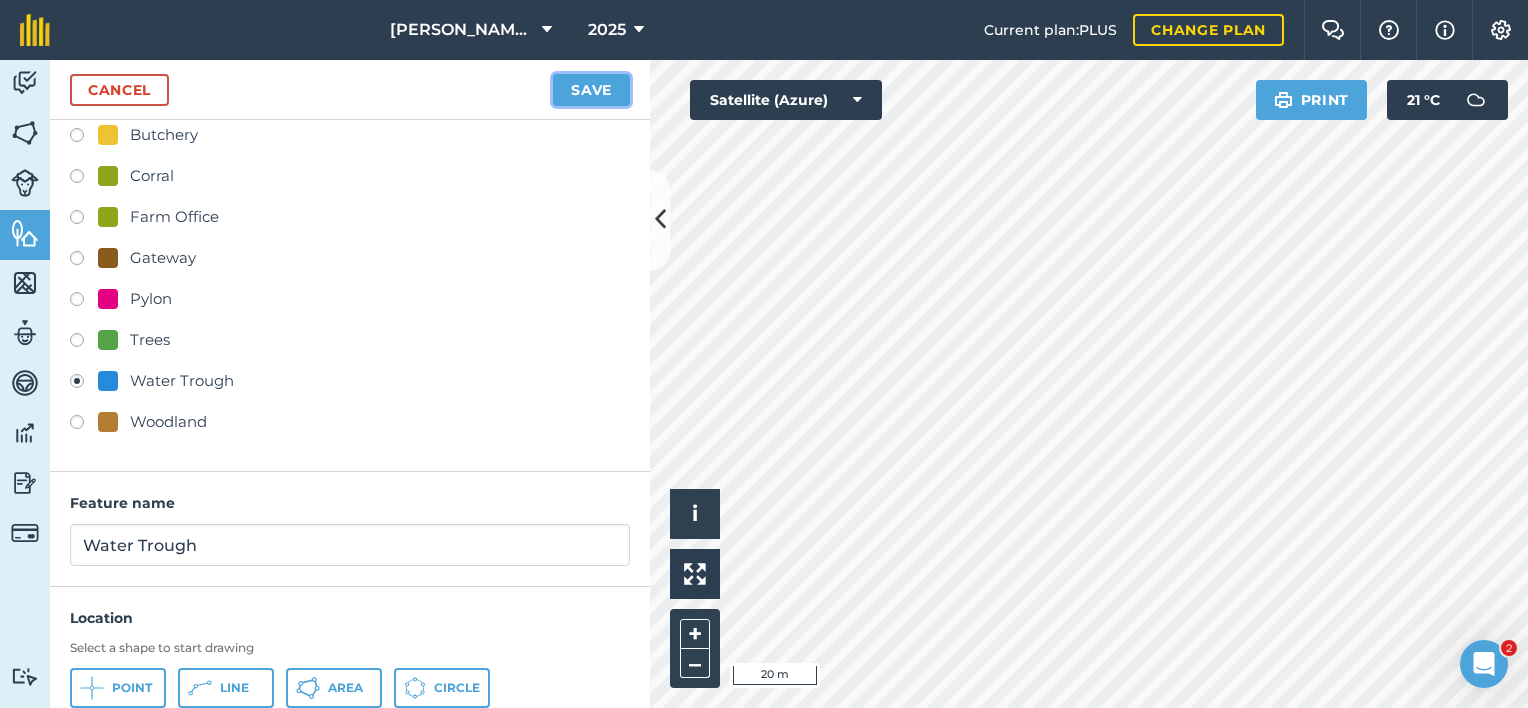 click on "Save" at bounding box center [591, 90] 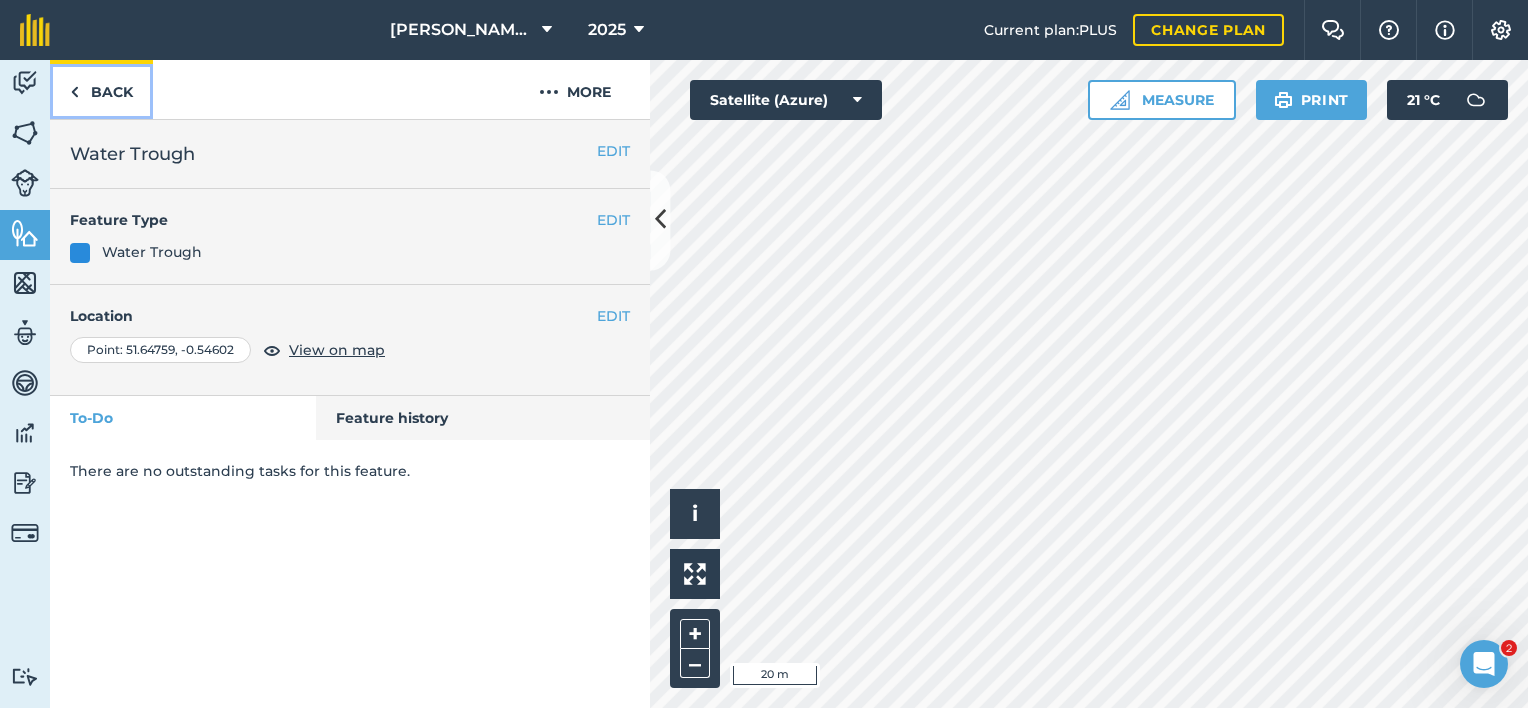 click on "Back" at bounding box center [101, 89] 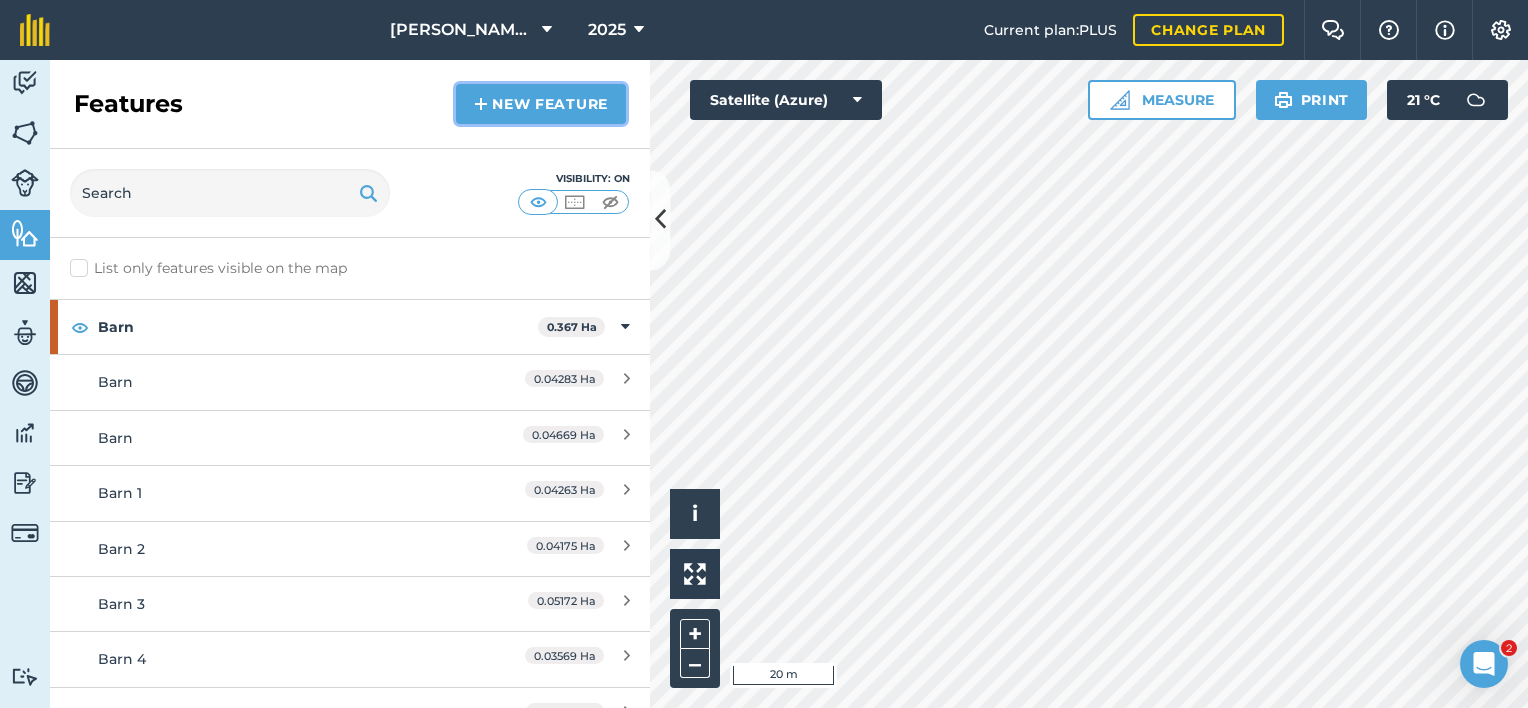 click on "New feature" at bounding box center [541, 104] 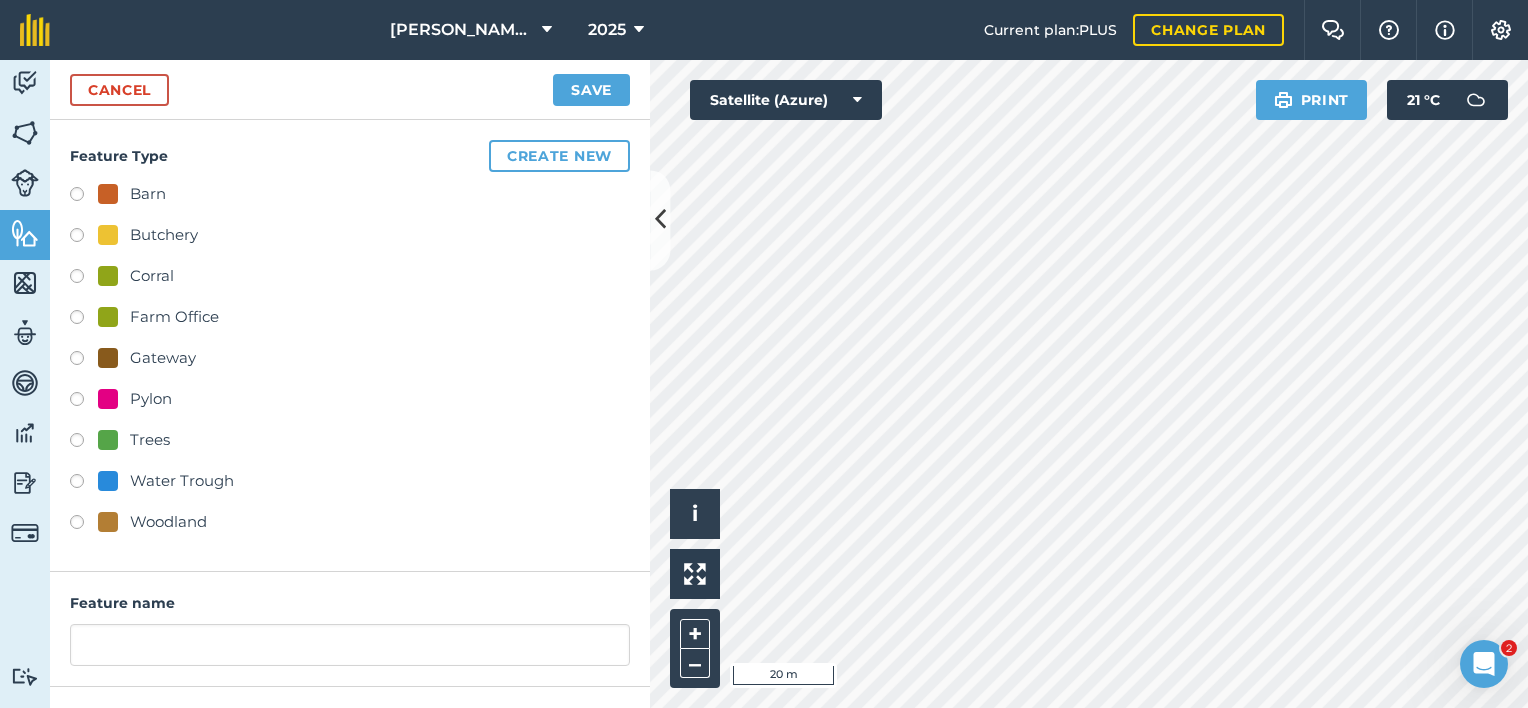 click on "Water Trough" at bounding box center [182, 481] 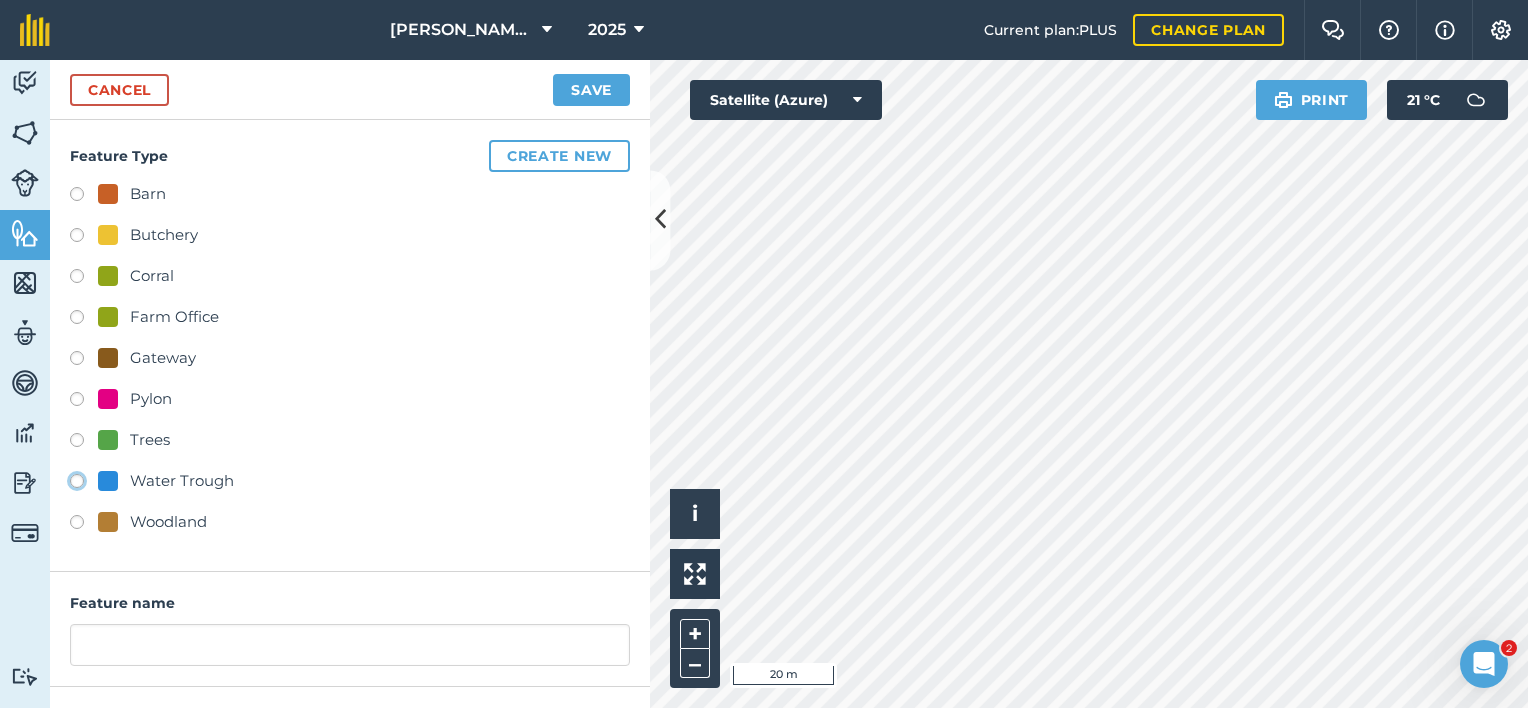 radio on "true" 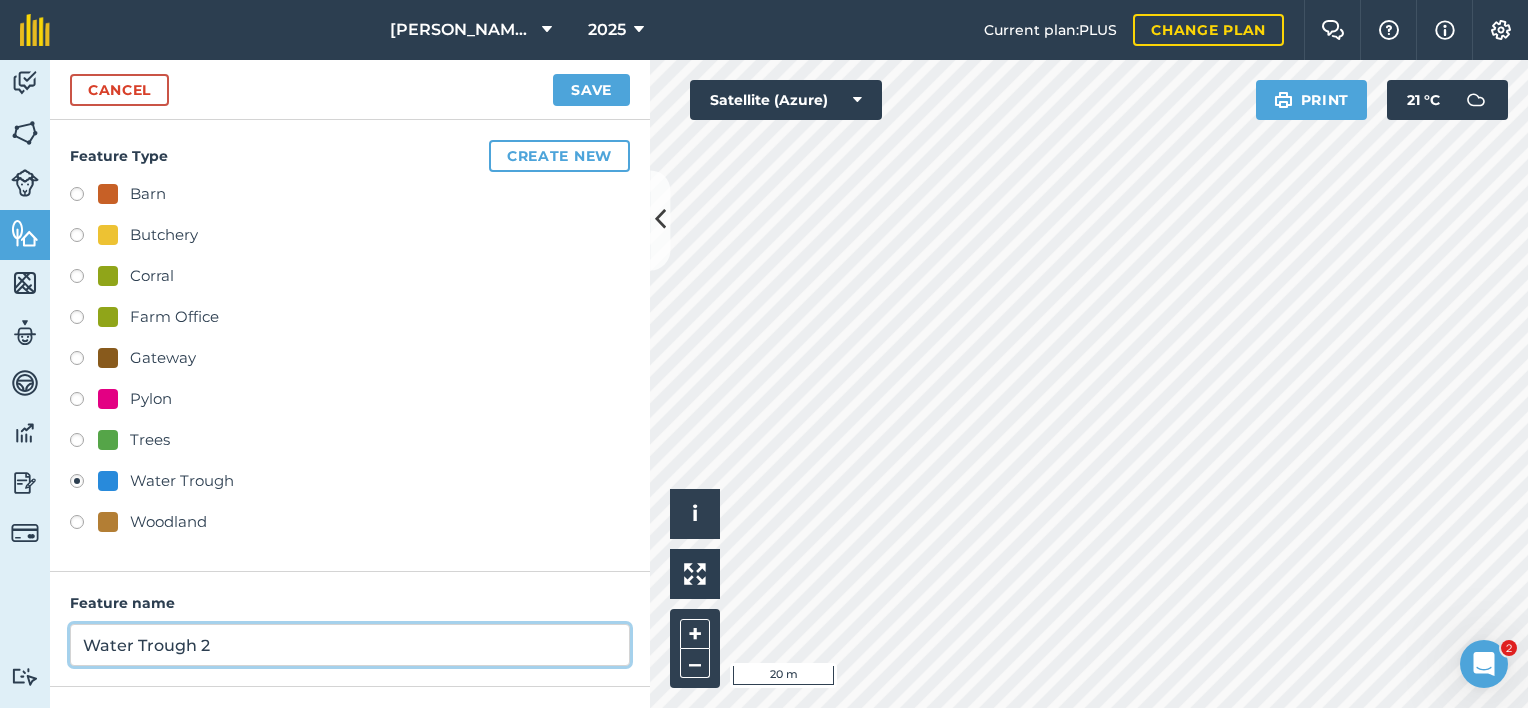 click on "Water Trough 2" at bounding box center (350, 645) 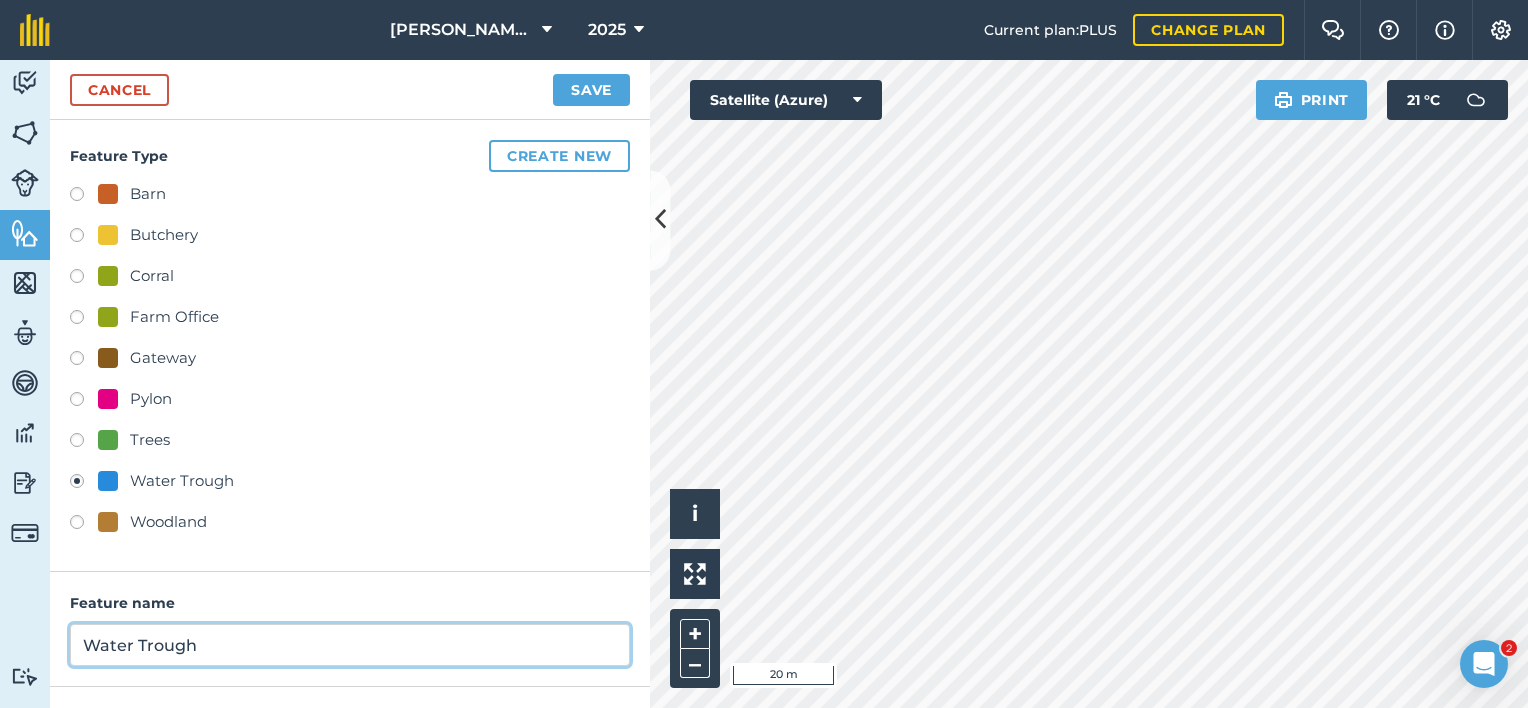 scroll, scrollTop: 165, scrollLeft: 0, axis: vertical 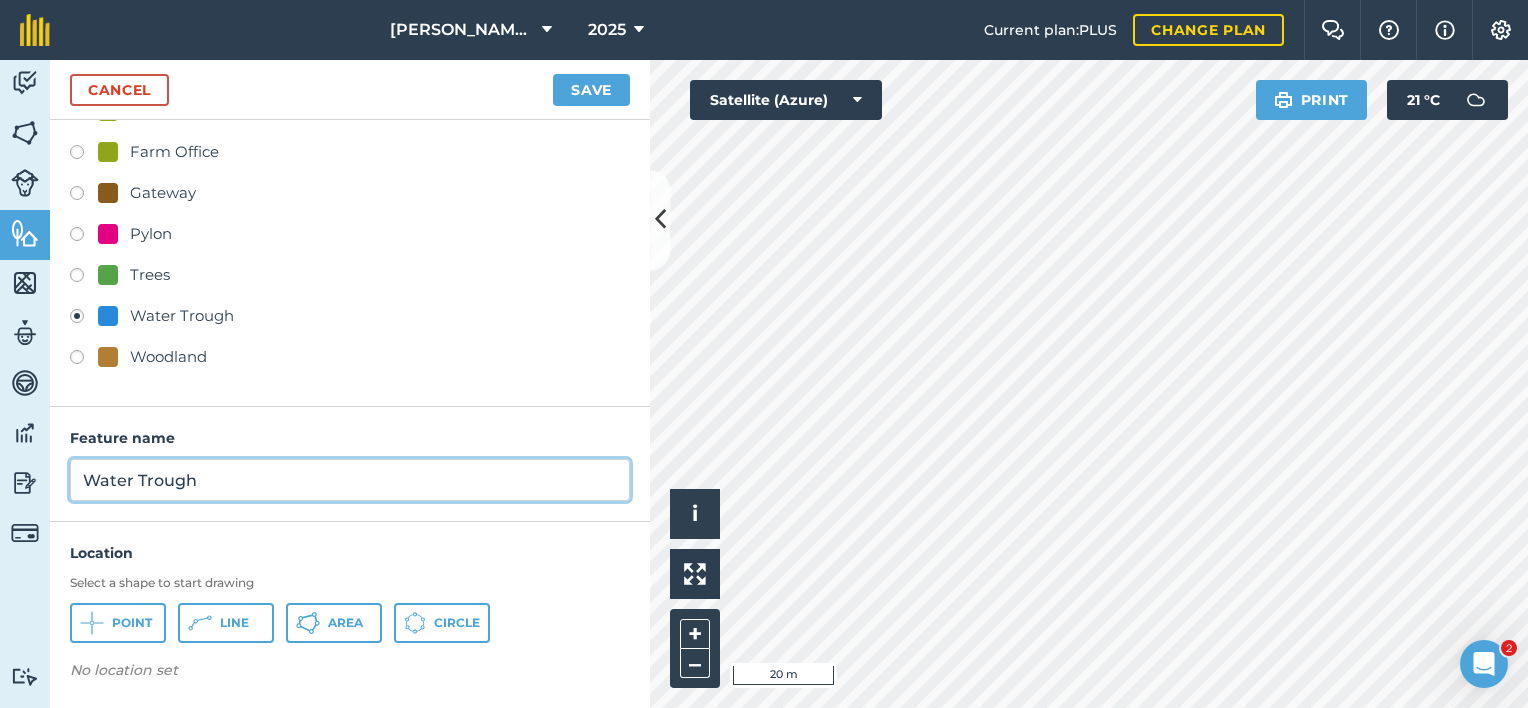 type on "Water Trough" 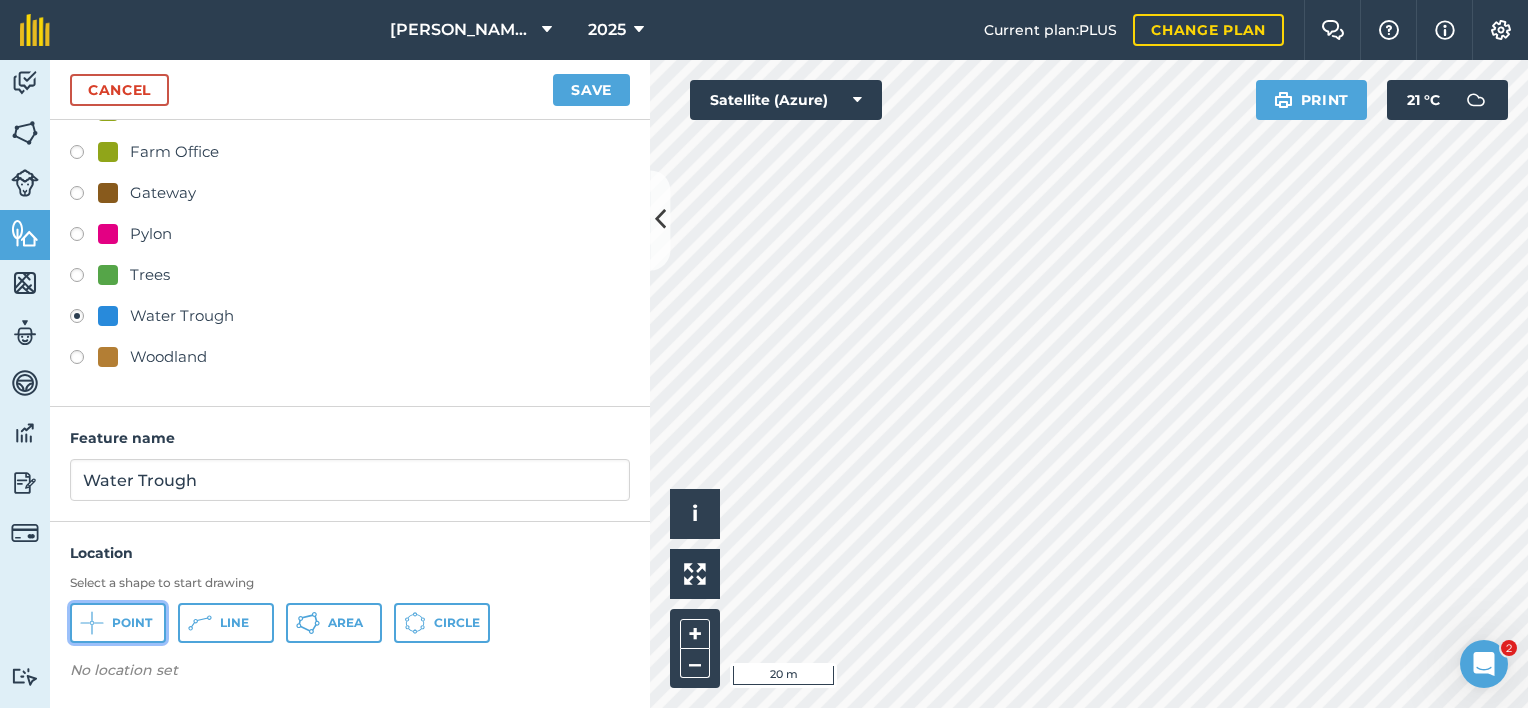 click on "Point" at bounding box center [132, 623] 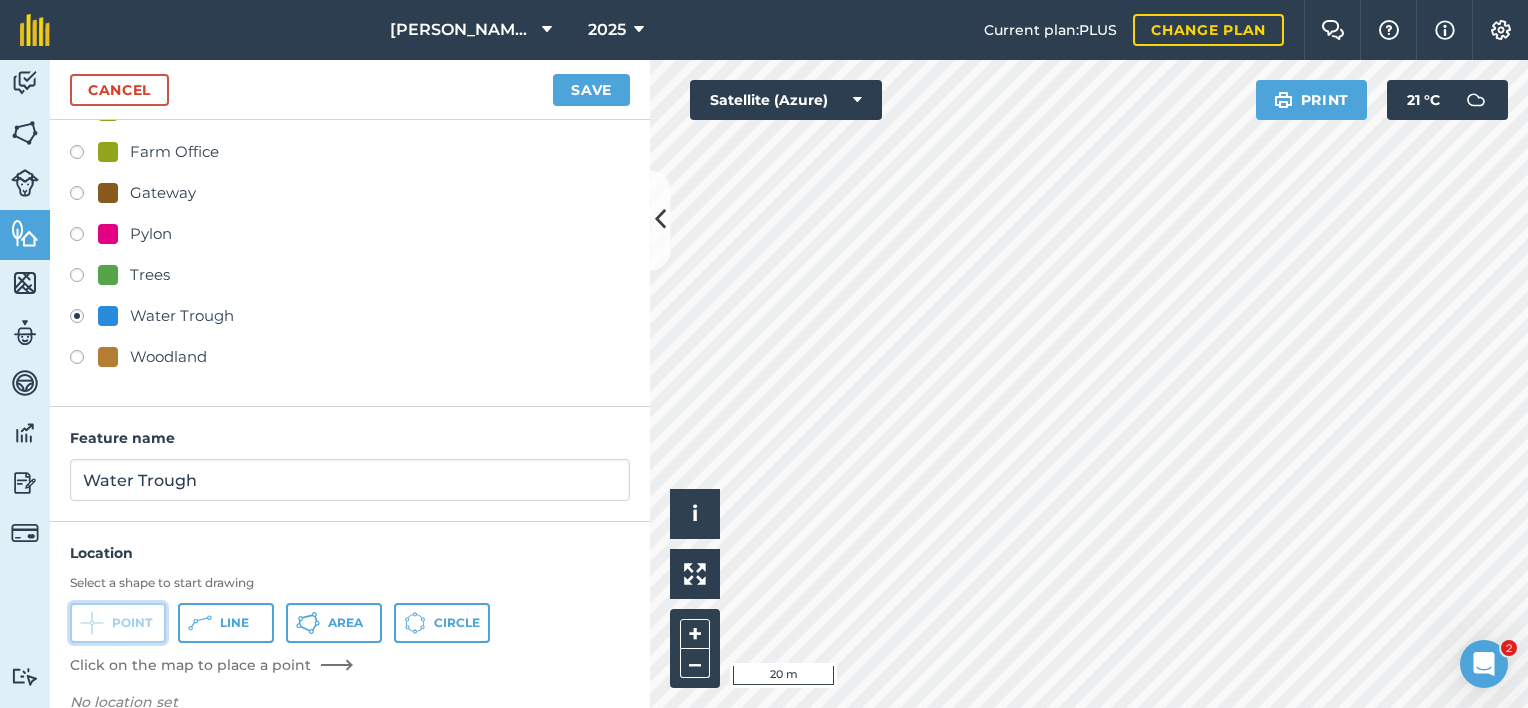 scroll, scrollTop: 197, scrollLeft: 0, axis: vertical 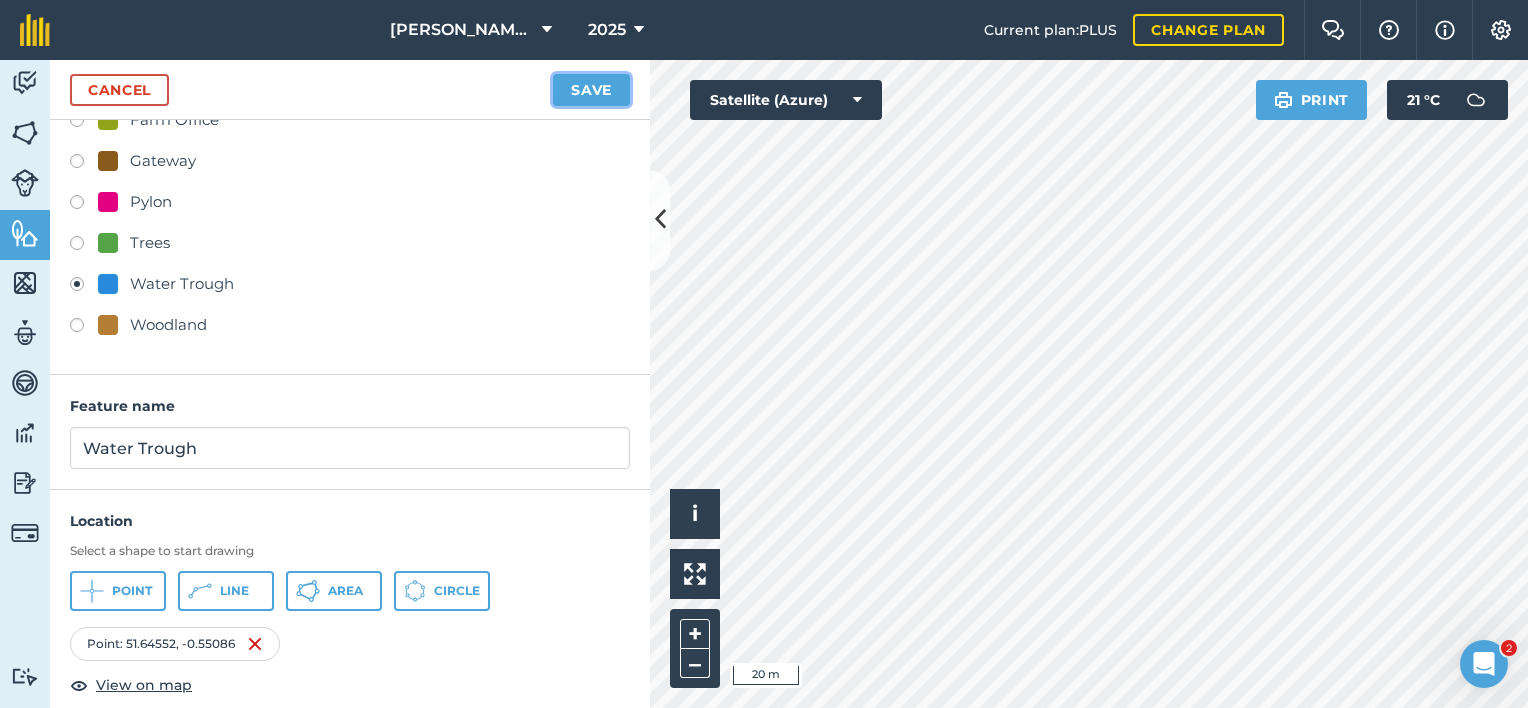 click on "Save" at bounding box center (591, 90) 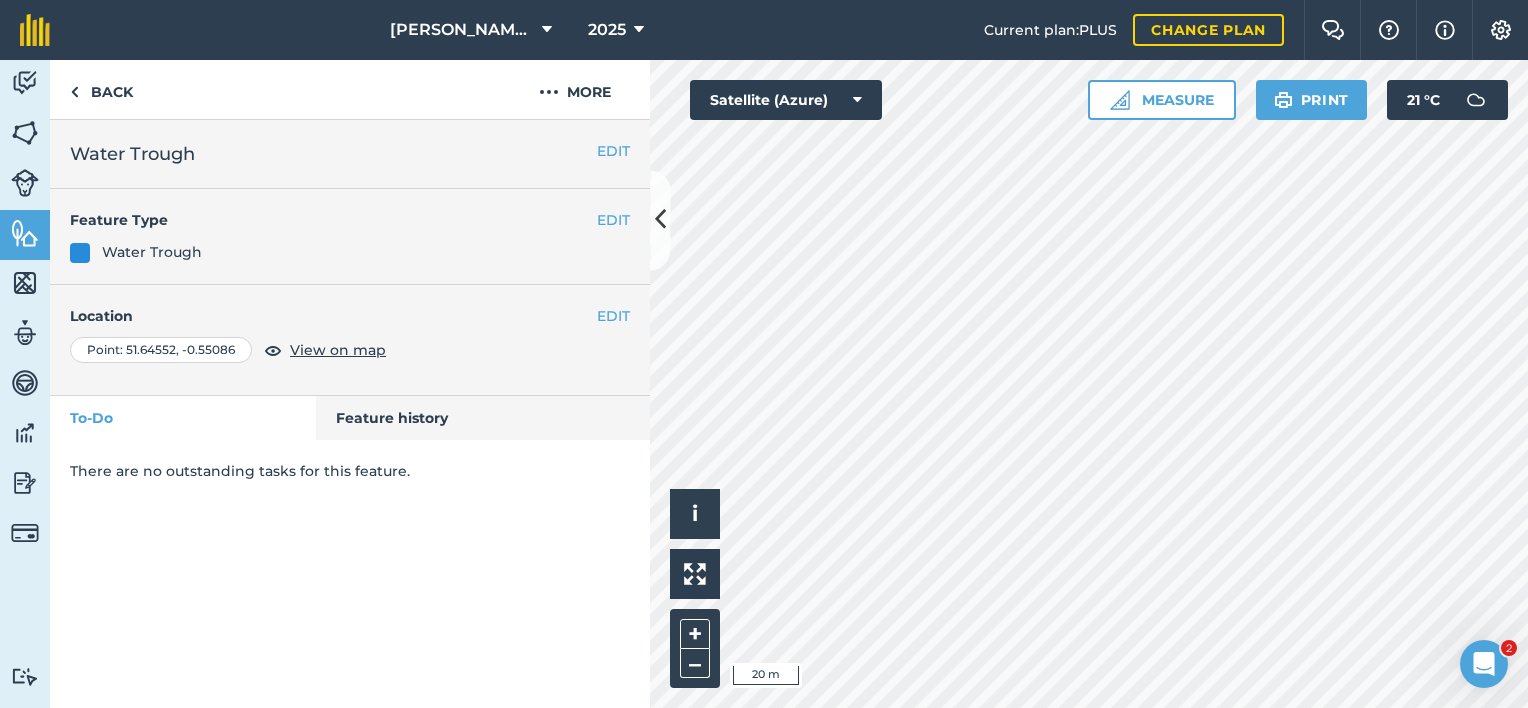 click on "Feature Type" at bounding box center (333, 220) 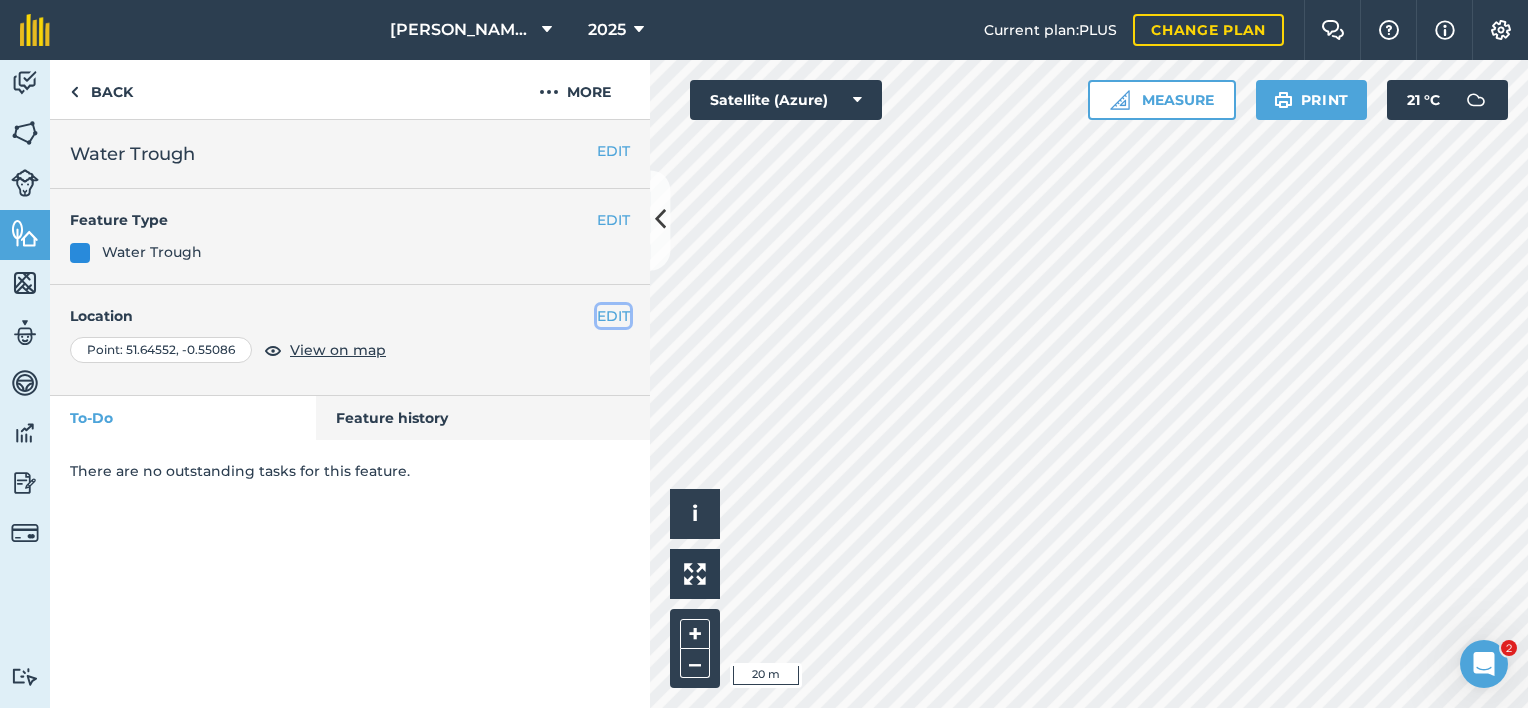 click on "EDIT" at bounding box center (613, 316) 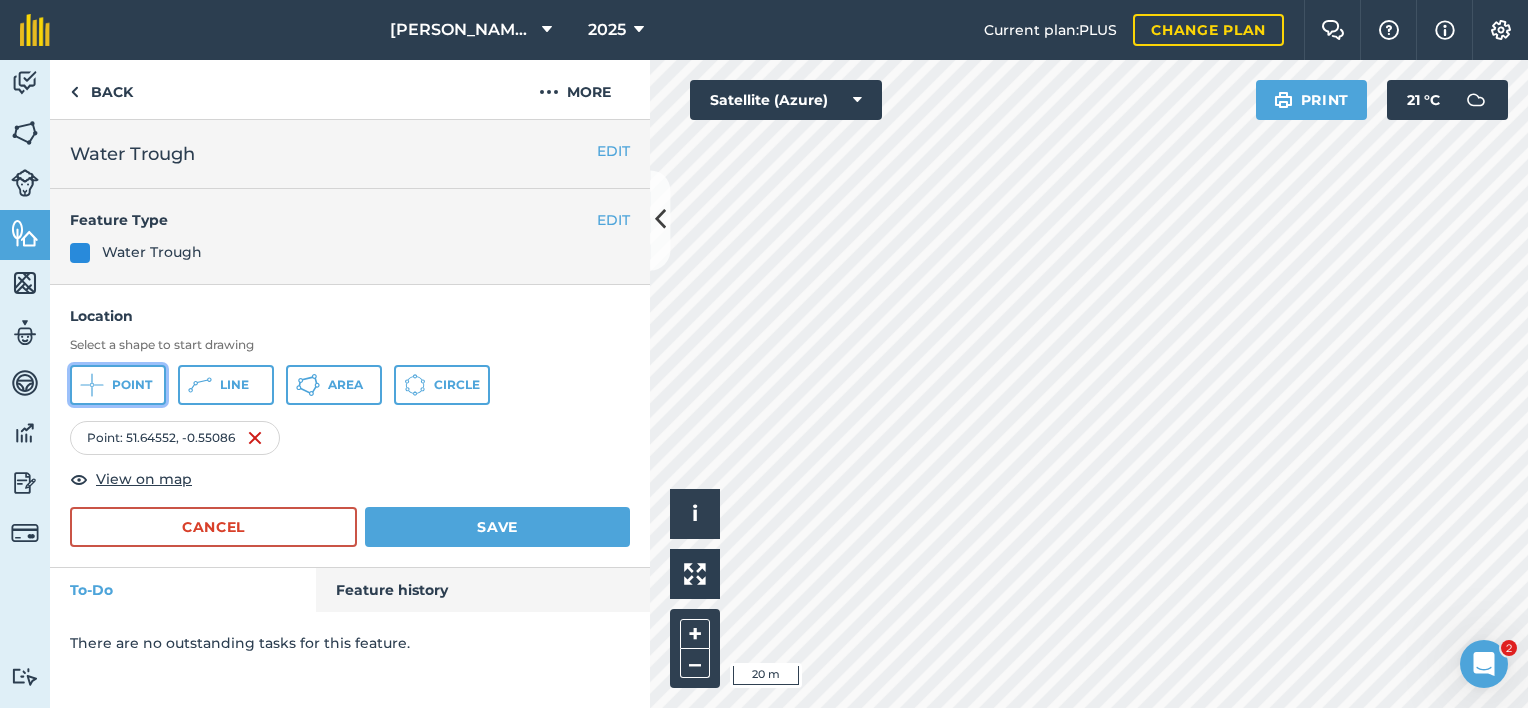 click on "Point" at bounding box center (118, 385) 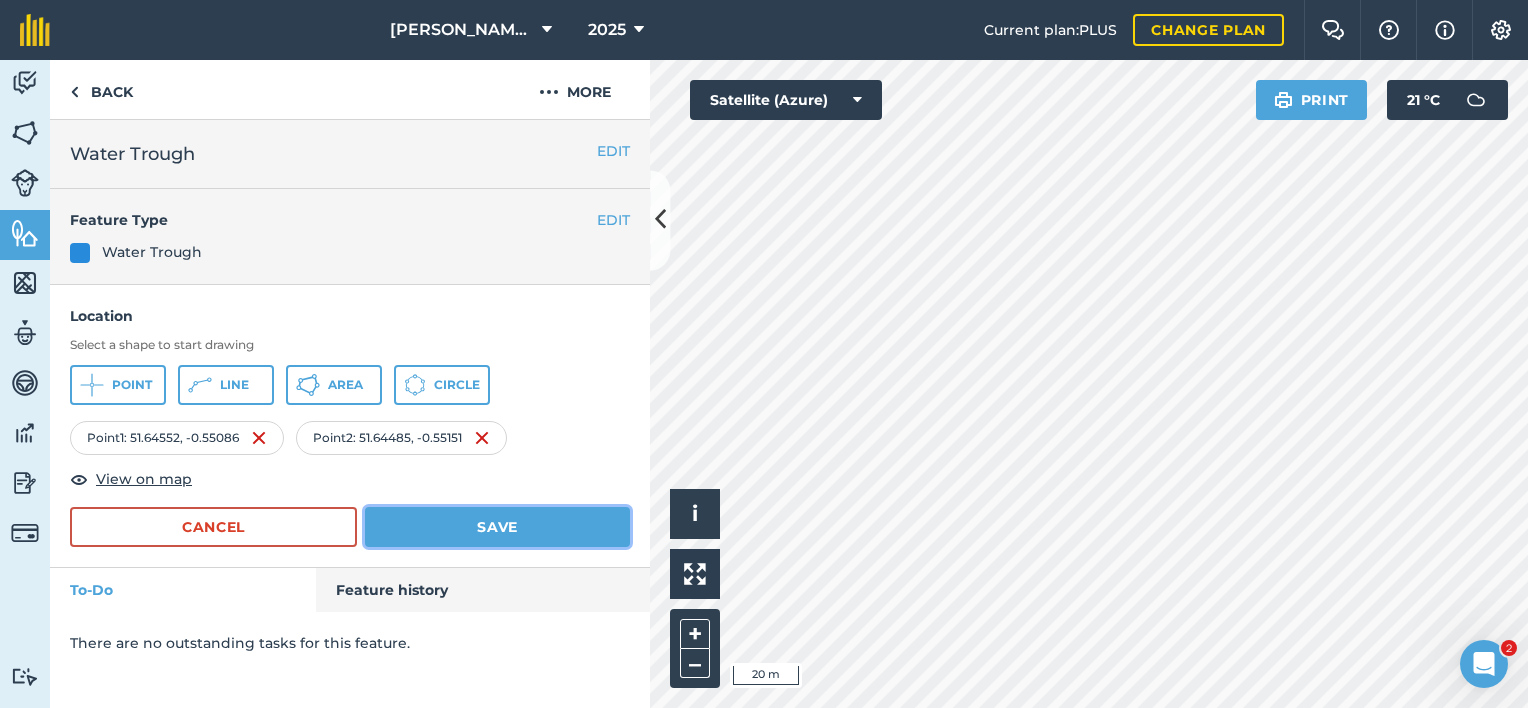 click on "Save" at bounding box center (497, 527) 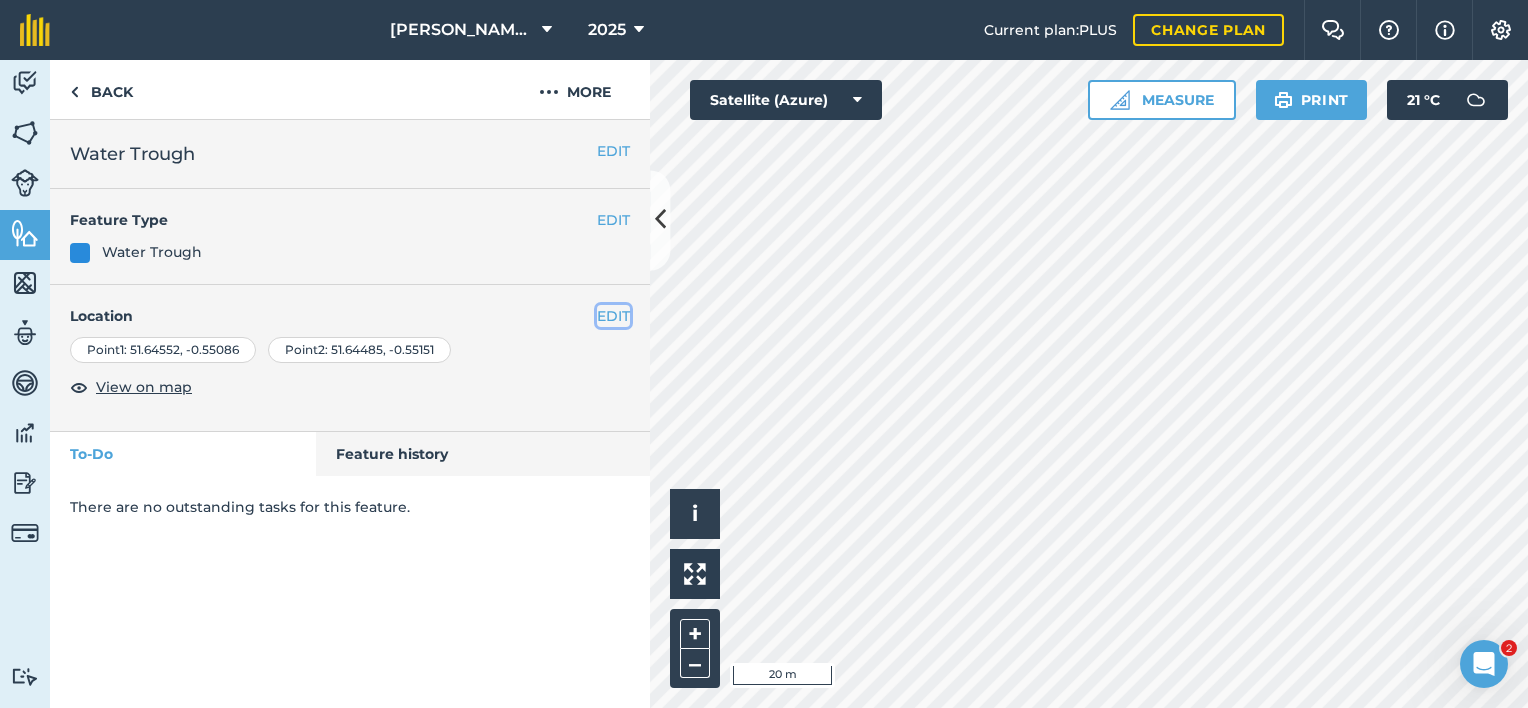 click on "EDIT" at bounding box center (613, 316) 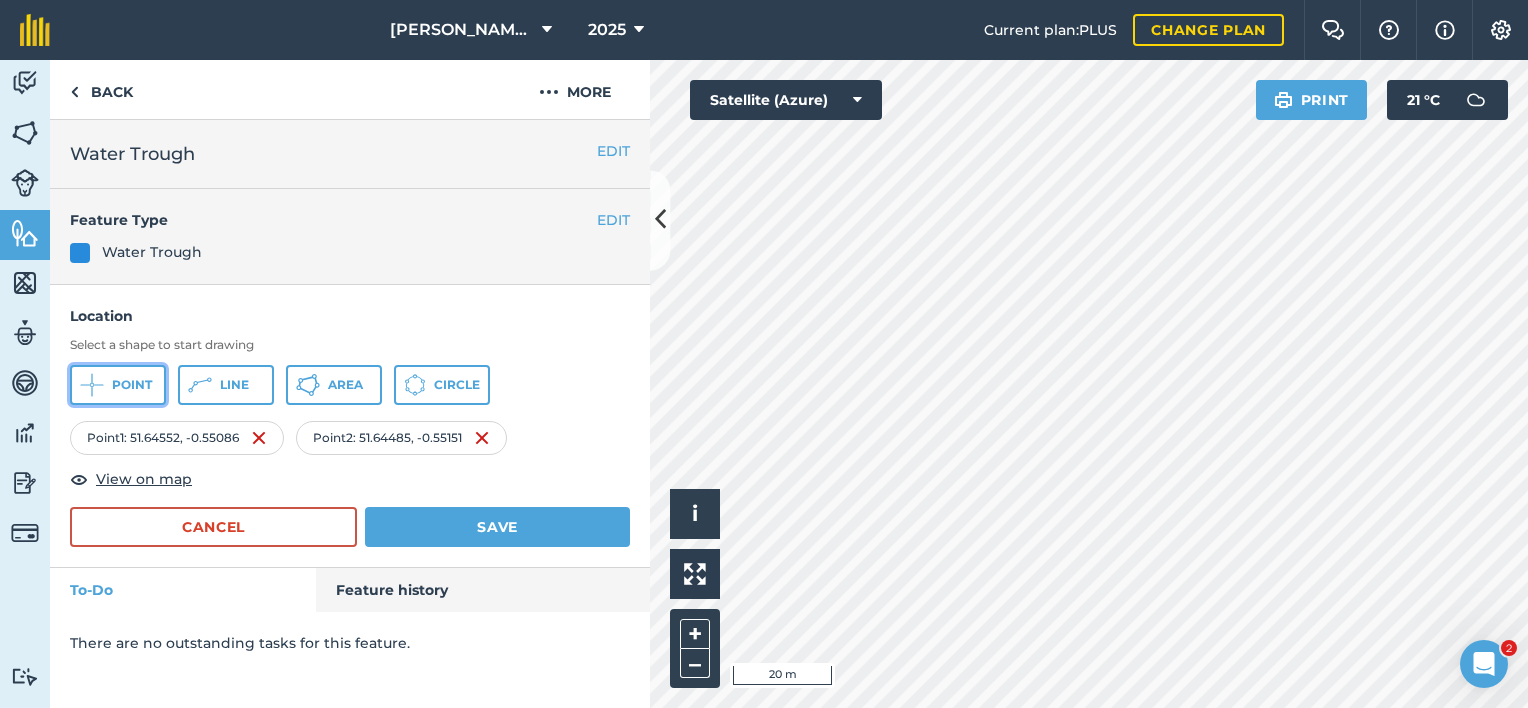 click on "Point" at bounding box center [132, 385] 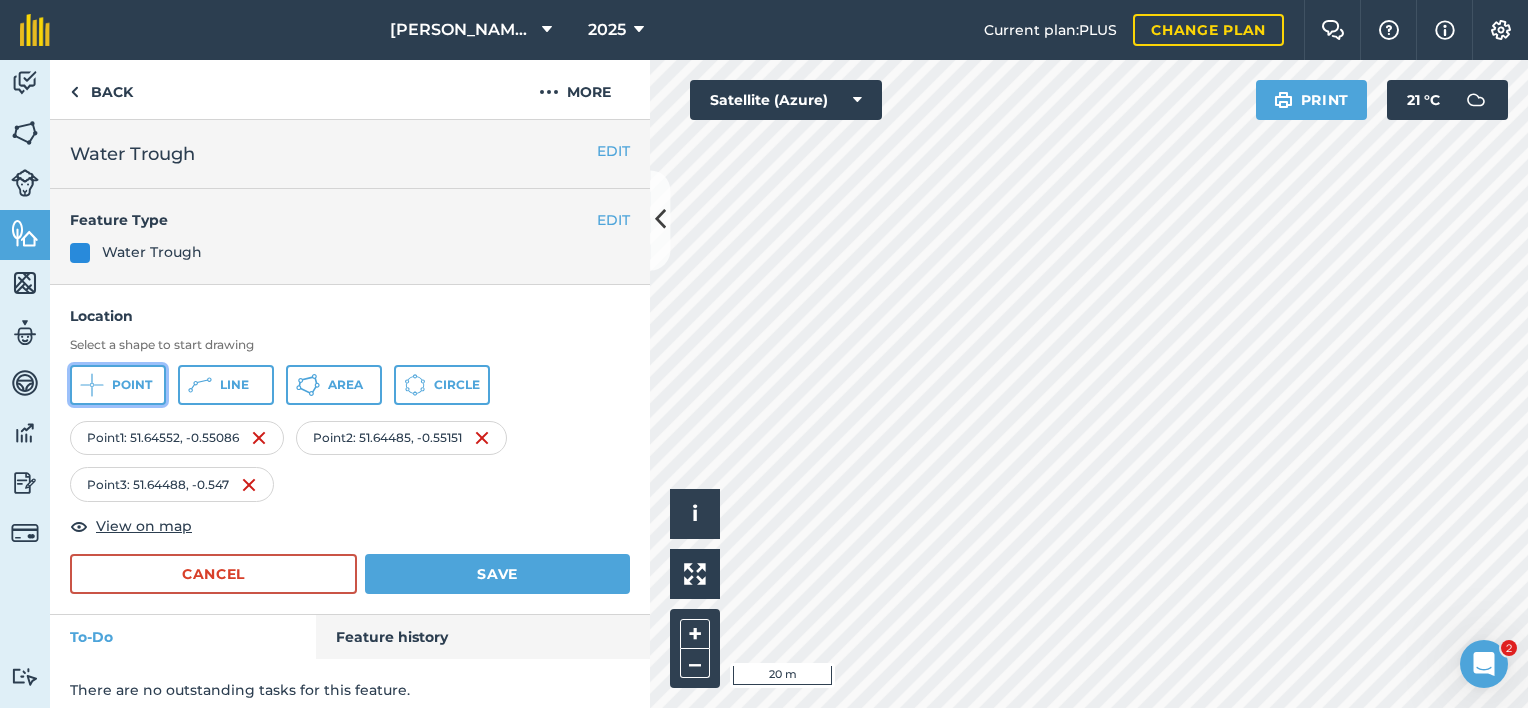 click on "Point" at bounding box center (132, 385) 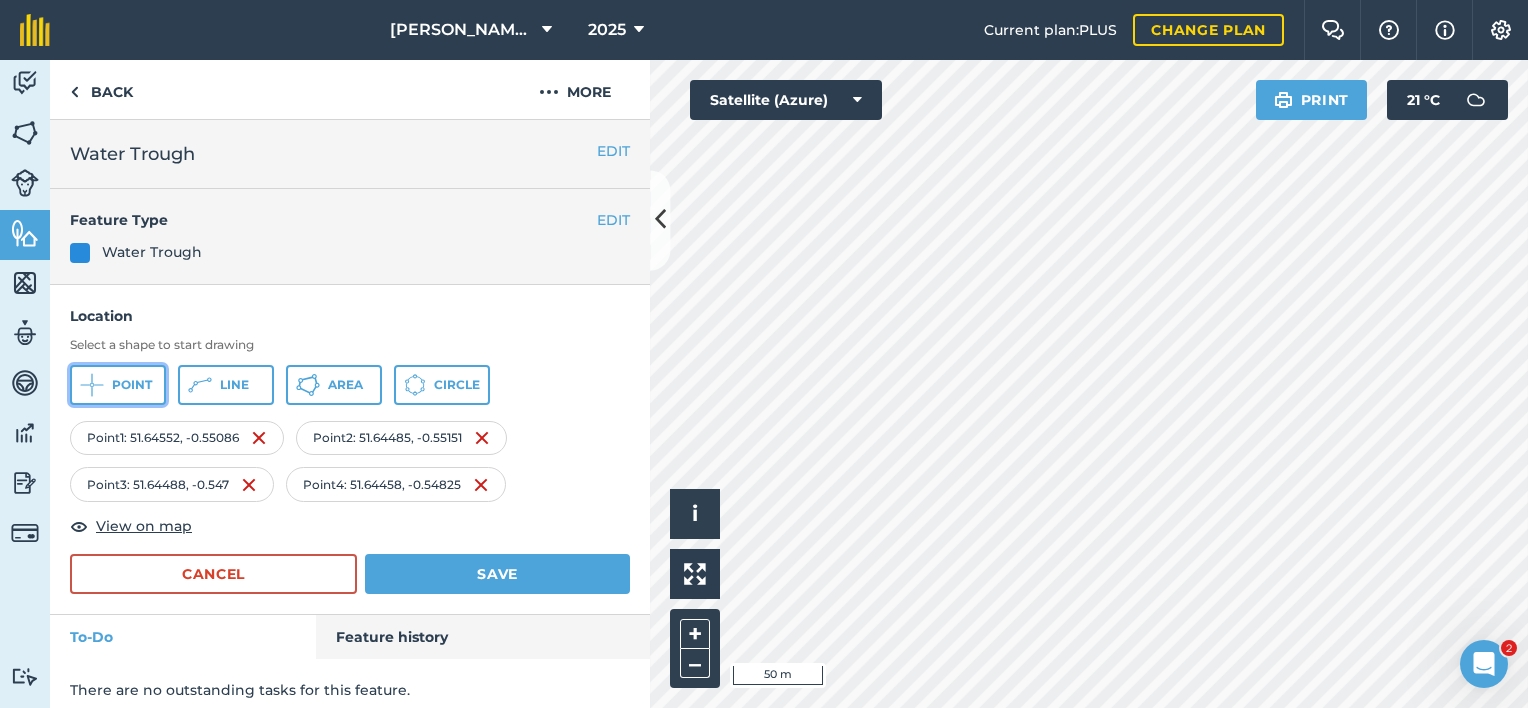 click on "Point" at bounding box center [132, 385] 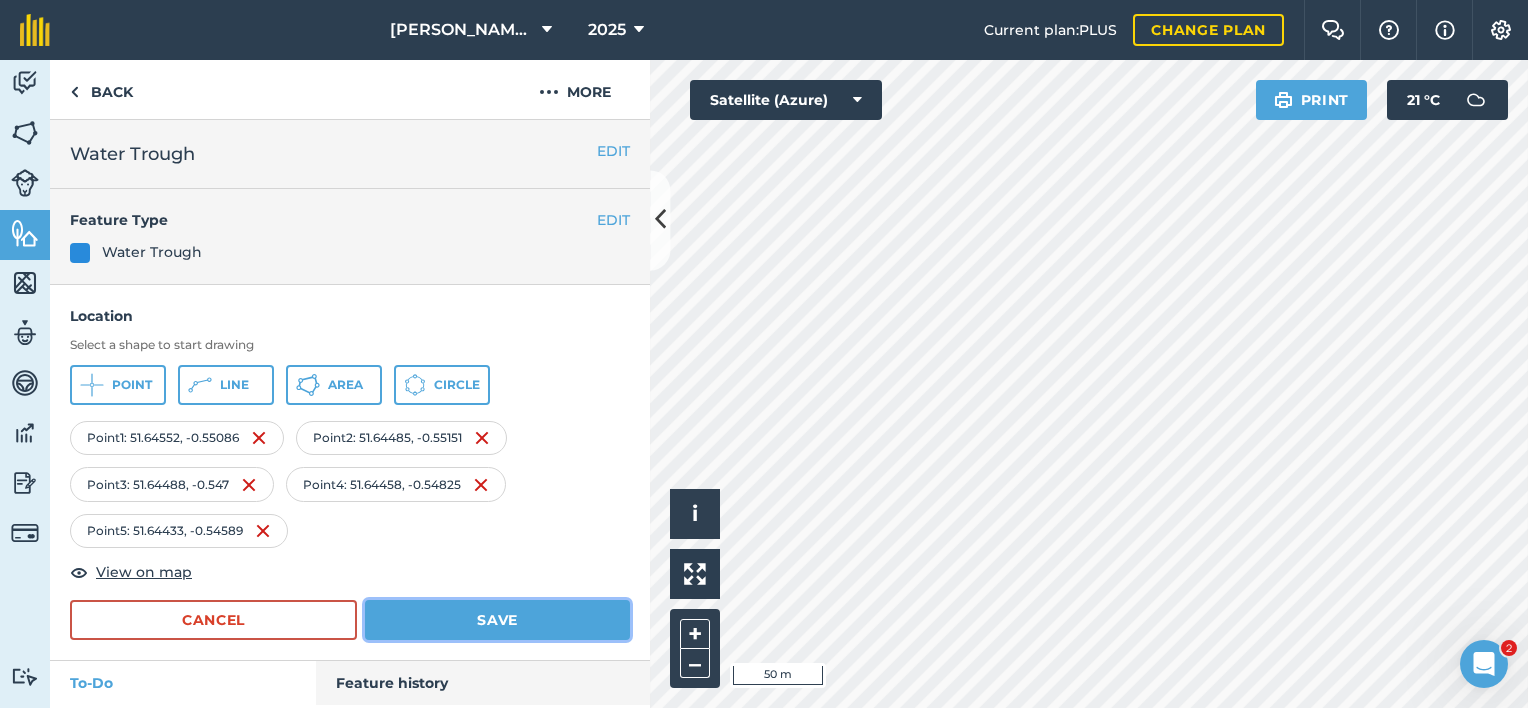 click on "Save" at bounding box center [497, 620] 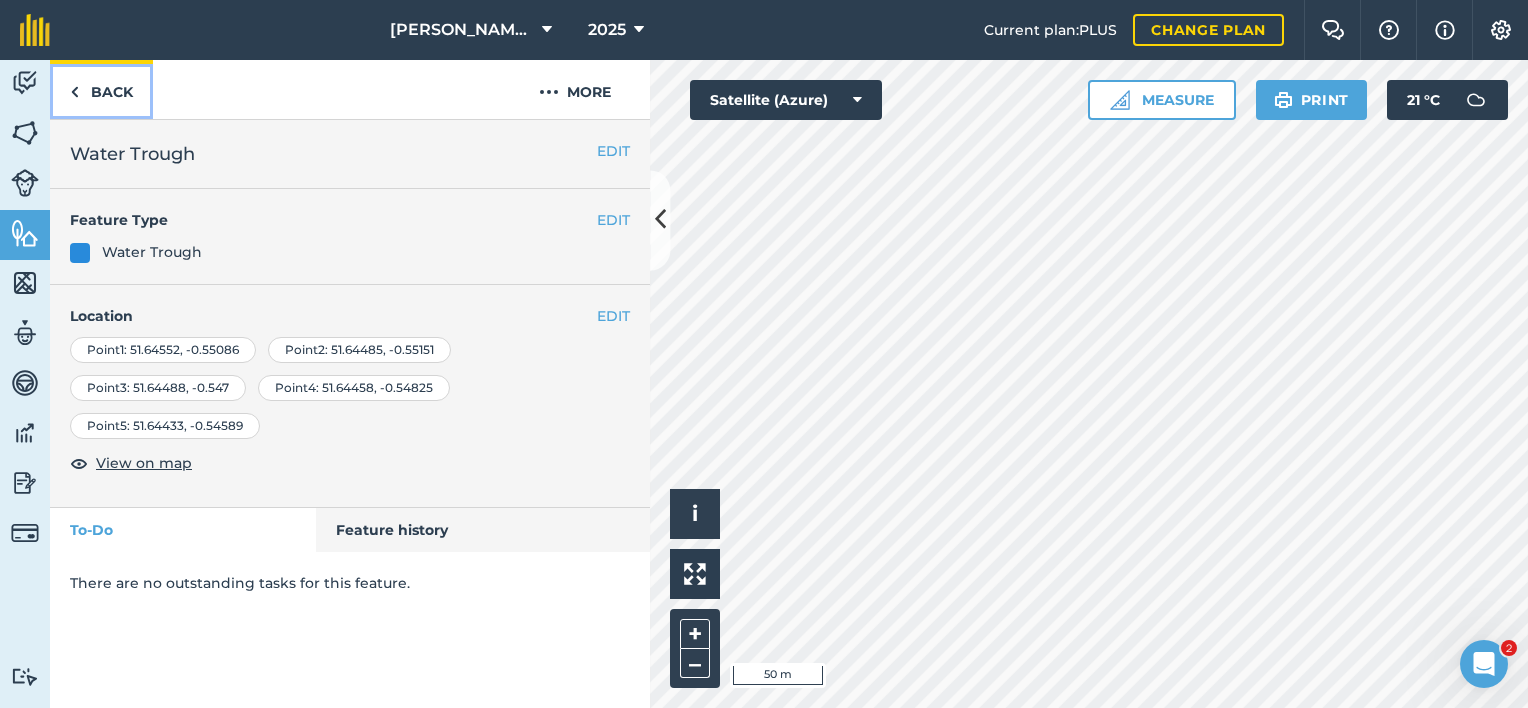 click on "Back" at bounding box center [101, 89] 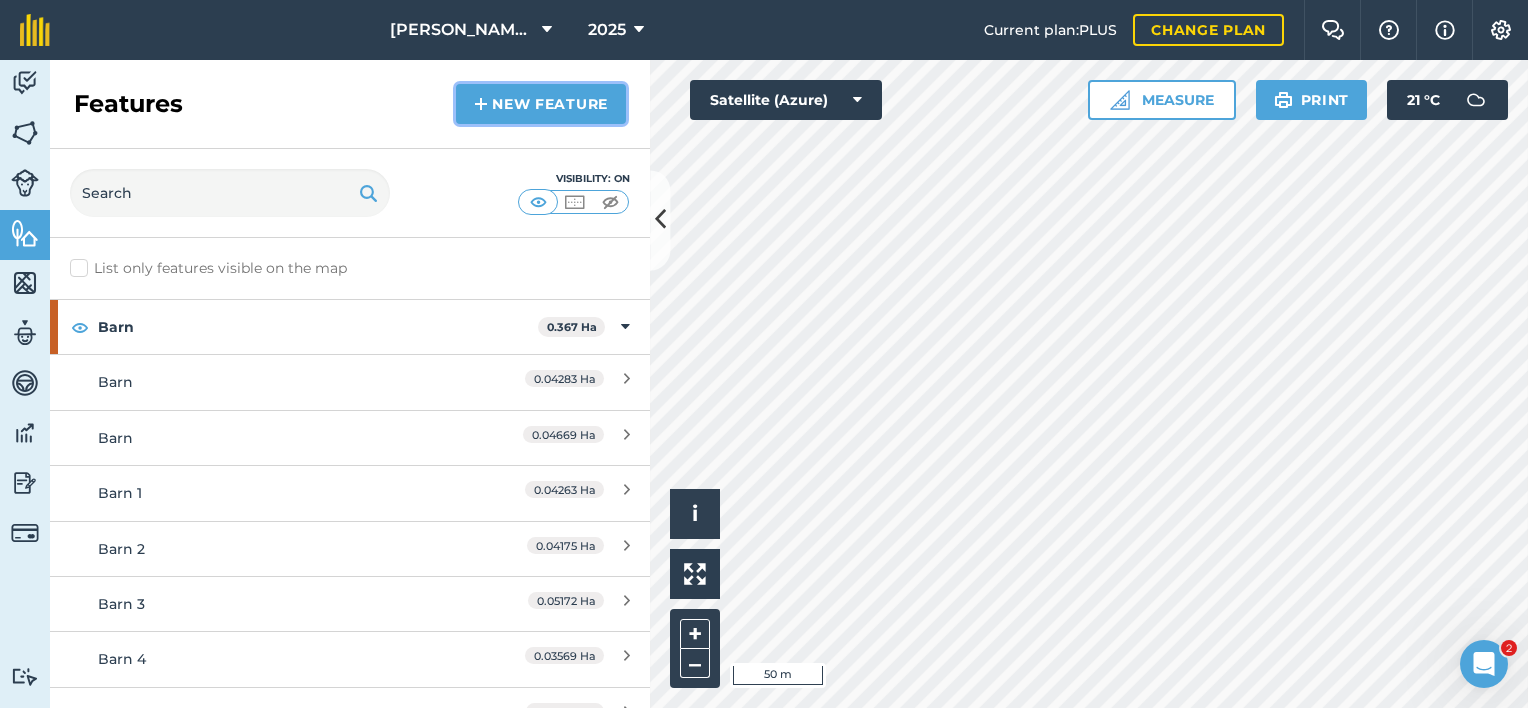 click on "New feature" at bounding box center (541, 104) 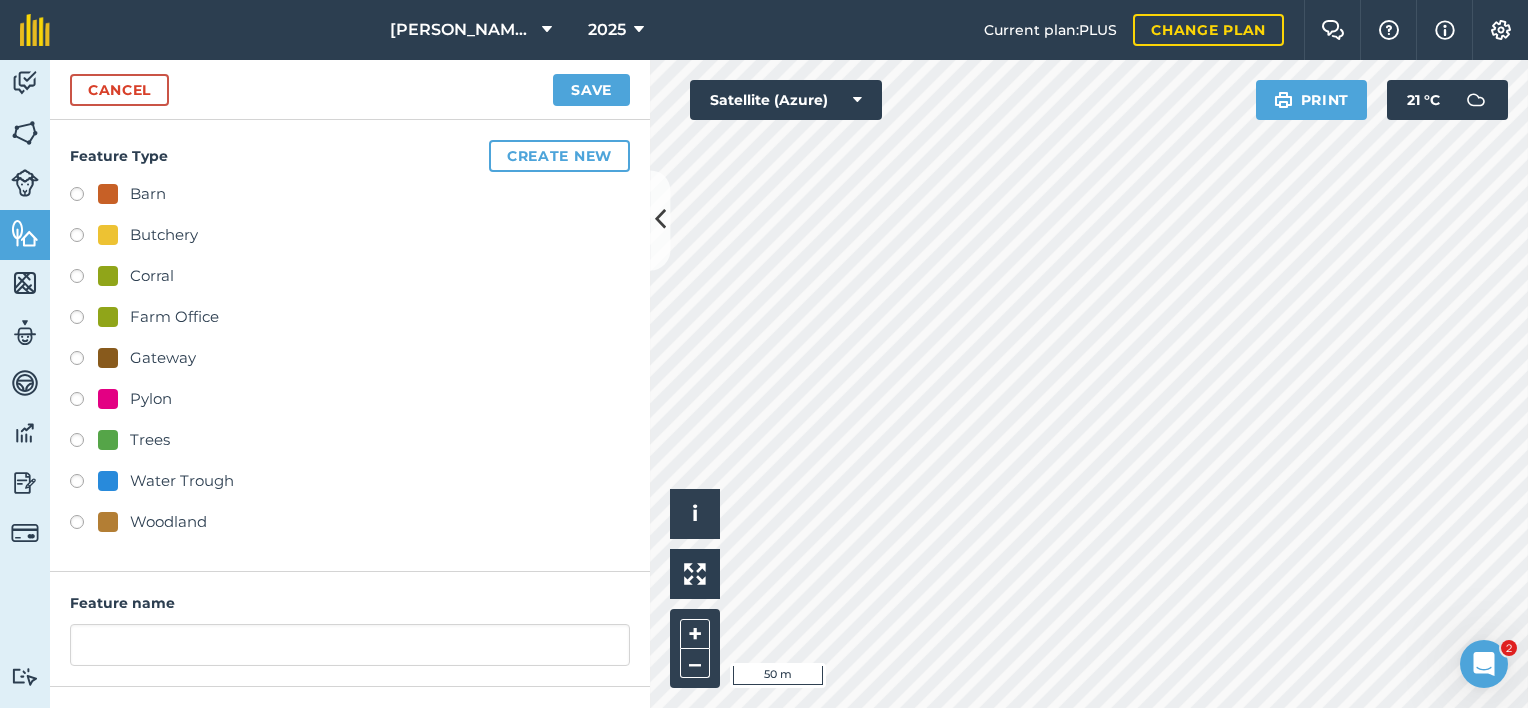click on "Gateway" at bounding box center [163, 358] 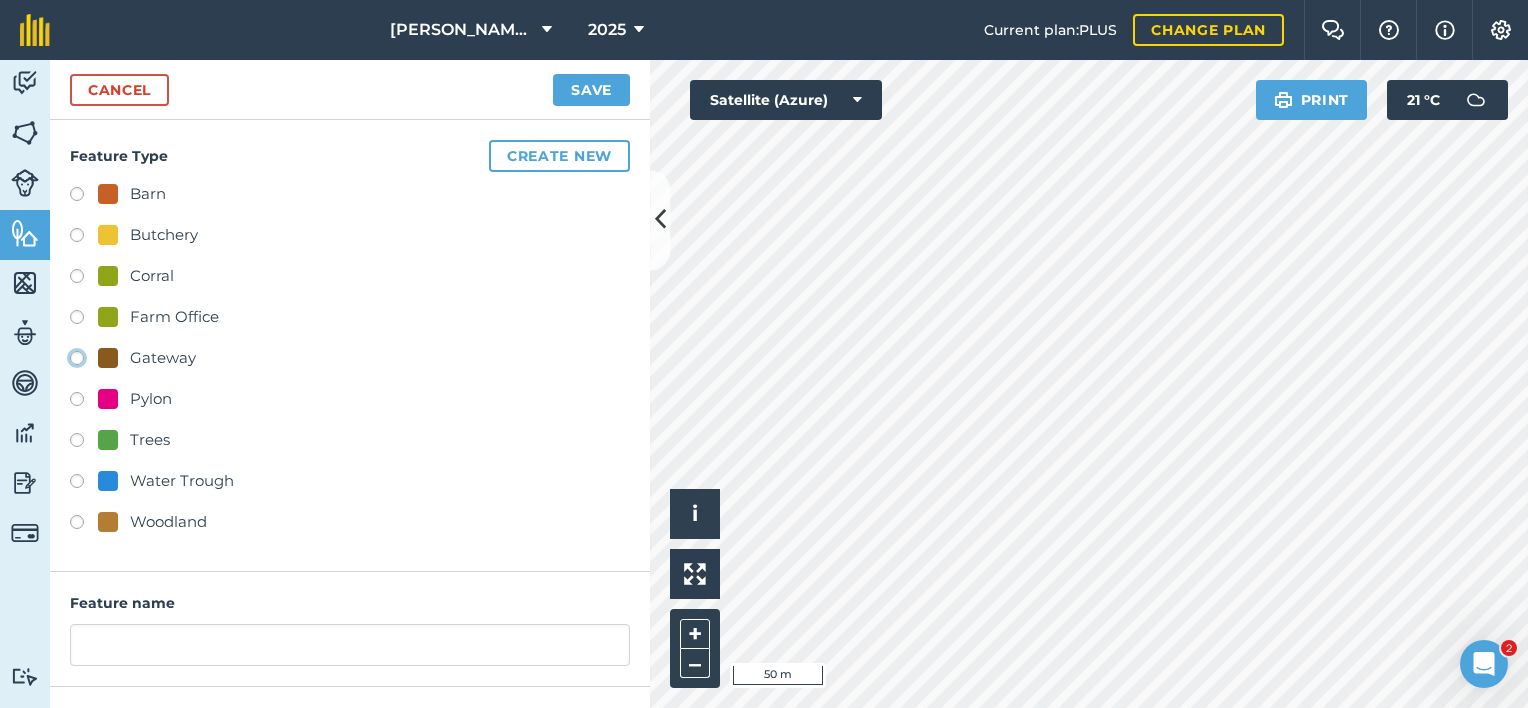 radio on "true" 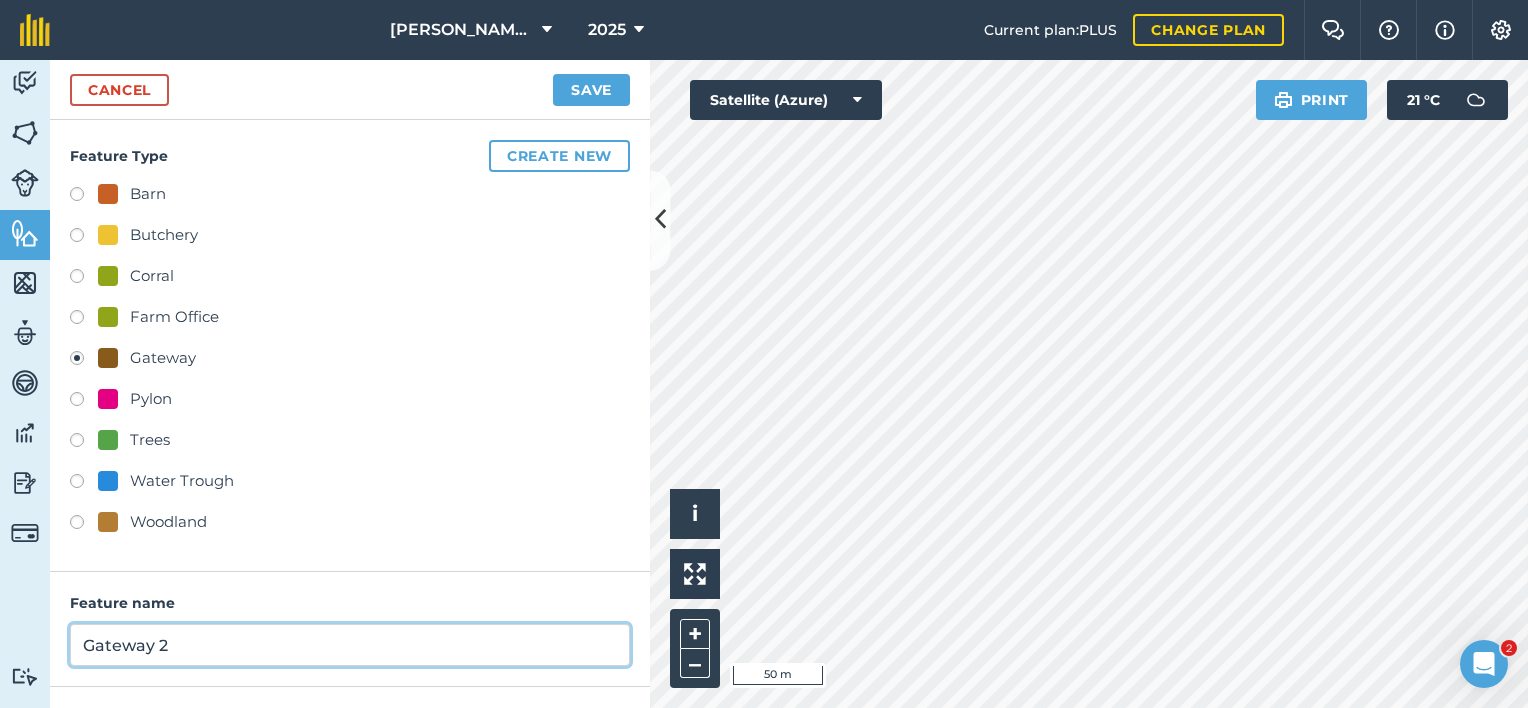 click on "Gateway 2" at bounding box center (350, 645) 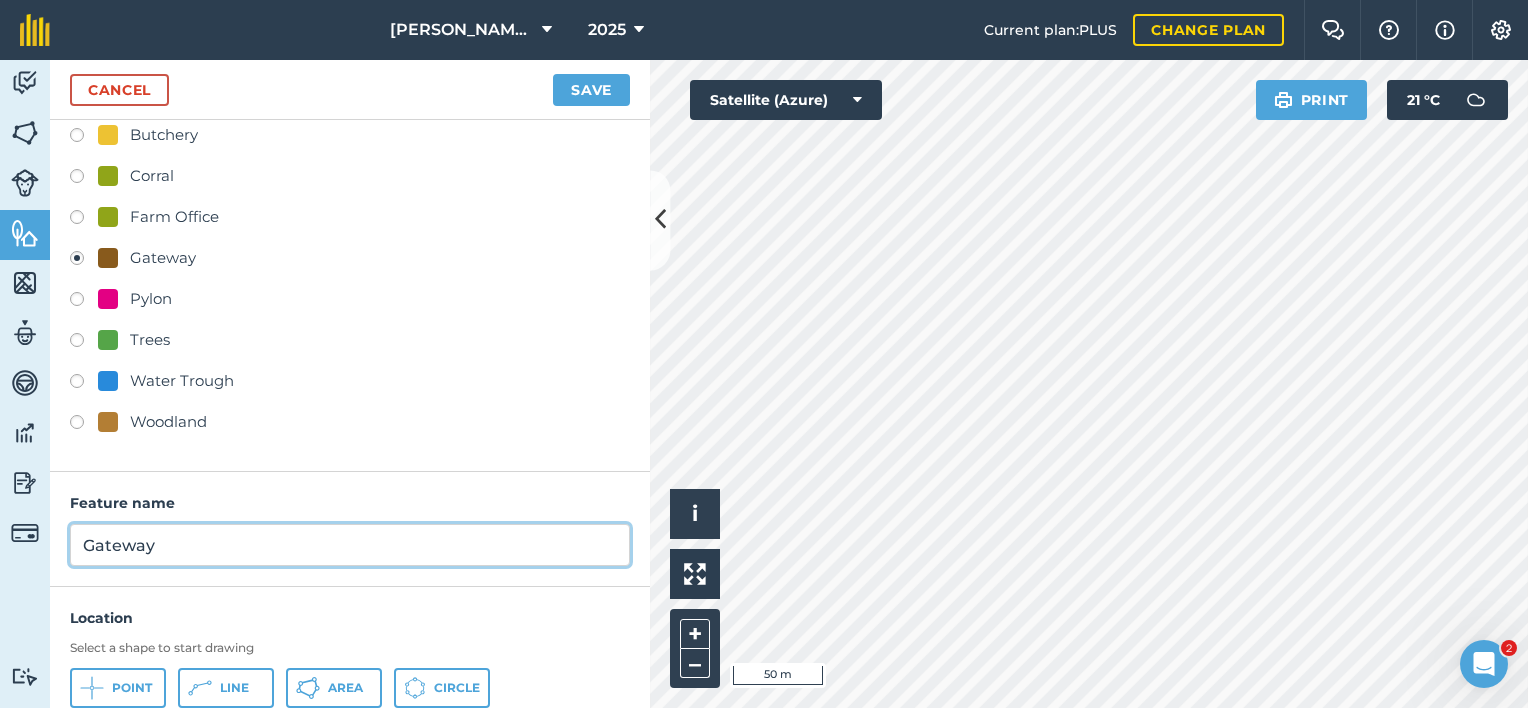 scroll, scrollTop: 165, scrollLeft: 0, axis: vertical 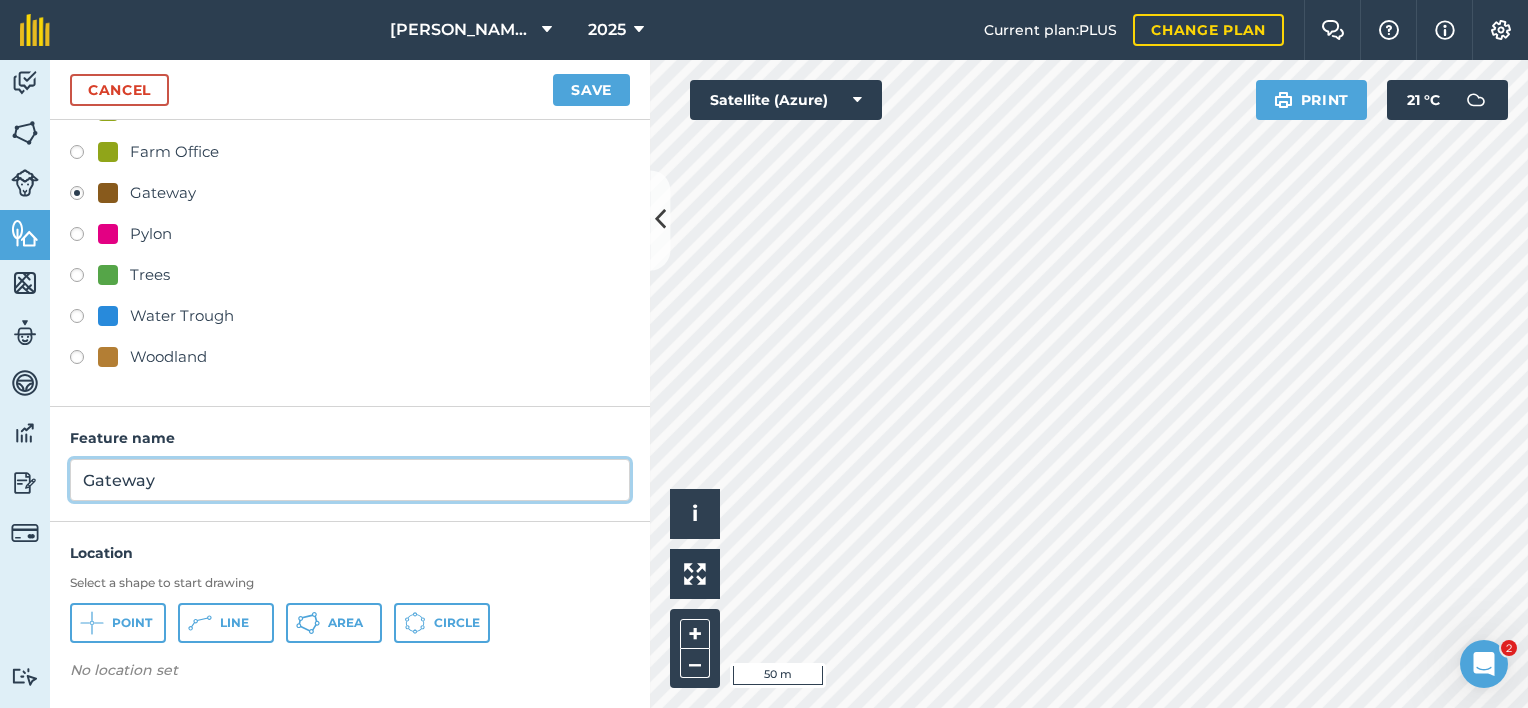 type on "Gateway" 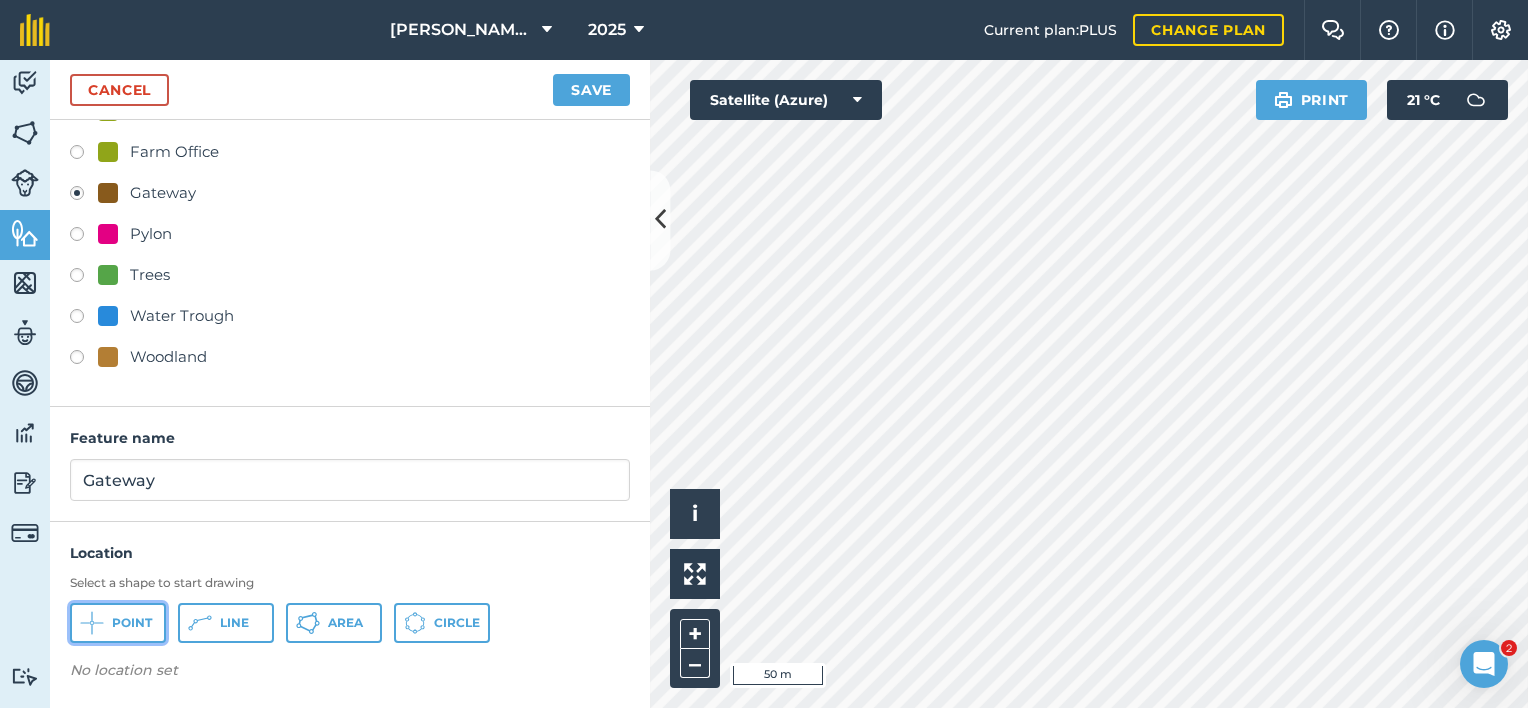 click on "Point" at bounding box center [118, 623] 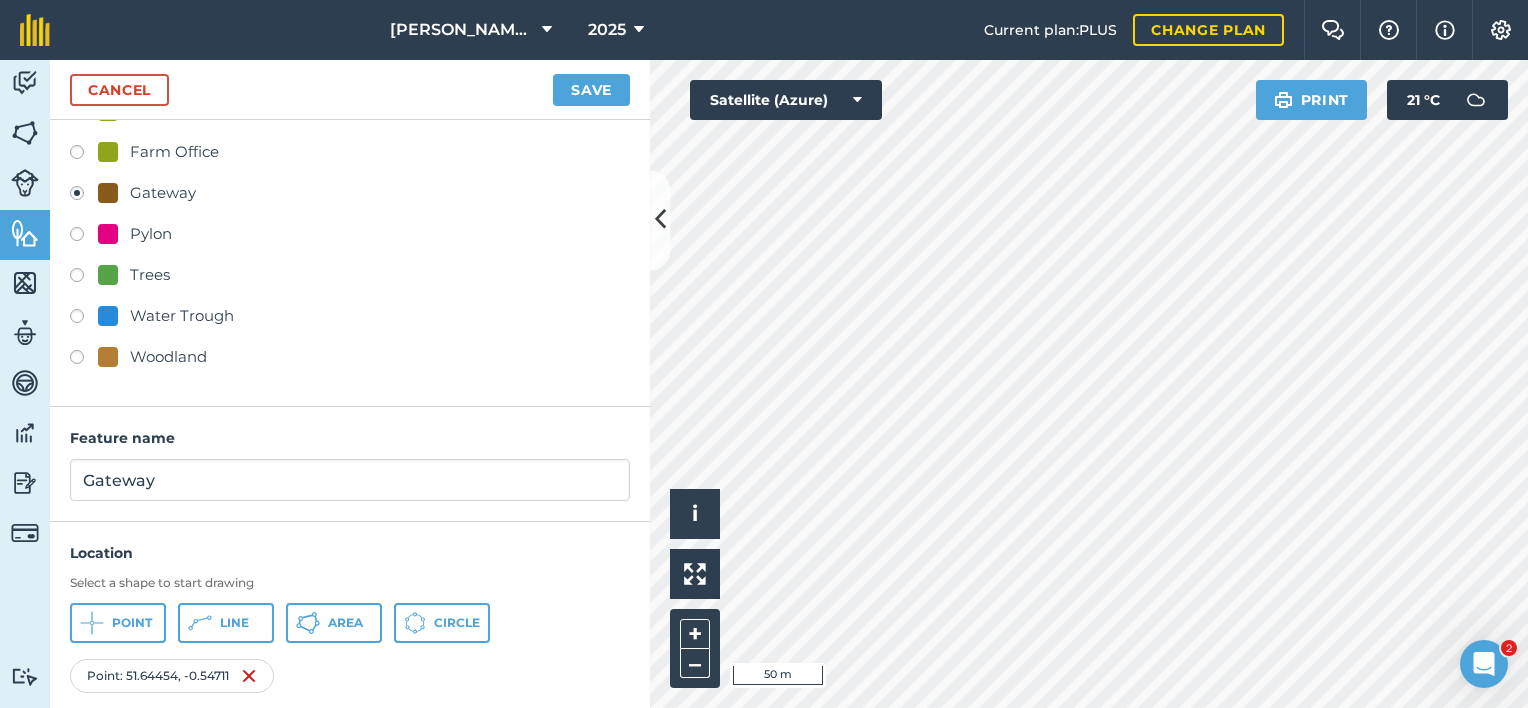 click on "Select a shape to start drawing Point Line Area Circle" at bounding box center [350, 609] 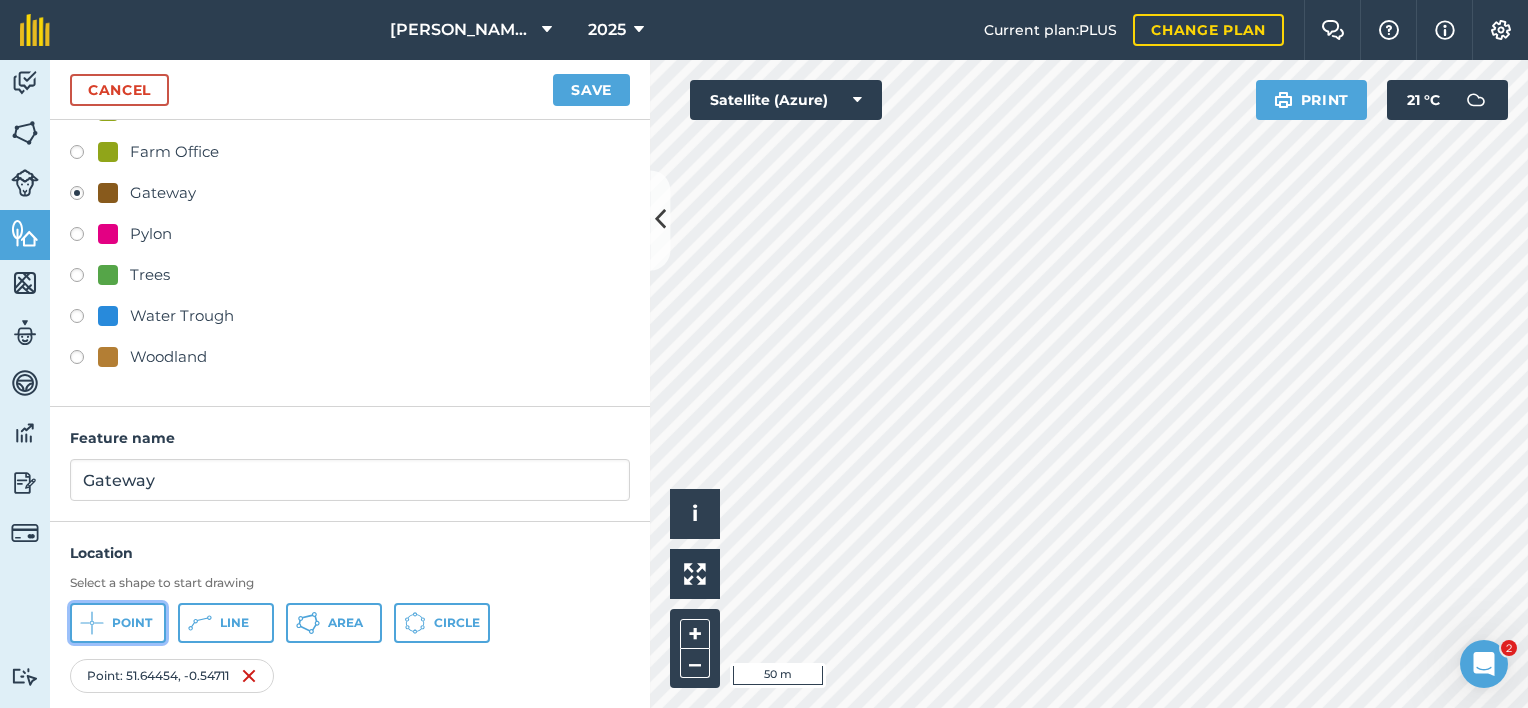 click on "Point" at bounding box center (118, 623) 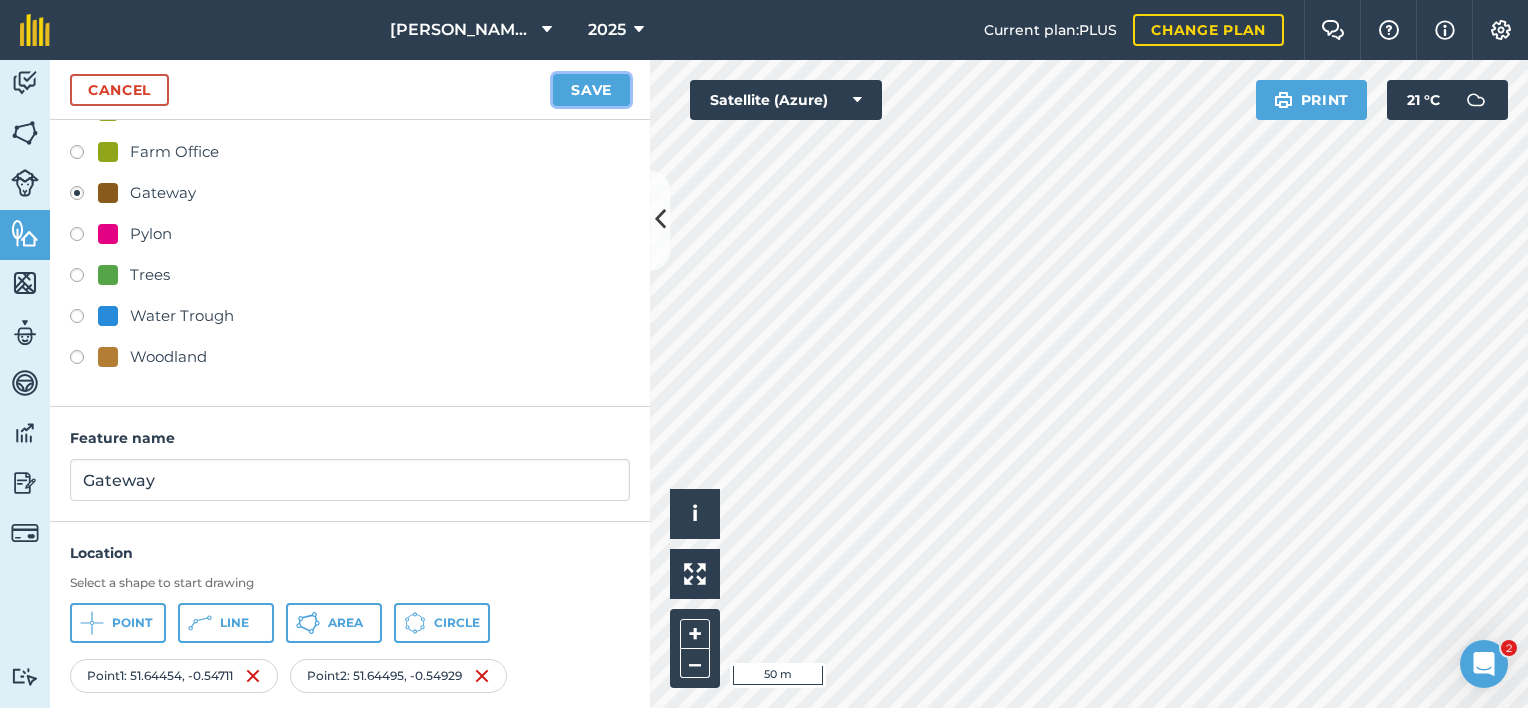 click on "Save" at bounding box center (591, 90) 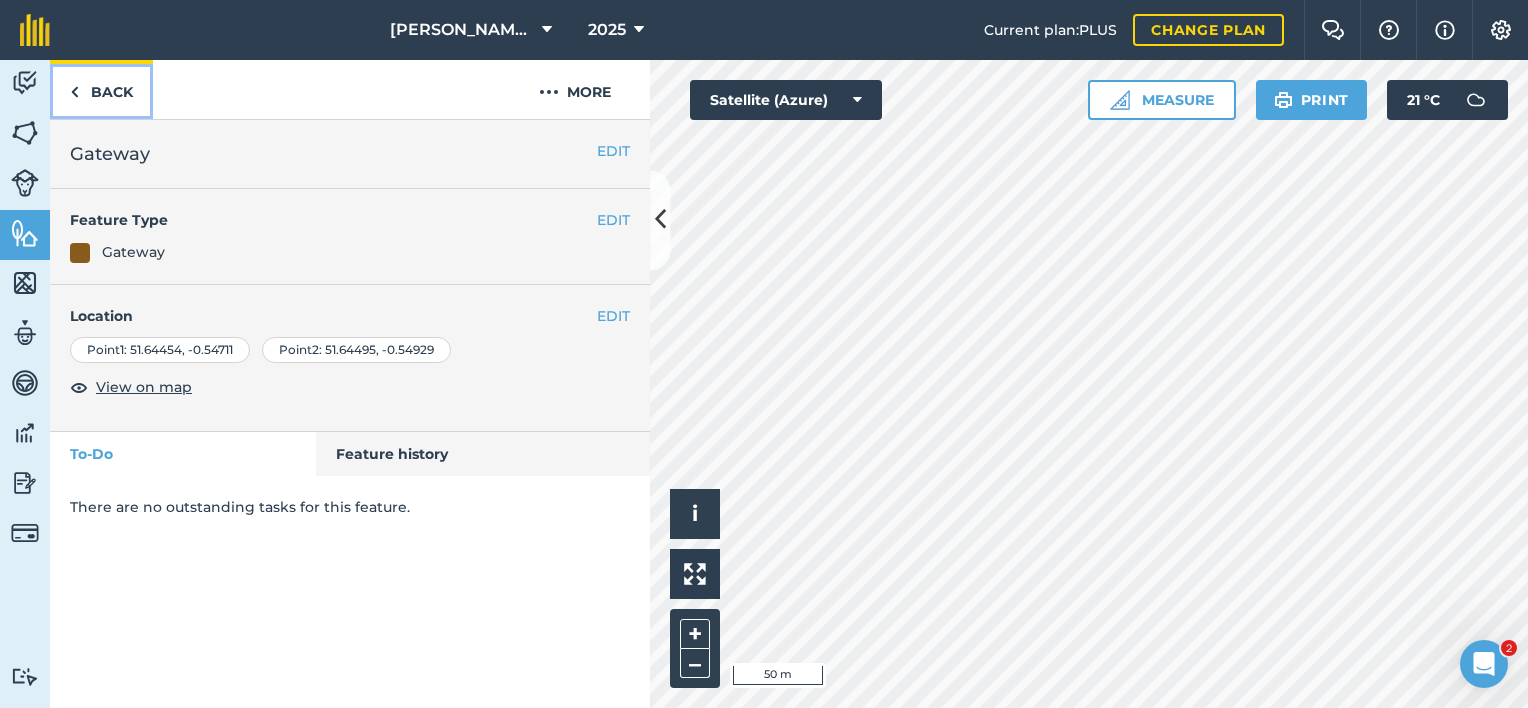 click on "Back" at bounding box center [101, 89] 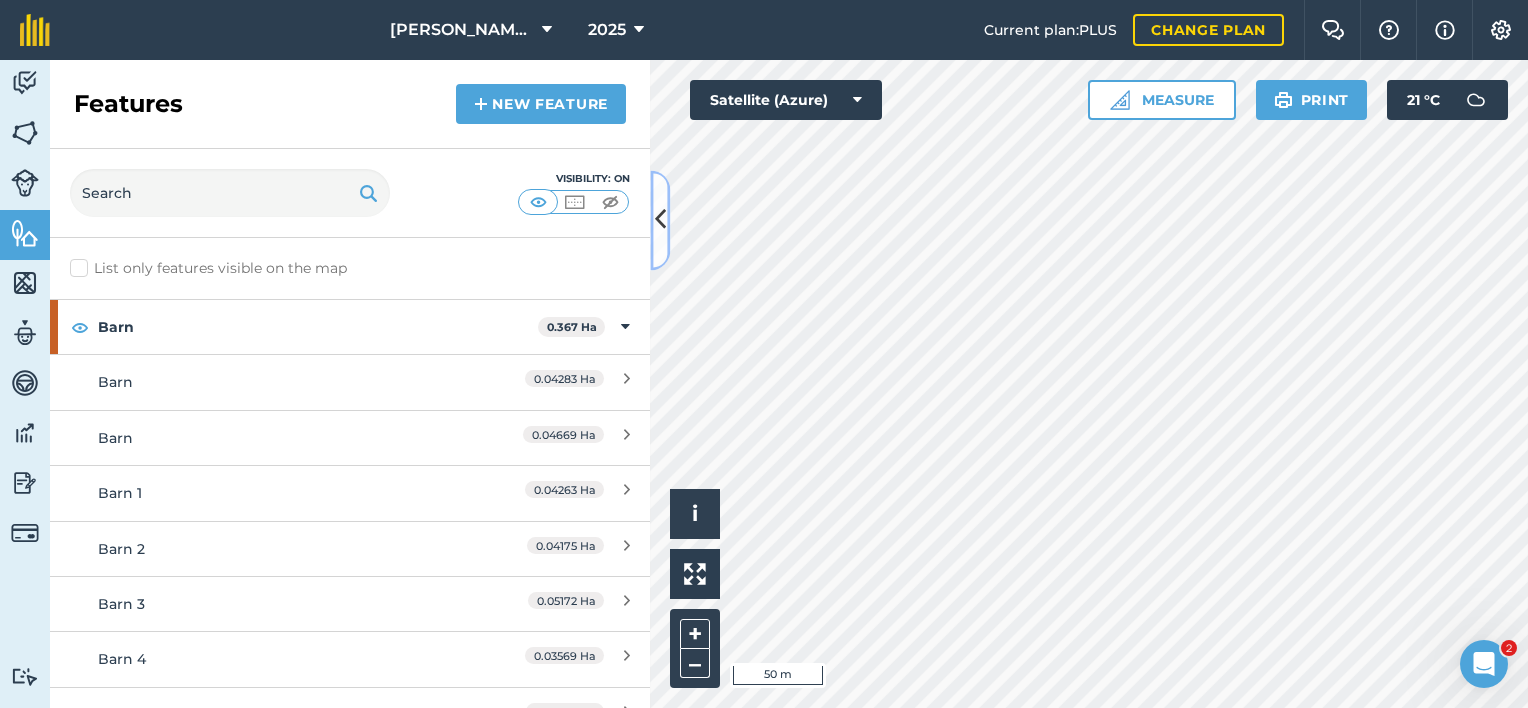 click at bounding box center (660, 220) 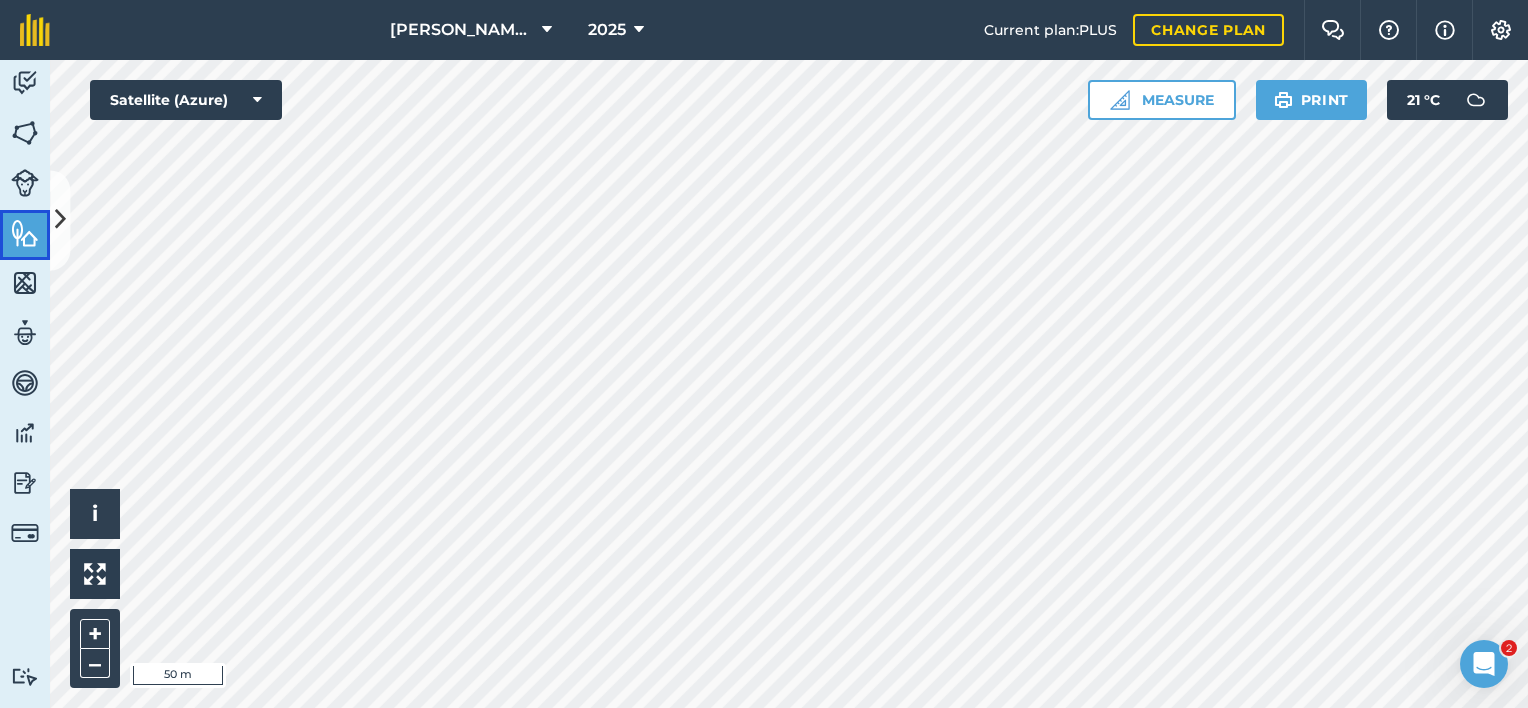 click at bounding box center (25, 233) 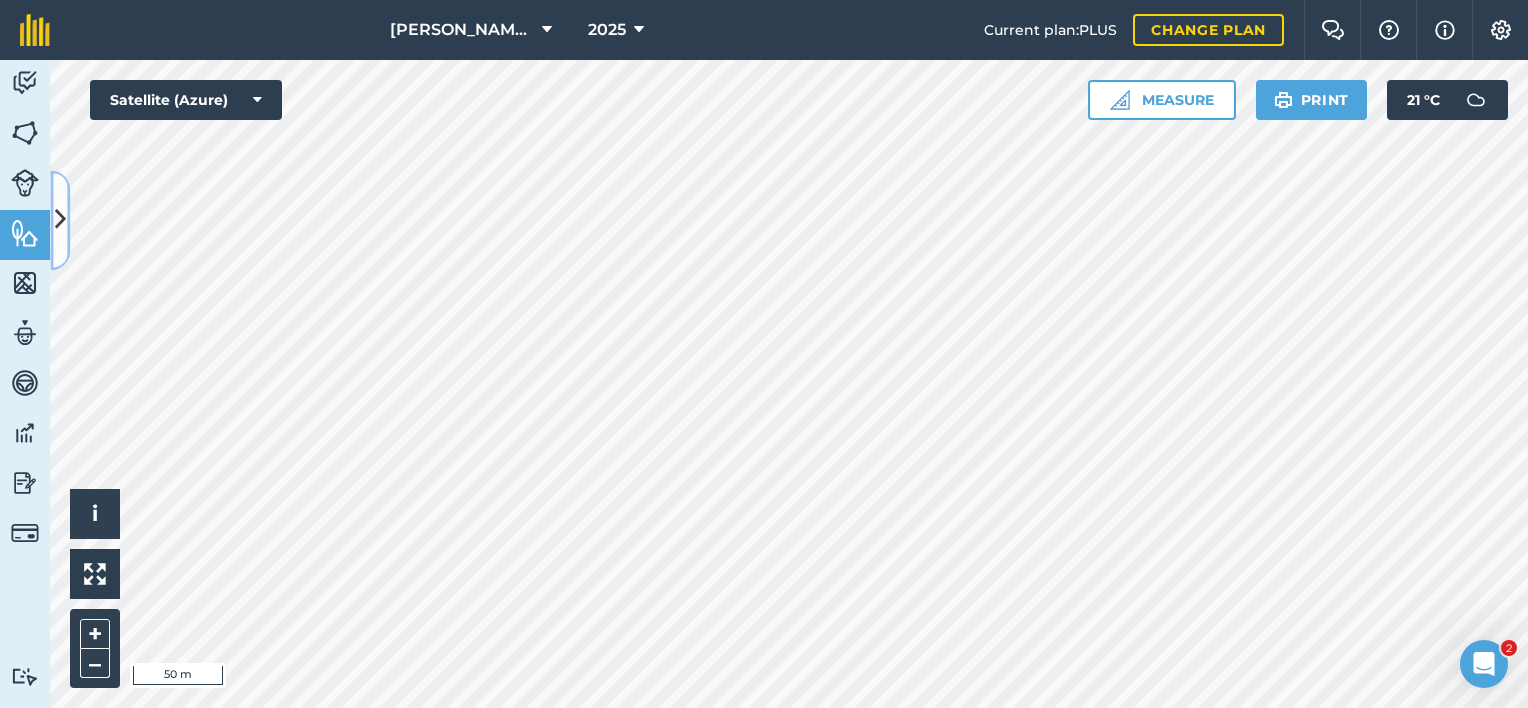 click at bounding box center [60, 220] 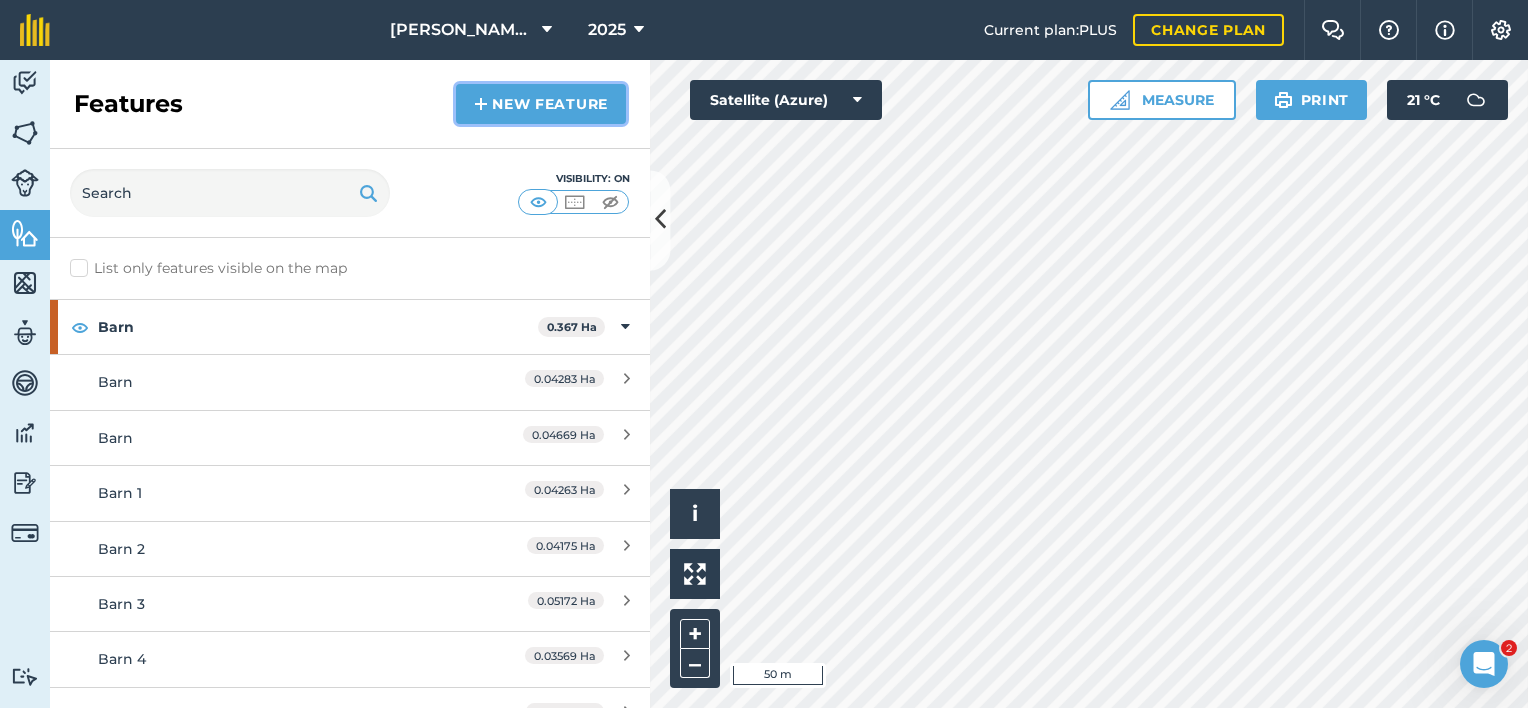 click on "New feature" at bounding box center (541, 104) 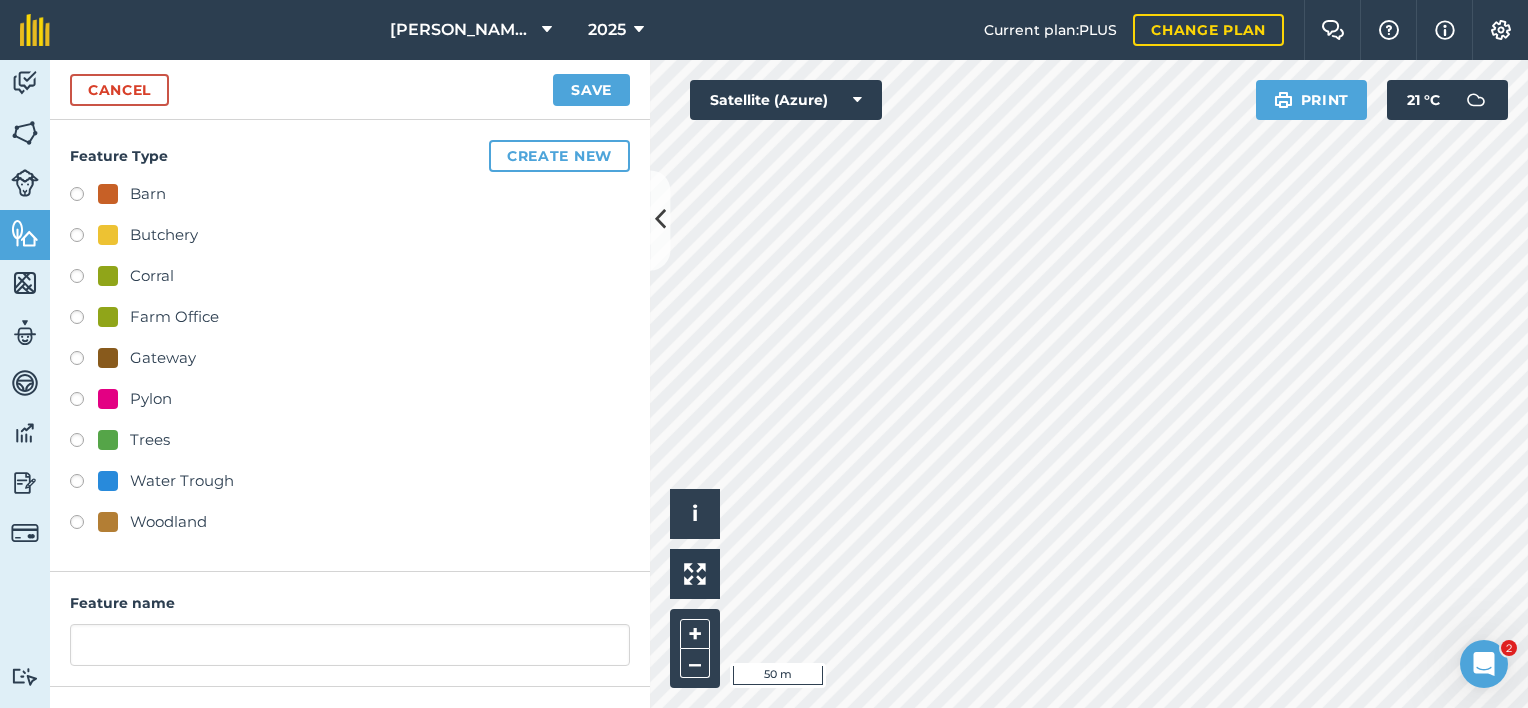 click on "Gateway" at bounding box center [163, 358] 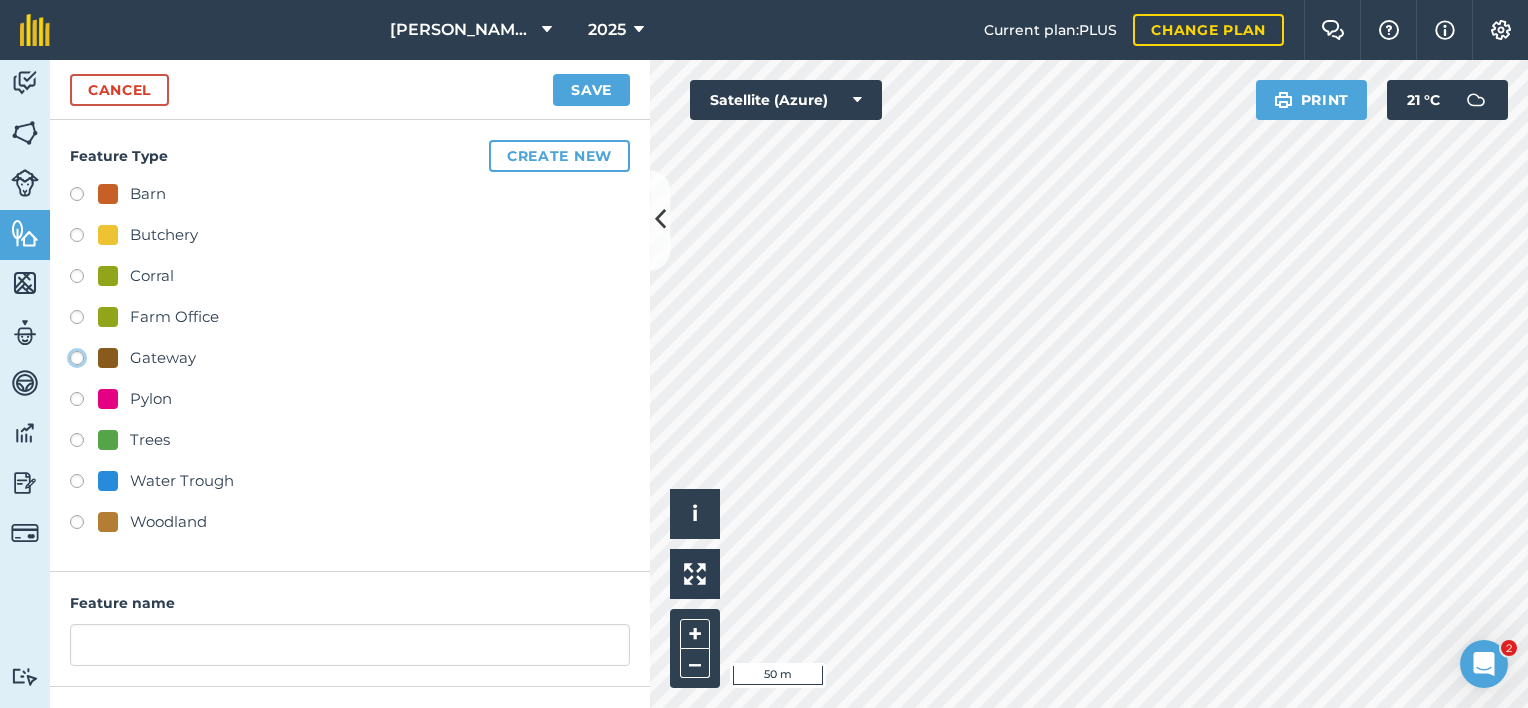 click on "Gateway" at bounding box center [-9923, 357] 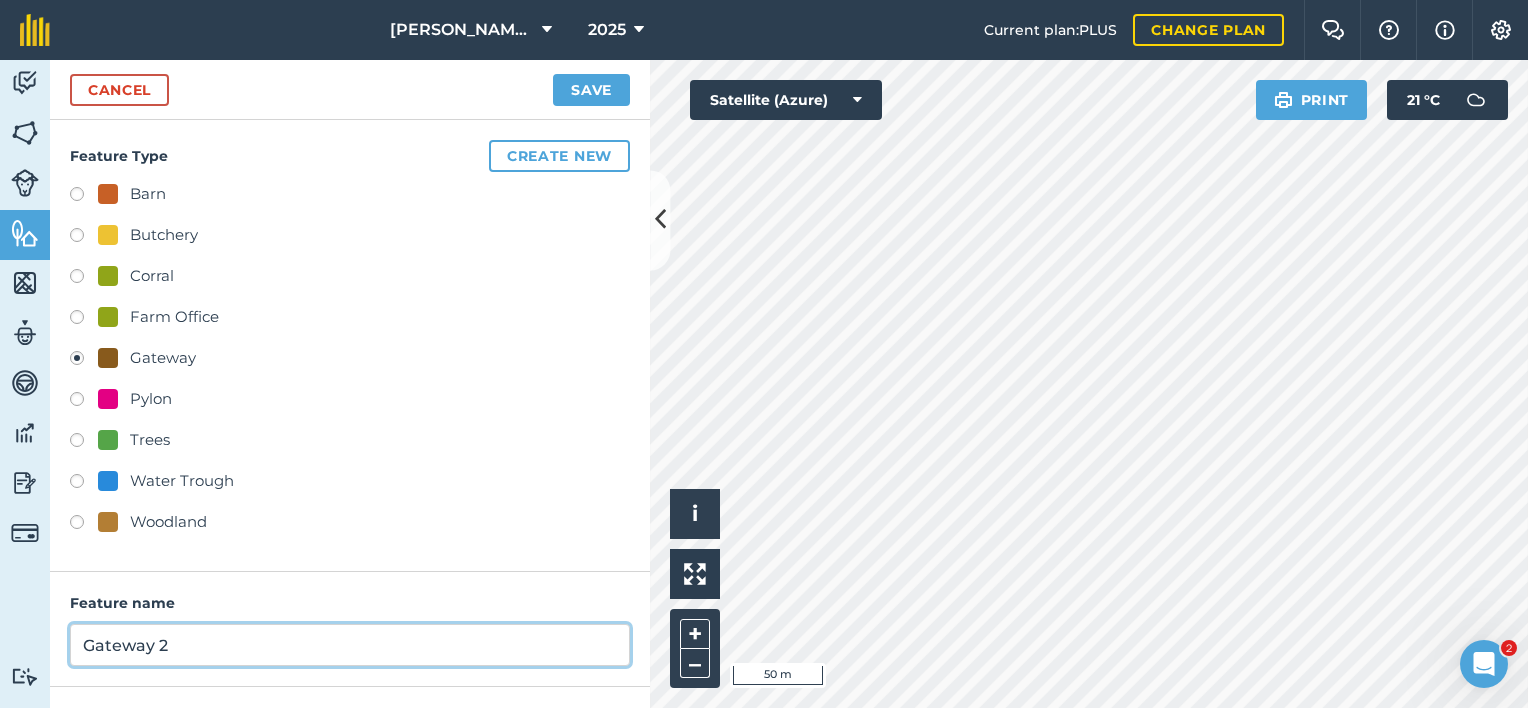 click on "Gateway 2" at bounding box center (350, 645) 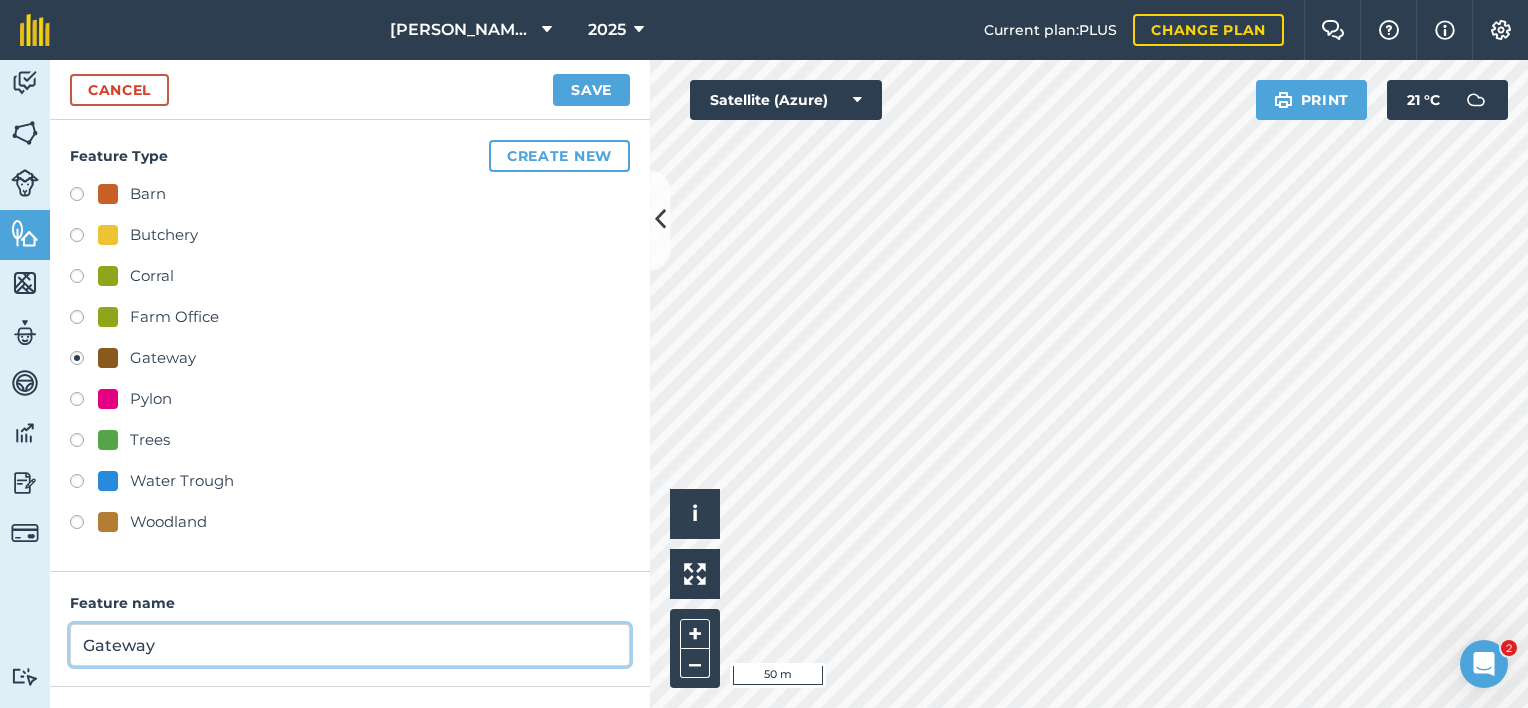 scroll, scrollTop: 165, scrollLeft: 0, axis: vertical 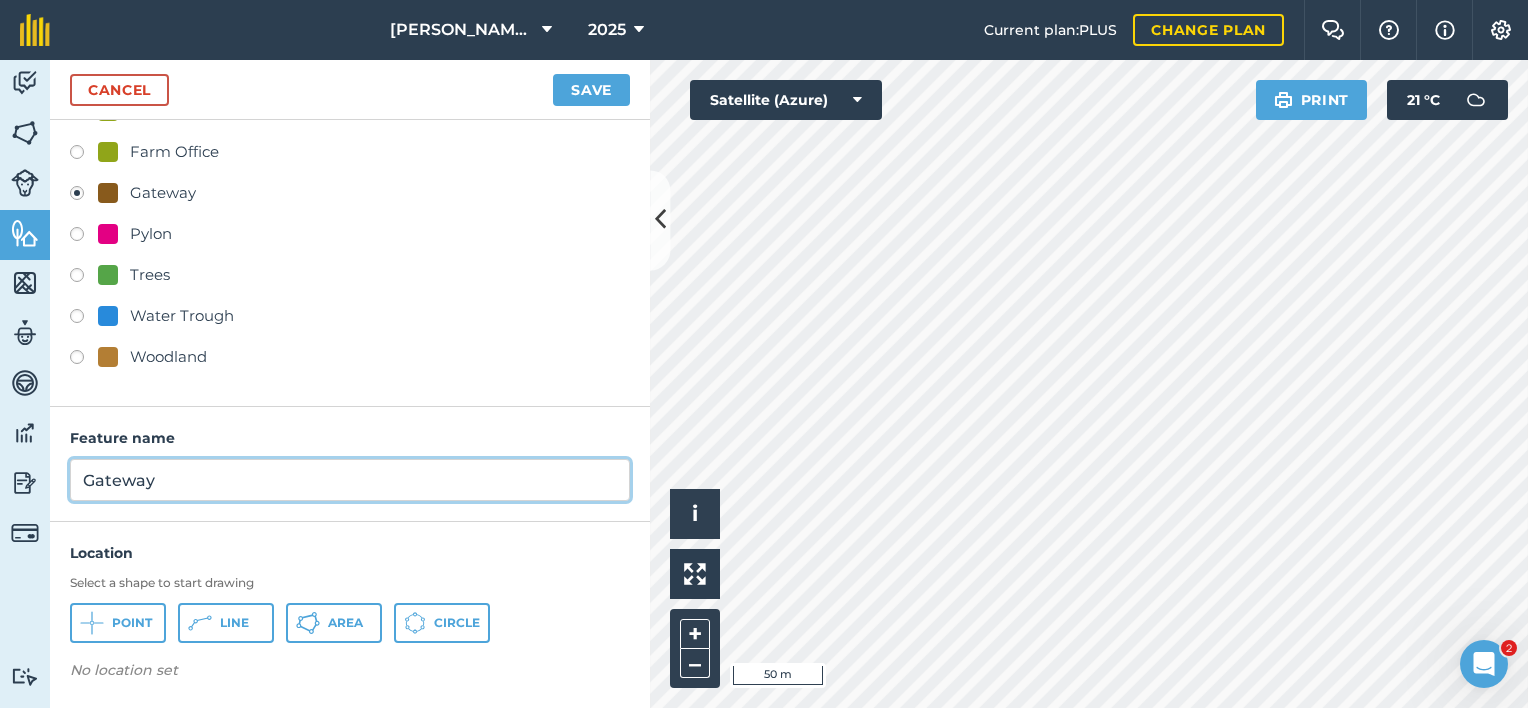 type on "Gateway" 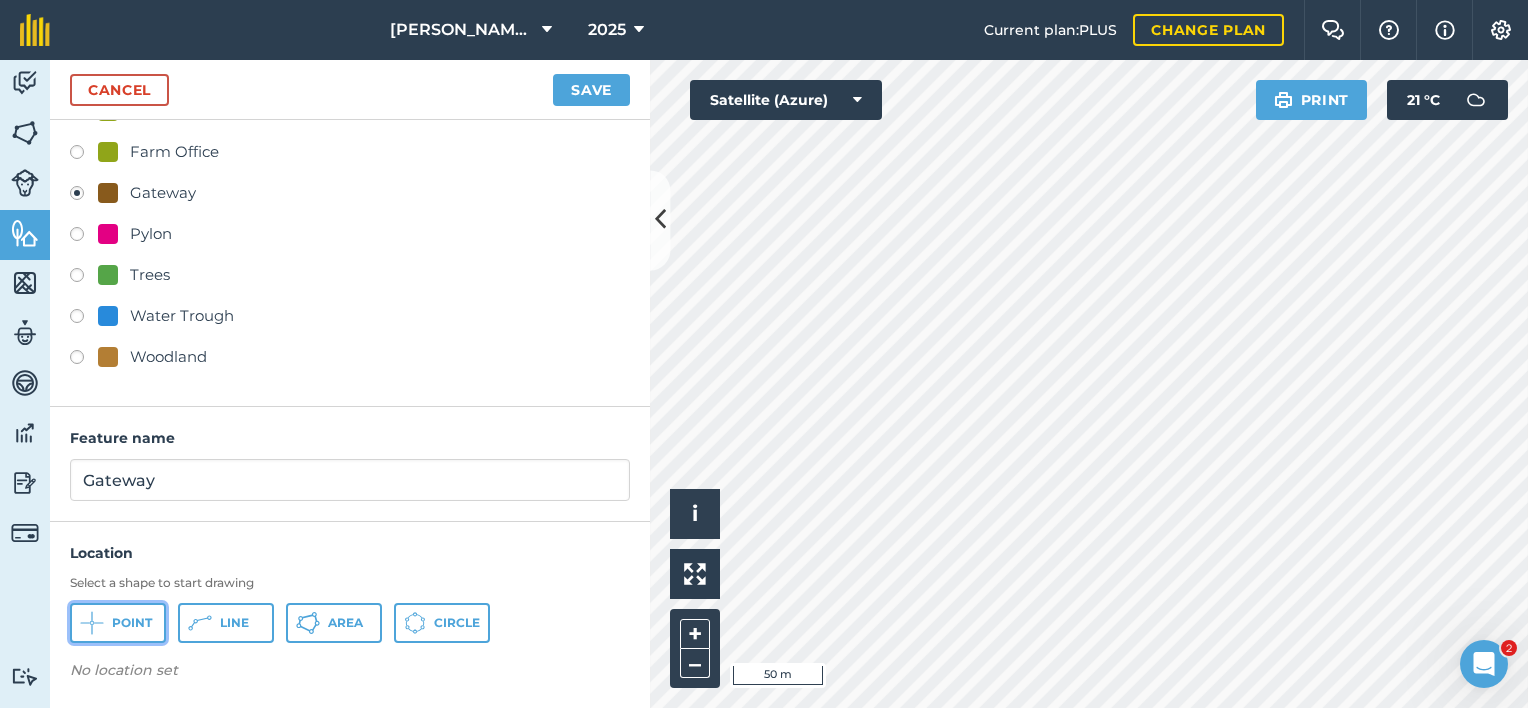 click 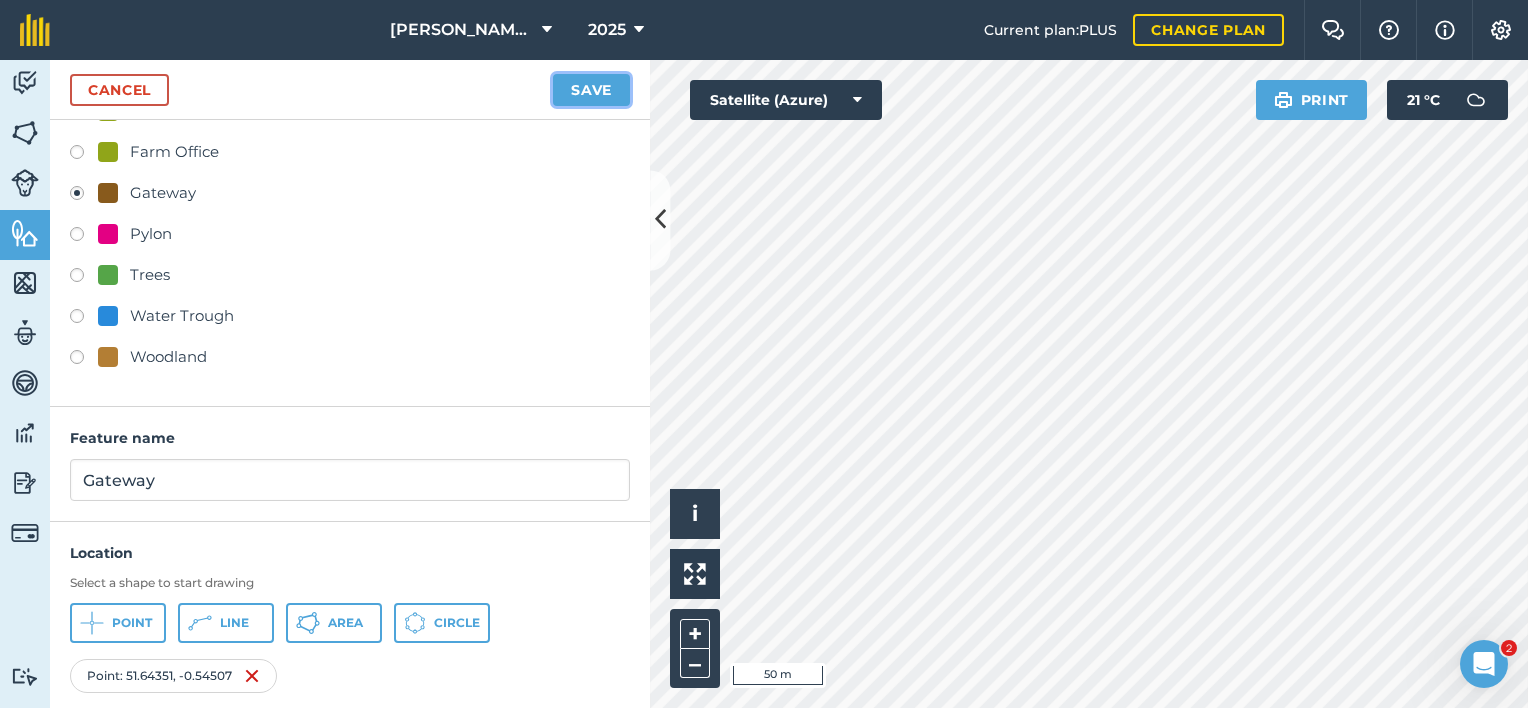 click on "Save" at bounding box center (591, 90) 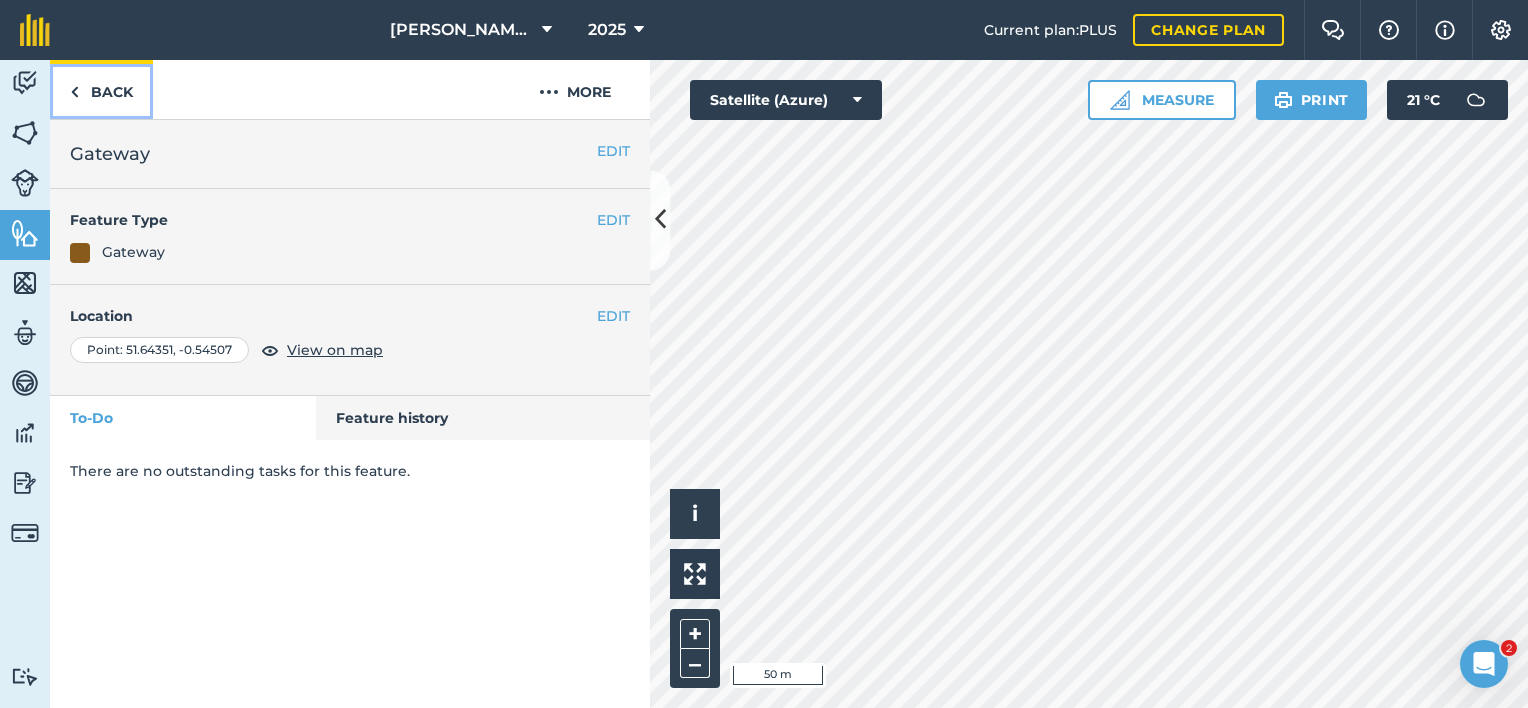 click on "Back" at bounding box center [101, 89] 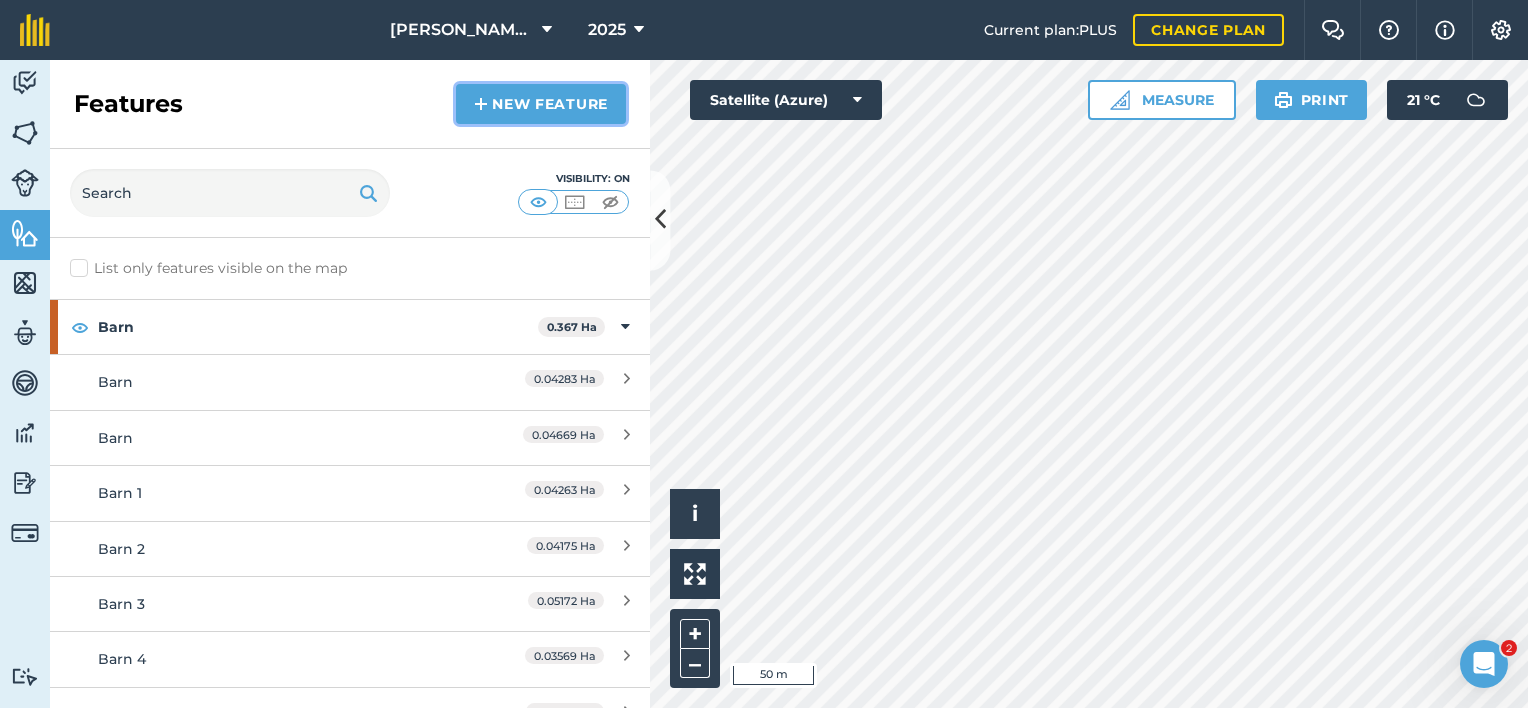 click on "New feature" at bounding box center [541, 104] 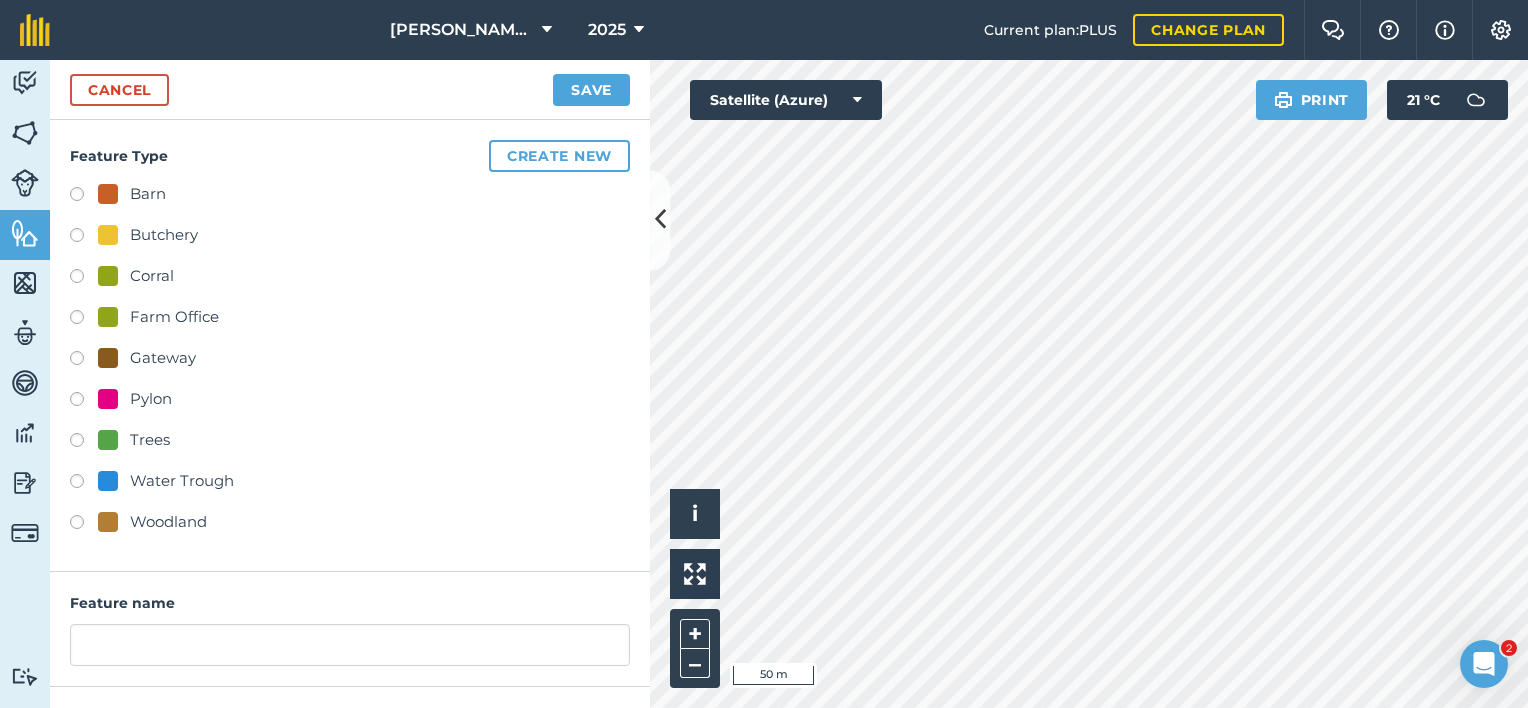 click on "Gateway" at bounding box center (163, 358) 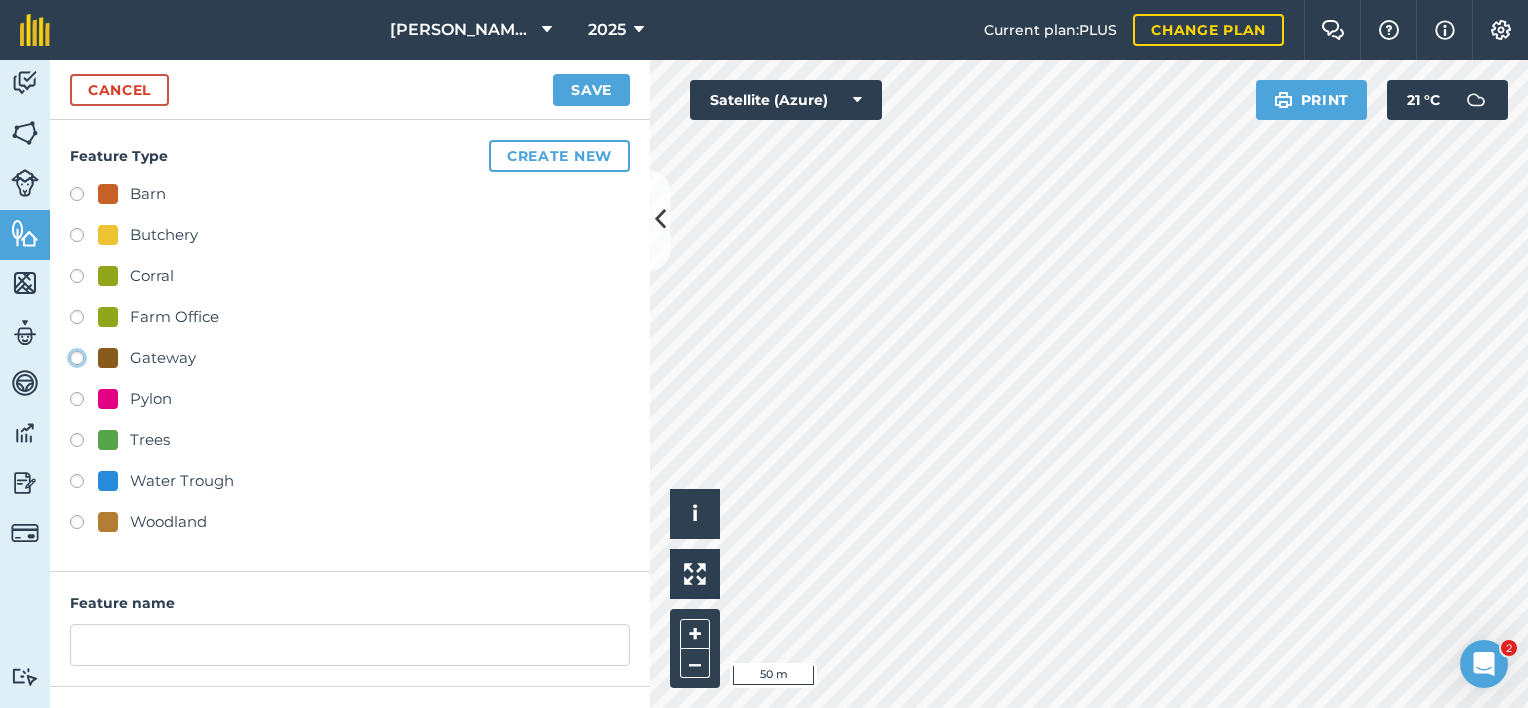 radio on "true" 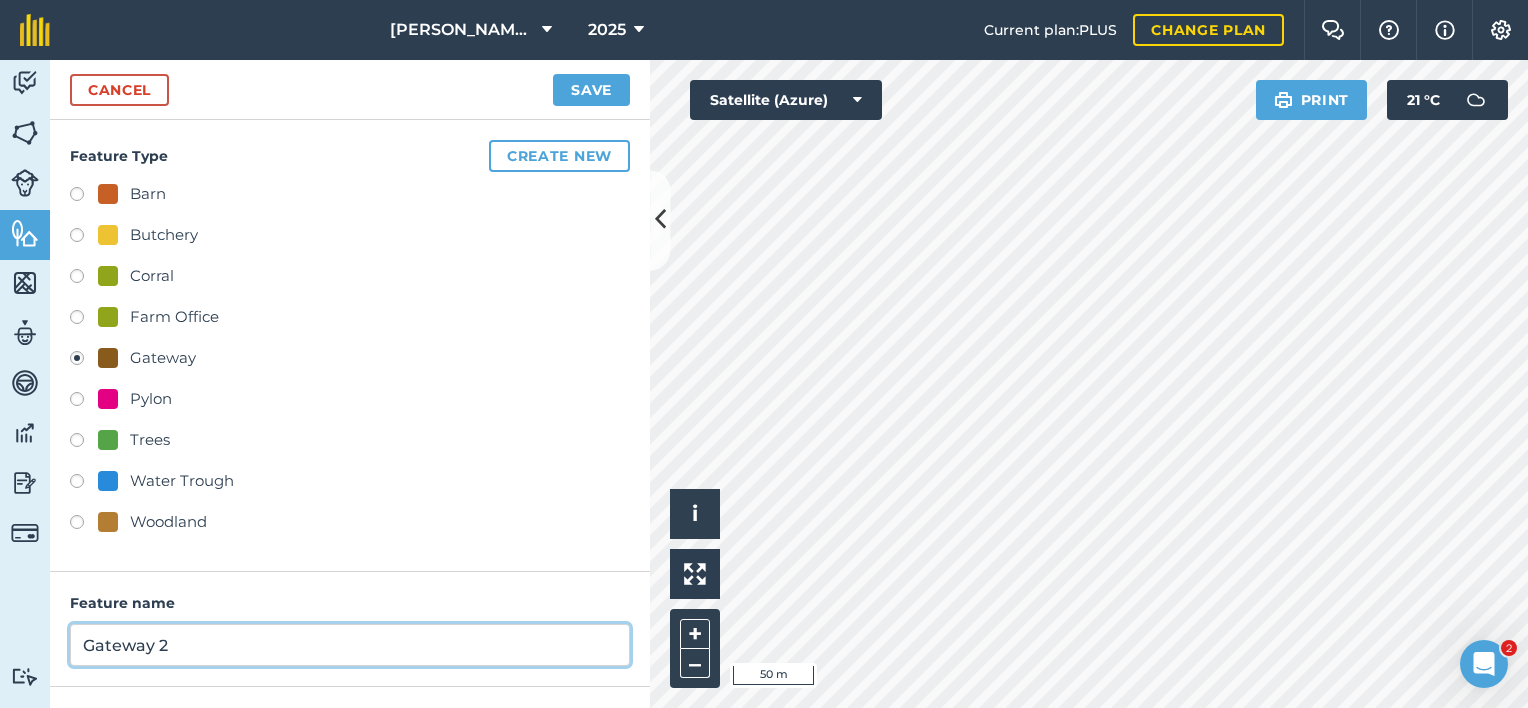 click on "Gateway 2" at bounding box center (350, 645) 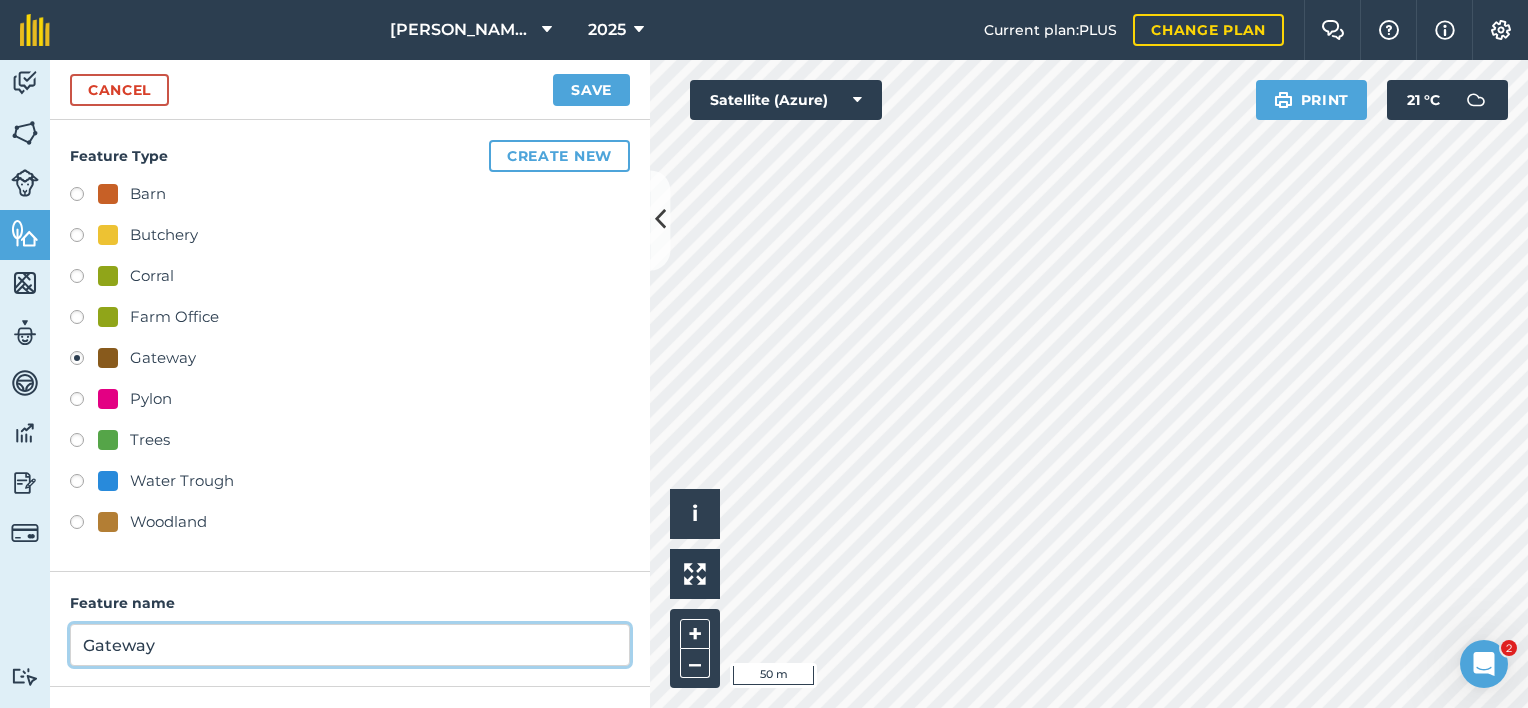scroll, scrollTop: 165, scrollLeft: 0, axis: vertical 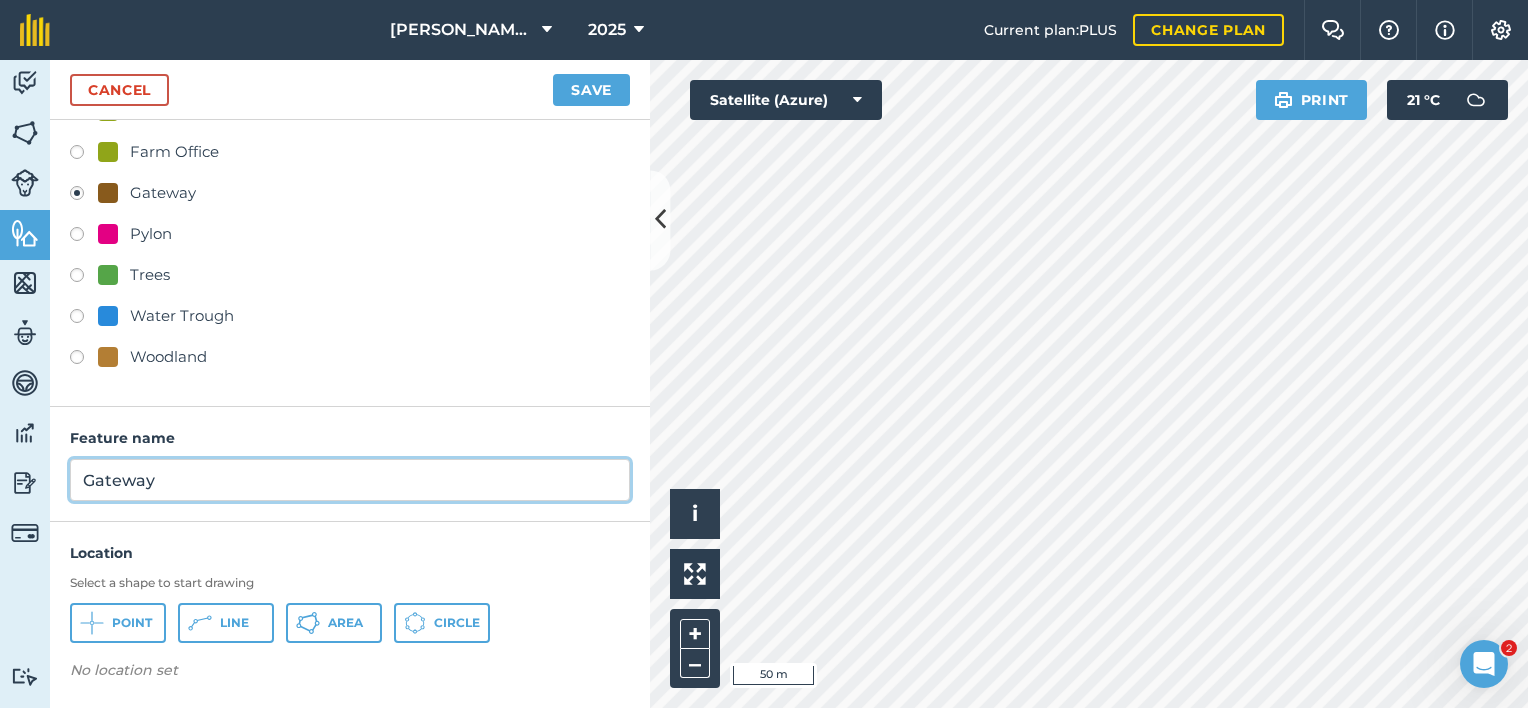type on "Gateway" 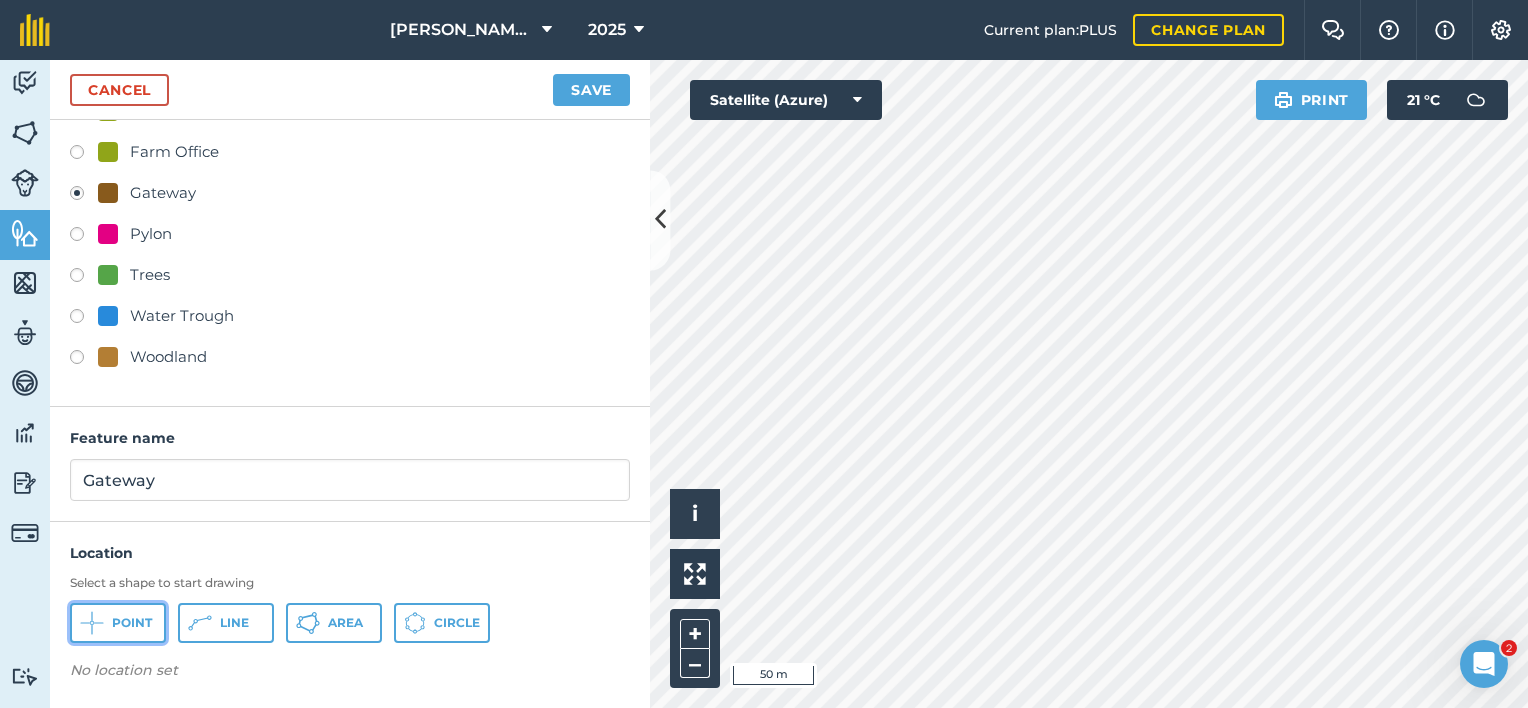 click on "Point" at bounding box center [132, 623] 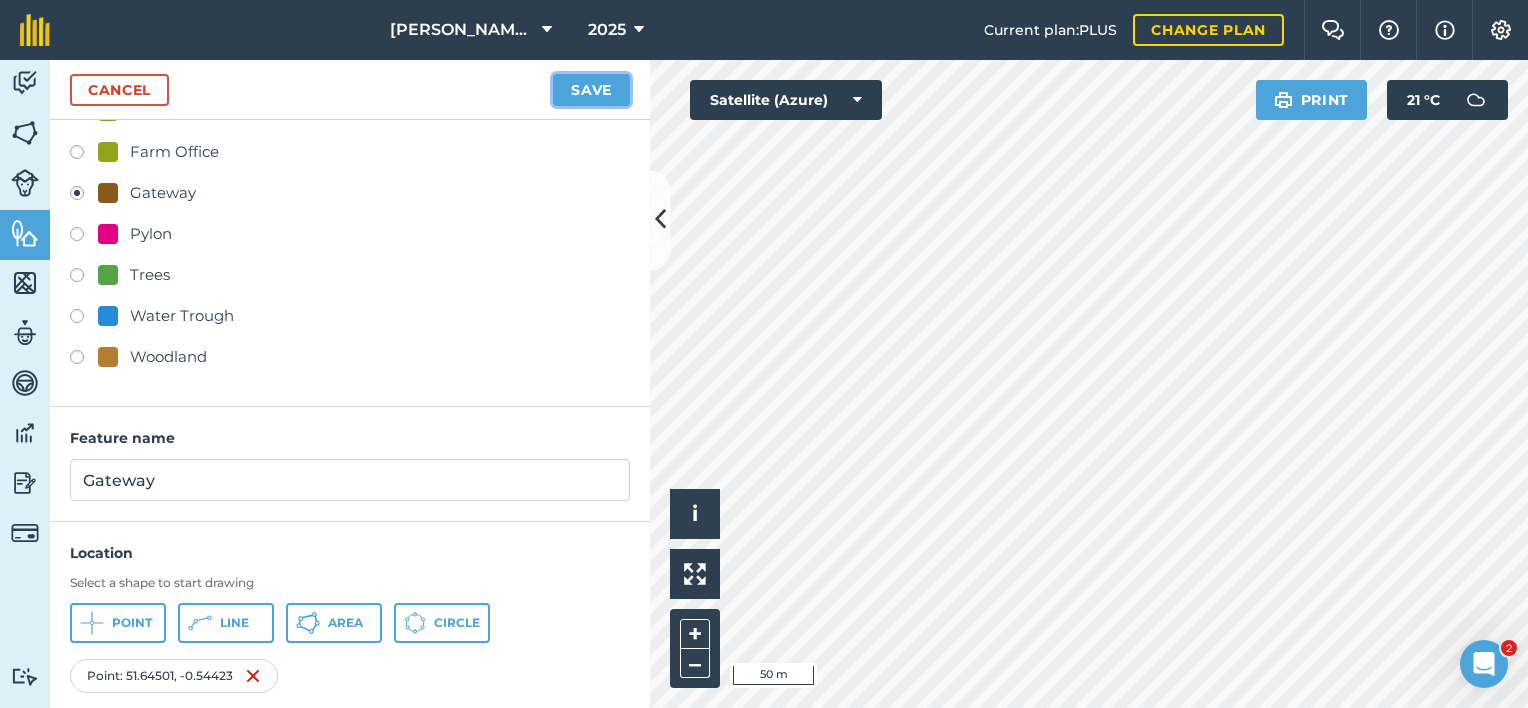 click on "Save" at bounding box center [591, 90] 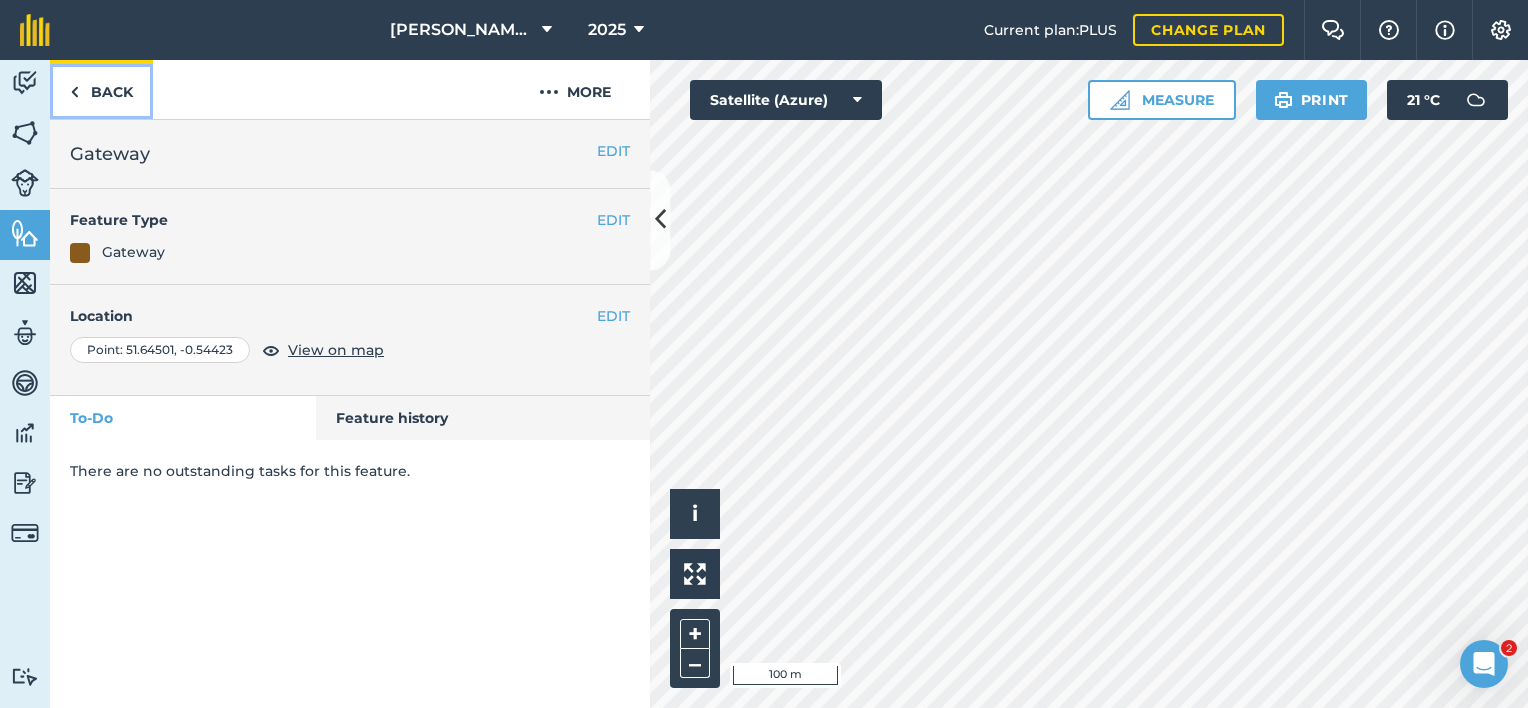 click on "Back" at bounding box center [101, 89] 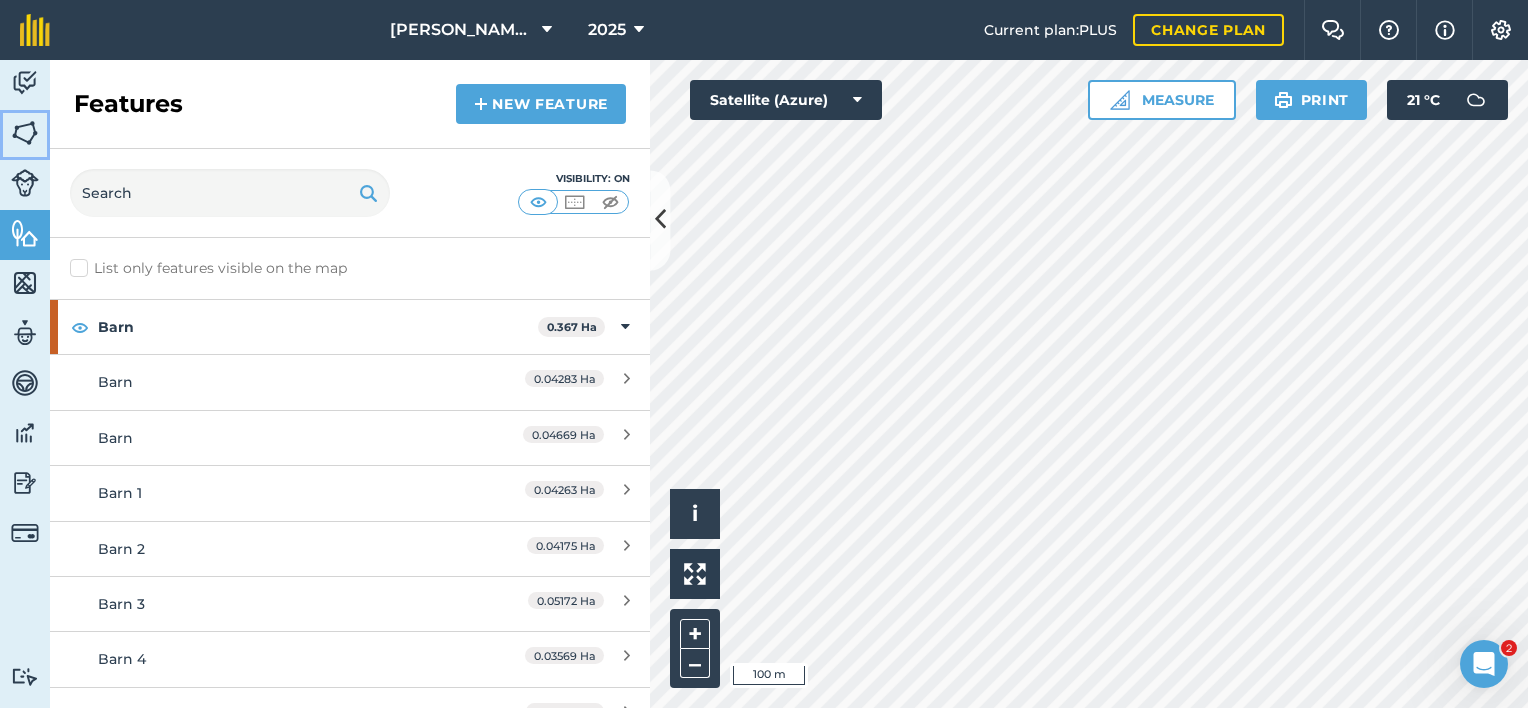 click at bounding box center [25, 133] 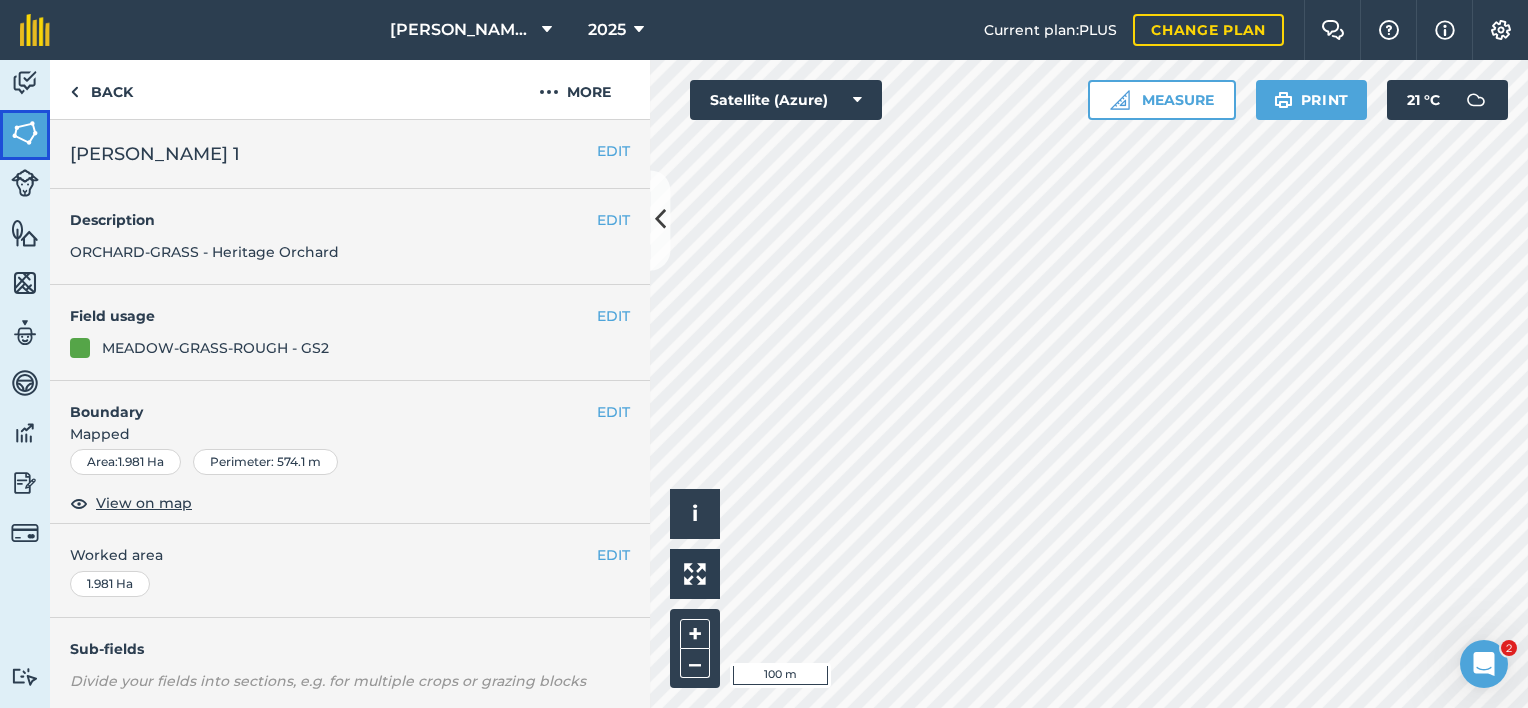 click at bounding box center (25, 133) 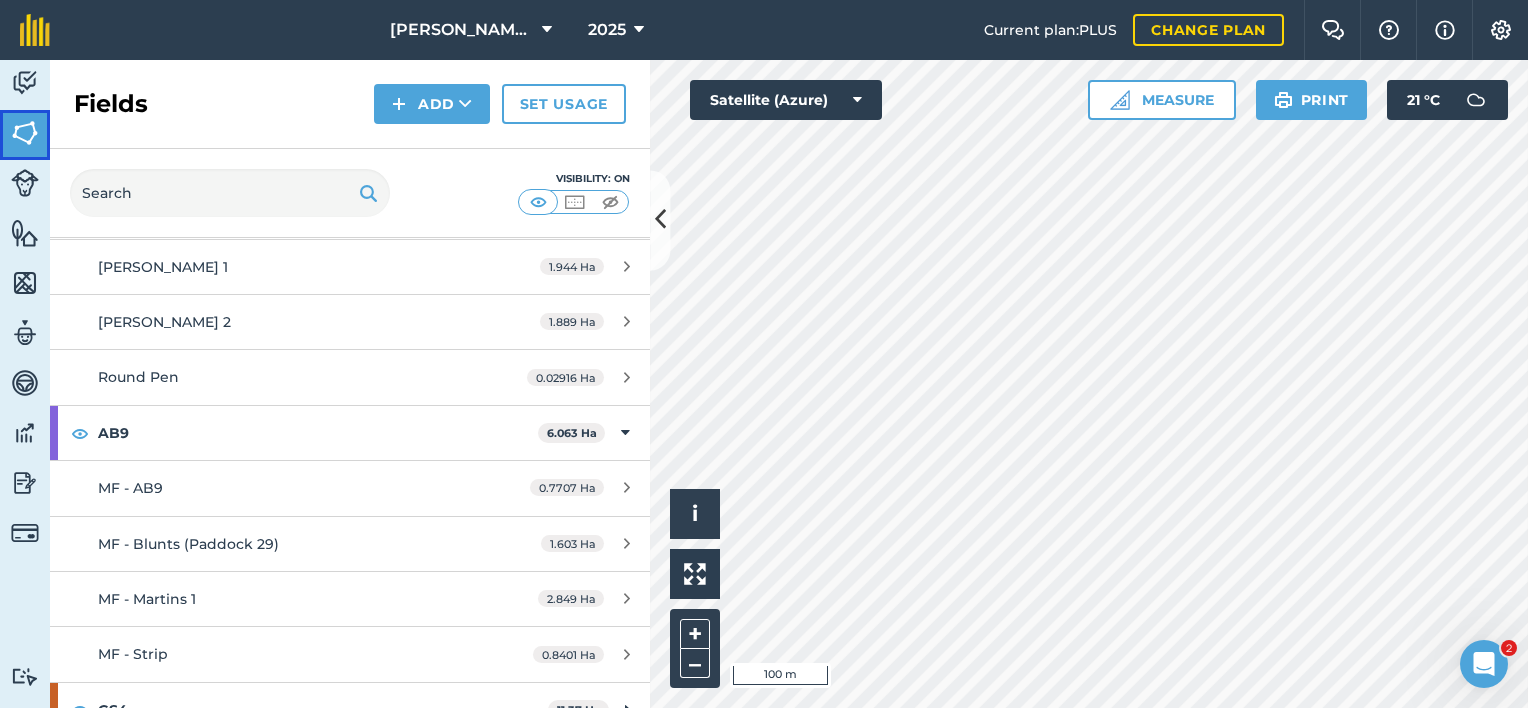 scroll, scrollTop: 1400, scrollLeft: 0, axis: vertical 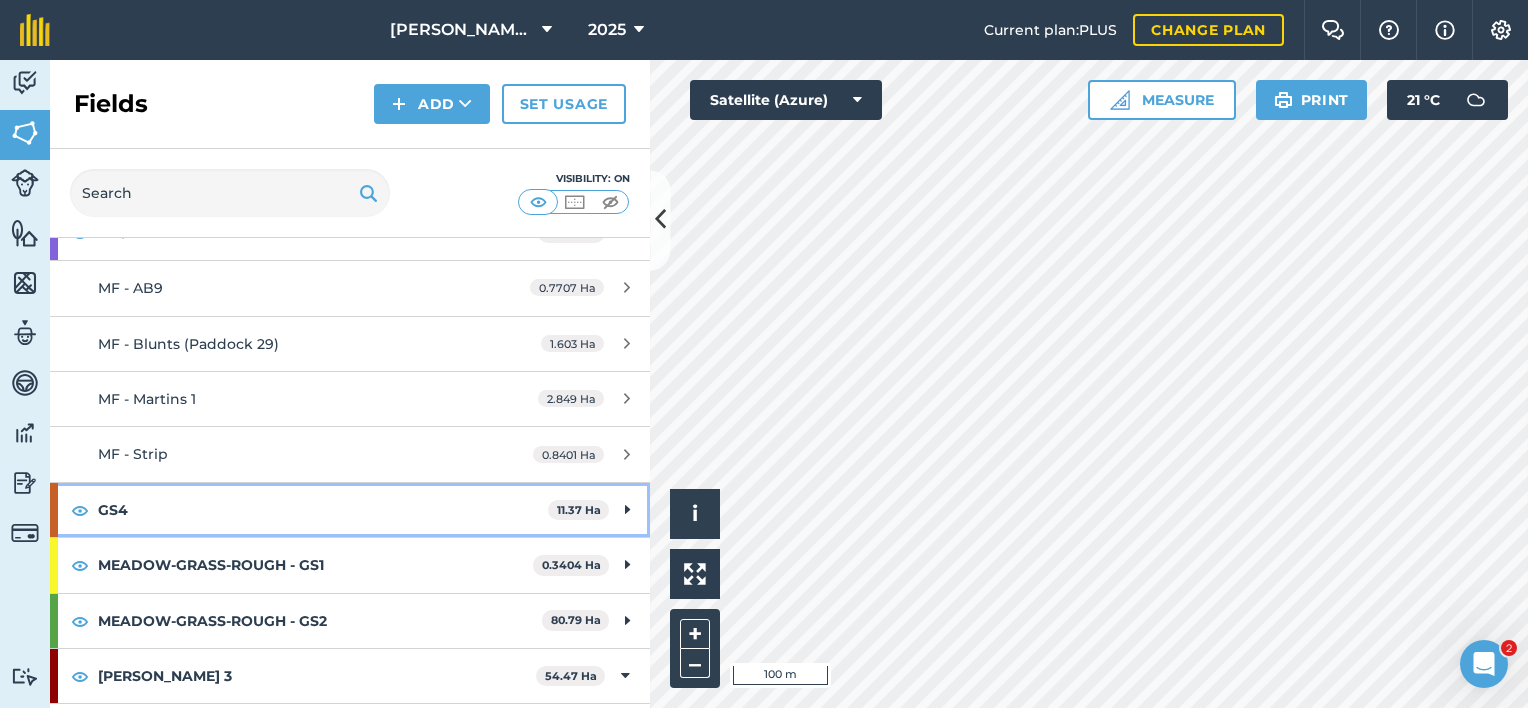 click on "GS4" at bounding box center [323, 510] 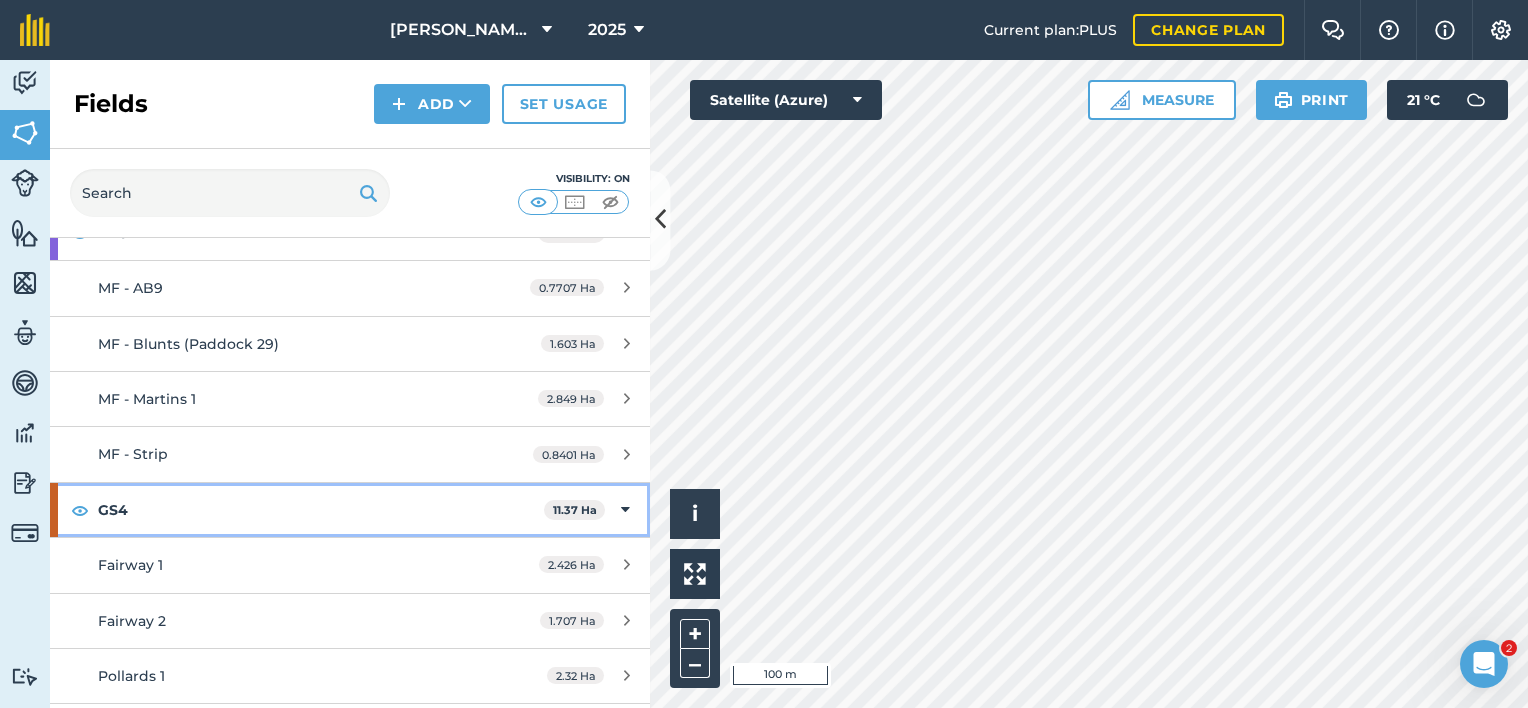 scroll, scrollTop: 1500, scrollLeft: 0, axis: vertical 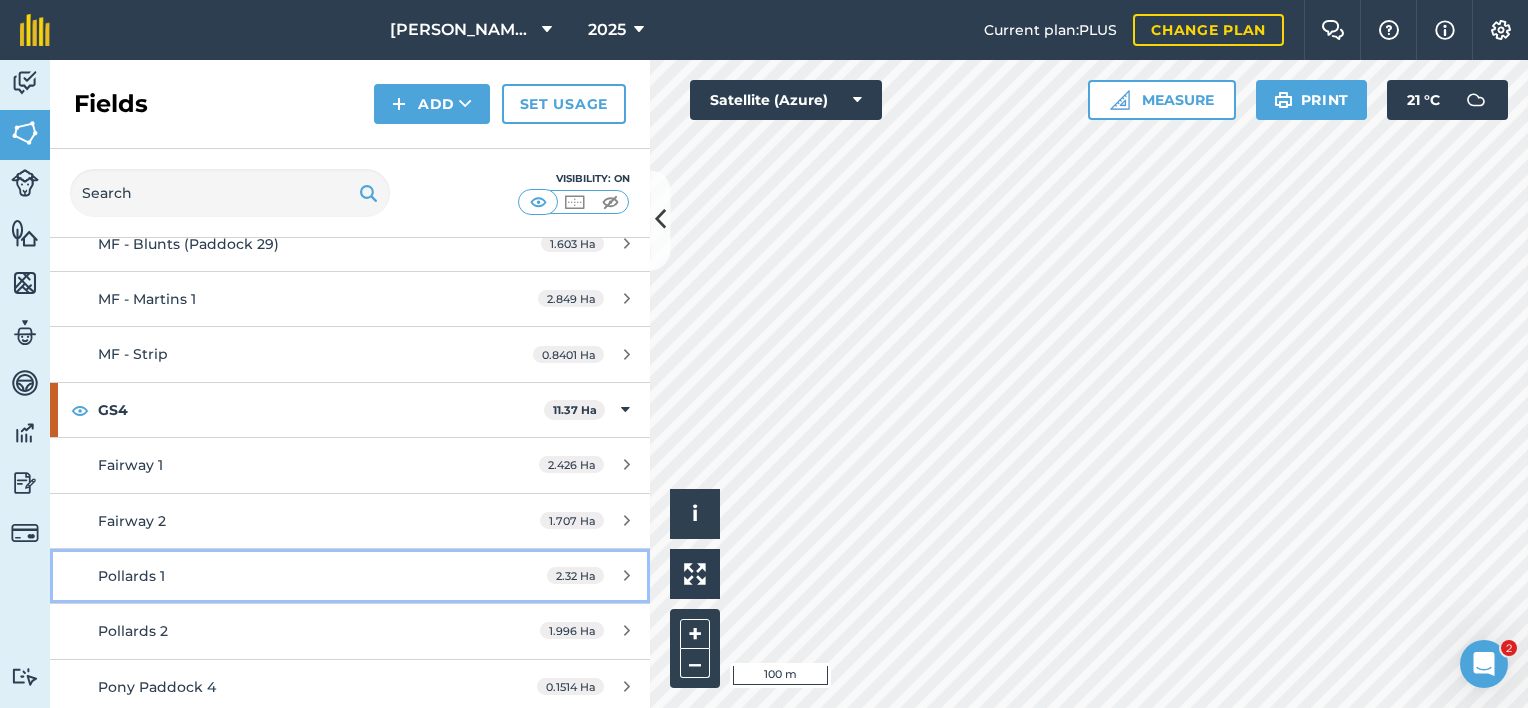 click on "Pollards 1" at bounding box center (286, 576) 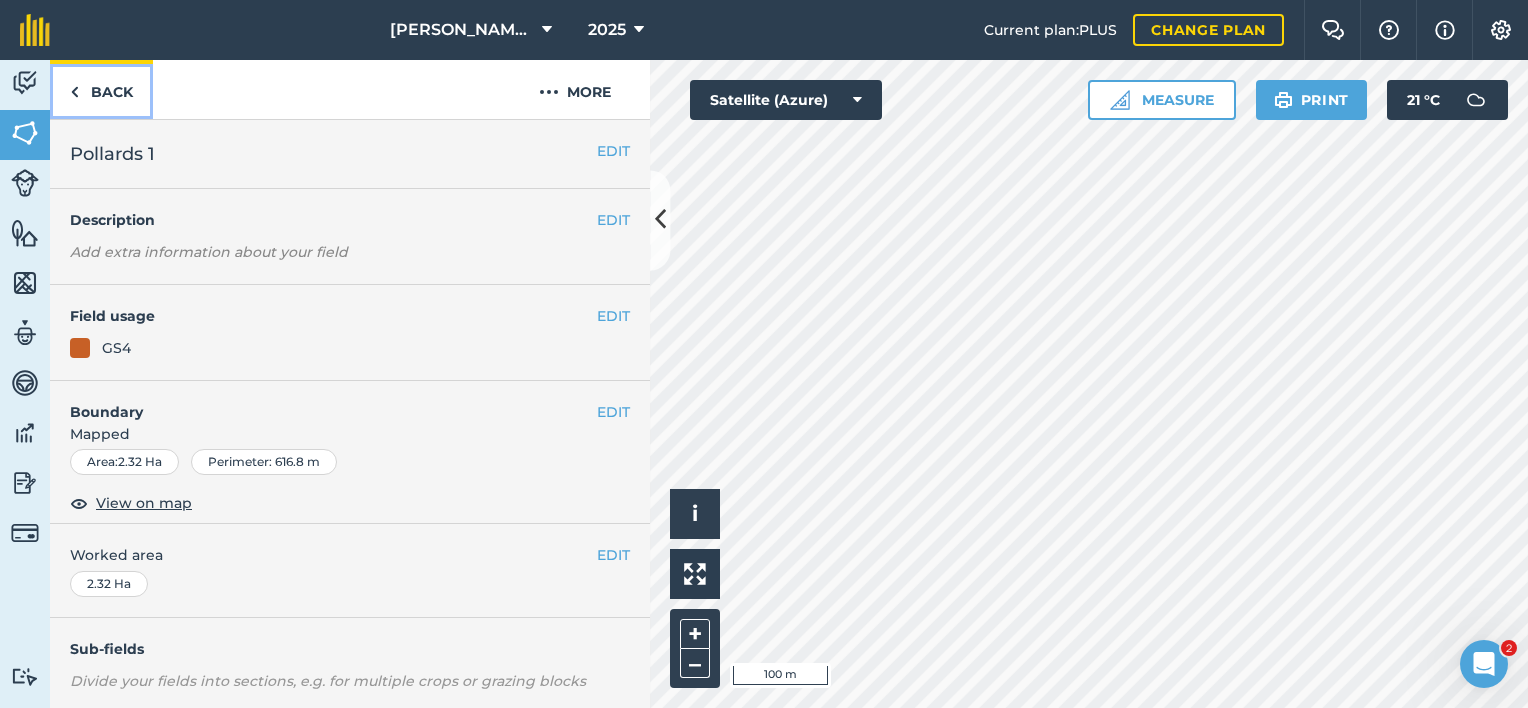 click on "Back" at bounding box center [101, 89] 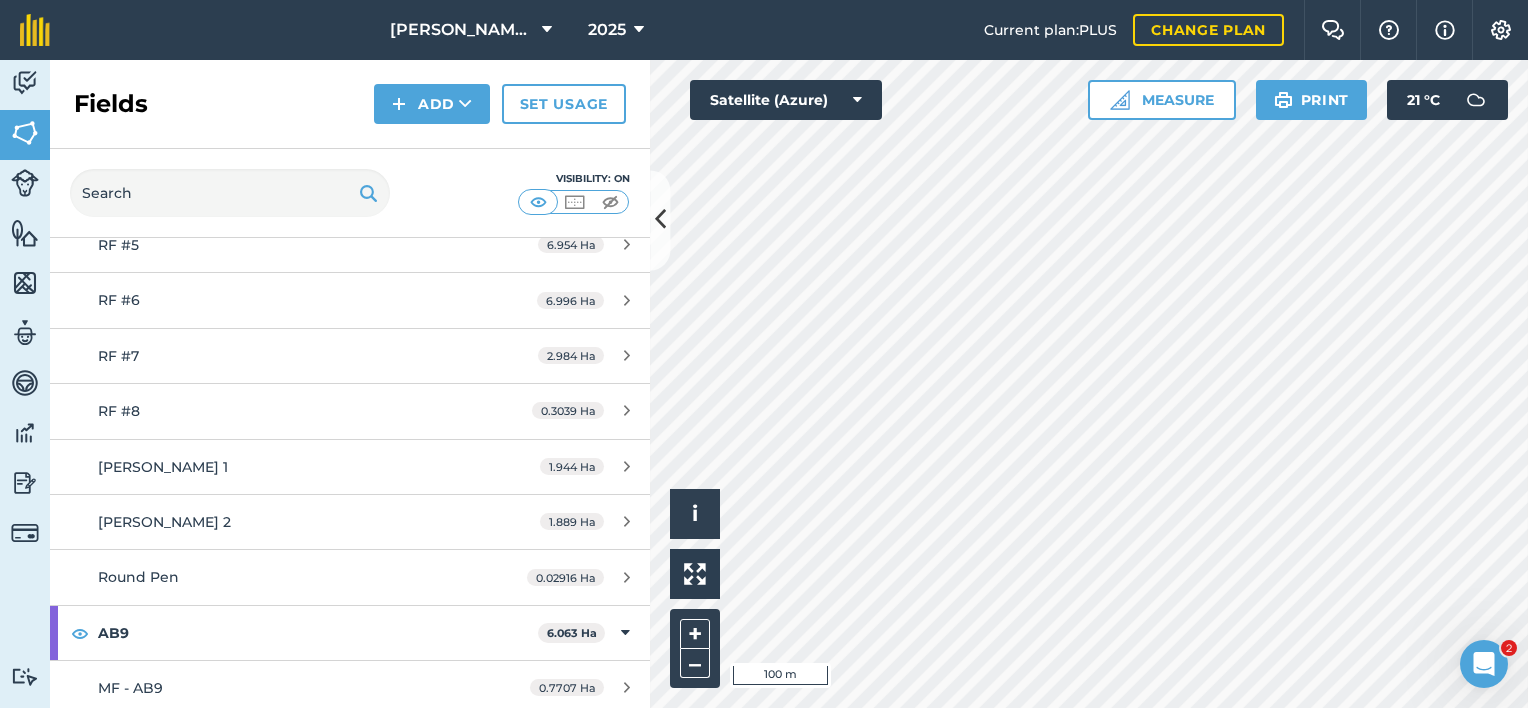 scroll, scrollTop: 1200, scrollLeft: 0, axis: vertical 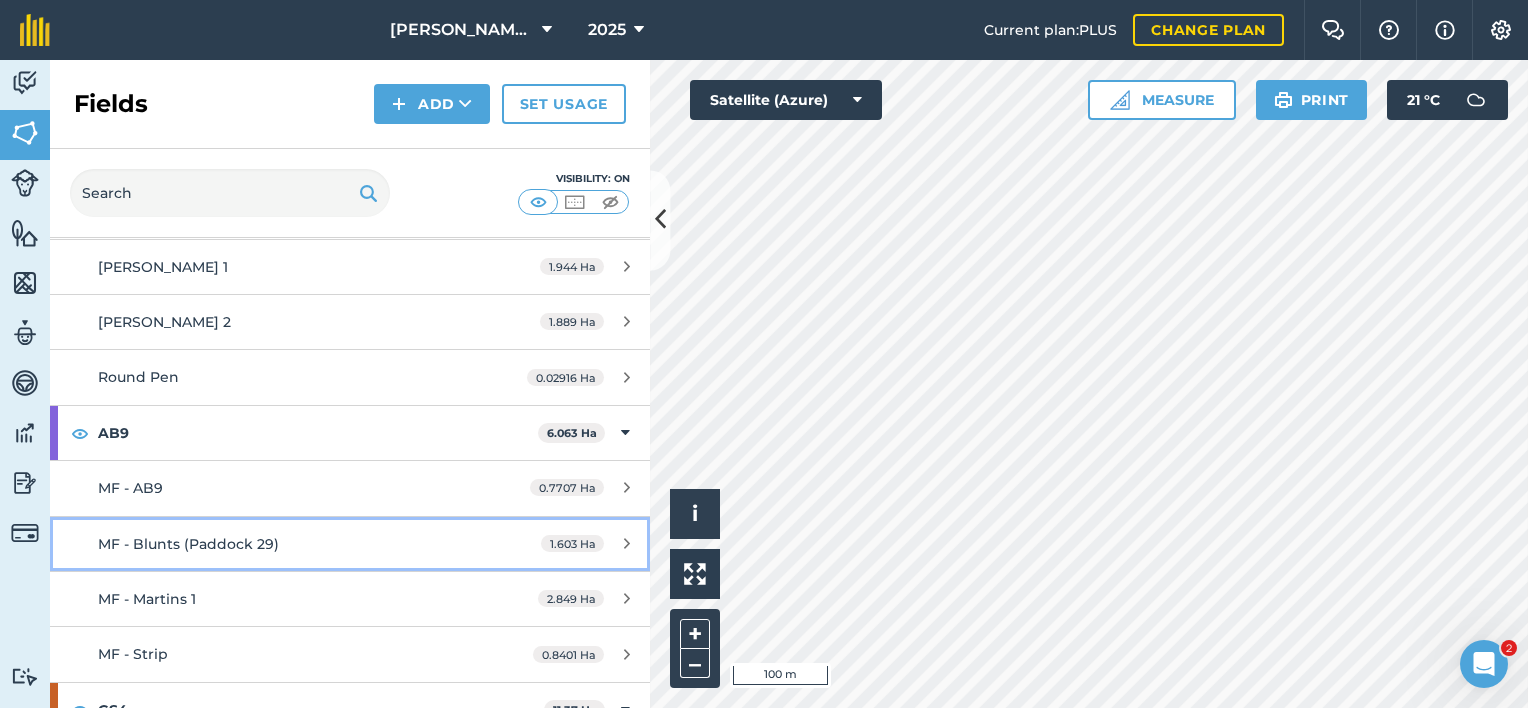 click on "1.603   Ha" at bounding box center [585, 544] 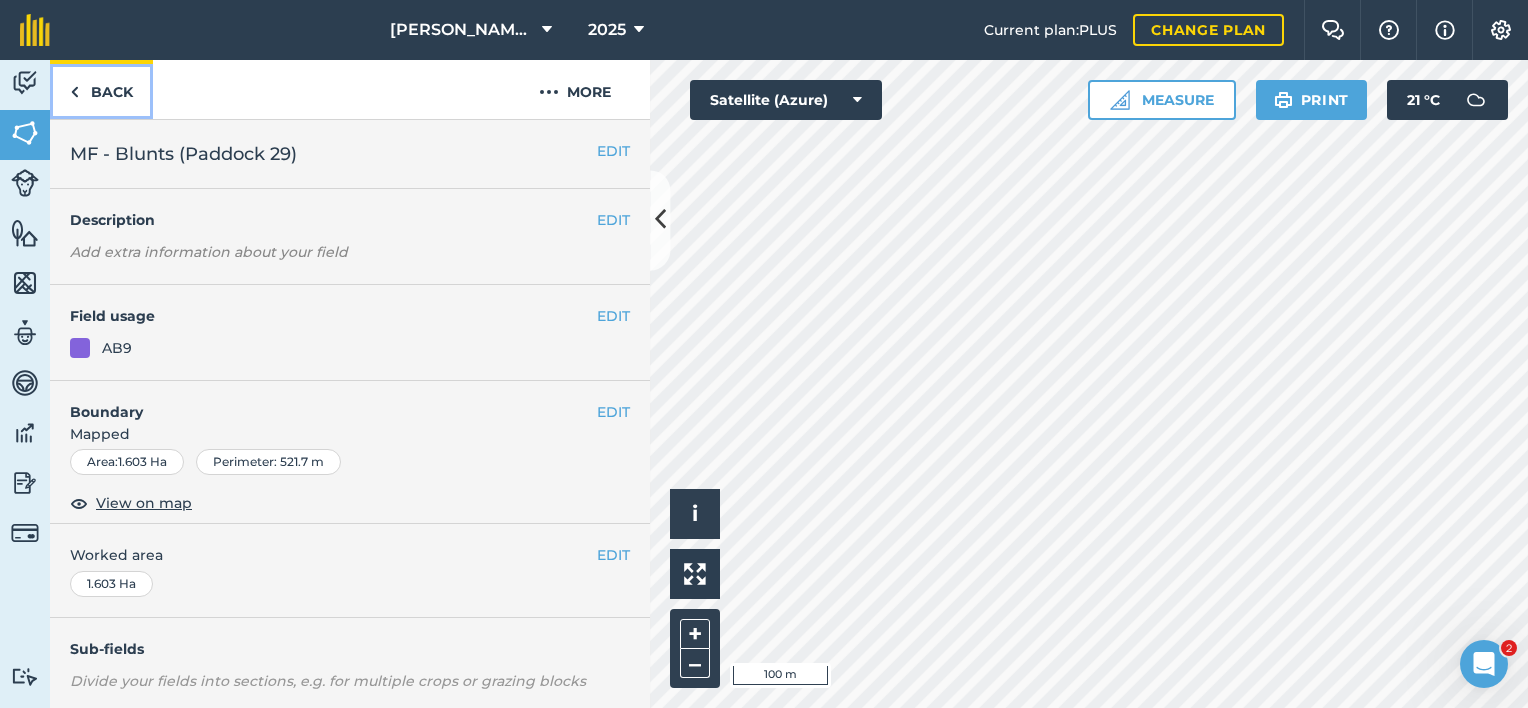 click on "Back" at bounding box center [101, 89] 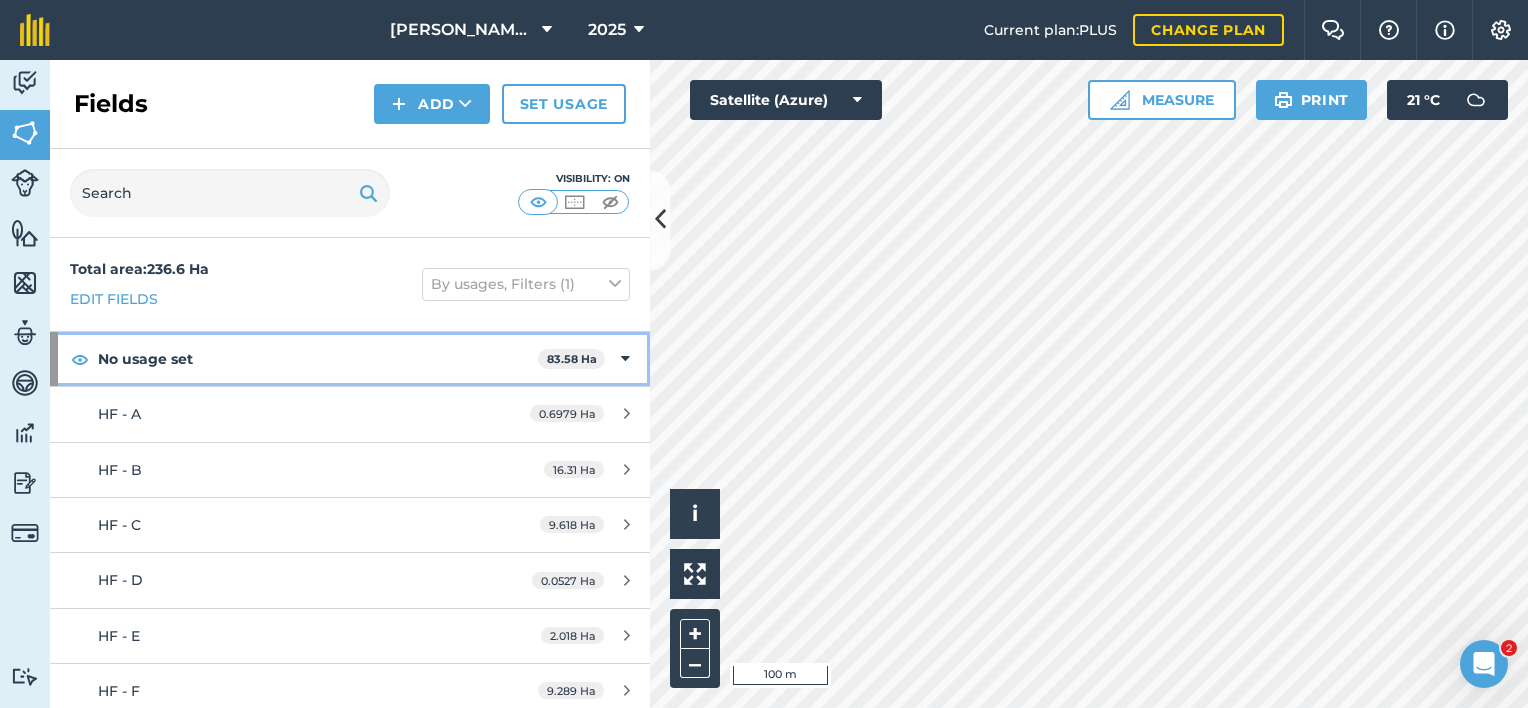 click on "No usage set 83.58   Ha" at bounding box center (350, 359) 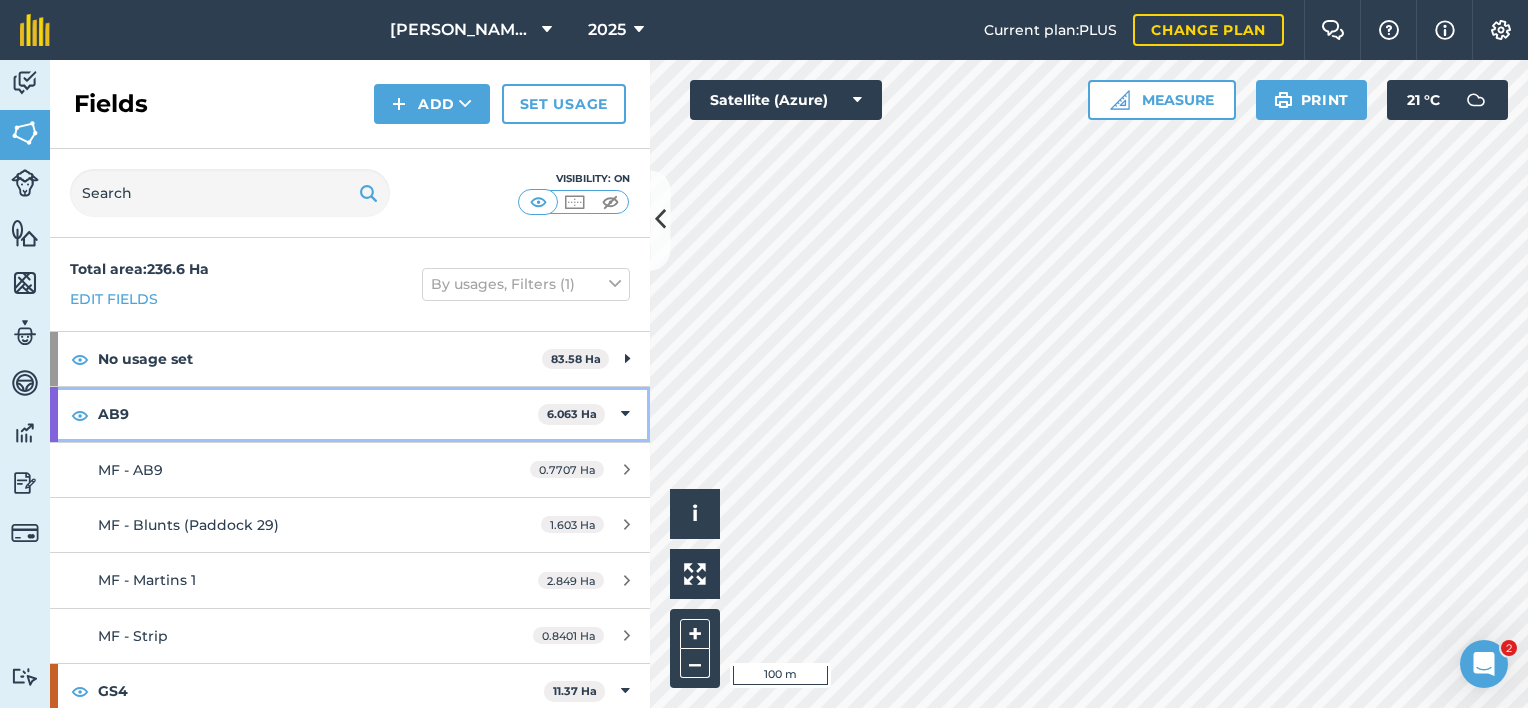 click on "AB9 6.063   Ha" at bounding box center (350, 414) 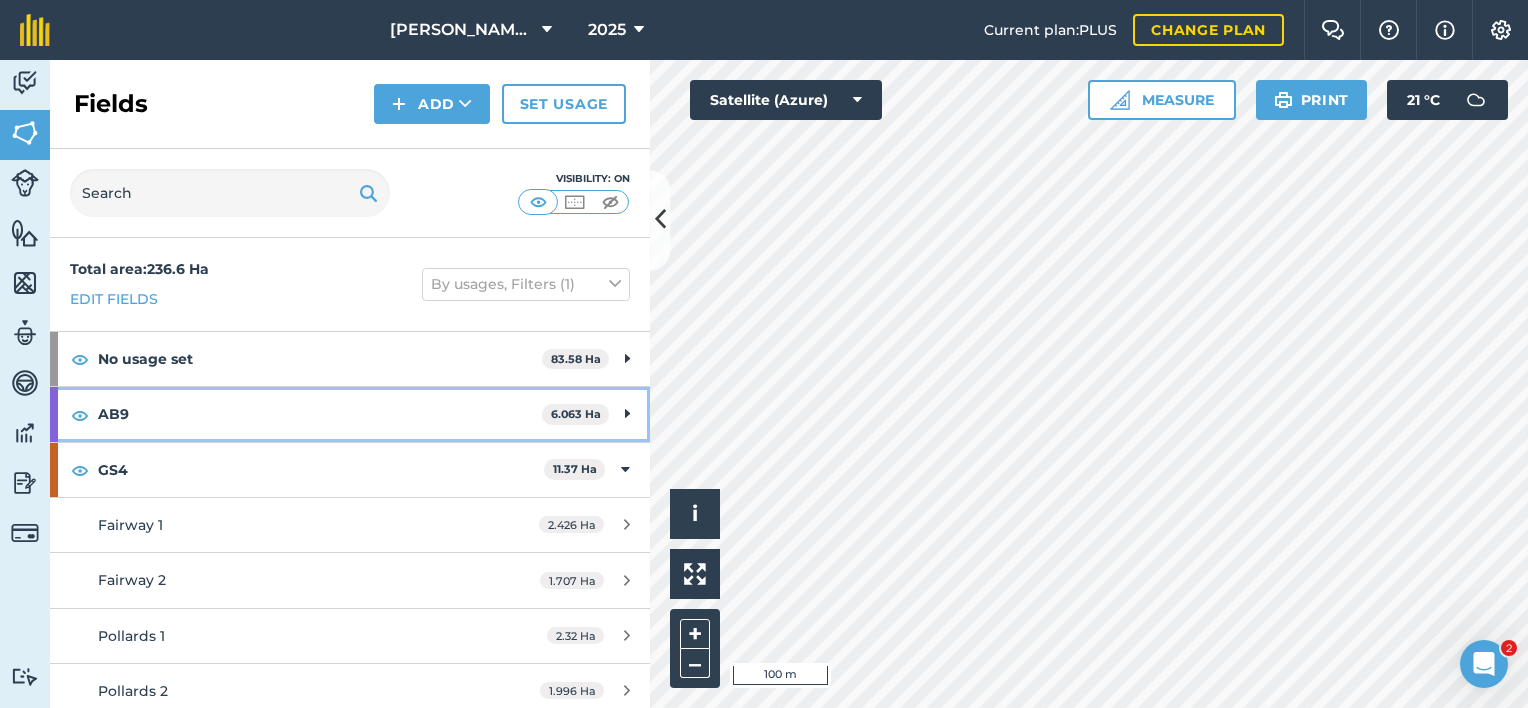 scroll, scrollTop: 100, scrollLeft: 0, axis: vertical 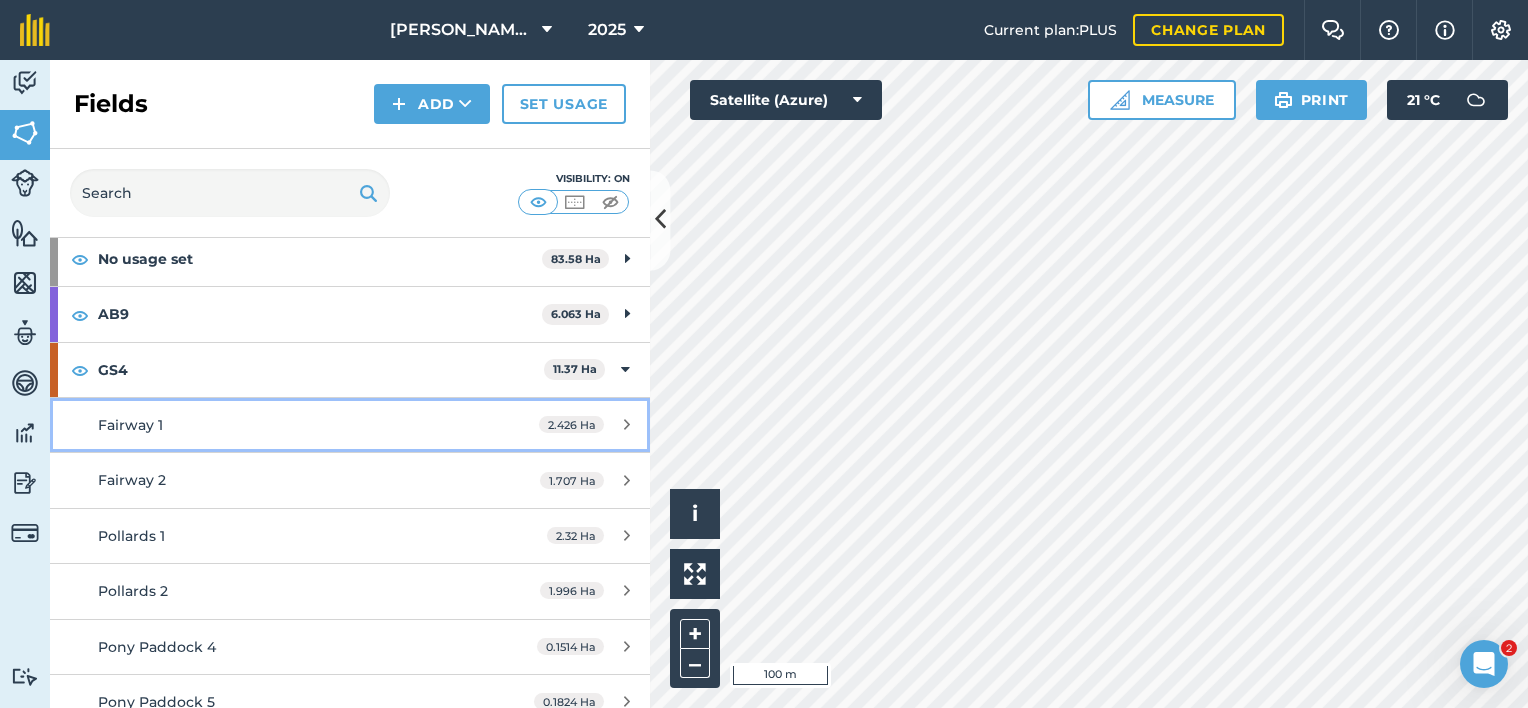 click on "Fairway 1" at bounding box center (286, 425) 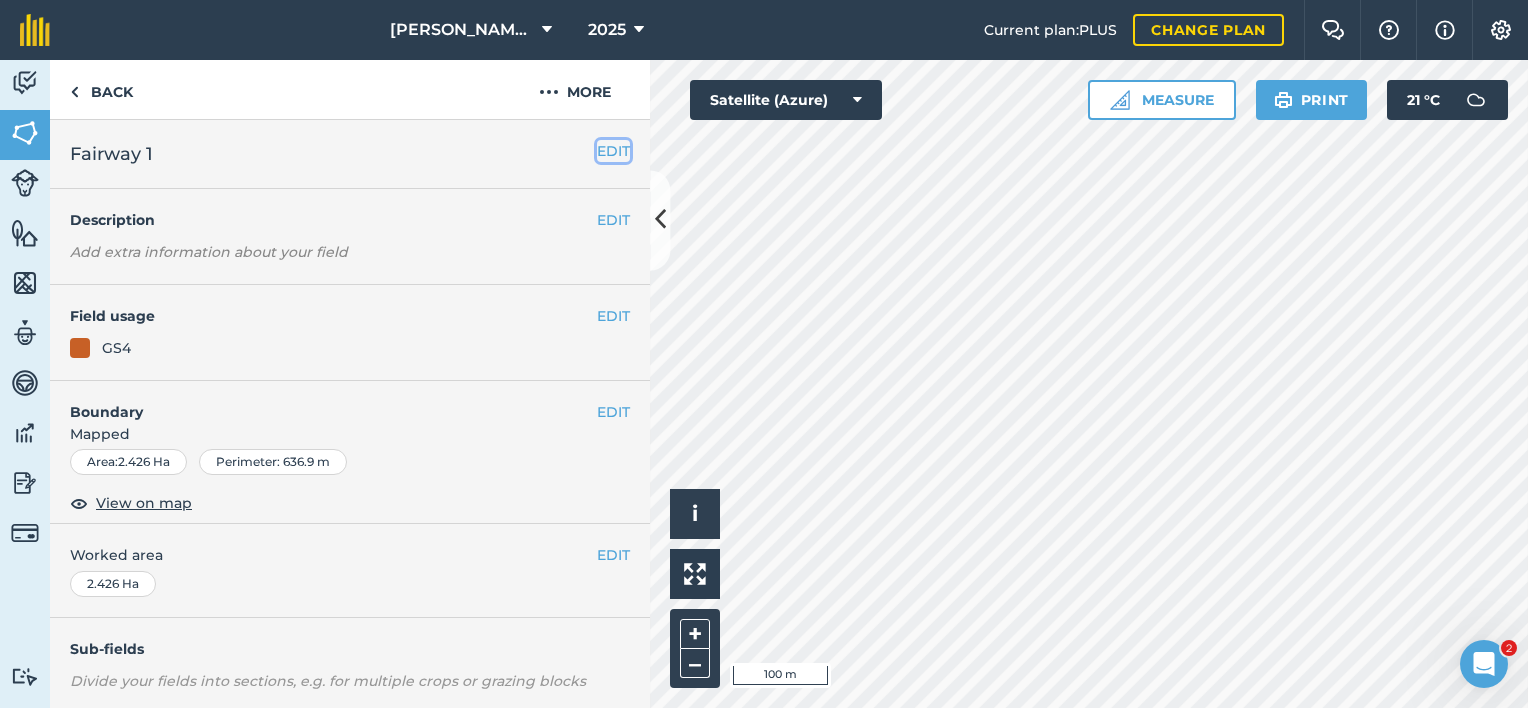 click on "EDIT" at bounding box center [613, 151] 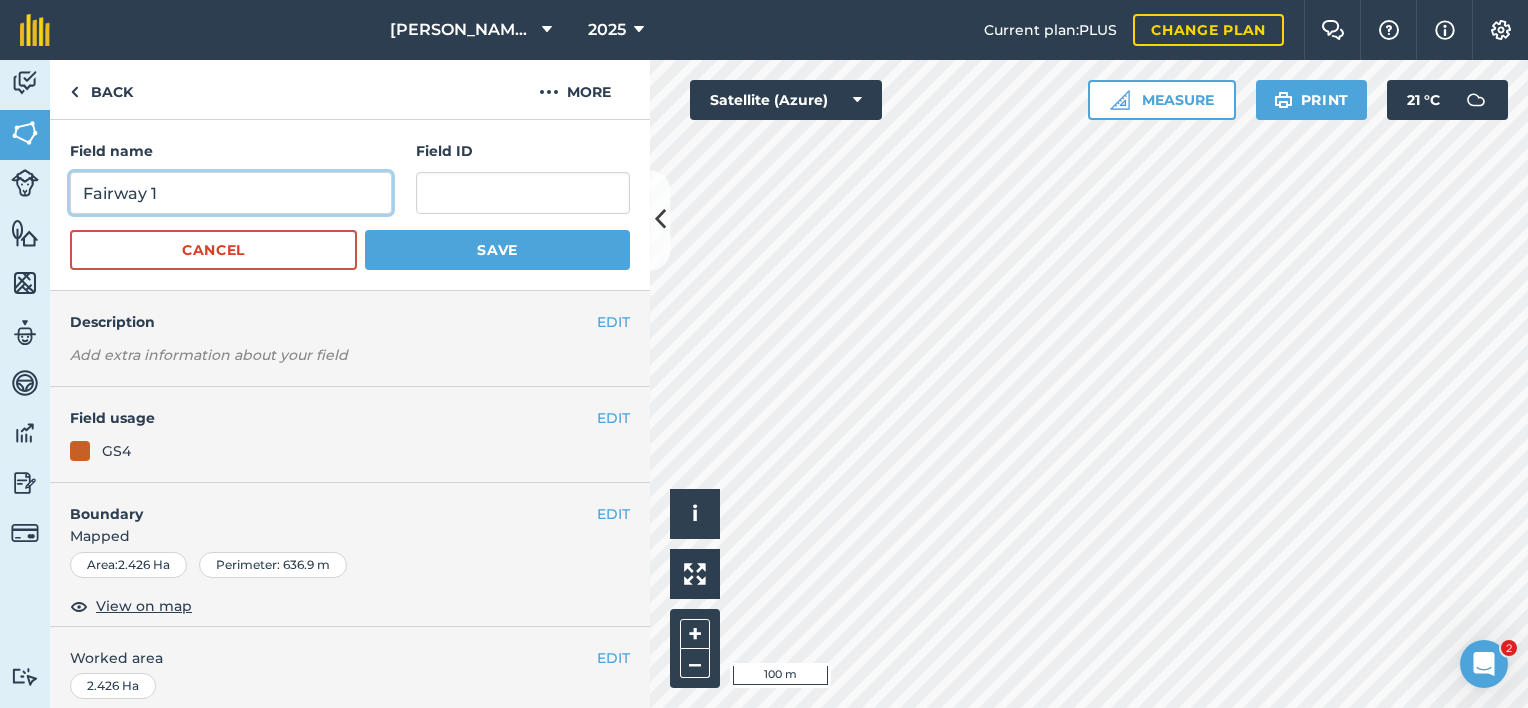 click on "Fairway 1" at bounding box center [231, 193] 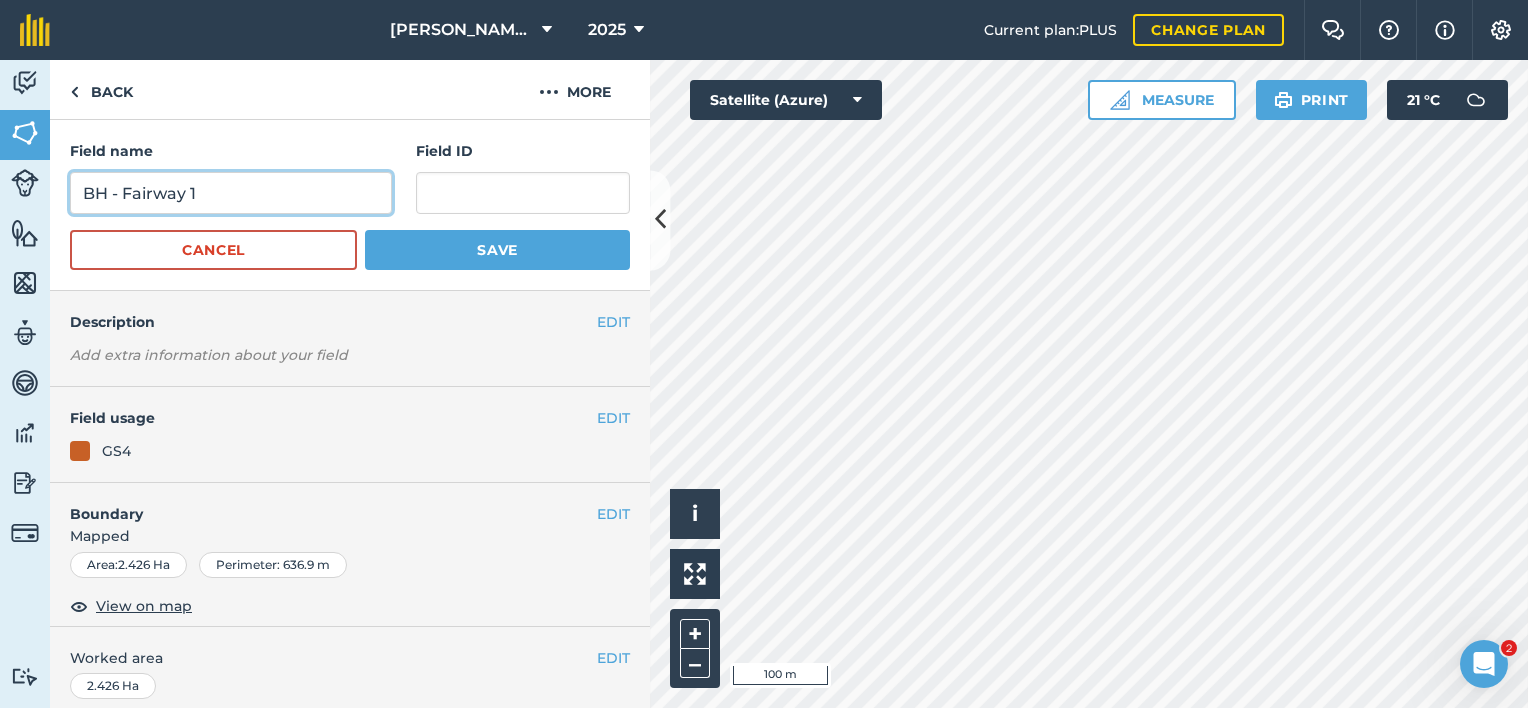 type on "BH - Fairway 1" 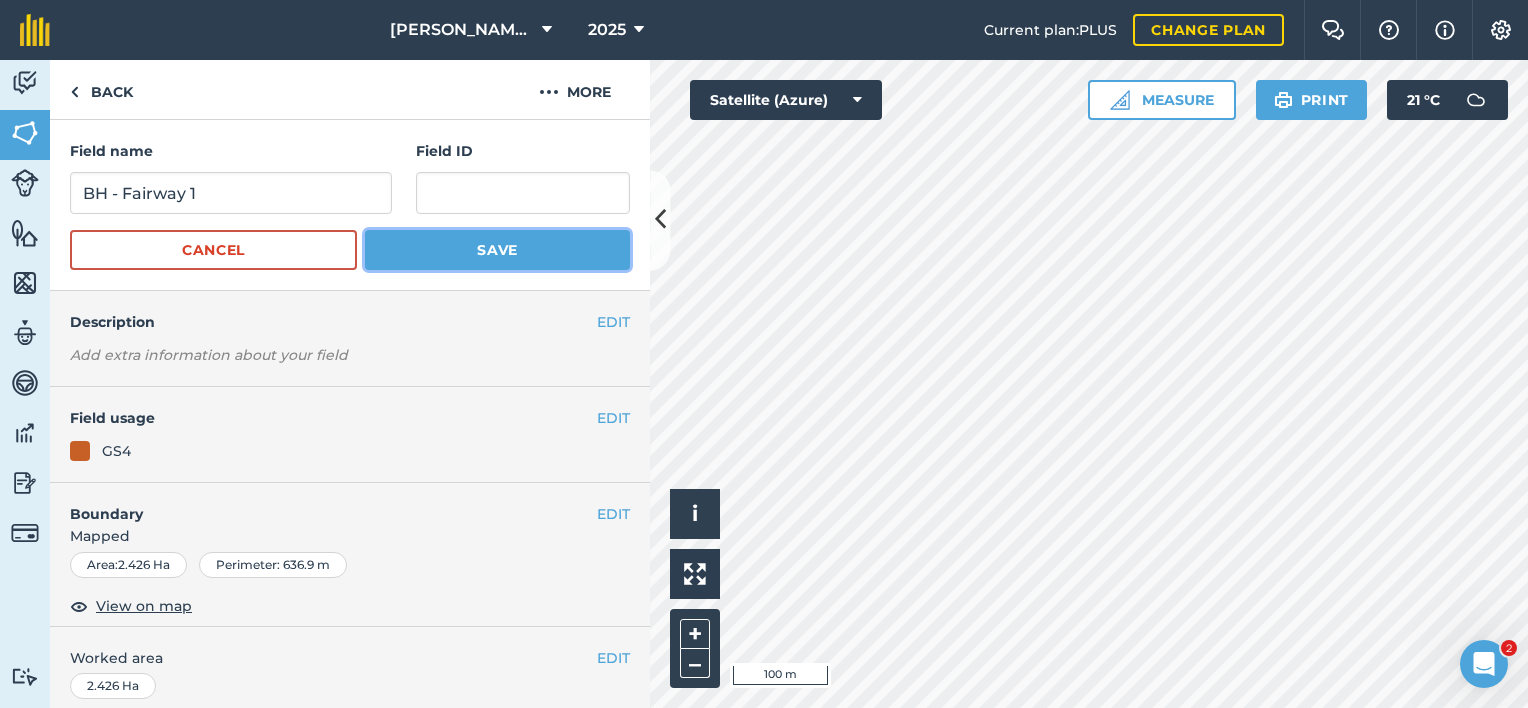 click on "Save" at bounding box center [497, 250] 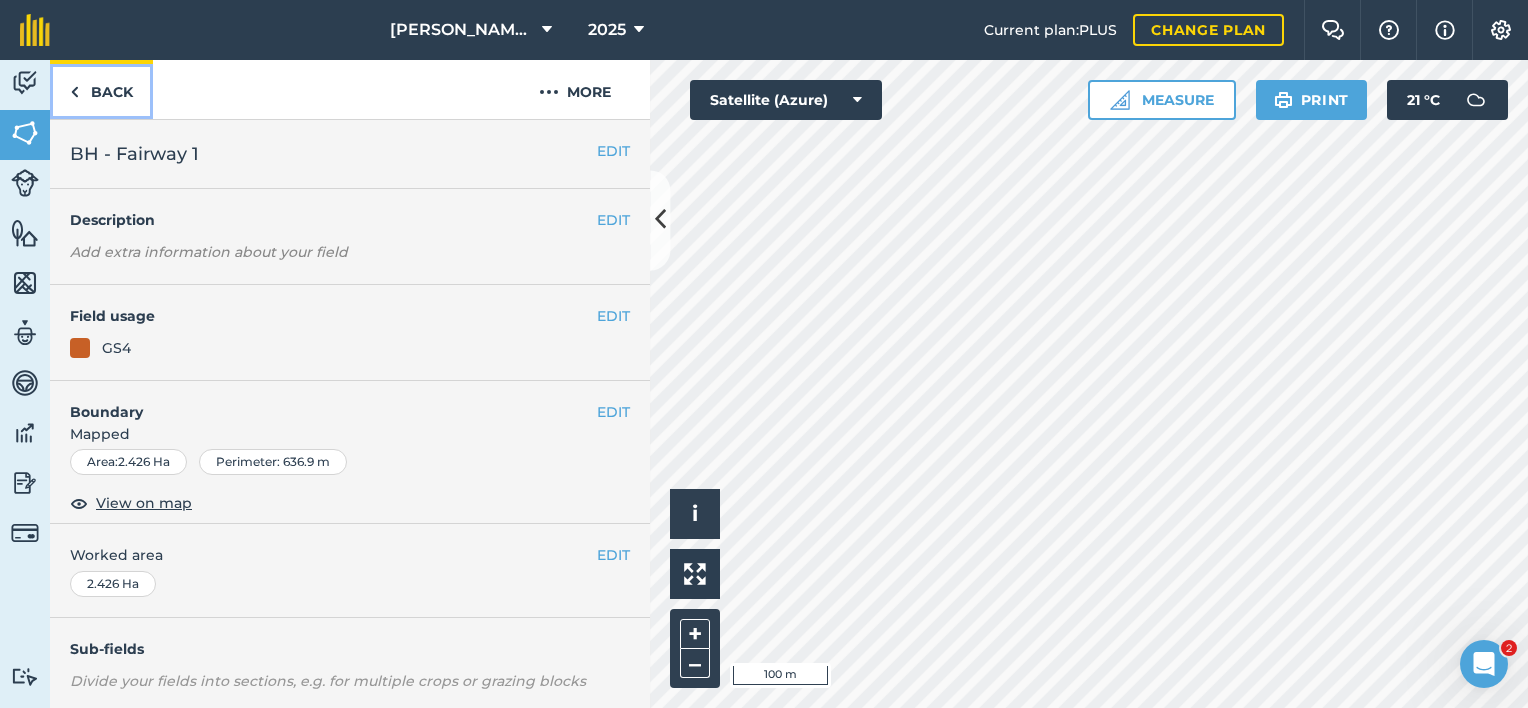 click on "Back" at bounding box center (101, 89) 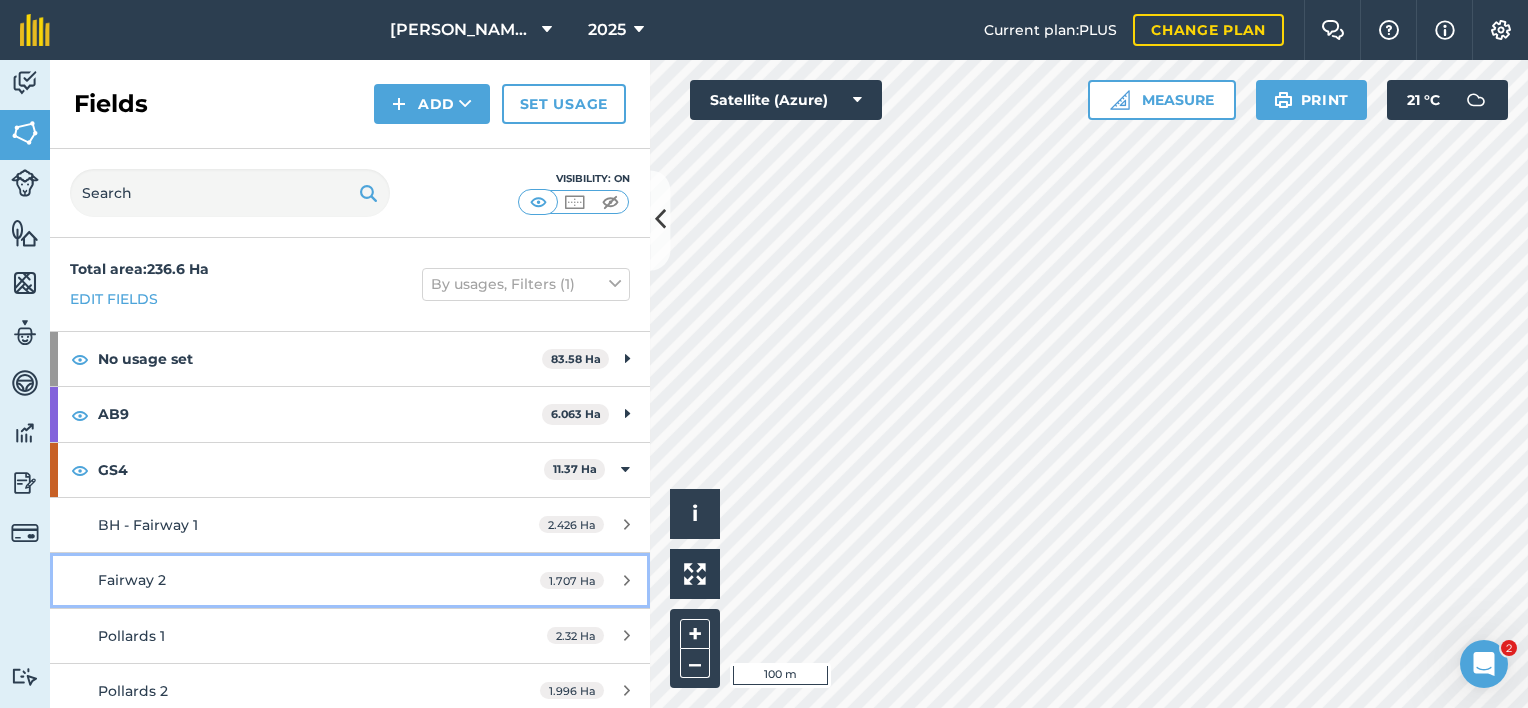 click on "Fairway 2 1.707   Ha" at bounding box center (350, 580) 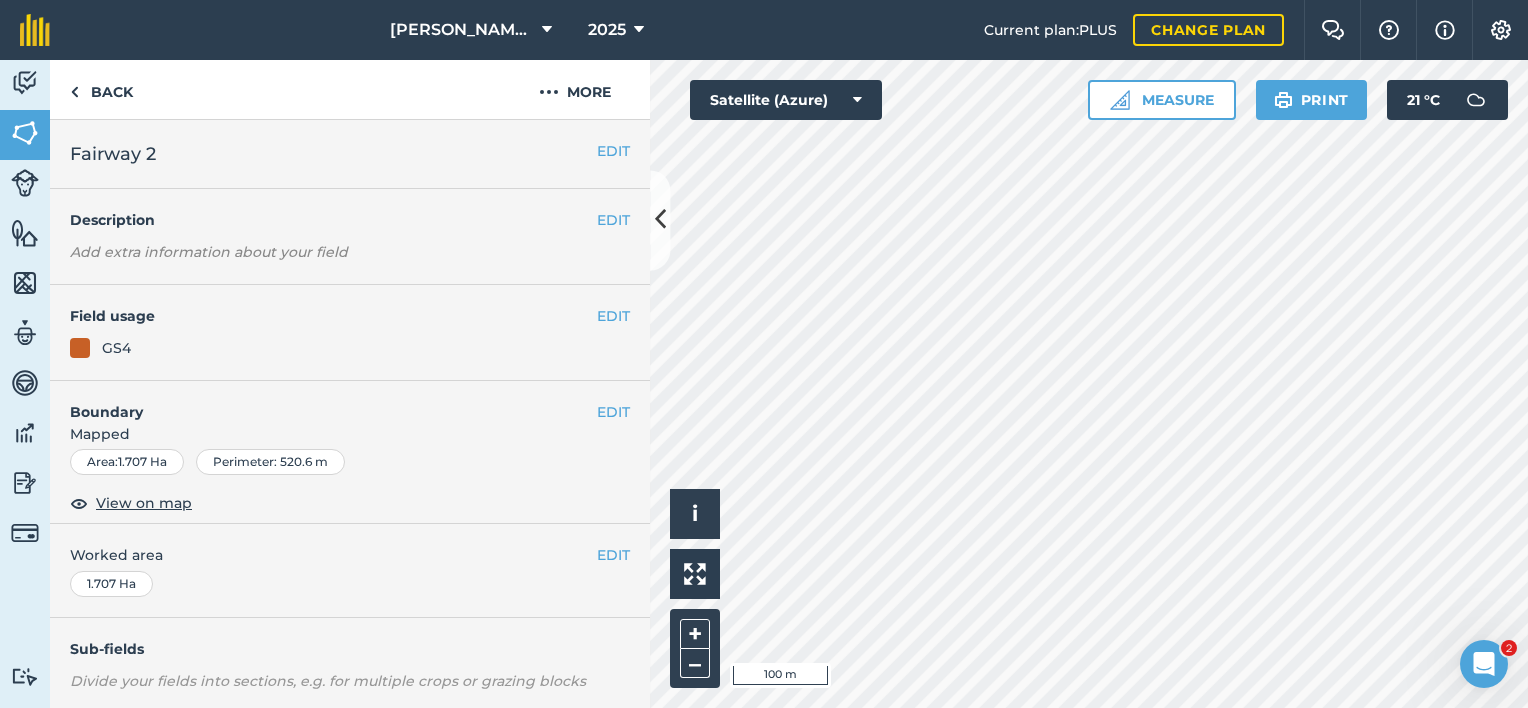 click on "EDIT Fairway 2" at bounding box center (350, 154) 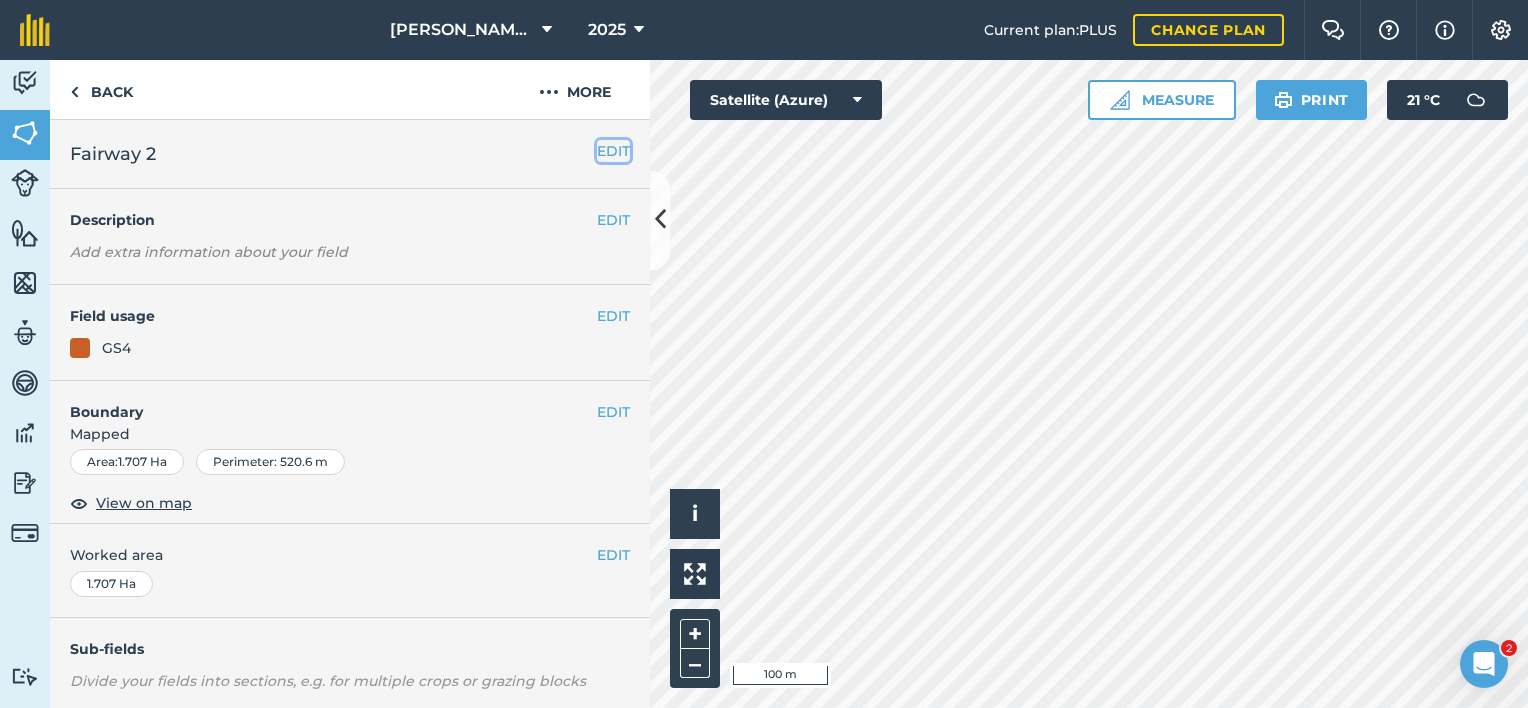 click on "EDIT" at bounding box center (613, 151) 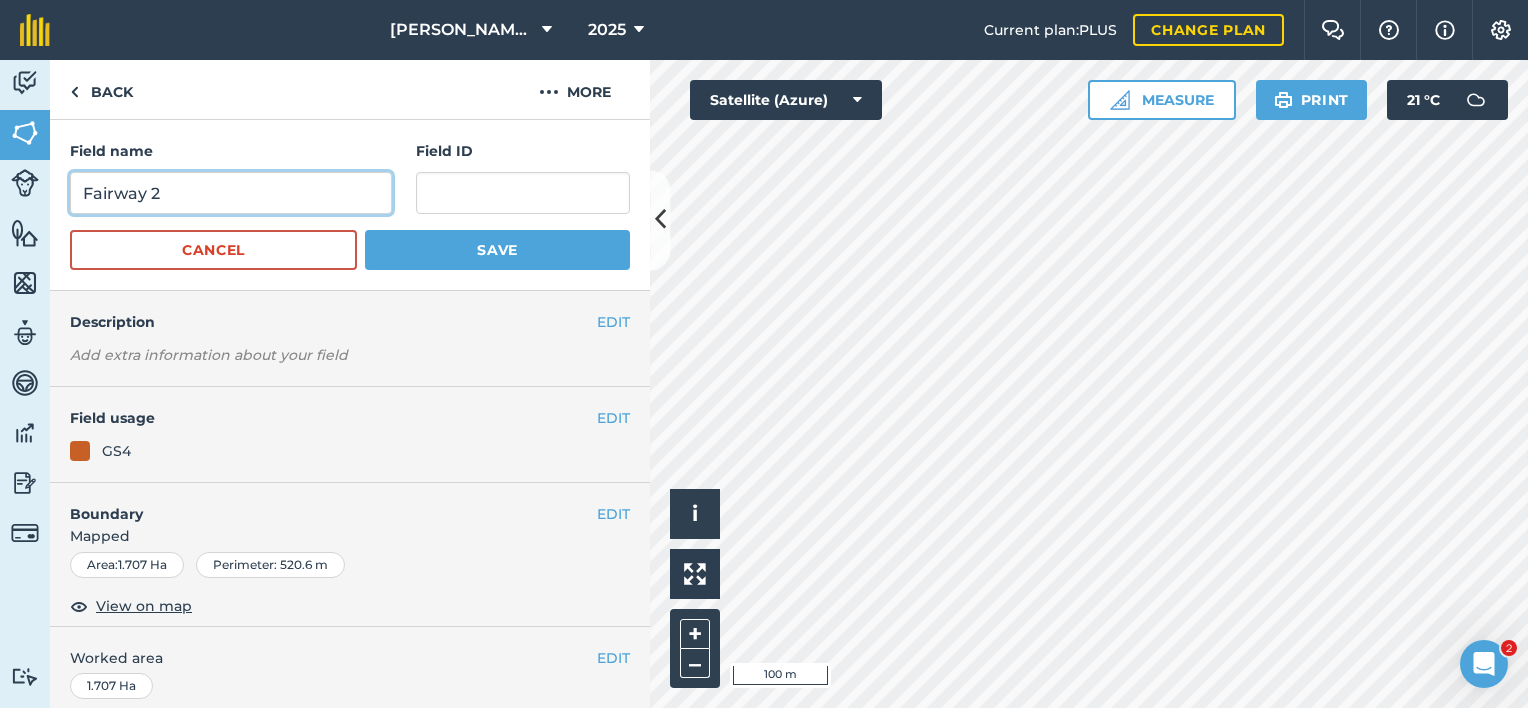 click on "Fairway 2" at bounding box center [231, 193] 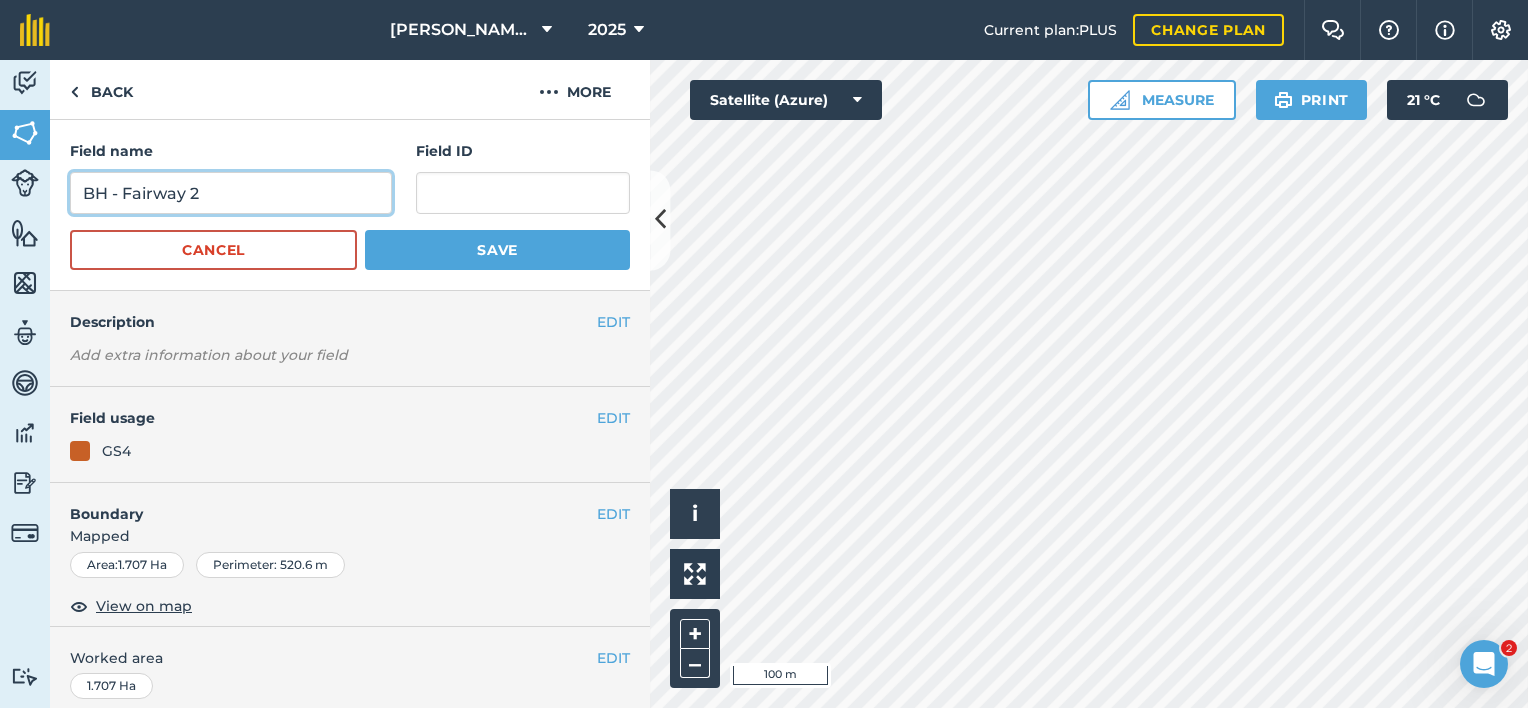 type on "BH - Fairway 2" 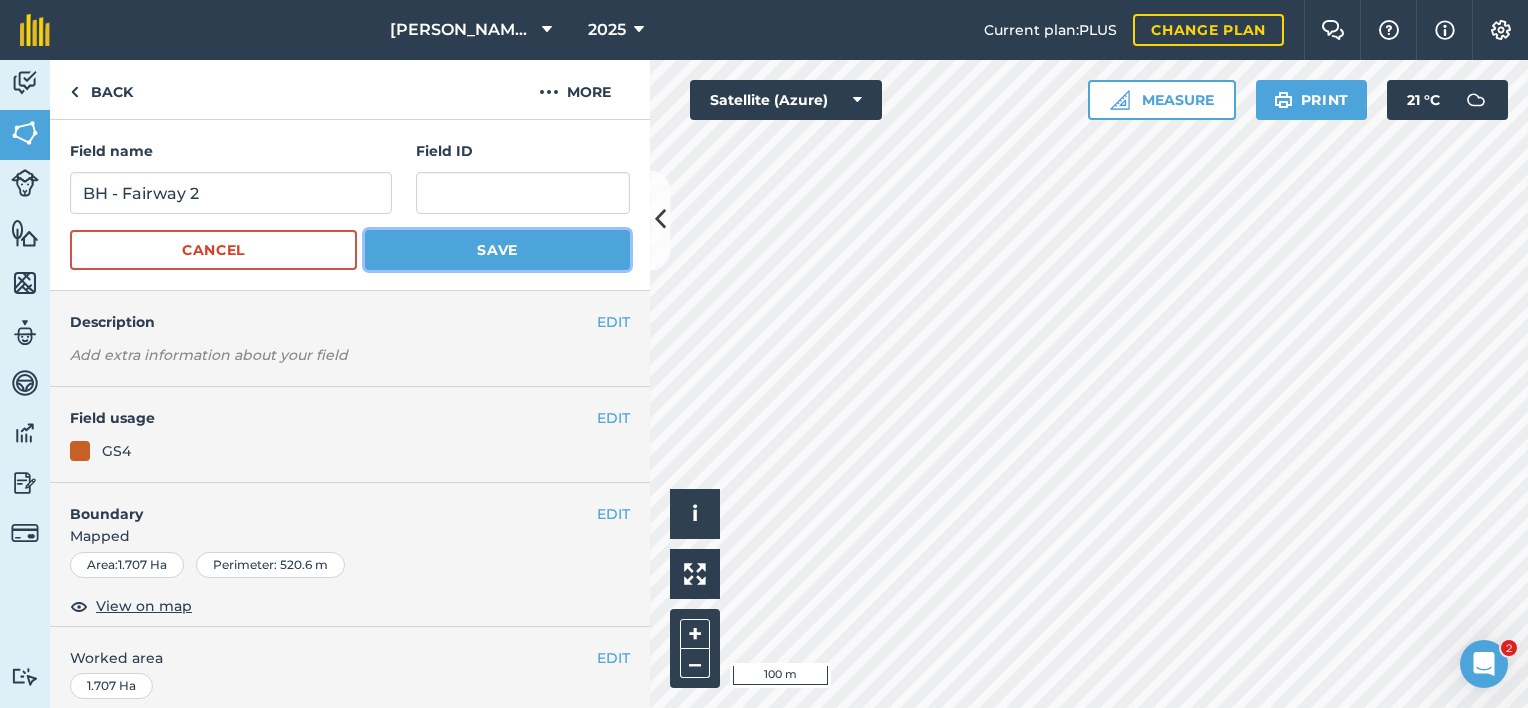 click on "Save" at bounding box center [497, 250] 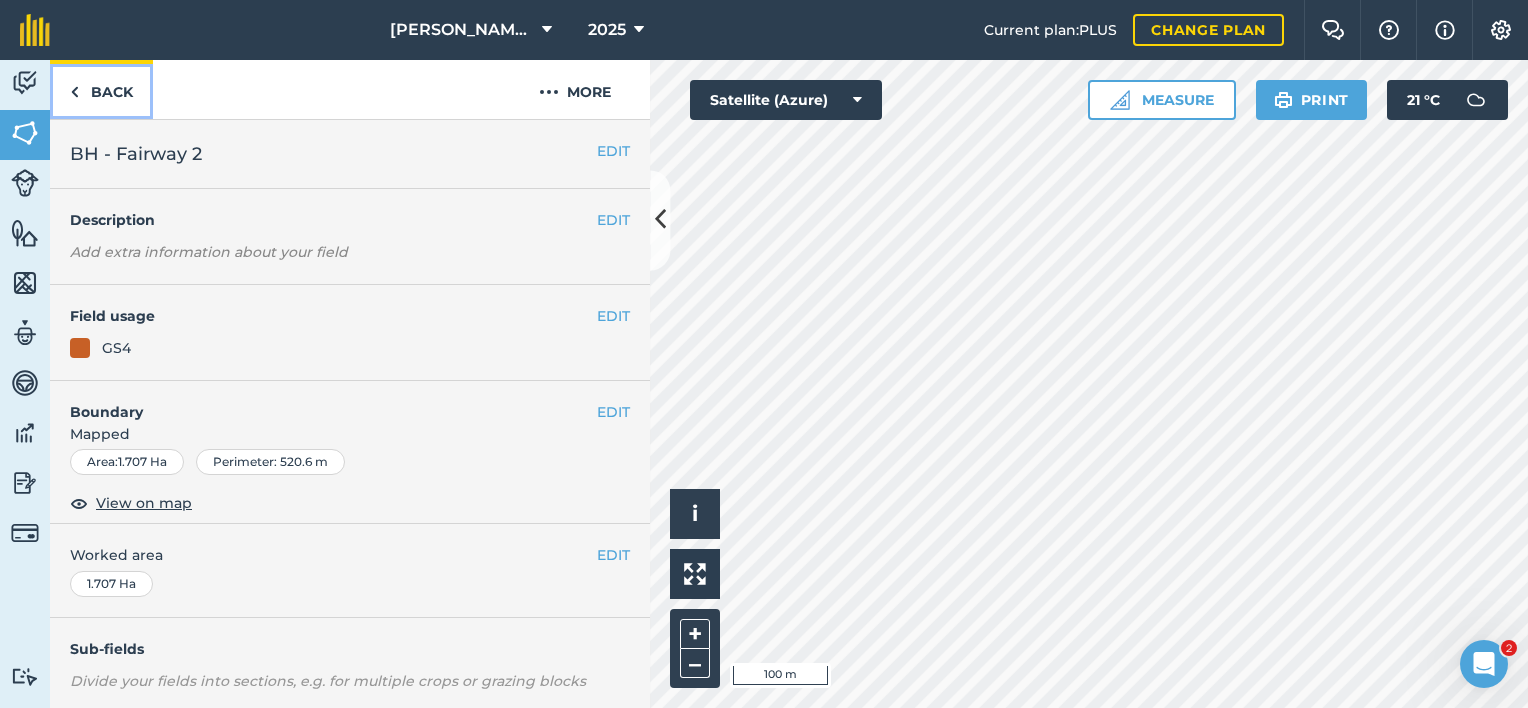 click on "Back" at bounding box center [101, 89] 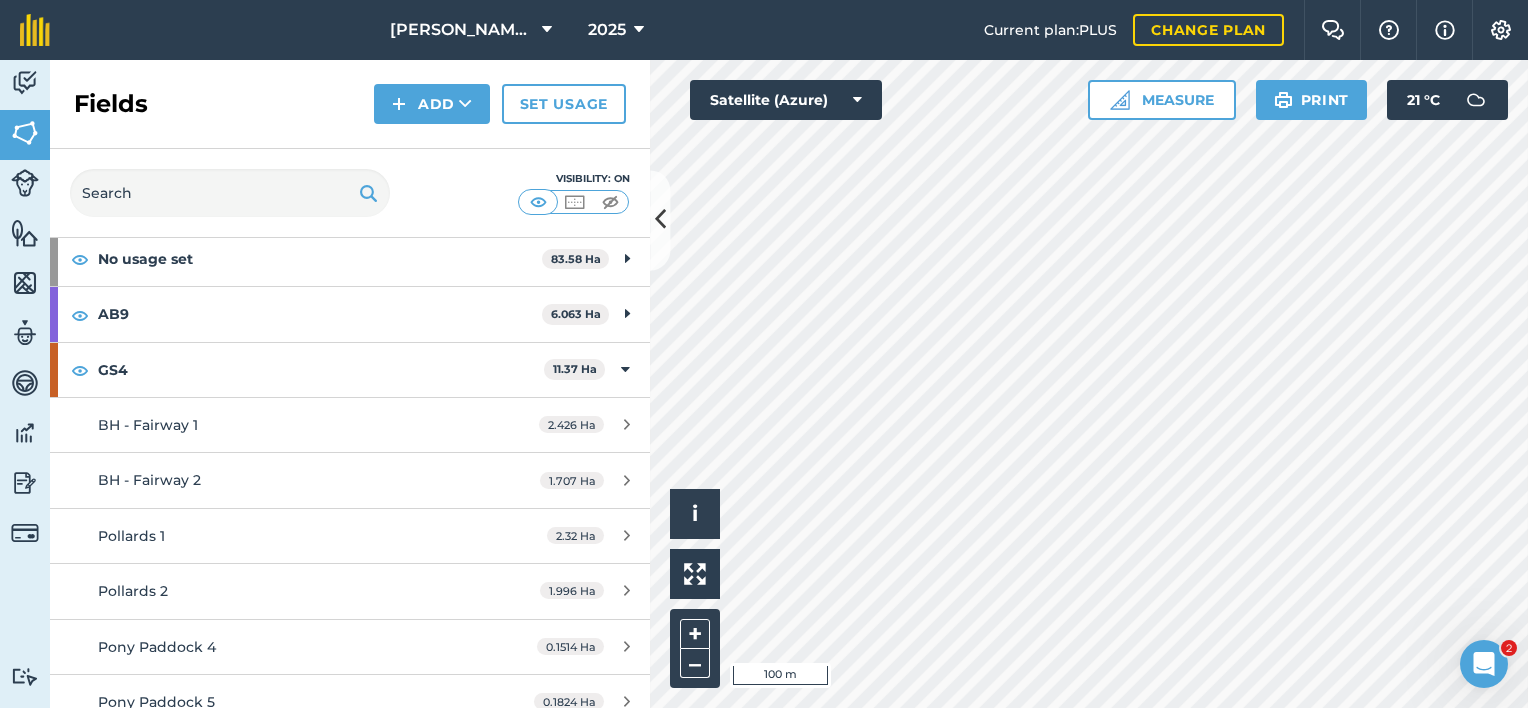 scroll, scrollTop: 200, scrollLeft: 0, axis: vertical 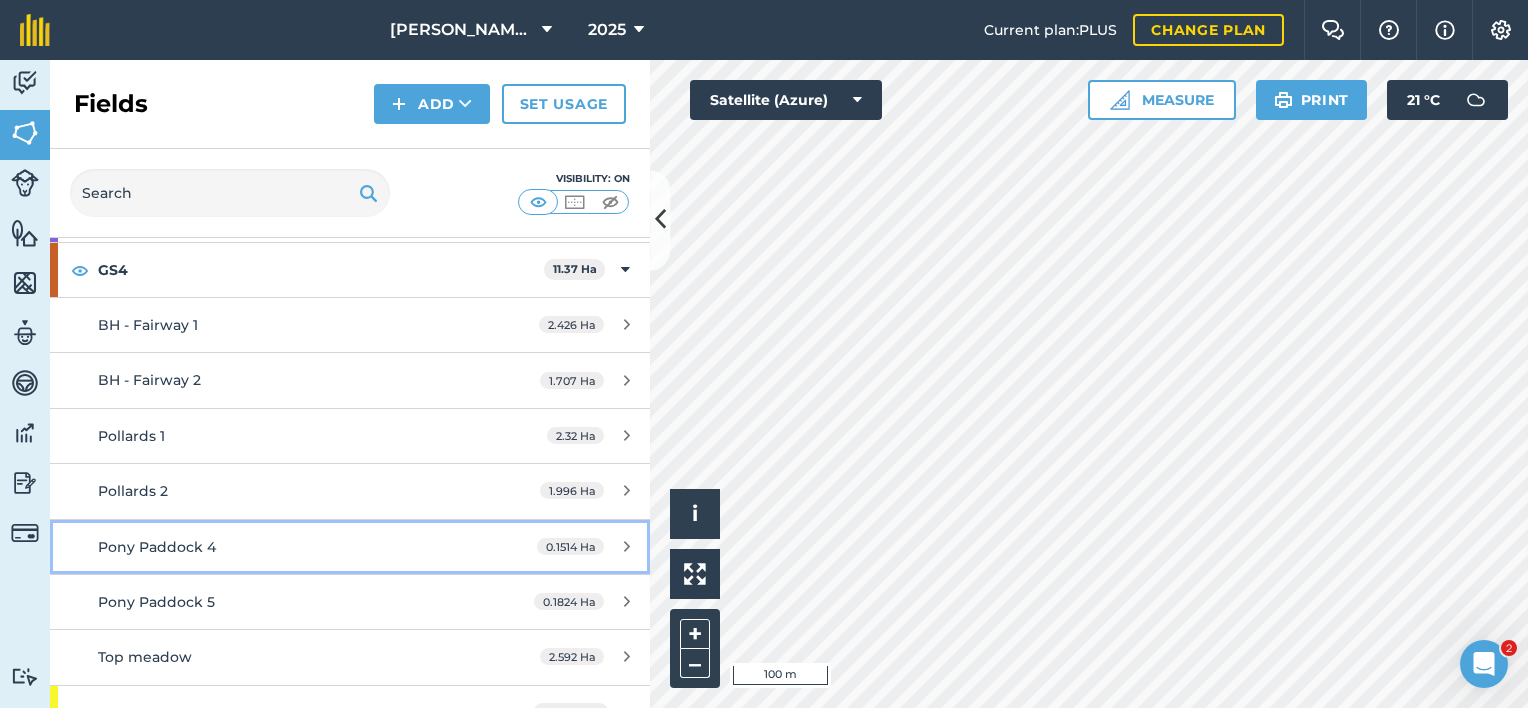 click on "Pony Paddock 4 0.1514   Ha" at bounding box center (350, 547) 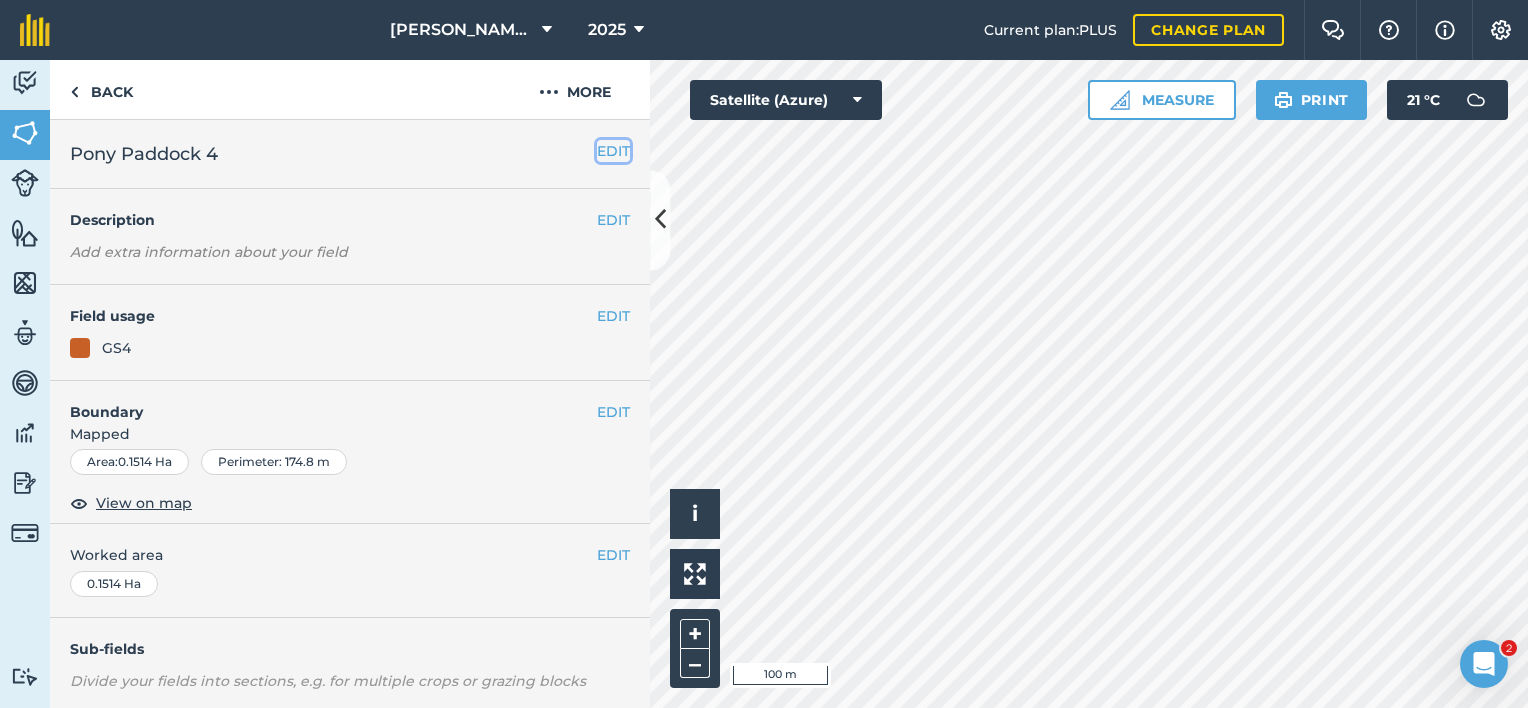 click on "EDIT" at bounding box center (613, 151) 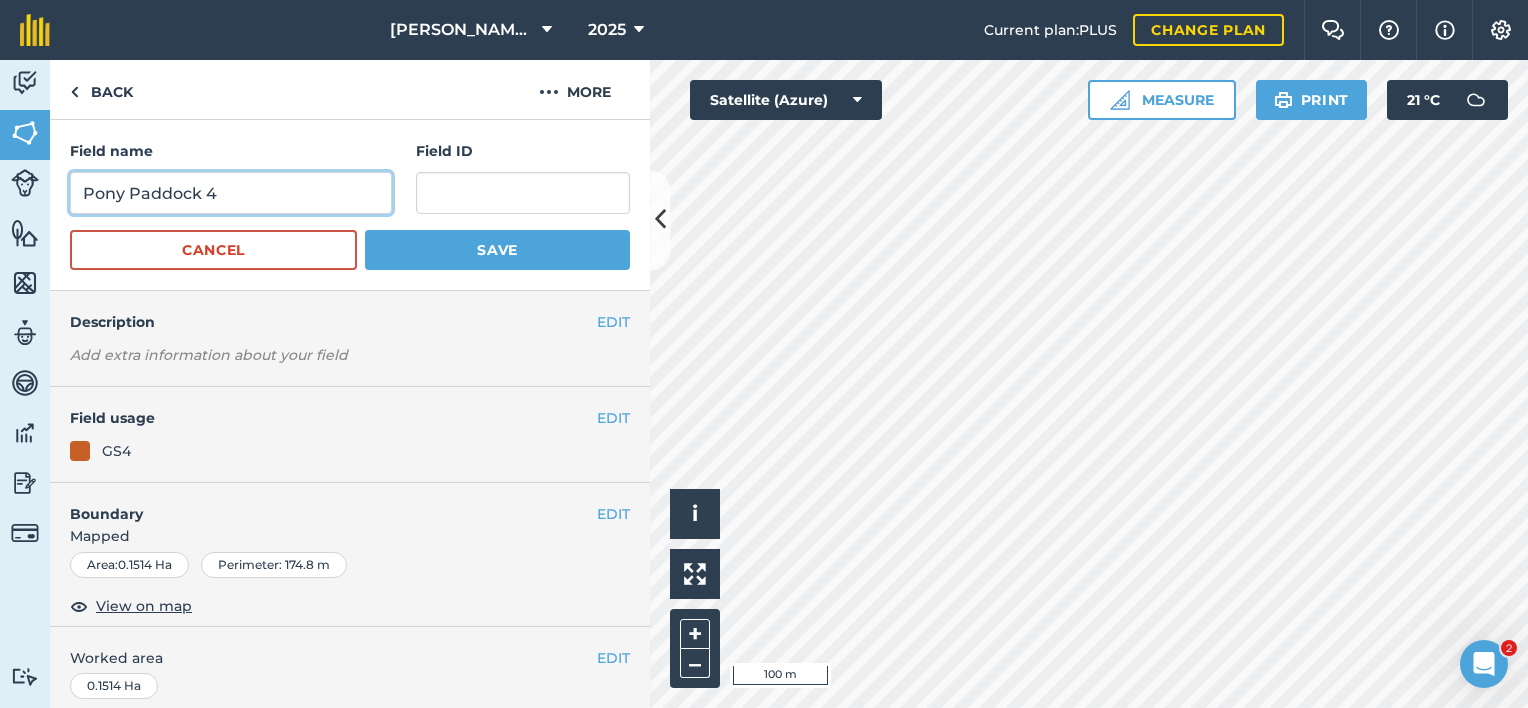 click on "Pony Paddock 4" at bounding box center [231, 193] 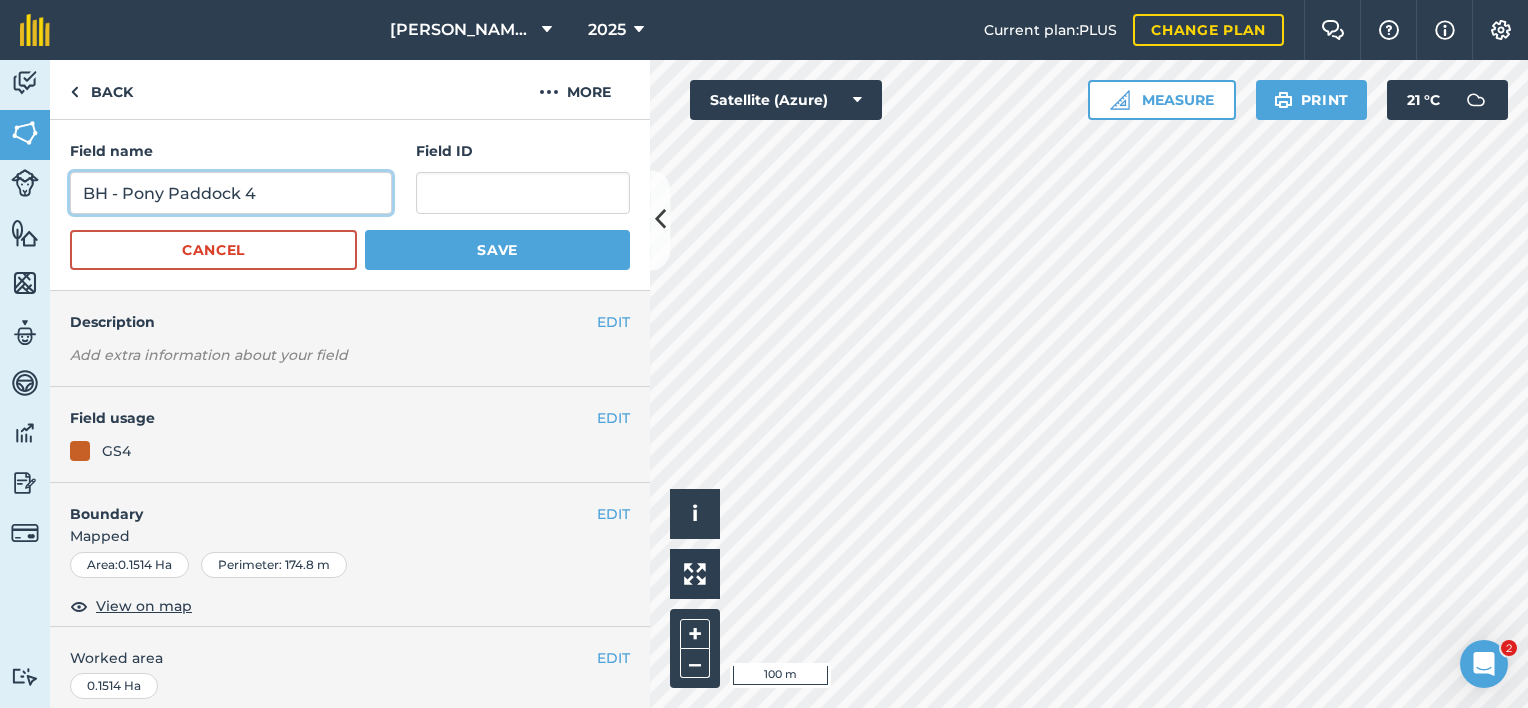 type on "BH - Pony Paddock 4" 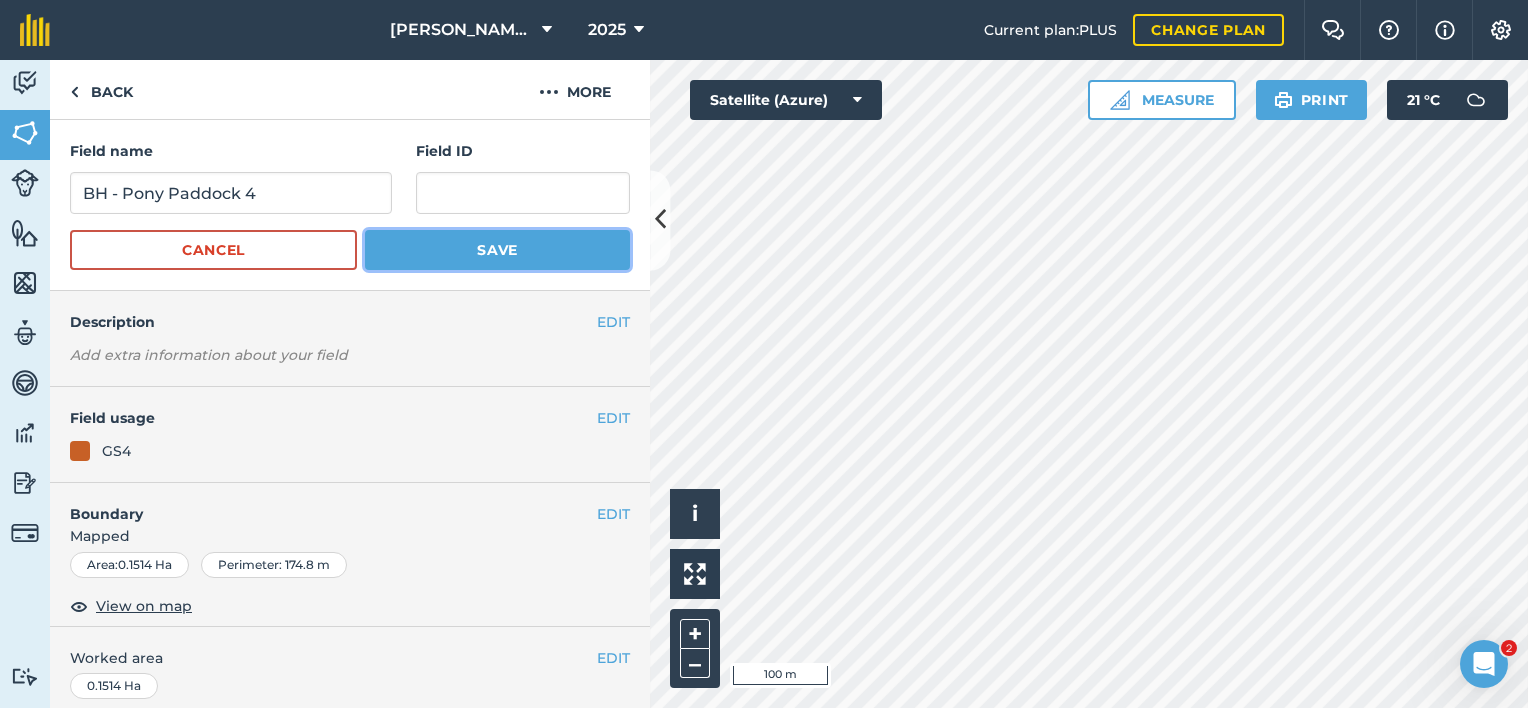 click on "Save" at bounding box center [497, 250] 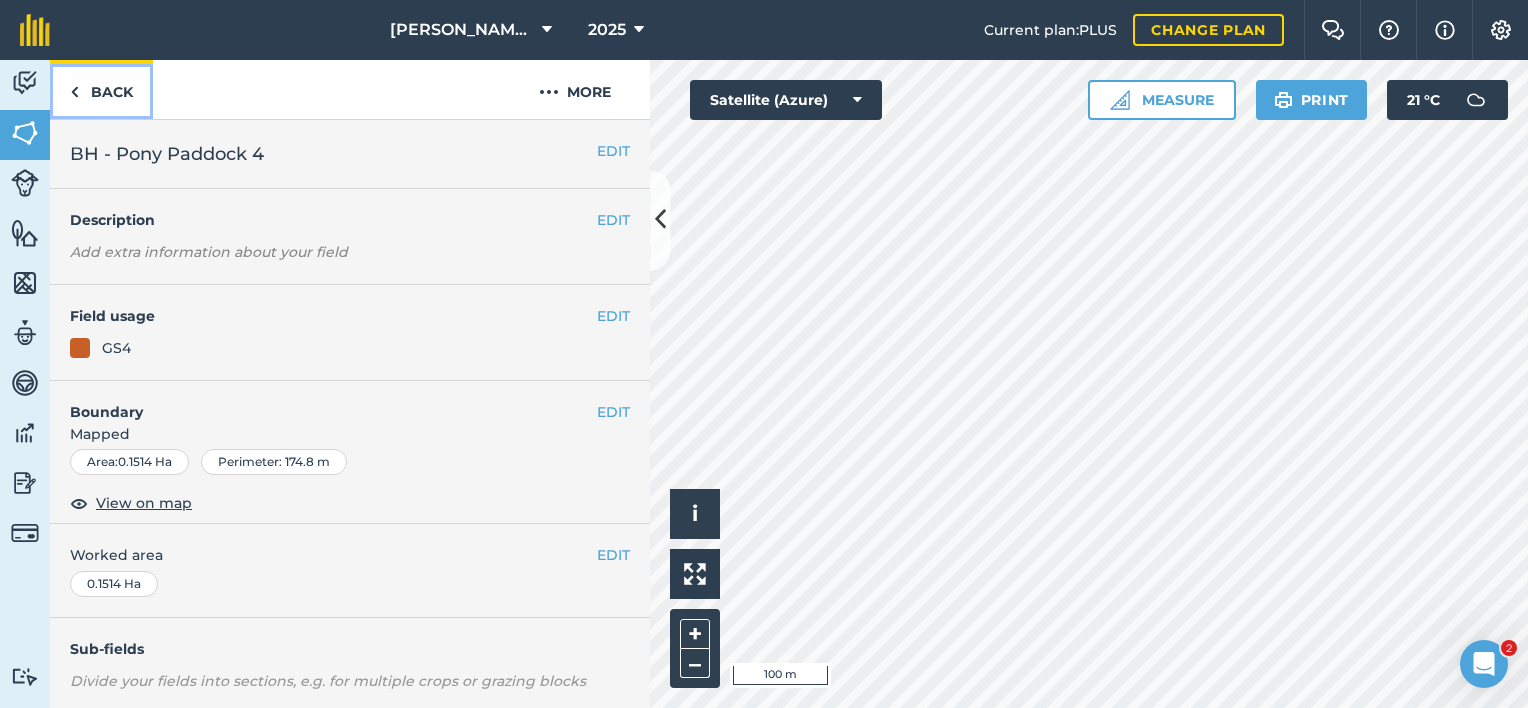 click on "Back" at bounding box center (101, 89) 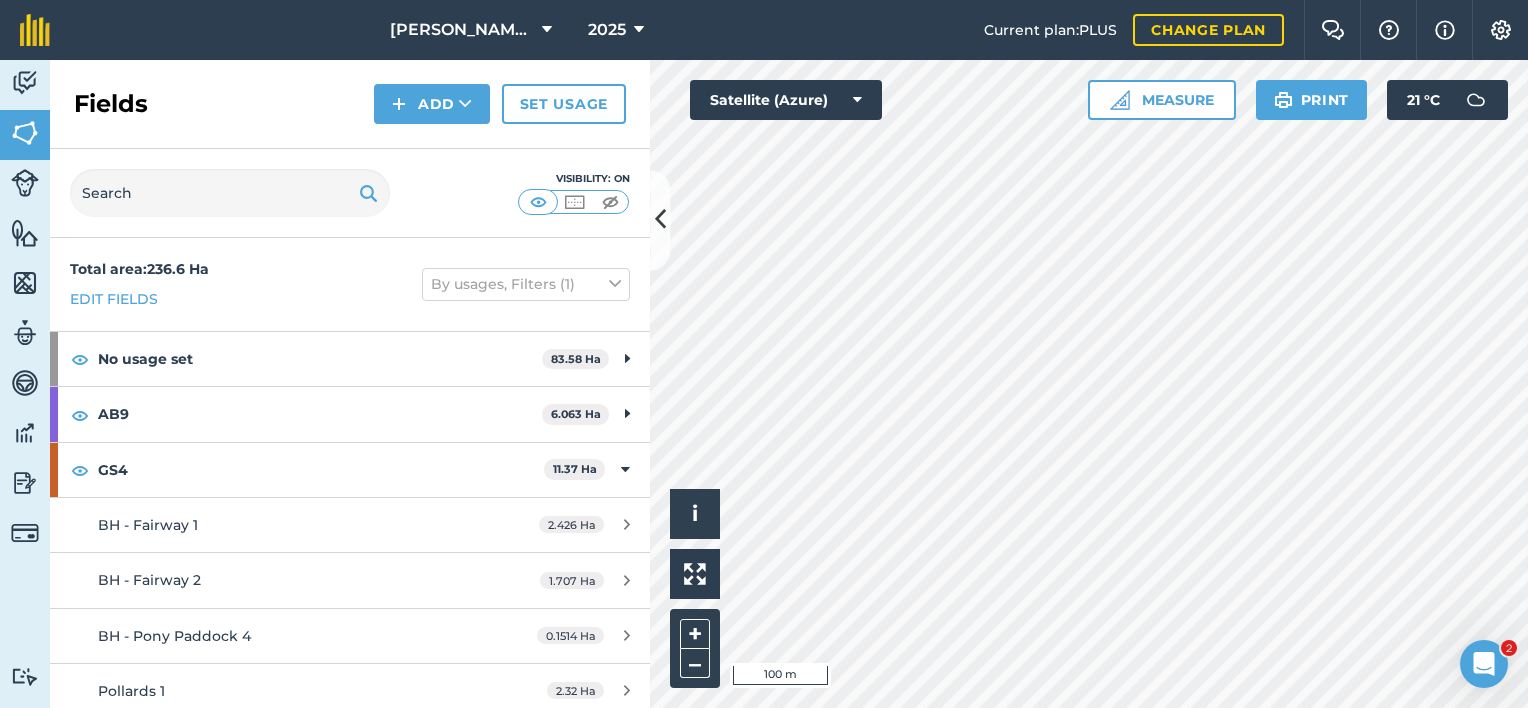scroll, scrollTop: 100, scrollLeft: 0, axis: vertical 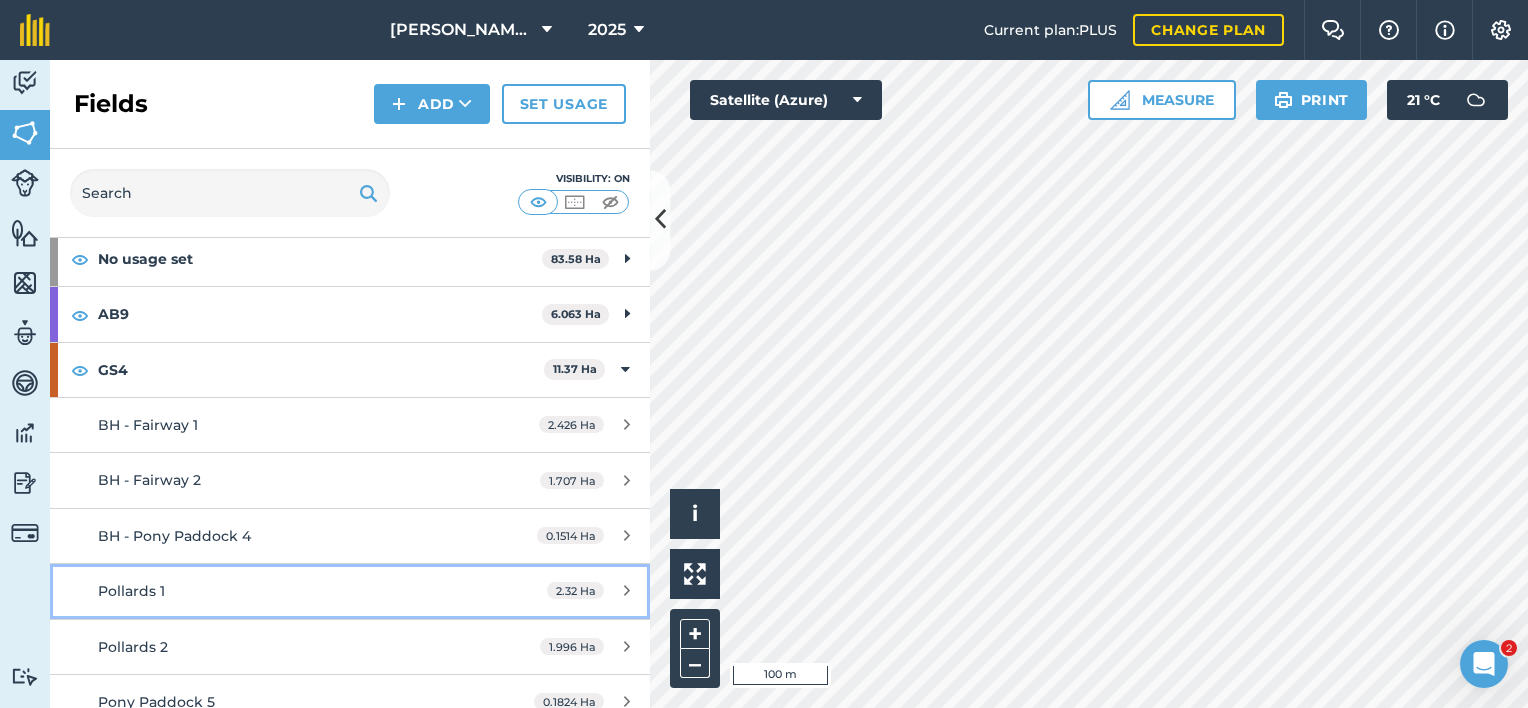 click on "Pollards 1" at bounding box center [286, 591] 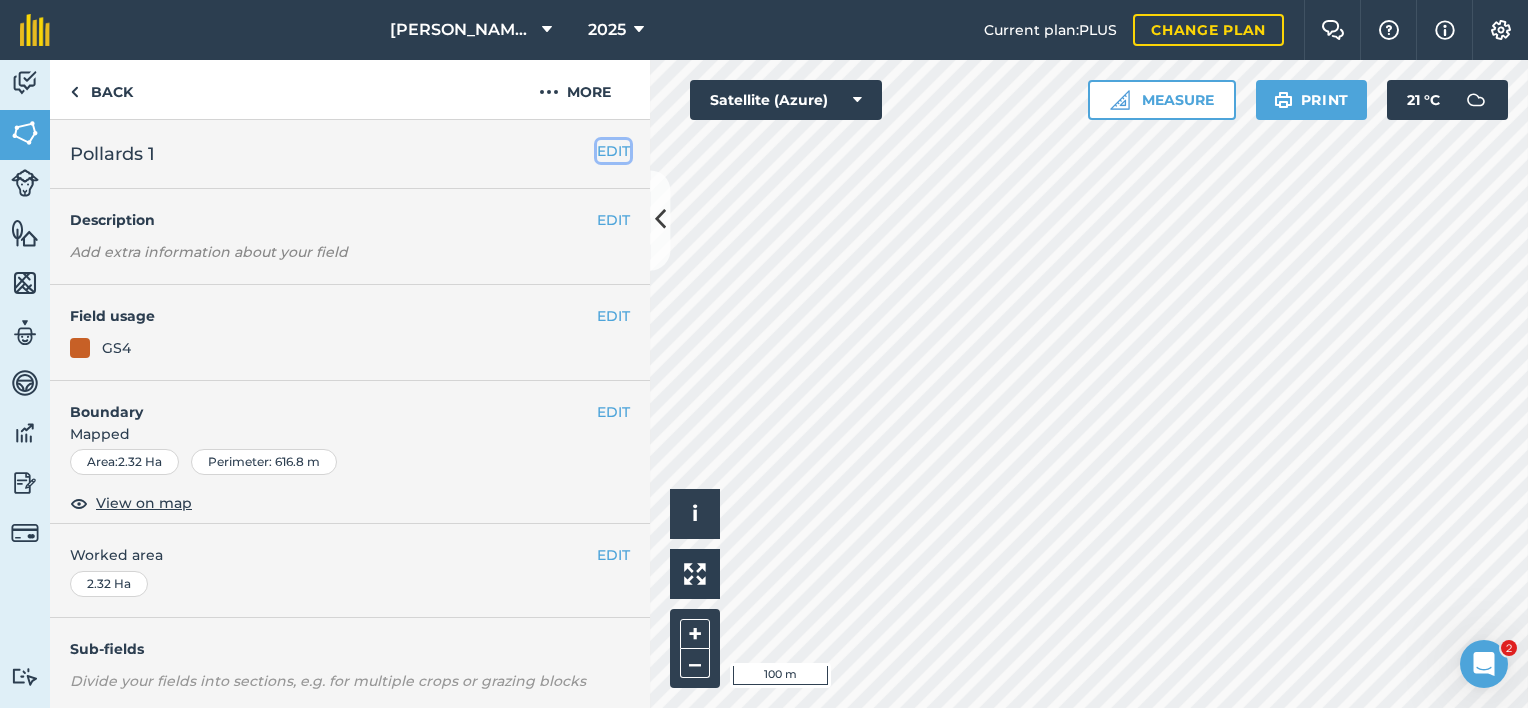 click on "EDIT" at bounding box center [613, 151] 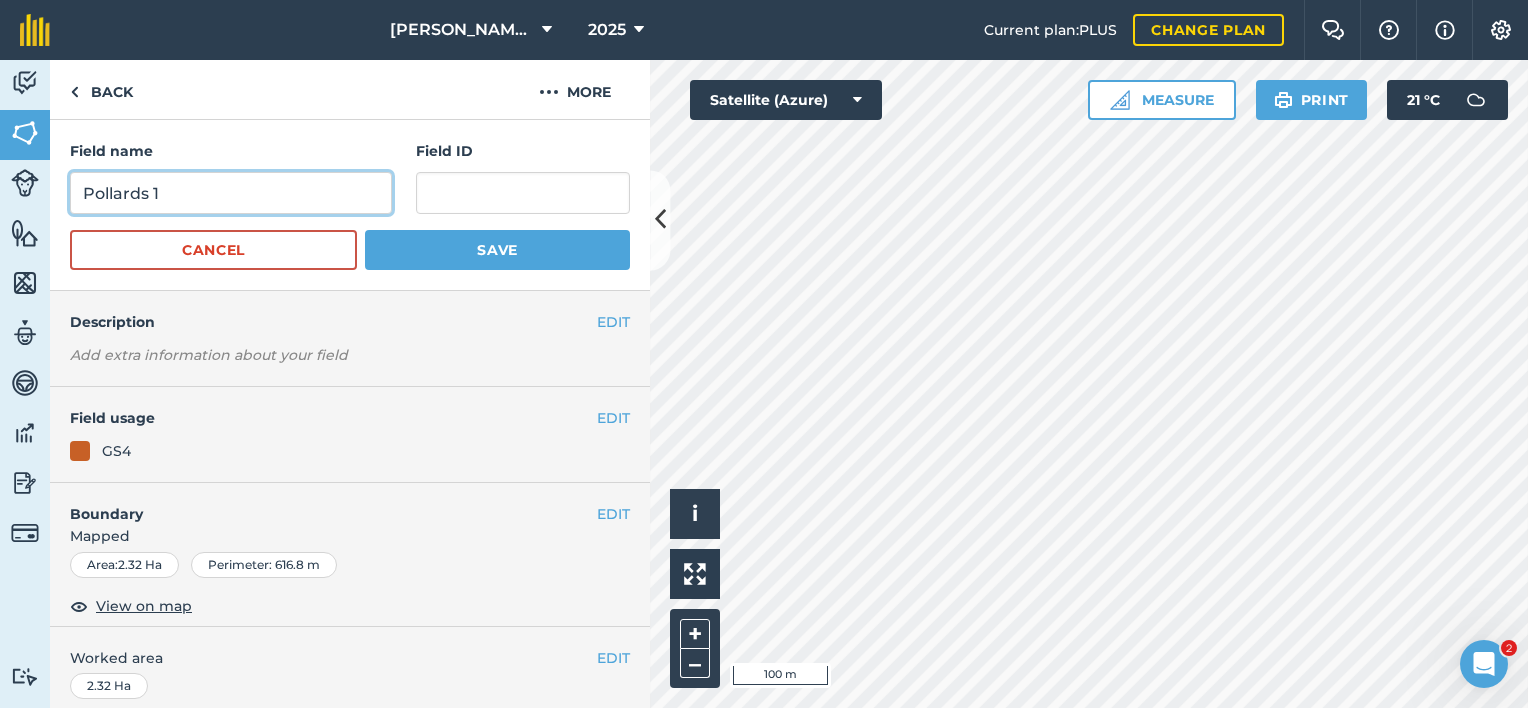 click on "Pollards 1" at bounding box center [231, 193] 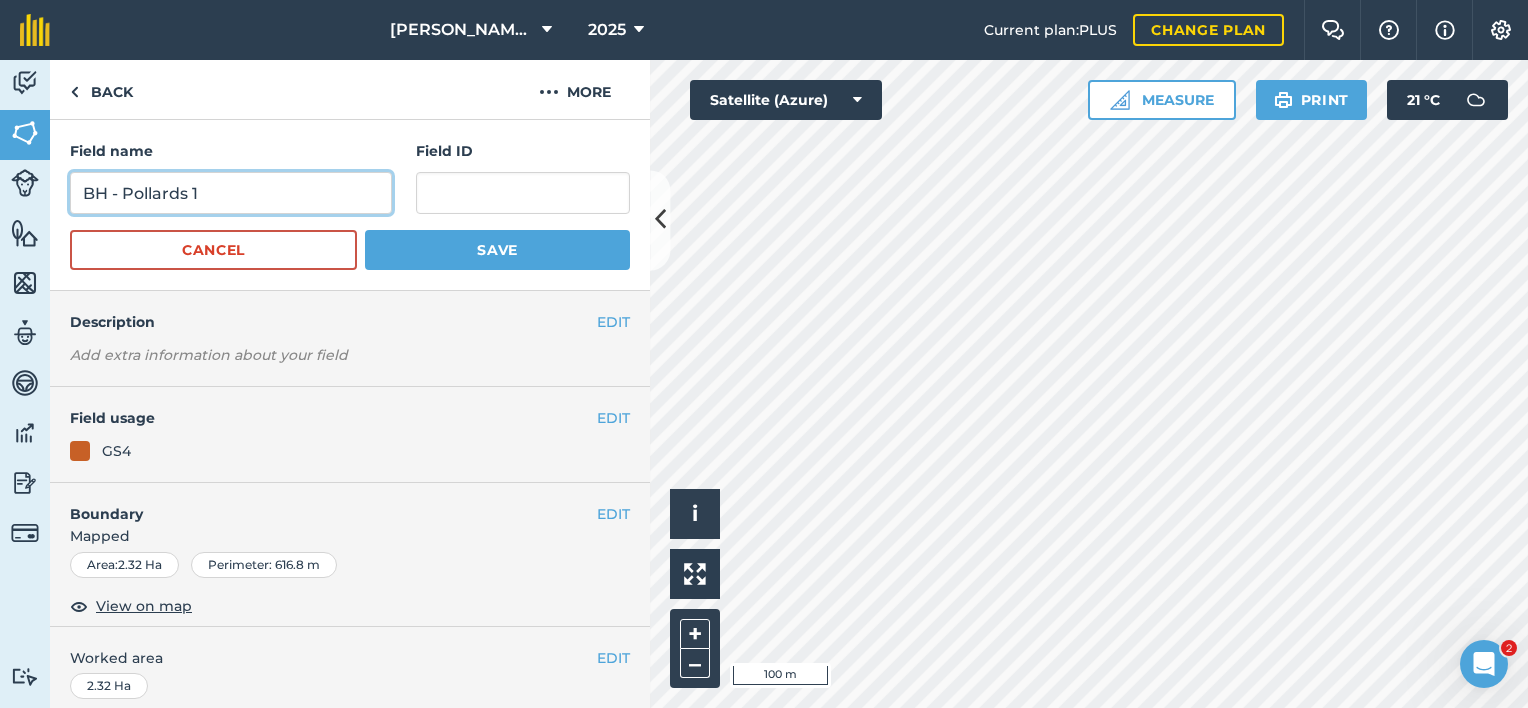 type on "BH - Pollards 1" 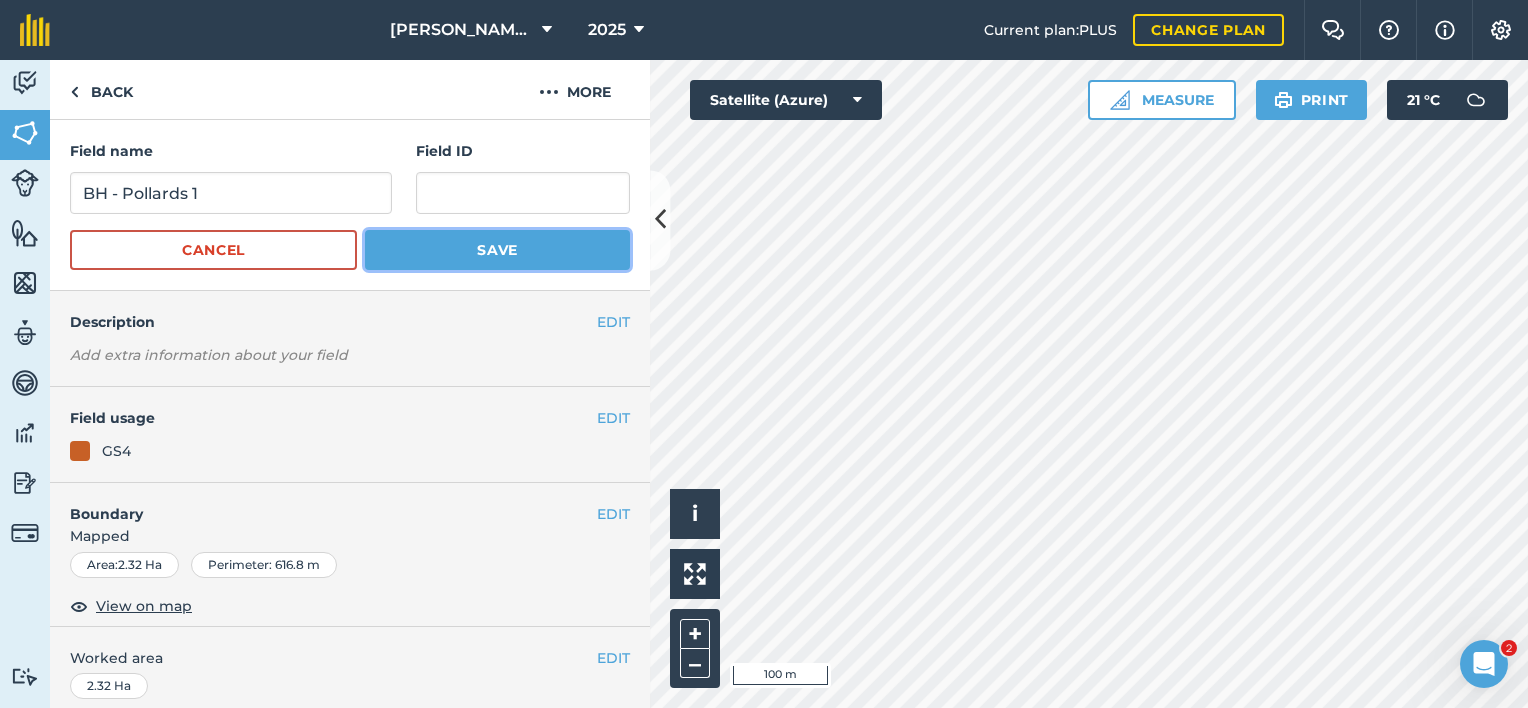 click on "Save" at bounding box center (497, 250) 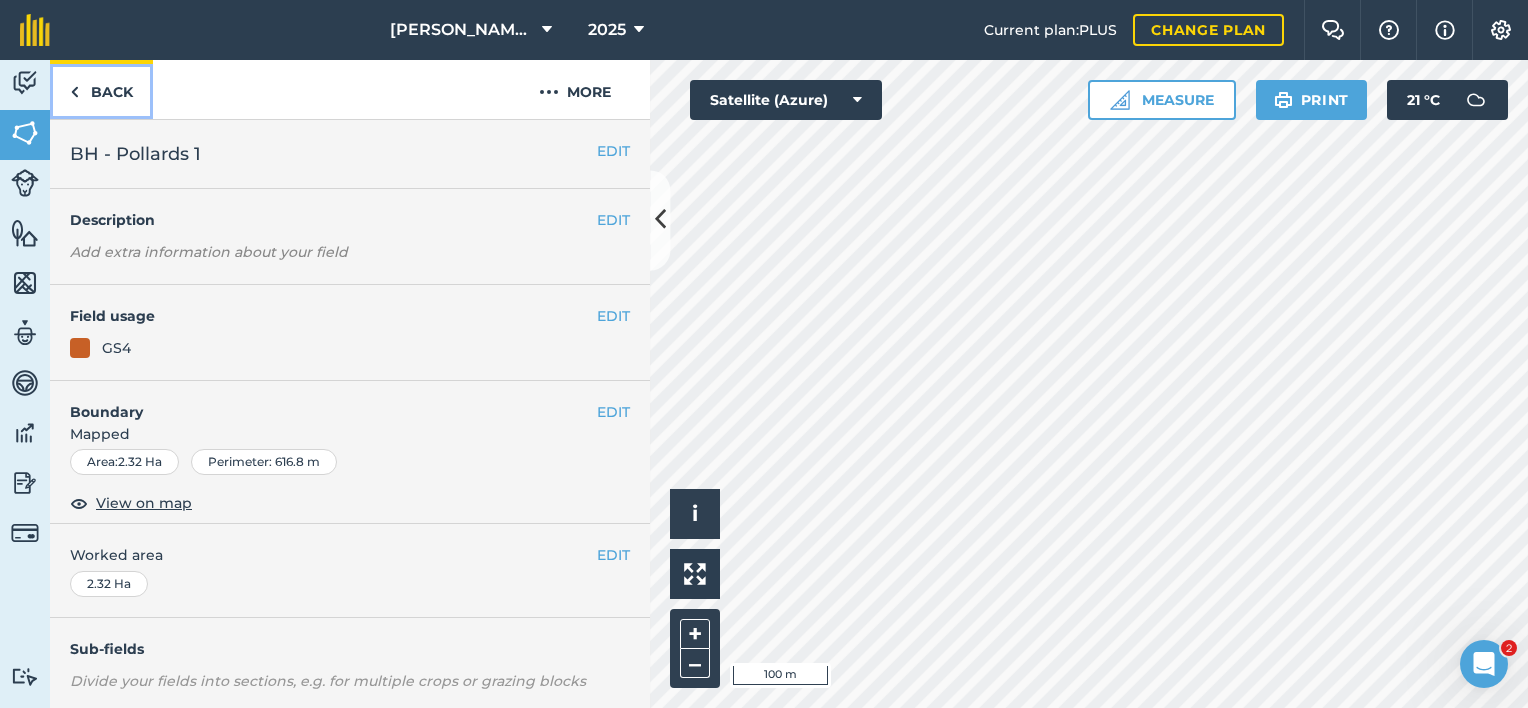 click on "Back" at bounding box center [101, 89] 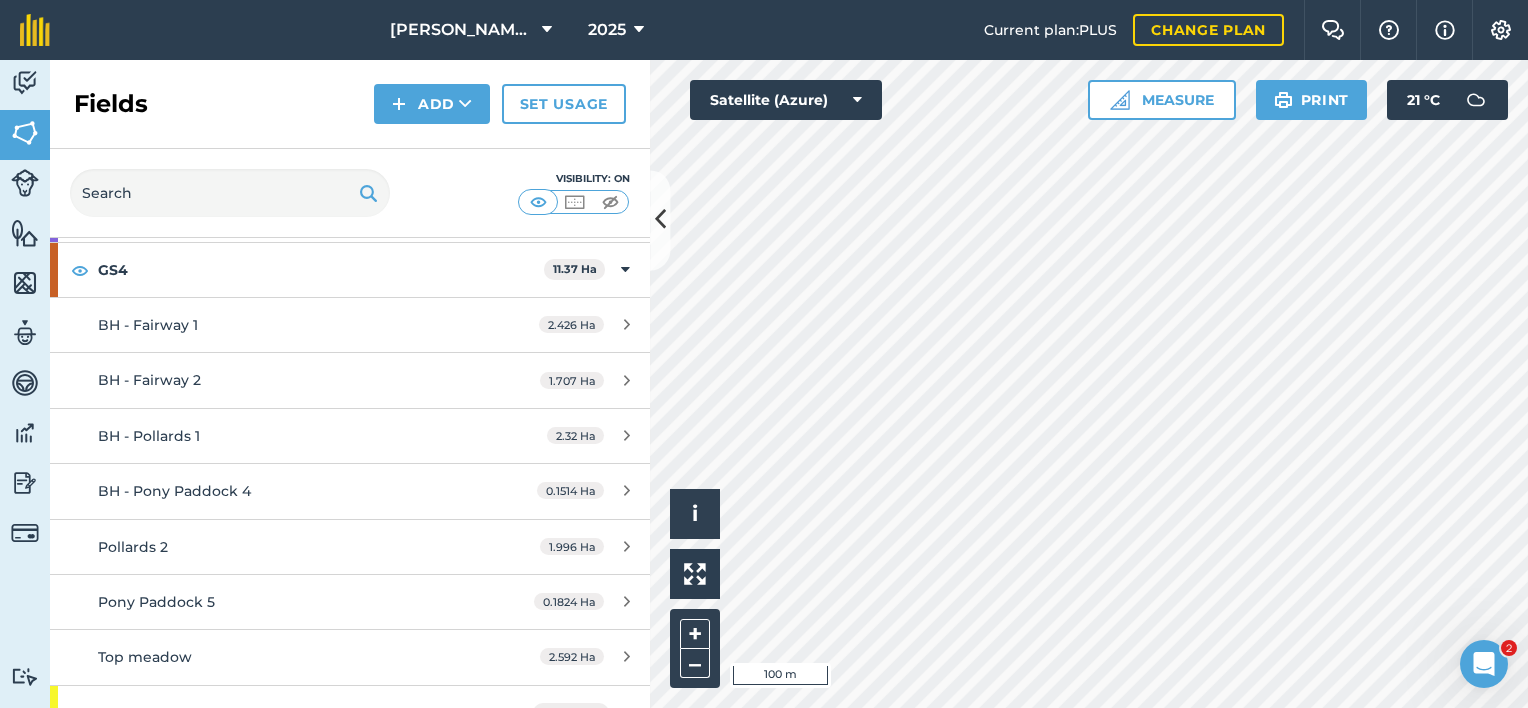 scroll, scrollTop: 300, scrollLeft: 0, axis: vertical 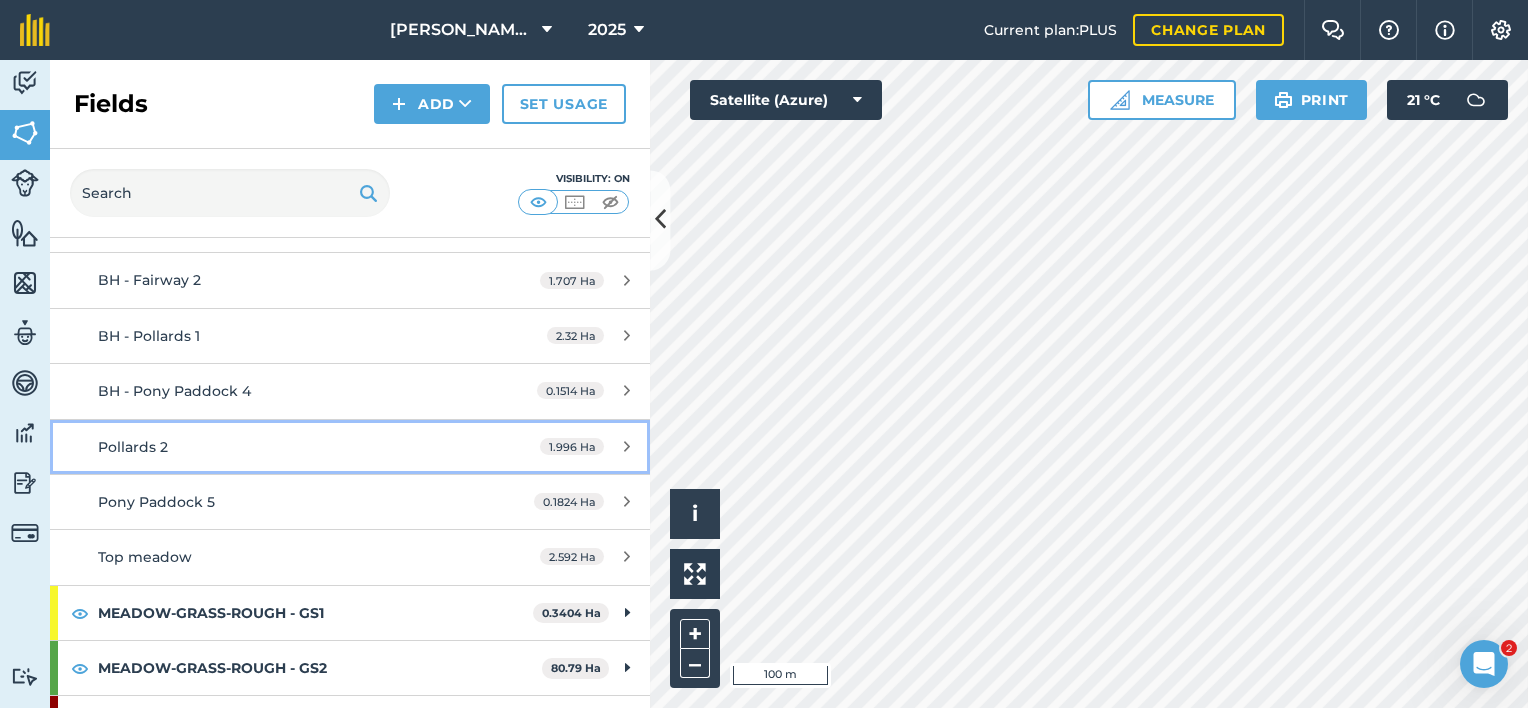 click on "Pollards 2" at bounding box center [286, 447] 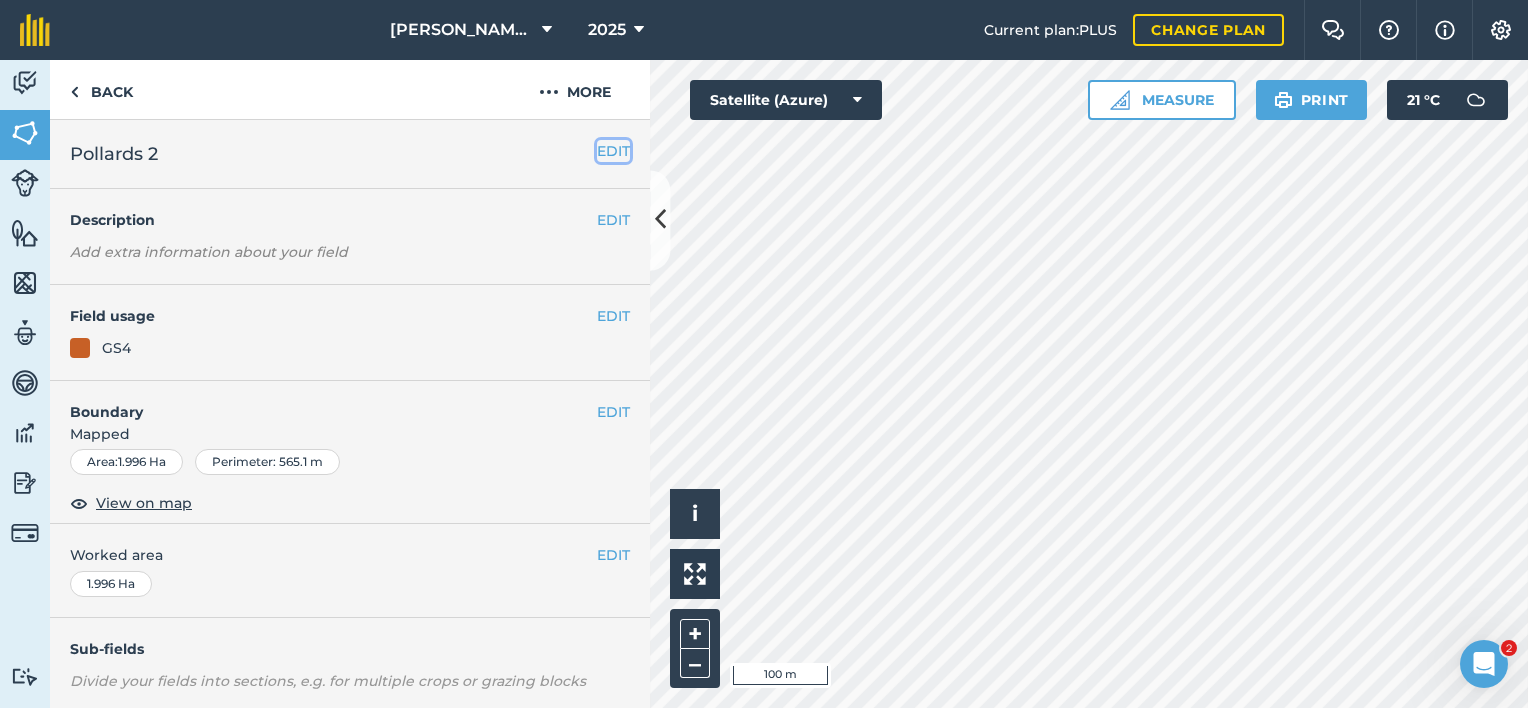 click on "EDIT" at bounding box center (613, 151) 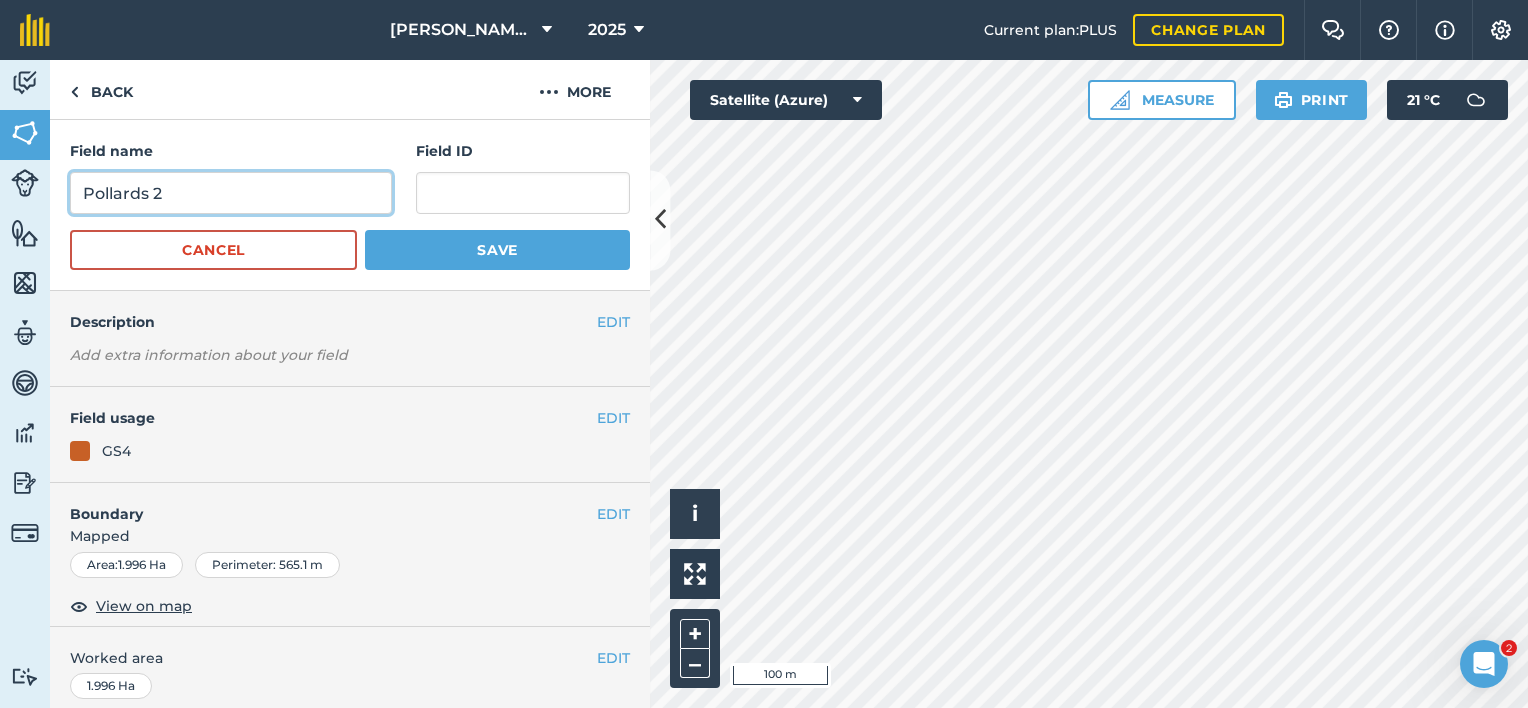 click on "Pollards 2" at bounding box center (231, 193) 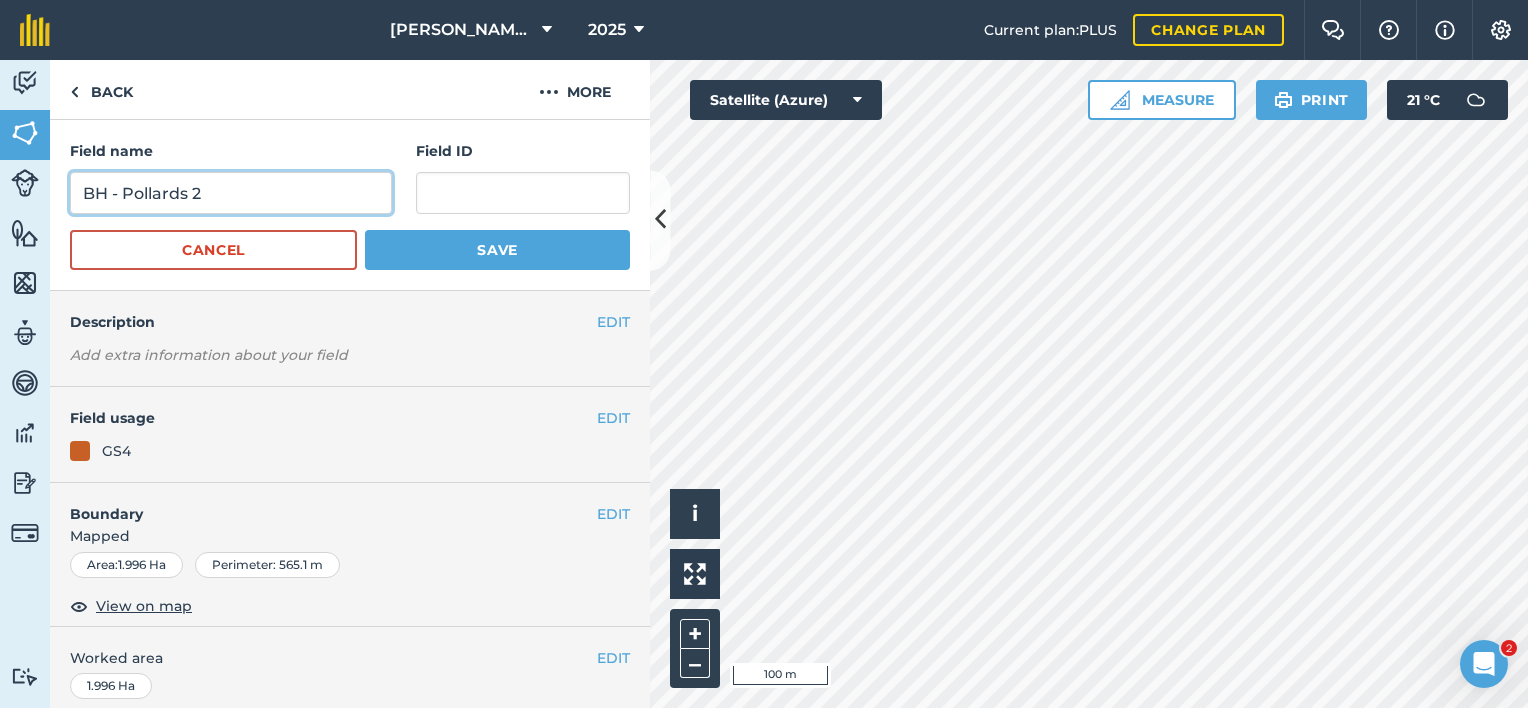 type on "BH - Pollards 2" 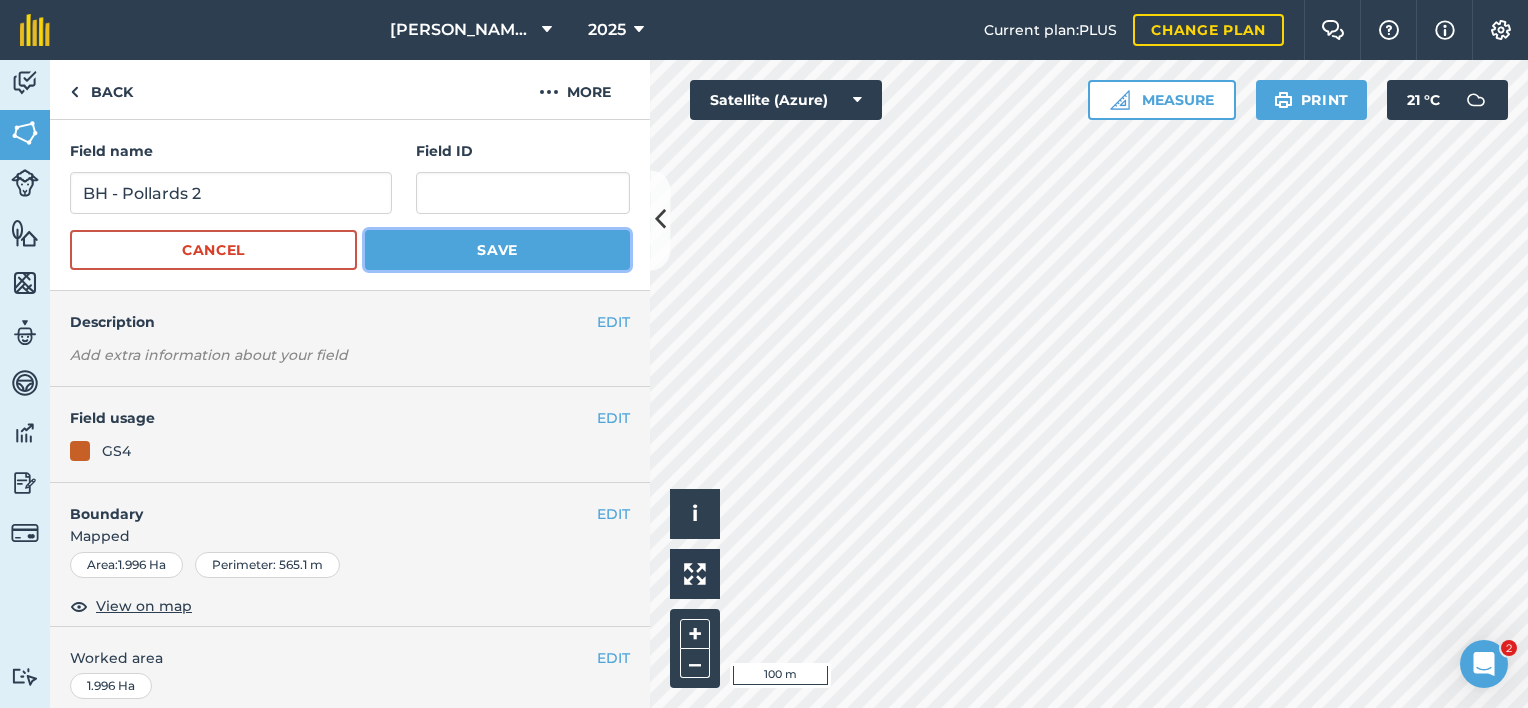click on "Save" at bounding box center (497, 250) 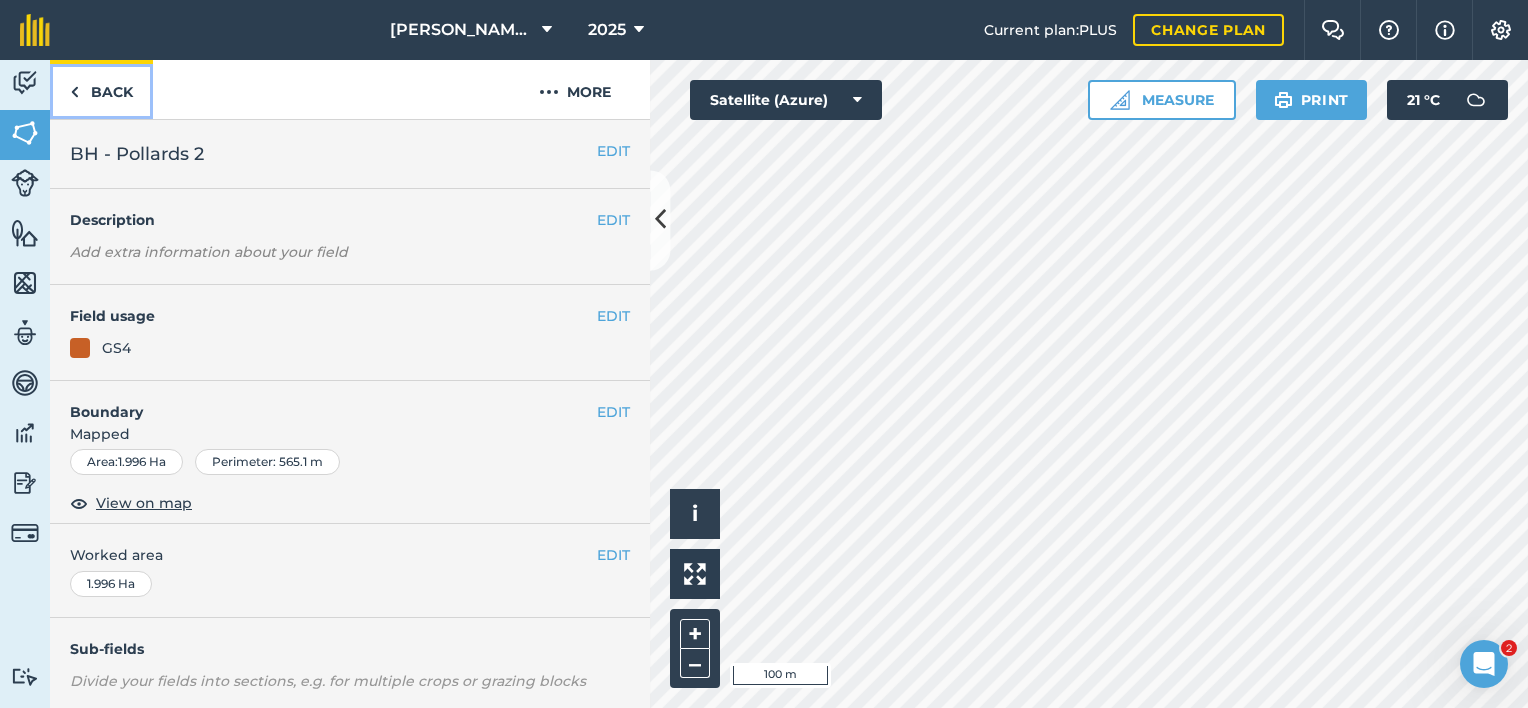 click at bounding box center (74, 92) 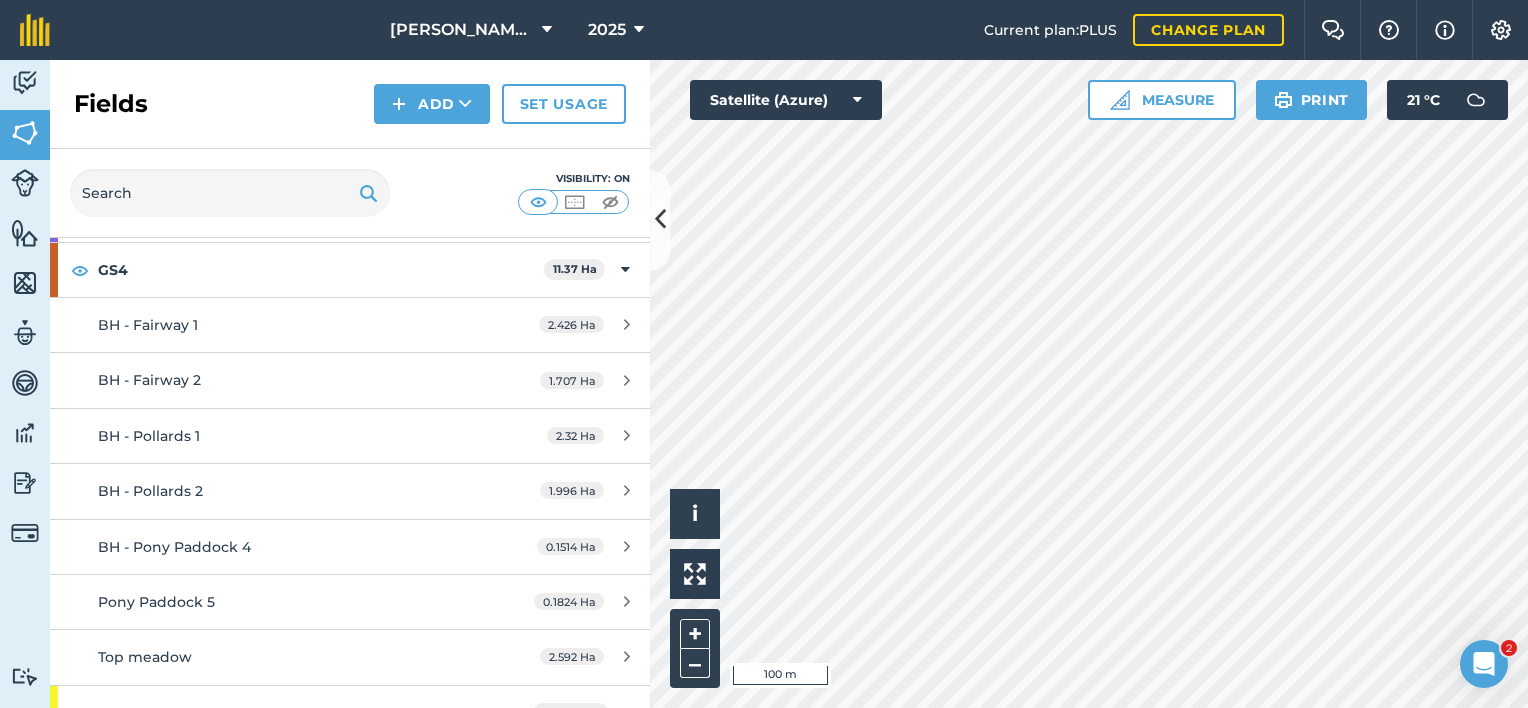 scroll, scrollTop: 400, scrollLeft: 0, axis: vertical 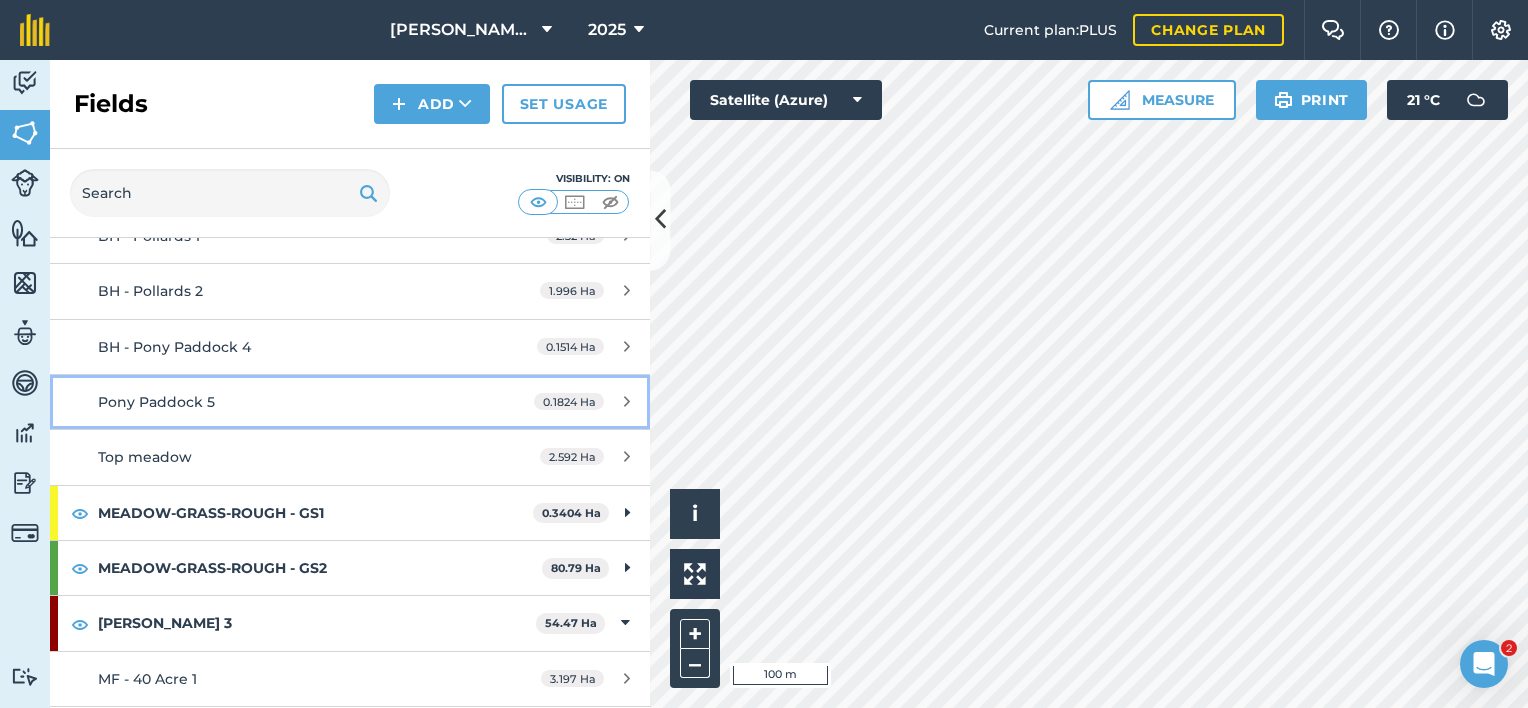 click on "Pony Paddock 5" at bounding box center (286, 402) 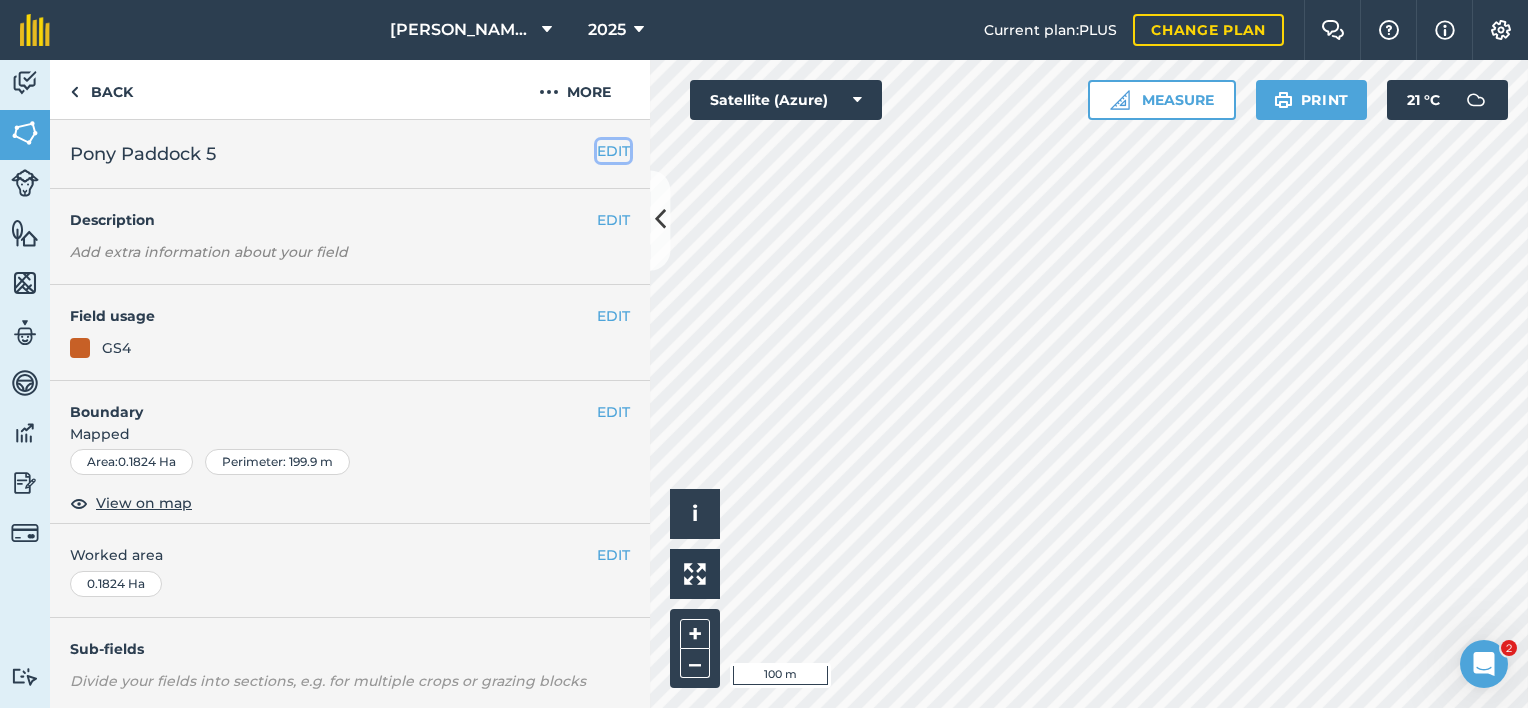 click on "EDIT" at bounding box center [613, 151] 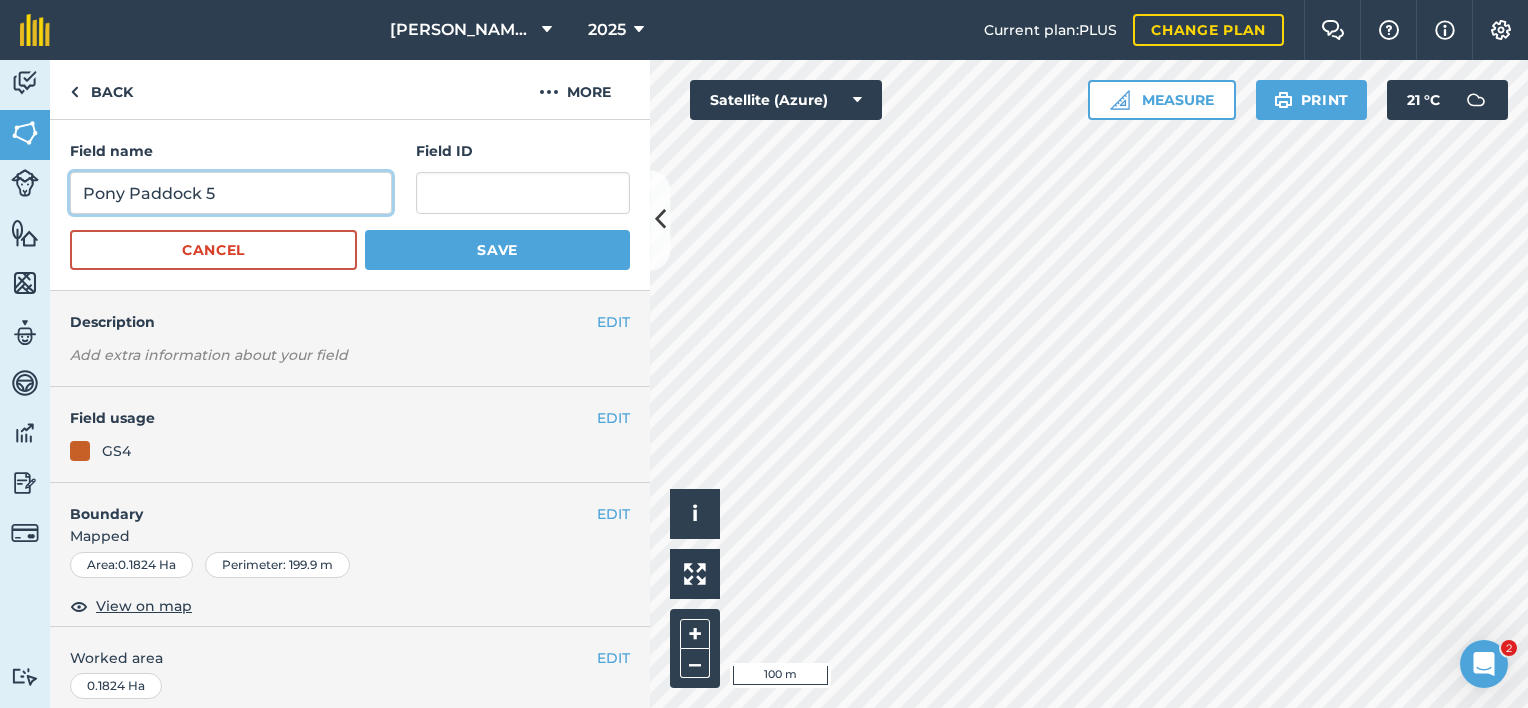 click on "Pony Paddock 5" at bounding box center (231, 193) 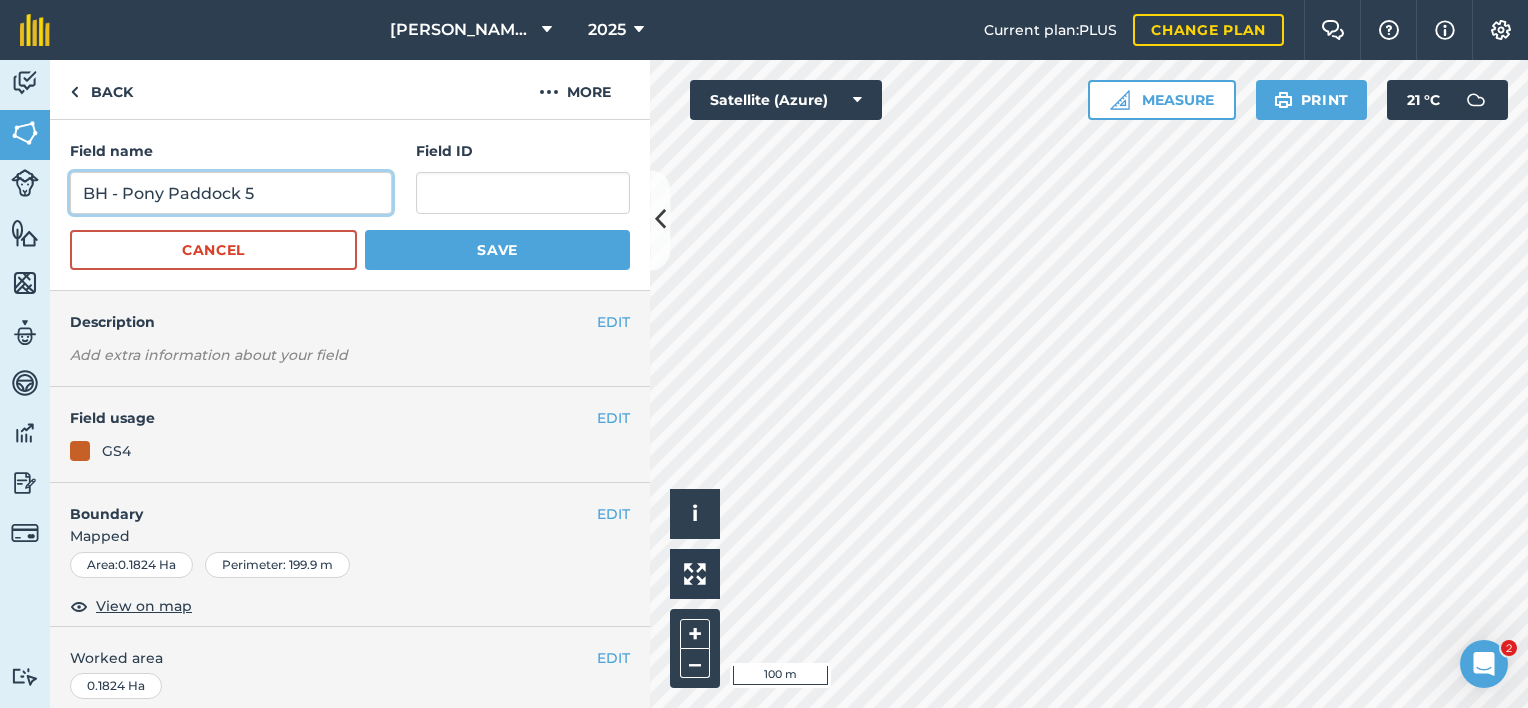 type on "BH - Pony Paddock 5" 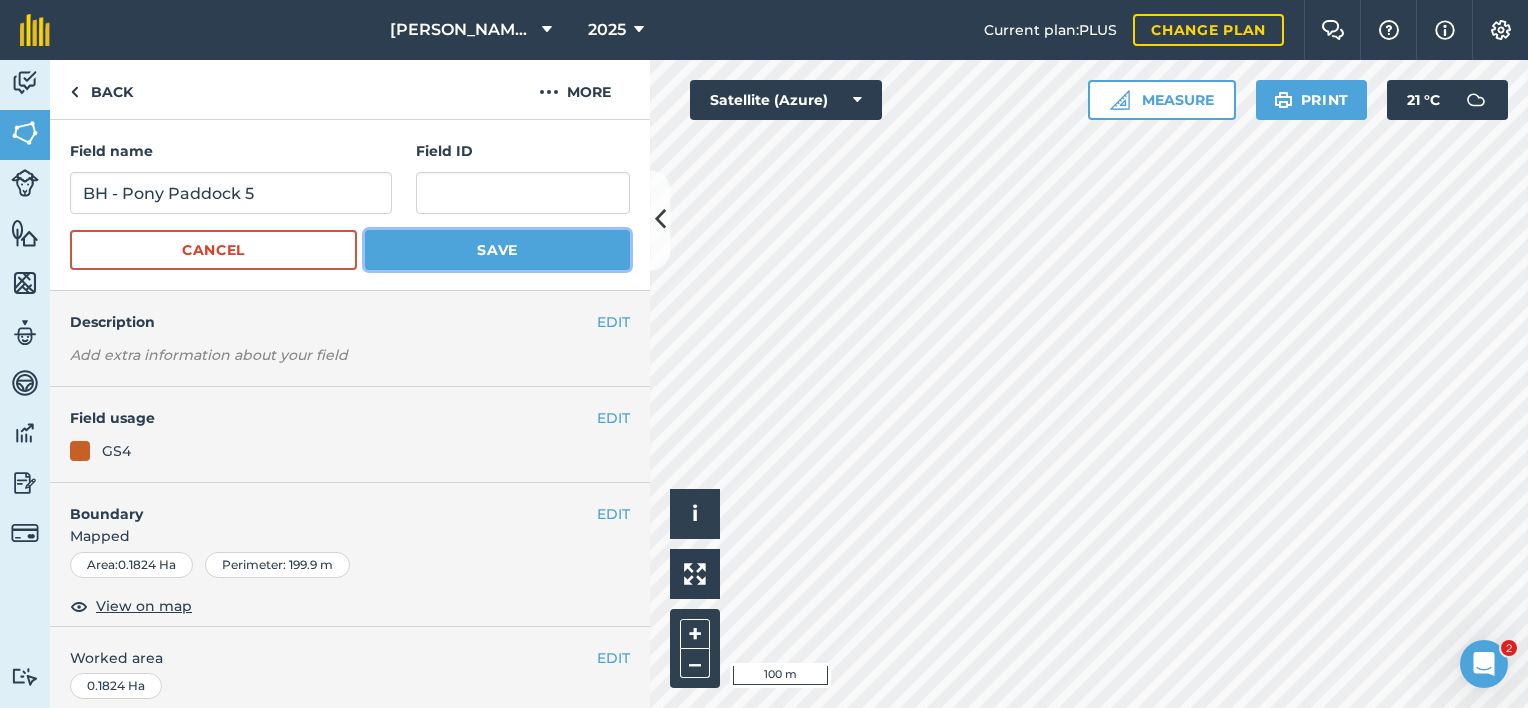 click on "Save" at bounding box center (497, 250) 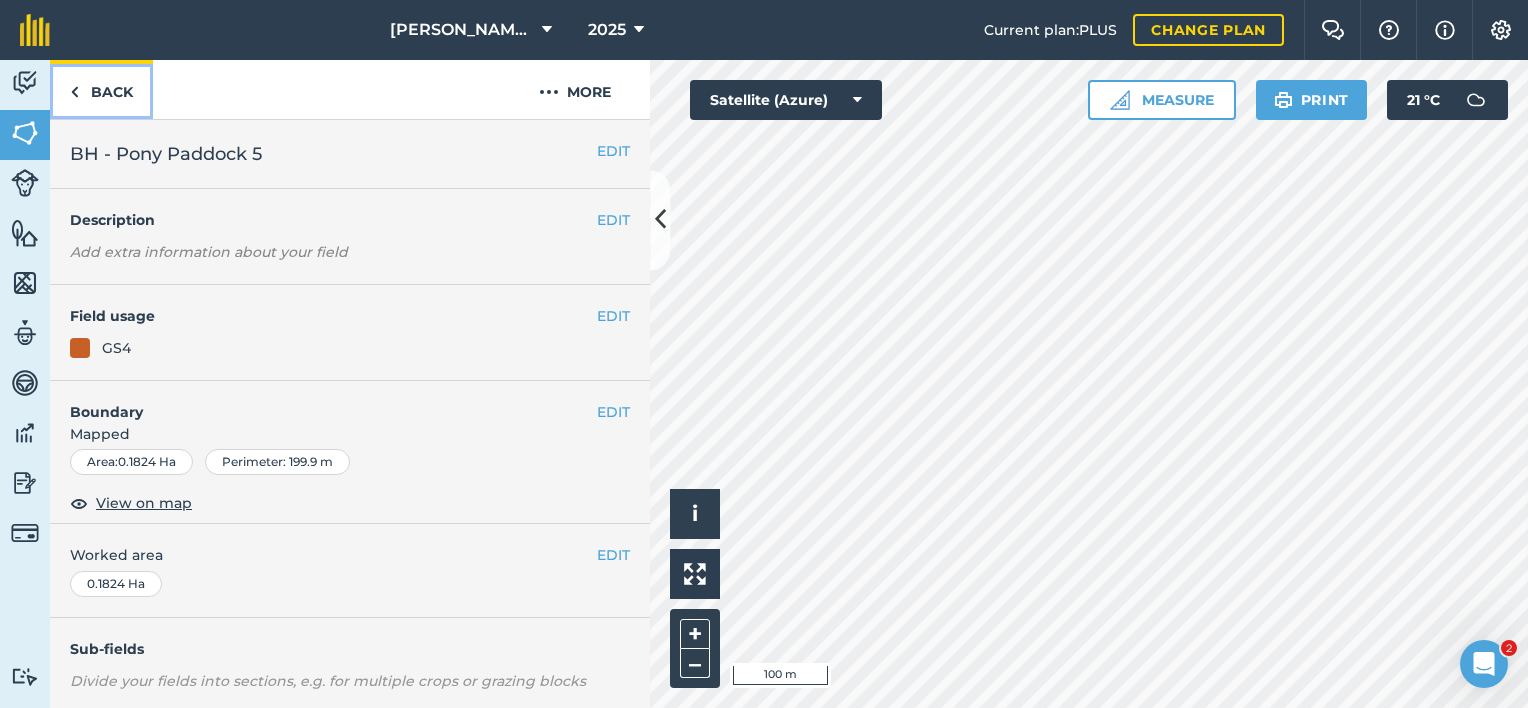 click on "Back" at bounding box center (101, 89) 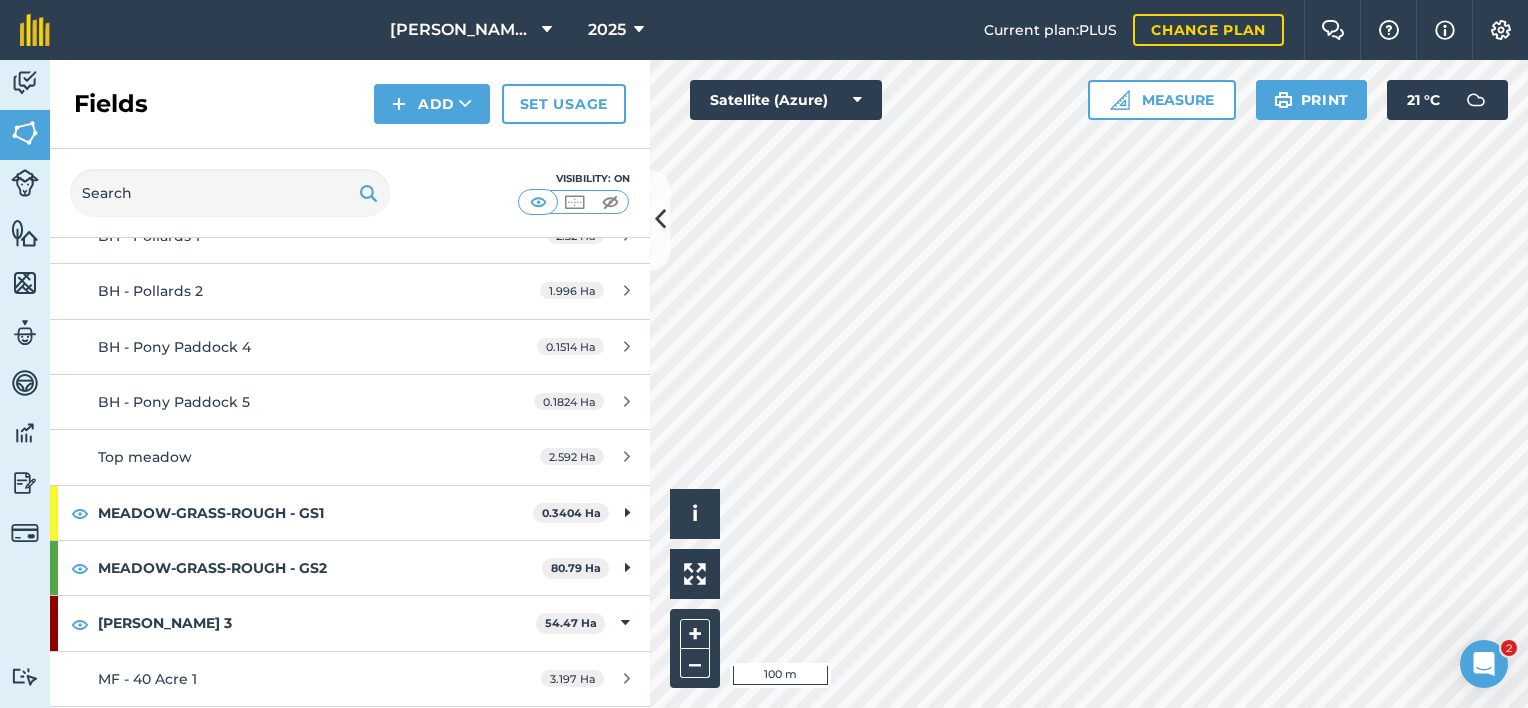 scroll, scrollTop: 500, scrollLeft: 0, axis: vertical 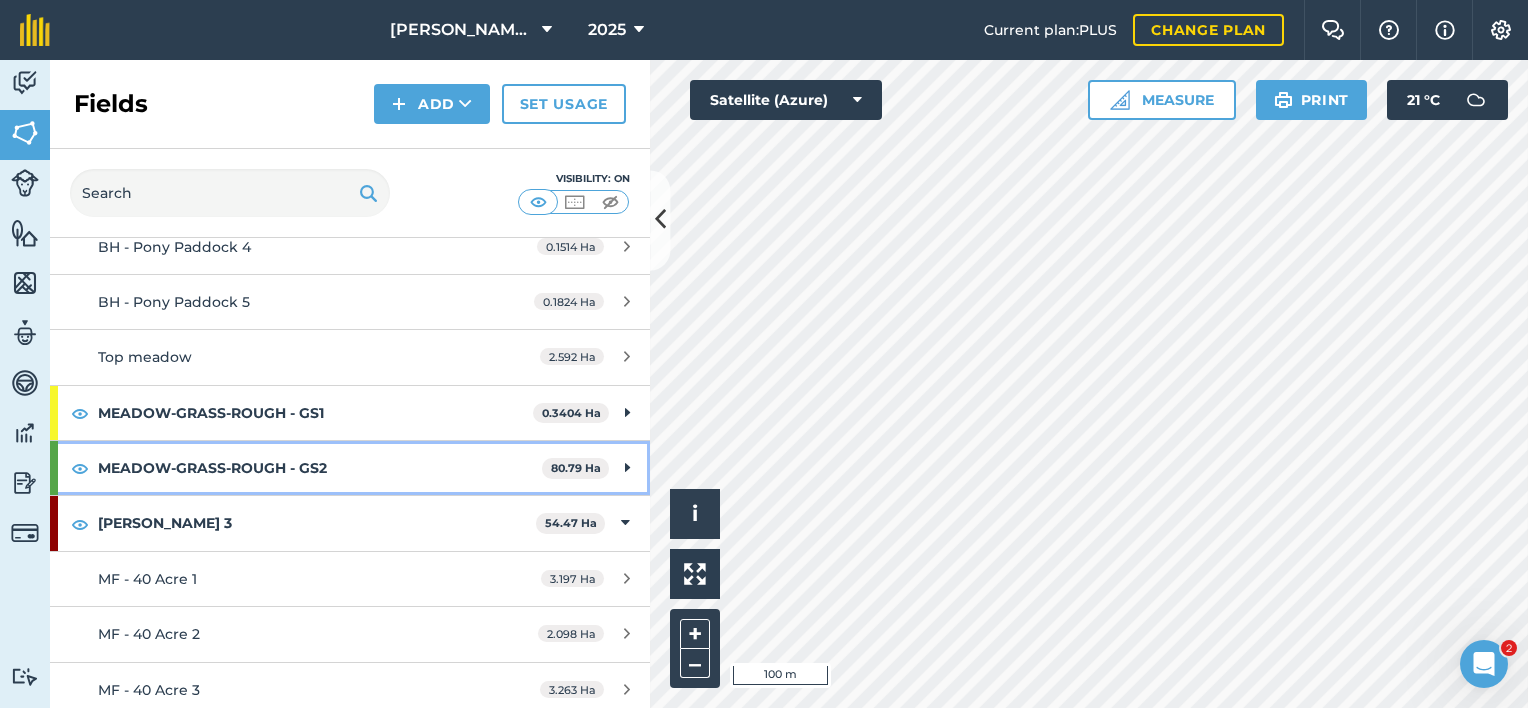 click on "MEADOW-GRASS-ROUGH - GS2" at bounding box center (320, 468) 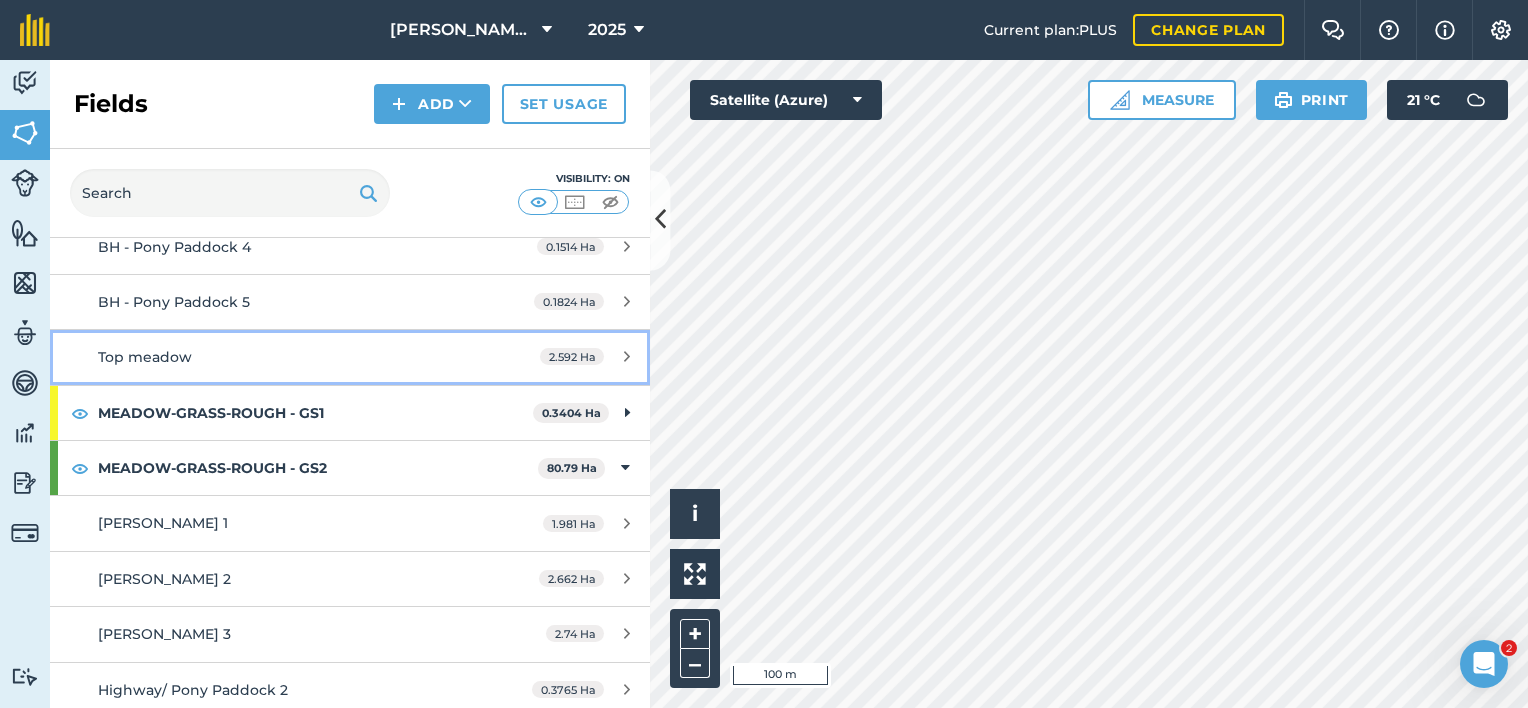 click on "Top meadow" at bounding box center (286, 357) 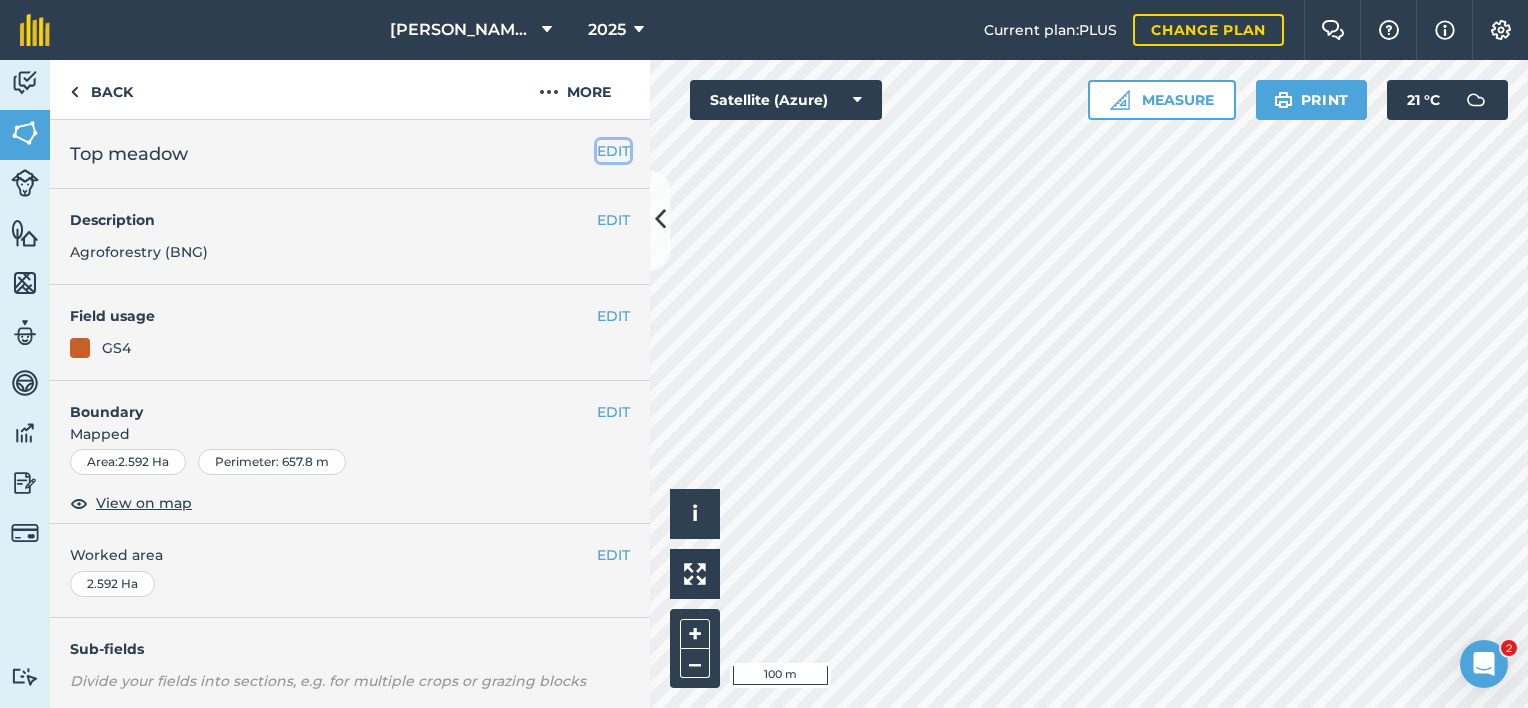 click on "EDIT" at bounding box center [613, 151] 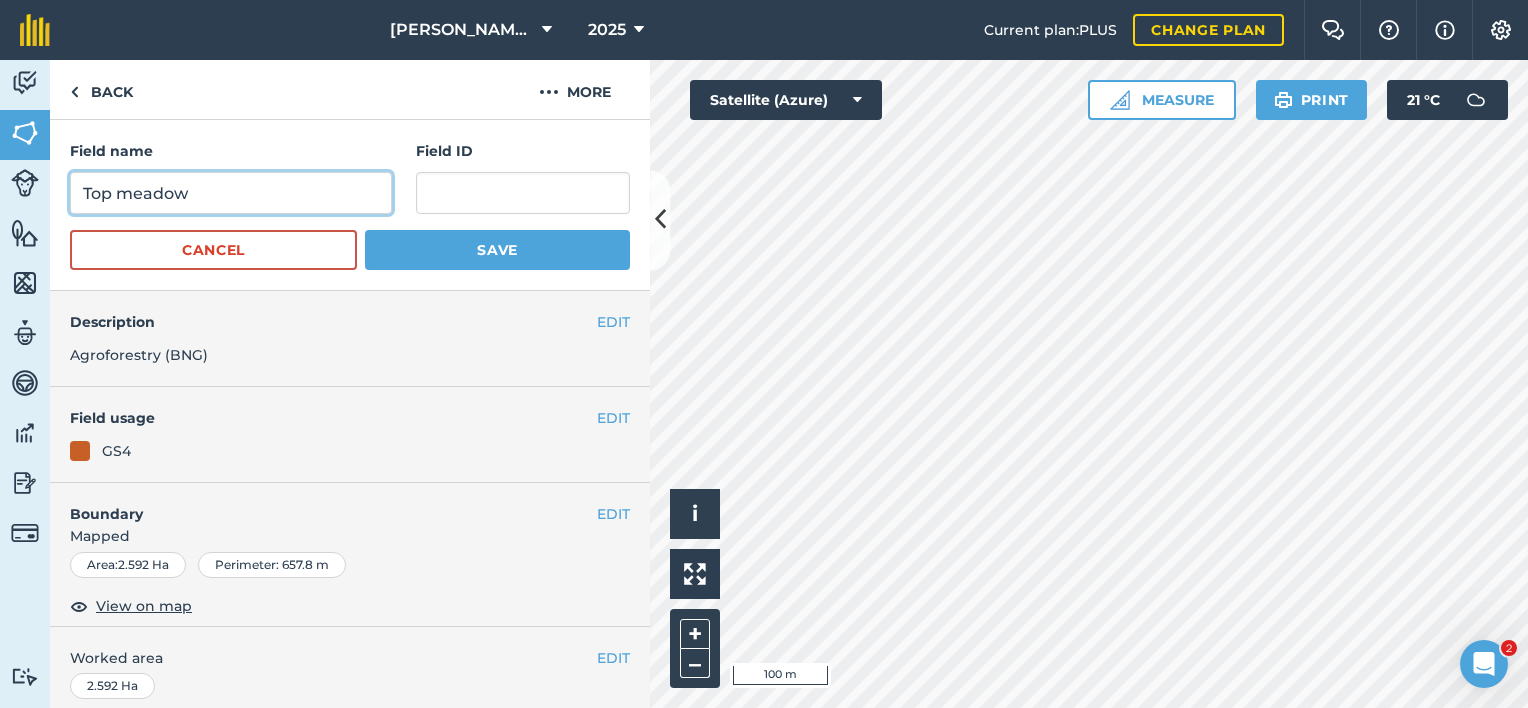click on "Top meadow" at bounding box center (231, 193) 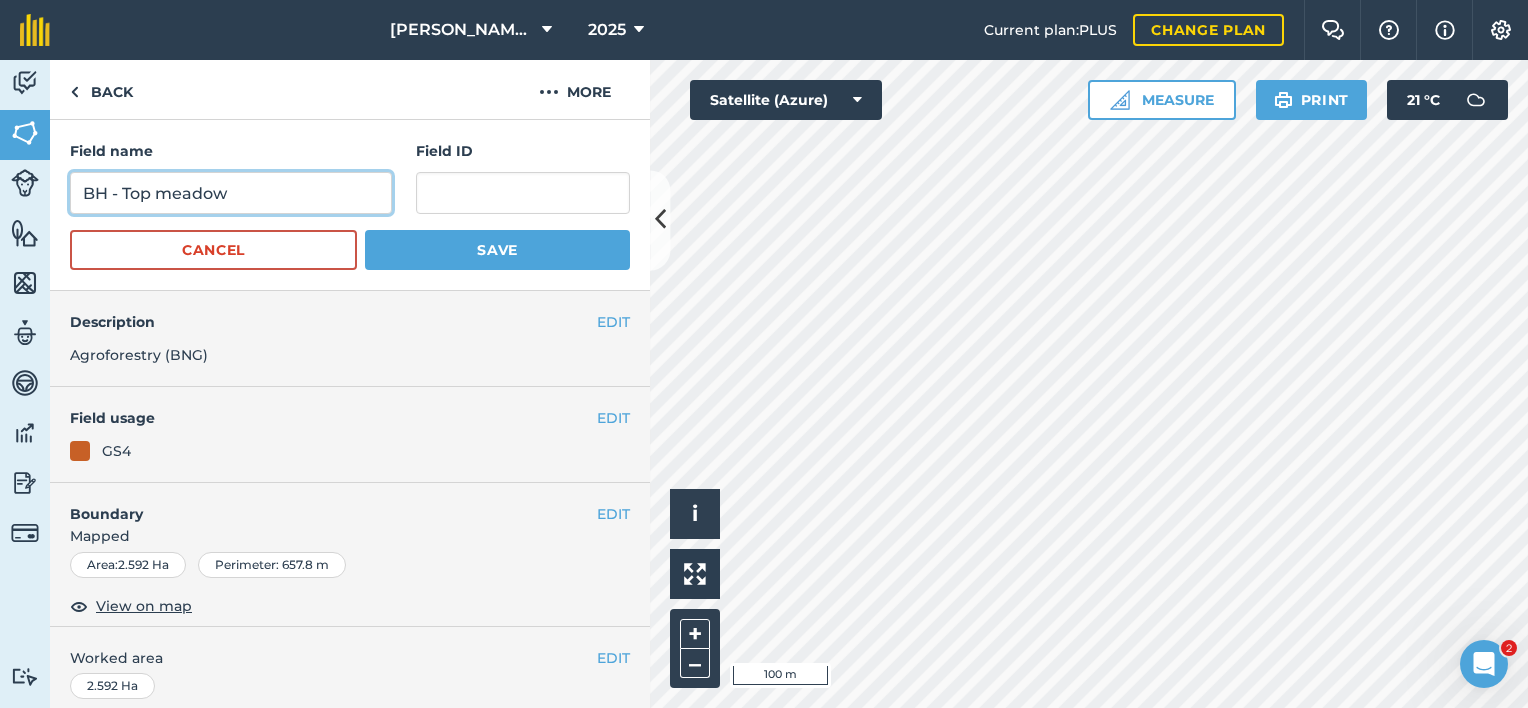 type on "BH - Top meadow" 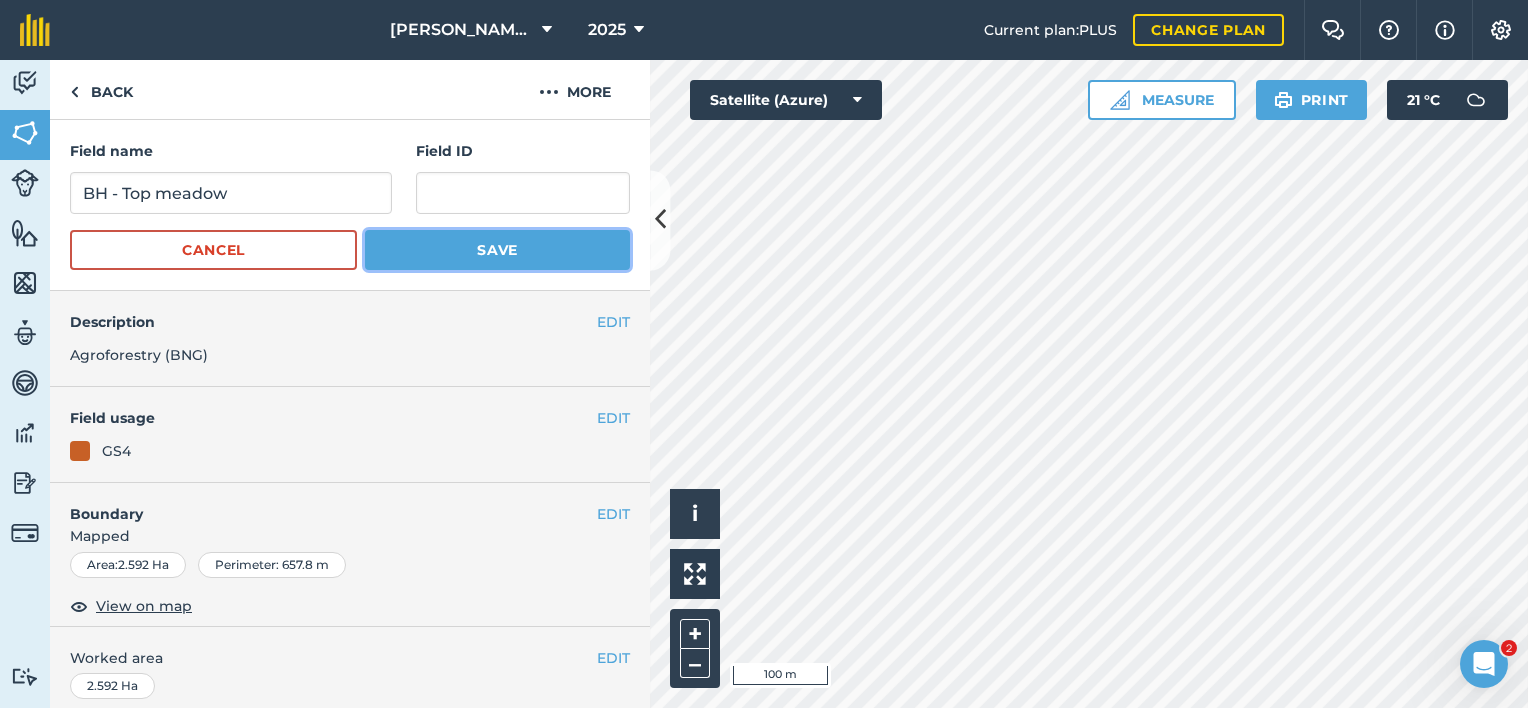 click on "Save" at bounding box center (497, 250) 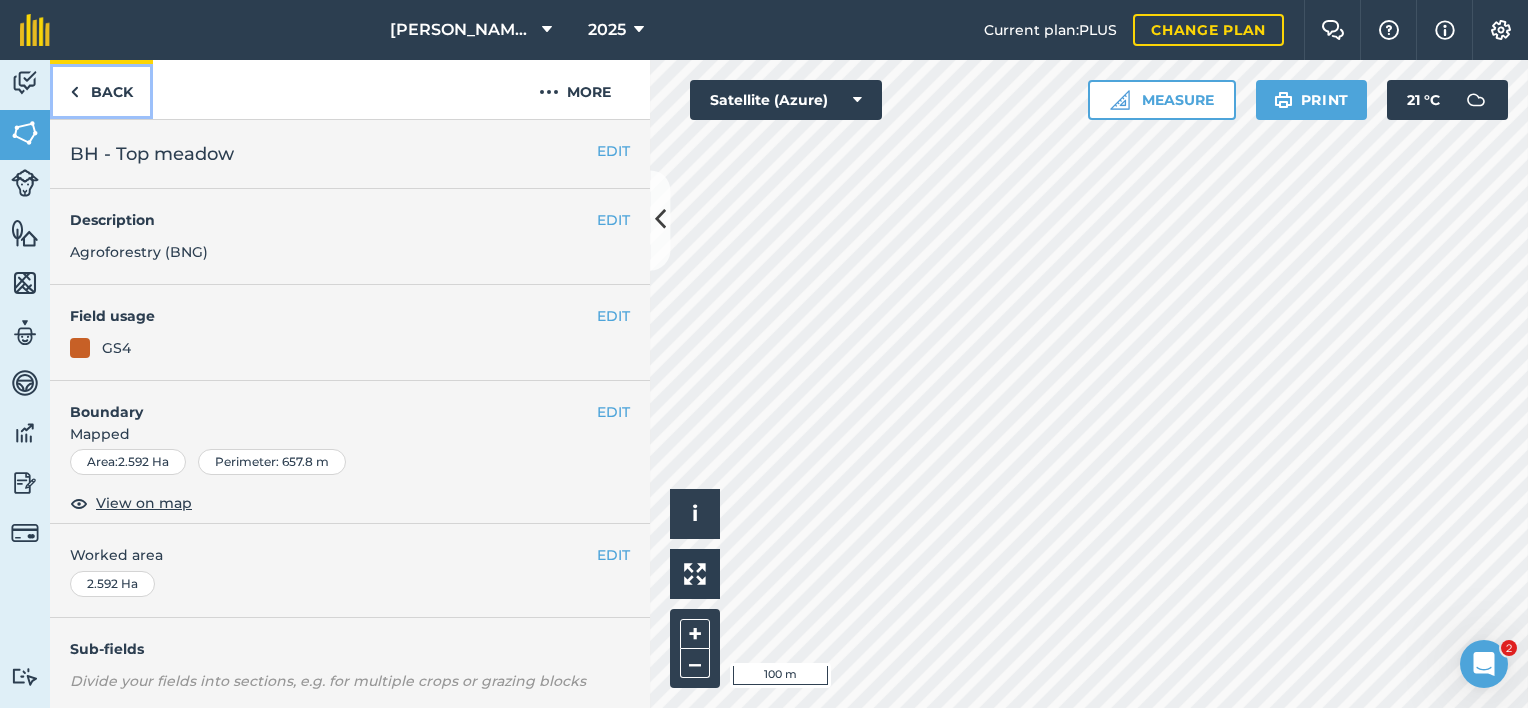 click on "Back" at bounding box center (101, 89) 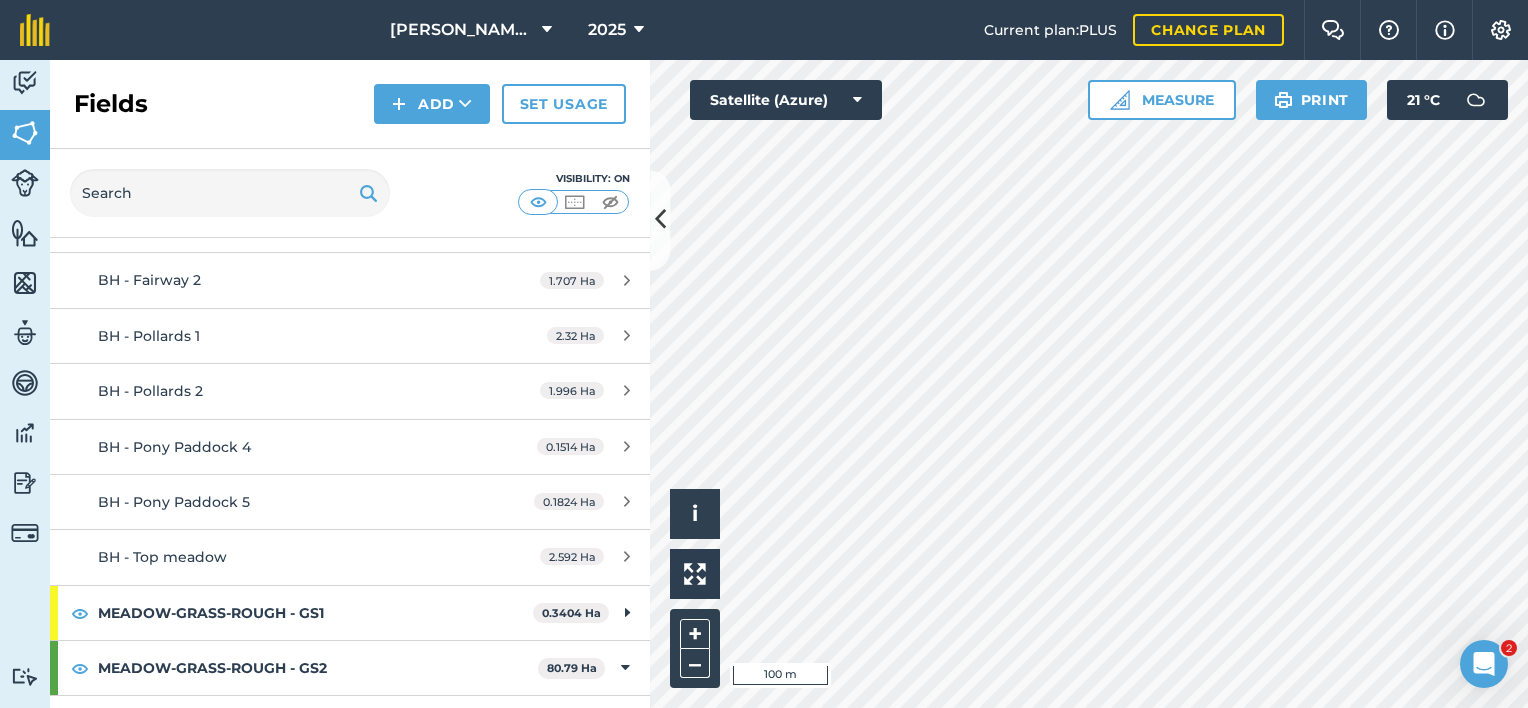 scroll, scrollTop: 600, scrollLeft: 0, axis: vertical 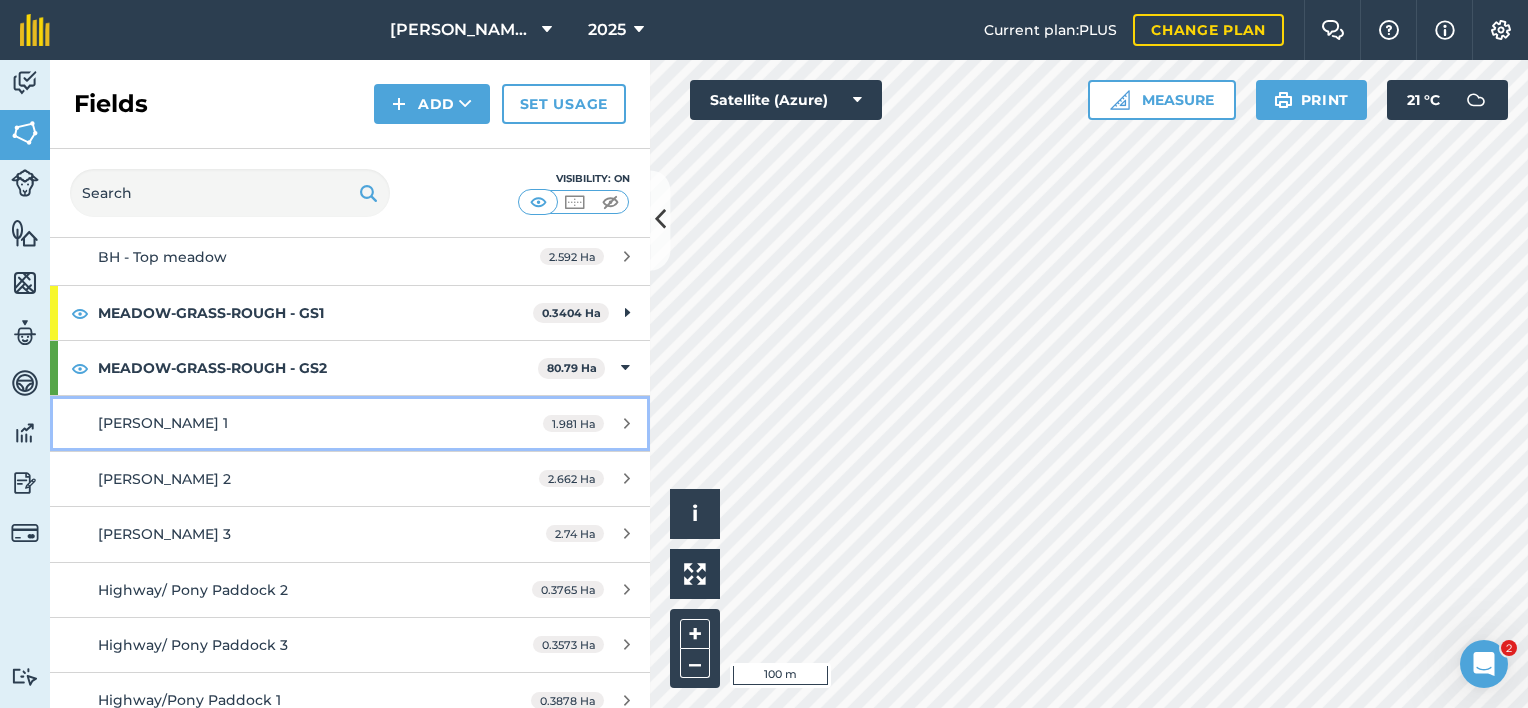 click on "Bailey 1 1.981   Ha" at bounding box center (350, 423) 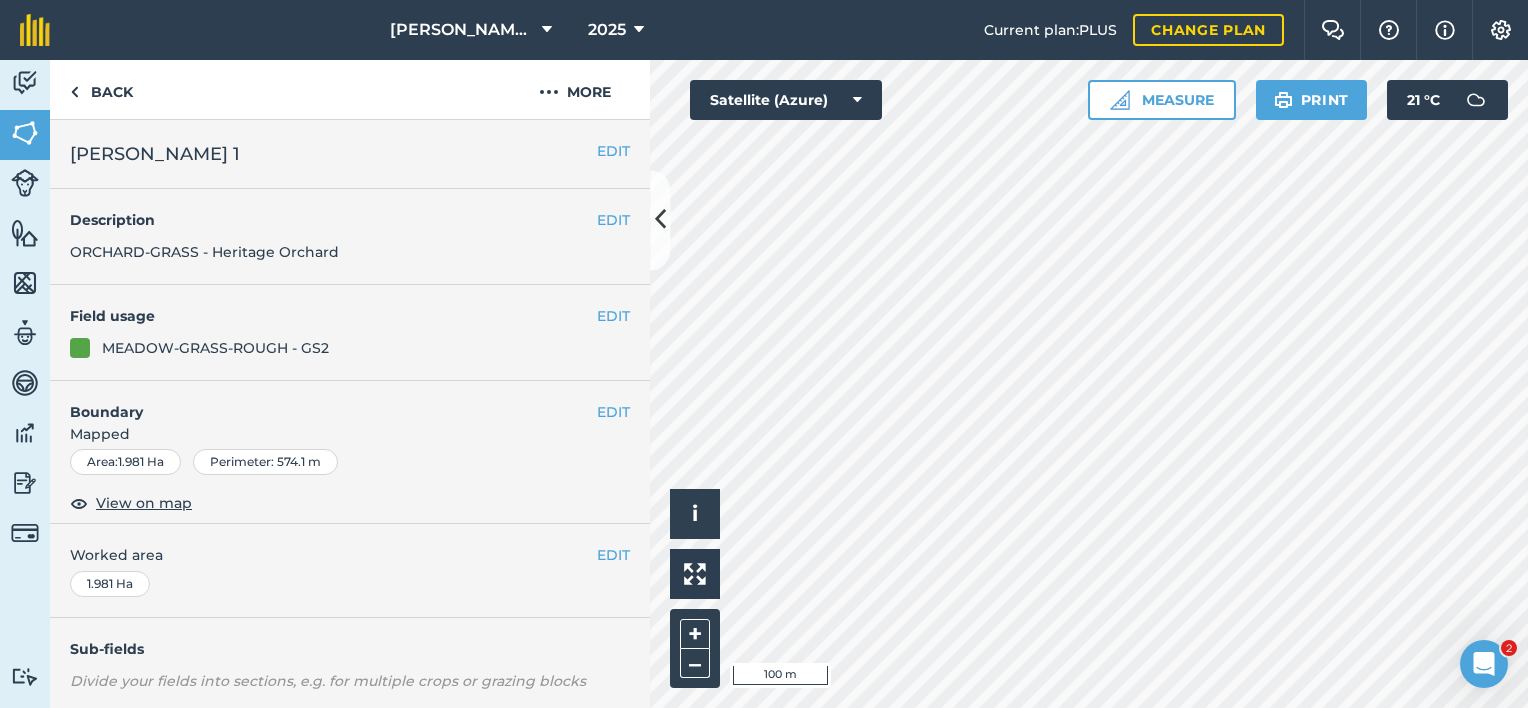 click on "EDIT Bailey 1" at bounding box center [350, 154] 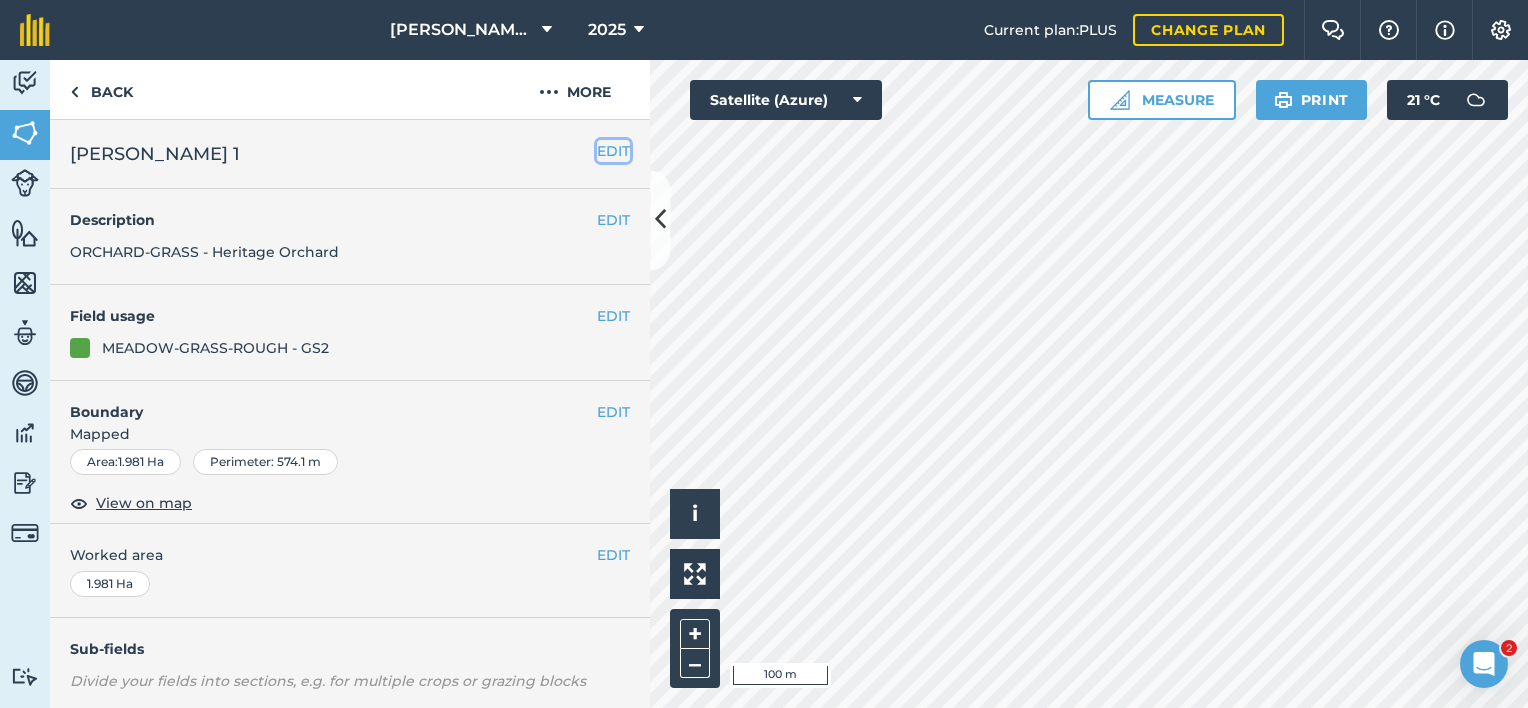 click on "EDIT" at bounding box center [613, 151] 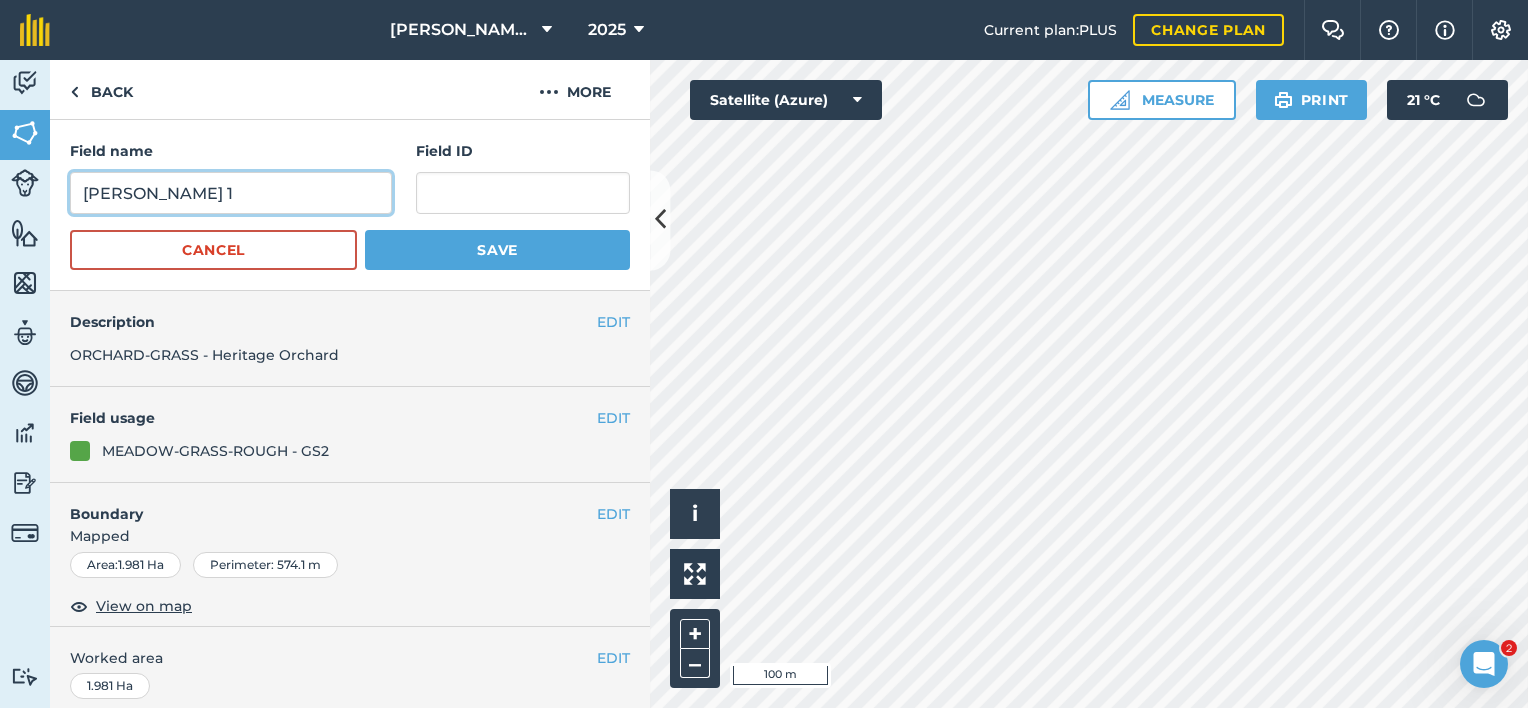 click on "Bailey 1" at bounding box center (231, 193) 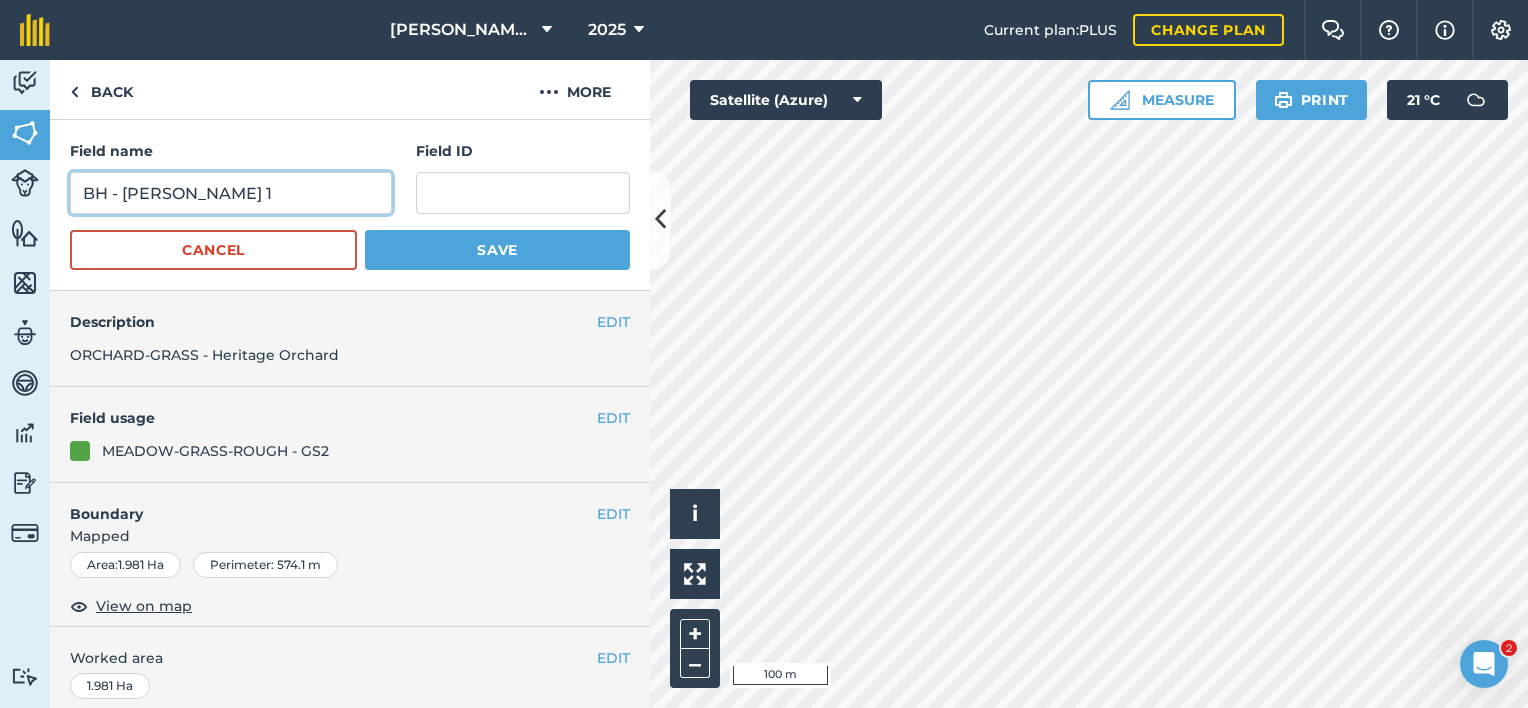 type on "BH - [PERSON_NAME] 1" 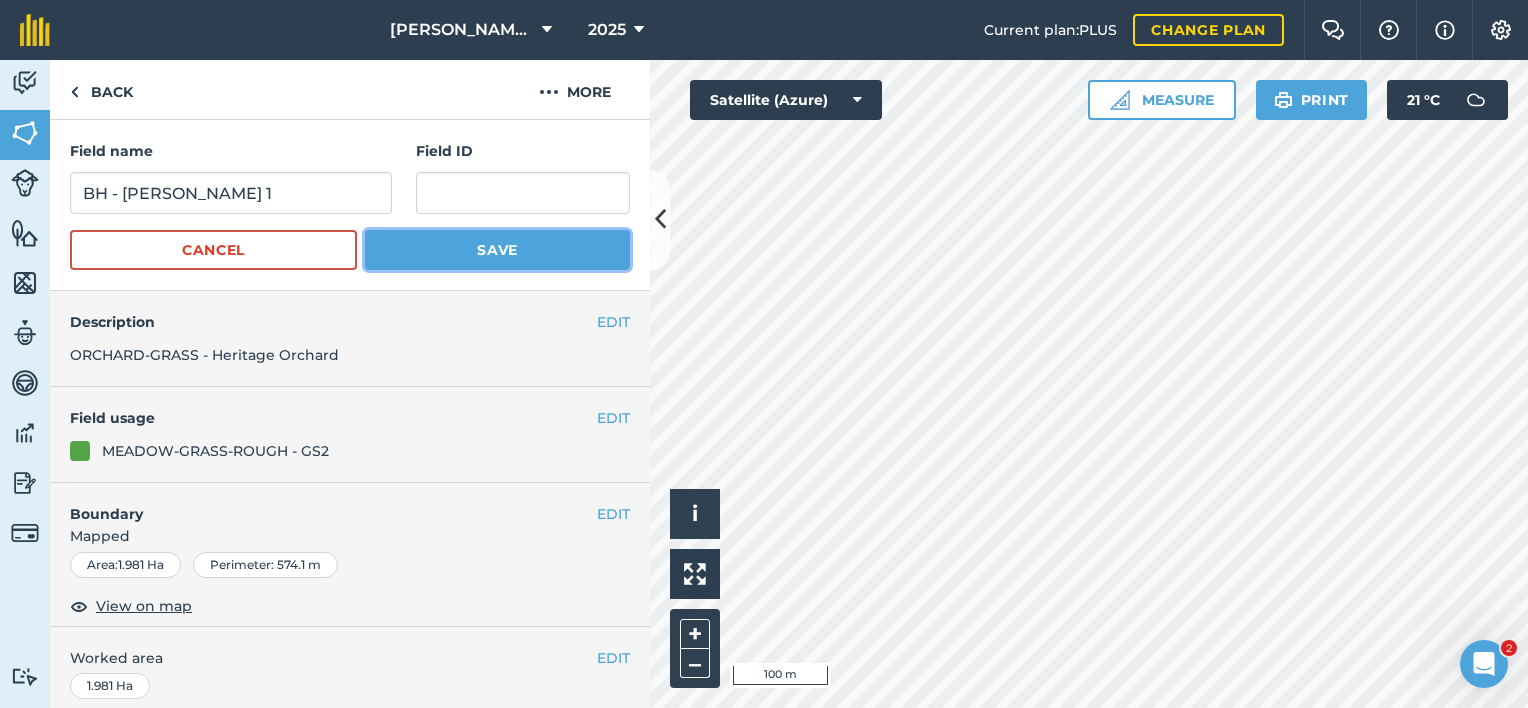 click on "Save" at bounding box center (497, 250) 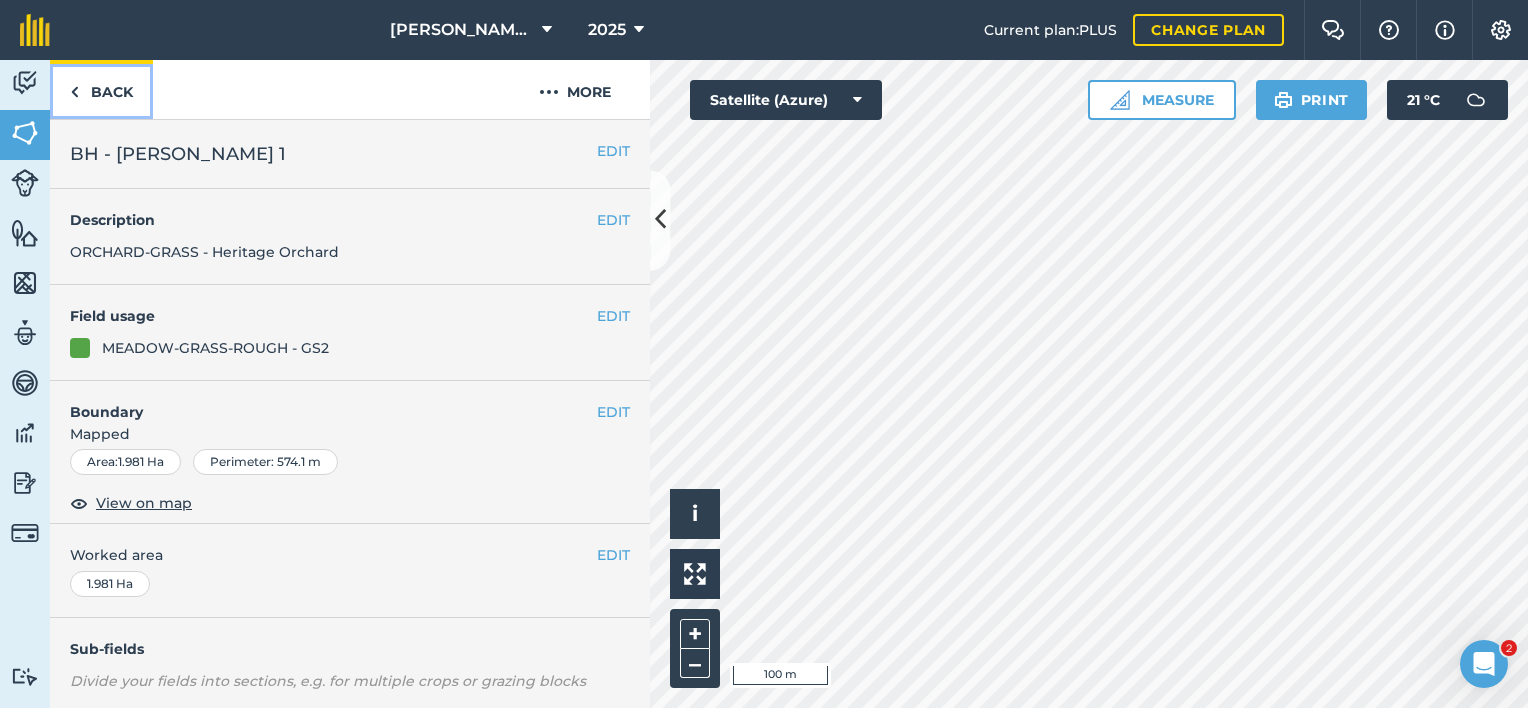 click on "Back" at bounding box center [101, 89] 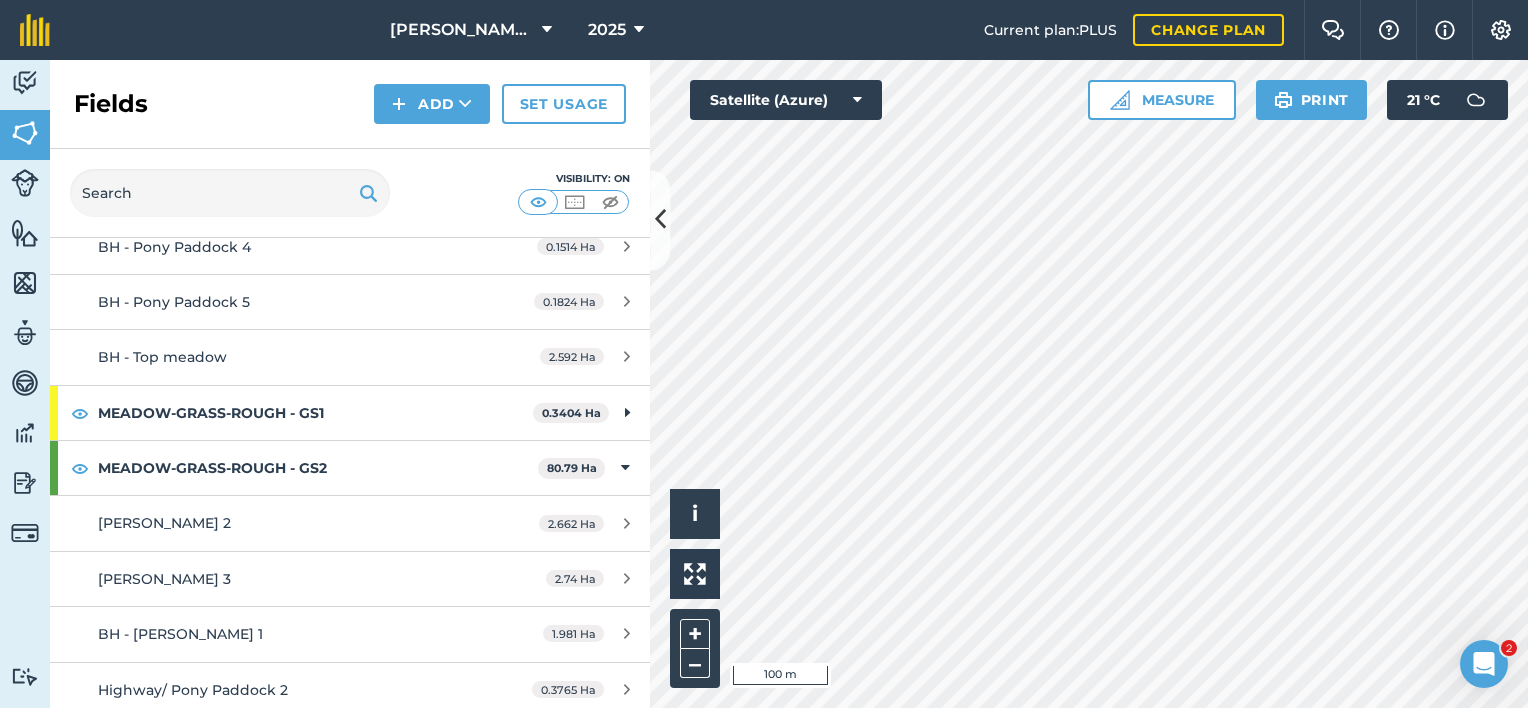 scroll, scrollTop: 600, scrollLeft: 0, axis: vertical 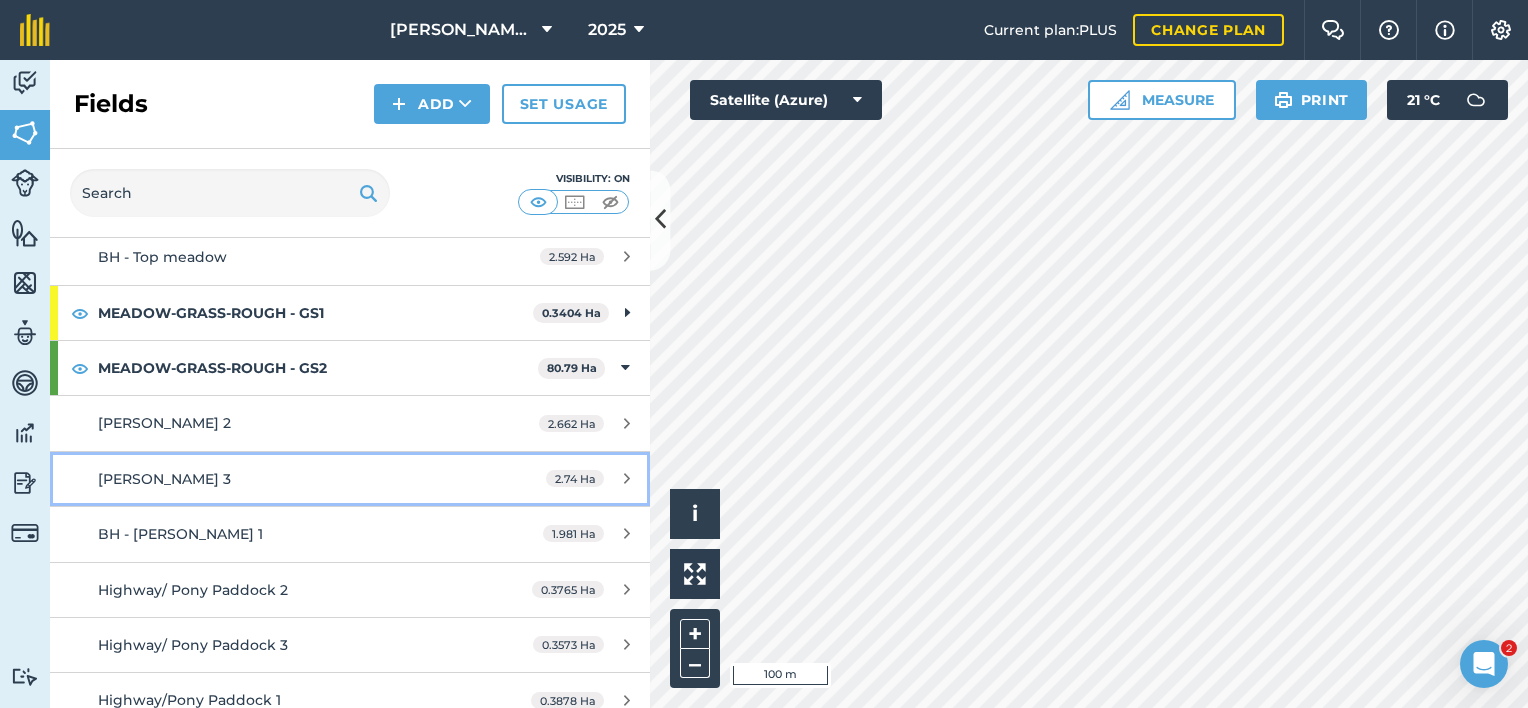 click on "Bailey 3 2.74   Ha" at bounding box center [350, 479] 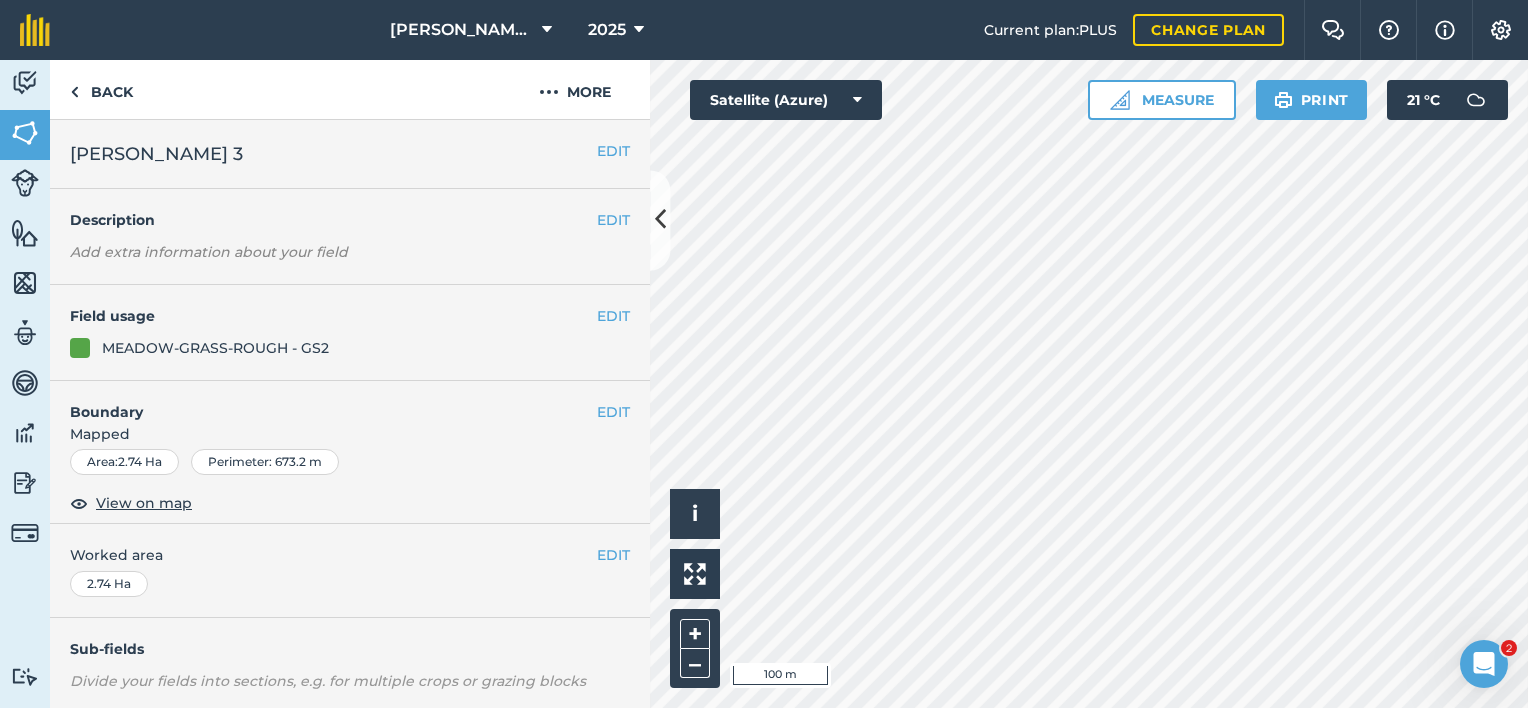 click on "EDIT Bailey 3" at bounding box center [350, 154] 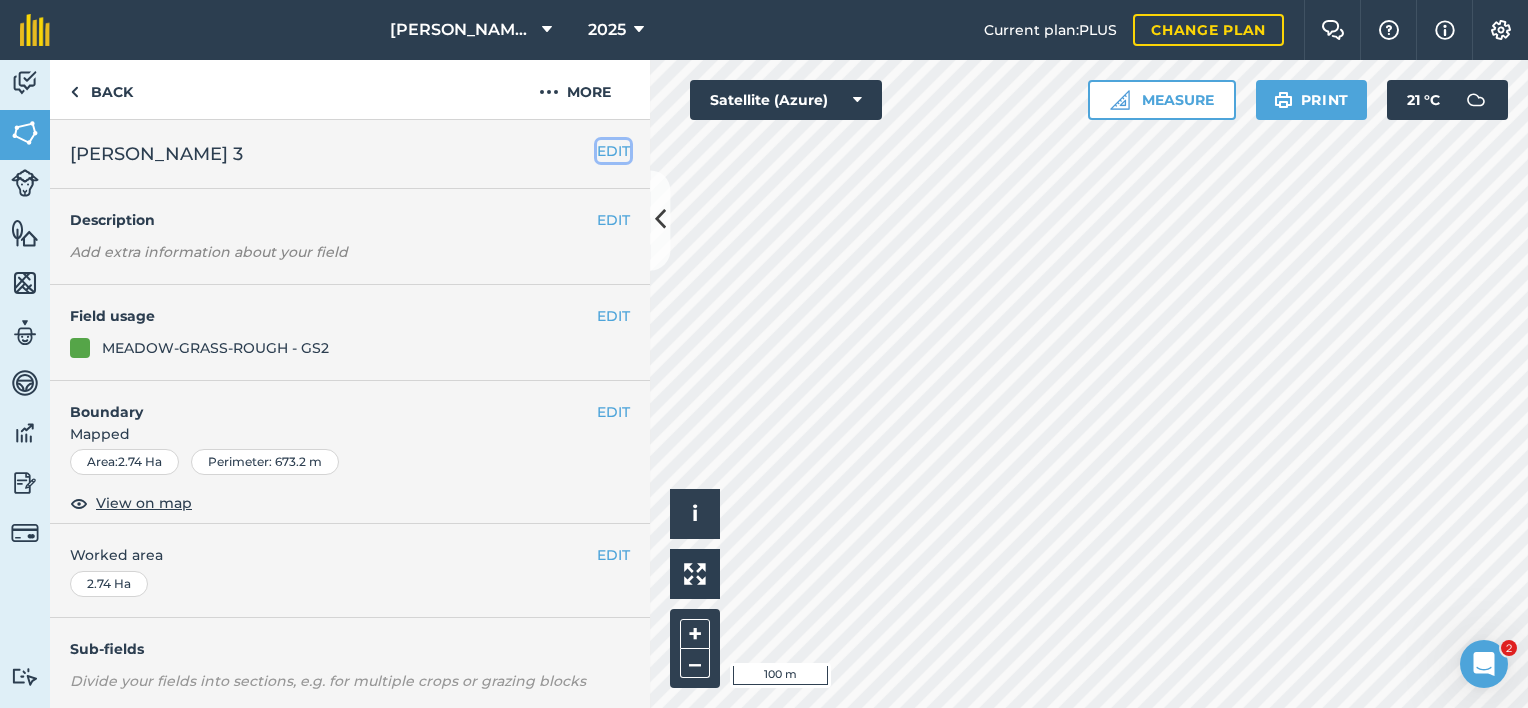 click on "EDIT" at bounding box center [613, 151] 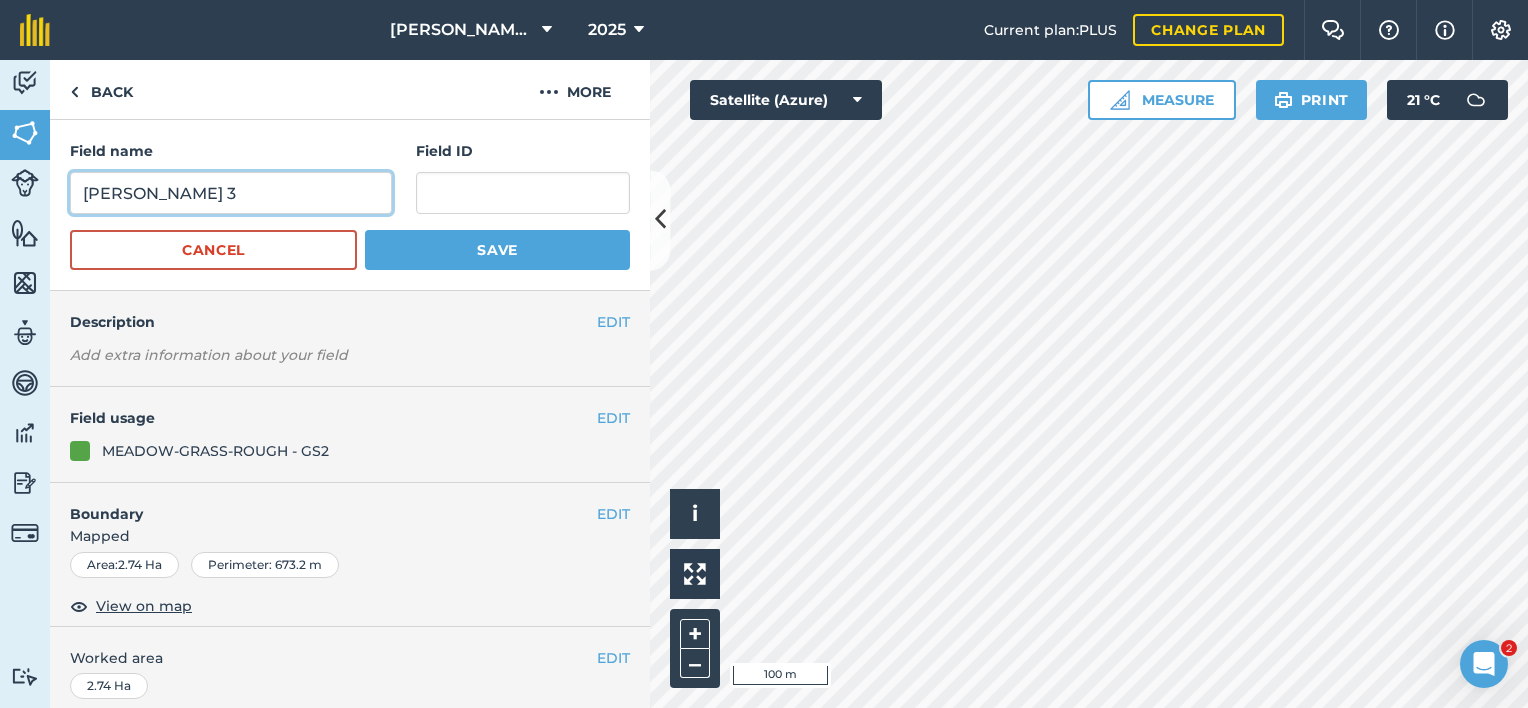 click on "Bailey 3" at bounding box center (231, 193) 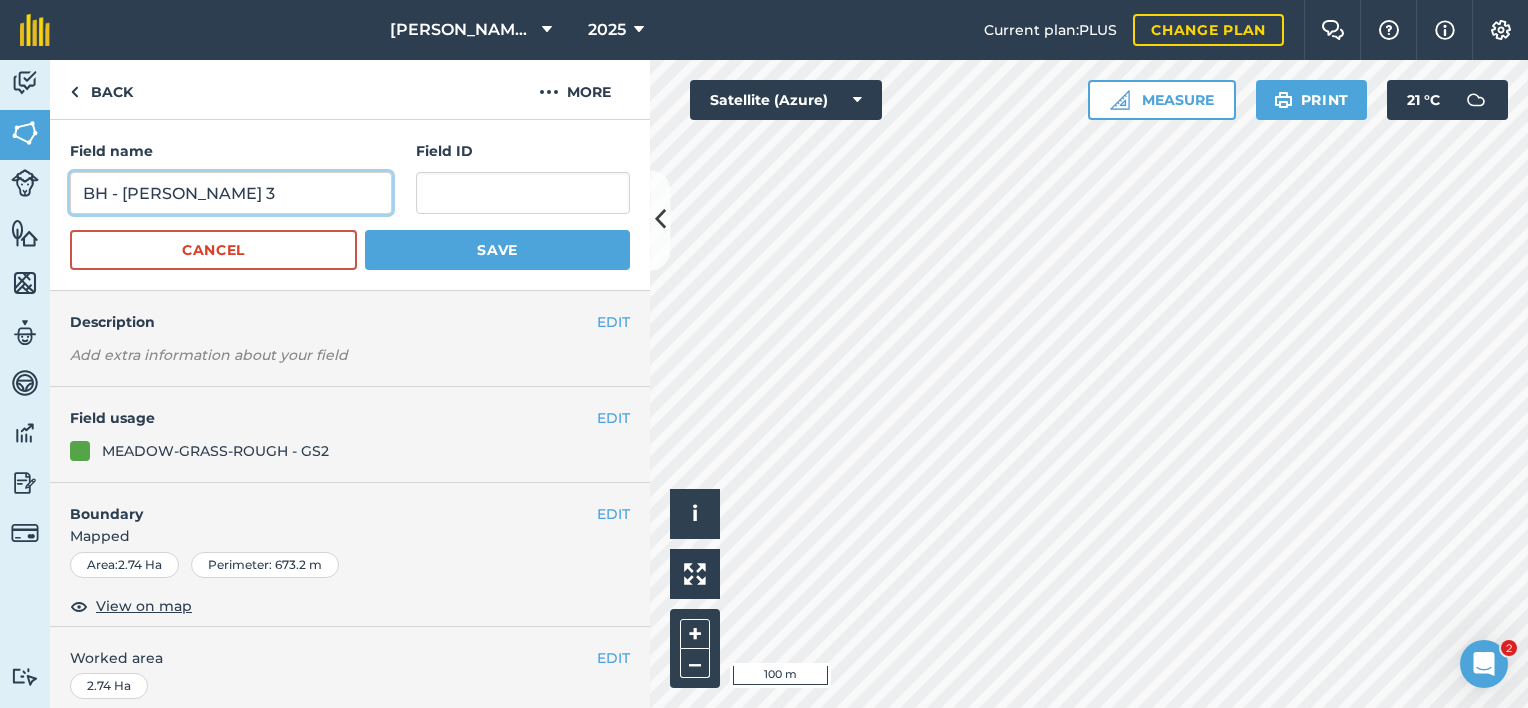 type on "BH - [PERSON_NAME] 3" 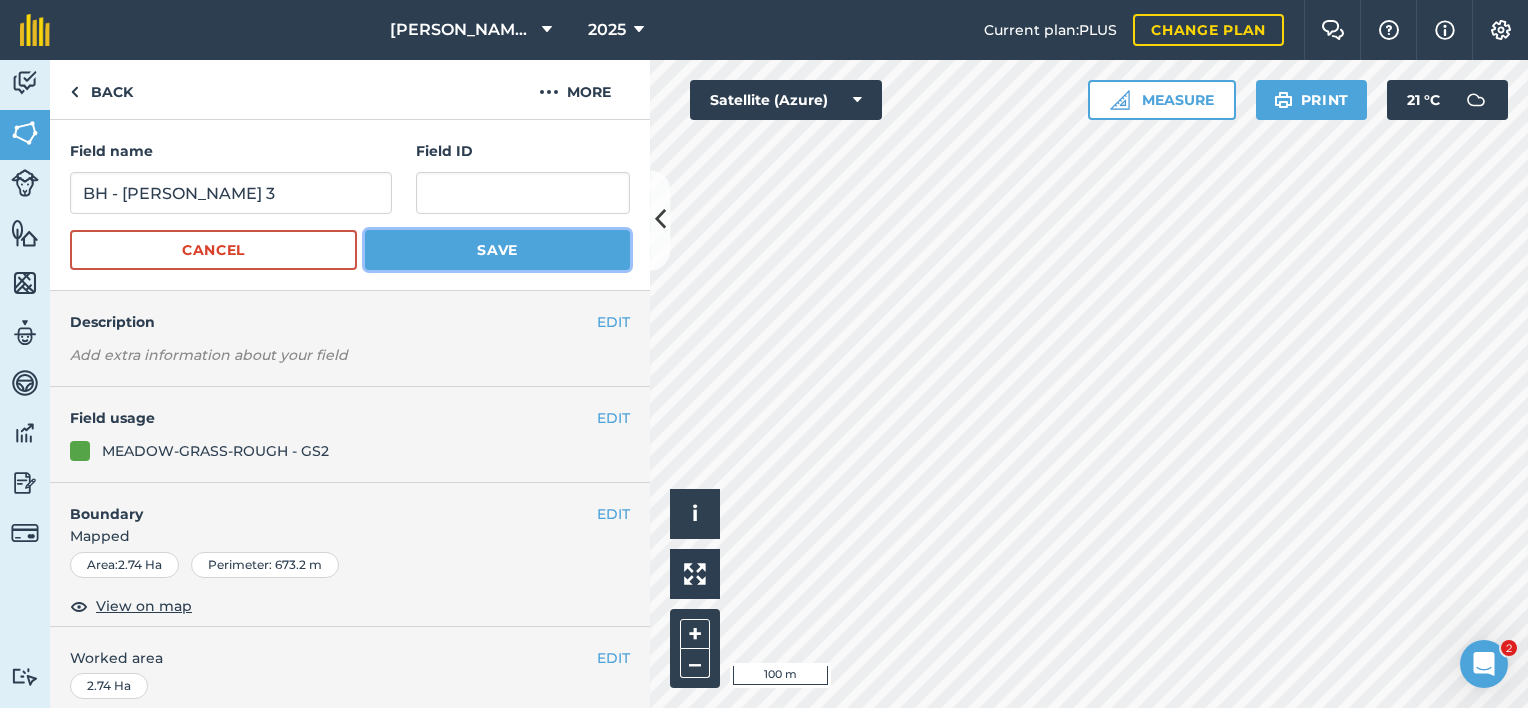 click on "Save" at bounding box center [497, 250] 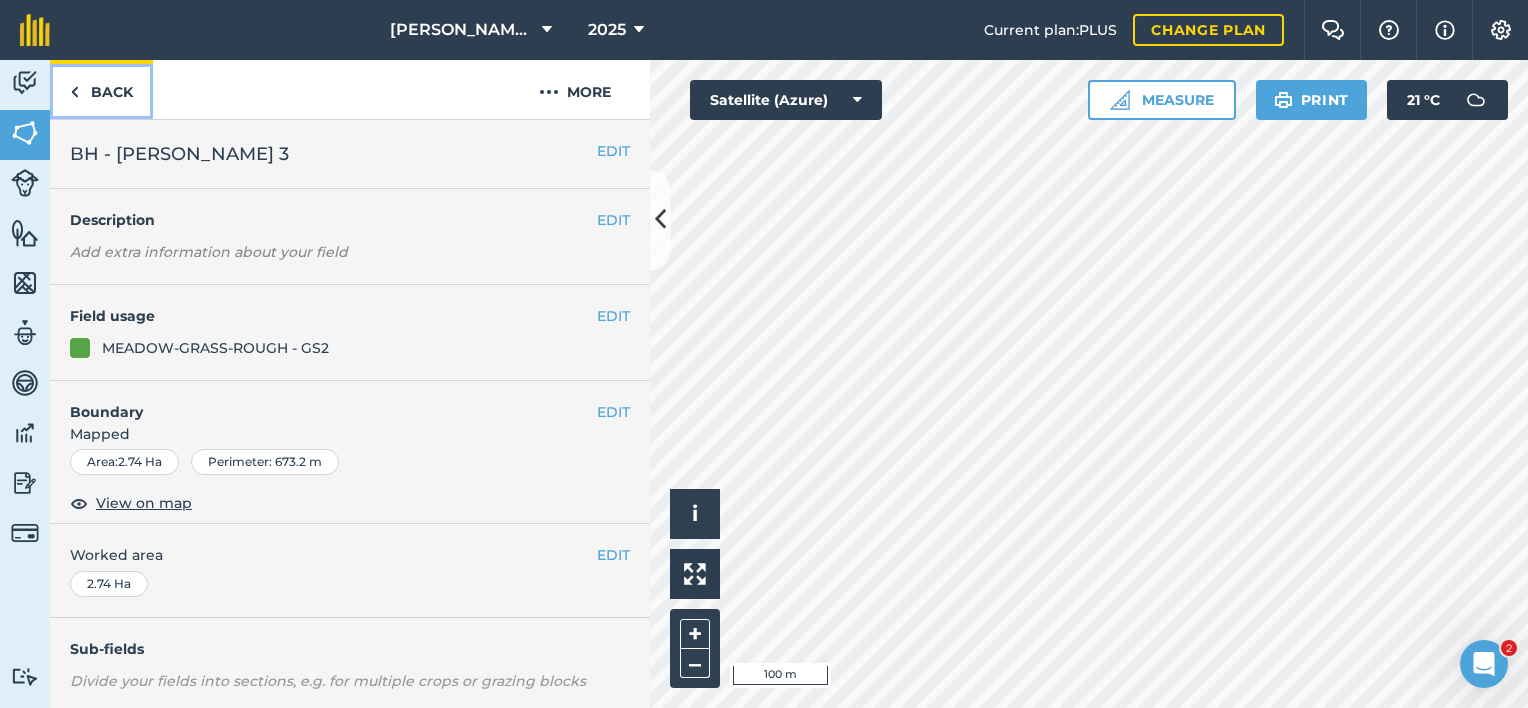 click on "Back" at bounding box center (101, 89) 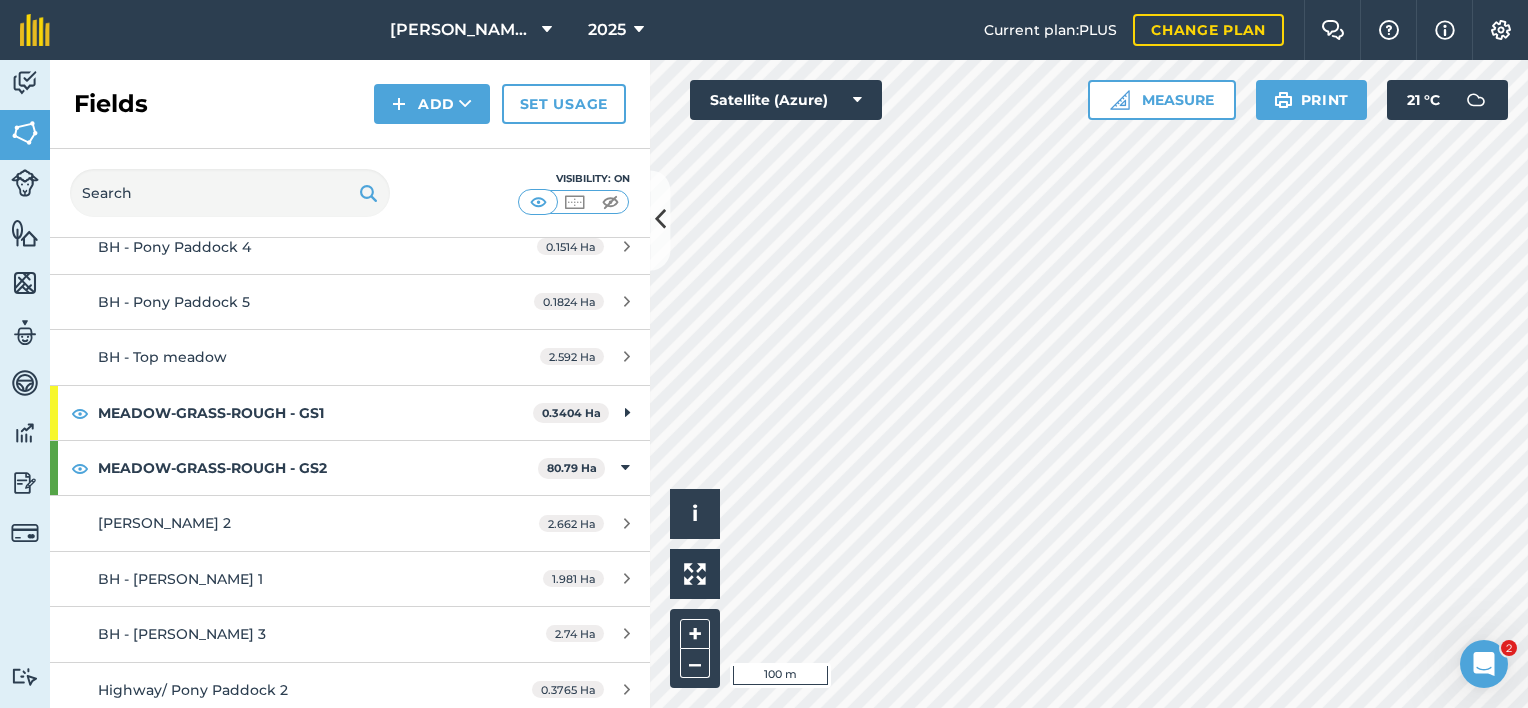 scroll, scrollTop: 600, scrollLeft: 0, axis: vertical 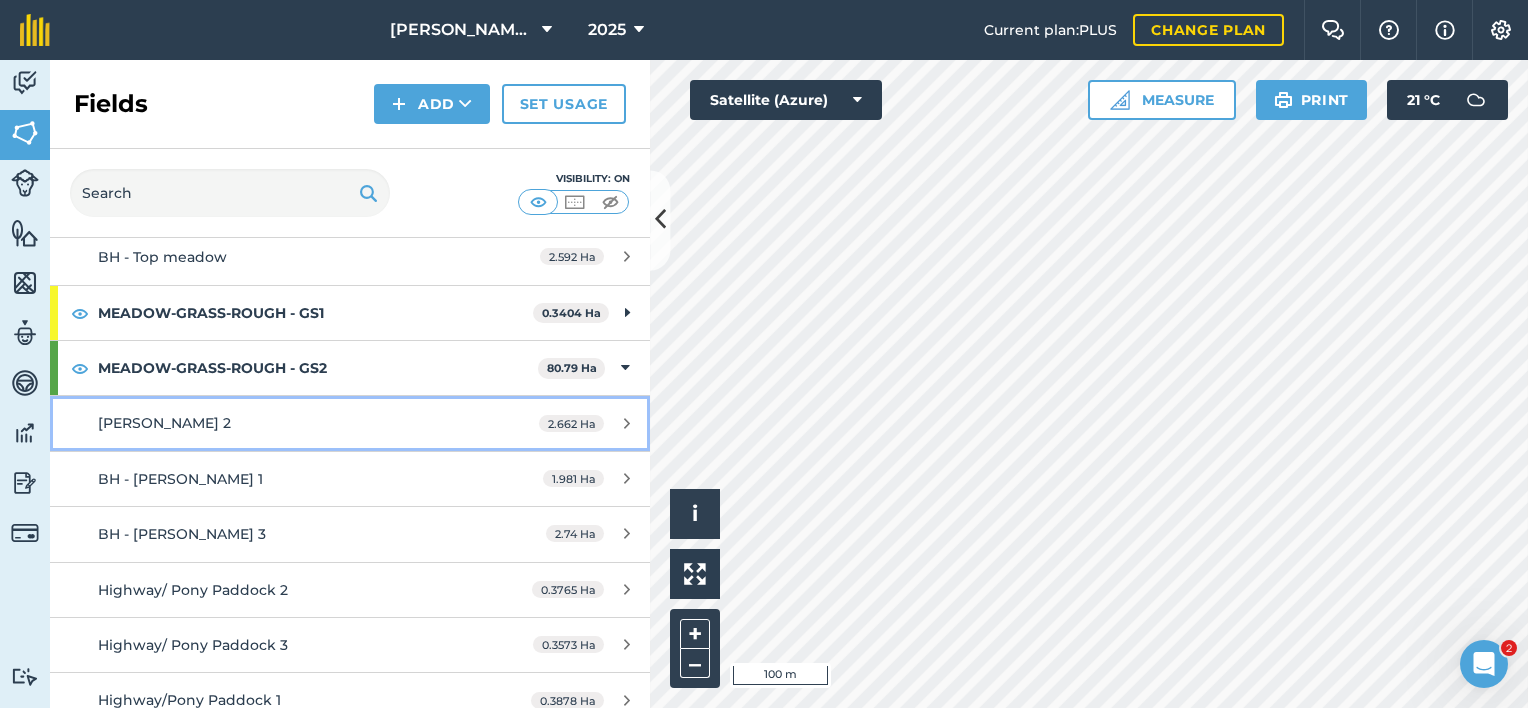 click on "Bailey 2" at bounding box center (286, 423) 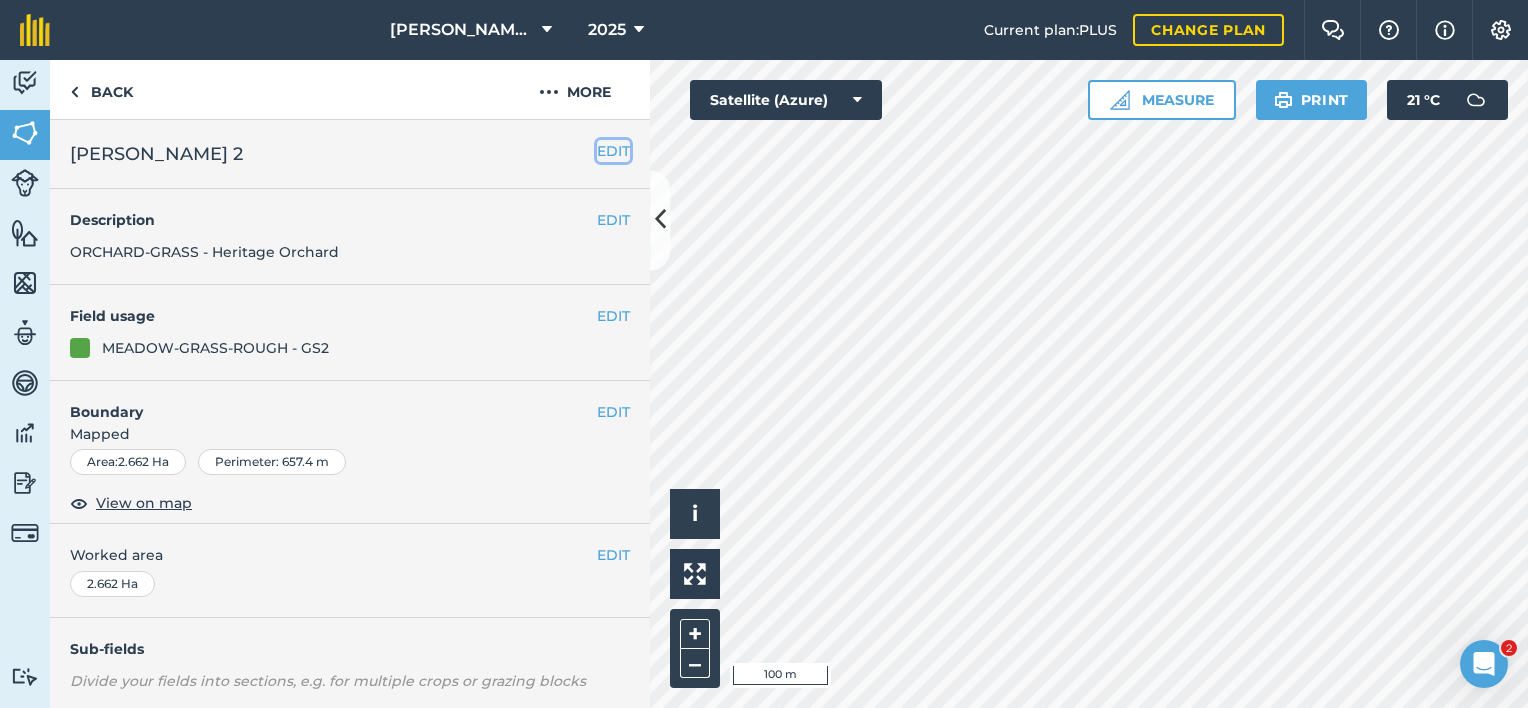 click on "EDIT" at bounding box center [613, 151] 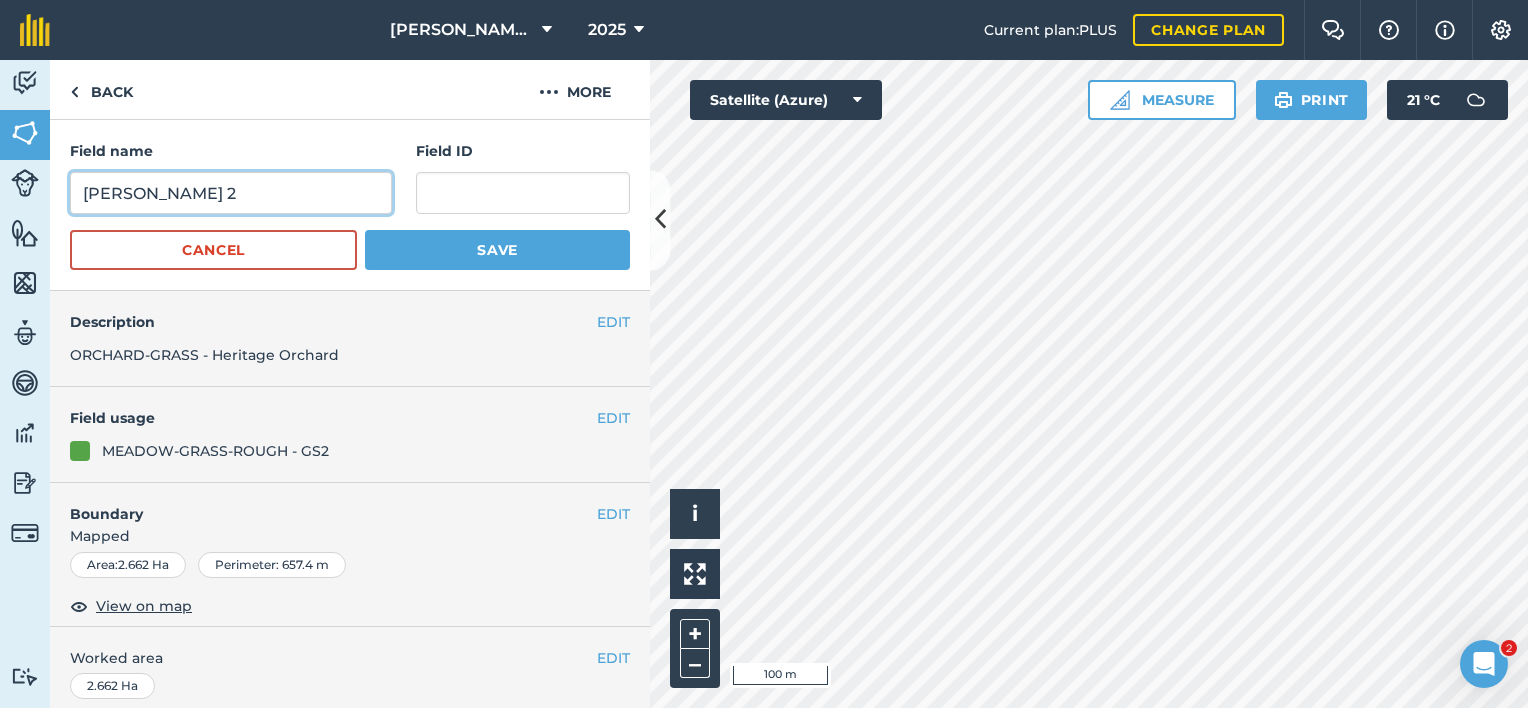 click on "Bailey 2" at bounding box center (231, 193) 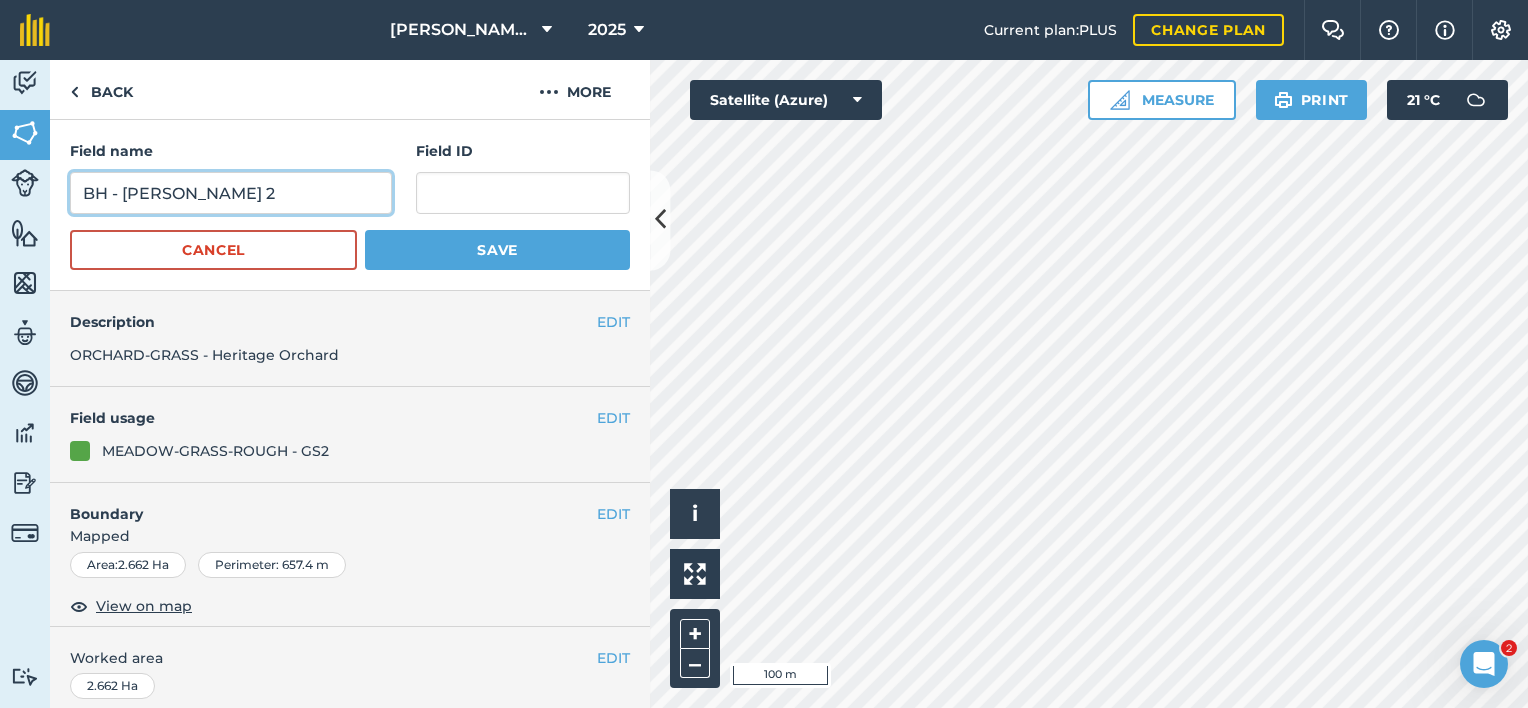 type on "BH - [PERSON_NAME] 2" 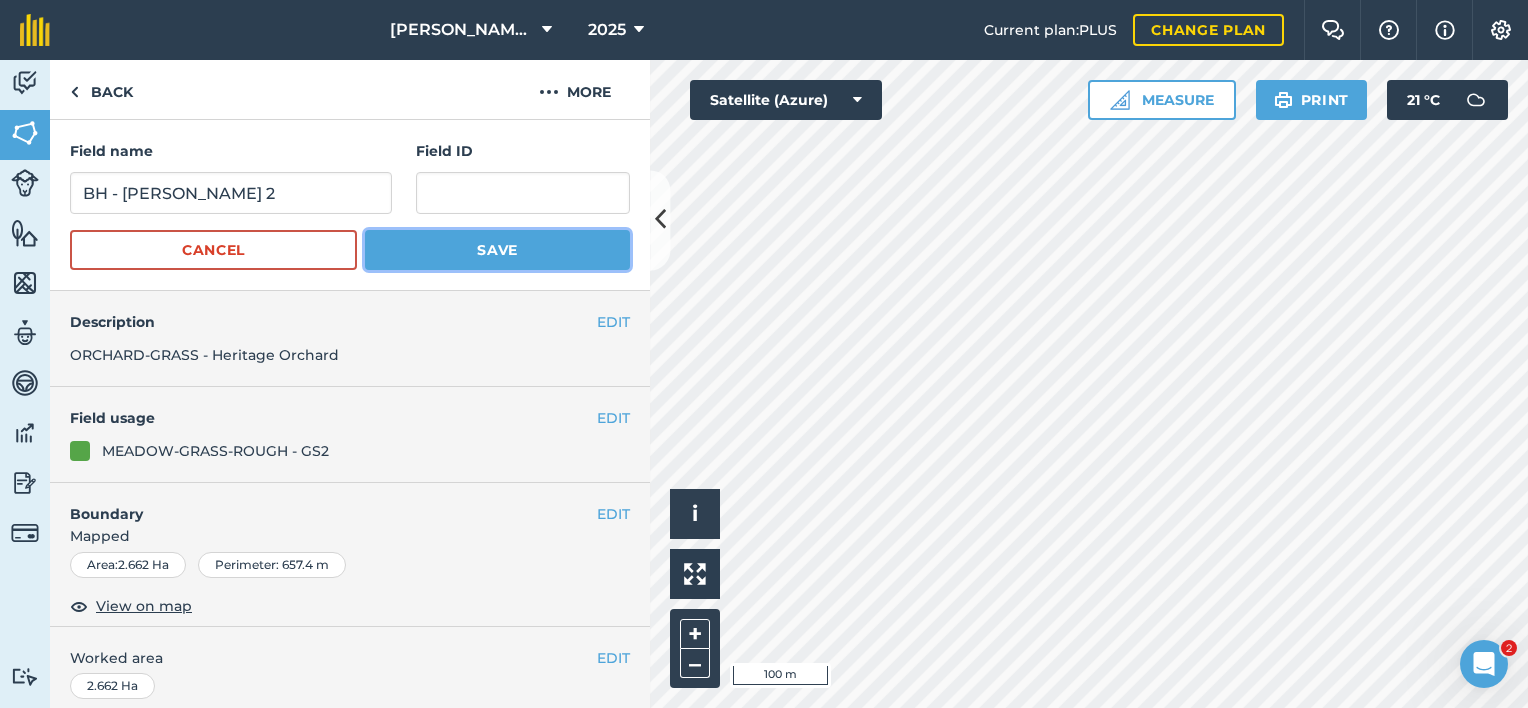 click on "Save" at bounding box center (497, 250) 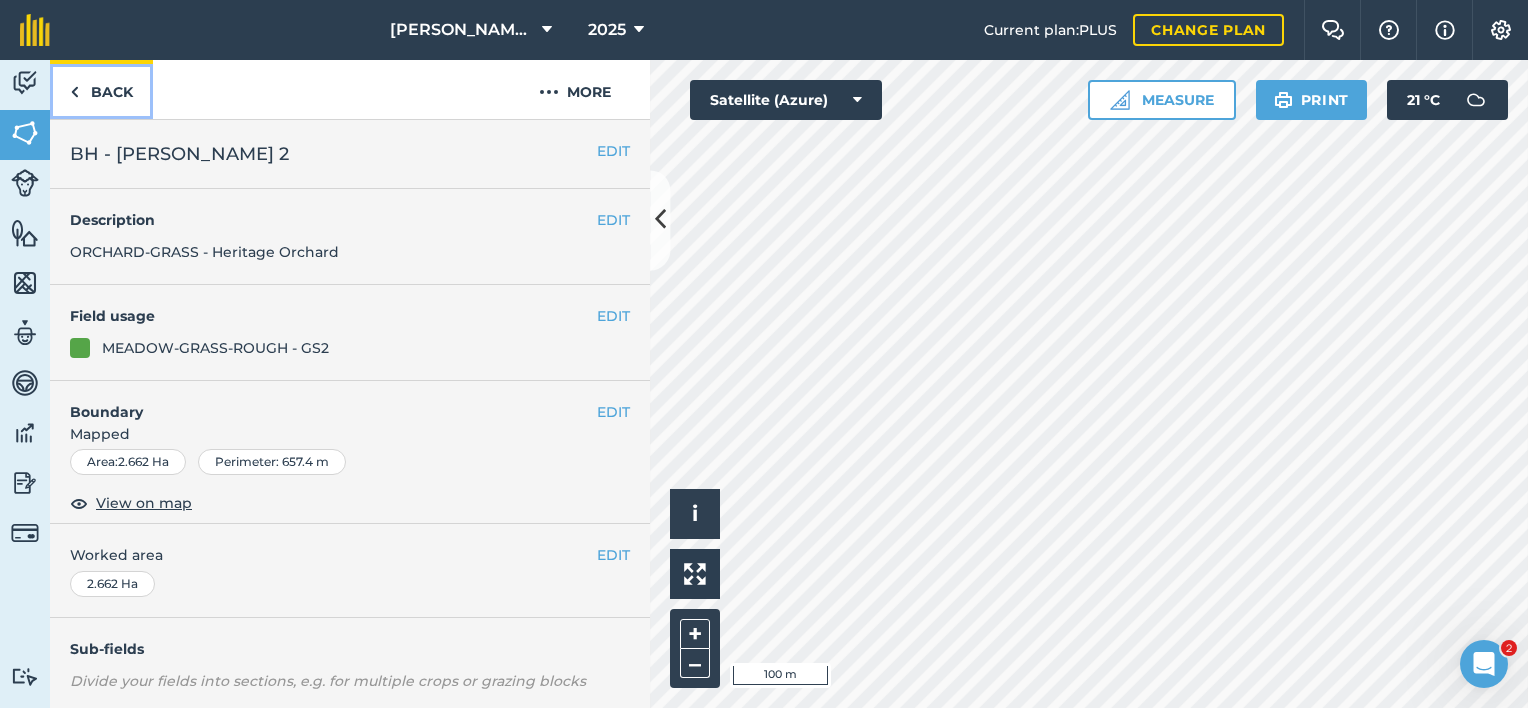 click on "Back" at bounding box center (101, 89) 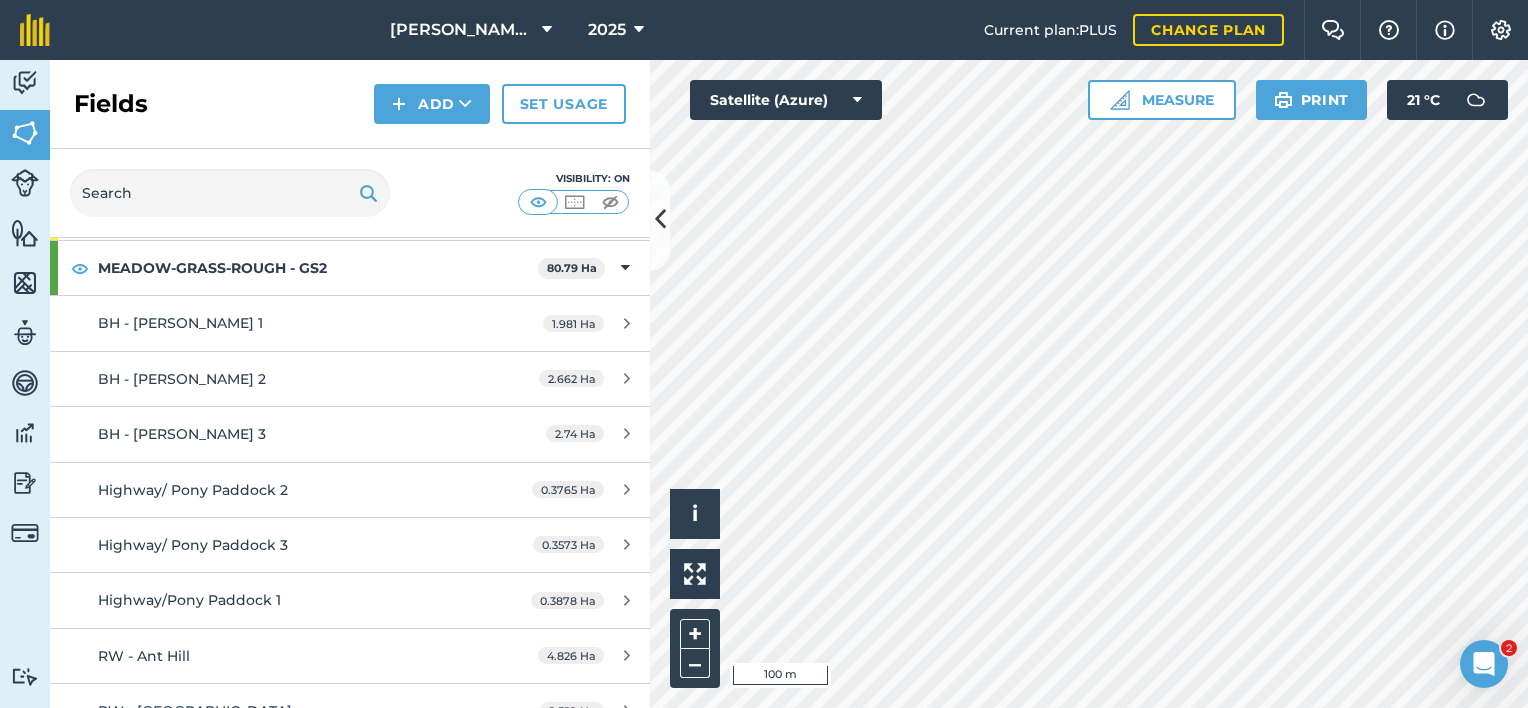 scroll, scrollTop: 800, scrollLeft: 0, axis: vertical 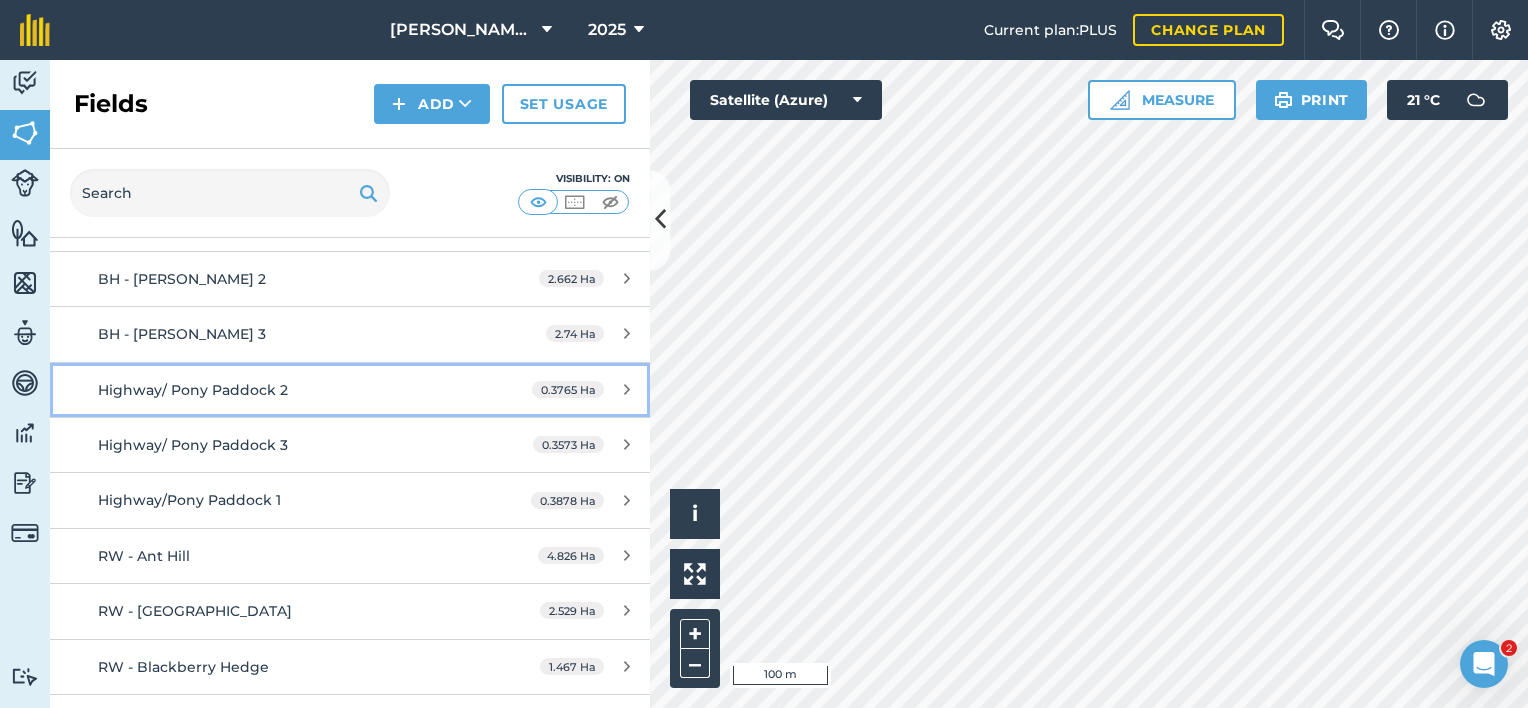 click on "Highway/ Pony Paddock 2" at bounding box center [193, 390] 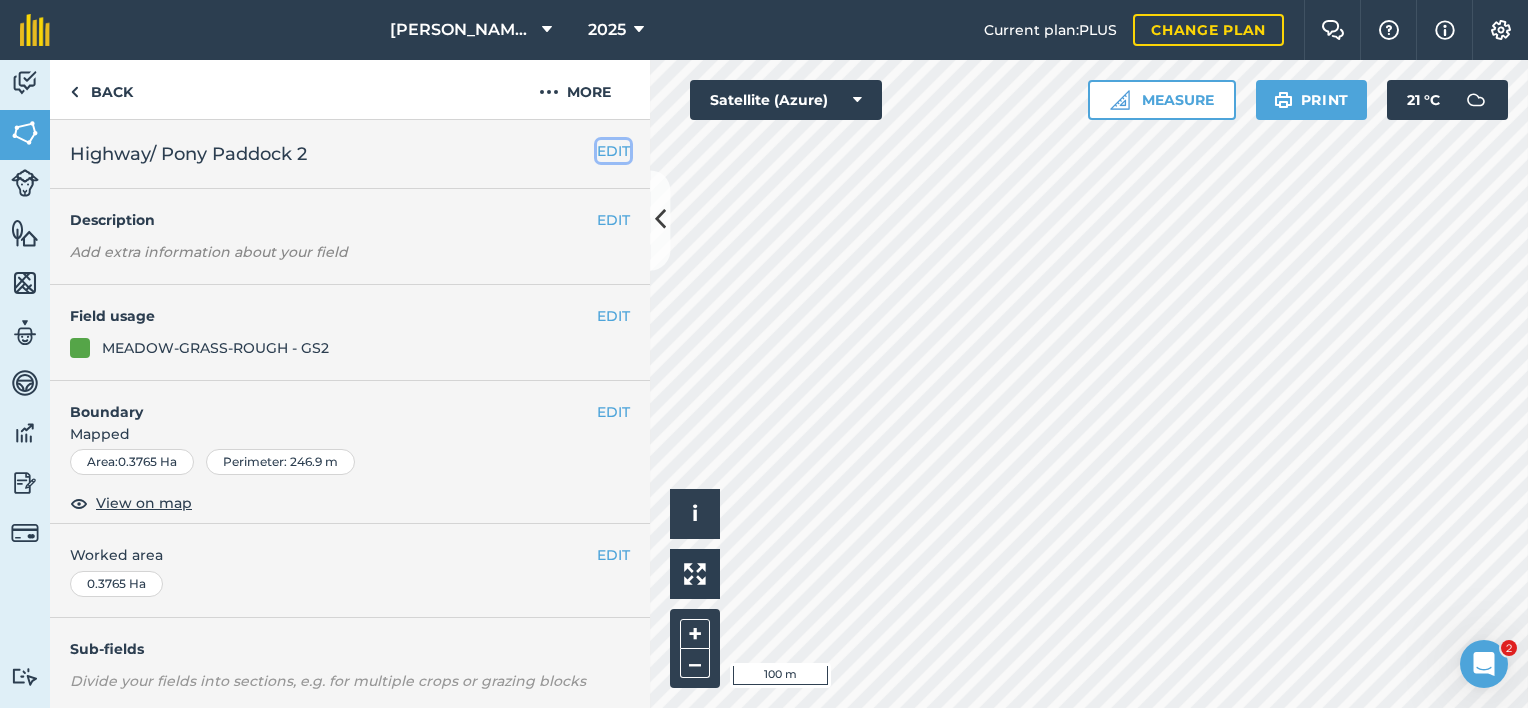 click on "EDIT" at bounding box center [613, 151] 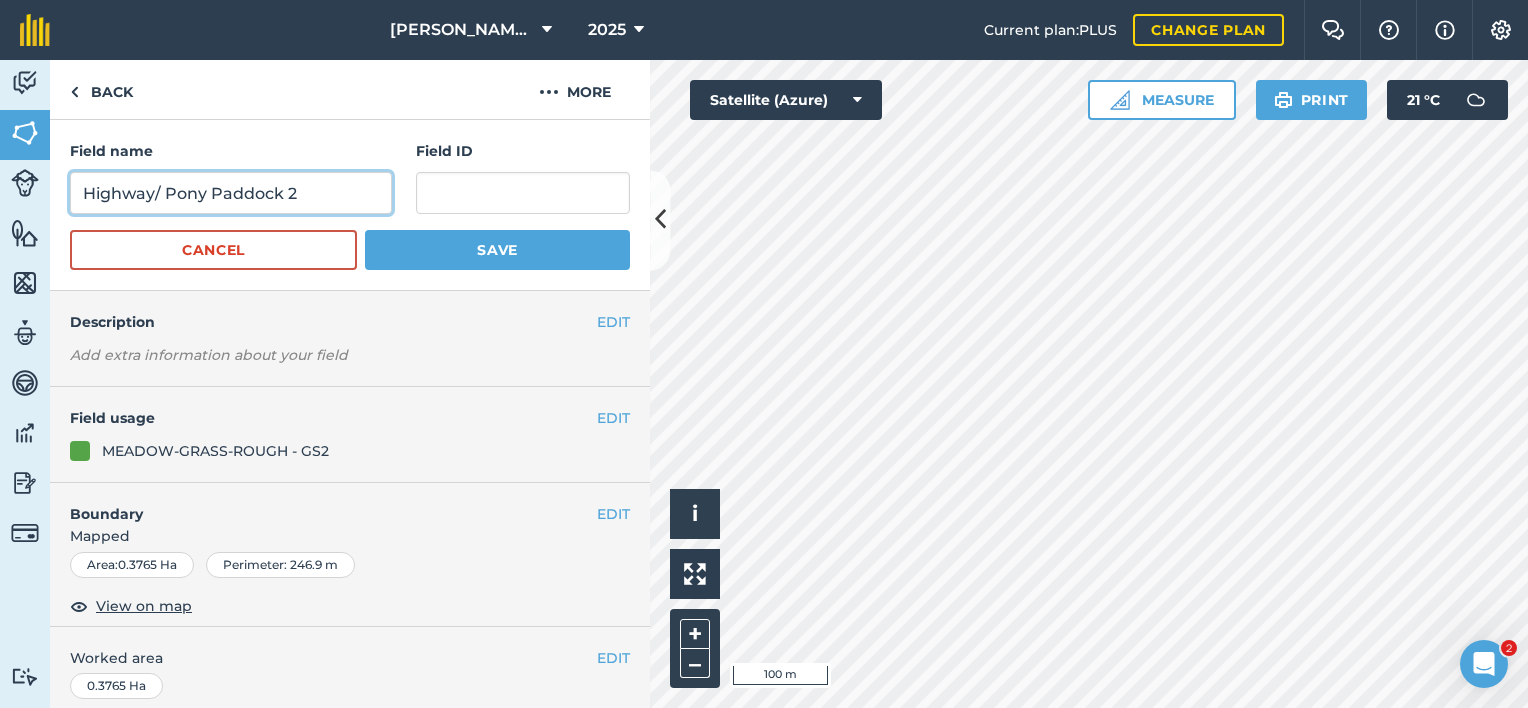 click on "Highway/ Pony Paddock 2" at bounding box center (231, 193) 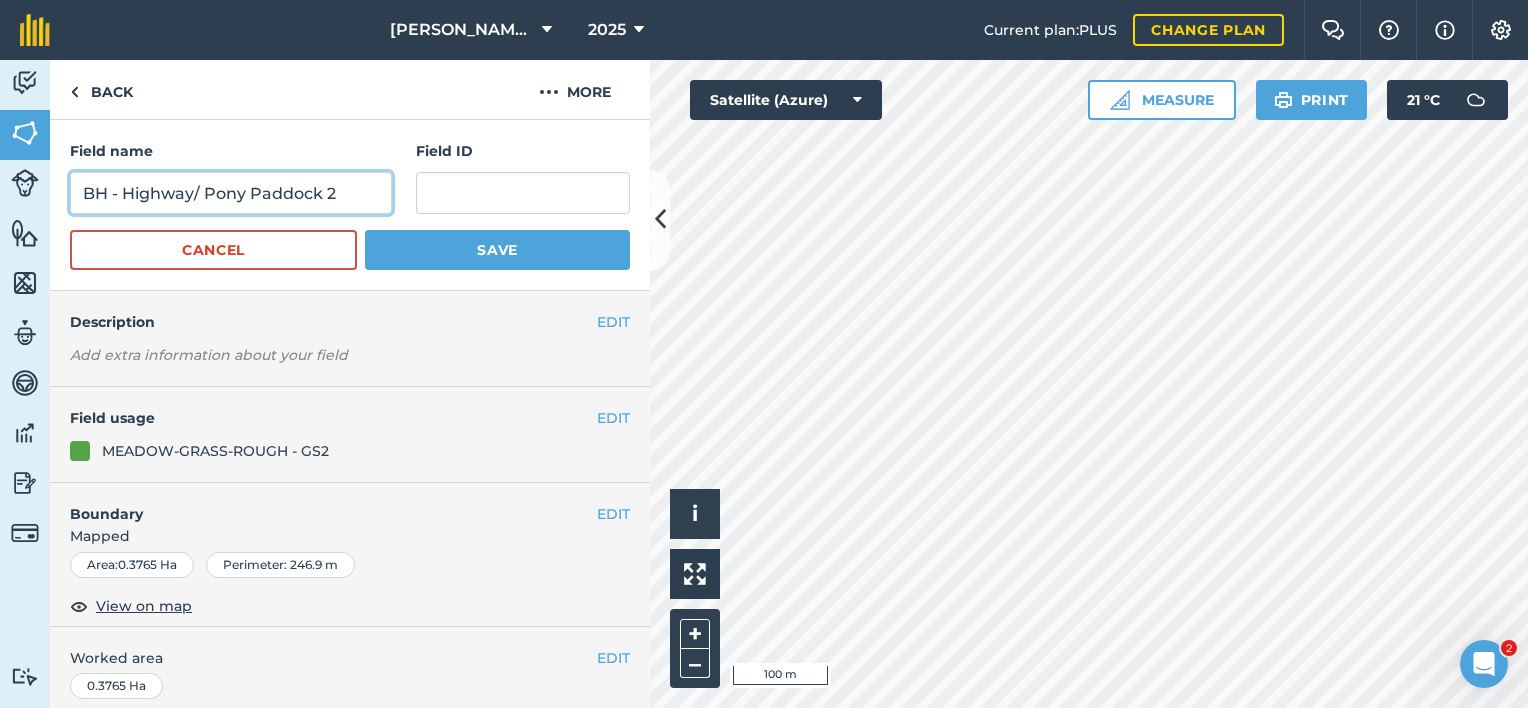 type on "BH - Highway/ Pony Paddock 2" 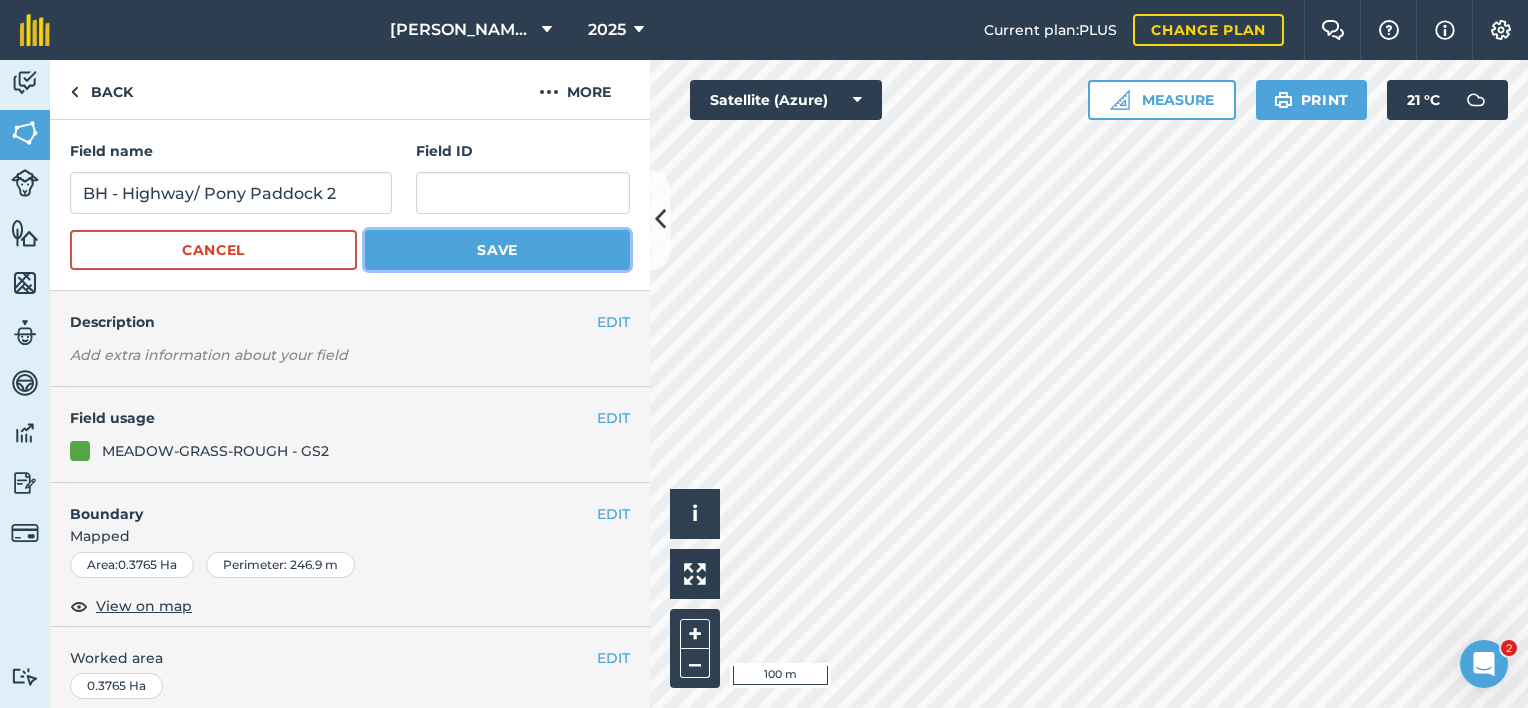 click on "Save" at bounding box center (497, 250) 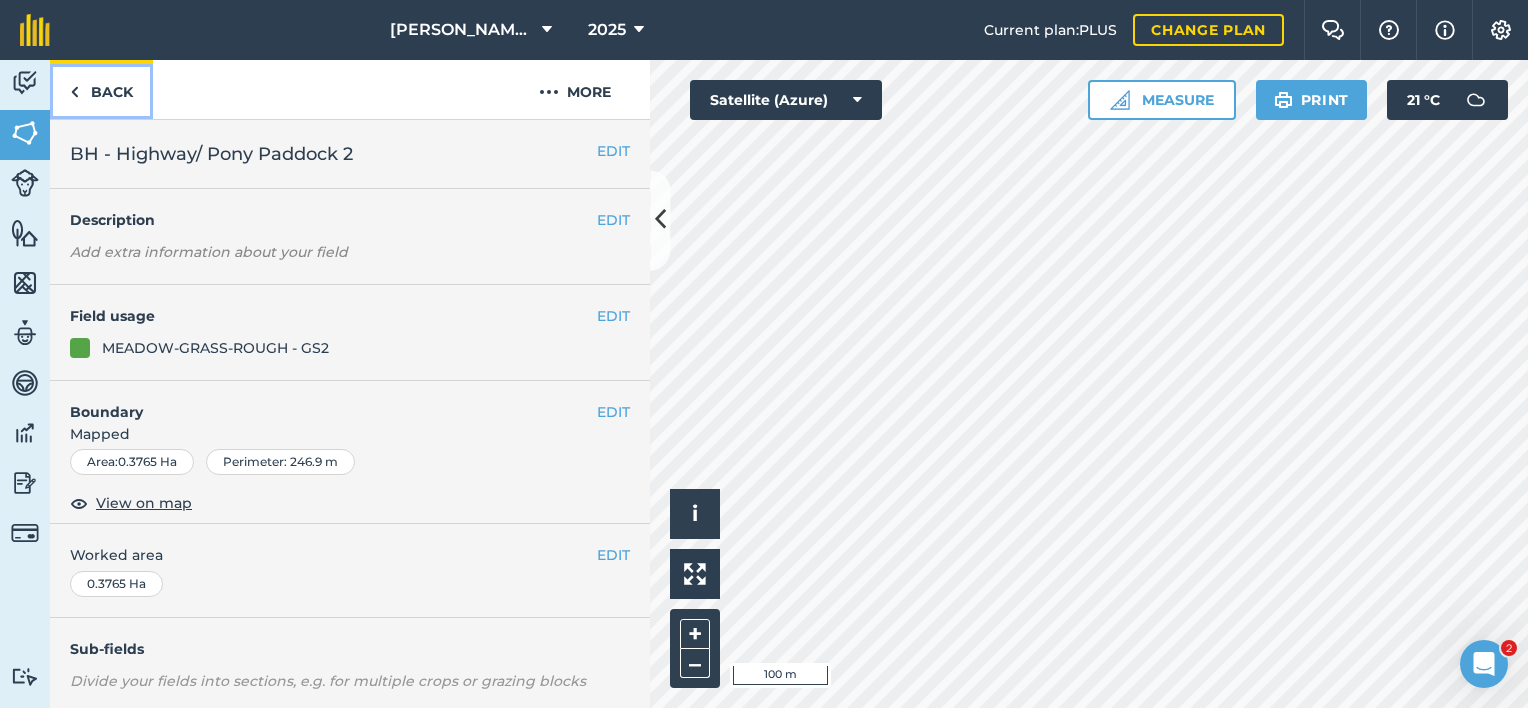 click on "Back" at bounding box center [101, 89] 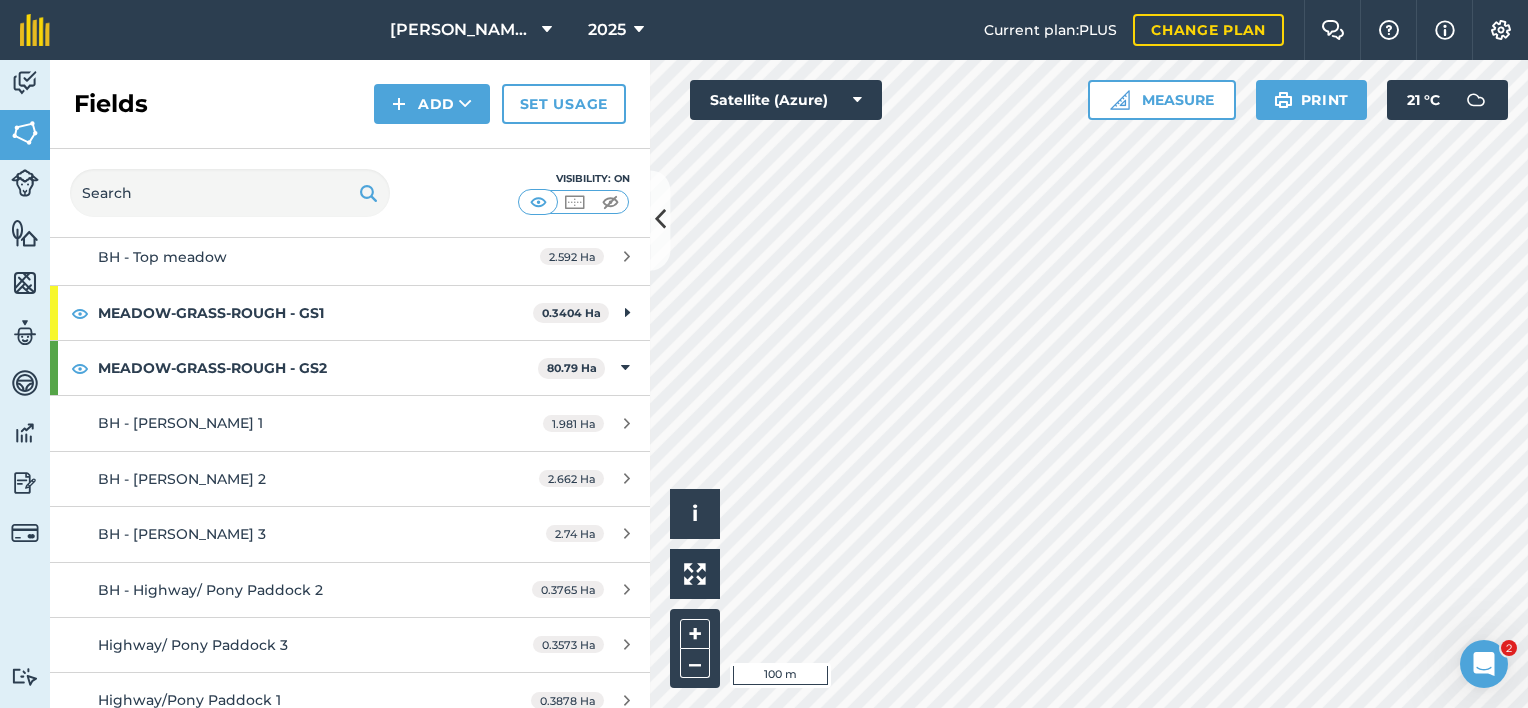 scroll, scrollTop: 800, scrollLeft: 0, axis: vertical 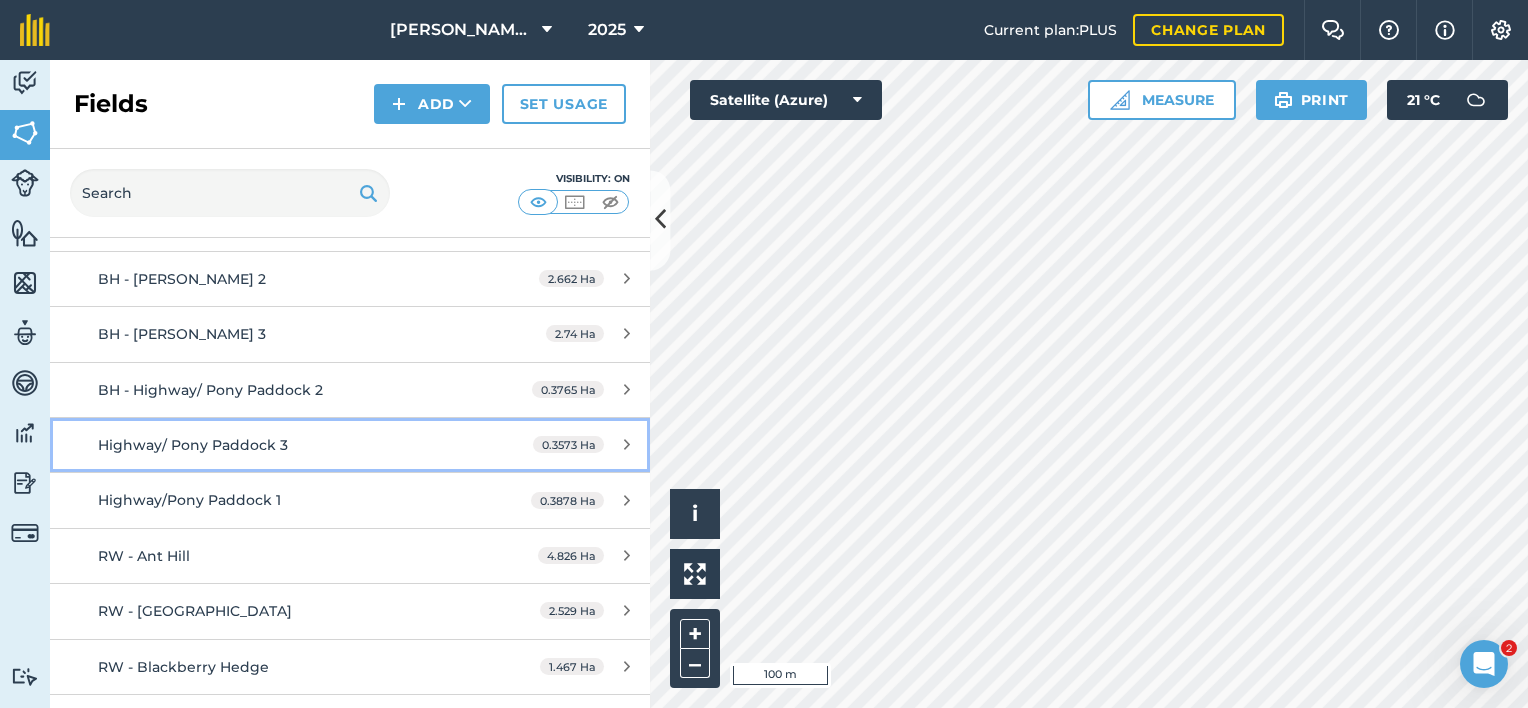 click on "Highway/ Pony Paddock 3" at bounding box center (286, 445) 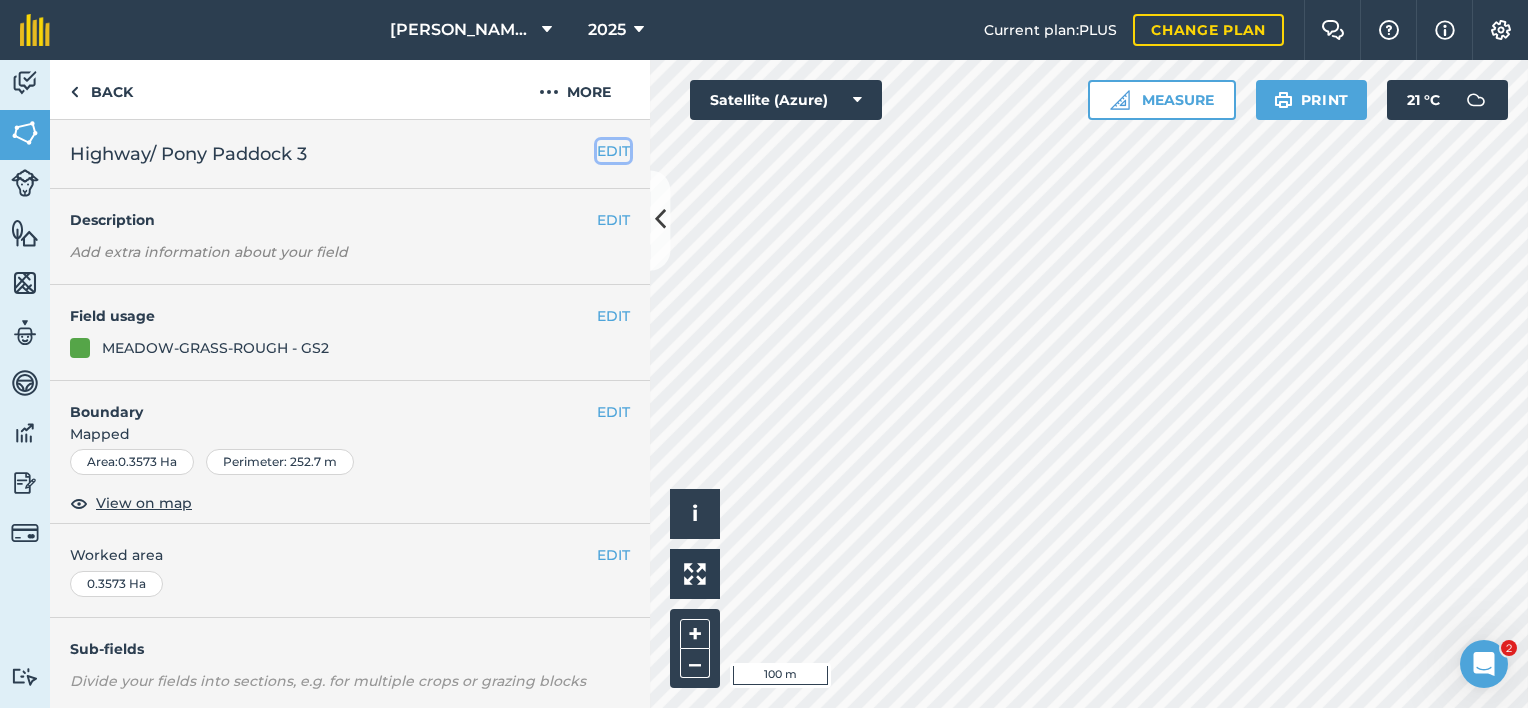 click on "EDIT" at bounding box center [613, 151] 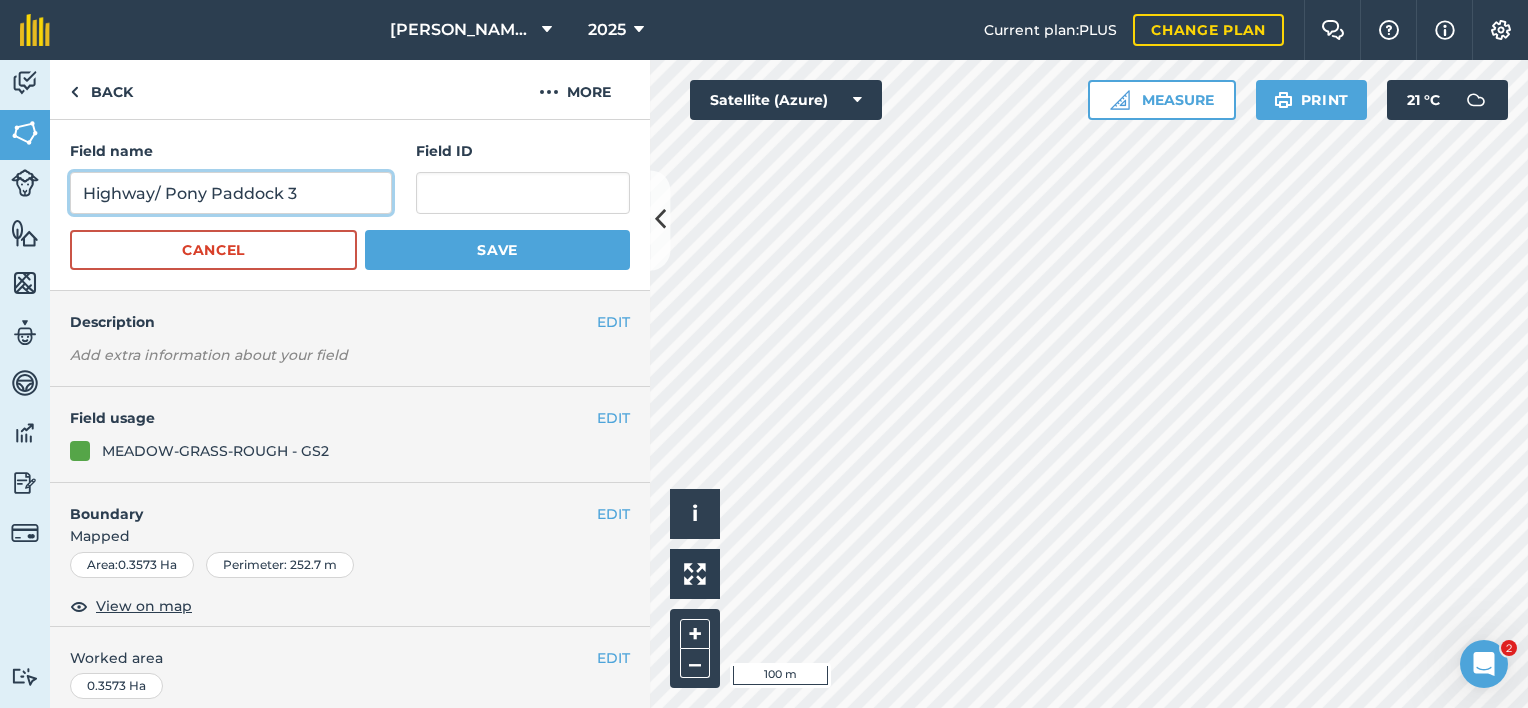 click on "Highway/ Pony Paddock 3" at bounding box center [231, 193] 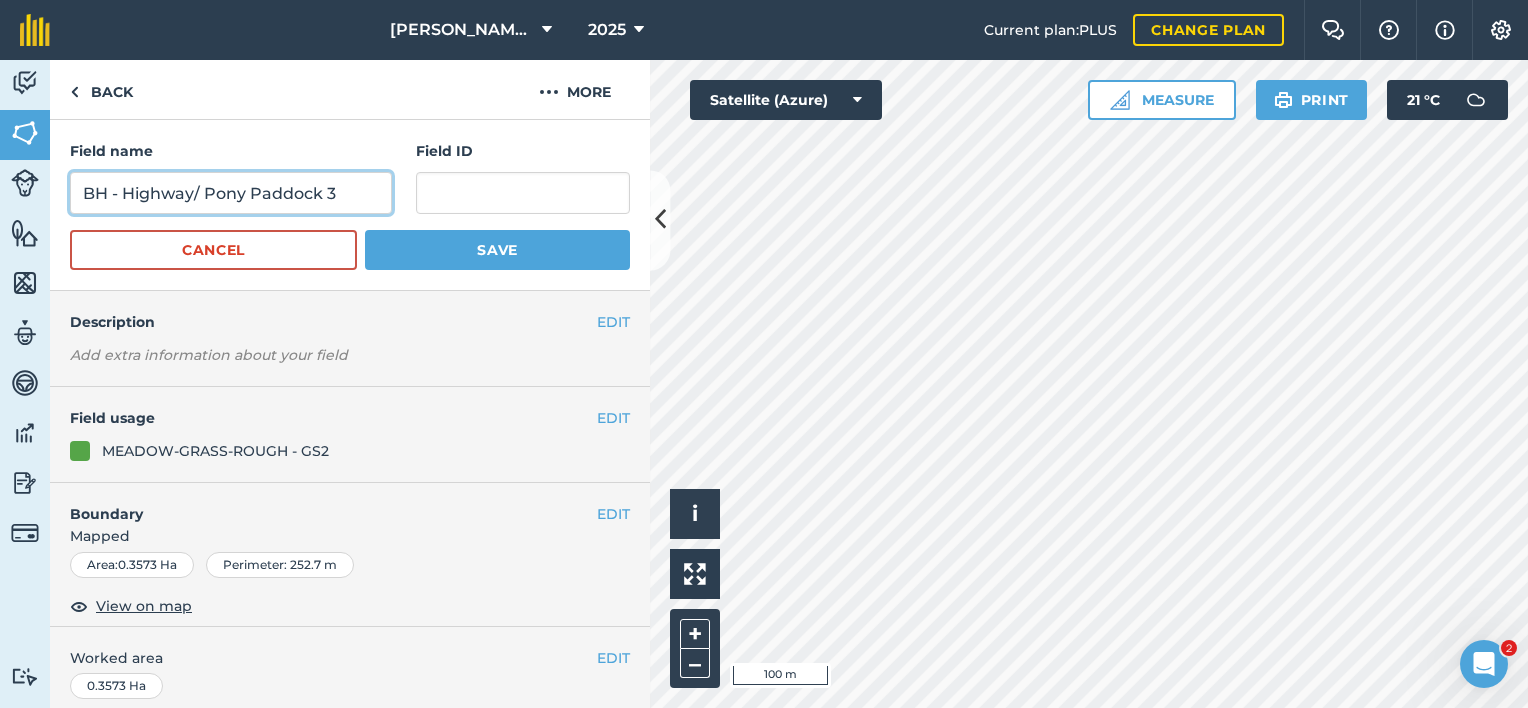 type on "BH - Highway/ Pony Paddock 3" 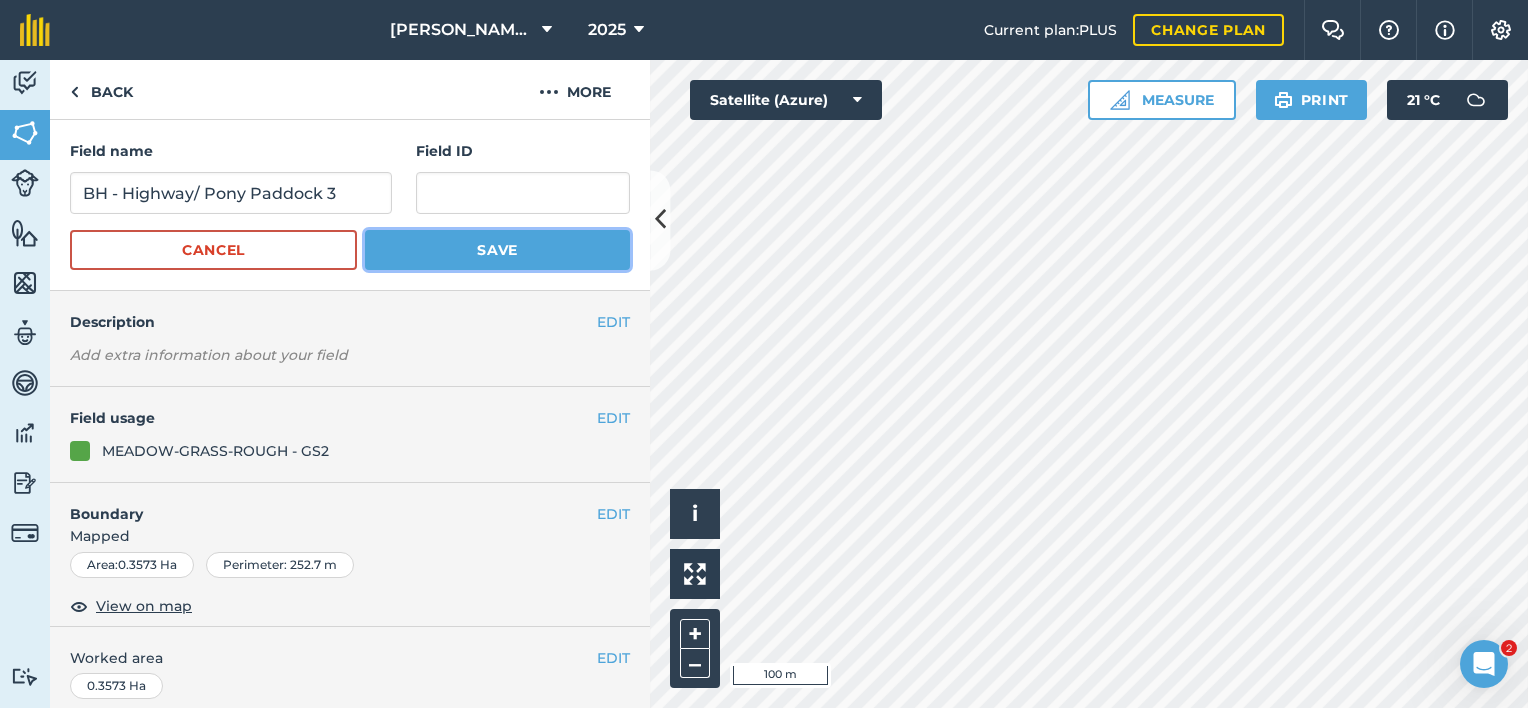 click on "Save" at bounding box center [497, 250] 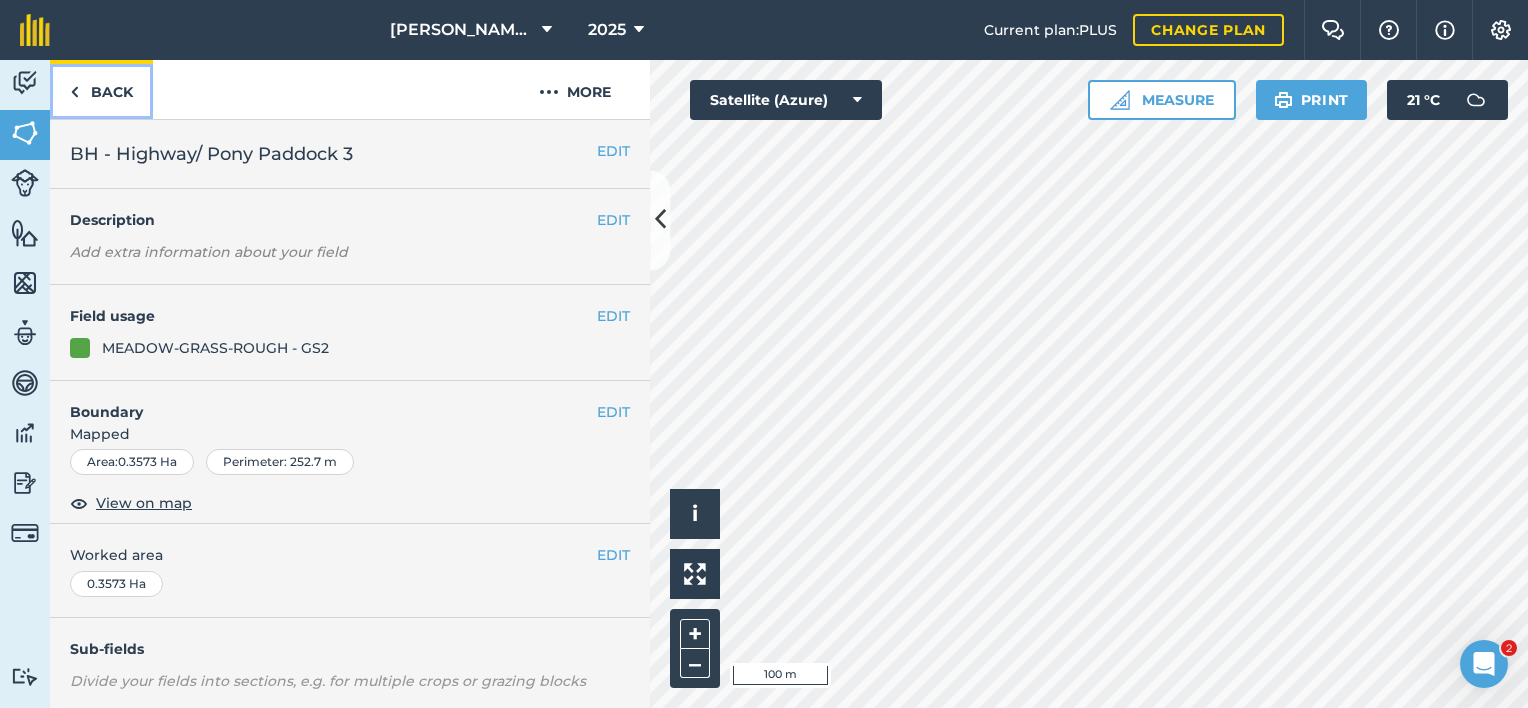 click on "Back" at bounding box center [101, 89] 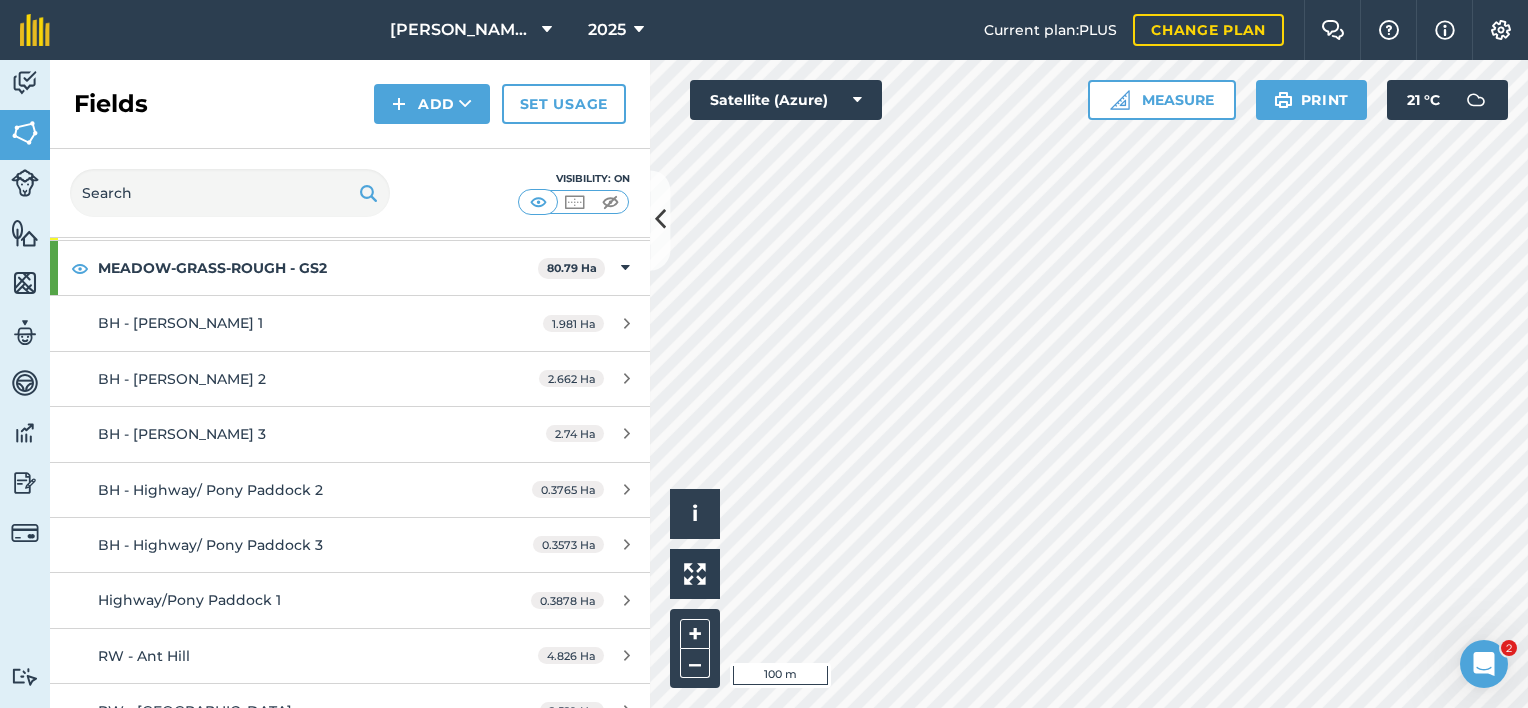 scroll, scrollTop: 800, scrollLeft: 0, axis: vertical 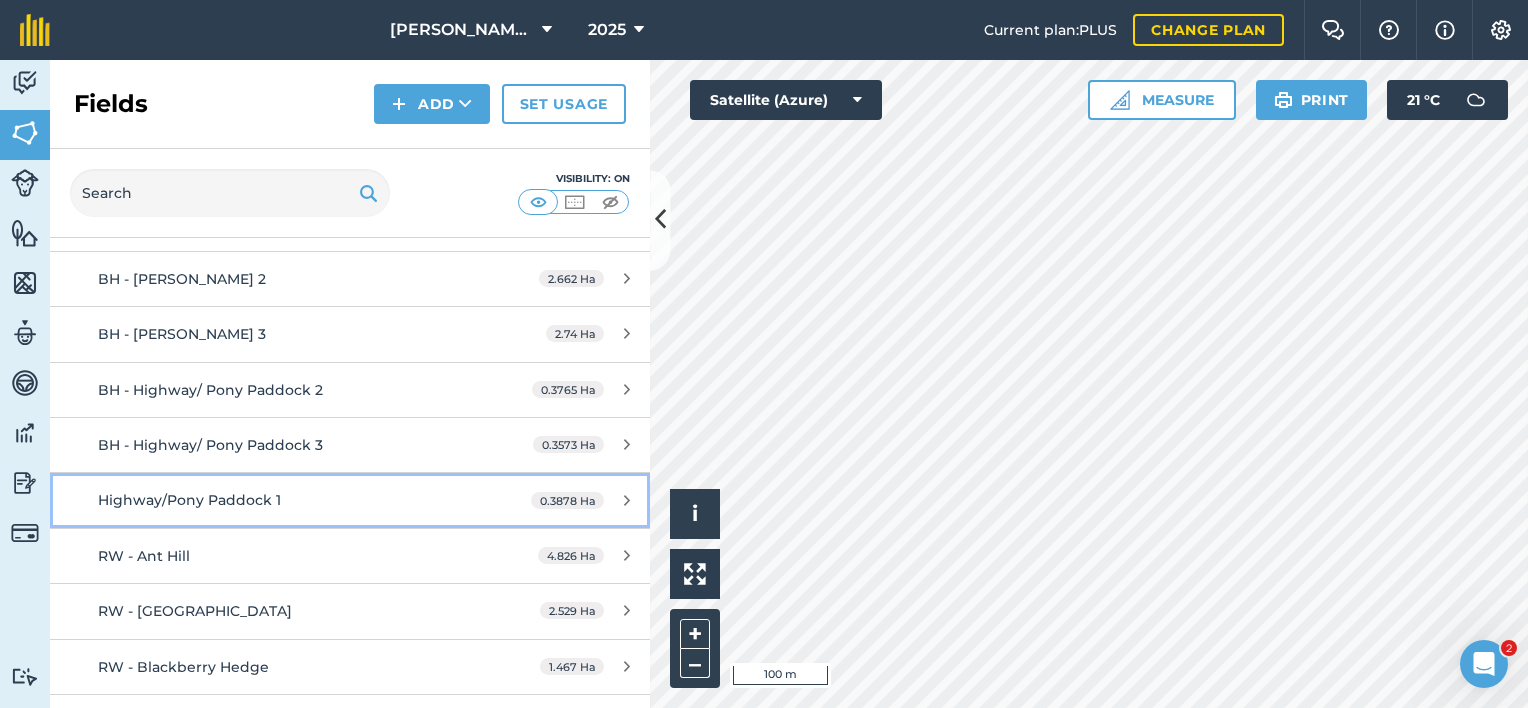 click on "Highway/Pony Paddock 1" at bounding box center (286, 500) 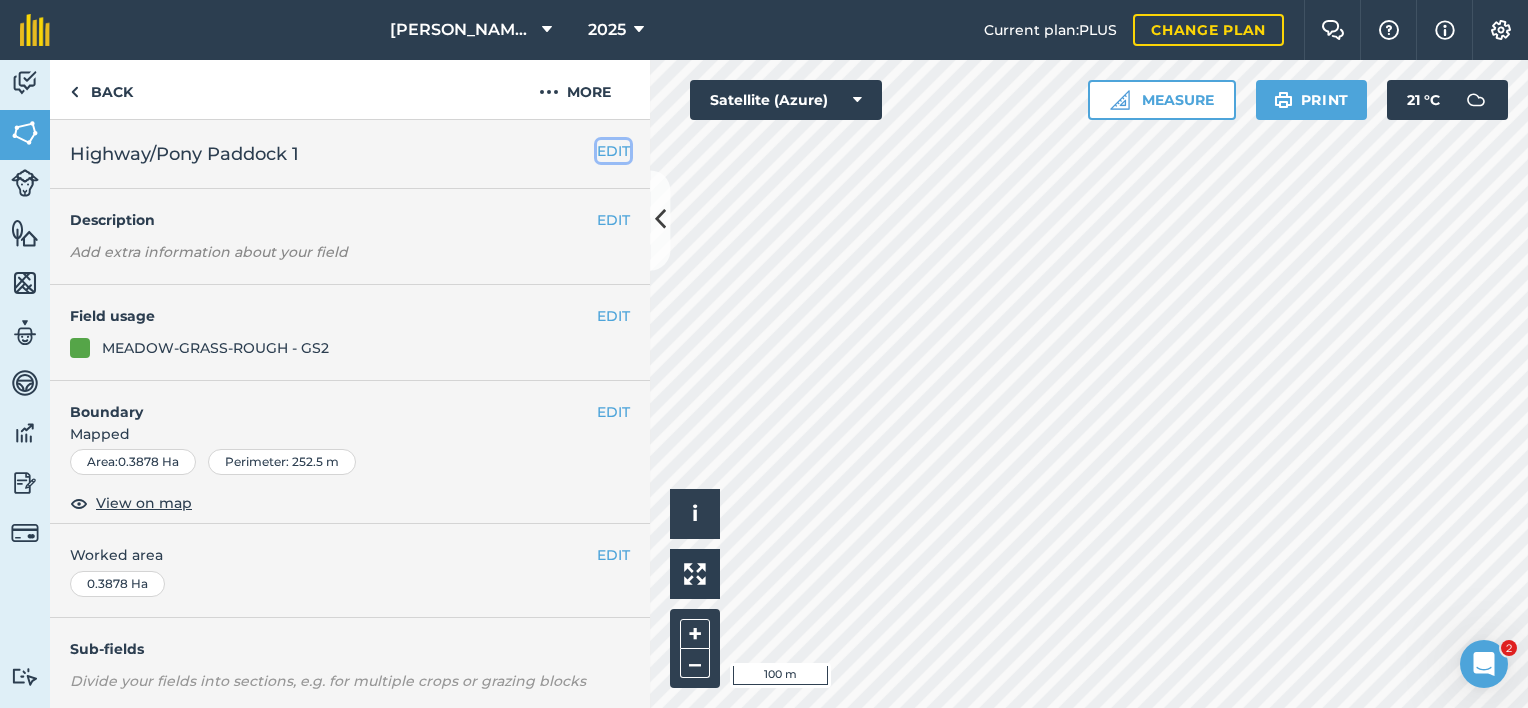 click on "EDIT" at bounding box center (613, 151) 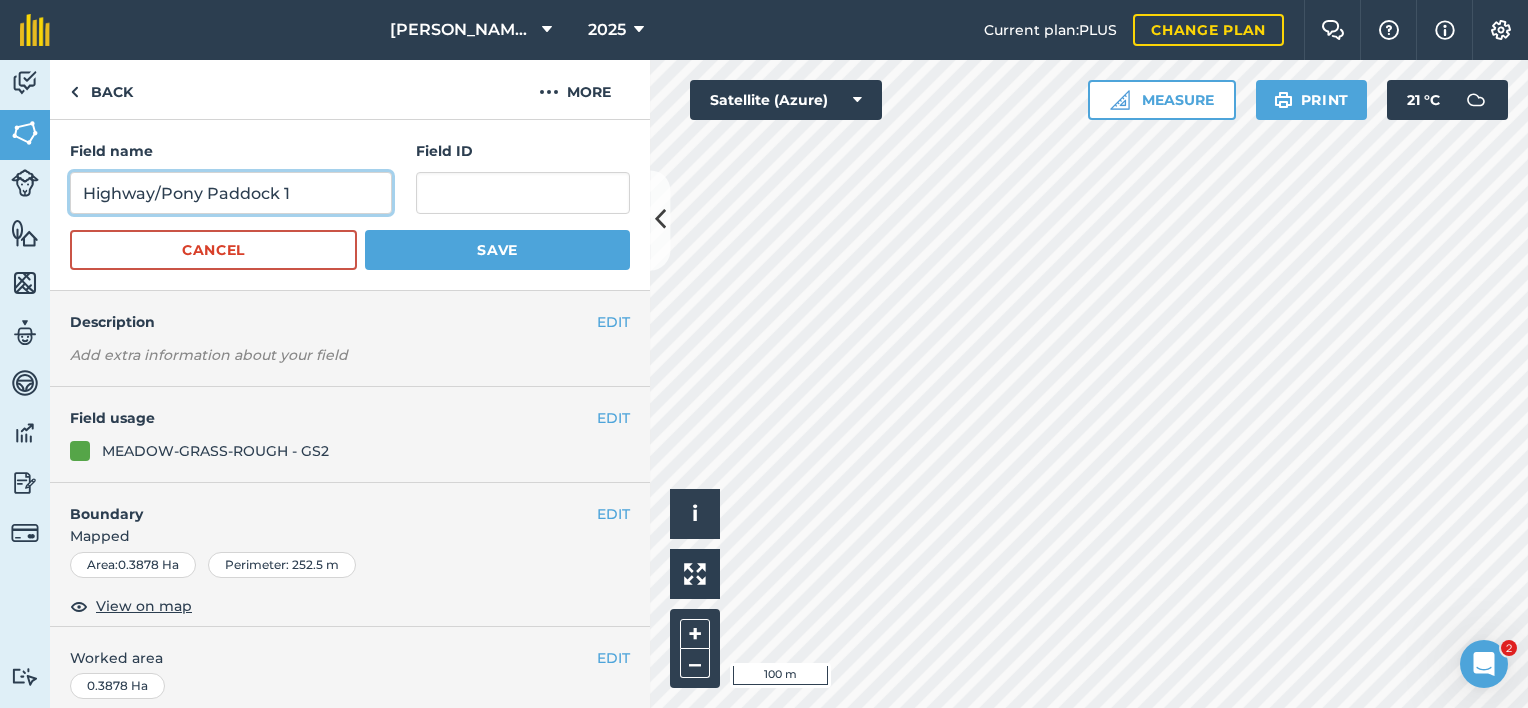 click on "Highway/Pony Paddock 1" at bounding box center (231, 193) 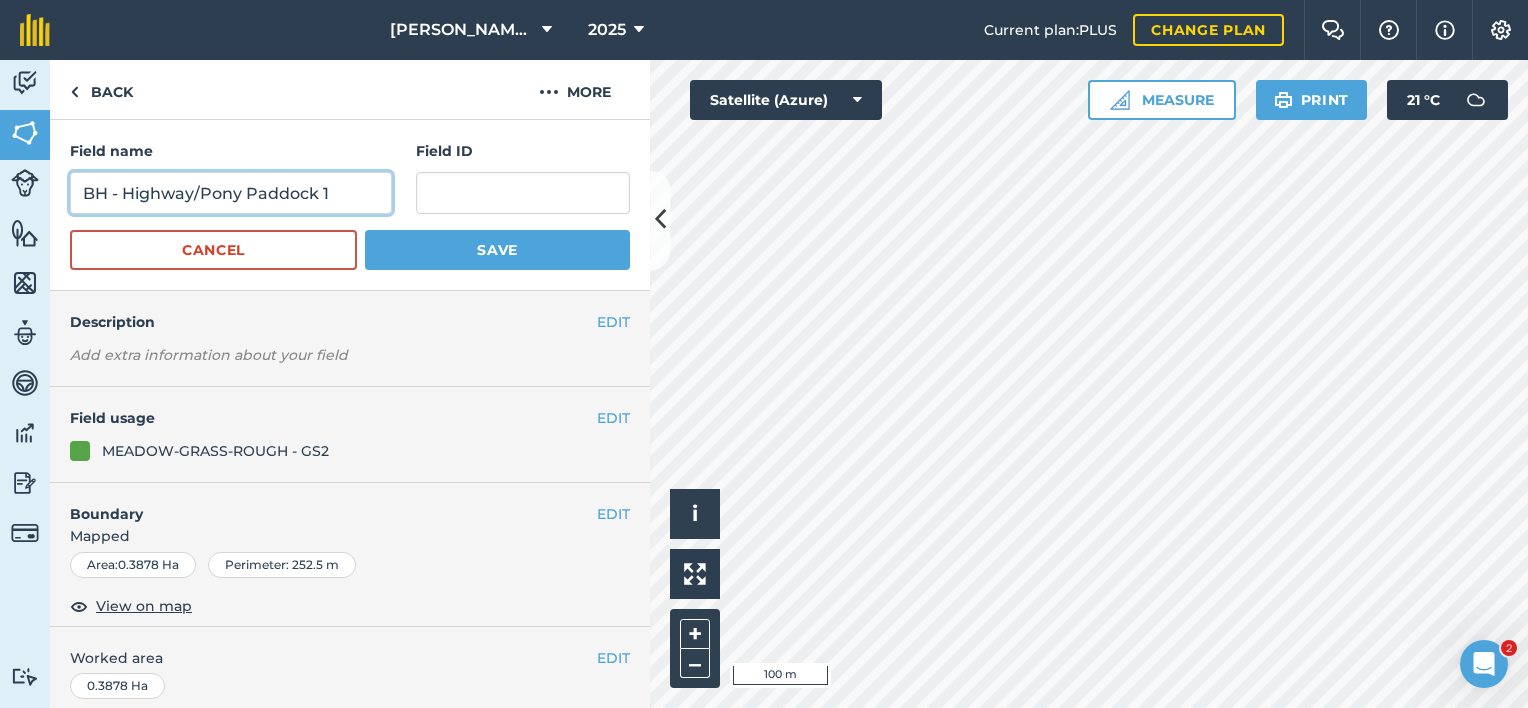 type on "BH - Highway/Pony Paddock 1" 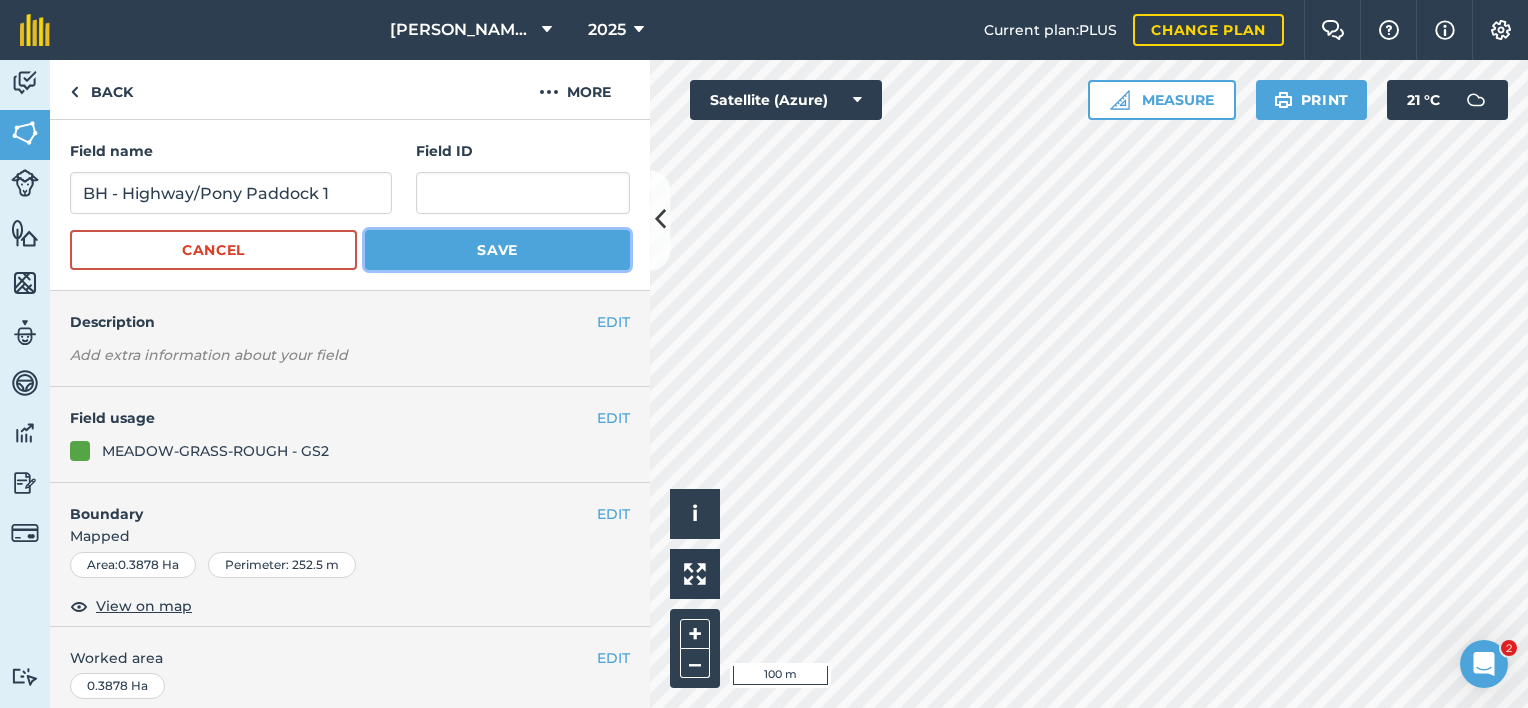 click on "Save" at bounding box center [497, 250] 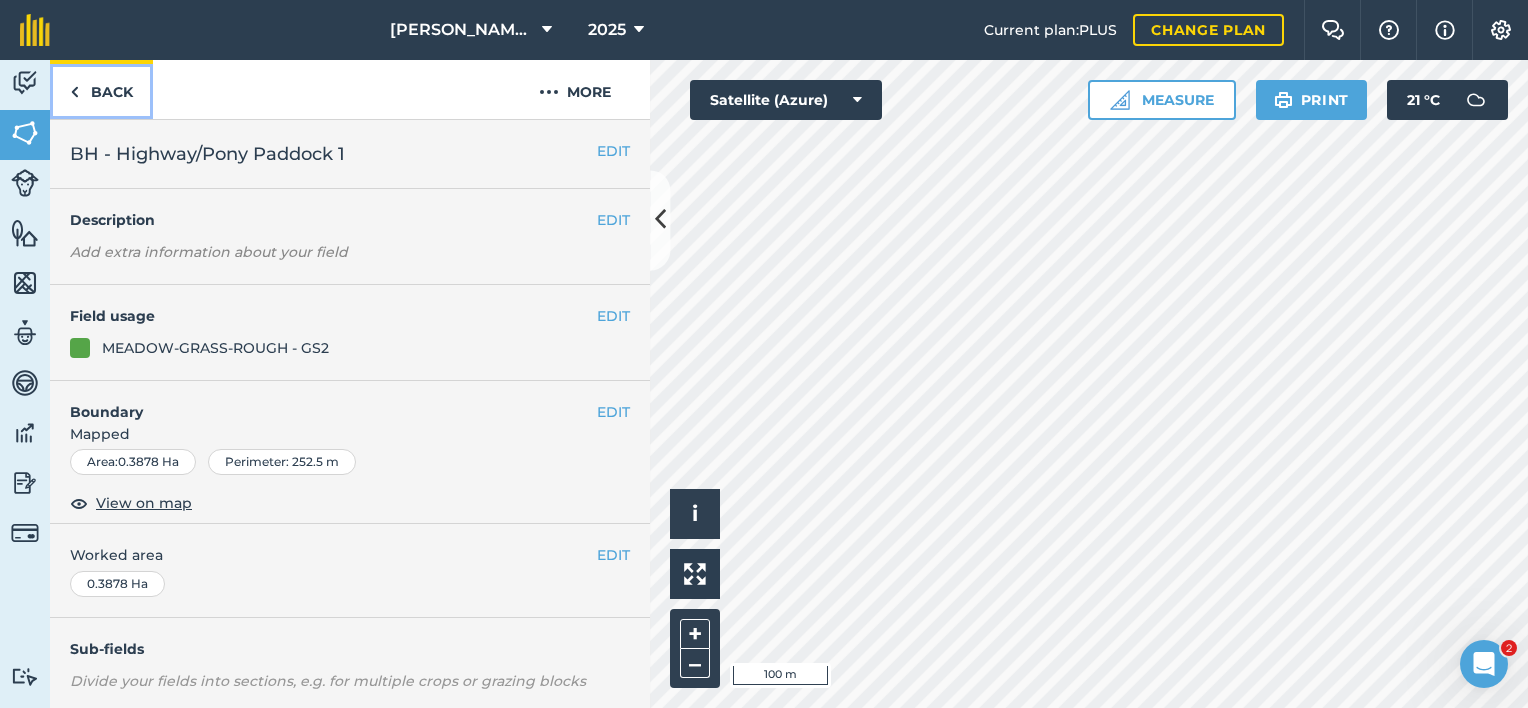 click on "Back" at bounding box center (101, 89) 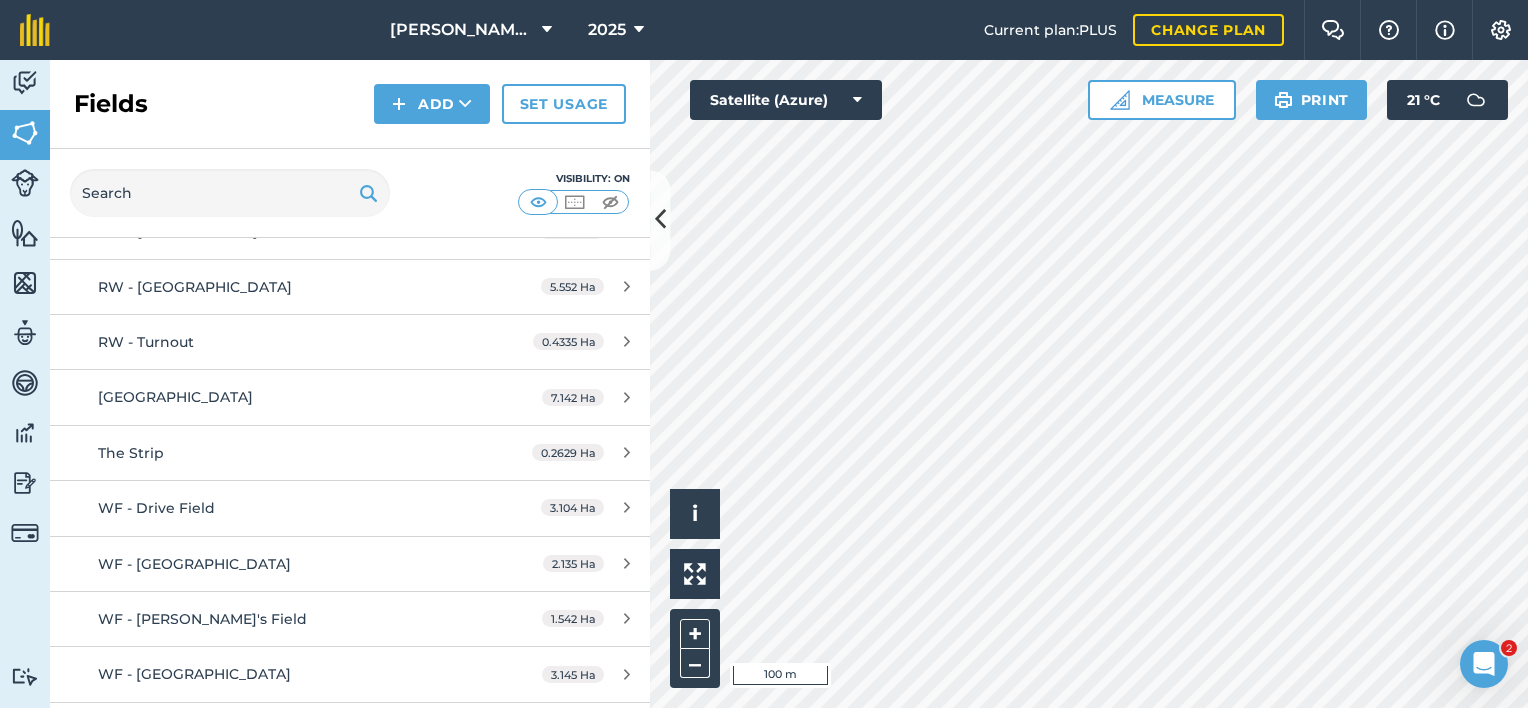 scroll, scrollTop: 2000, scrollLeft: 0, axis: vertical 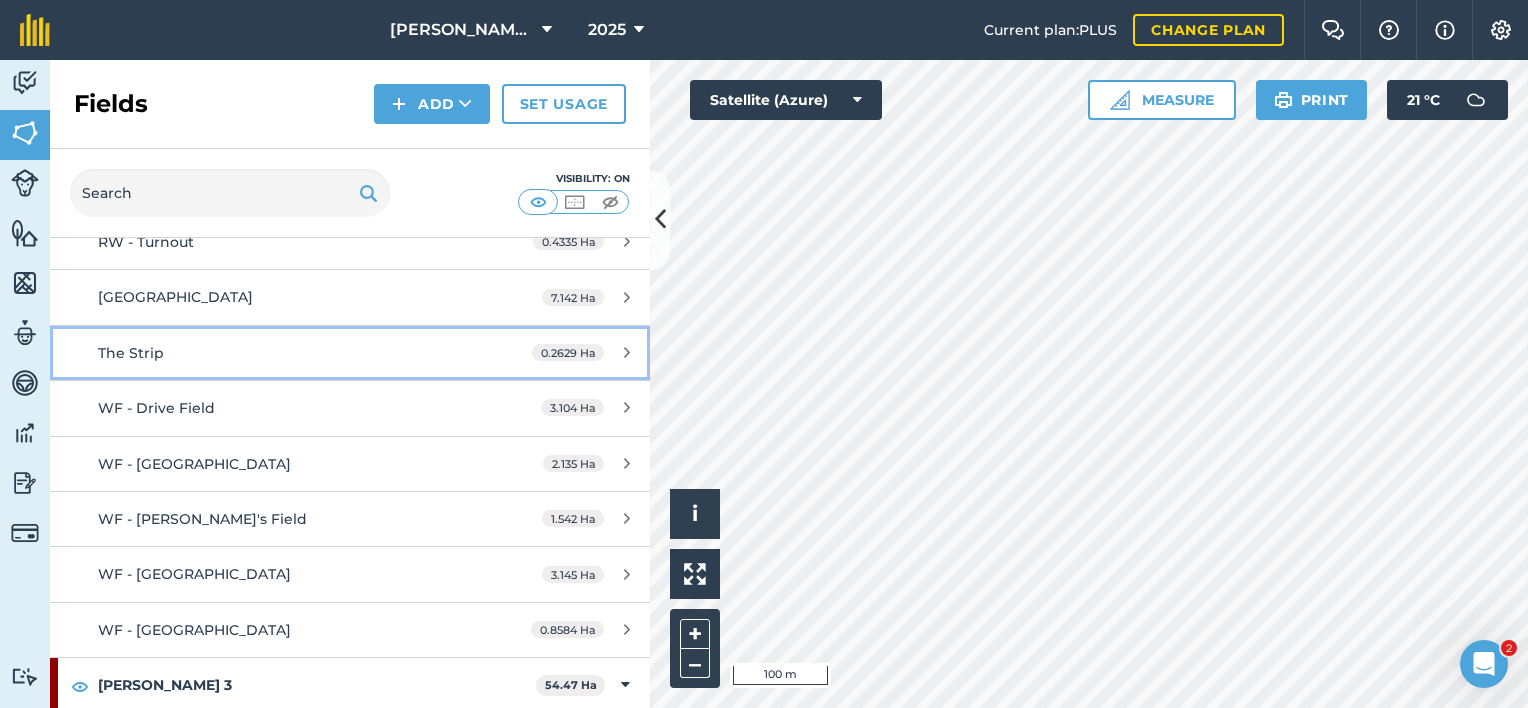 click on "The Strip" at bounding box center (286, 353) 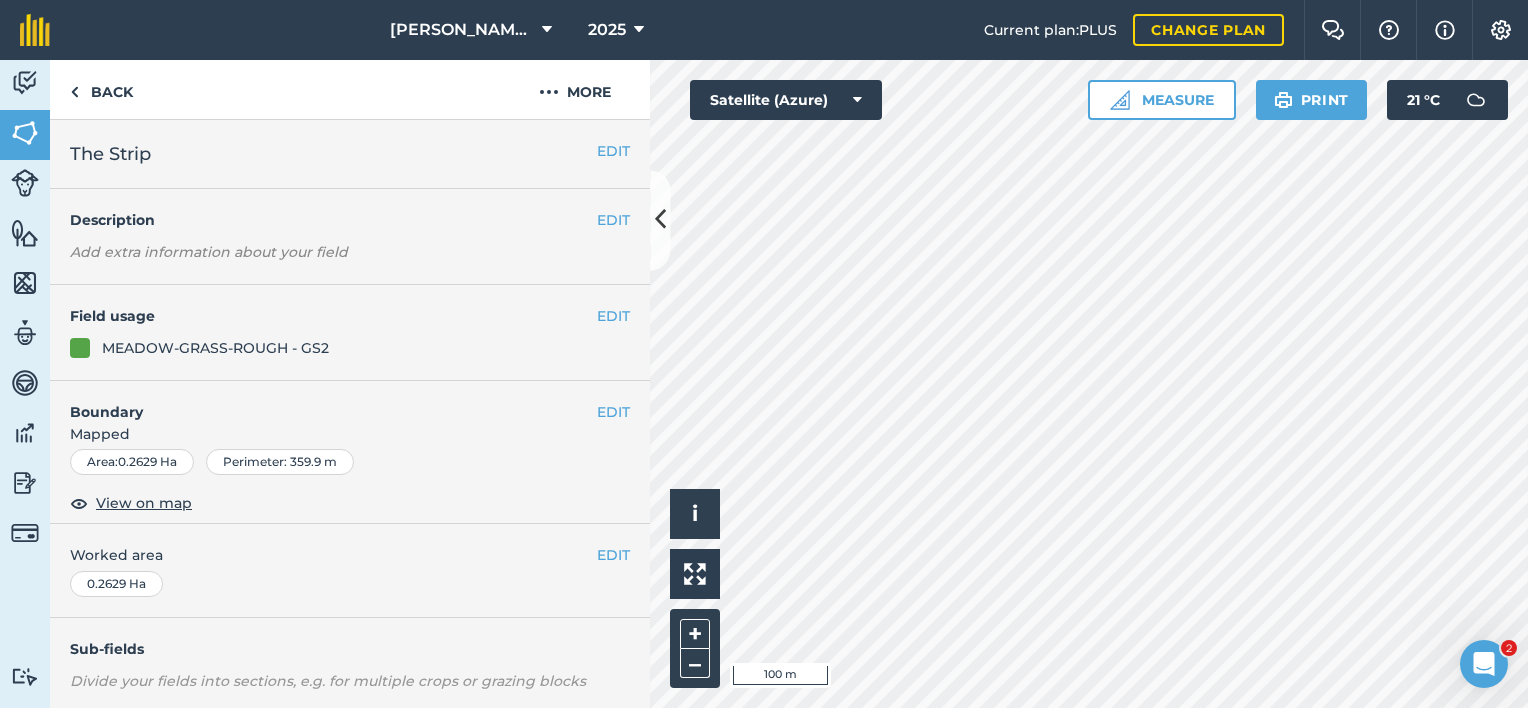 click on "EDIT The Strip" at bounding box center [350, 154] 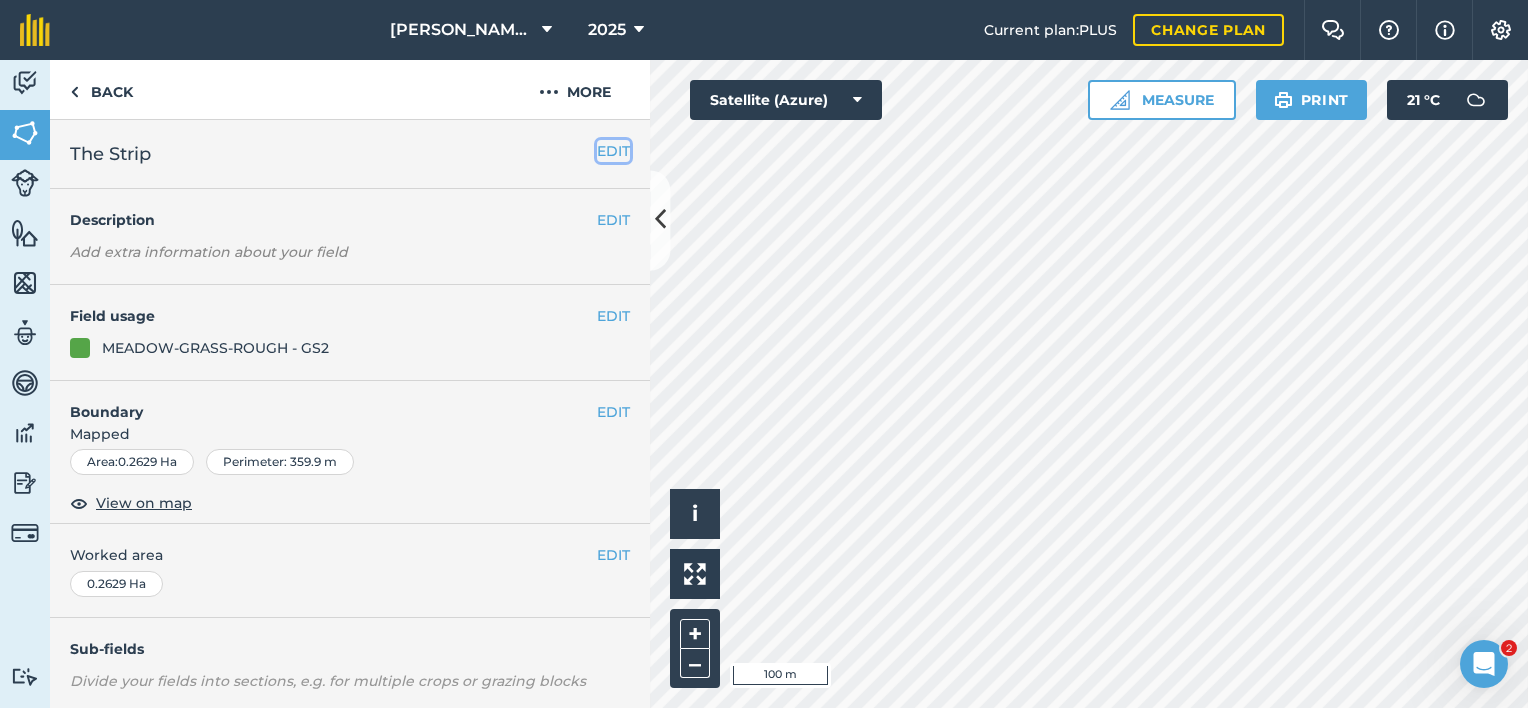 click on "EDIT" at bounding box center (613, 151) 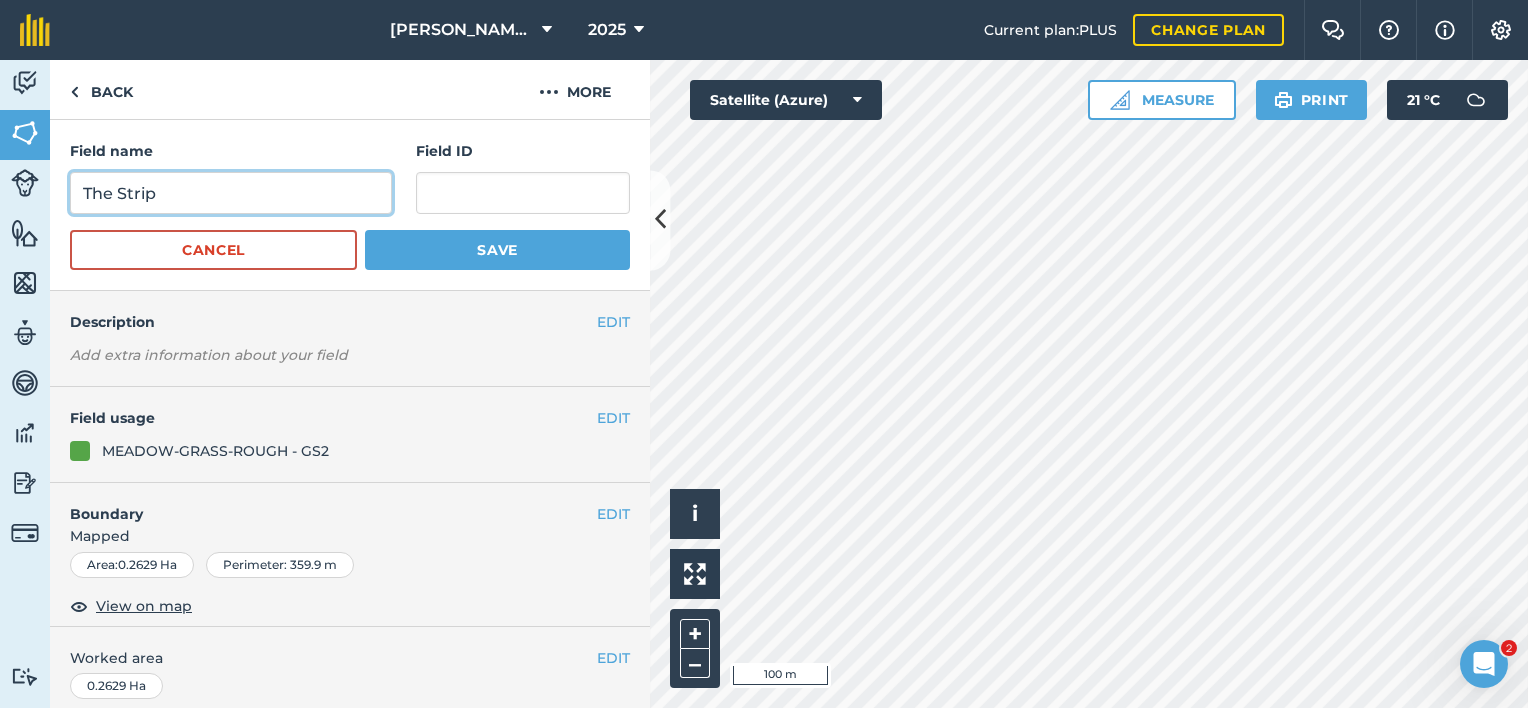 click on "The Strip" at bounding box center (231, 193) 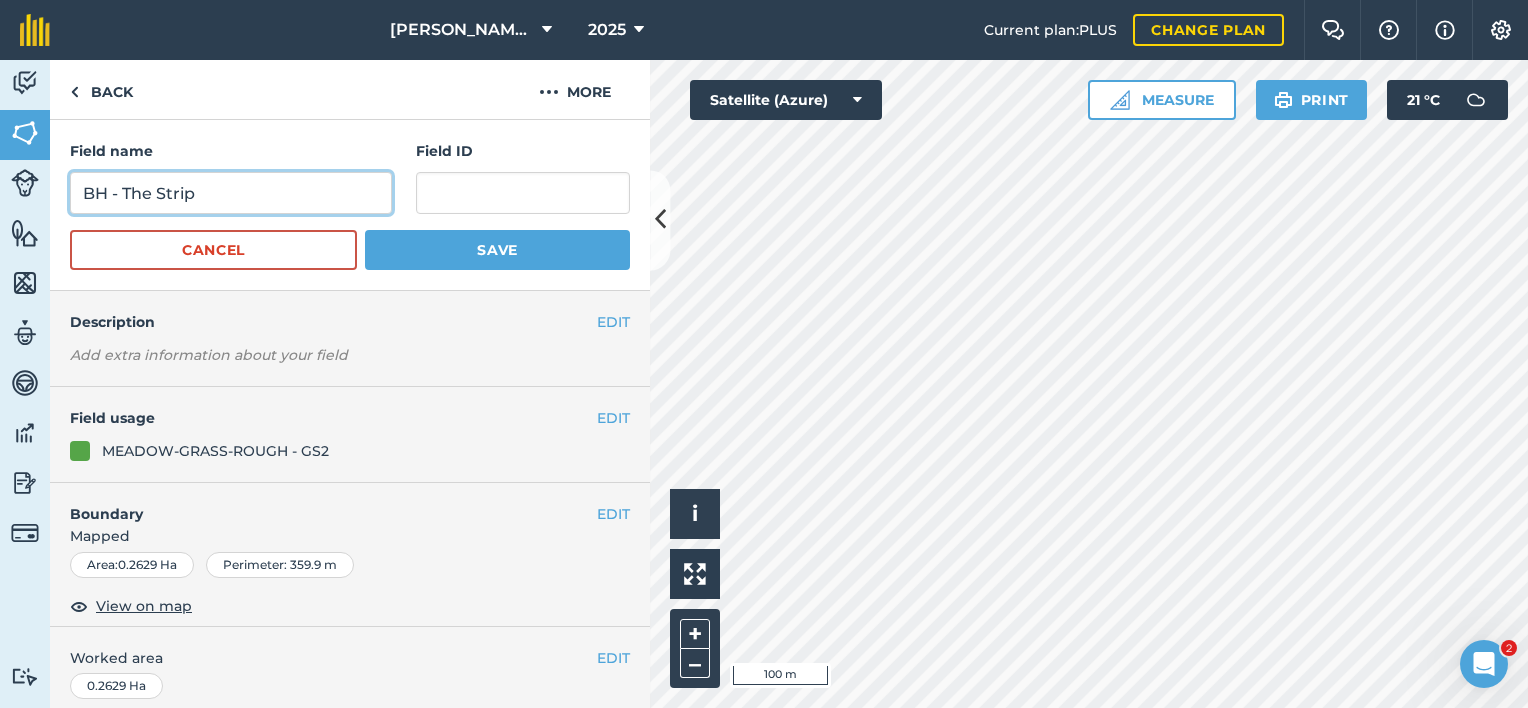 type on "BH - The Strip" 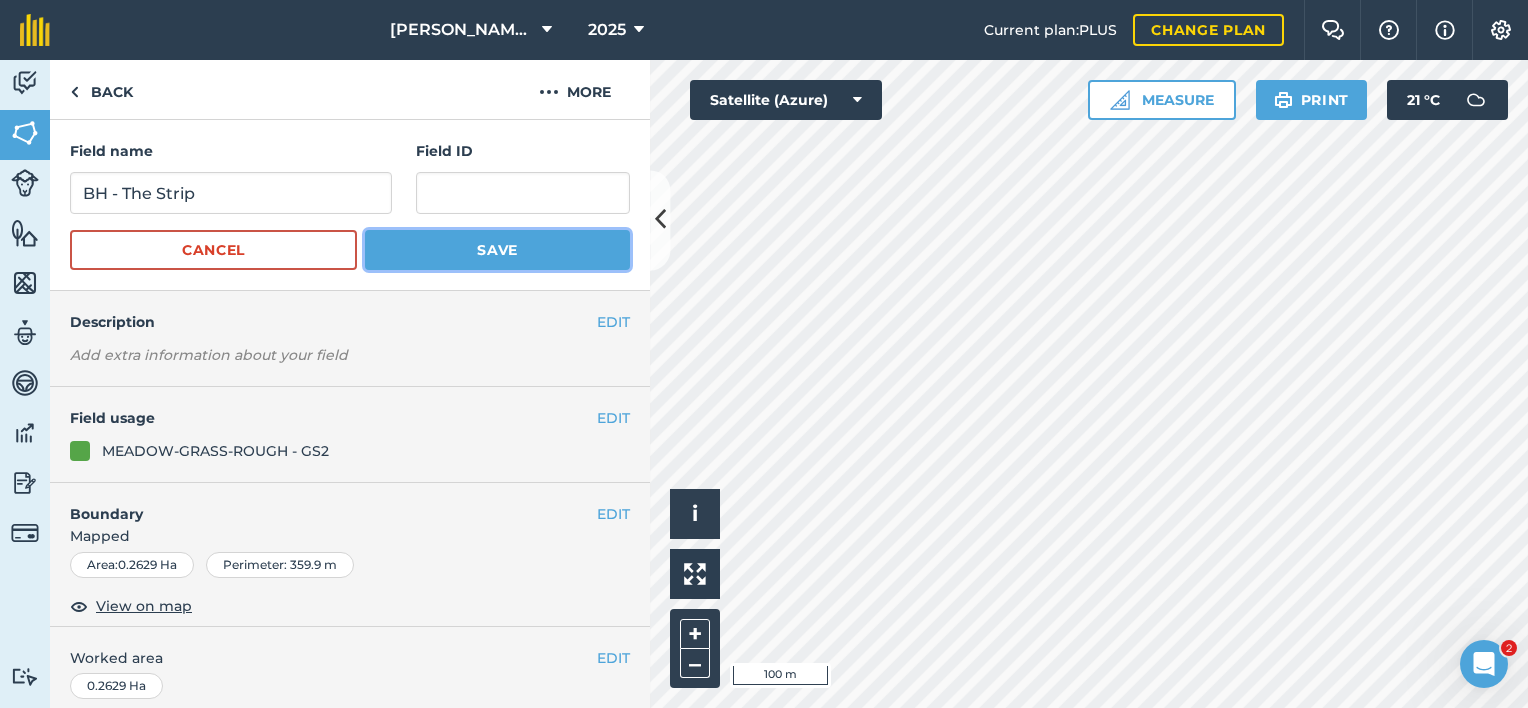 click on "Save" at bounding box center (497, 250) 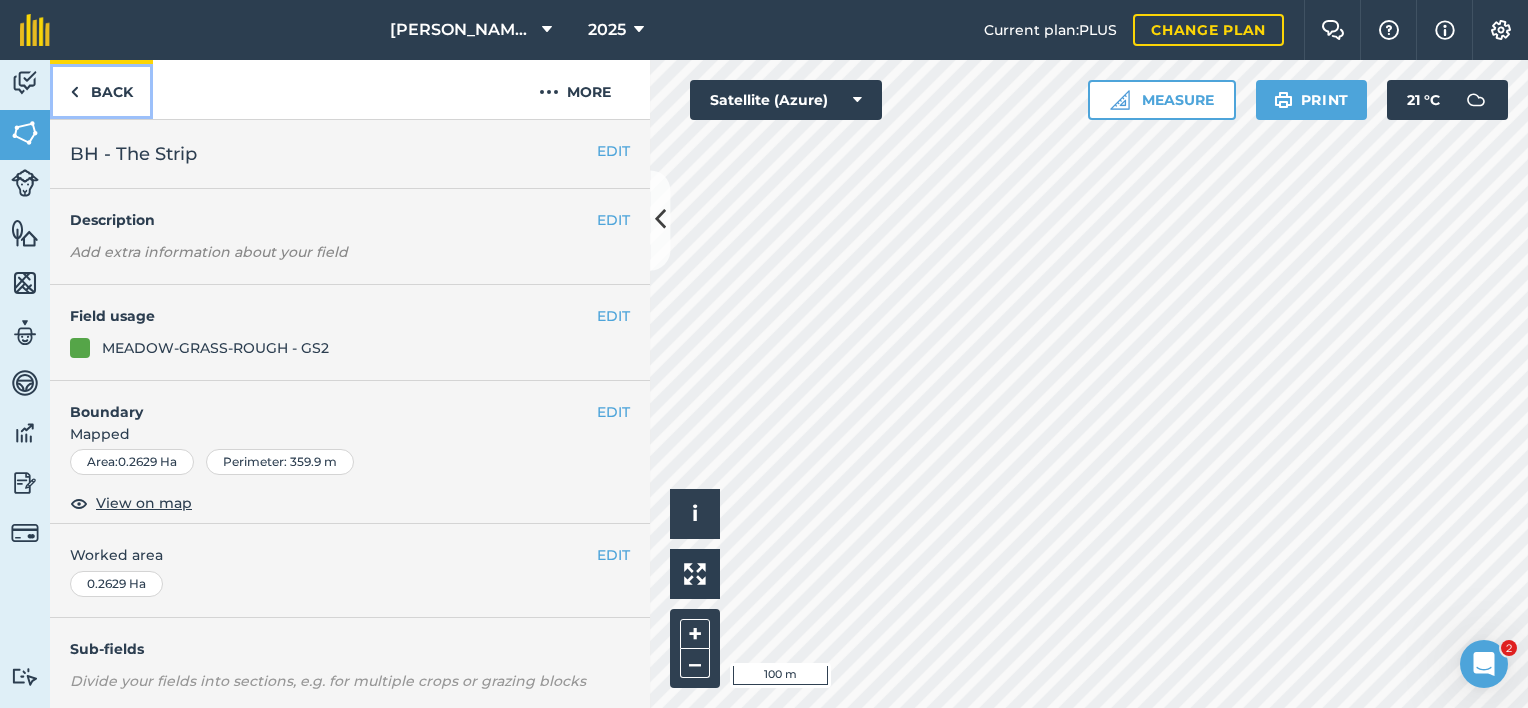 click on "Back" at bounding box center (101, 89) 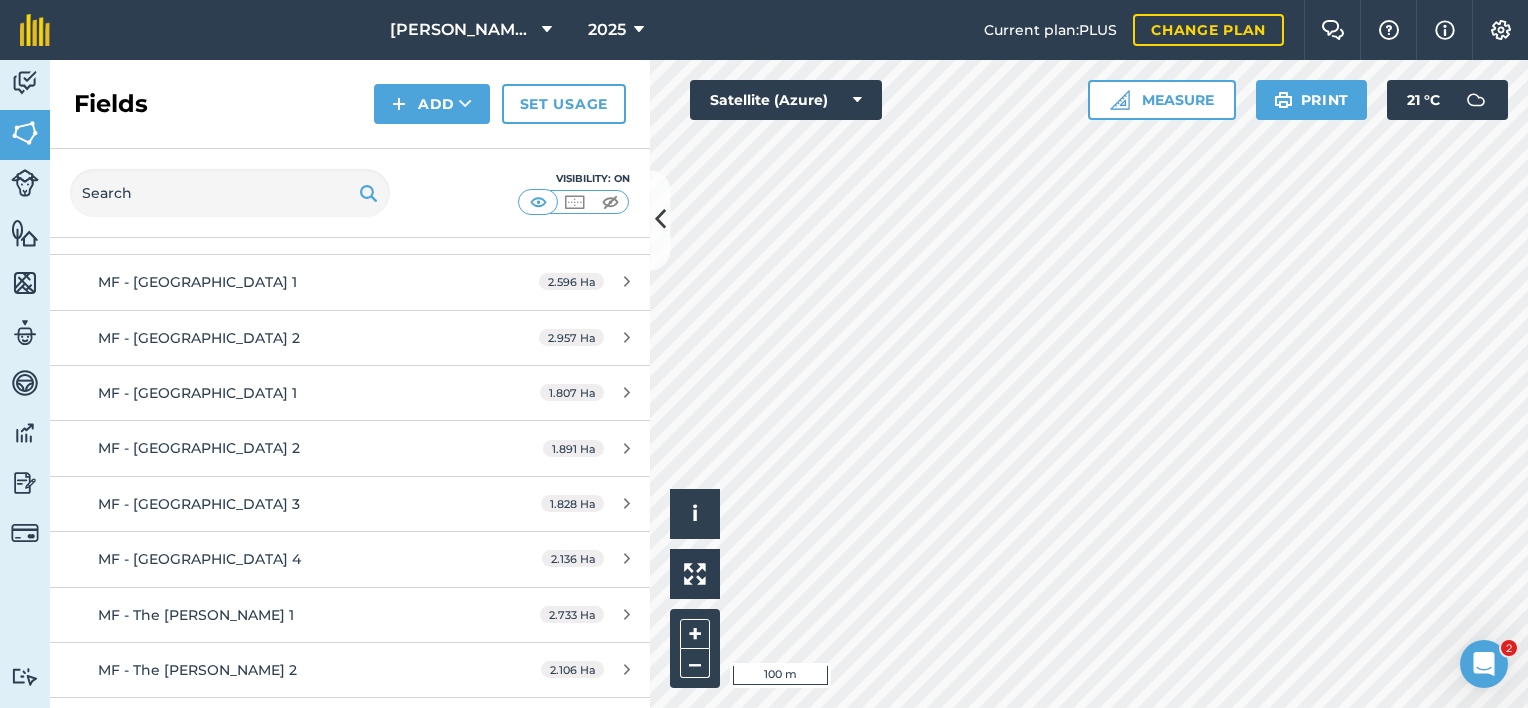 scroll, scrollTop: 3486, scrollLeft: 0, axis: vertical 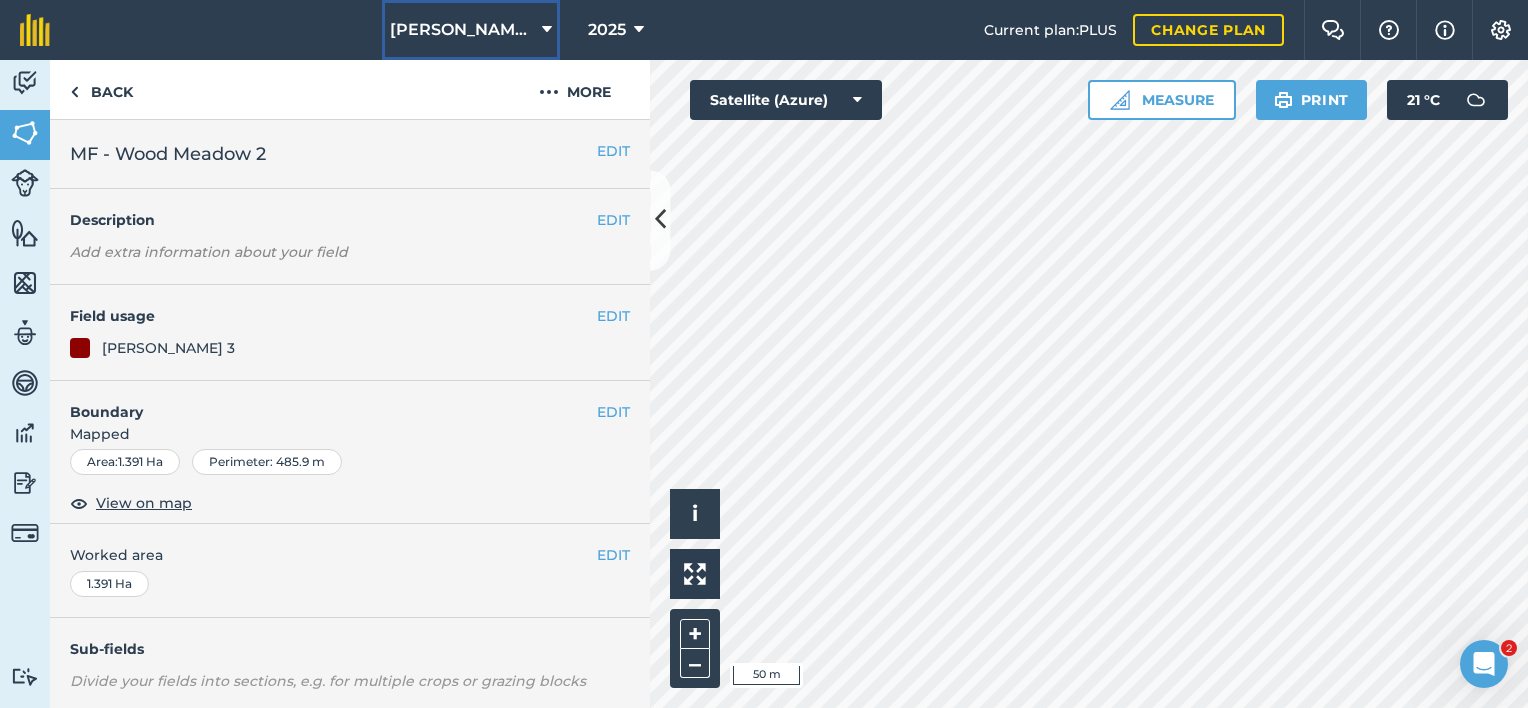 click on "[PERSON_NAME][GEOGRAPHIC_DATA]" at bounding box center [462, 30] 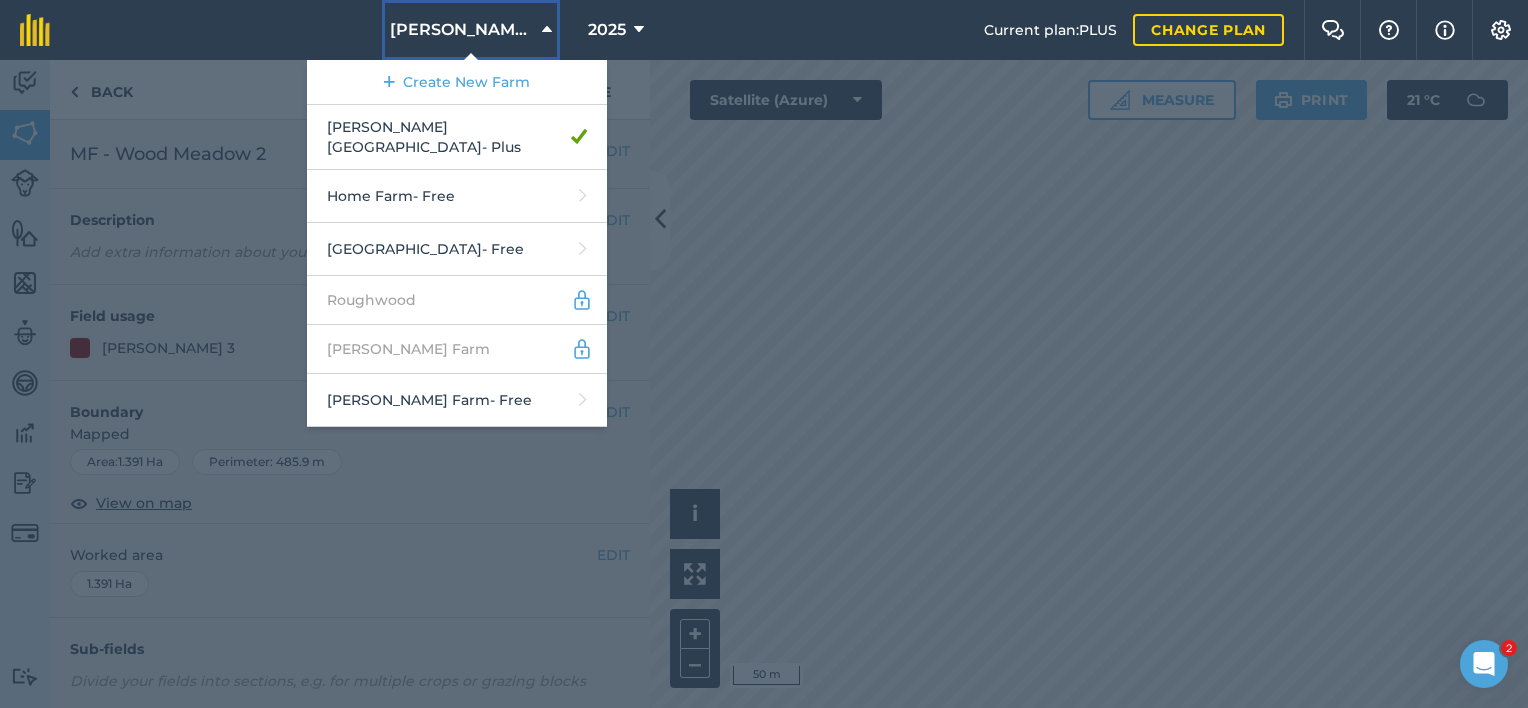 click on "[PERSON_NAME][GEOGRAPHIC_DATA]" at bounding box center [462, 30] 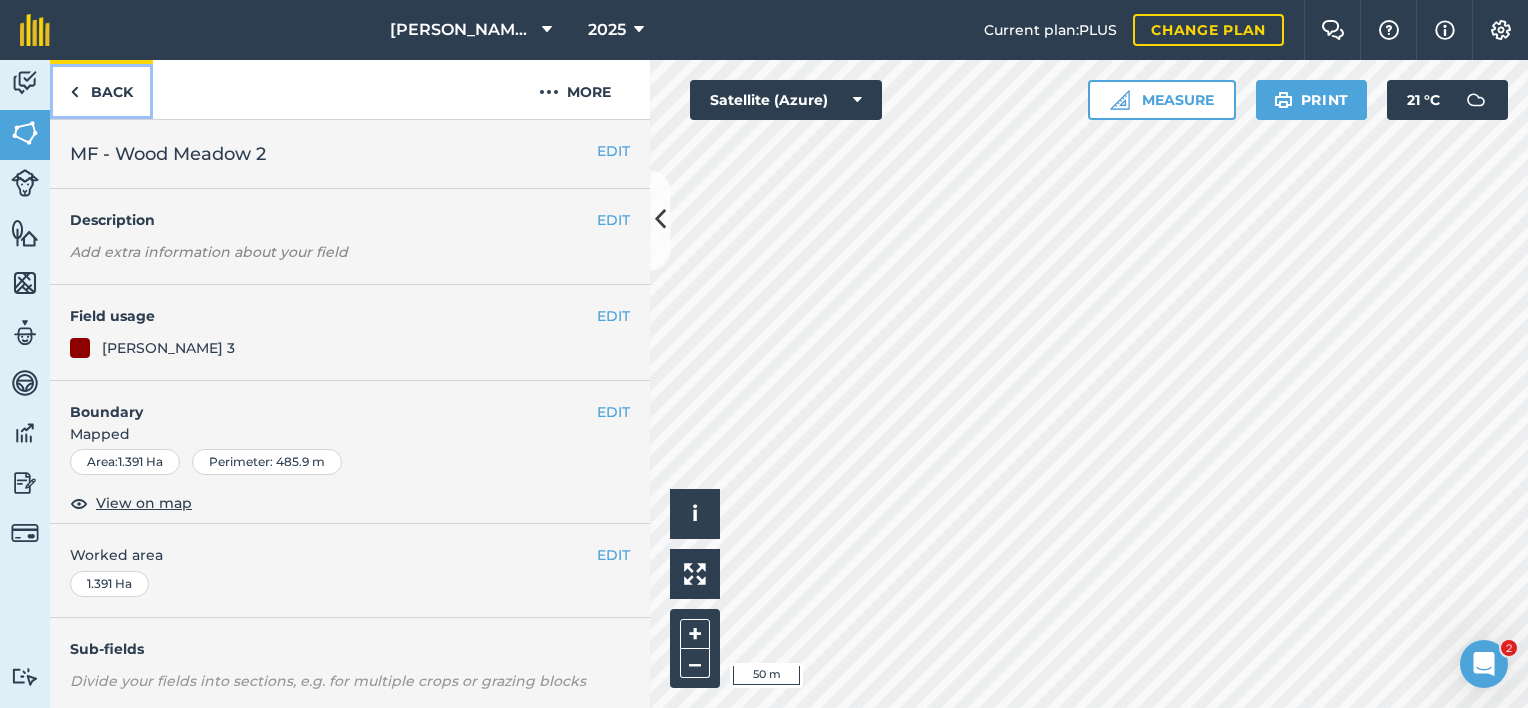 click on "Back" at bounding box center (101, 89) 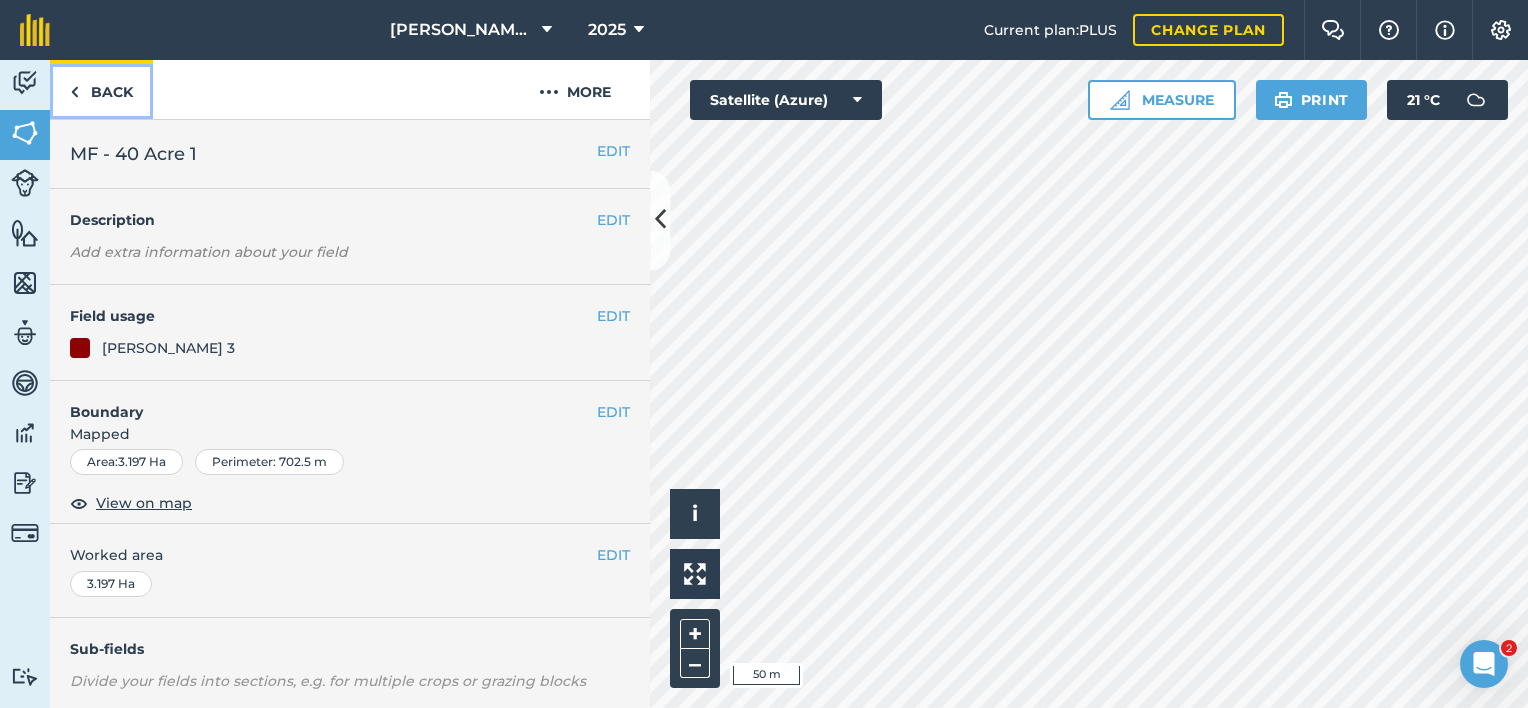 click on "Back" at bounding box center [101, 89] 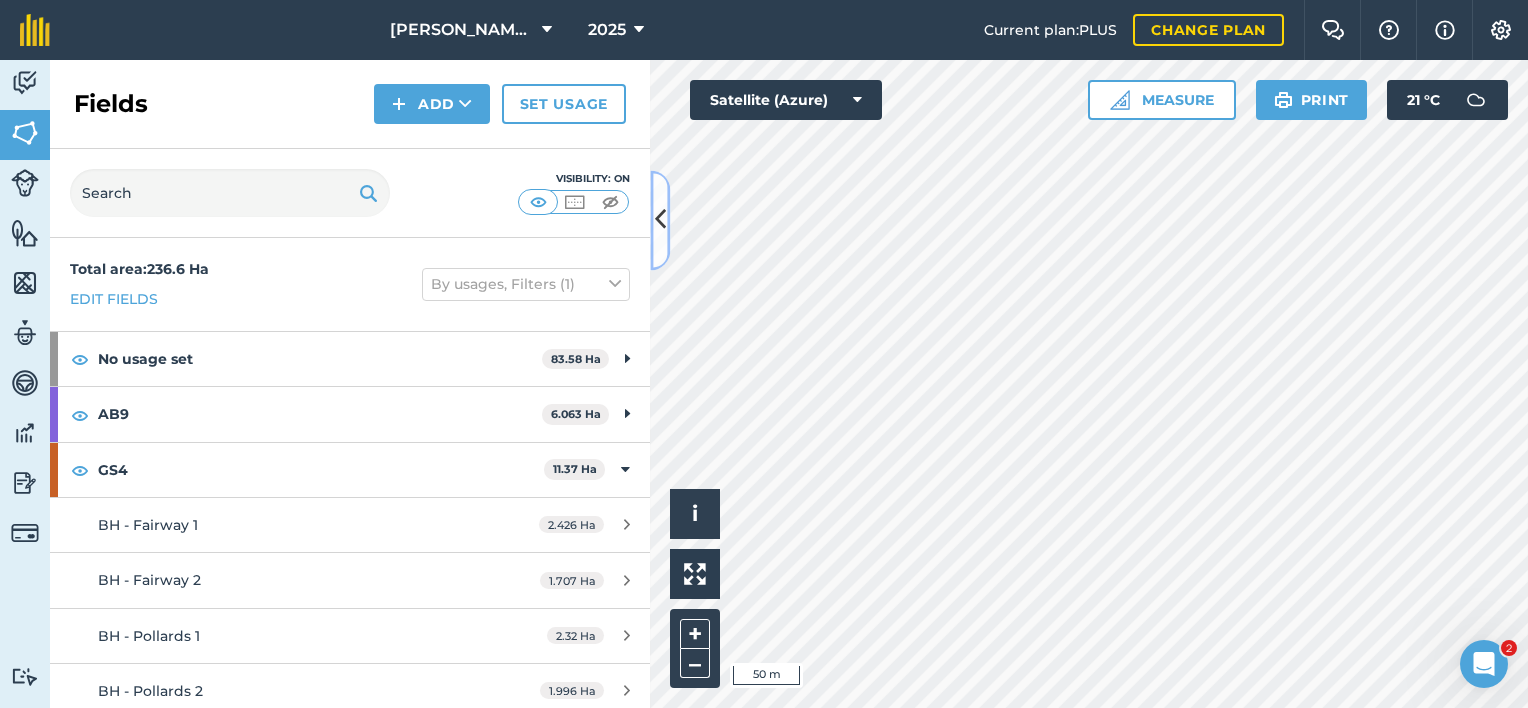 click at bounding box center (660, 220) 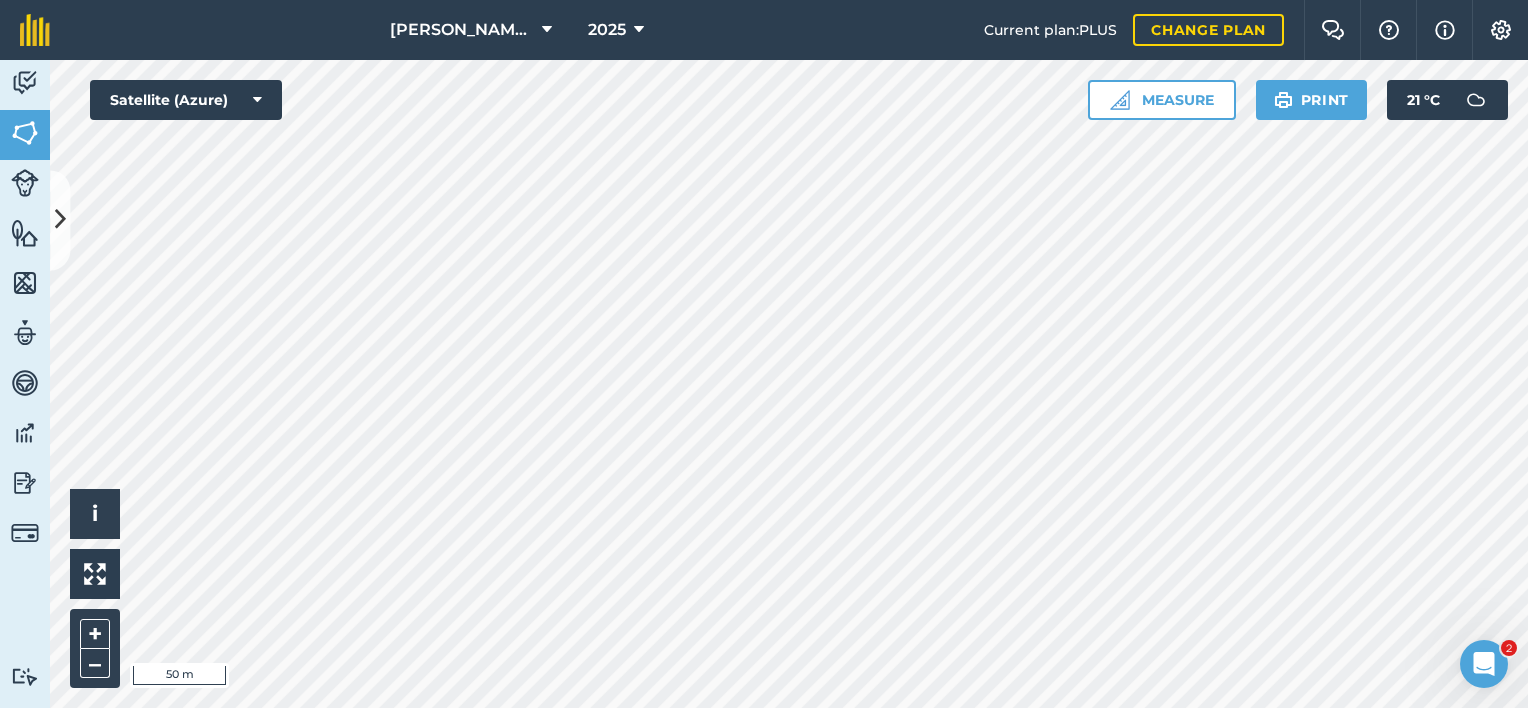 click on "Bailey Hill Farm 2025 Current plan :  PLUS   Change plan Farm Chat Help Info Settings Bailey Hill Farm  -  2025 Reproduced with the permission of  Microsoft Printed on  19/07/2025 Field usages No usage set AB9 GS4 Horses MEADOW-GRASS-ROUGH - GS1 MEADOW-GRASS-ROUGH - GS2 ORCHARD-GRASS - Heritage Orchard SAM 3 SHEEP Feature types Barn Butchery Corral Farm Office Gateway Pylon Trees Water Trough Woodland Activity Fields Livestock Features Maps Team Vehicles Data Reporting Billing Tutorials Tutorials Fields   Add   Set usage Visibility: On Total area :  236.6   Ha Edit fields By usages, Filters (1) No usage set 83.58   Ha HF - A 0.6979   Ha HF - B 16.31   Ha HF - C 9.618   Ha HF - D 0.0527   Ha HF - E 2.018   Ha HF - F 9.289   Ha HF - G 1.145   Ha HF - H 0.586   Ha HF - I.1 1.264   Ha HF - I.2 2.459   Ha HF - I.3 1.947   Ha RF #1 2.657   Ha RF #2 5.365   Ha RF #3 5.634   Ha RF #4 3.436   Ha RF #5 6.954   Ha RF #6 6.996   Ha RF #7 2.984   Ha RF #8 0.3039   Ha RF Paddock 1 1.944   Ha RF Paddock 2" at bounding box center (764, 354) 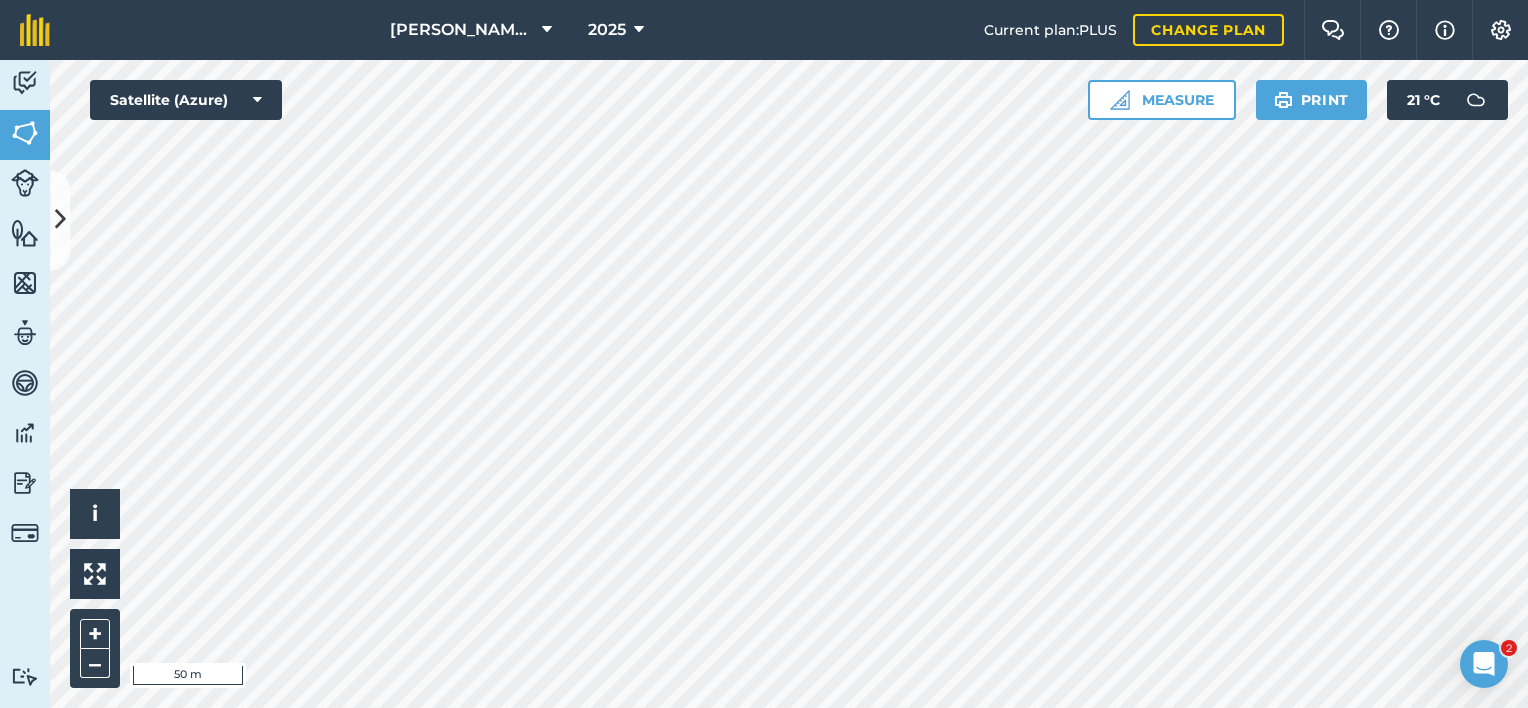 click on "Bailey Hill Farm 2025 Current plan :  PLUS   Change plan Farm Chat Help Info Settings Bailey Hill Farm  -  2025 Reproduced with the permission of  Microsoft Printed on  19/07/2025 Field usages No usage set AB9 GS4 Horses MEADOW-GRASS-ROUGH - GS1 MEADOW-GRASS-ROUGH - GS2 ORCHARD-GRASS - Heritage Orchard SAM 3 SHEEP Feature types Barn Butchery Corral Farm Office Gateway Pylon Trees Water Trough Woodland Activity Fields Livestock Features Maps Team Vehicles Data Reporting Billing Tutorials Tutorials Fields   Add   Set usage Visibility: On Total area :  236.6   Ha Edit fields By usages, Filters (1) No usage set 83.58   Ha HF - A 0.6979   Ha HF - B 16.31   Ha HF - C 9.618   Ha HF - D 0.0527   Ha HF - E 2.018   Ha HF - F 9.289   Ha HF - G 1.145   Ha HF - H 0.586   Ha HF - I.1 1.264   Ha HF - I.2 2.459   Ha HF - I.3 1.947   Ha RF #1 2.657   Ha RF #2 5.365   Ha RF #3 5.634   Ha RF #4 3.436   Ha RF #5 6.954   Ha RF #6 6.996   Ha RF #7 2.984   Ha RF #8 0.3039   Ha RF Paddock 1 1.944   Ha RF Paddock 2" at bounding box center (764, 354) 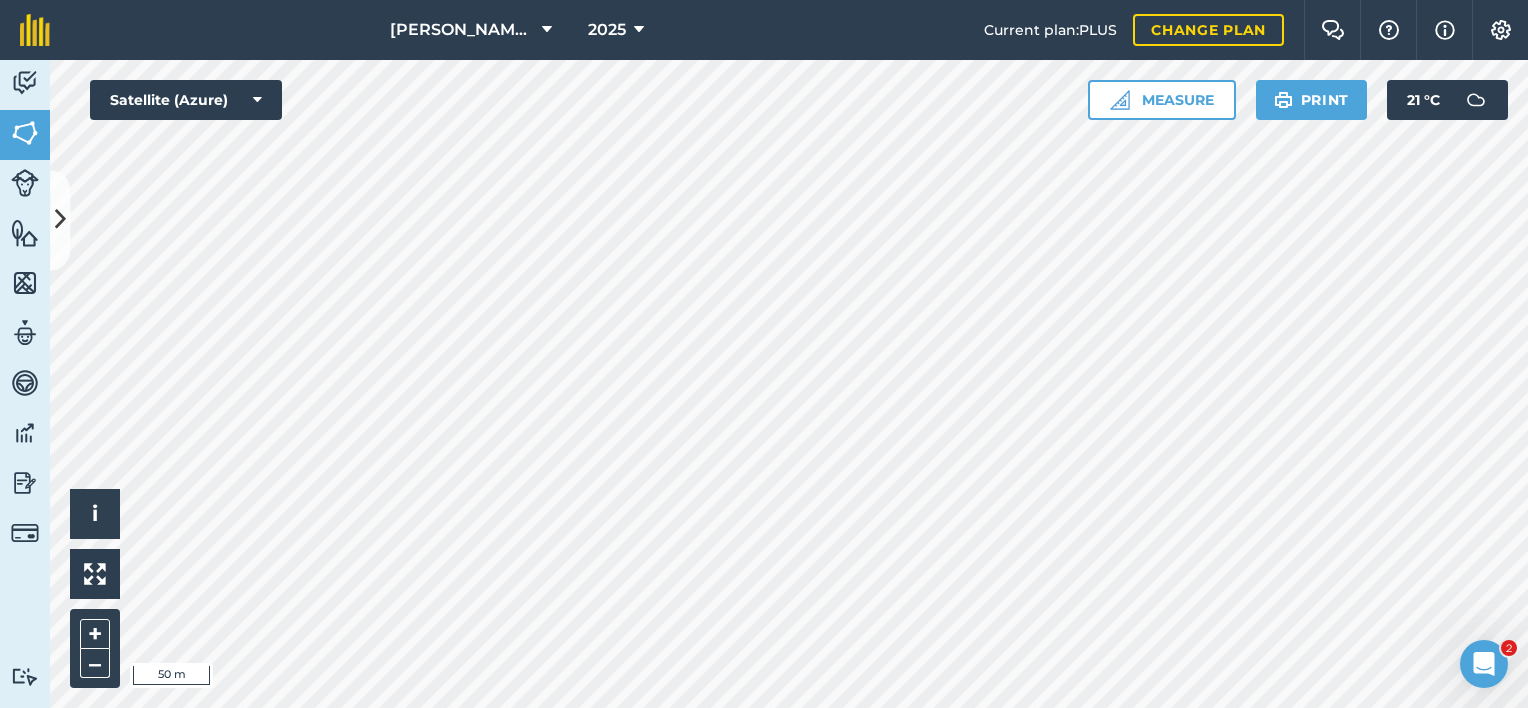 click on "Bailey Hill Farm 2025 Current plan :  PLUS   Change plan Farm Chat Help Info Settings Bailey Hill Farm  -  2025 Reproduced with the permission of  Microsoft Printed on  19/07/2025 Field usages No usage set AB9 GS4 Horses MEADOW-GRASS-ROUGH - GS1 MEADOW-GRASS-ROUGH - GS2 ORCHARD-GRASS - Heritage Orchard SAM 3 SHEEP Feature types Barn Butchery Corral Farm Office Gateway Pylon Trees Water Trough Woodland Activity Fields Livestock Features Maps Team Vehicles Data Reporting Billing Tutorials Tutorials Fields   Add   Set usage Visibility: On Total area :  236.6   Ha Edit fields By usages, Filters (1) No usage set 83.58   Ha HF - A 0.6979   Ha HF - B 16.31   Ha HF - C 9.618   Ha HF - D 0.0527   Ha HF - E 2.018   Ha HF - F 9.289   Ha HF - G 1.145   Ha HF - H 0.586   Ha HF - I.1 1.264   Ha HF - I.2 2.459   Ha HF - I.3 1.947   Ha RF #1 2.657   Ha RF #2 5.365   Ha RF #3 5.634   Ha RF #4 3.436   Ha RF #5 6.954   Ha RF #6 6.996   Ha RF #7 2.984   Ha RF #8 0.3039   Ha RF Paddock 1 1.944   Ha RF Paddock 2" at bounding box center [764, 354] 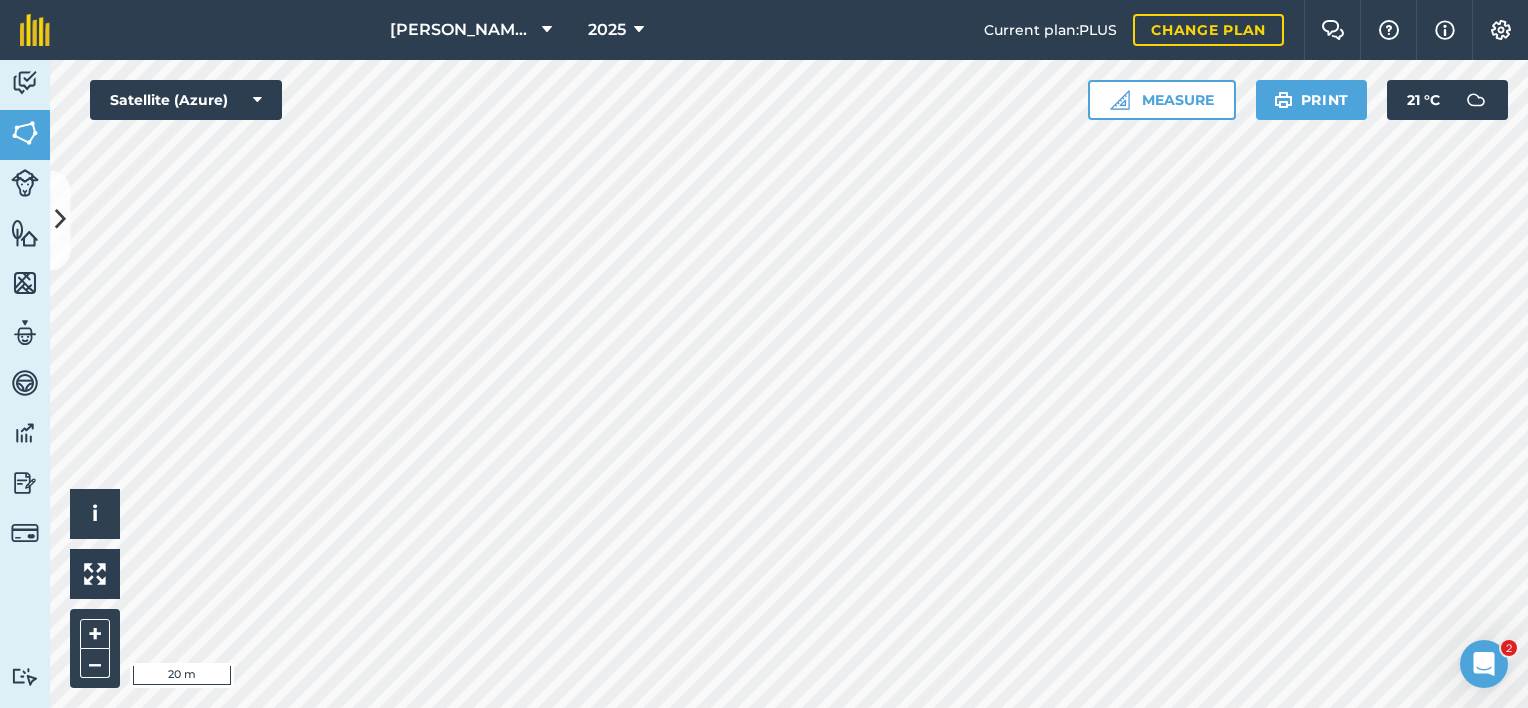 click on "Bailey Hill Farm 2025 Current plan :  PLUS   Change plan Farm Chat Help Info Settings Bailey Hill Farm  -  2025 Reproduced with the permission of  Microsoft Printed on  19/07/2025 Field usages No usage set AB9 GS4 Horses MEADOW-GRASS-ROUGH - GS1 MEADOW-GRASS-ROUGH - GS2 ORCHARD-GRASS - Heritage Orchard SAM 3 SHEEP Feature types Barn Butchery Corral Farm Office Gateway Pylon Trees Water Trough Woodland Activity Fields Livestock Features Maps Team Vehicles Data Reporting Billing Tutorials Tutorials Fields   Add   Set usage Visibility: On Total area :  236.6   Ha Edit fields By usages, Filters (1) No usage set 83.58   Ha HF - A 0.6979   Ha HF - B 16.31   Ha HF - C 9.618   Ha HF - D 0.0527   Ha HF - E 2.018   Ha HF - F 9.289   Ha HF - G 1.145   Ha HF - H 0.586   Ha HF - I.1 1.264   Ha HF - I.2 2.459   Ha HF - I.3 1.947   Ha RF #1 2.657   Ha RF #2 5.365   Ha RF #3 5.634   Ha RF #4 3.436   Ha RF #5 6.954   Ha RF #6 6.996   Ha RF #7 2.984   Ha RF #8 0.3039   Ha RF Paddock 1 1.944   Ha RF Paddock 2" at bounding box center (764, 354) 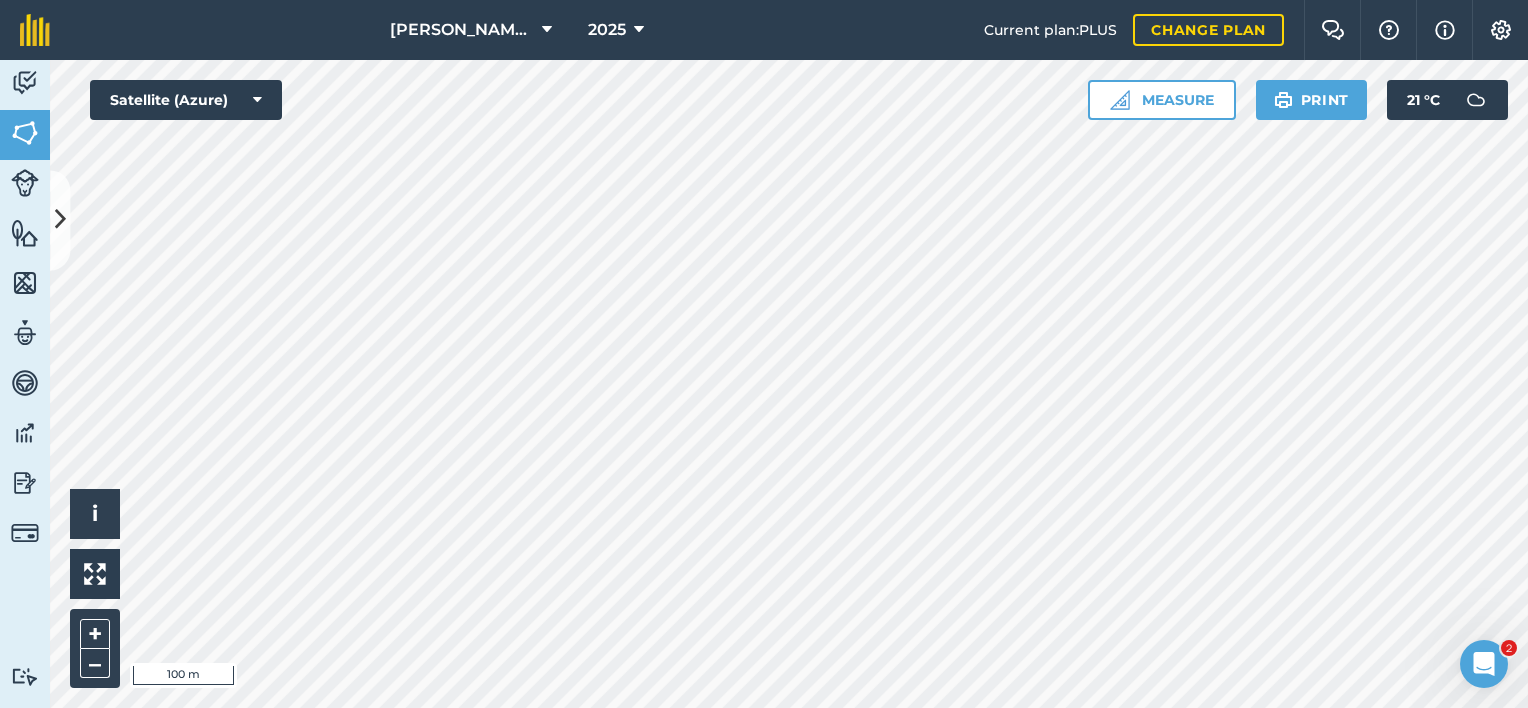 click on "Bailey Hill Farm 2025 Current plan :  PLUS   Change plan Farm Chat Help Info Settings Bailey Hill Farm  -  2025 Reproduced with the permission of  Microsoft Printed on  19/07/2025 Field usages No usage set AB9 GS4 Horses MEADOW-GRASS-ROUGH - GS1 MEADOW-GRASS-ROUGH - GS2 ORCHARD-GRASS - Heritage Orchard SAM 3 SHEEP Feature types Barn Butchery Corral Farm Office Gateway Pylon Trees Water Trough Woodland Activity Fields Livestock Features Maps Team Vehicles Data Reporting Billing Tutorials Tutorials Fields   Add   Set usage Visibility: On Total area :  236.6   Ha Edit fields By usages, Filters (1) No usage set 83.58   Ha HF - A 0.6979   Ha HF - B 16.31   Ha HF - C 9.618   Ha HF - D 0.0527   Ha HF - E 2.018   Ha HF - F 9.289   Ha HF - G 1.145   Ha HF - H 0.586   Ha HF - I.1 1.264   Ha HF - I.2 2.459   Ha HF - I.3 1.947   Ha RF #1 2.657   Ha RF #2 5.365   Ha RF #3 5.634   Ha RF #4 3.436   Ha RF #5 6.954   Ha RF #6 6.996   Ha RF #7 2.984   Ha RF #8 0.3039   Ha RF Paddock 1 1.944   Ha RF Paddock 2" at bounding box center (764, 354) 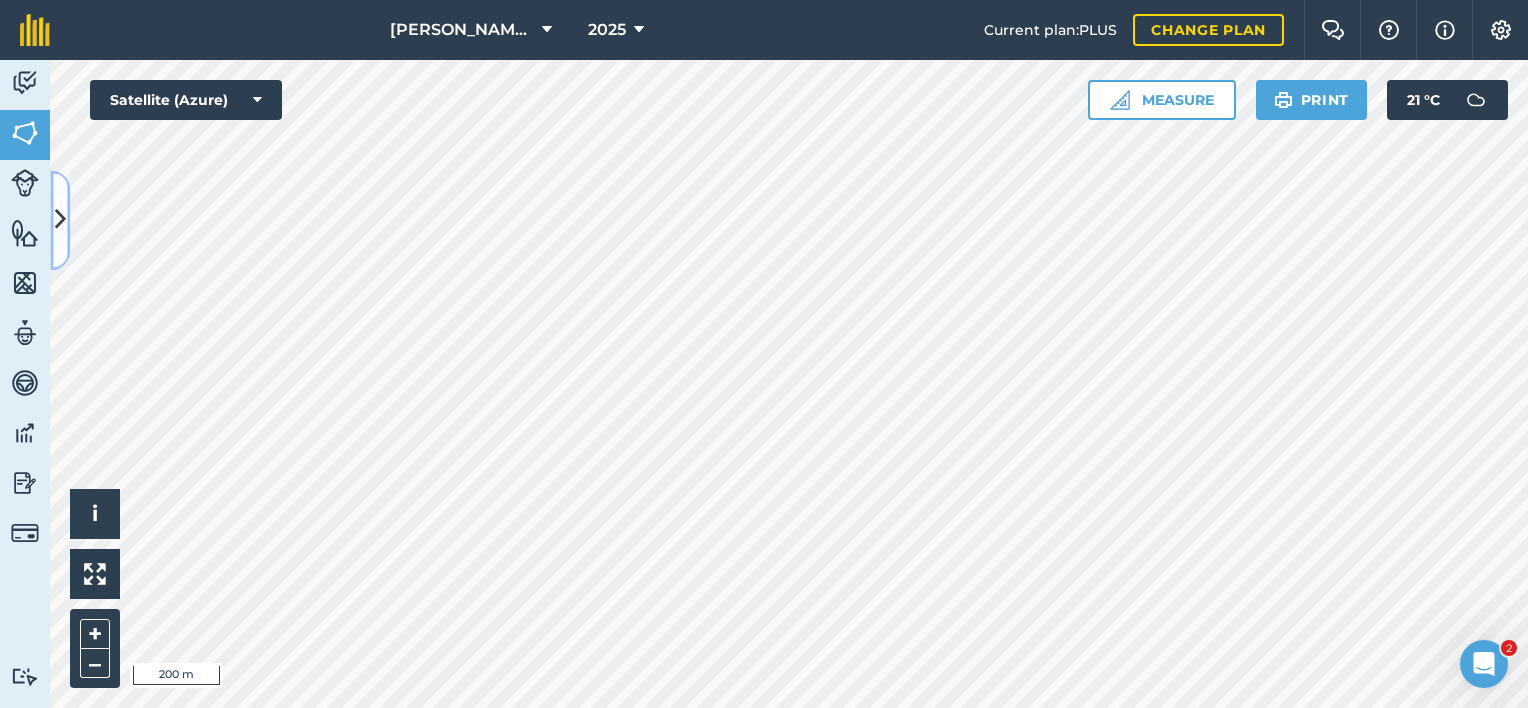 click at bounding box center [60, 220] 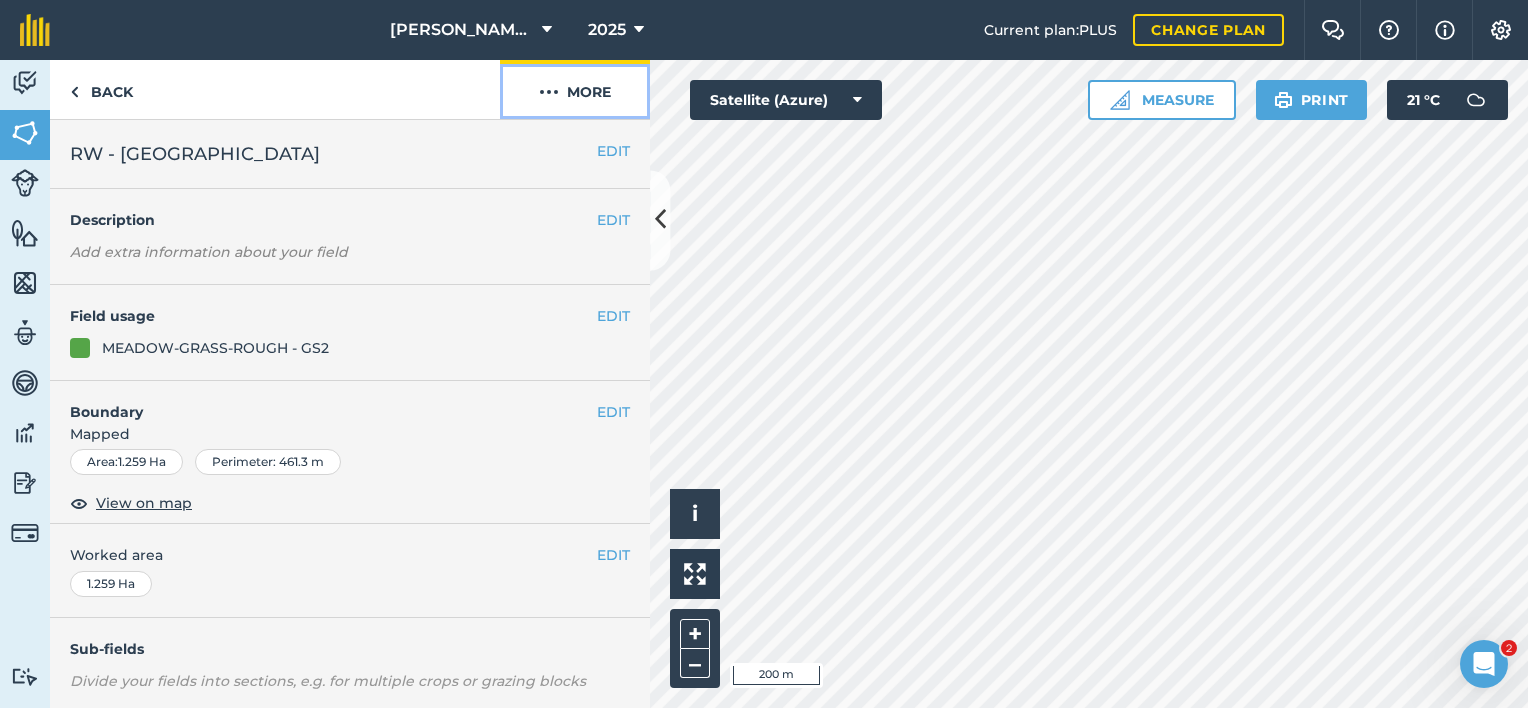 click on "More" at bounding box center (575, 89) 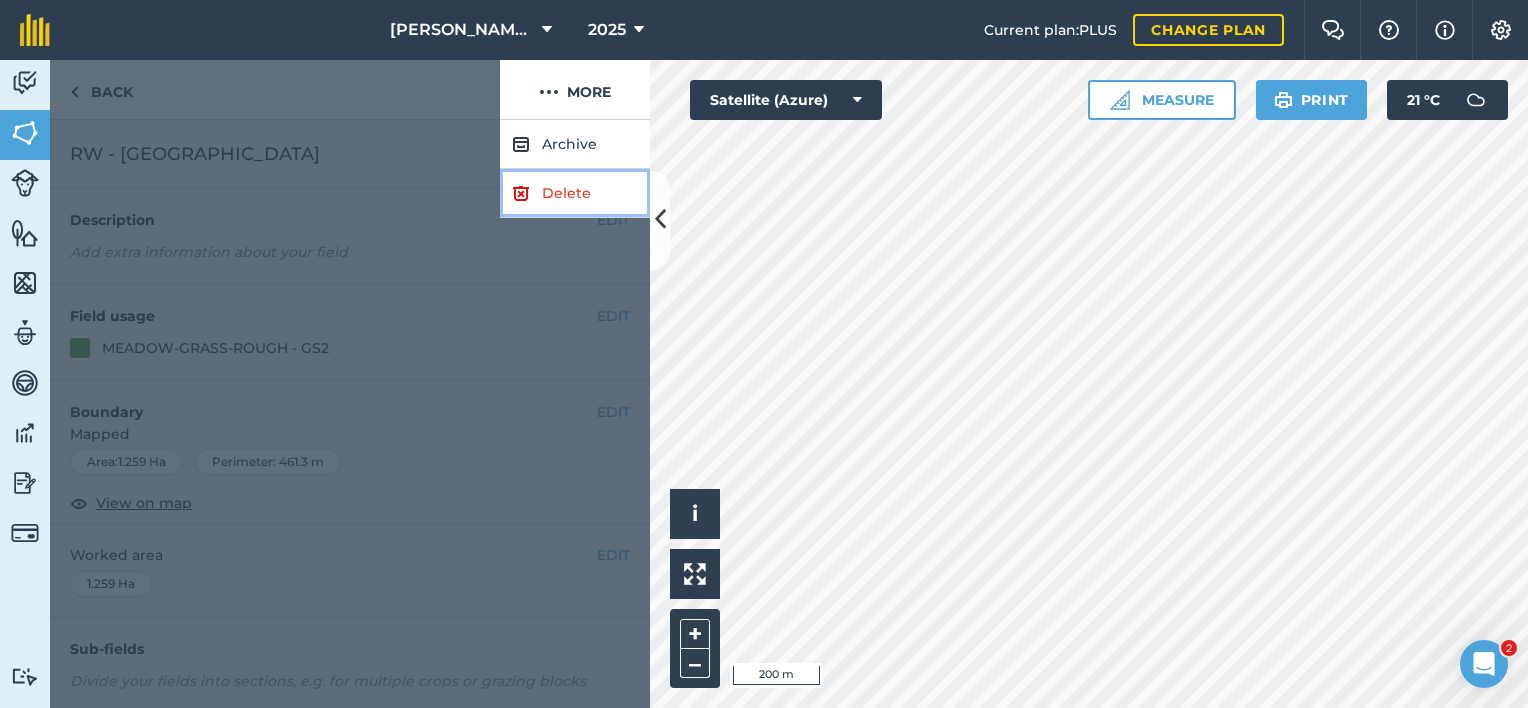 click on "Delete" at bounding box center [575, 193] 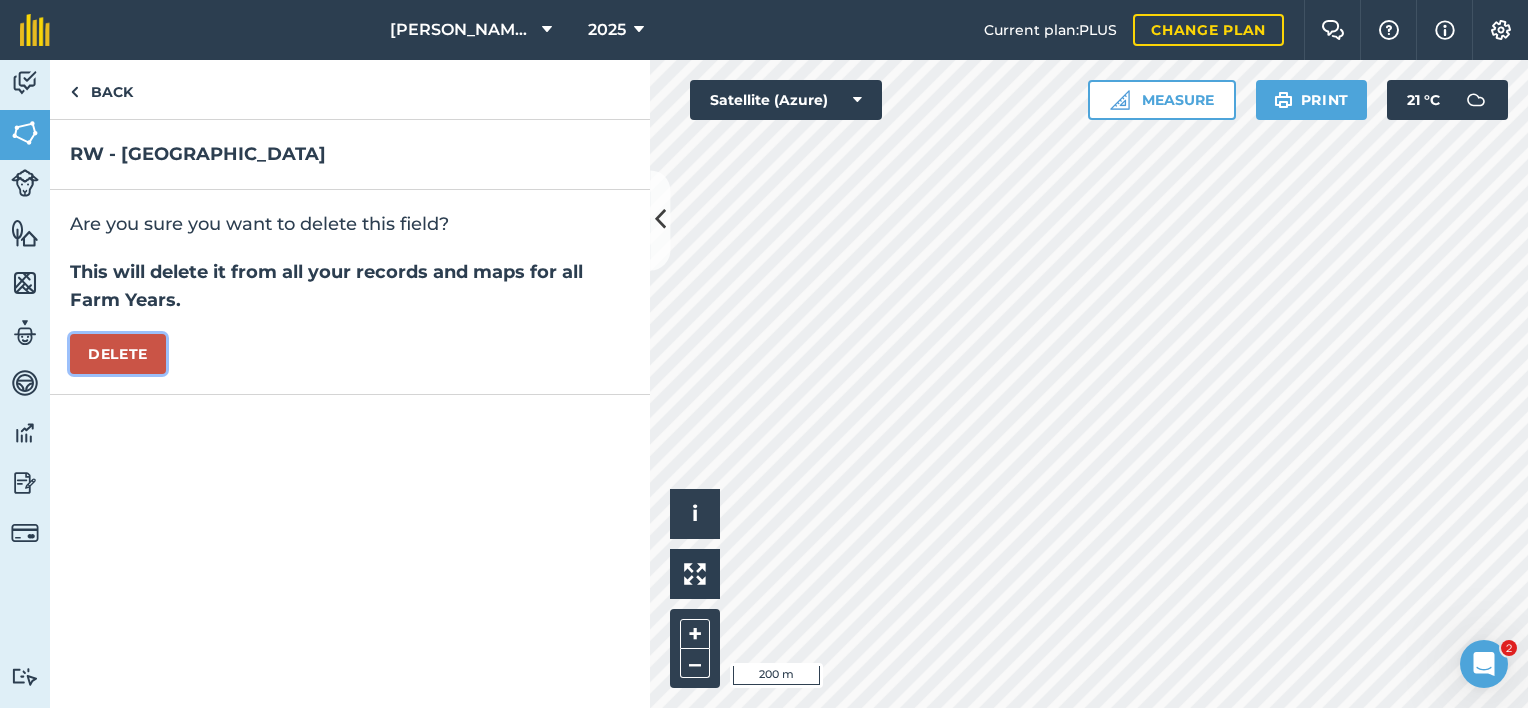 click on "Delete" at bounding box center (118, 354) 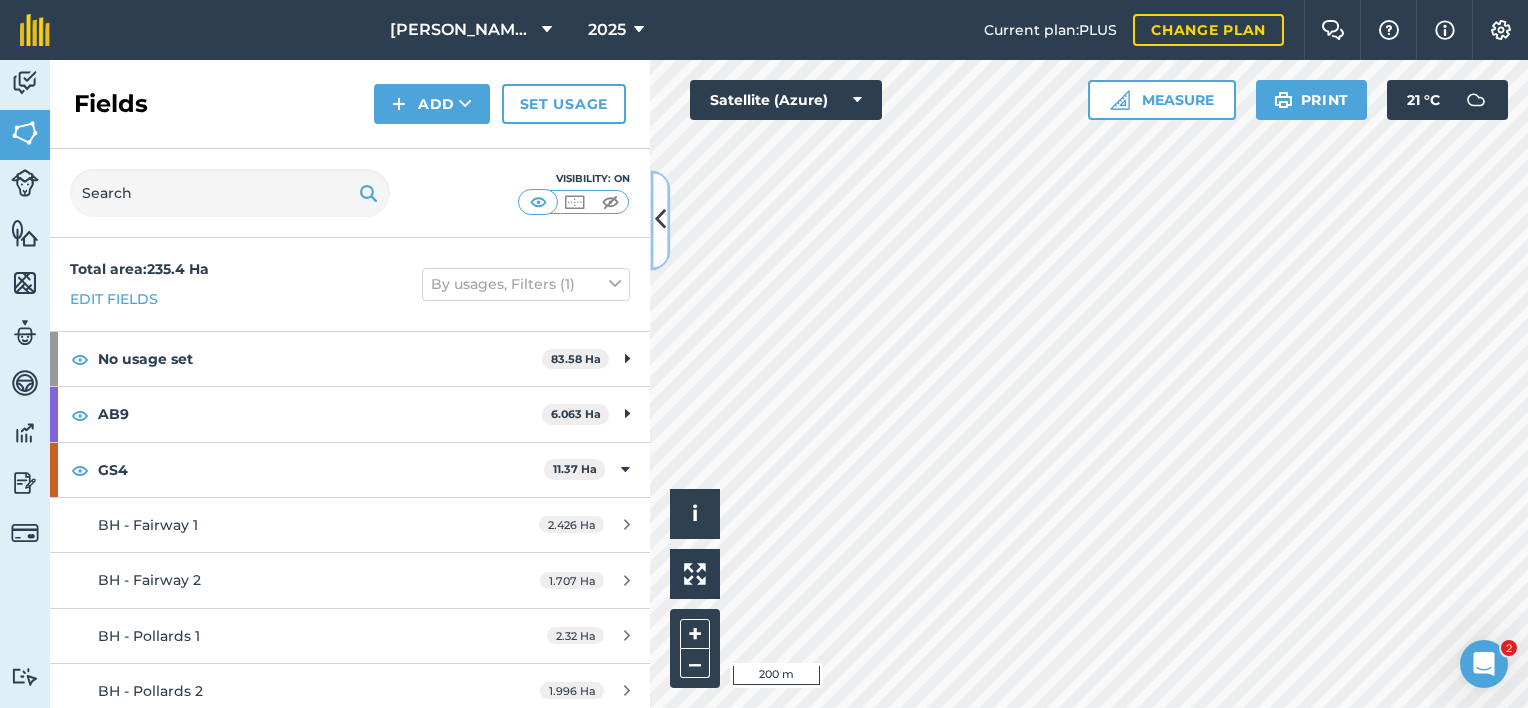 click at bounding box center [660, 220] 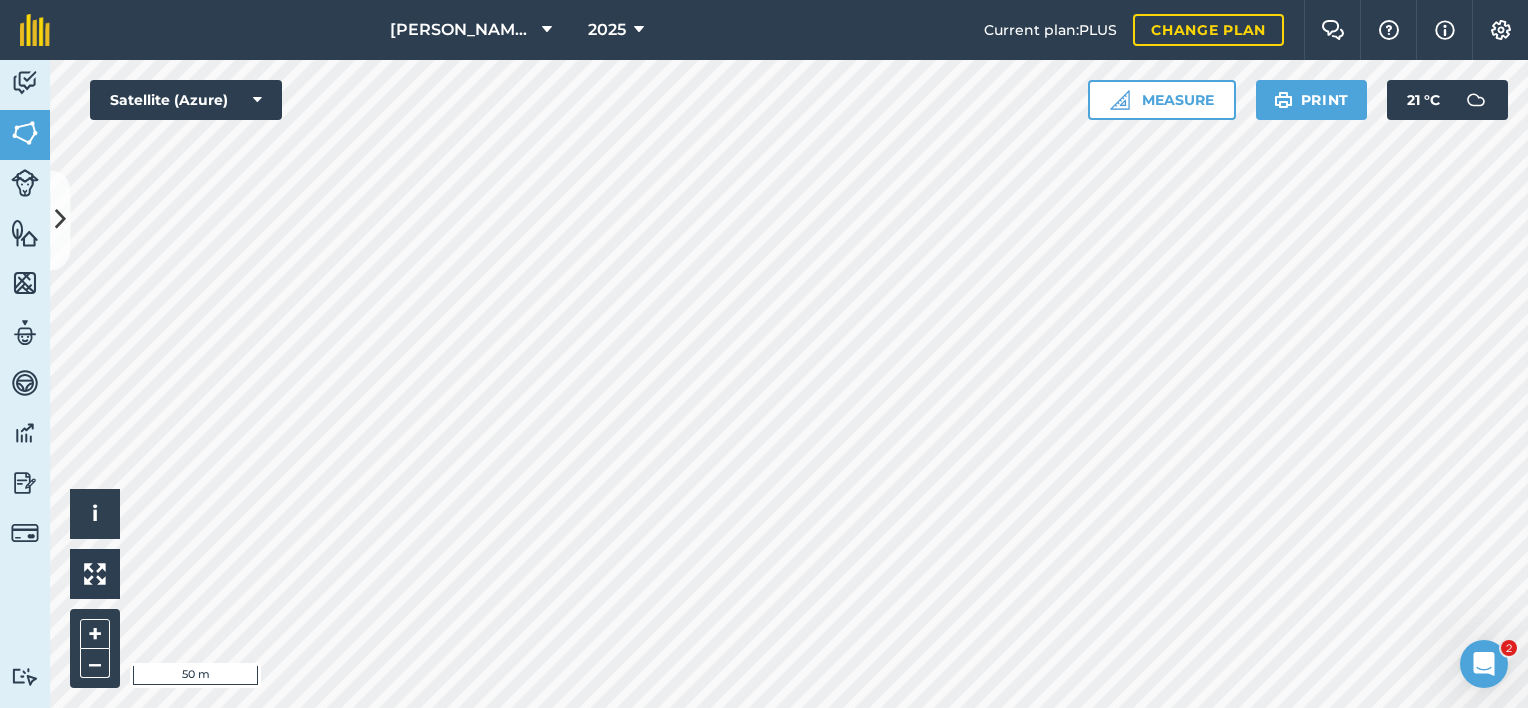 click on "Bailey Hill Farm 2025 Current plan :  PLUS   Change plan Farm Chat Help Info Settings Bailey Hill Farm  -  2025 Reproduced with the permission of  Microsoft Printed on  19/07/2025 Field usages No usage set AB9 GS4 Horses MEADOW-GRASS-ROUGH - GS1 MEADOW-GRASS-ROUGH - GS2 ORCHARD-GRASS - Heritage Orchard SAM 3 SHEEP Feature types Barn Butchery Corral Farm Office Gateway Pylon Trees Water Trough Woodland Activity Fields Livestock Features Maps Team Vehicles Data Reporting Billing Tutorials Tutorials Fields   Add   Set usage Visibility: On Total area :  235.4   Ha Edit fields By usages, Filters (1) No usage set 83.58   Ha HF - A 0.6979   Ha HF - B 16.31   Ha HF - C 9.618   Ha HF - D 0.0527   Ha HF - E 2.018   Ha HF - F 9.289   Ha HF - G 1.145   Ha HF - H 0.586   Ha HF - I.1 1.264   Ha HF - I.2 2.459   Ha HF - I.3 1.947   Ha RF #1 2.657   Ha RF #2 5.365   Ha RF #3 5.634   Ha RF #4 3.436   Ha RF #5 6.954   Ha RF #6 6.996   Ha RF #7 2.984   Ha RF #8 0.3039   Ha RF Paddock 1 1.944   Ha RF Paddock 2" at bounding box center [764, 354] 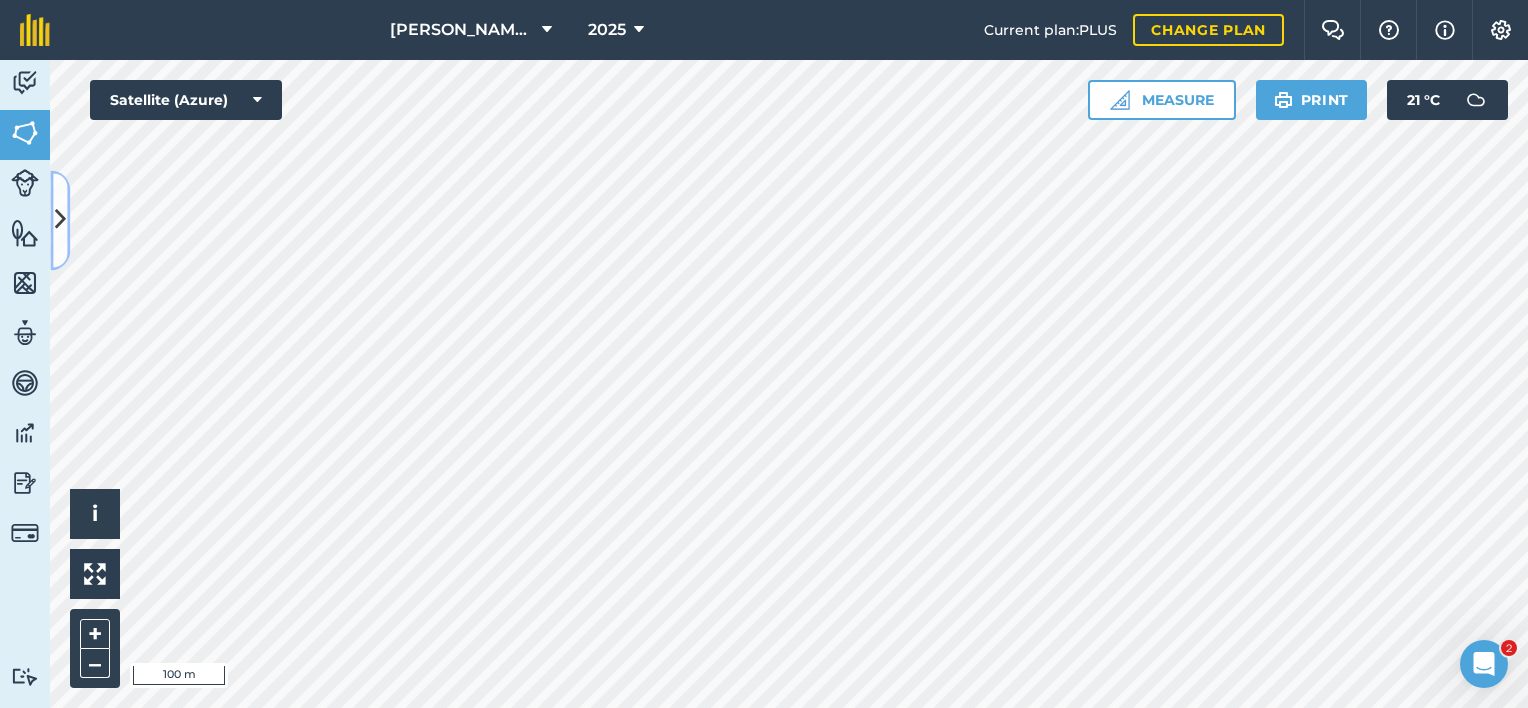 click at bounding box center (60, 220) 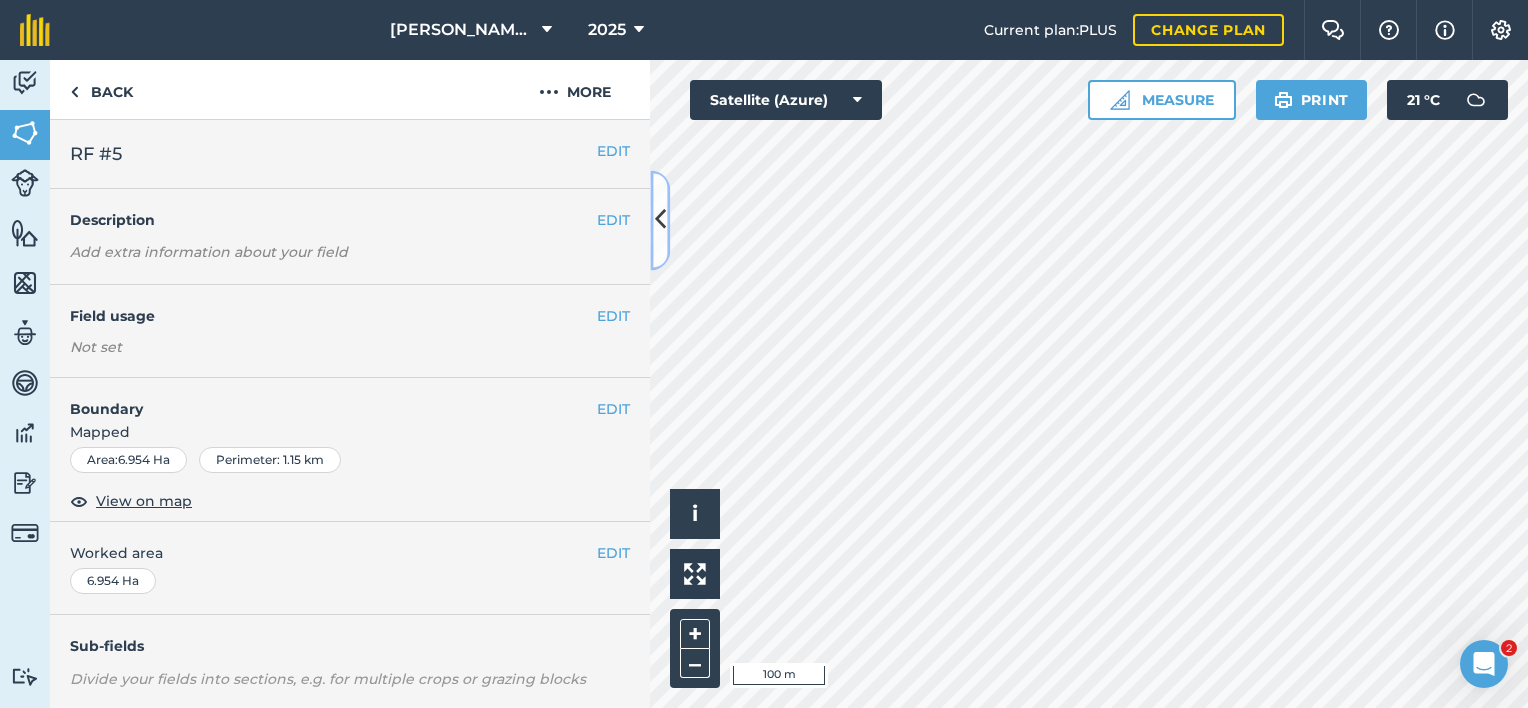 scroll, scrollTop: 200, scrollLeft: 0, axis: vertical 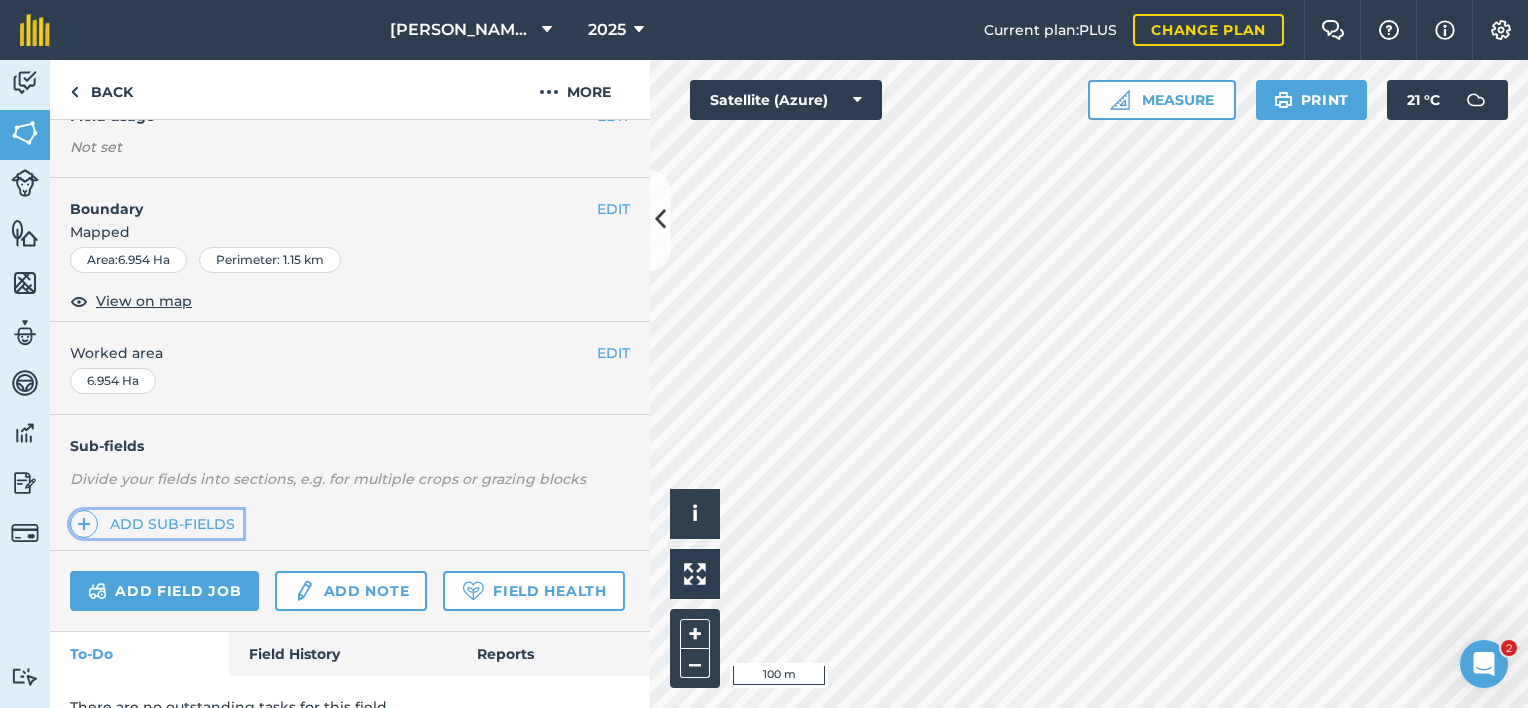click on "Add sub-fields" at bounding box center [156, 524] 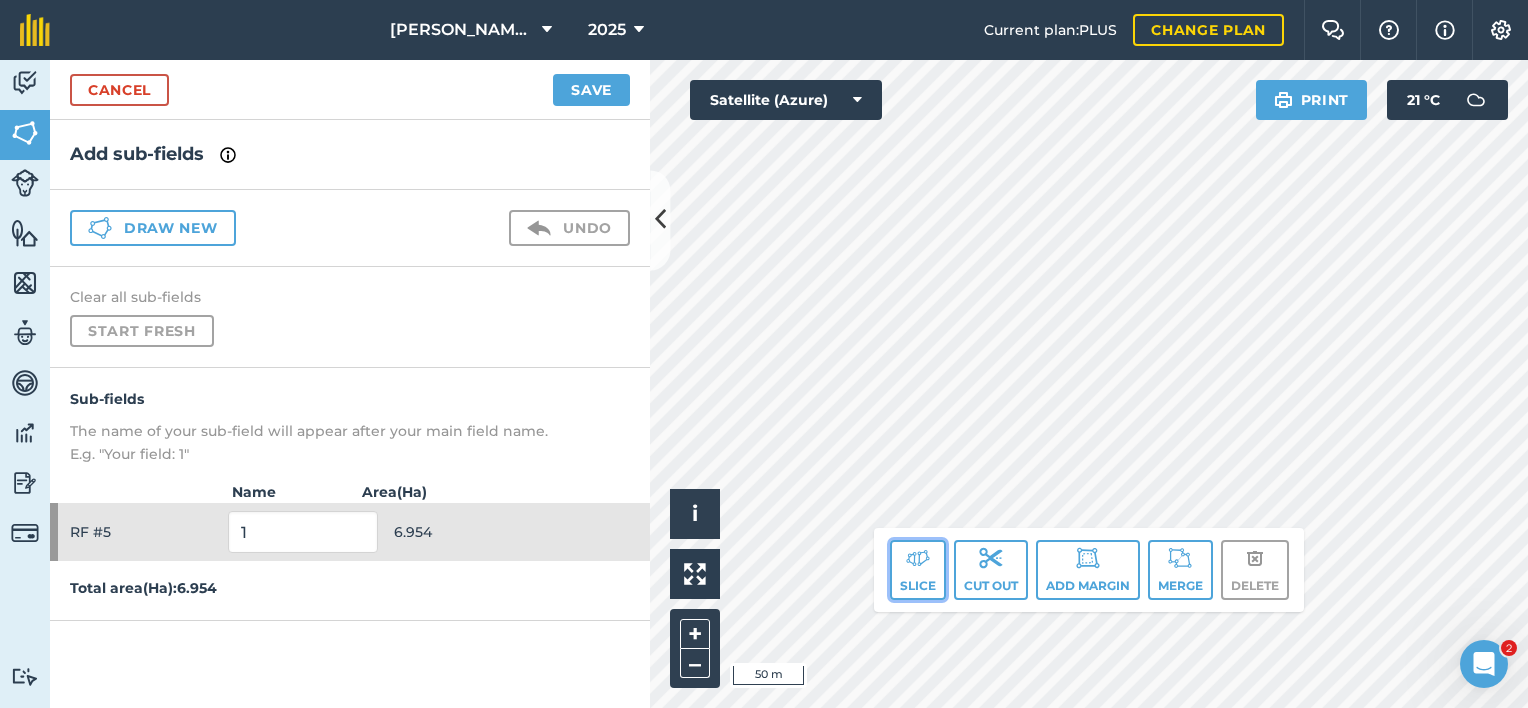click on "Slice" at bounding box center [918, 570] 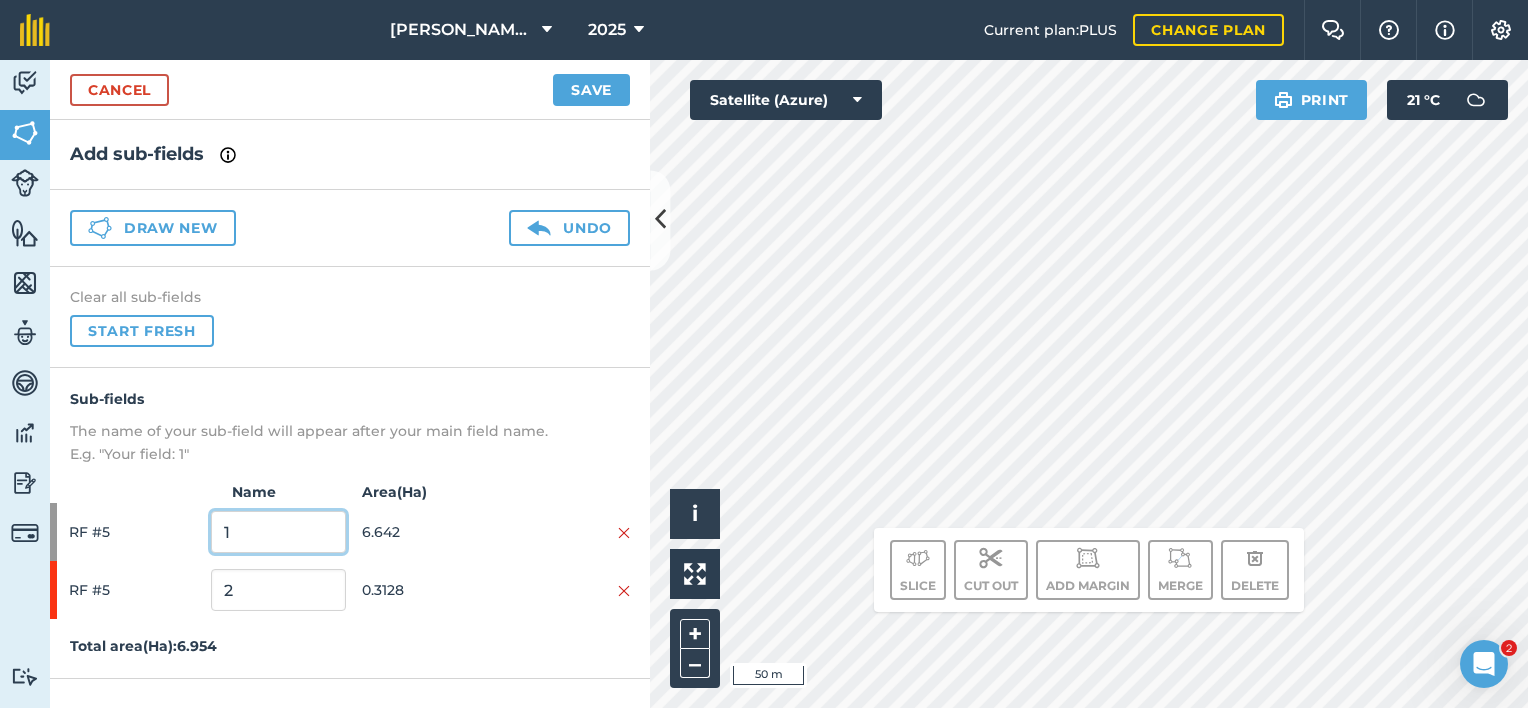drag, startPoint x: 284, startPoint y: 536, endPoint x: 210, endPoint y: 533, distance: 74.06078 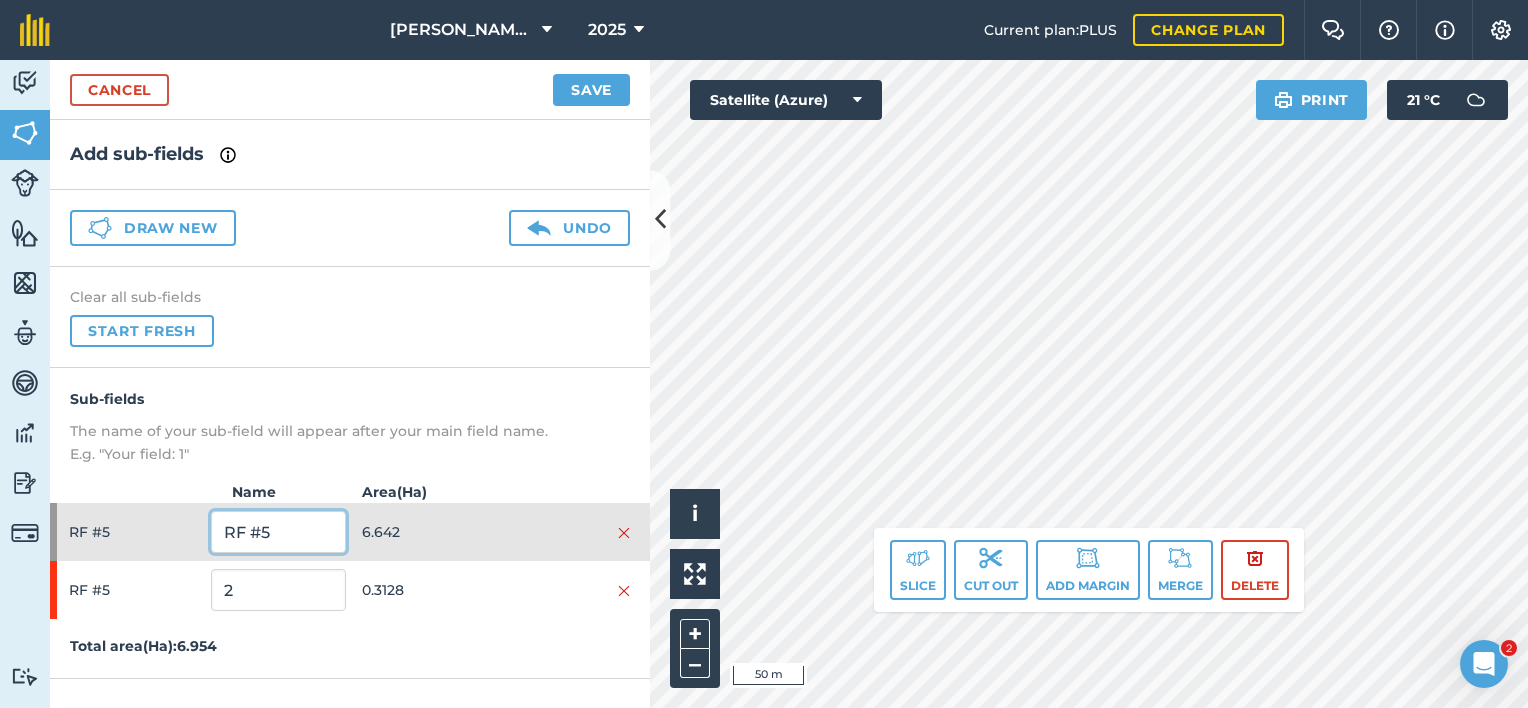 type on "RF #5" 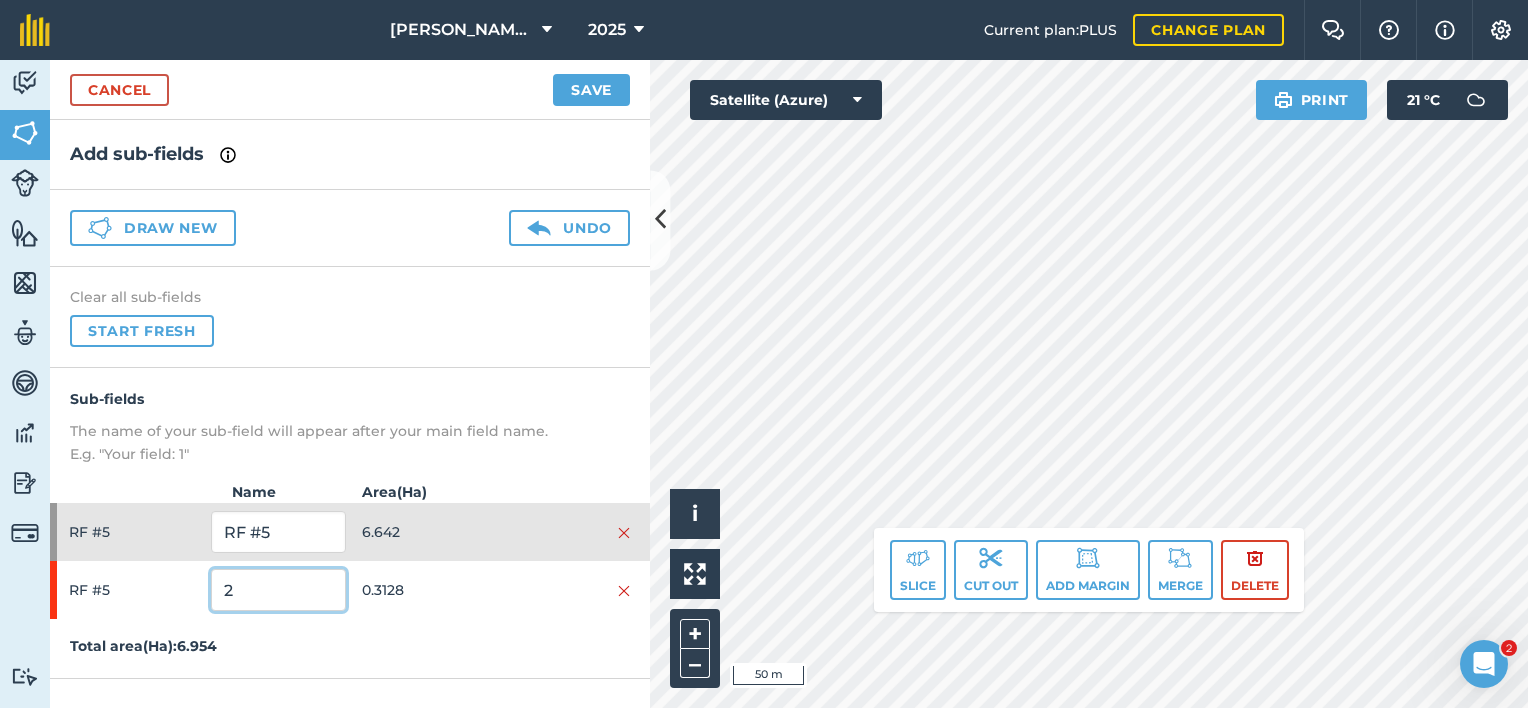 click on "2" at bounding box center [278, 590] 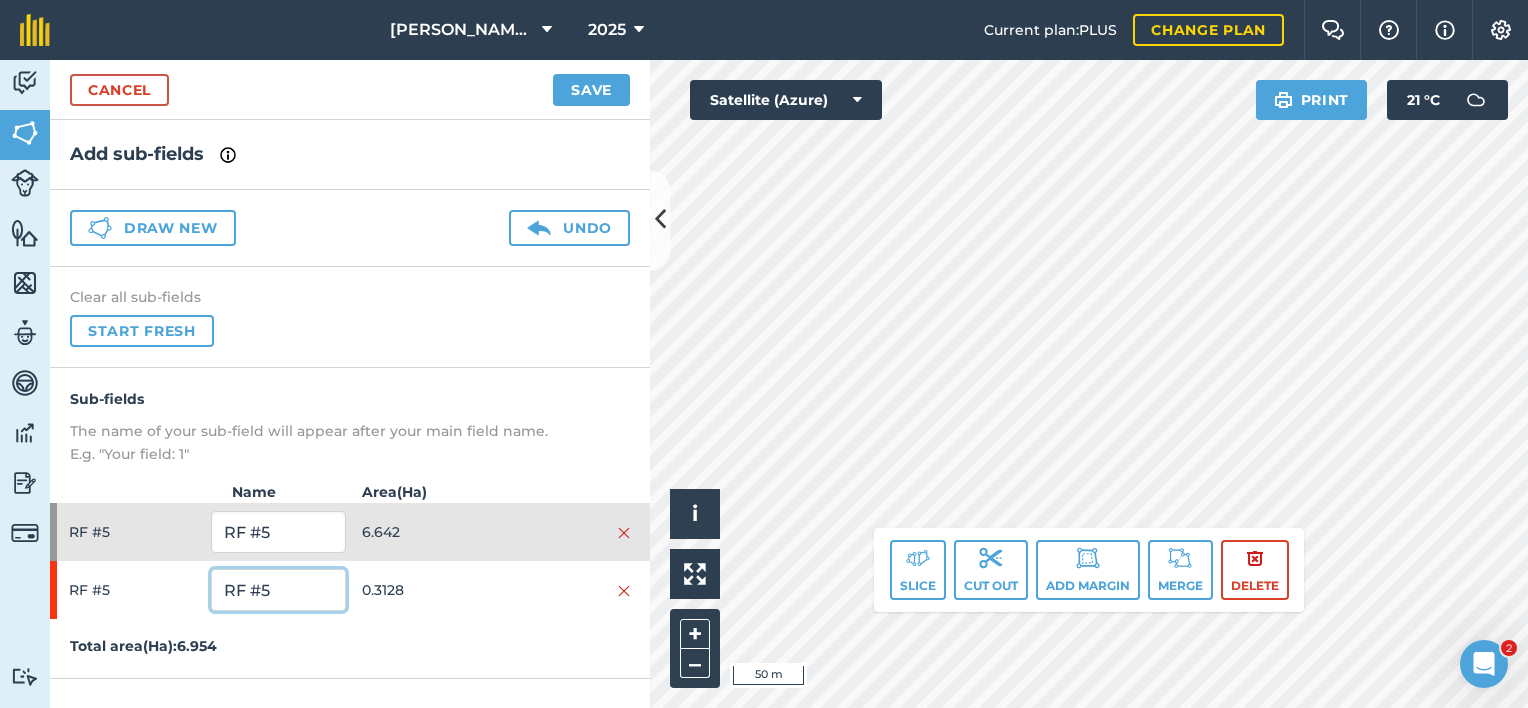 type on "RF #5" 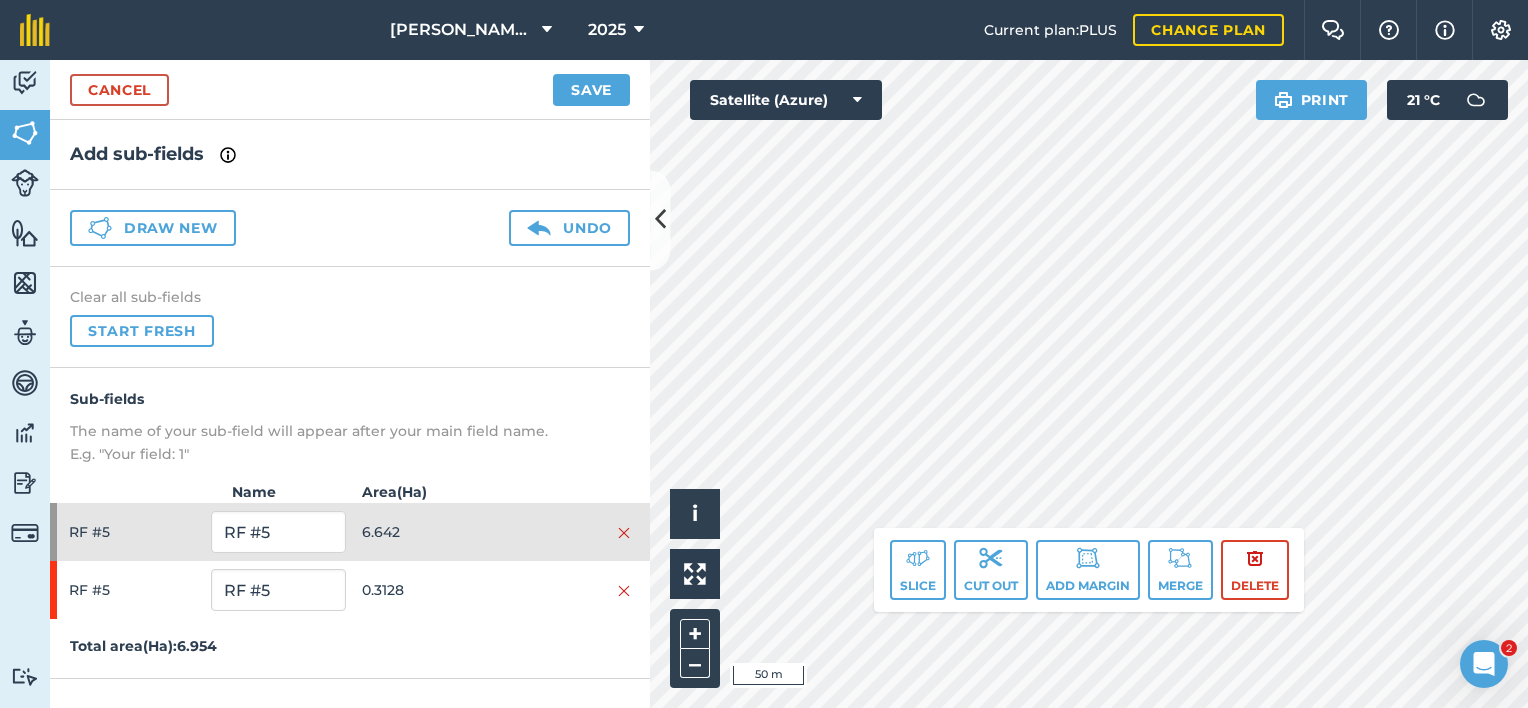 click on "Cancel Save" at bounding box center (350, 90) 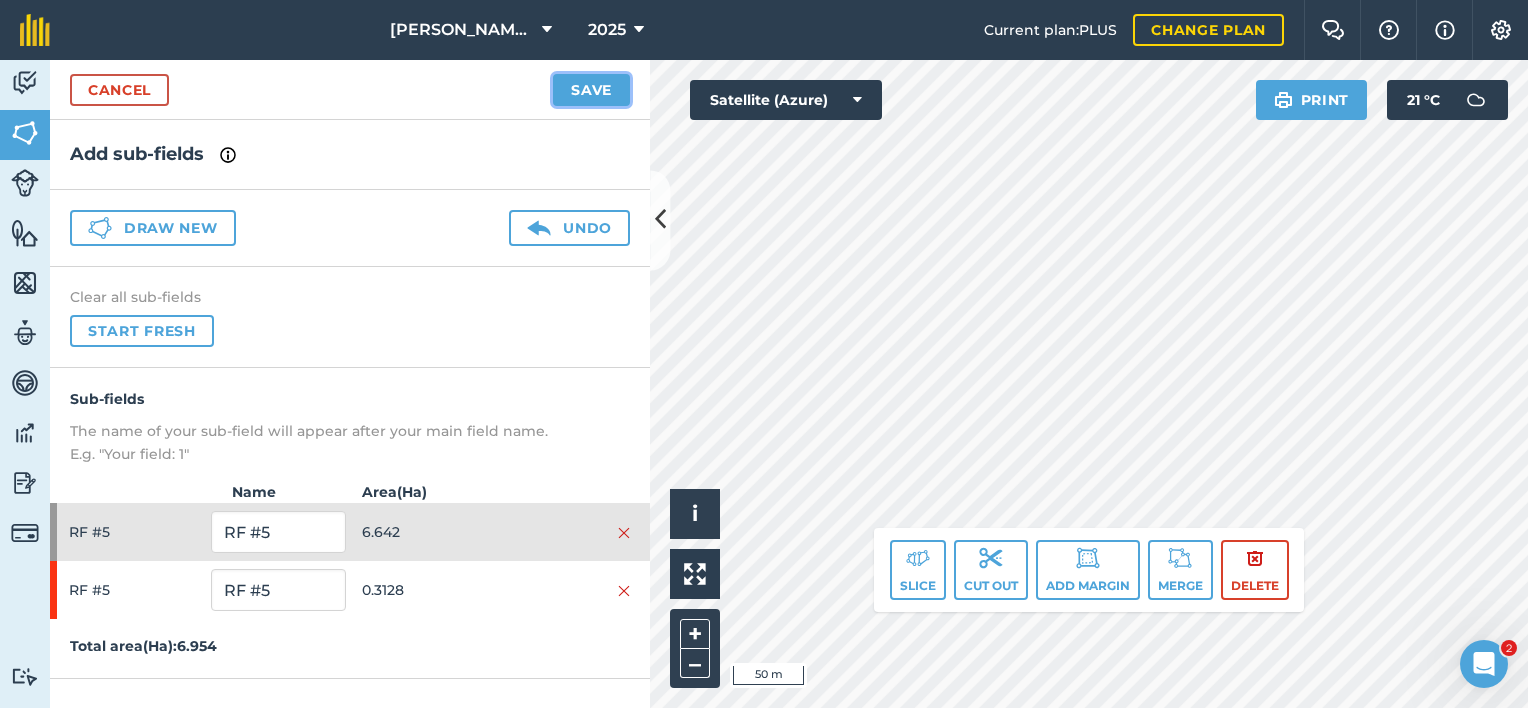 click on "Save" at bounding box center [591, 90] 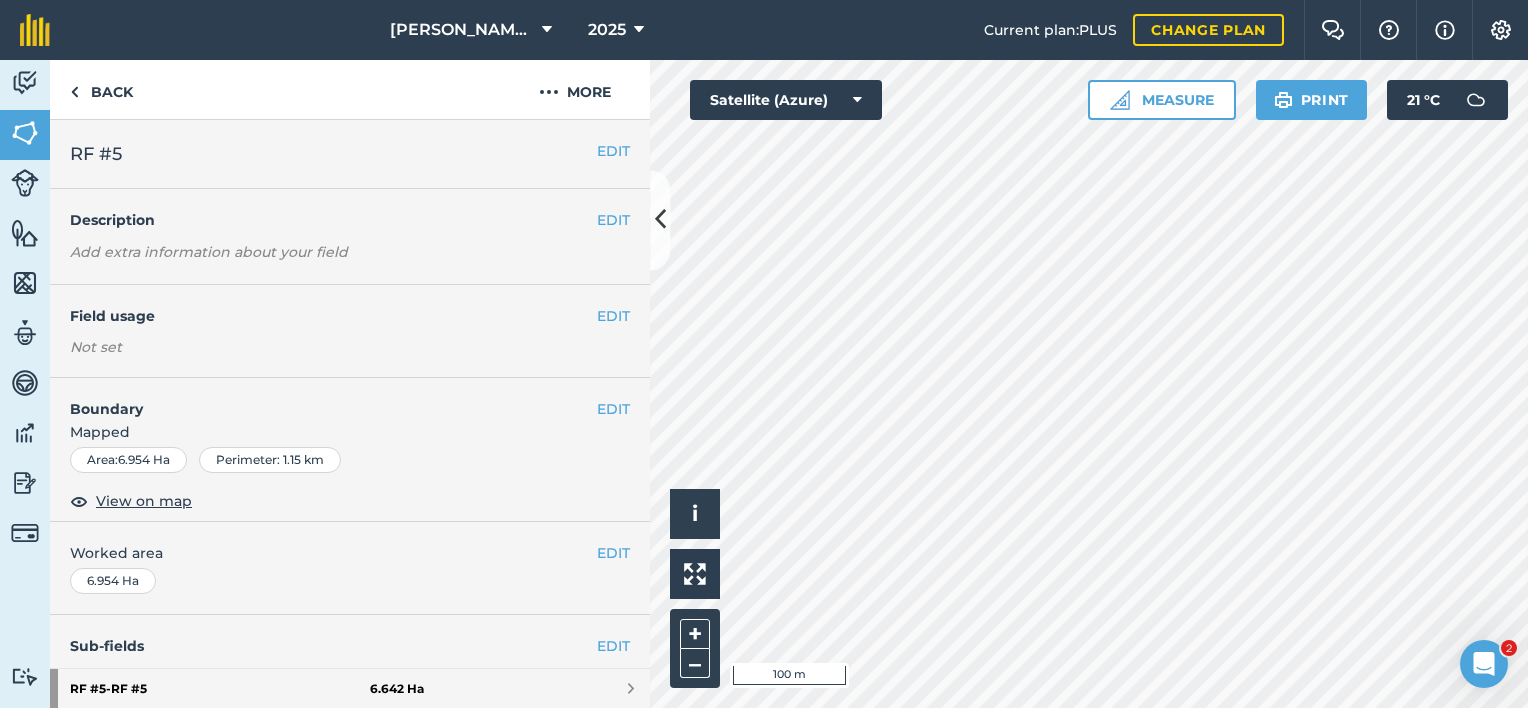 scroll, scrollTop: 300, scrollLeft: 0, axis: vertical 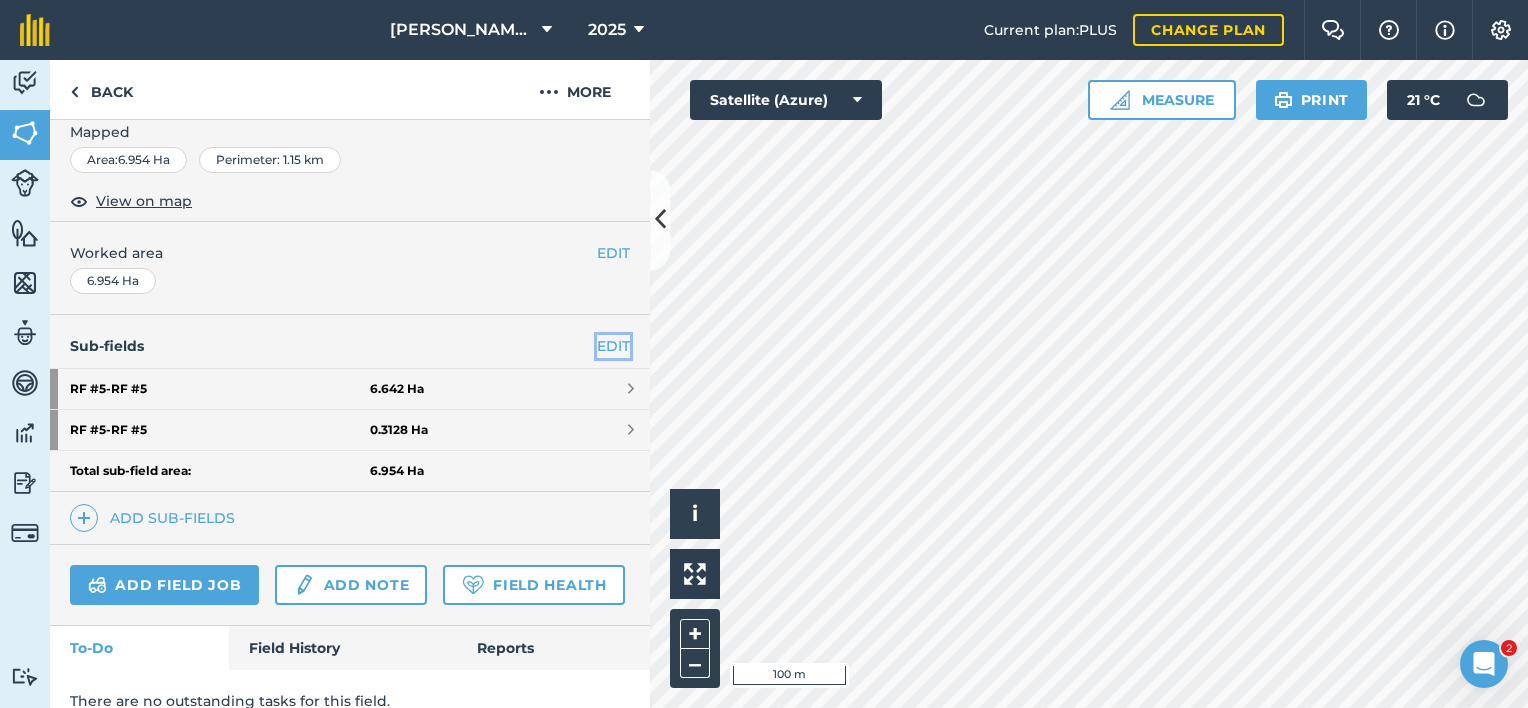 click on "EDIT" at bounding box center (613, 346) 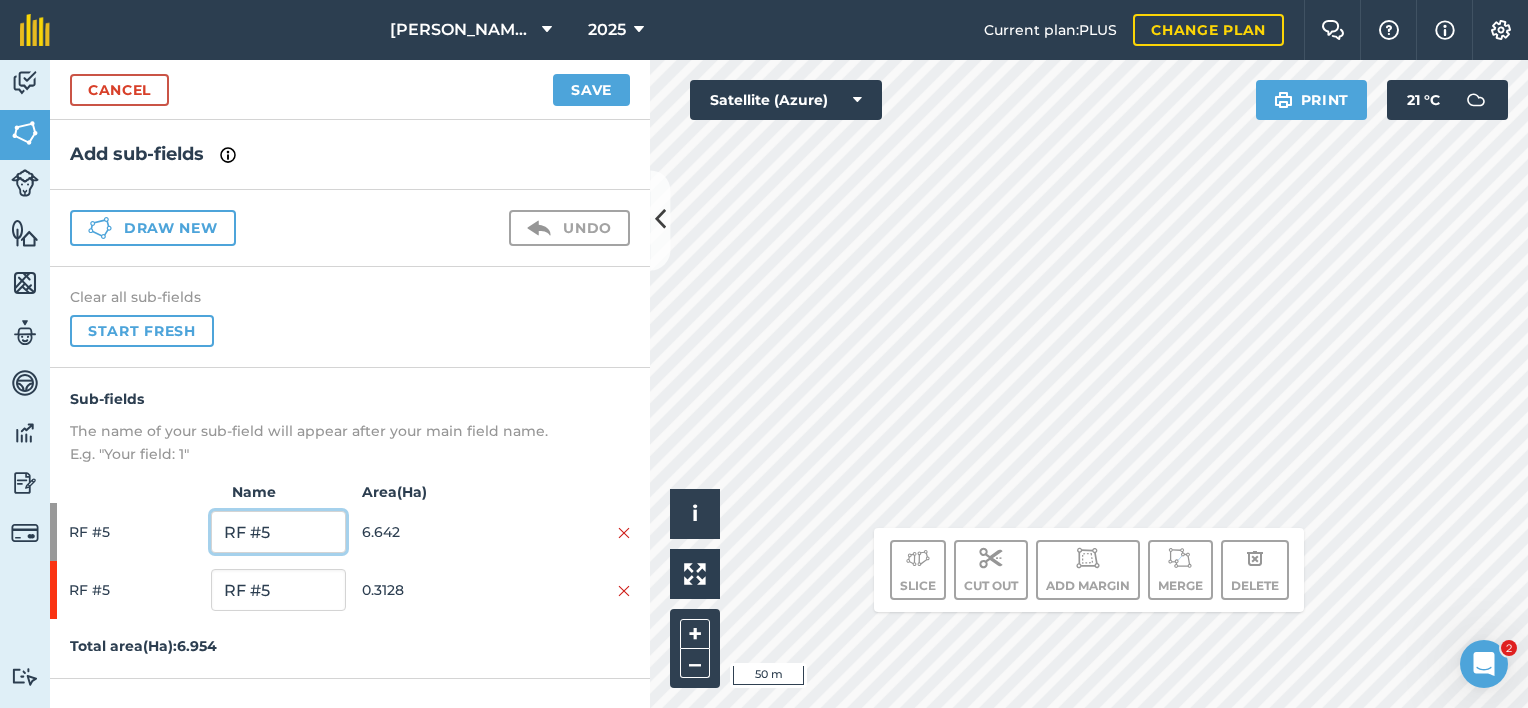 drag, startPoint x: 320, startPoint y: 536, endPoint x: 103, endPoint y: 540, distance: 217.03687 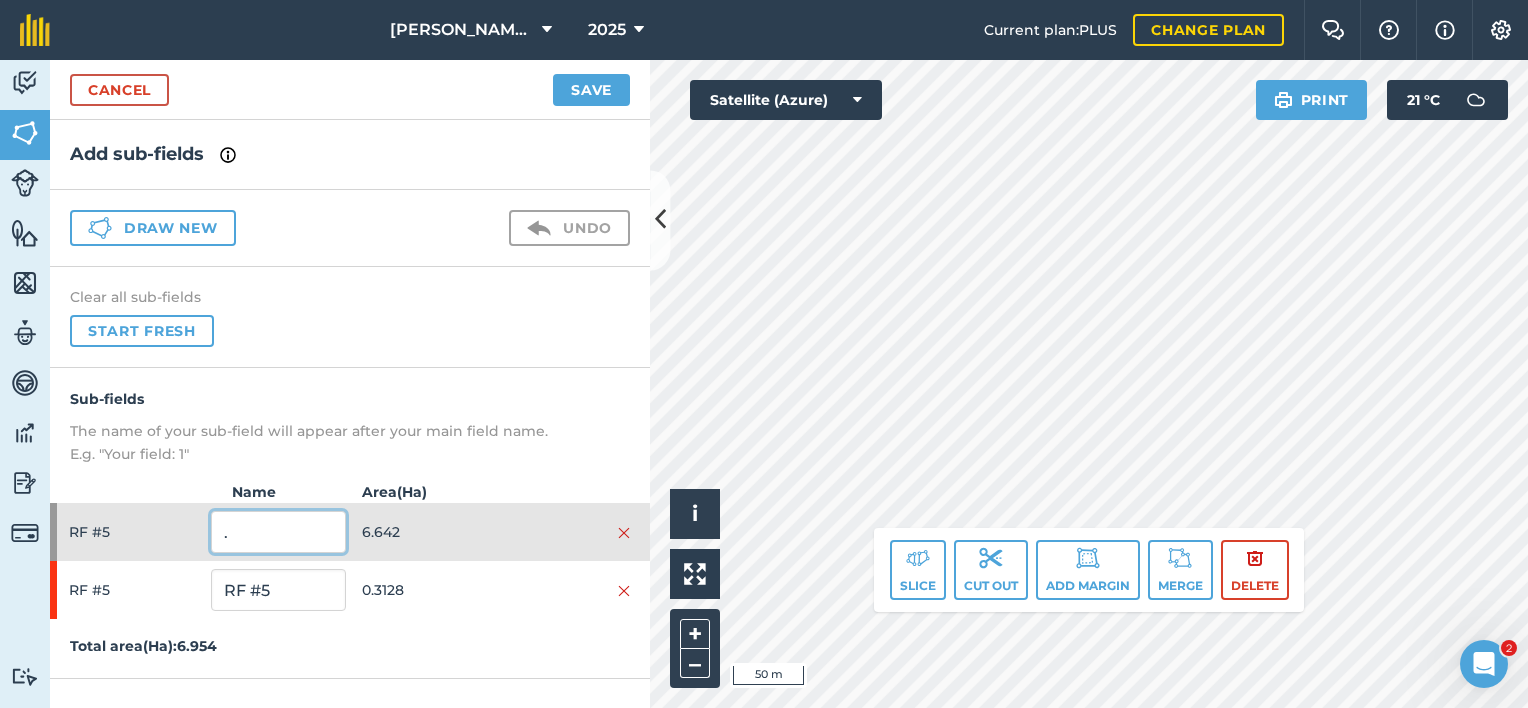 type on "." 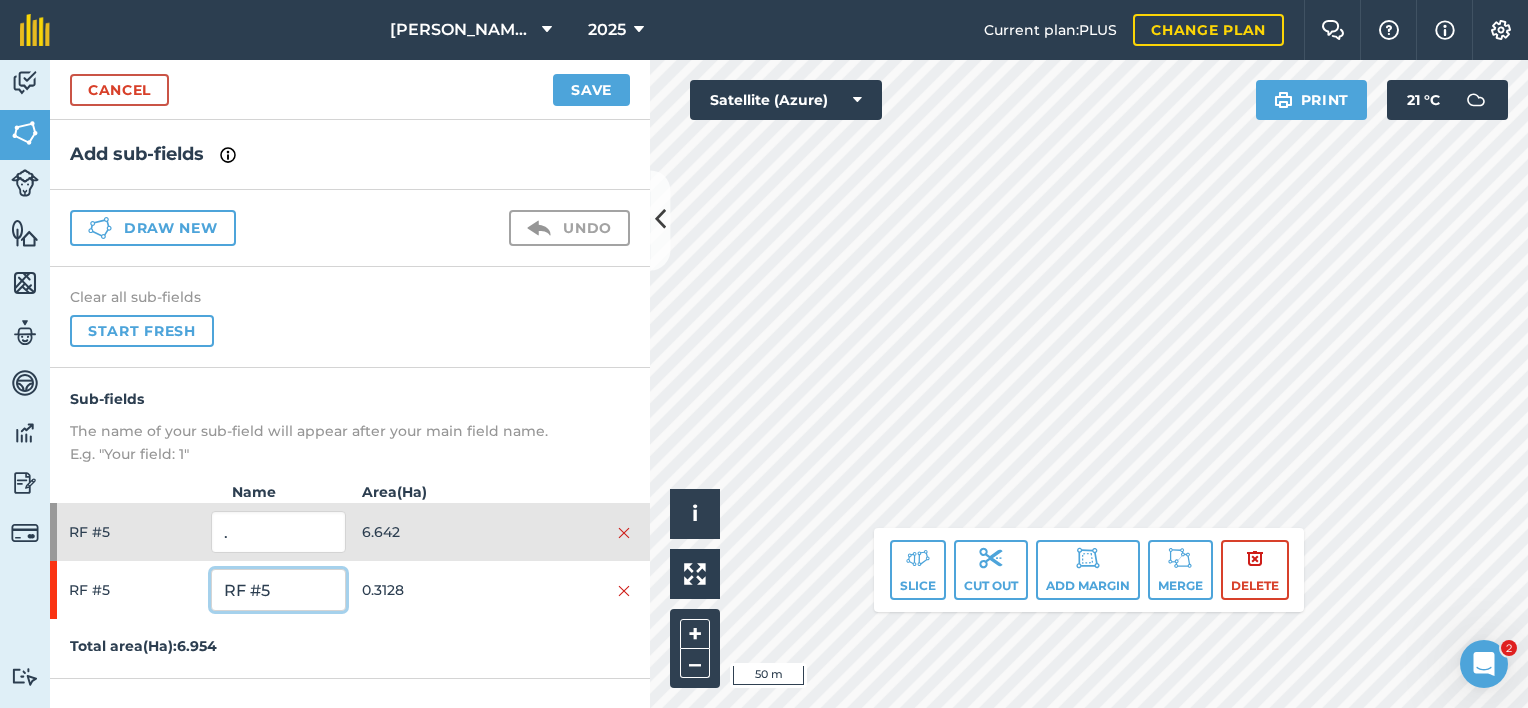 drag, startPoint x: 303, startPoint y: 595, endPoint x: 102, endPoint y: 572, distance: 202.31165 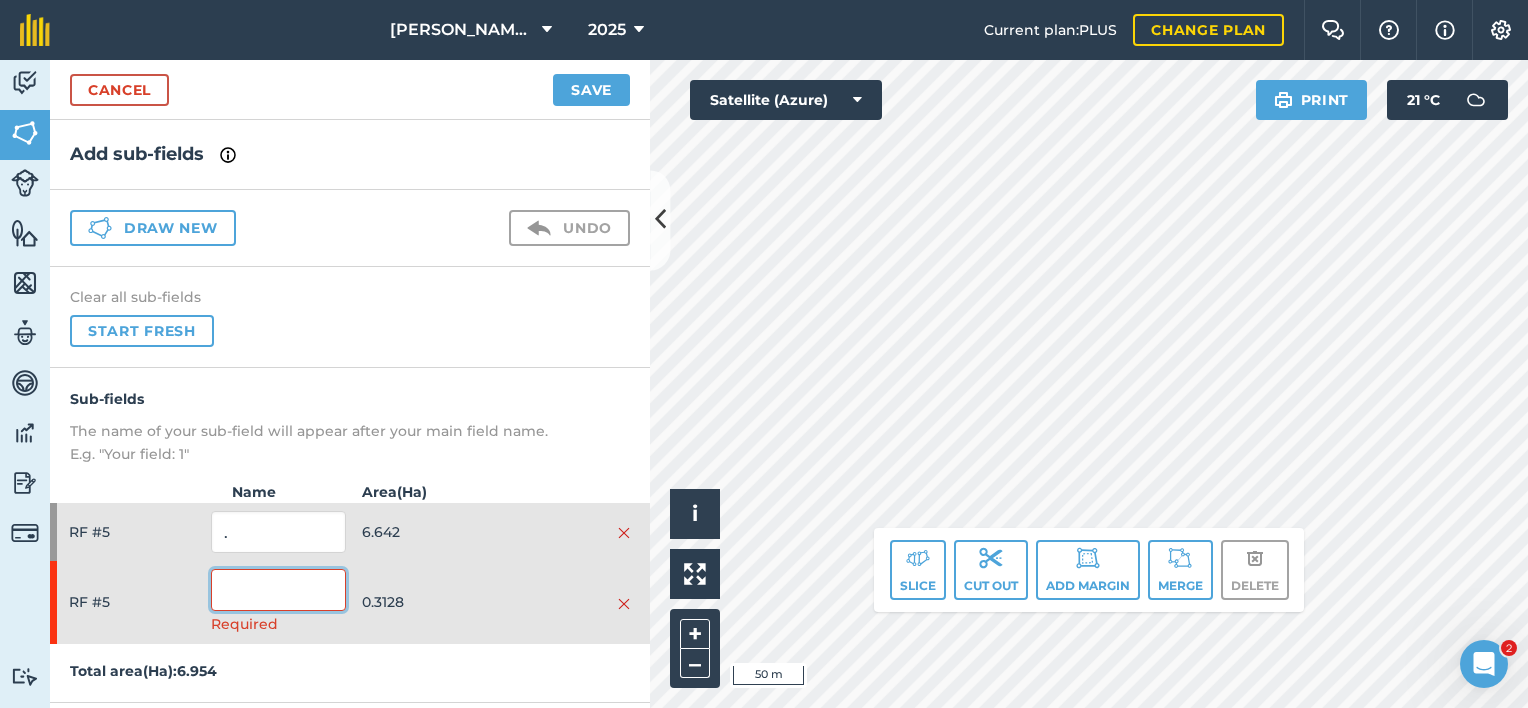 type on "," 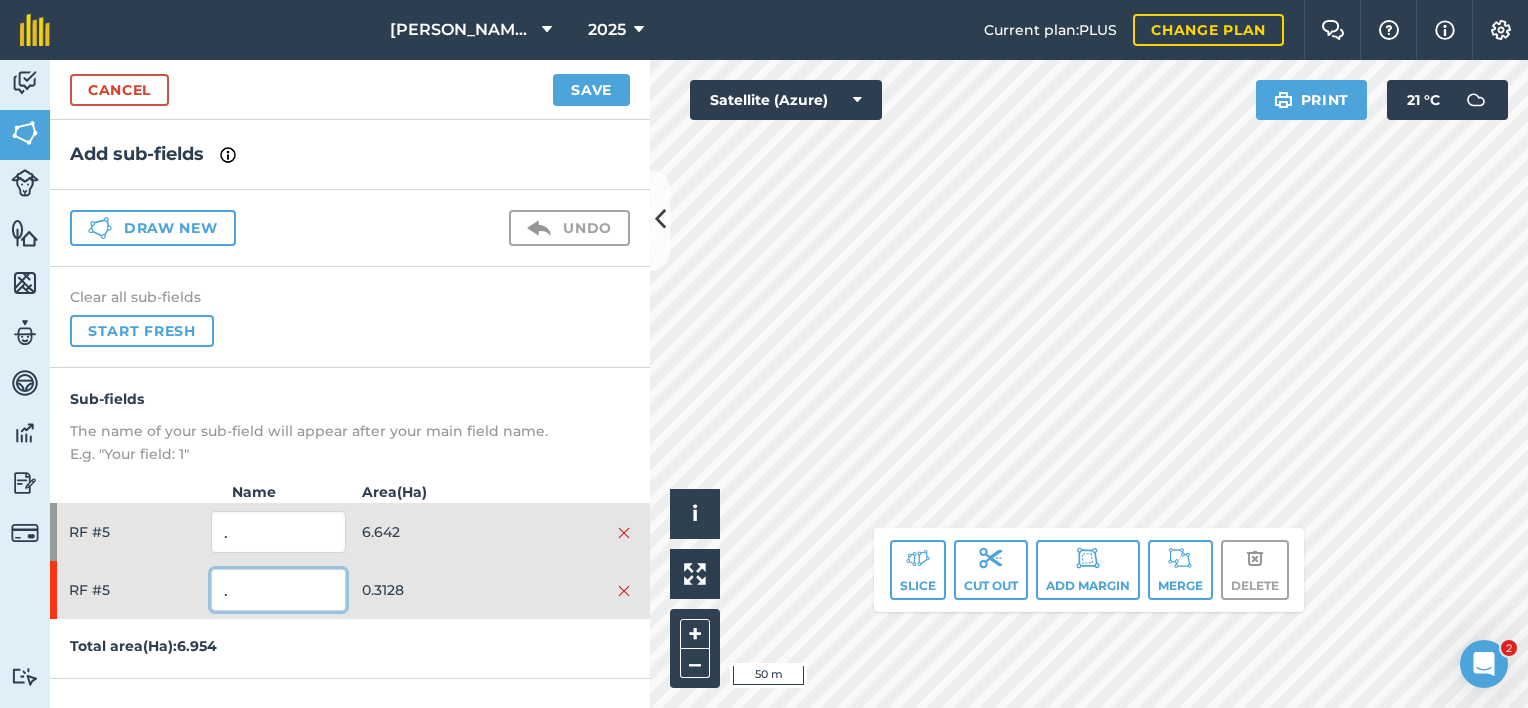 type on "." 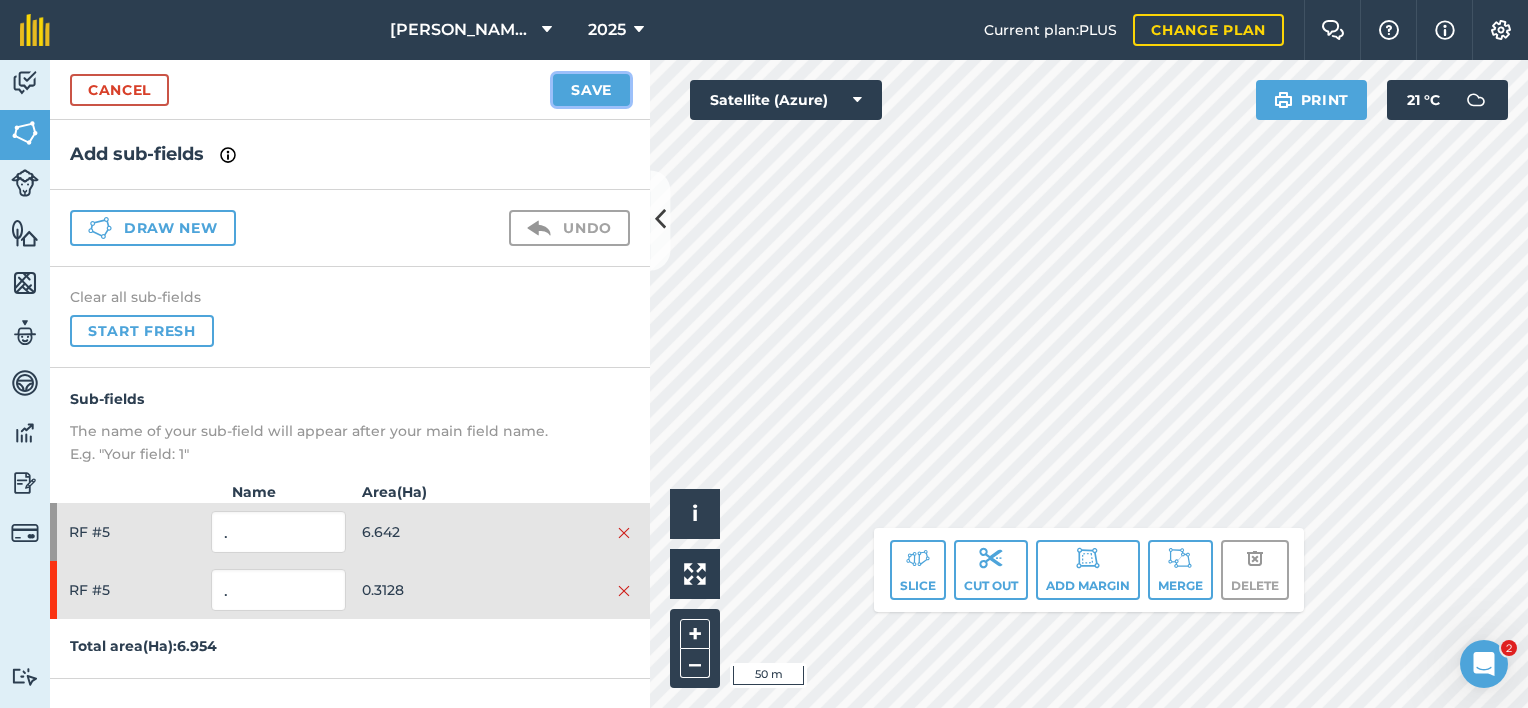 click on "Save" at bounding box center (591, 90) 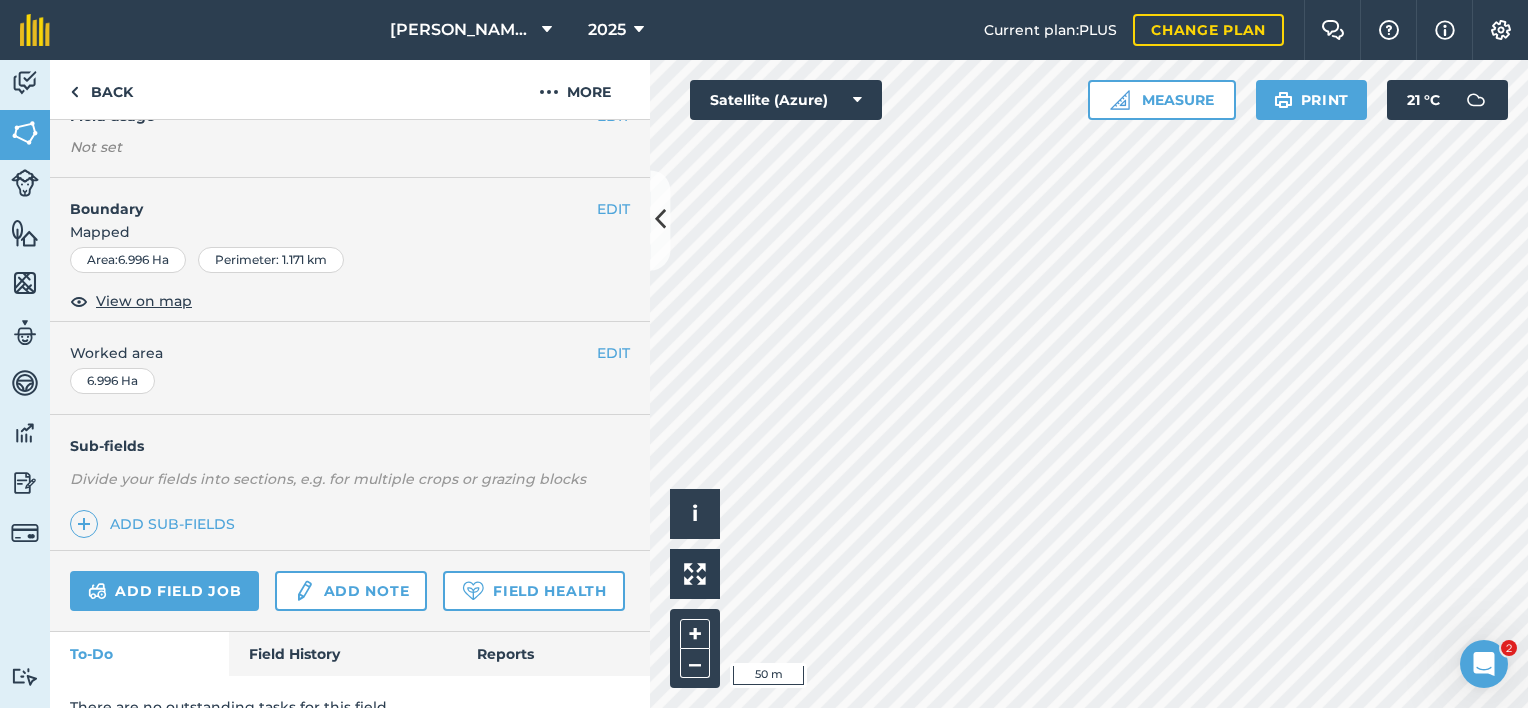 scroll, scrollTop: 284, scrollLeft: 0, axis: vertical 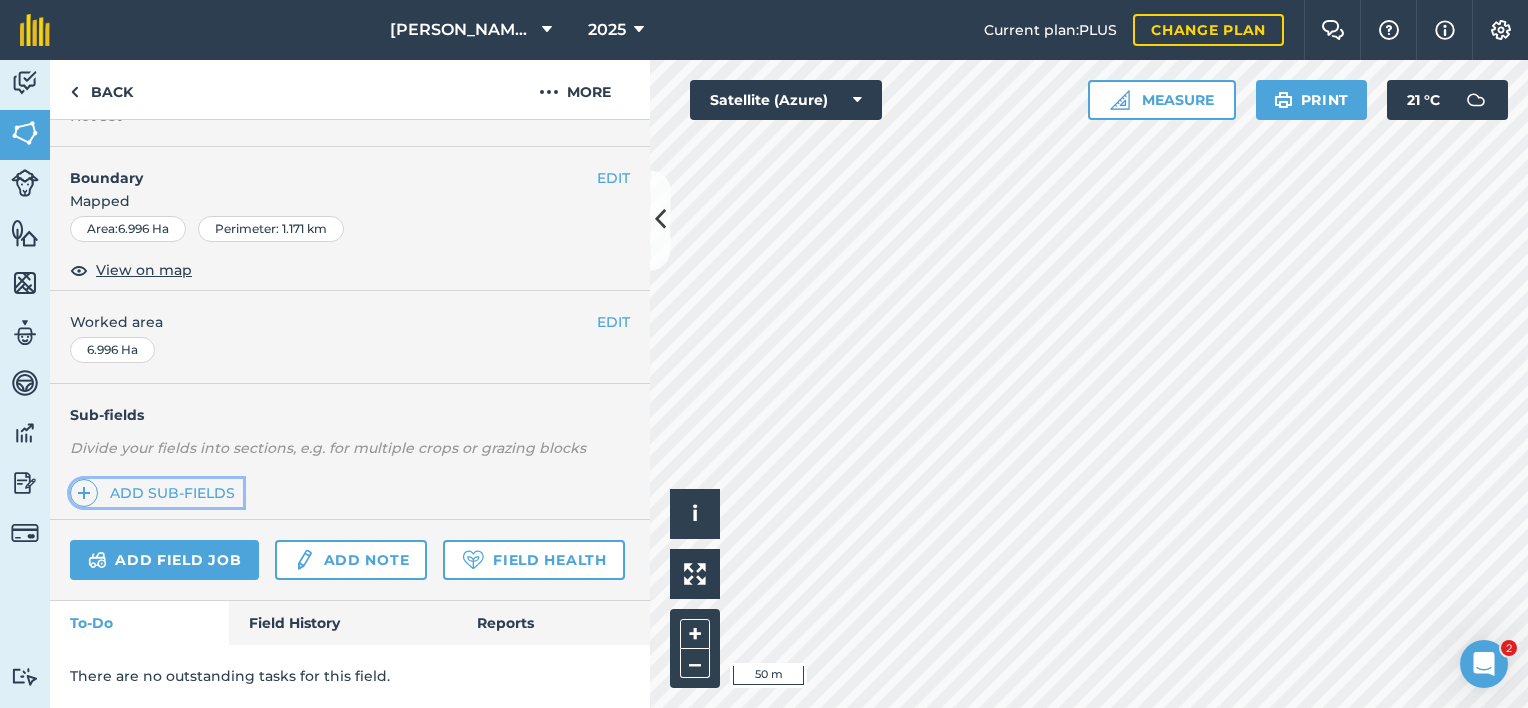 click on "Add sub-fields" at bounding box center (156, 493) 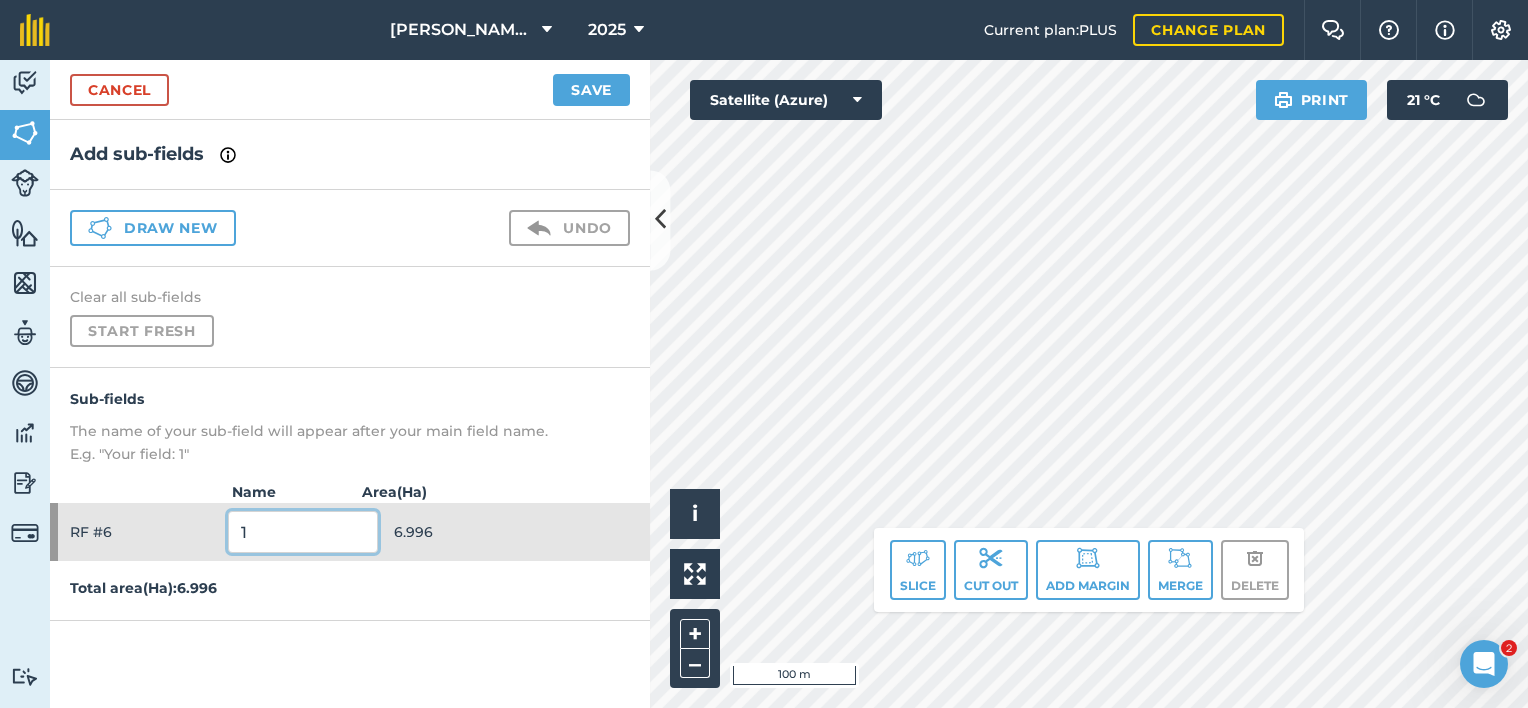click on "1" at bounding box center [303, 532] 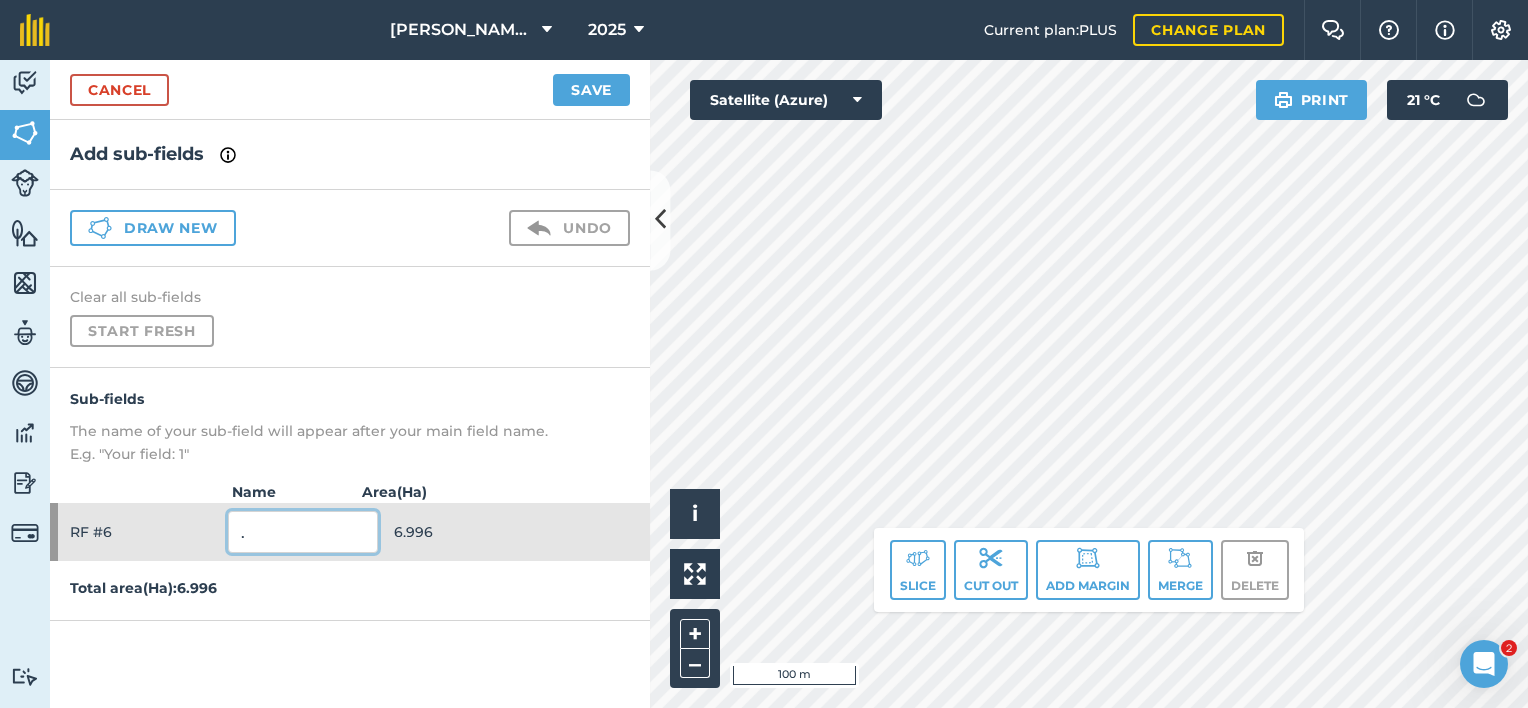 type on "." 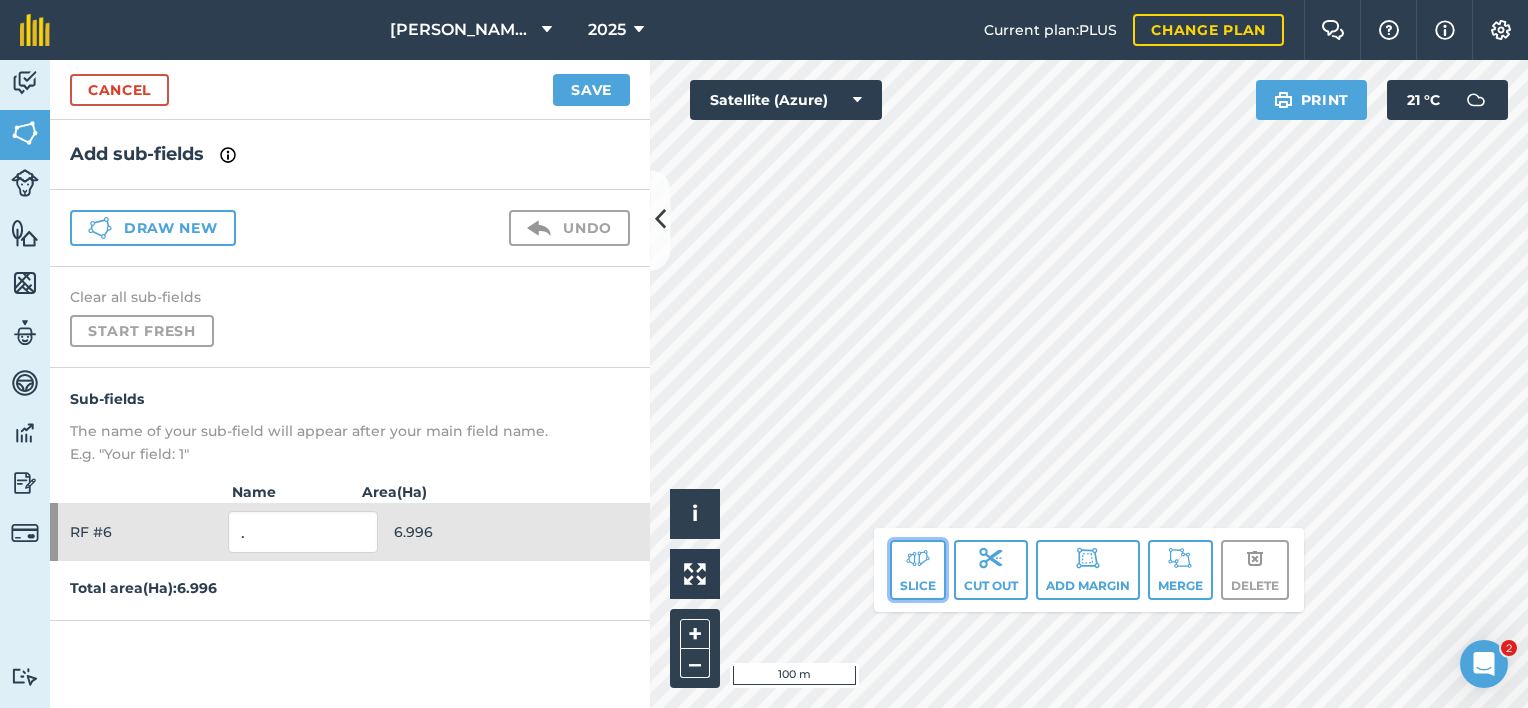 click on "Slice" at bounding box center (918, 570) 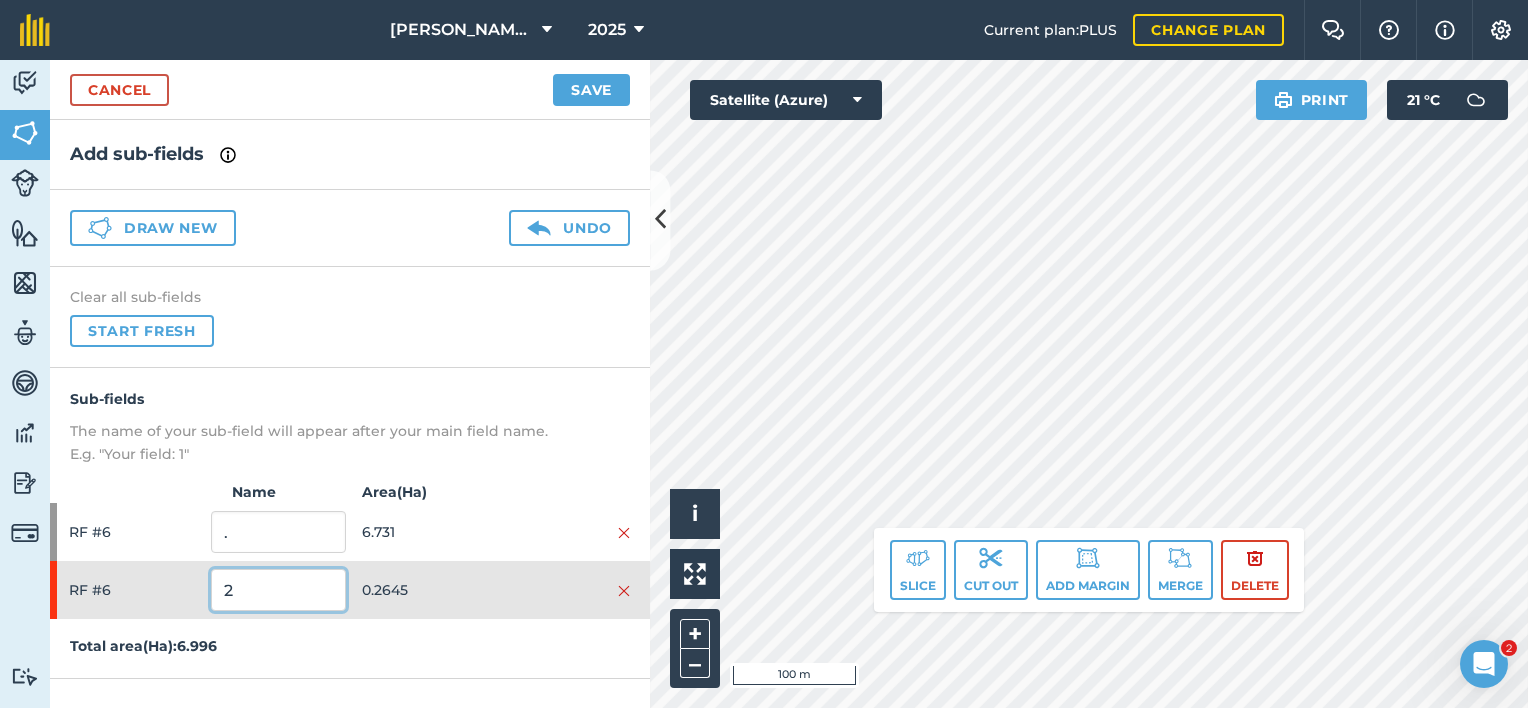 click on "2" at bounding box center (278, 590) 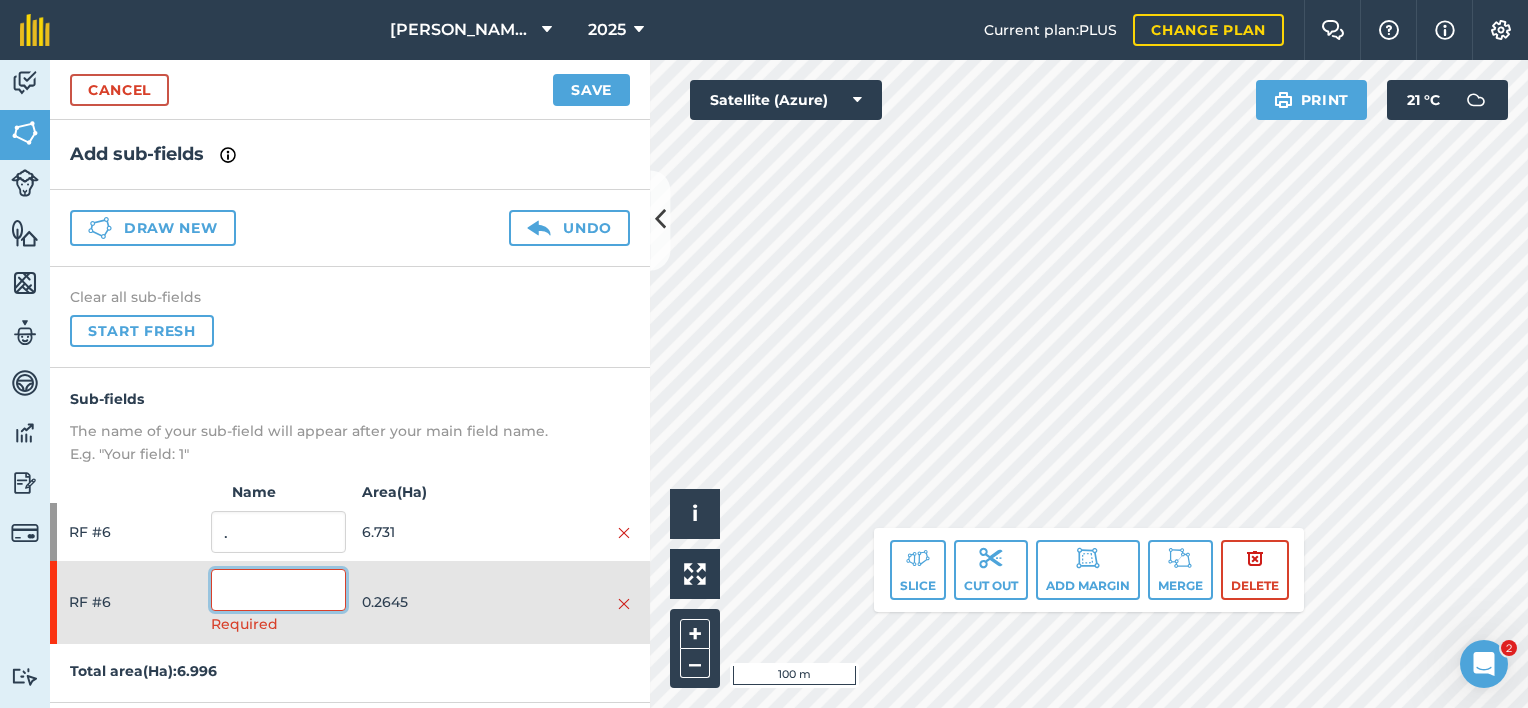 type on "1" 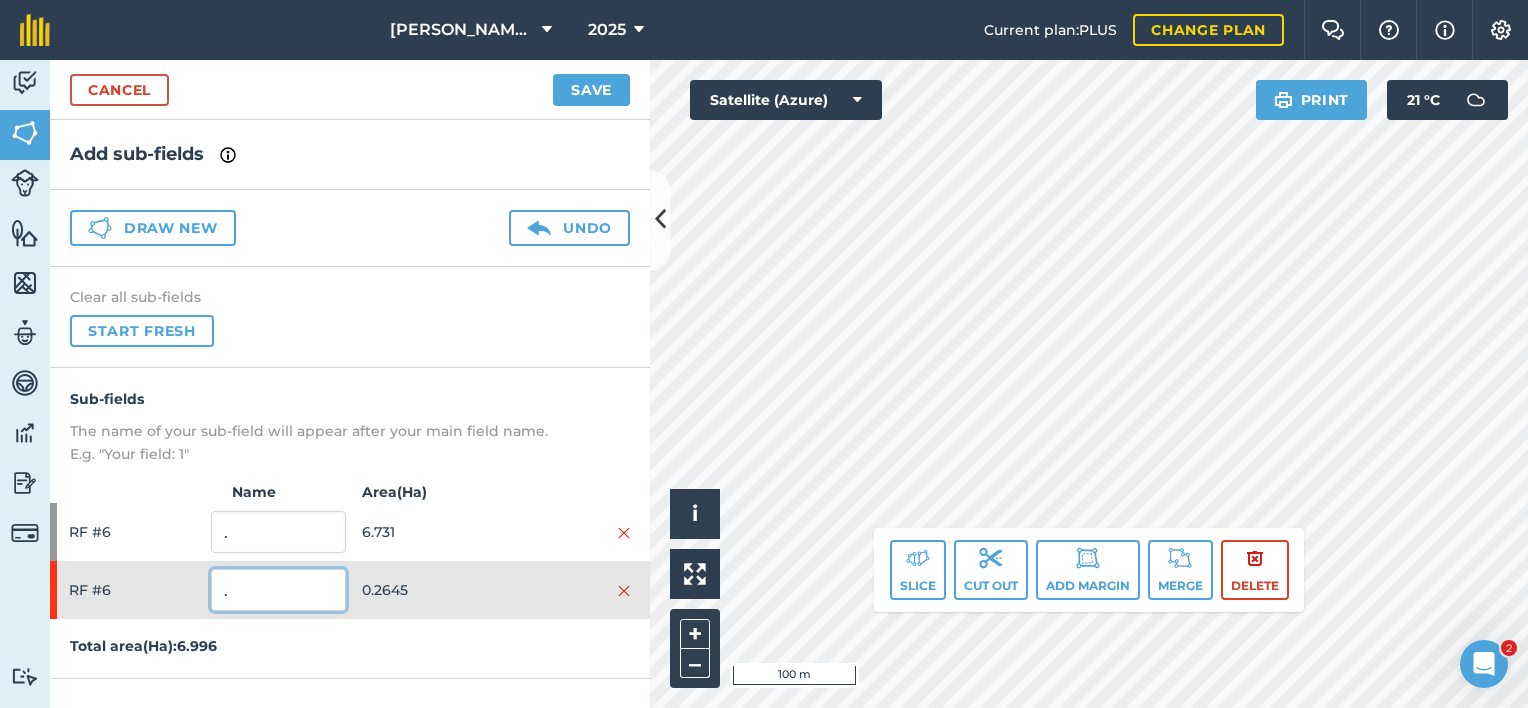 type on "." 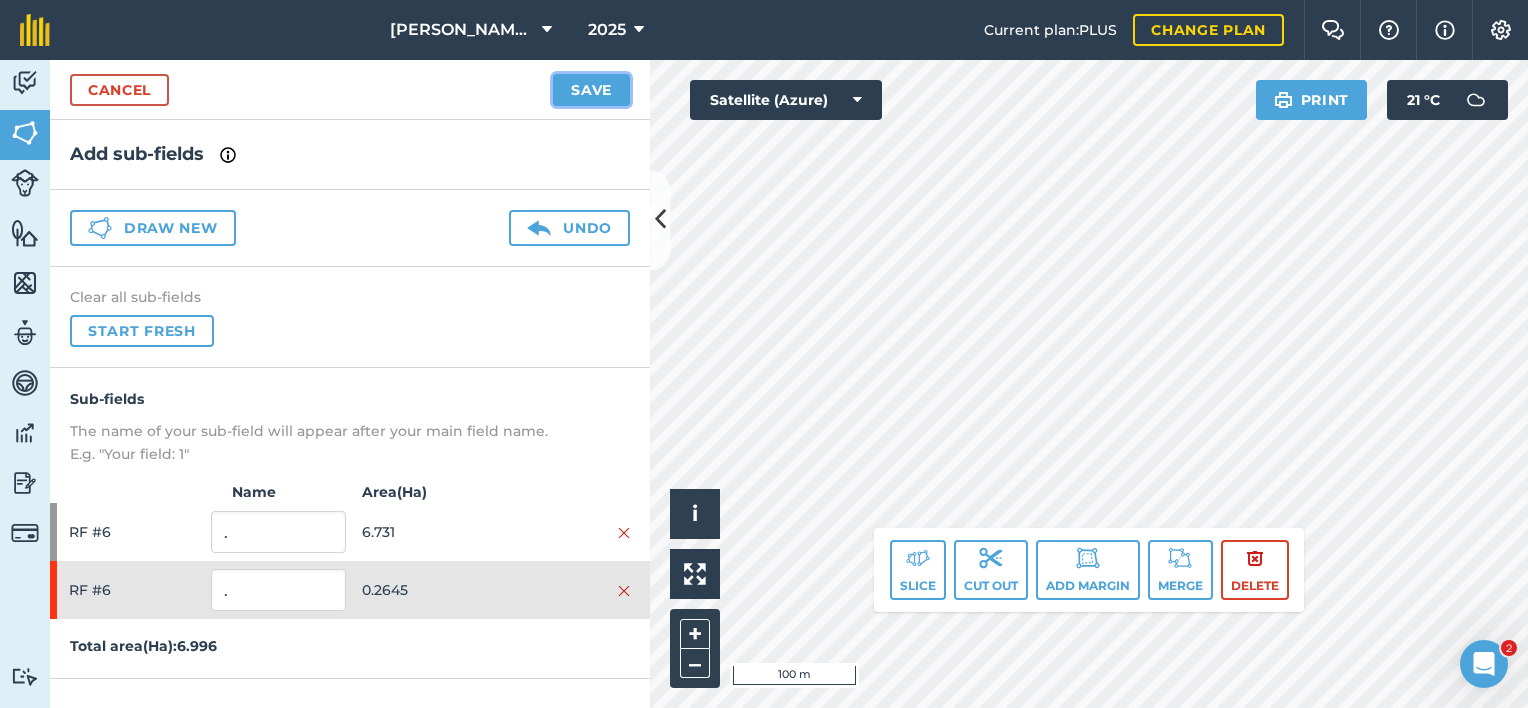 click on "Save" at bounding box center (591, 90) 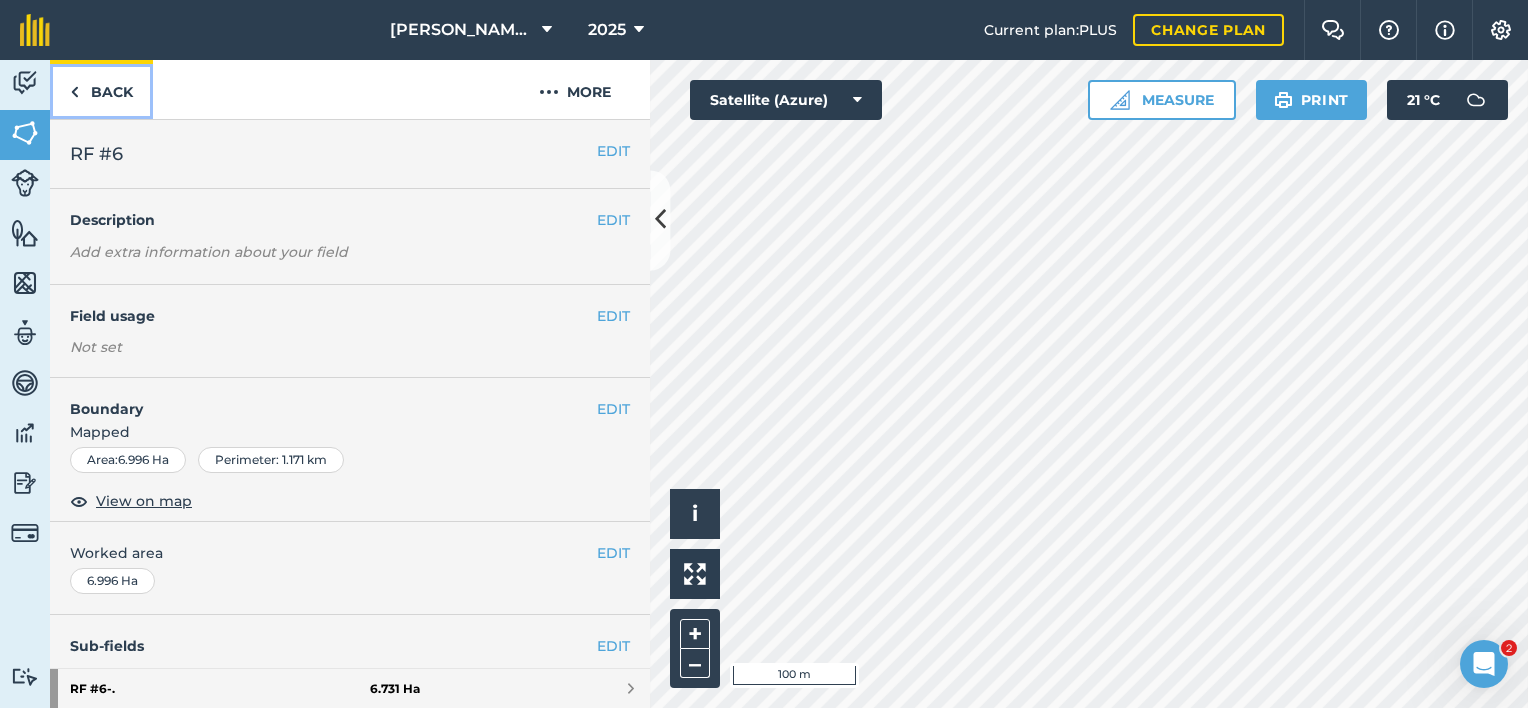 click on "Back" at bounding box center [101, 89] 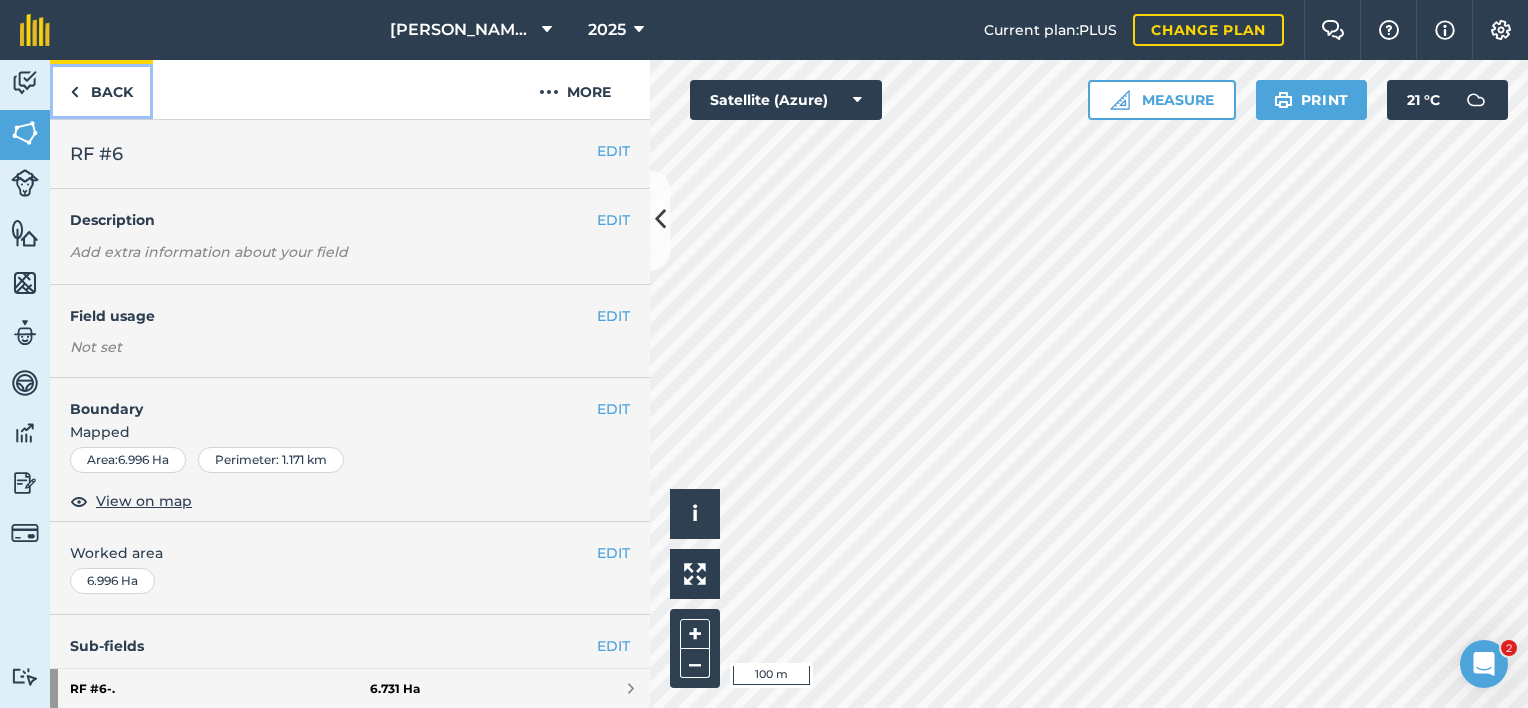 click on "Back" at bounding box center (101, 89) 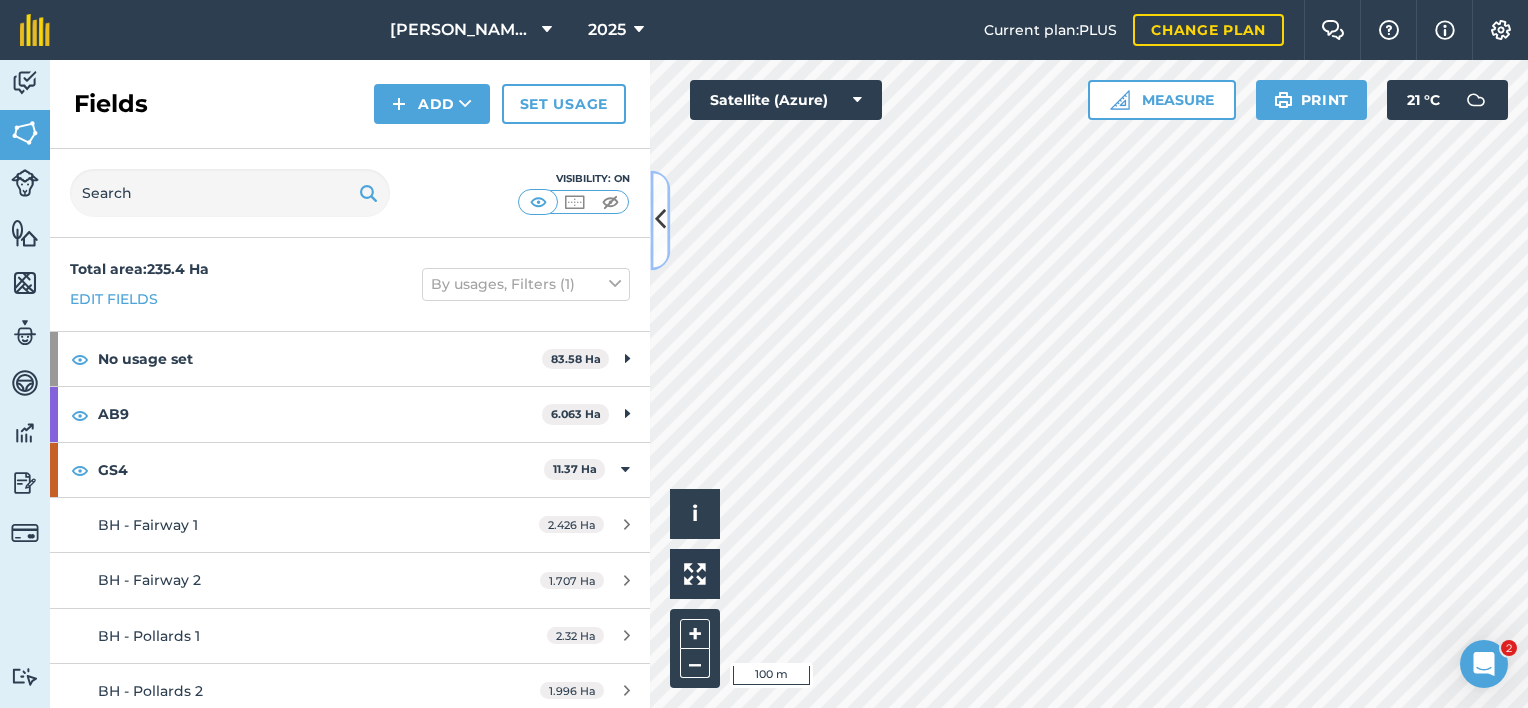 click at bounding box center (660, 220) 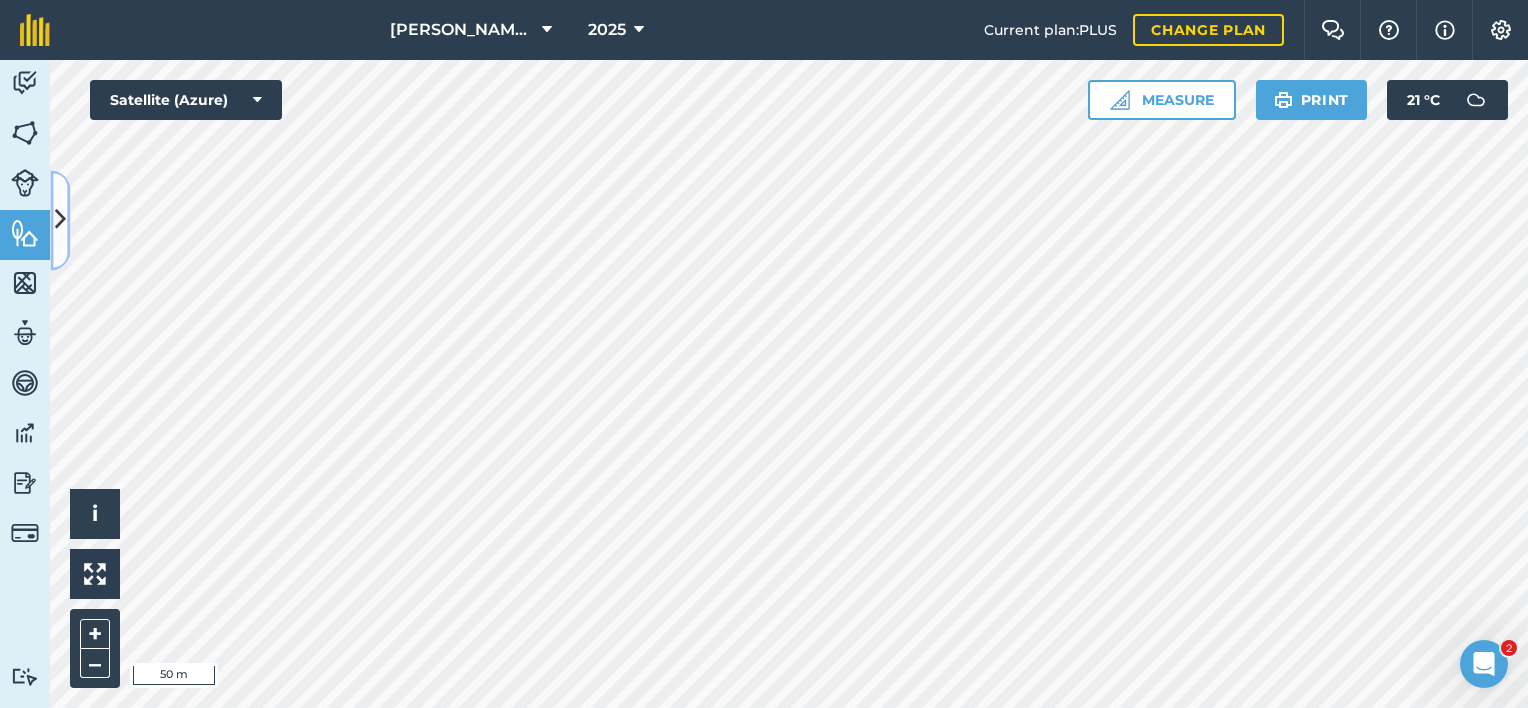 click at bounding box center [60, 220] 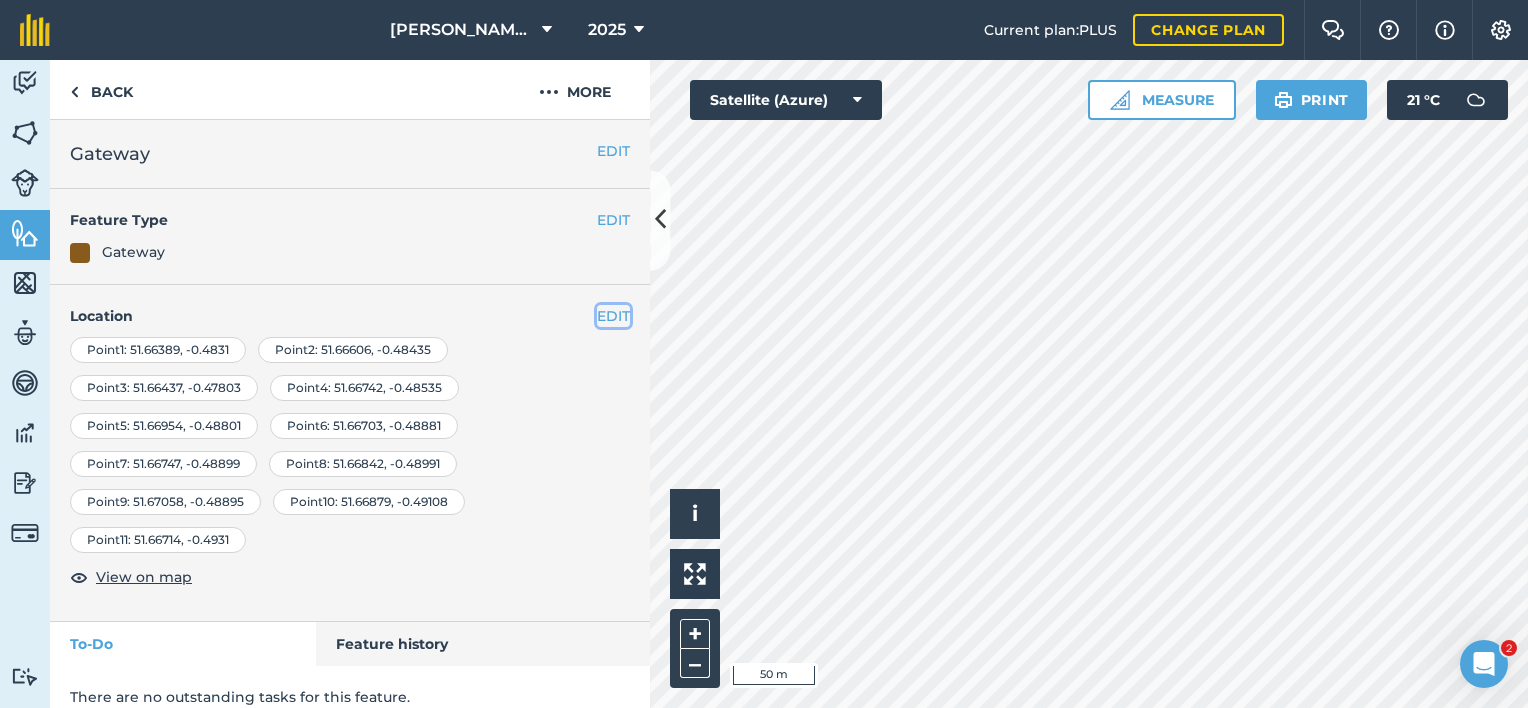 click on "EDIT" at bounding box center (613, 316) 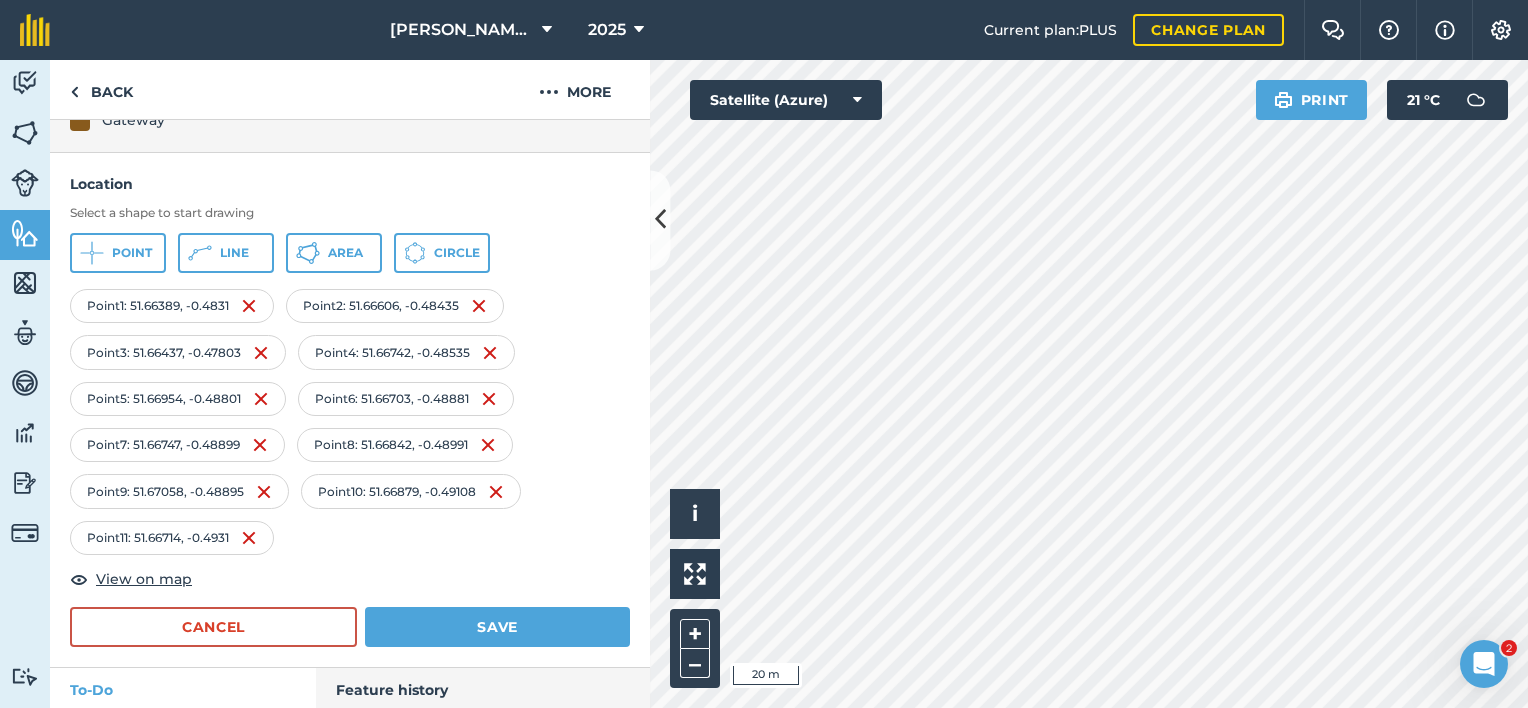 scroll, scrollTop: 194, scrollLeft: 0, axis: vertical 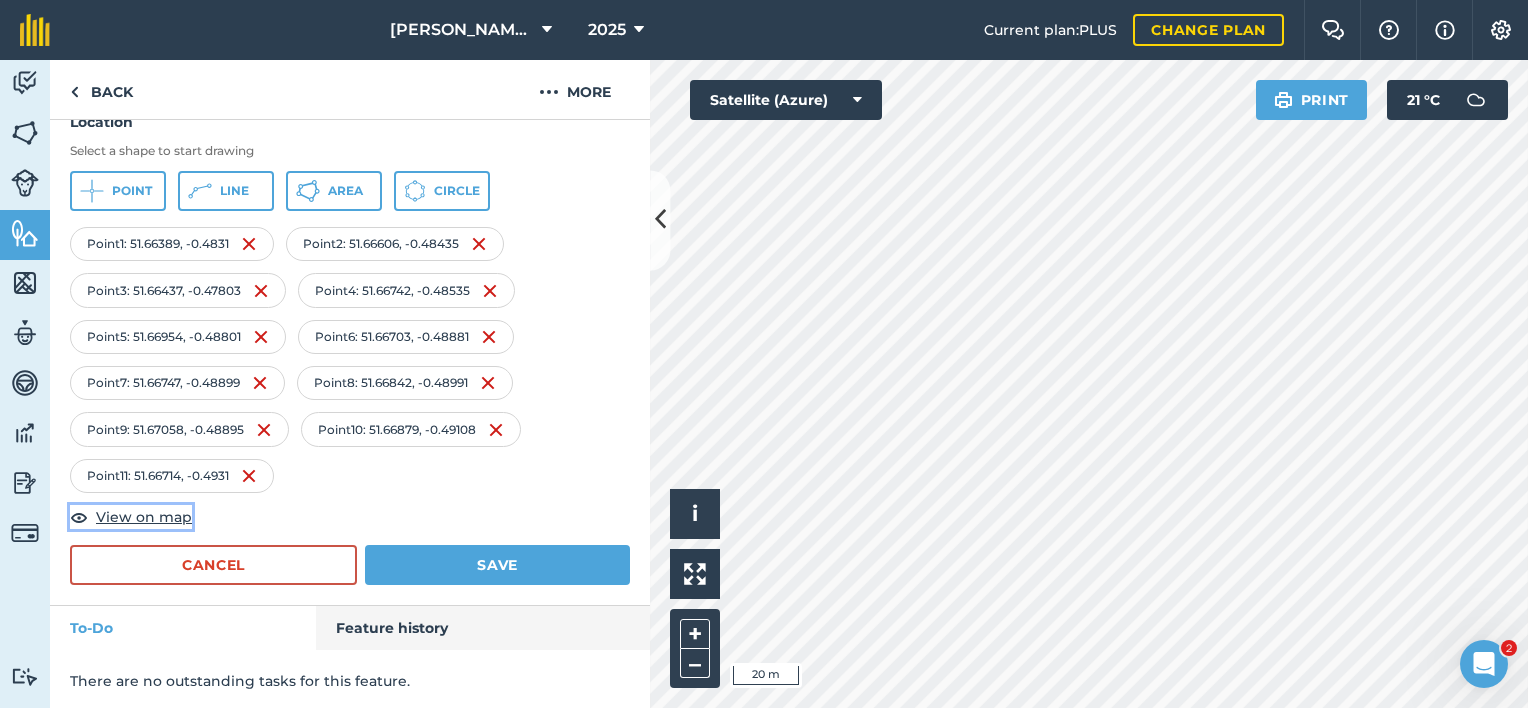 click on "View on map" at bounding box center [144, 517] 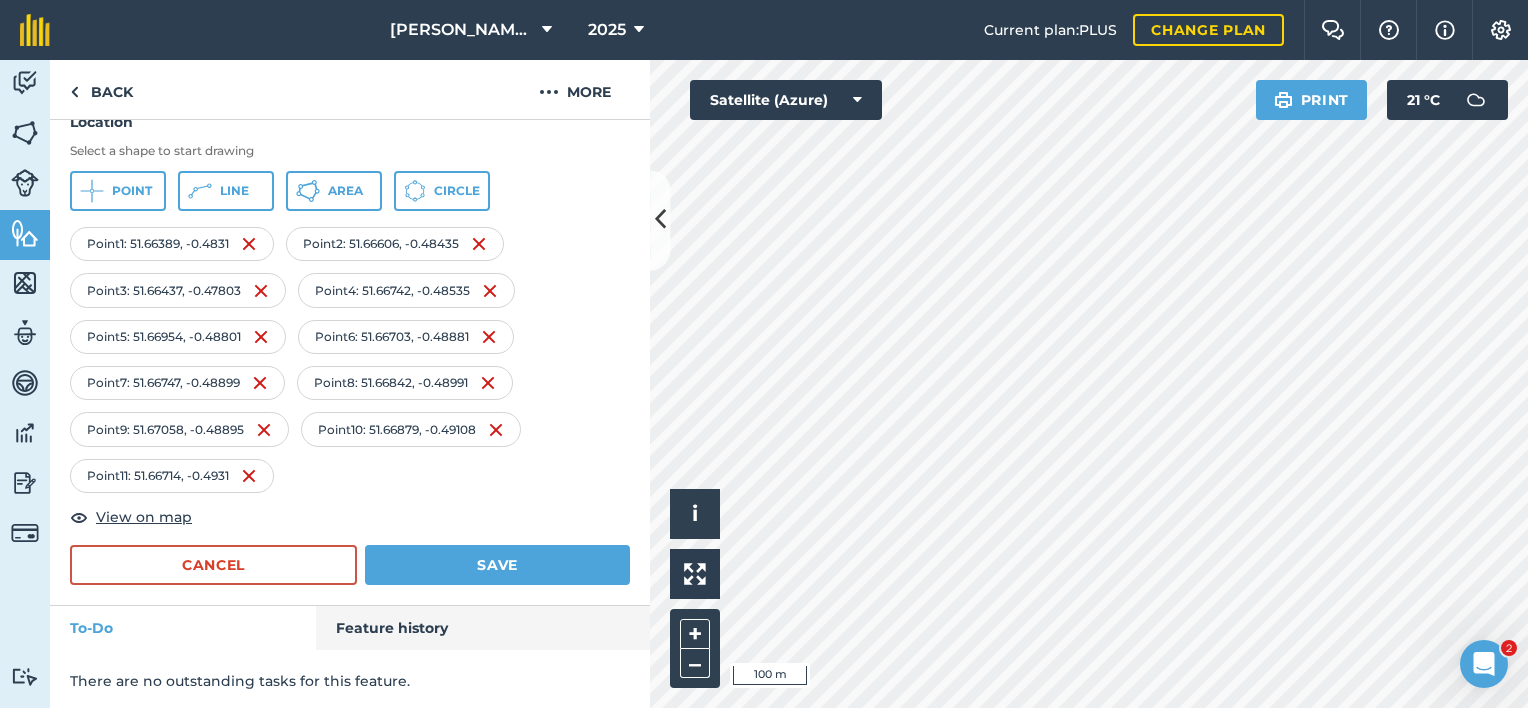 click on "Point  10 :   51.66879 ,   -0.49108" at bounding box center (411, 429) 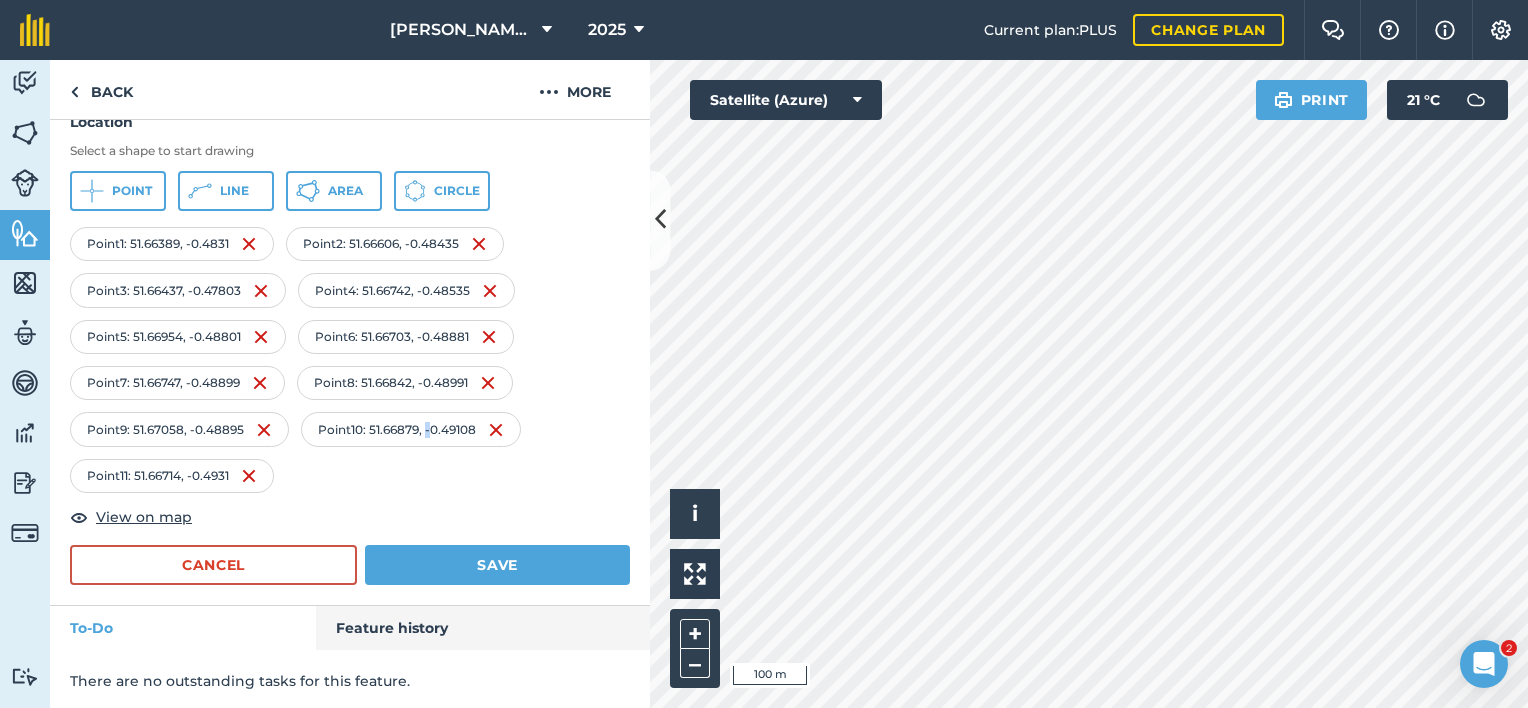 click on "Point  10 :   51.66879 ,   -0.49108" at bounding box center (411, 429) 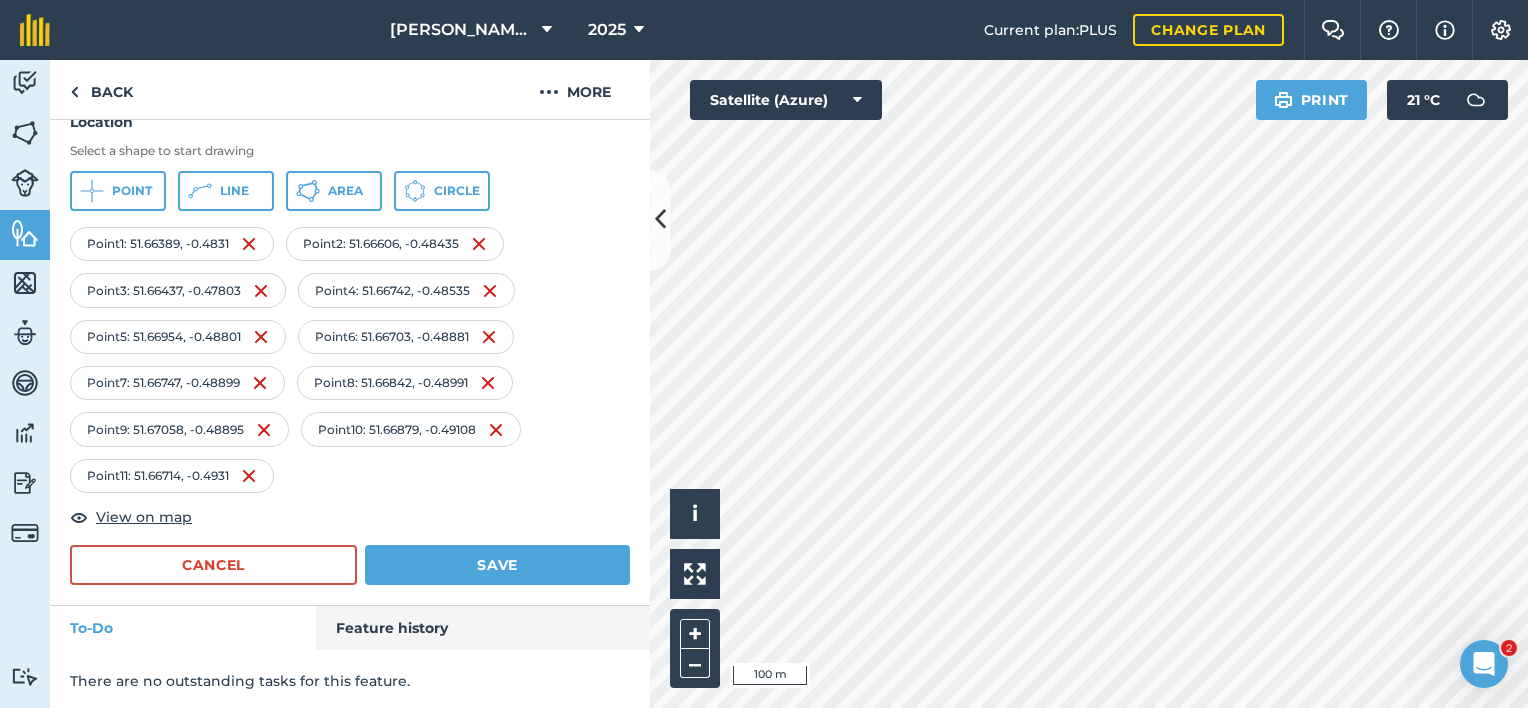 drag, startPoint x: 429, startPoint y: 430, endPoint x: 372, endPoint y: 447, distance: 59.48109 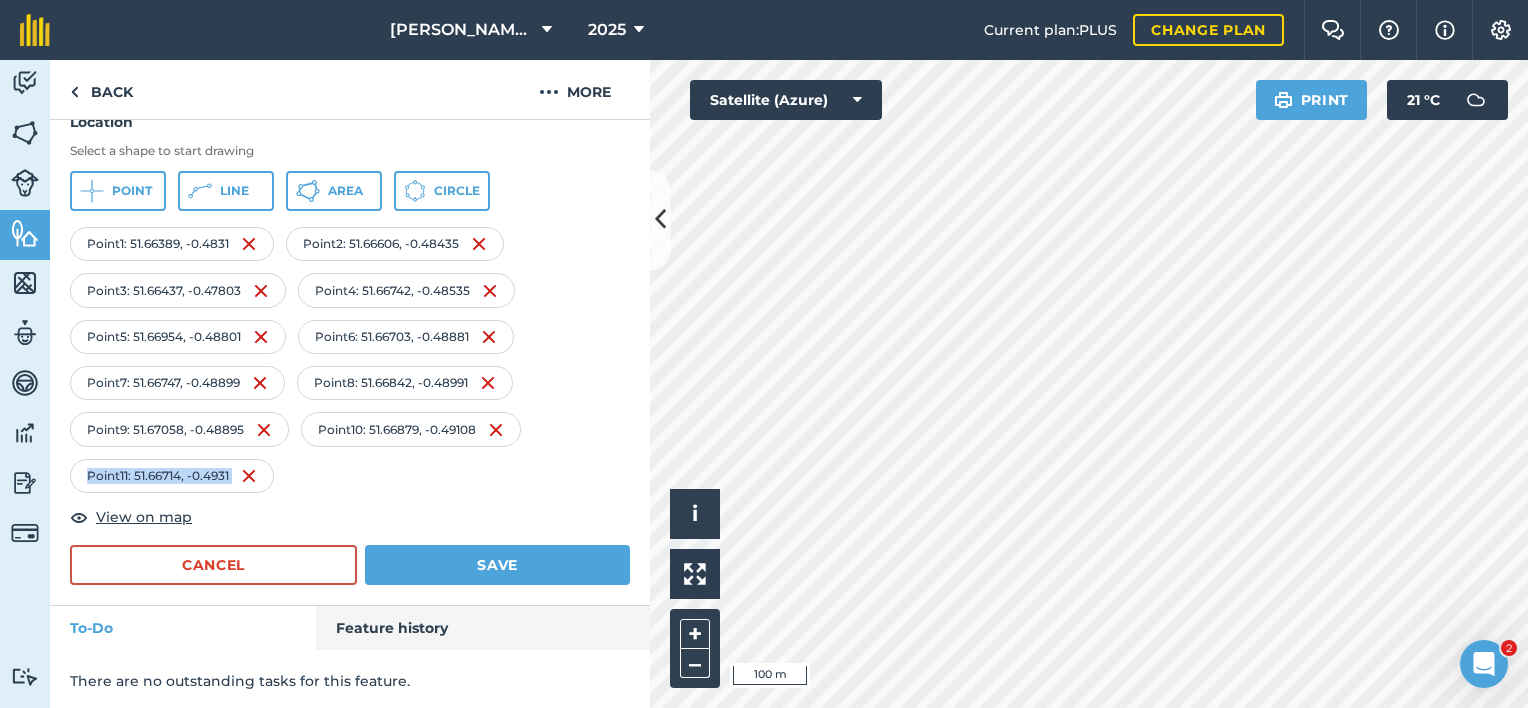 drag, startPoint x: 558, startPoint y: 466, endPoint x: 556, endPoint y: 528, distance: 62.03225 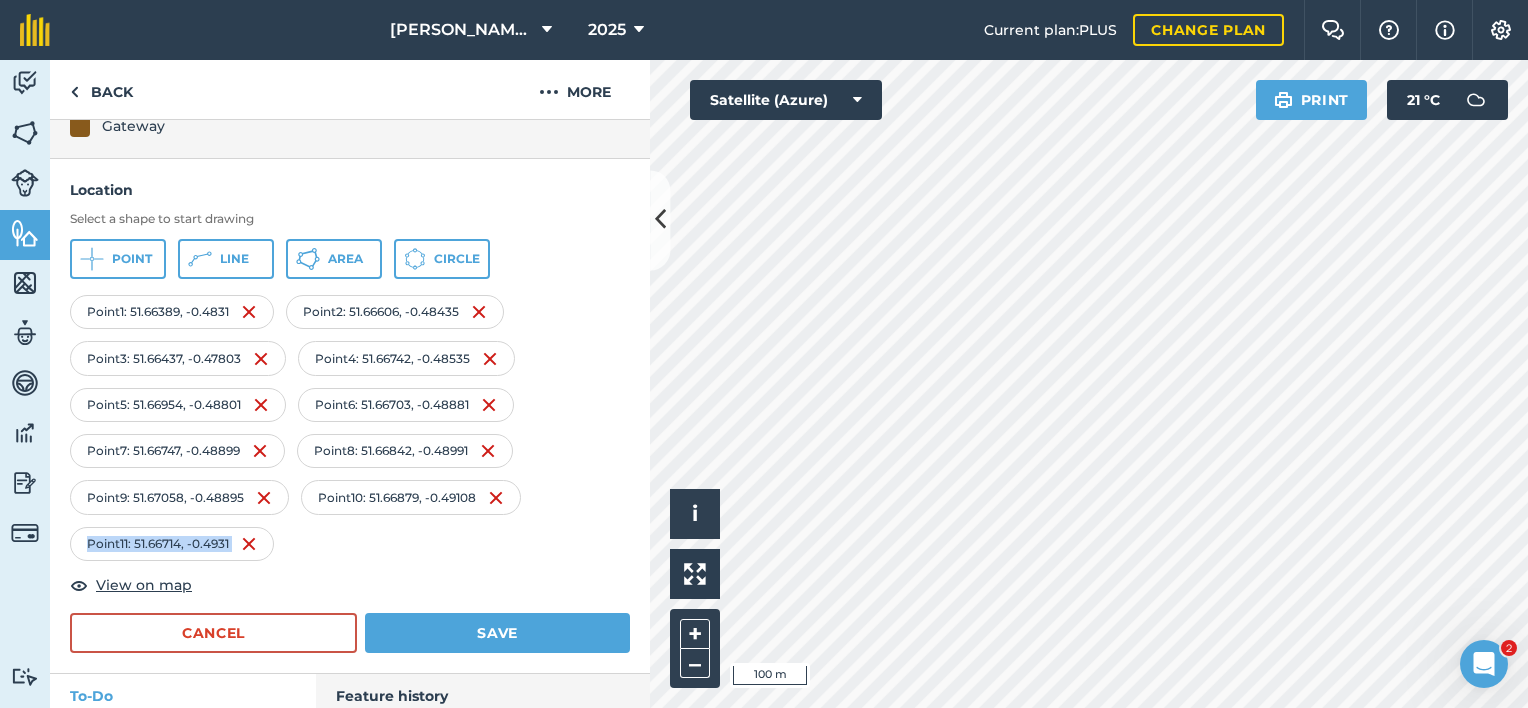 scroll, scrollTop: 80, scrollLeft: 0, axis: vertical 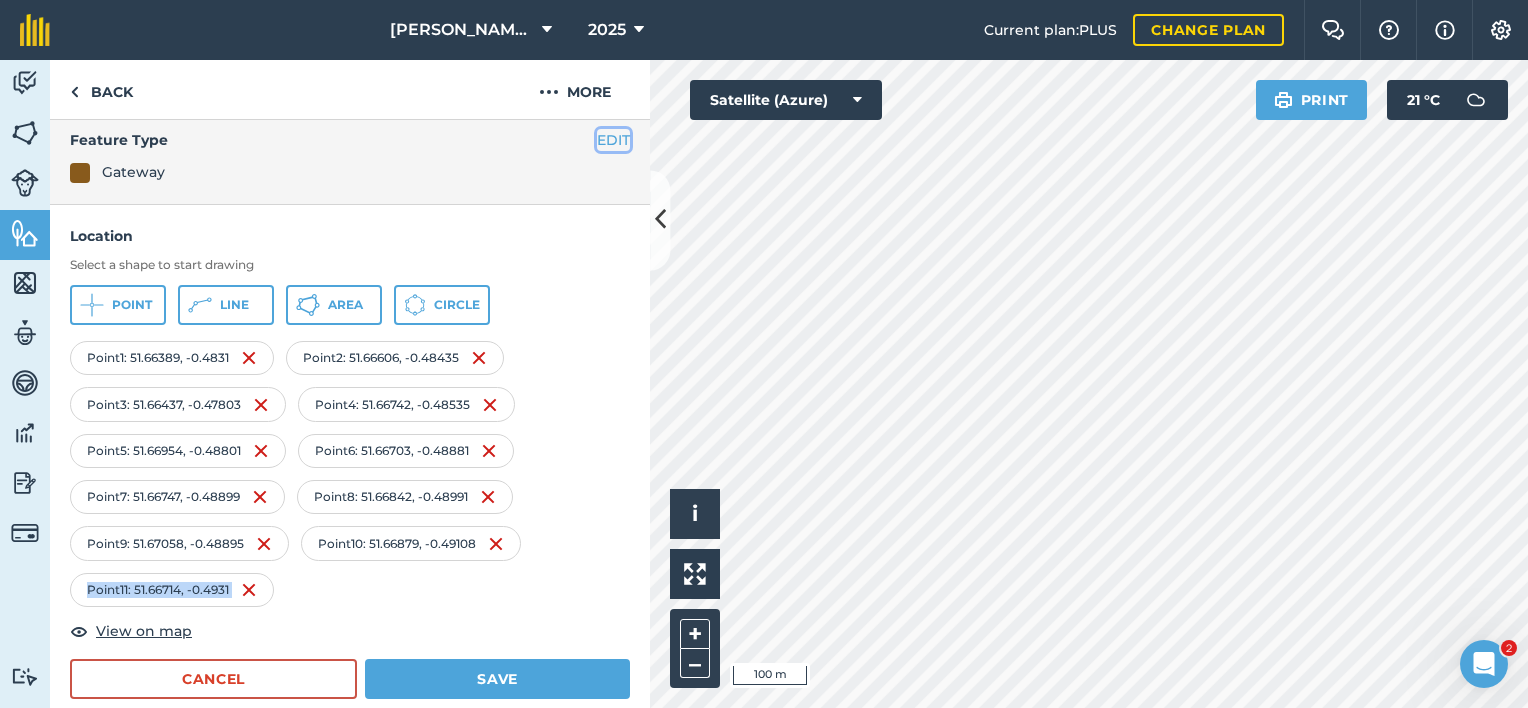 click on "EDIT" at bounding box center (613, 140) 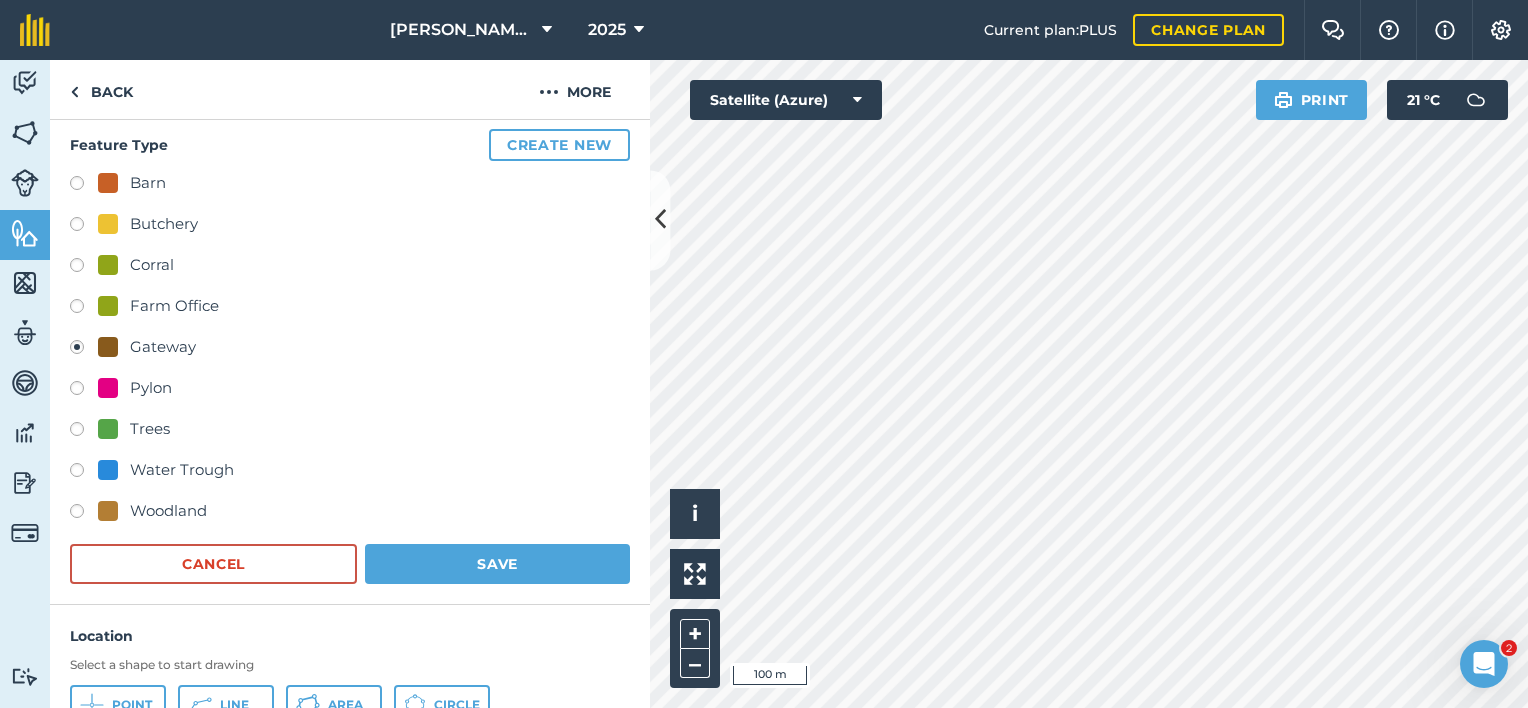 scroll, scrollTop: 0, scrollLeft: 0, axis: both 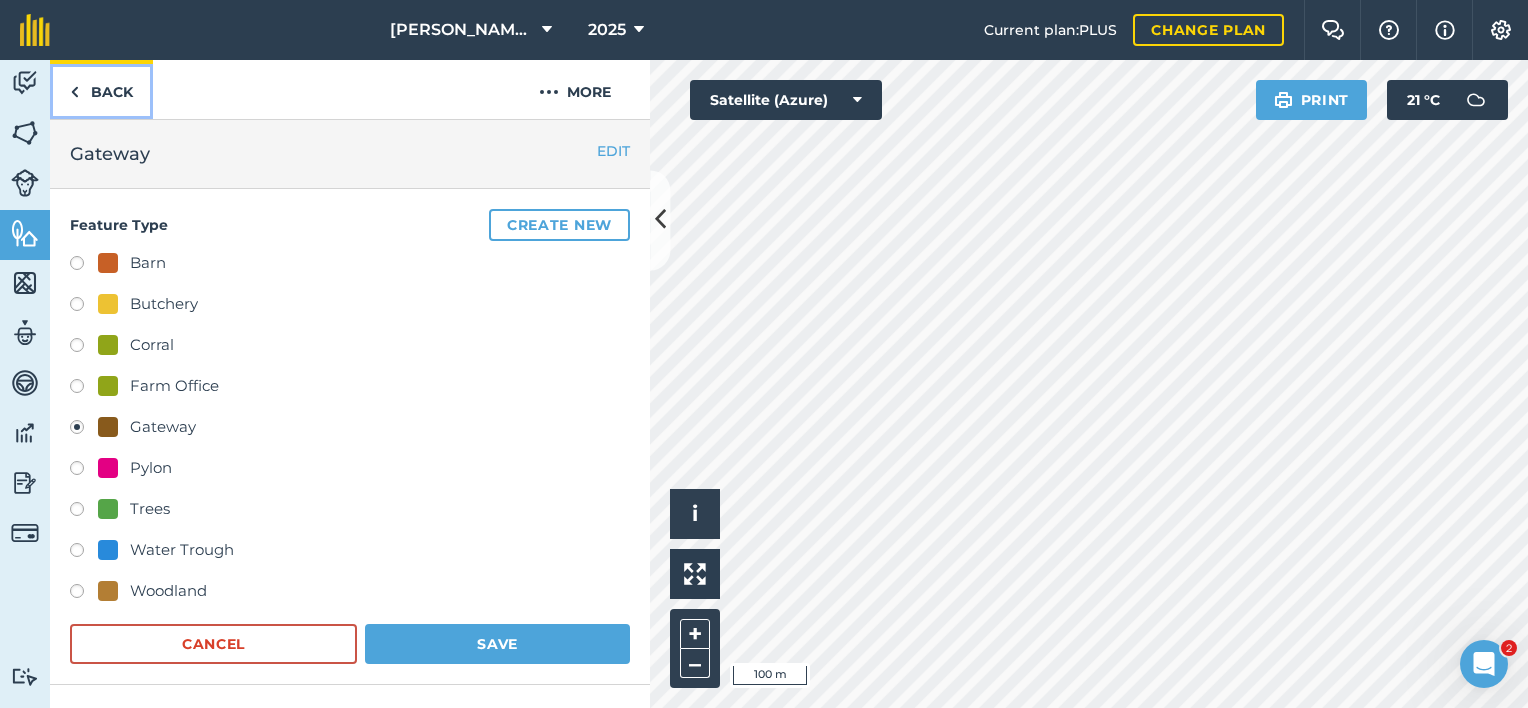 click on "Back" at bounding box center (101, 89) 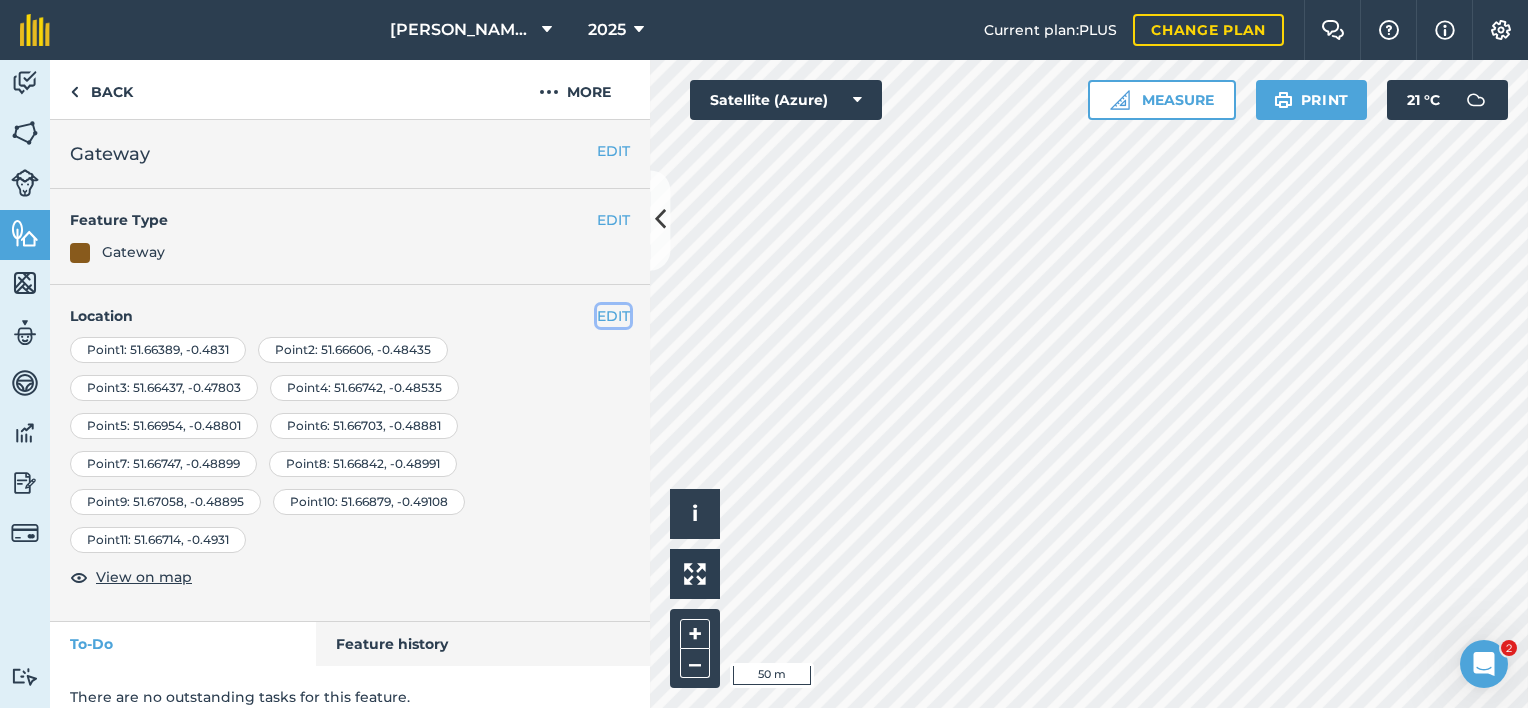 click on "EDIT" at bounding box center [613, 316] 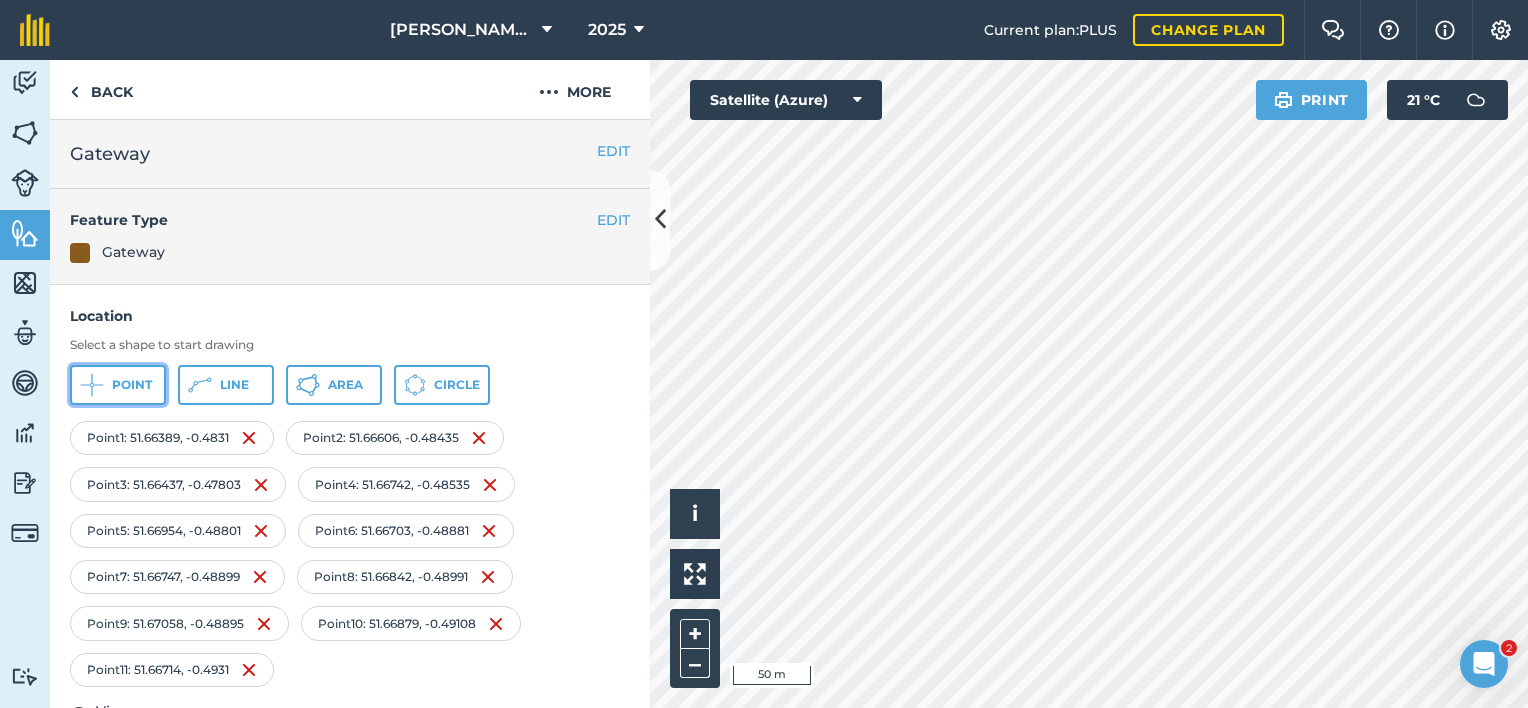 click on "Point" at bounding box center [118, 385] 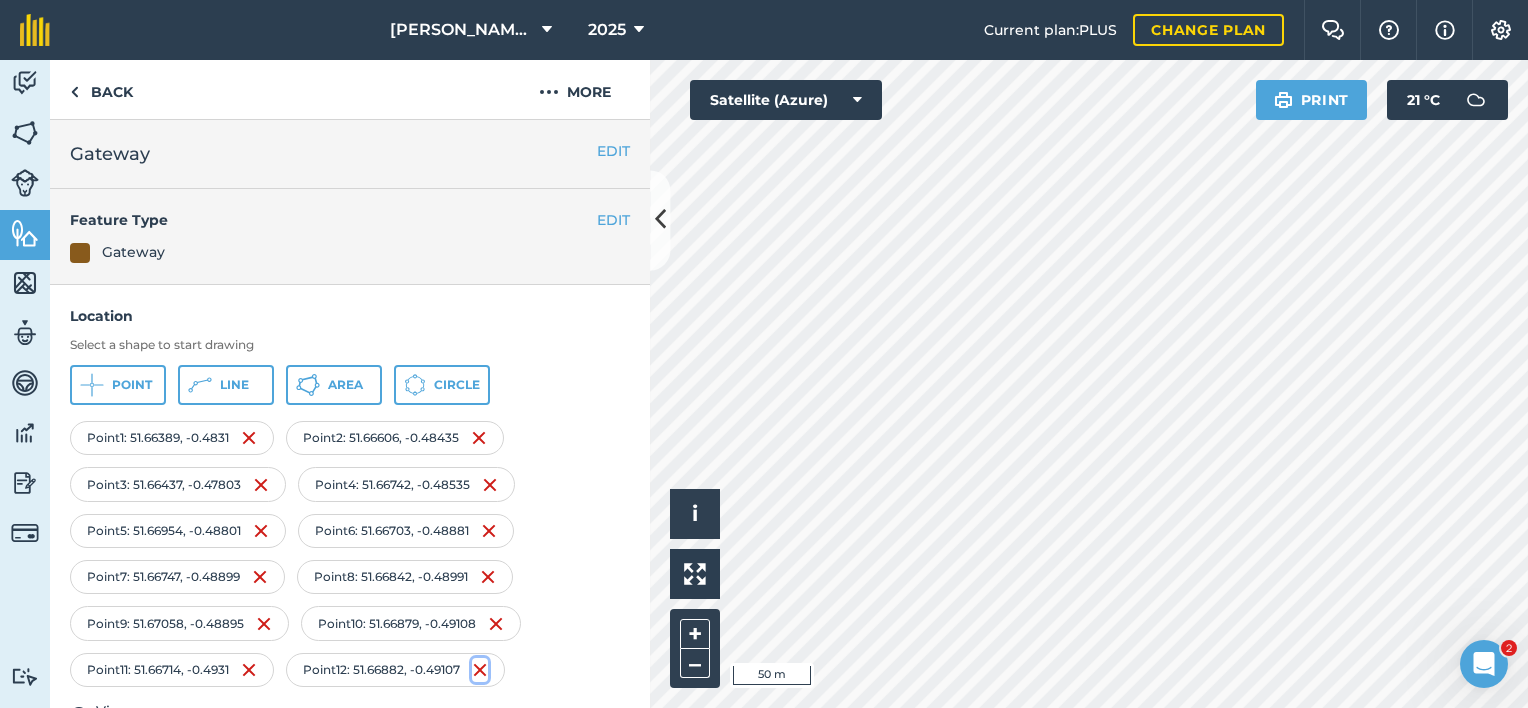 click at bounding box center (480, 670) 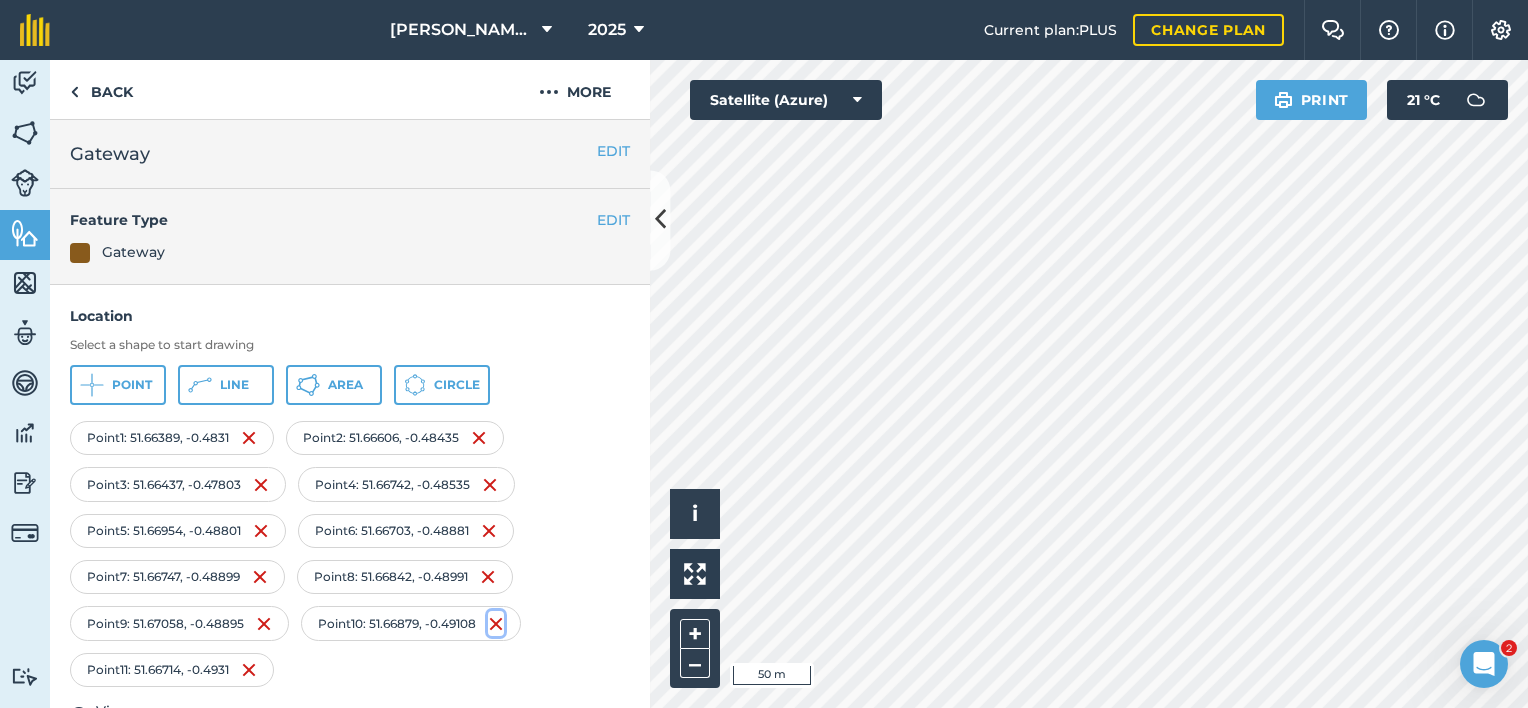 click at bounding box center (496, 624) 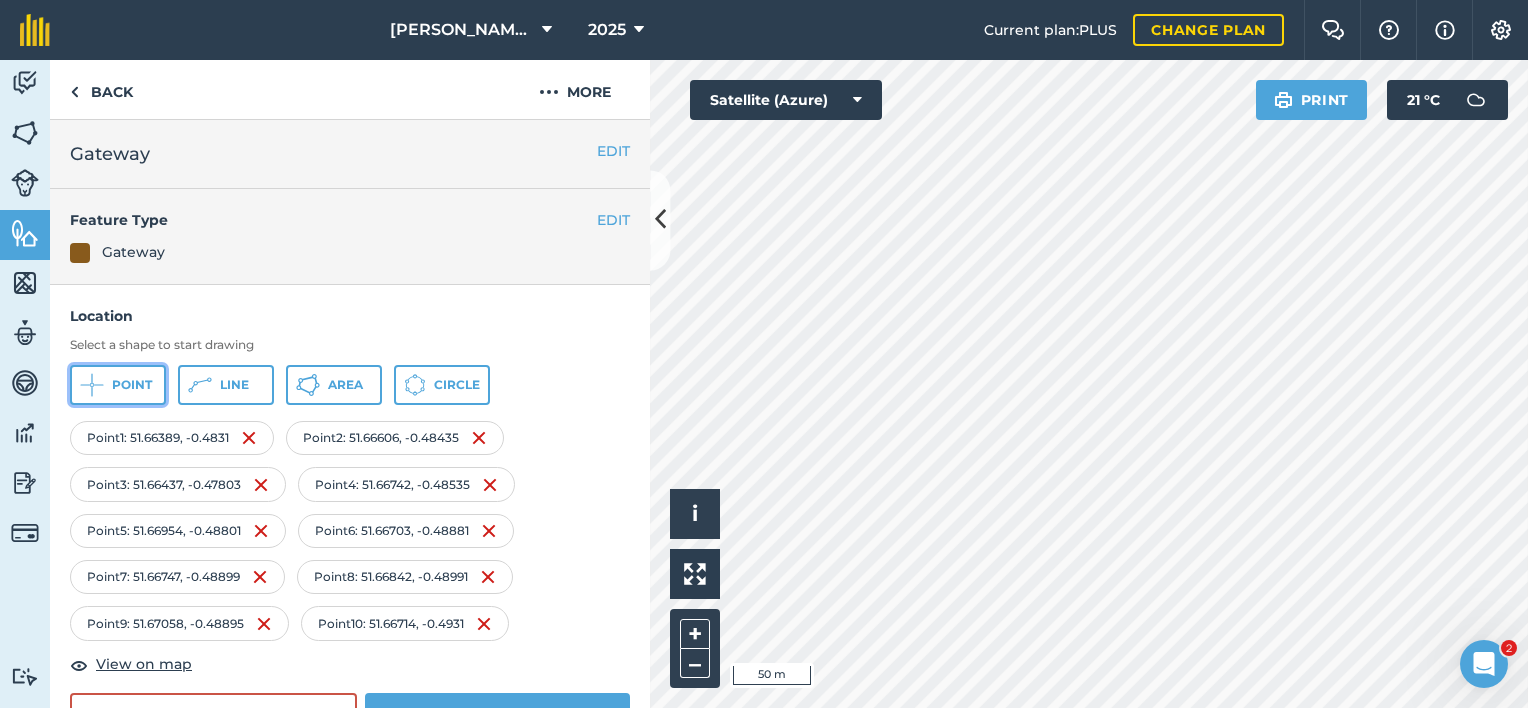 click on "Point" at bounding box center [118, 385] 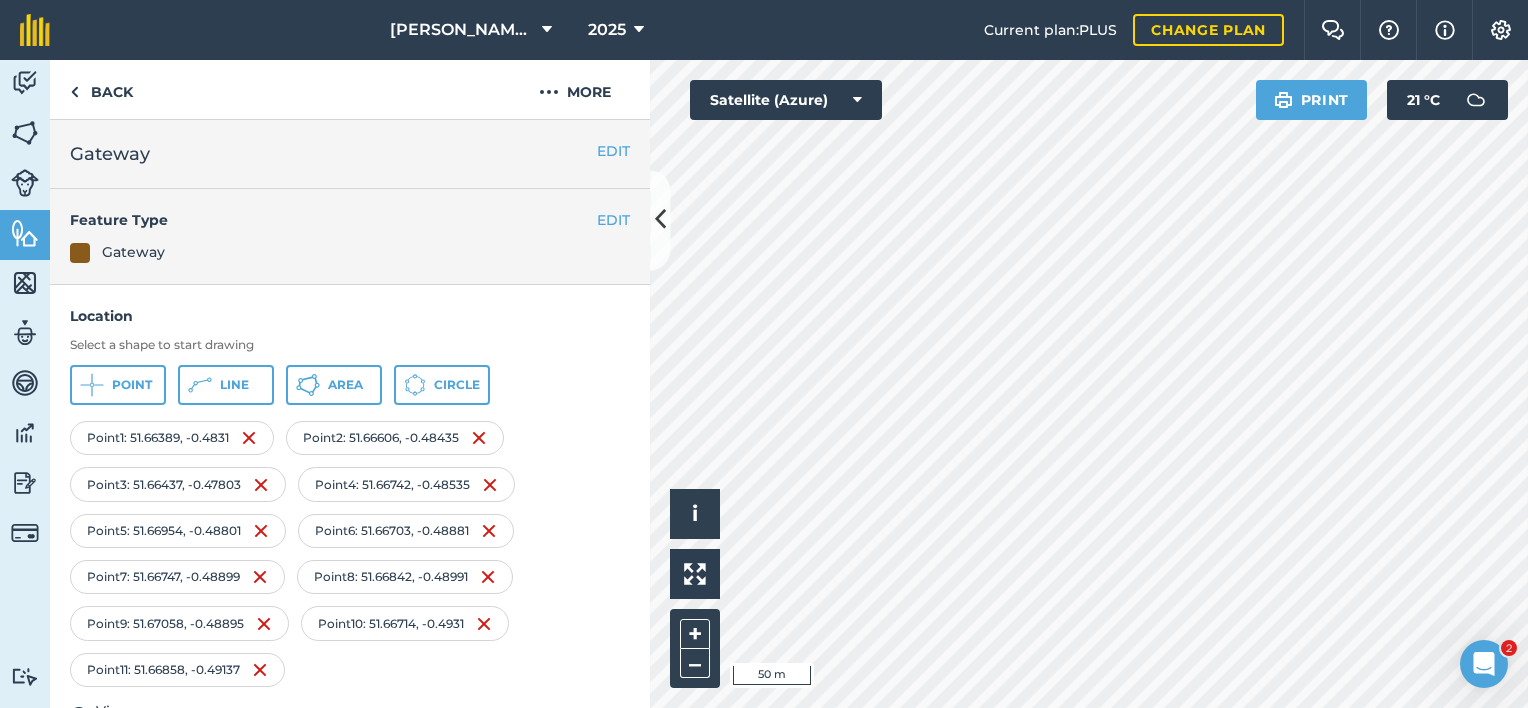 scroll, scrollTop: 194, scrollLeft: 0, axis: vertical 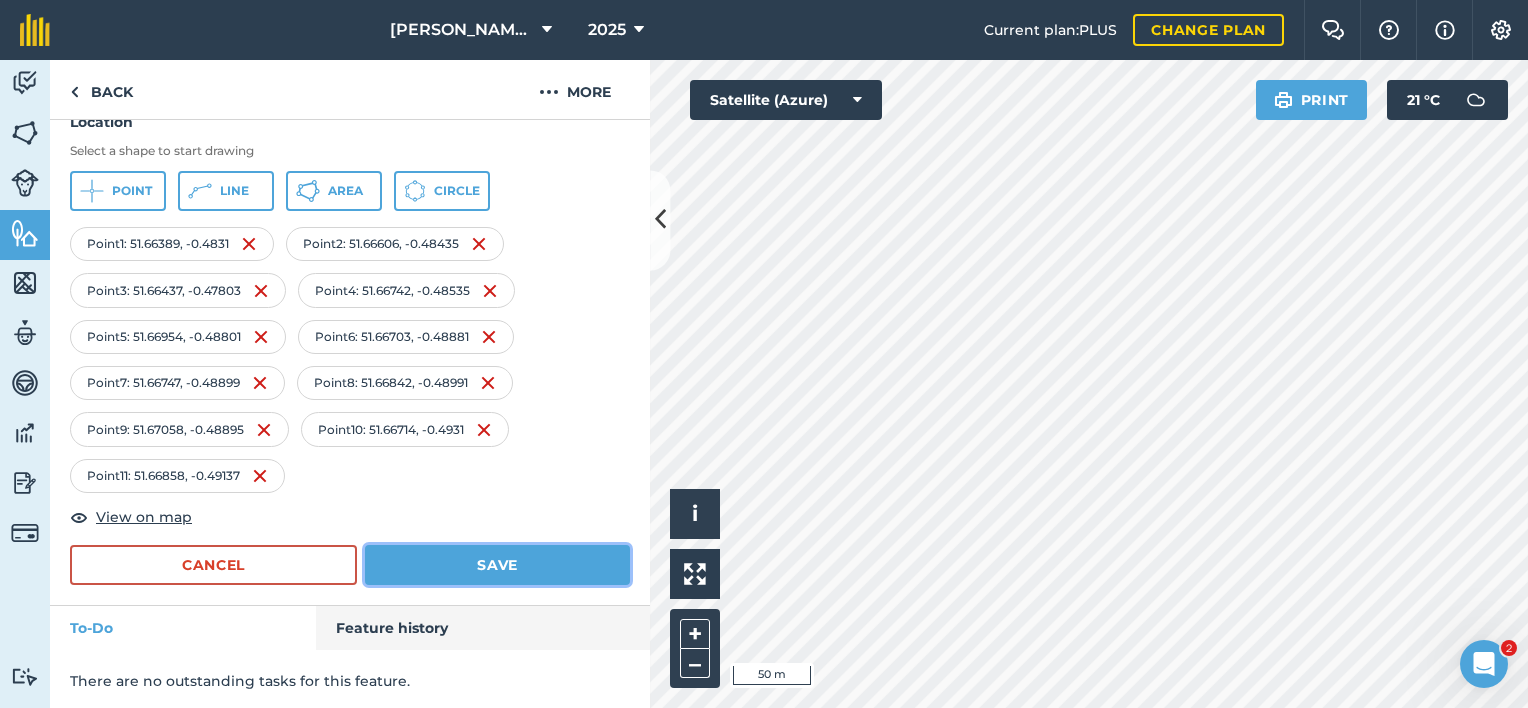 click on "Save" at bounding box center [497, 565] 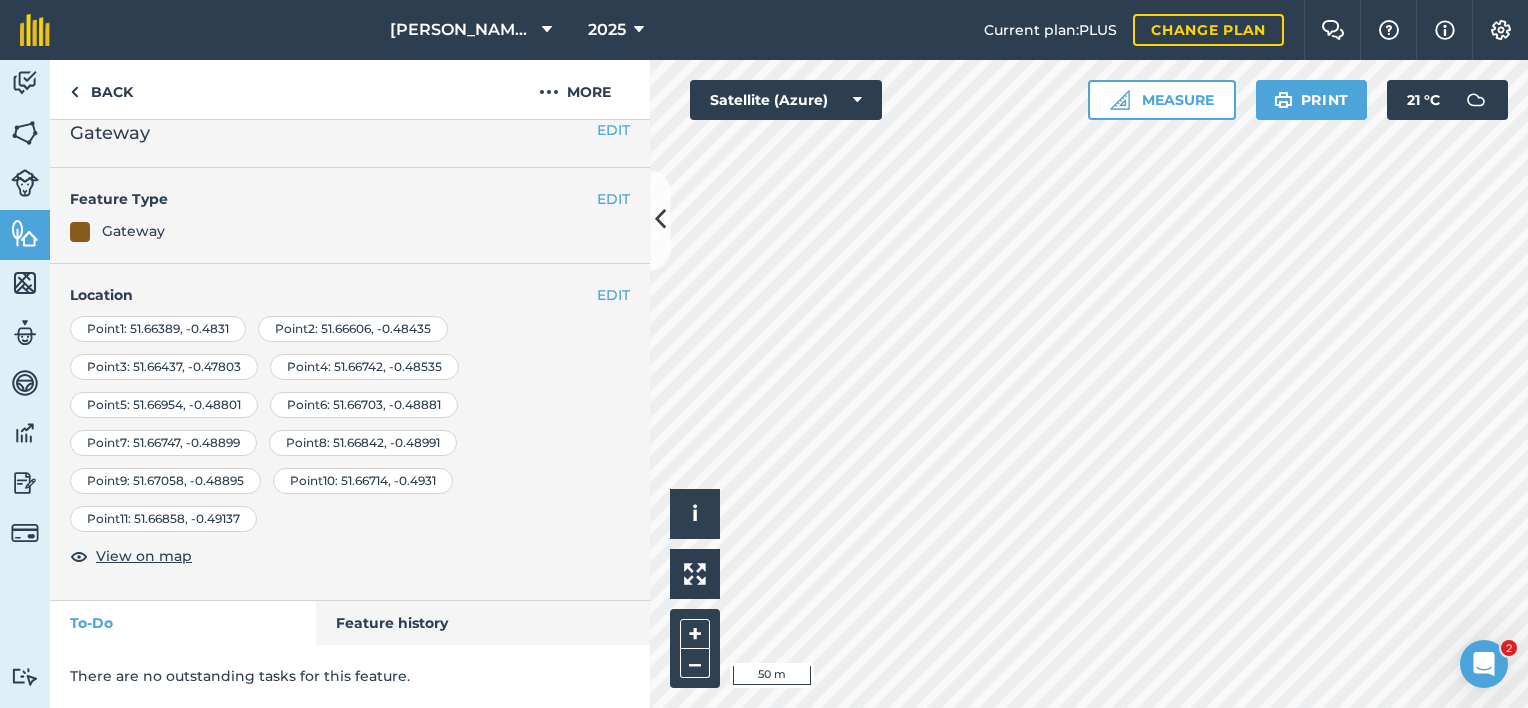 scroll, scrollTop: 17, scrollLeft: 0, axis: vertical 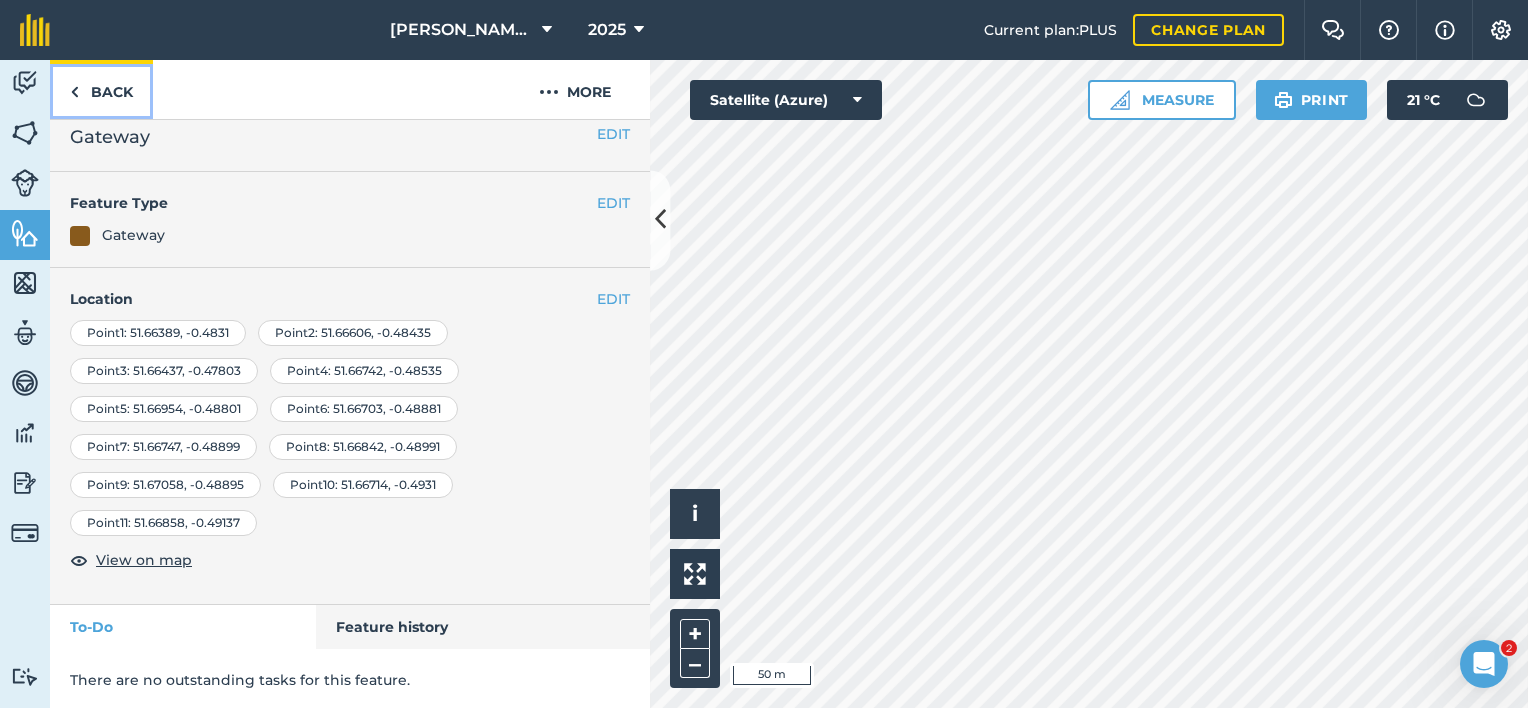 click on "Back" at bounding box center [101, 89] 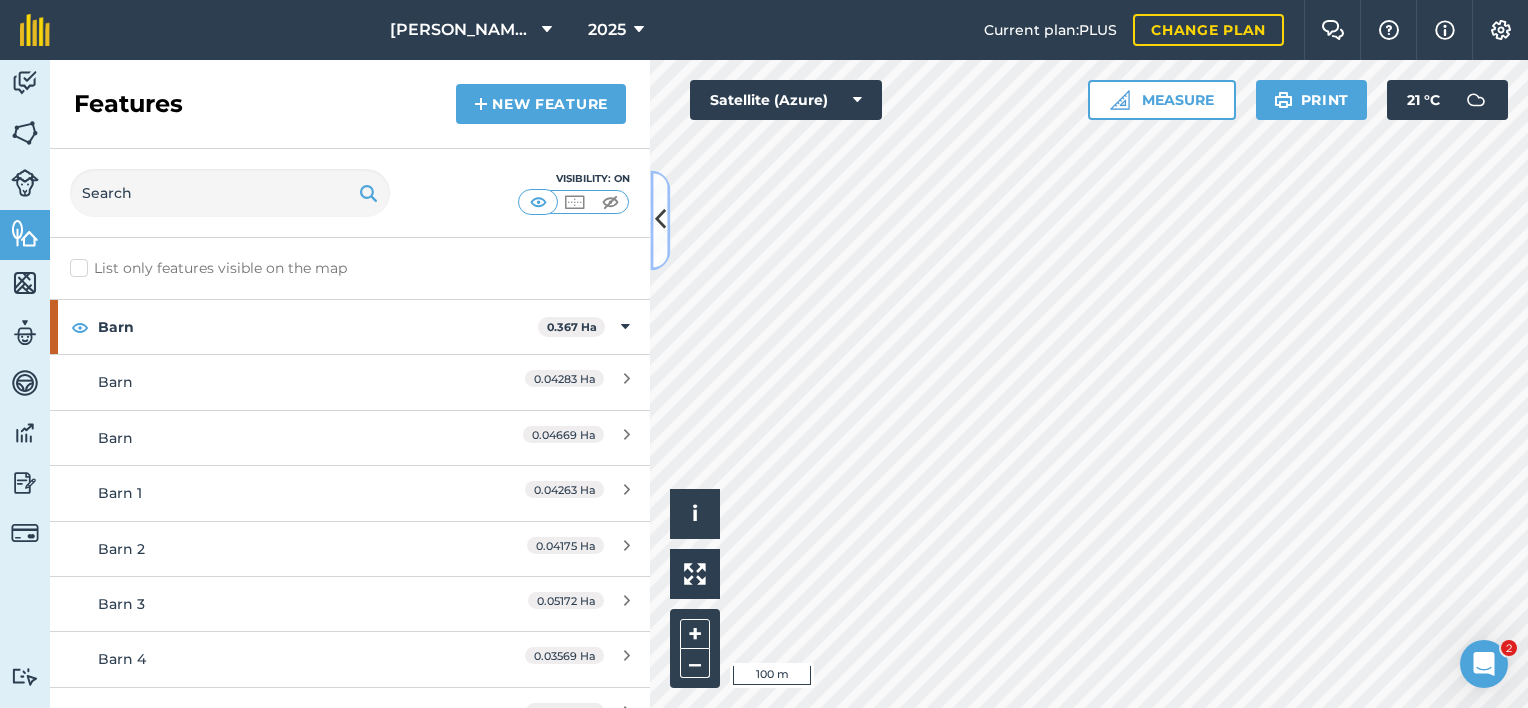click at bounding box center [660, 220] 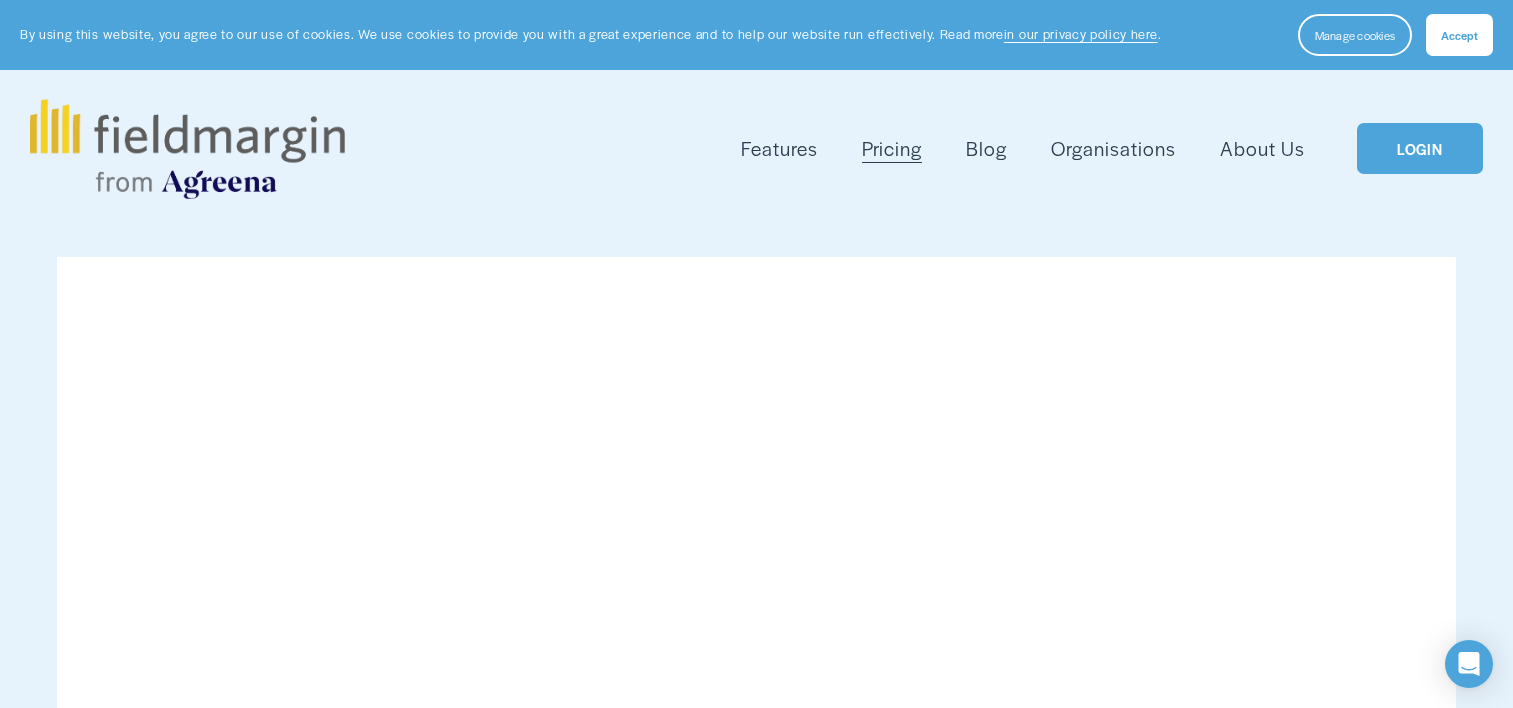 scroll, scrollTop: 0, scrollLeft: 0, axis: both 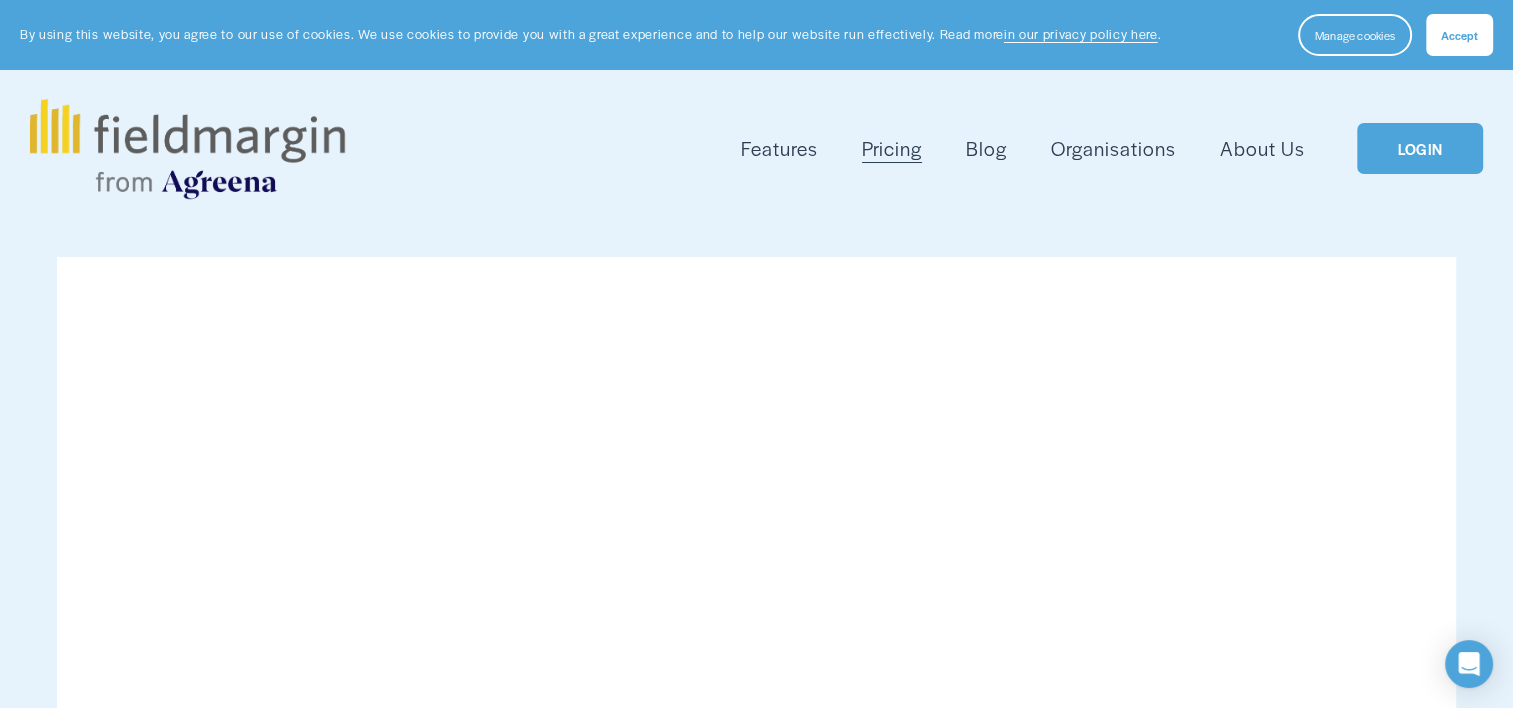 click on "LOGIN" at bounding box center (1420, 148) 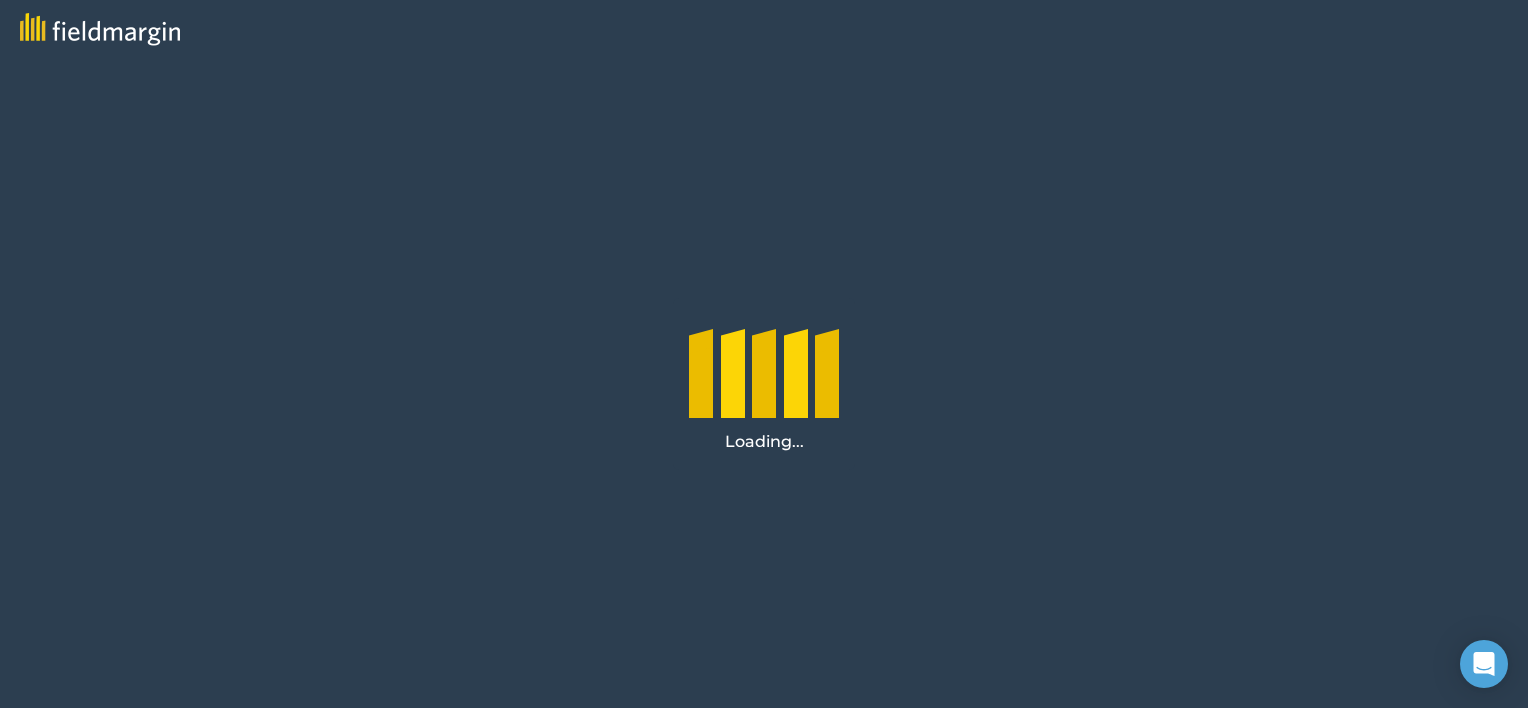 scroll, scrollTop: 0, scrollLeft: 0, axis: both 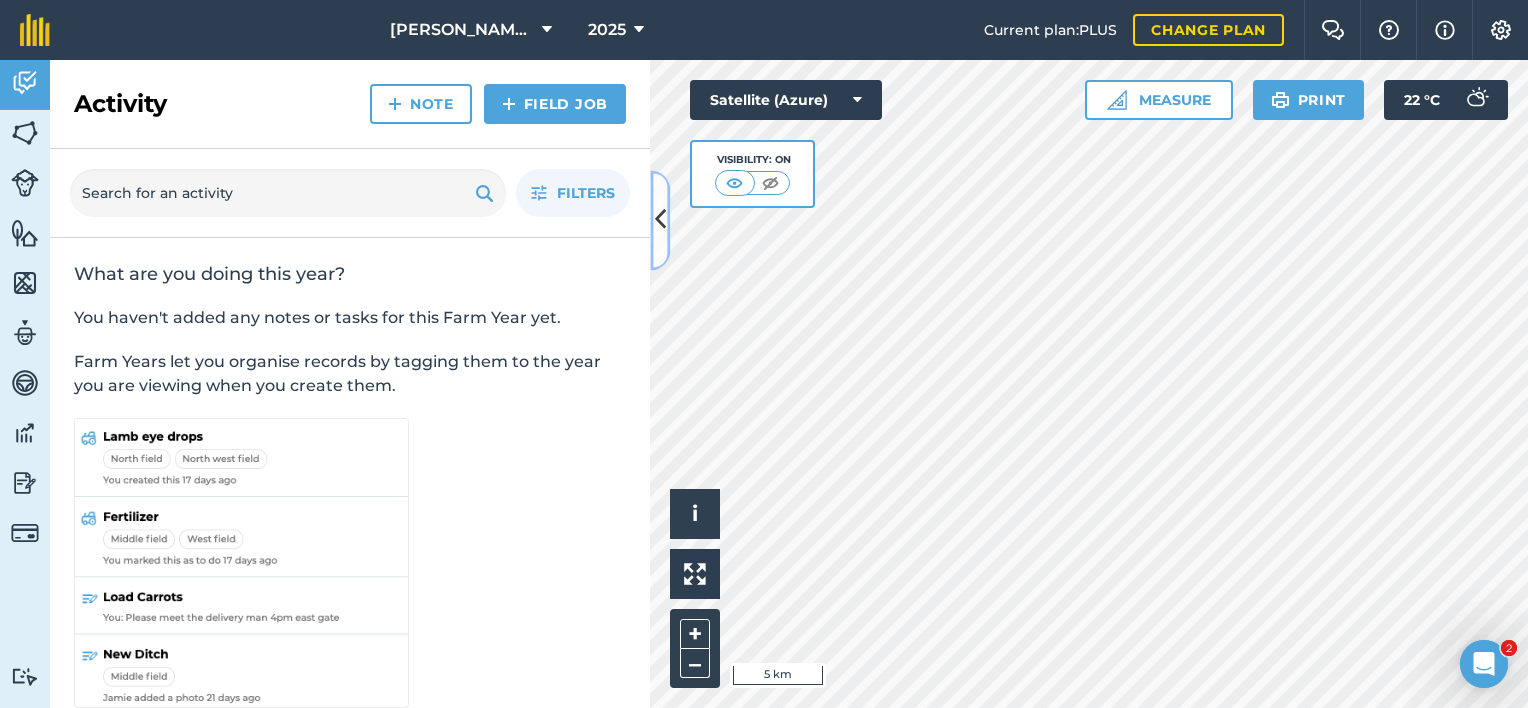 click at bounding box center [660, 220] 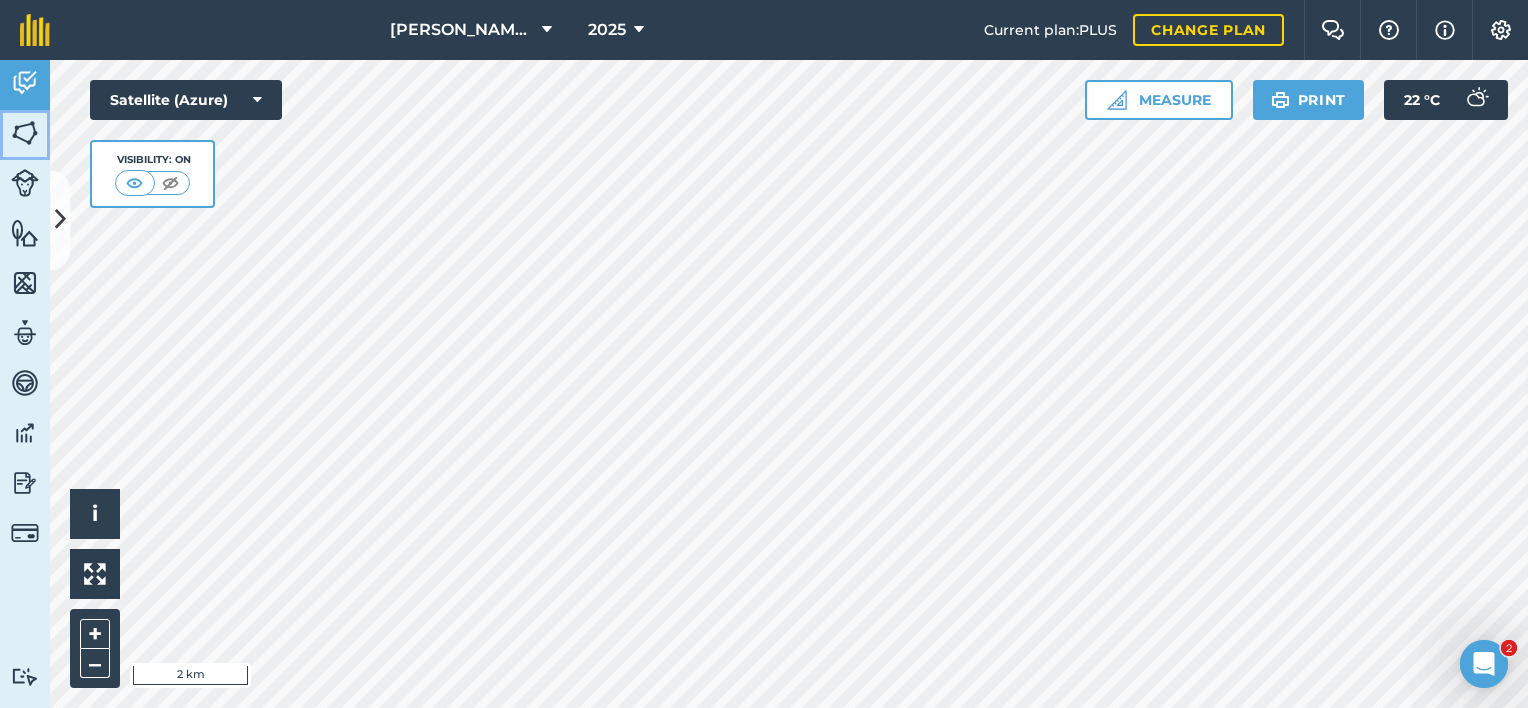 click at bounding box center (25, 133) 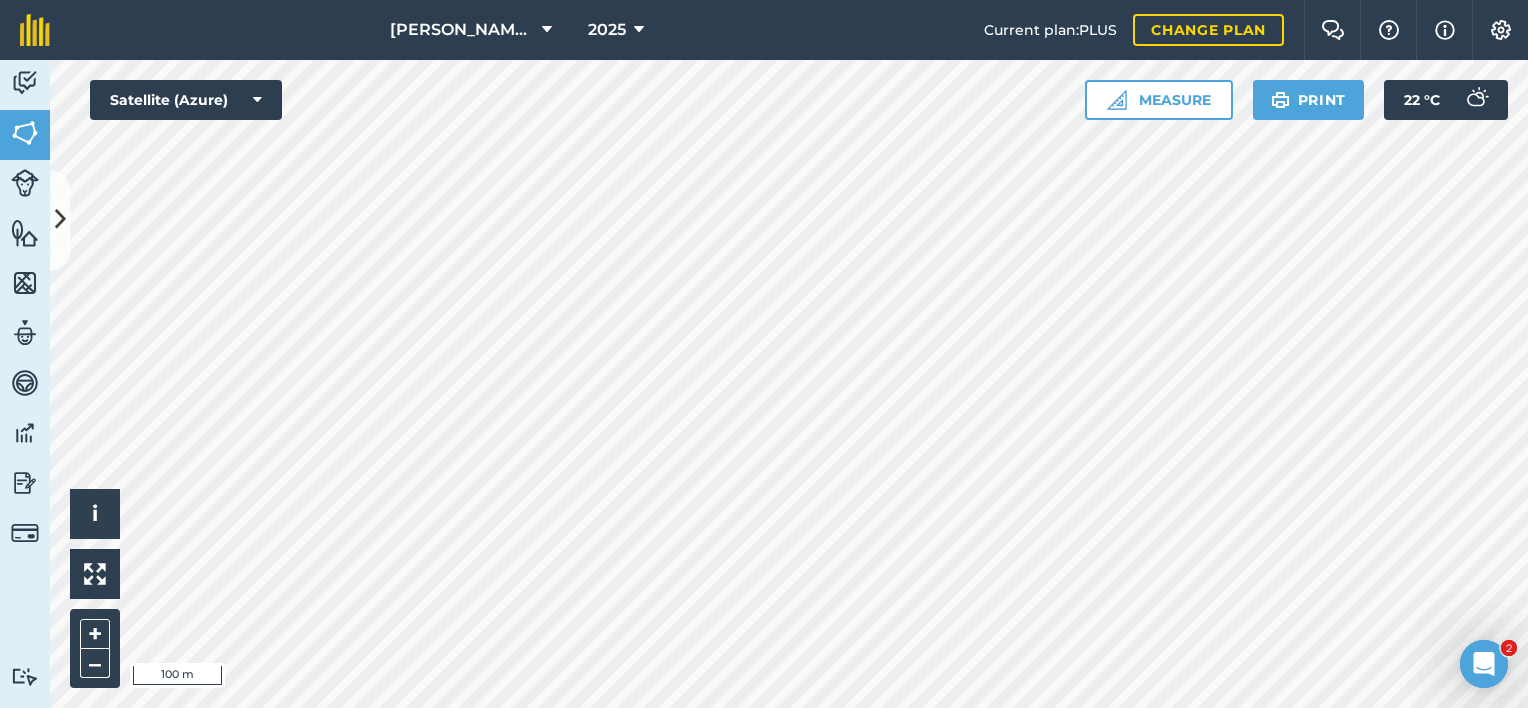 click on "[PERSON_NAME][GEOGRAPHIC_DATA] 2025 Current plan :  PLUS   Change plan Farm Chat Help Info Settings [PERSON_NAME][GEOGRAPHIC_DATA]  -  2025 Reproduced with the permission of  Microsoft Printed on  [DATE] Field usages No usage set AB9 GS4 Horses MEADOW-GRASS-ROUGH - GS1 MEADOW-GRASS-ROUGH - GS2 ORCHARD-GRASS - Heritage [PERSON_NAME] 3 SHEEP Feature types Barn Butchery Corral Farm Office Gateway Pylon Trees Water Trough Woodland Activity Fields Livestock Features Maps Team Vehicles Data Reporting Billing Tutorials Tutorials Fields   Add   Set usage Visibility: On Total area :  235.4   Ha Edit fields By usages, Filters (1) No usage set 83.58   Ha HF - A 0.6979   Ha HF - B 16.31   Ha HF - C 9.618   Ha HF - D 0.0527   Ha HF - E 2.018   Ha HF - F 9.289   Ha HF - G 1.145   Ha HF - H 0.586   Ha HF - I.1 1.264   Ha HF - I.2 2.459   Ha HF - I.3 1.947   Ha RF #1 2.657   Ha RF #2 5.365   Ha RF #3 5.634   Ha RF #4 3.436   Ha RF #5 - . 6.642   Ha RF #5 - . 0.3127   Ha RF #6 - . 6.731   Ha RF #6 - . 0.2647   Ha RF #7 2.984   Ha RF #8" at bounding box center (764, 354) 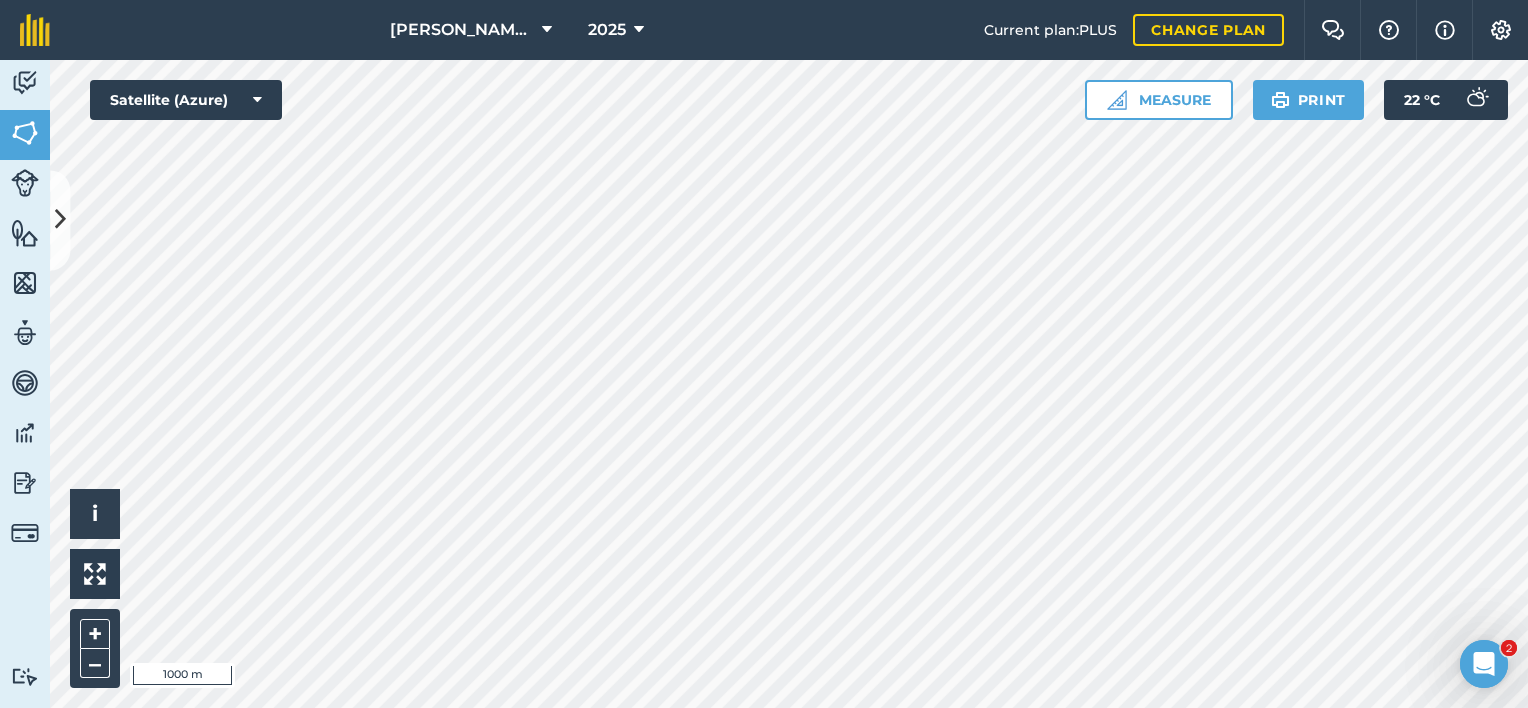 click on "[PERSON_NAME][GEOGRAPHIC_DATA] 2025 Current plan :  PLUS   Change plan Farm Chat Help Info Settings [PERSON_NAME][GEOGRAPHIC_DATA]  -  2025 Reproduced with the permission of  Microsoft Printed on  [DATE] Field usages No usage set AB9 GS4 Horses MEADOW-GRASS-ROUGH - GS1 MEADOW-GRASS-ROUGH - GS2 ORCHARD-GRASS - Heritage [PERSON_NAME] 3 SHEEP Feature types Barn Butchery Corral Farm Office Gateway Pylon Trees Water Trough Woodland Activity Fields Livestock Features Maps Team Vehicles Data Reporting Billing Tutorials Tutorials Fields   Add   Set usage Visibility: On Total area :  235.4   Ha Edit fields By usages, Filters (1) No usage set 83.58   Ha HF - A 0.6979   Ha HF - B 16.31   Ha HF - C 9.618   Ha HF - D 0.0527   Ha HF - E 2.018   Ha HF - F 9.289   Ha HF - G 1.145   Ha HF - H 0.586   Ha HF - I.1 1.264   Ha HF - I.2 2.459   Ha HF - I.3 1.947   Ha RF #1 2.657   Ha RF #2 5.365   Ha RF #3 5.634   Ha RF #4 3.436   Ha RF #5 - . 6.642   Ha RF #5 - . 0.3127   Ha RF #6 - . 6.731   Ha RF #6 - . 0.2647   Ha RF #7 2.984   Ha RF #8" at bounding box center (764, 354) 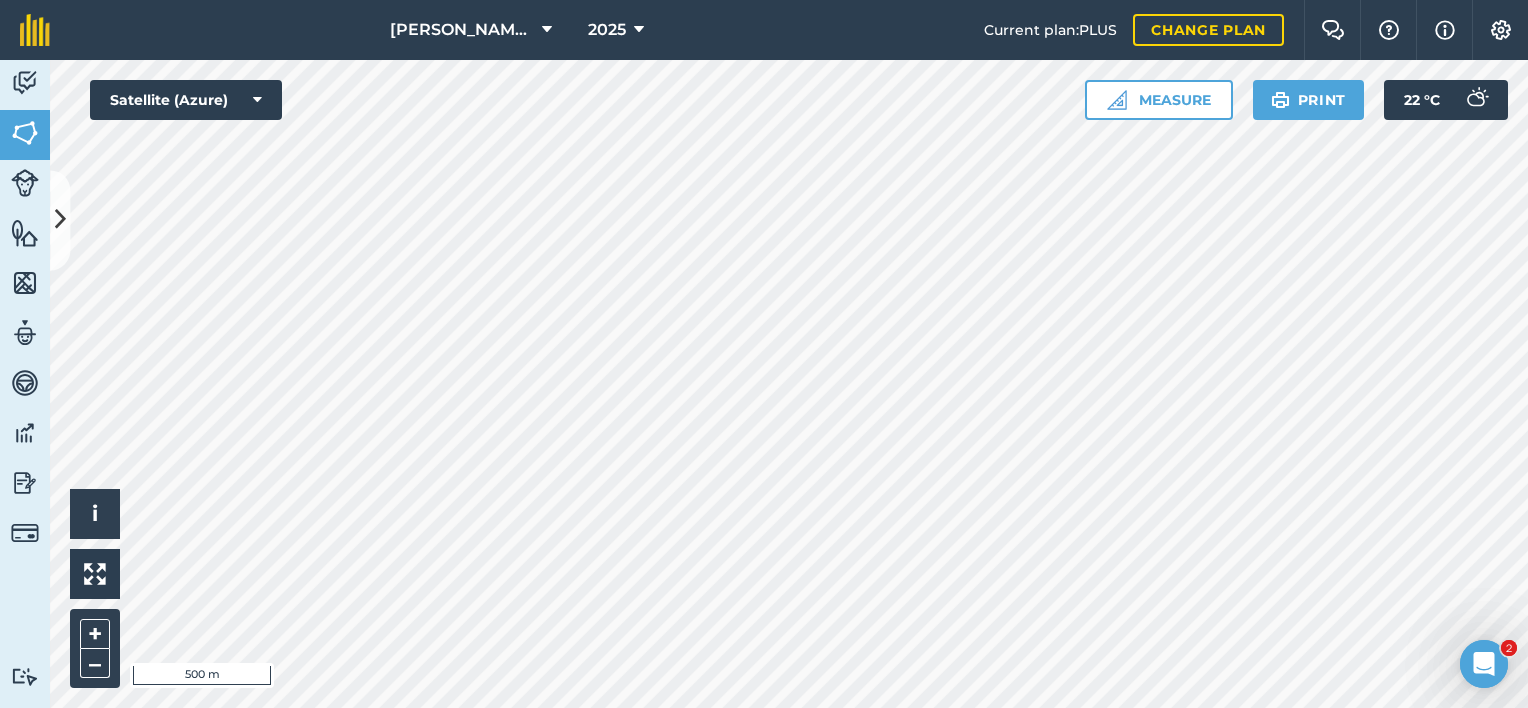 click on "[PERSON_NAME][GEOGRAPHIC_DATA] 2025 Current plan :  PLUS   Change plan Farm Chat Help Info Settings [PERSON_NAME][GEOGRAPHIC_DATA]  -  2025 Reproduced with the permission of  Microsoft Printed on  [DATE] Field usages No usage set AB9 GS4 Horses MEADOW-GRASS-ROUGH - GS1 MEADOW-GRASS-ROUGH - GS2 ORCHARD-GRASS - Heritage [PERSON_NAME] 3 SHEEP Feature types Barn Butchery Corral Farm Office Gateway Pylon Trees Water Trough Woodland Activity Fields Livestock Features Maps Team Vehicles Data Reporting Billing Tutorials Tutorials Fields   Add   Set usage Visibility: On Total area :  235.4   Ha Edit fields By usages, Filters (1) No usage set 83.58   Ha HF - A 0.6979   Ha HF - B 16.31   Ha HF - C 9.618   Ha HF - D 0.0527   Ha HF - E 2.018   Ha HF - F 9.289   Ha HF - G 1.145   Ha HF - H 0.586   Ha HF - I.1 1.264   Ha HF - I.2 2.459   Ha HF - I.3 1.947   Ha RF #1 2.657   Ha RF #2 5.365   Ha RF #3 5.634   Ha RF #4 3.436   Ha RF #5 - . 6.642   Ha RF #5 - . 0.3127   Ha RF #6 - . 6.731   Ha RF #6 - . 0.2647   Ha RF #7 2.984   Ha RF #8" at bounding box center (764, 354) 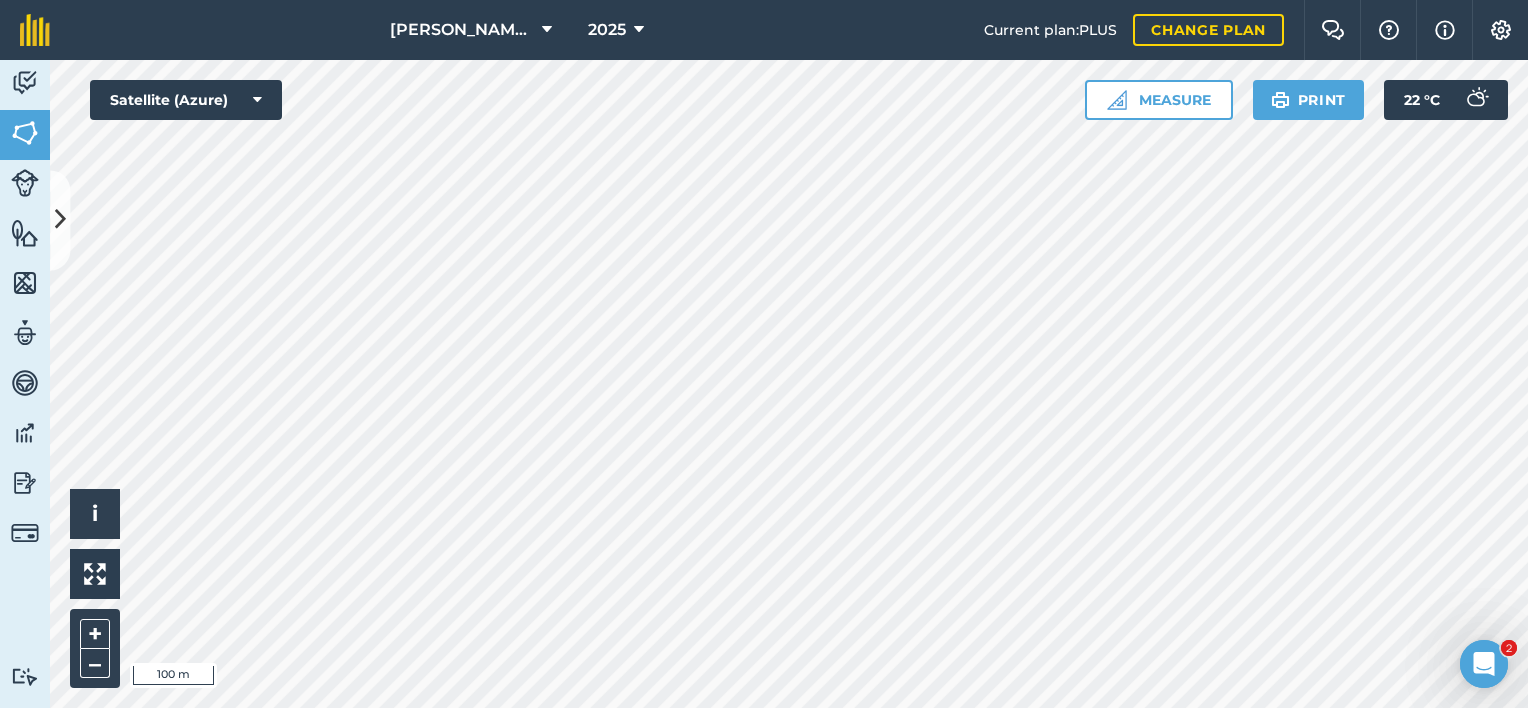 click on "[PERSON_NAME][GEOGRAPHIC_DATA] 2025 Current plan :  PLUS   Change plan Farm Chat Help Info Settings [PERSON_NAME][GEOGRAPHIC_DATA]  -  2025 Reproduced with the permission of  Microsoft Printed on  [DATE] Field usages No usage set AB9 GS4 Horses MEADOW-GRASS-ROUGH - GS1 MEADOW-GRASS-ROUGH - GS2 ORCHARD-GRASS - Heritage [PERSON_NAME] 3 SHEEP Feature types Barn Butchery Corral Farm Office Gateway Pylon Trees Water Trough Woodland Activity Fields Livestock Features Maps Team Vehicles Data Reporting Billing Tutorials Tutorials Fields   Add   Set usage Visibility: On Total area :  235.4   Ha Edit fields By usages, Filters (1) No usage set 83.58   Ha HF - A 0.6979   Ha HF - B 16.31   Ha HF - C 9.618   Ha HF - D 0.0527   Ha HF - E 2.018   Ha HF - F 9.289   Ha HF - G 1.145   Ha HF - H 0.586   Ha HF - I.1 1.264   Ha HF - I.2 2.459   Ha HF - I.3 1.947   Ha RF #1 2.657   Ha RF #2 5.365   Ha RF #3 5.634   Ha RF #4 3.436   Ha RF #5 - . 6.642   Ha RF #5 - . 0.3127   Ha RF #6 - . 6.731   Ha RF #6 - . 0.2647   Ha RF #7 2.984   Ha RF #8" at bounding box center [764, 354] 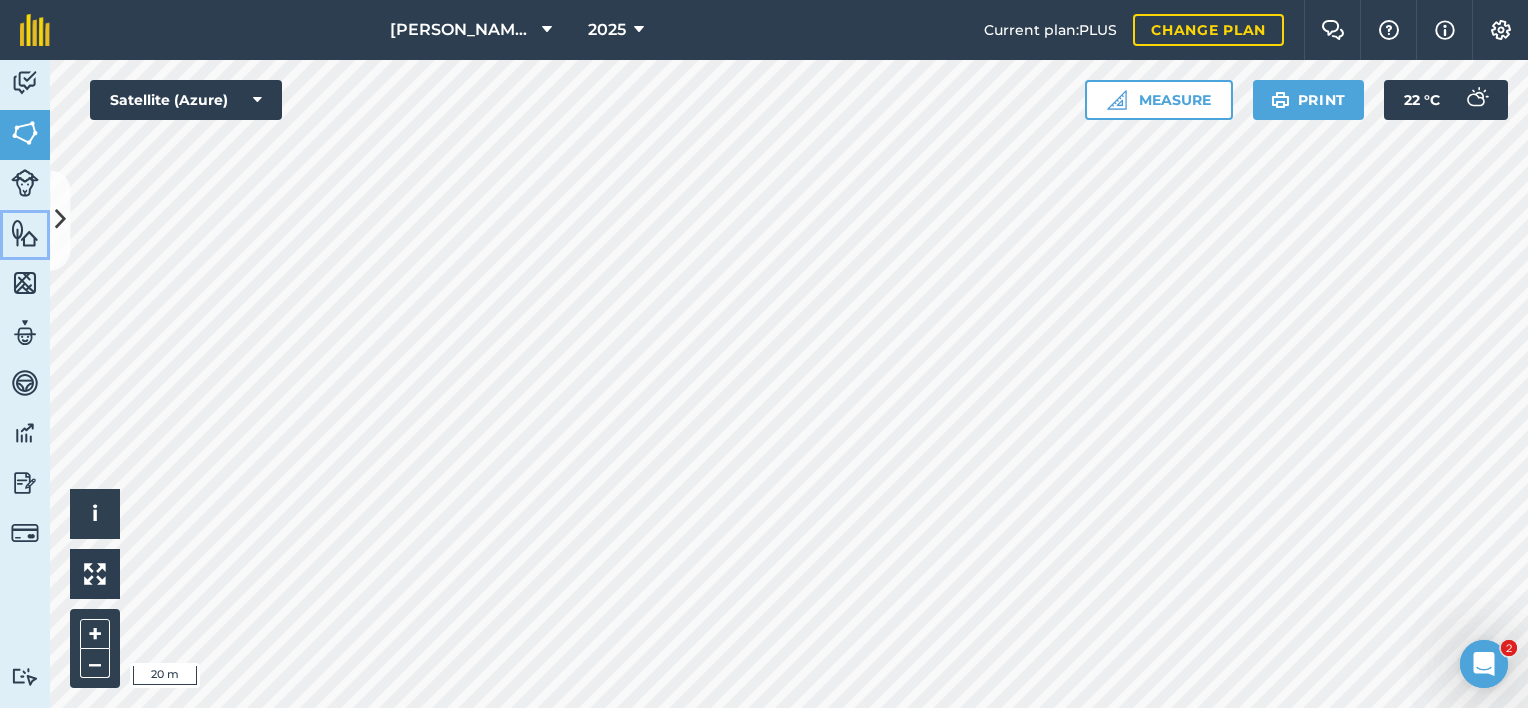 drag, startPoint x: 21, startPoint y: 224, endPoint x: 36, endPoint y: 229, distance: 15.811388 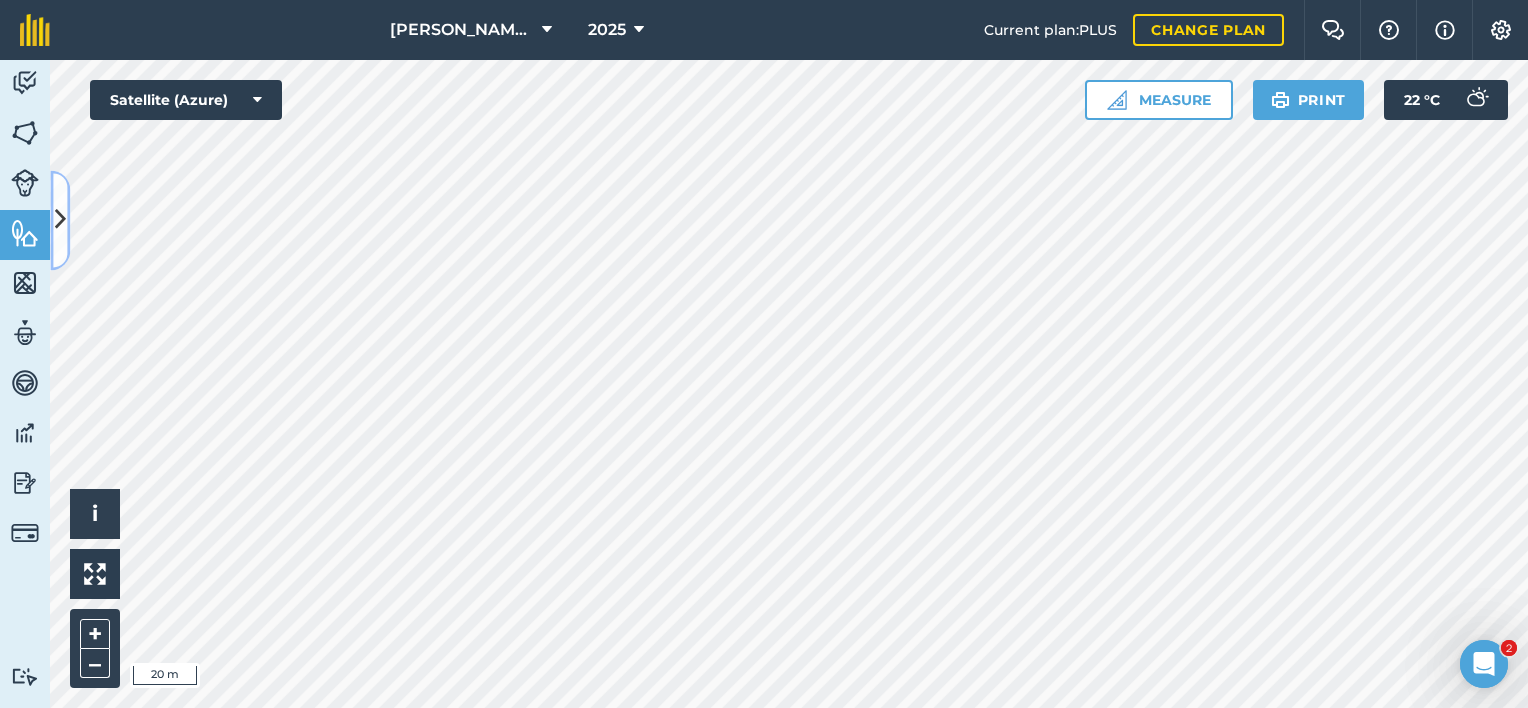 click at bounding box center [60, 220] 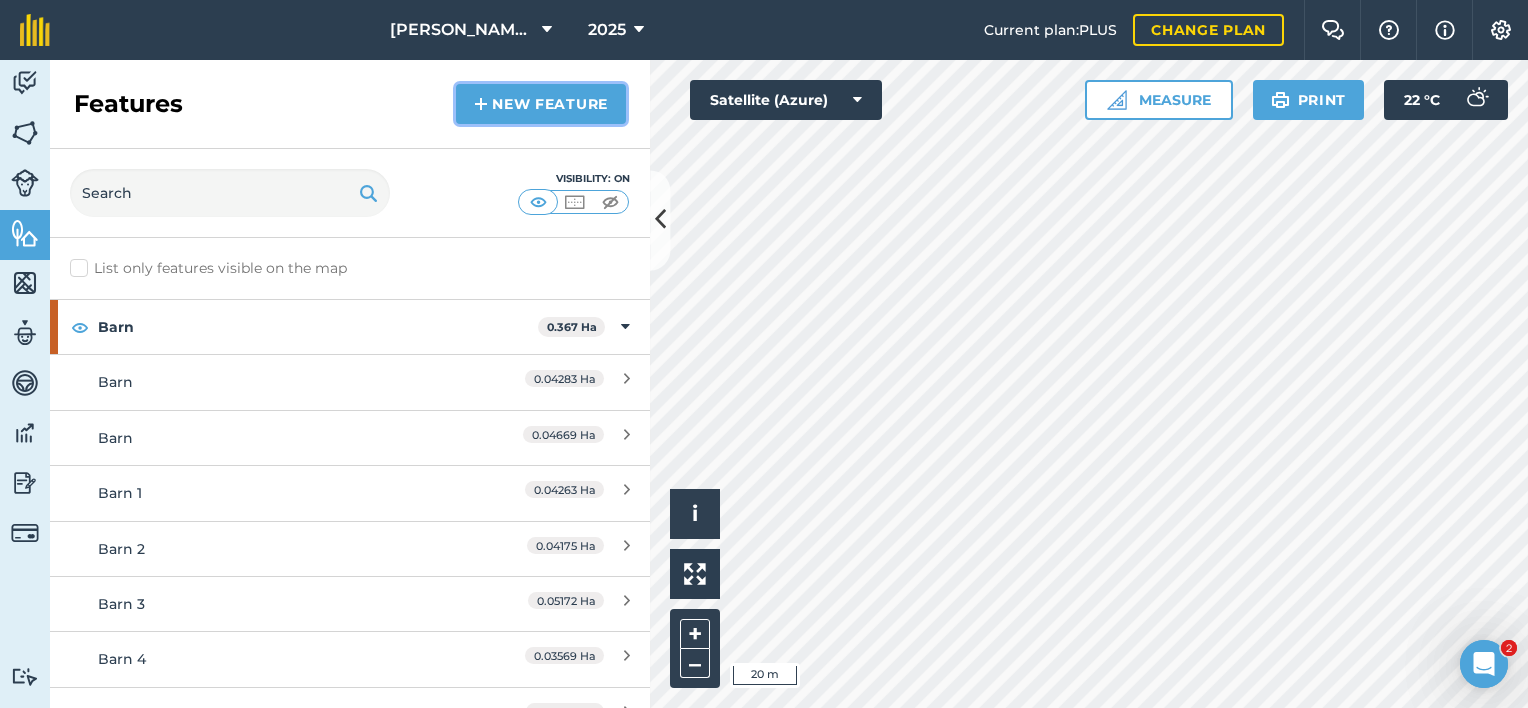 click on "New feature" at bounding box center (541, 104) 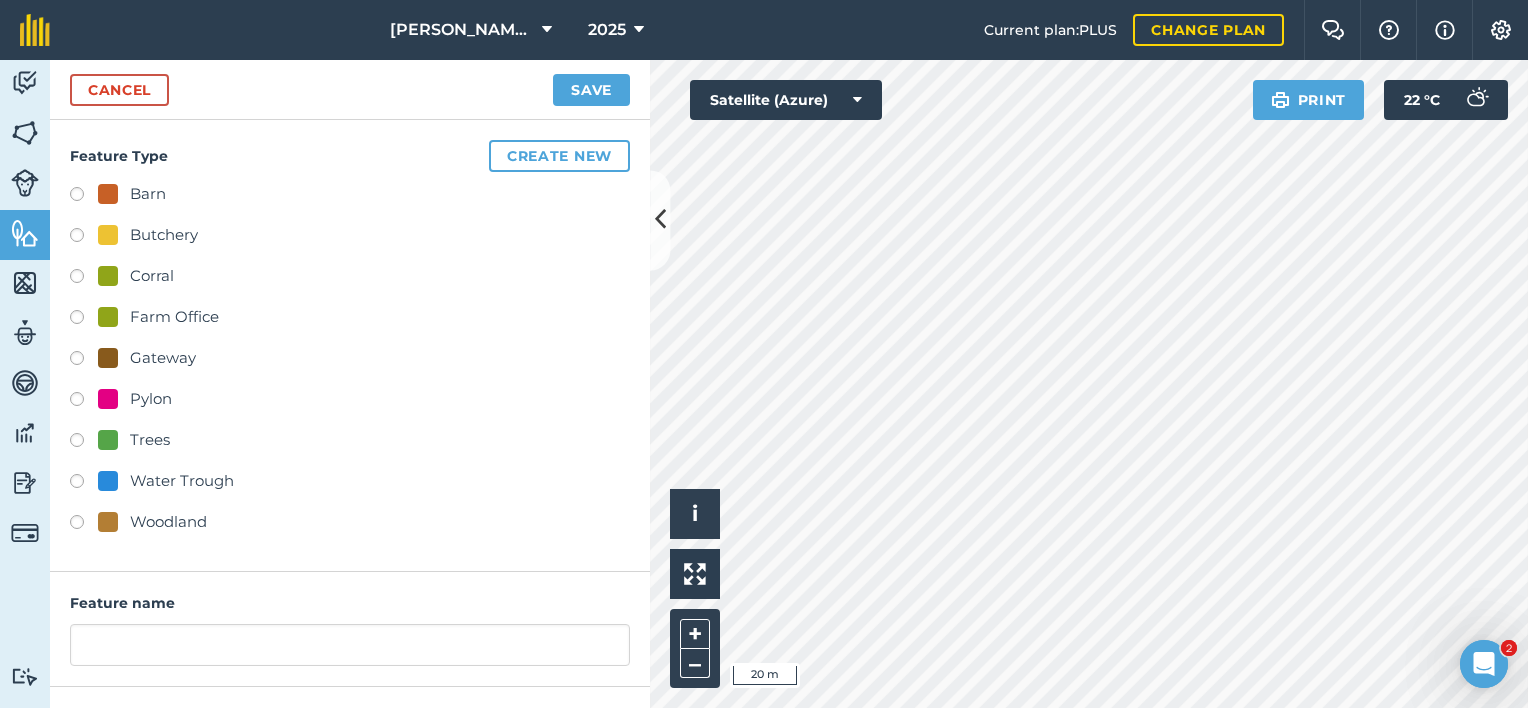 click on "Gateway" at bounding box center [163, 358] 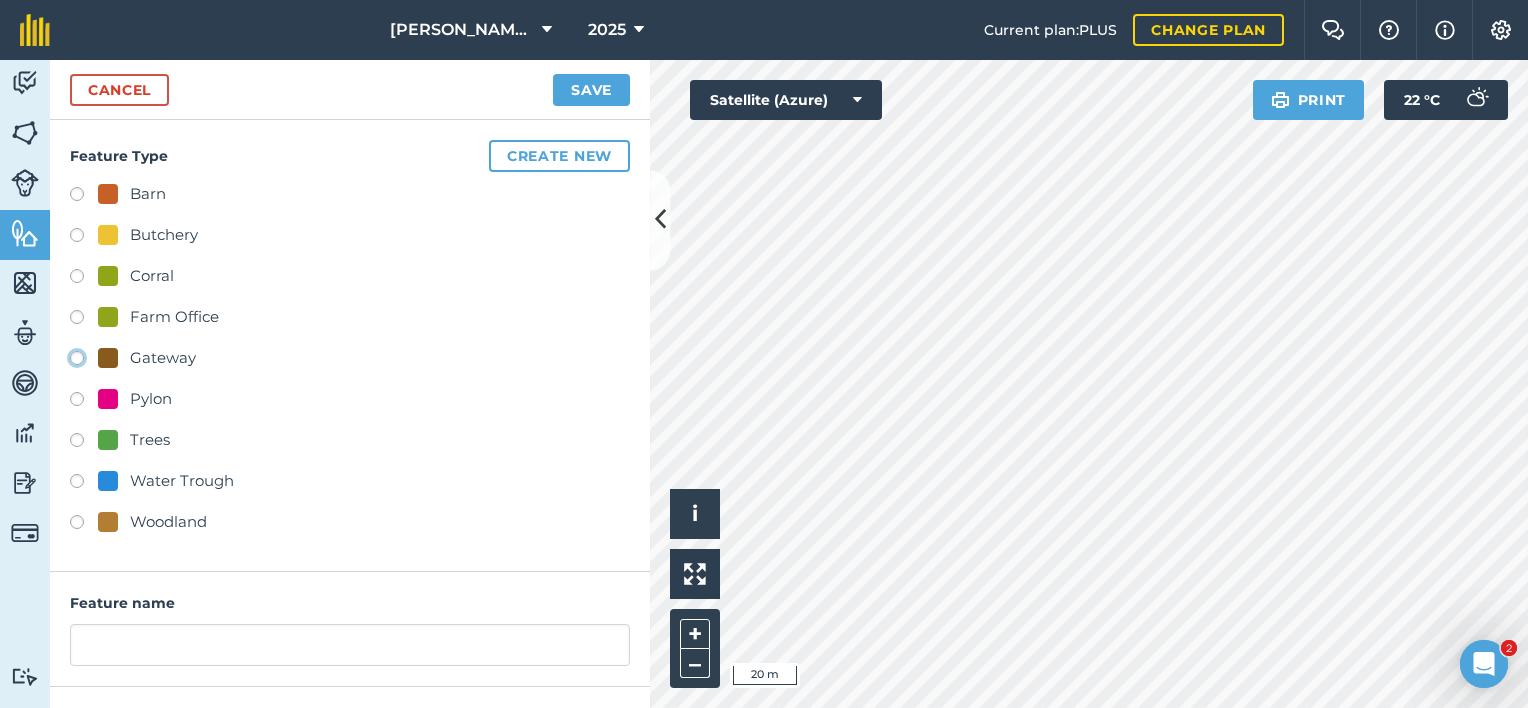 click on "Gateway" at bounding box center (-9923, 357) 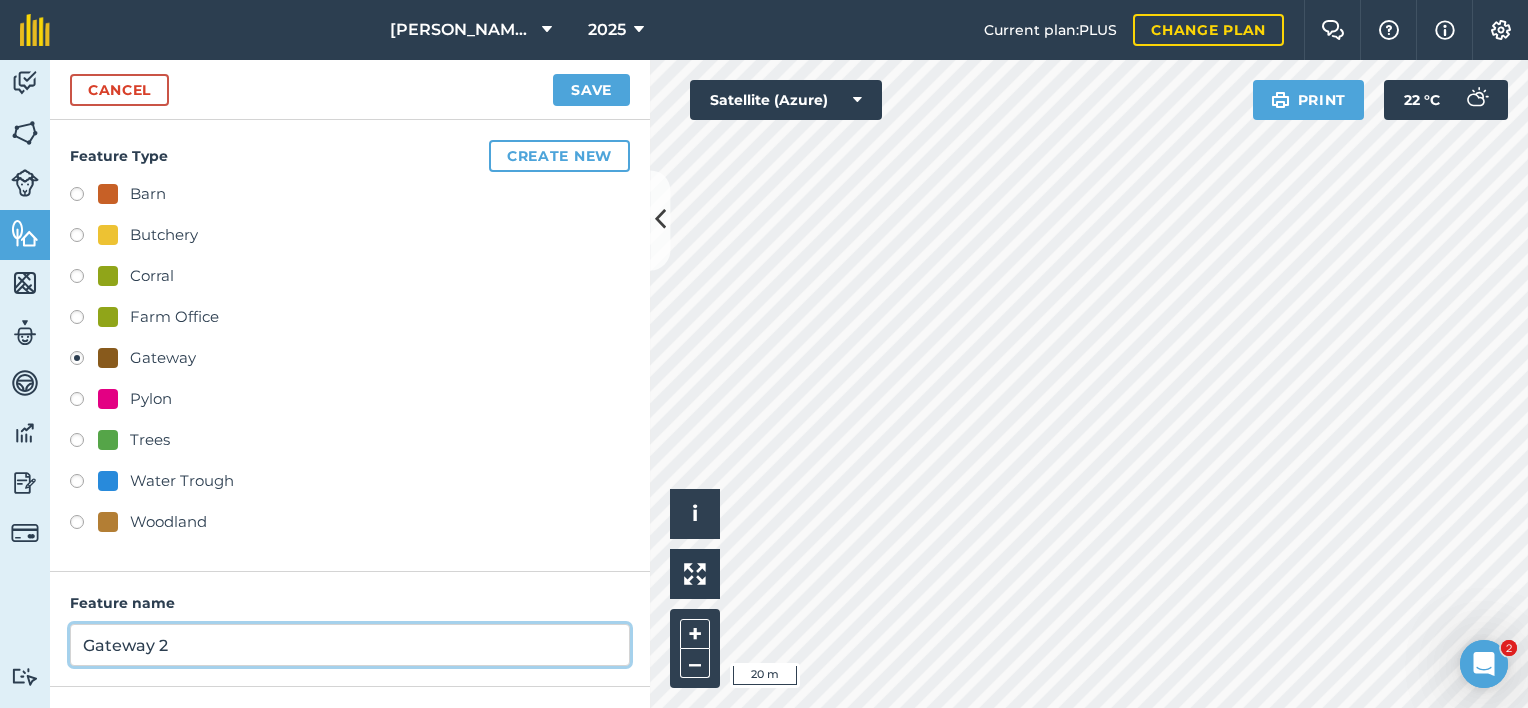 click on "Gateway 2" at bounding box center [350, 645] 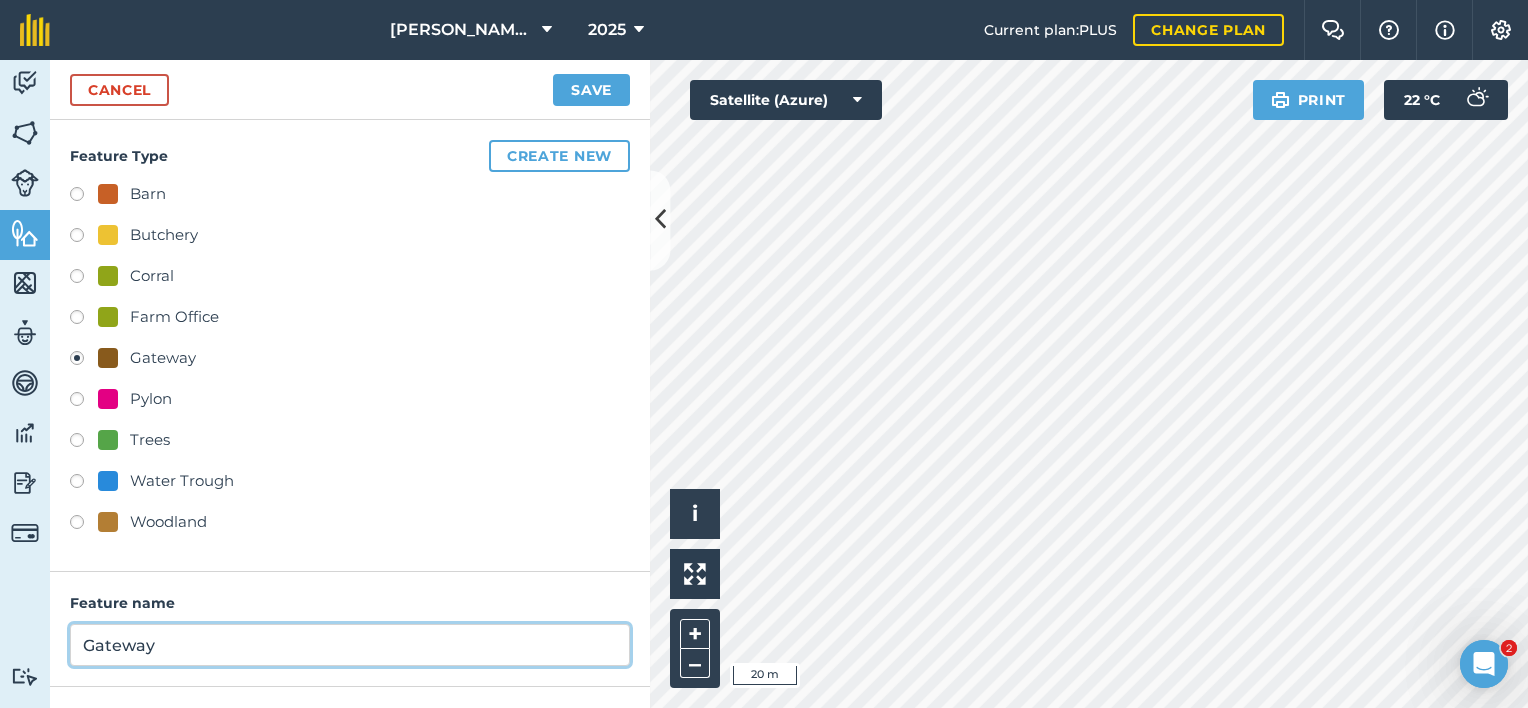 scroll, scrollTop: 165, scrollLeft: 0, axis: vertical 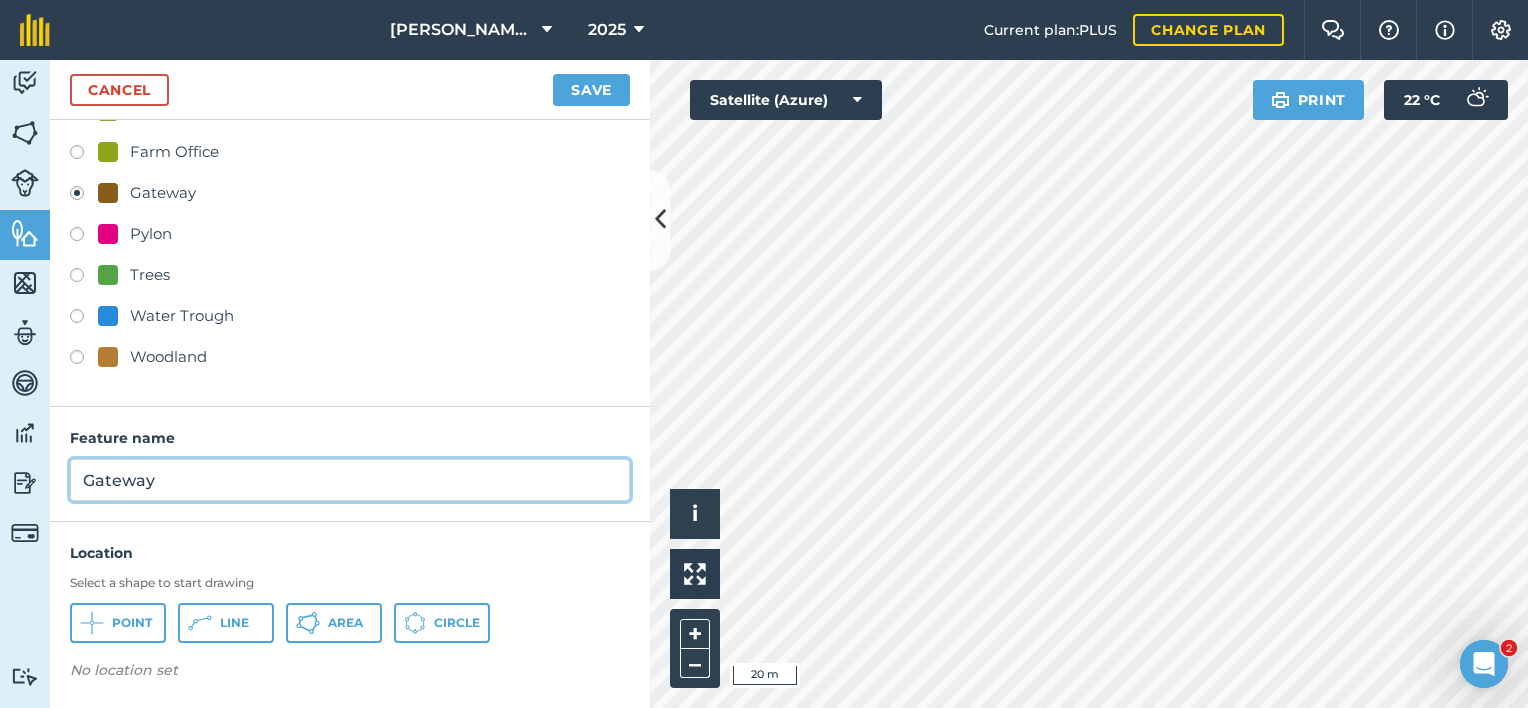 type on "Gateway" 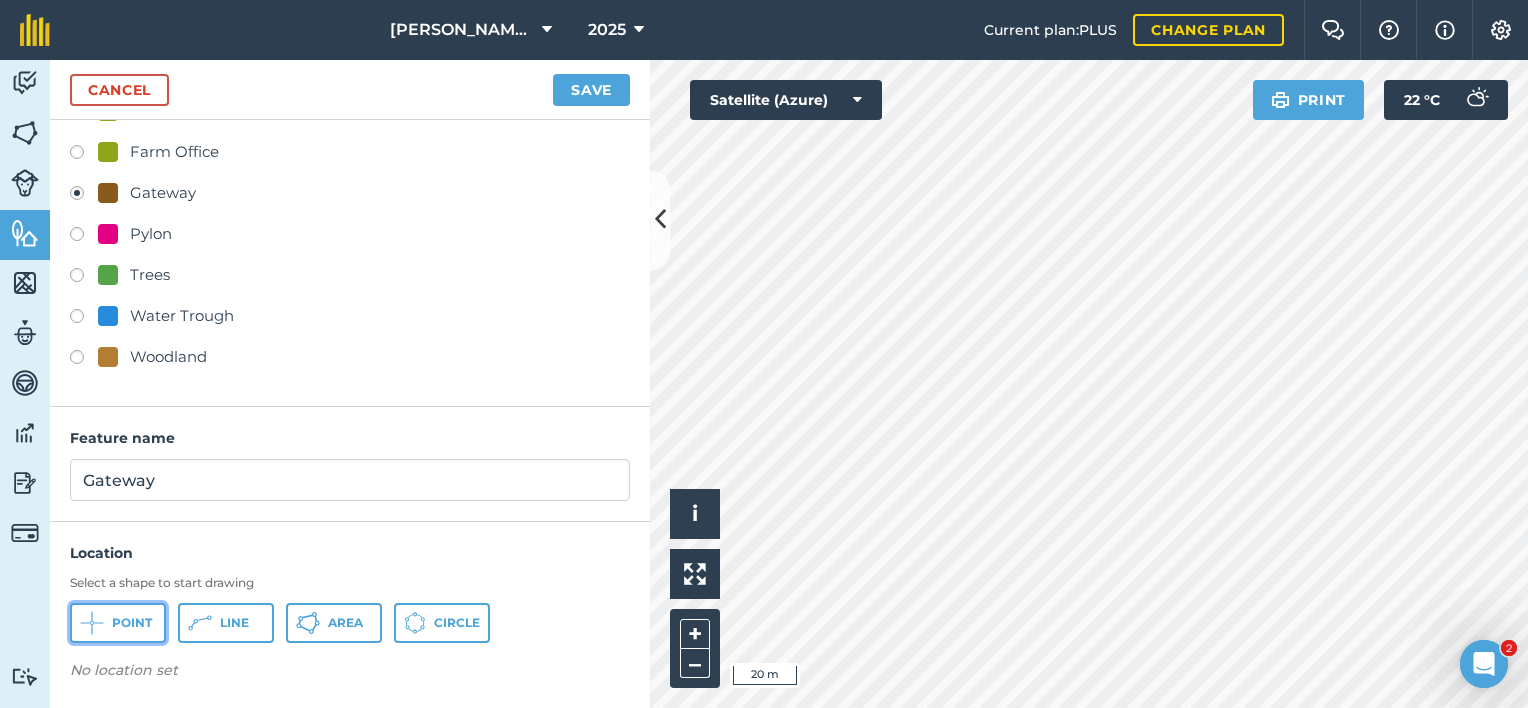 click on "Point" at bounding box center (132, 623) 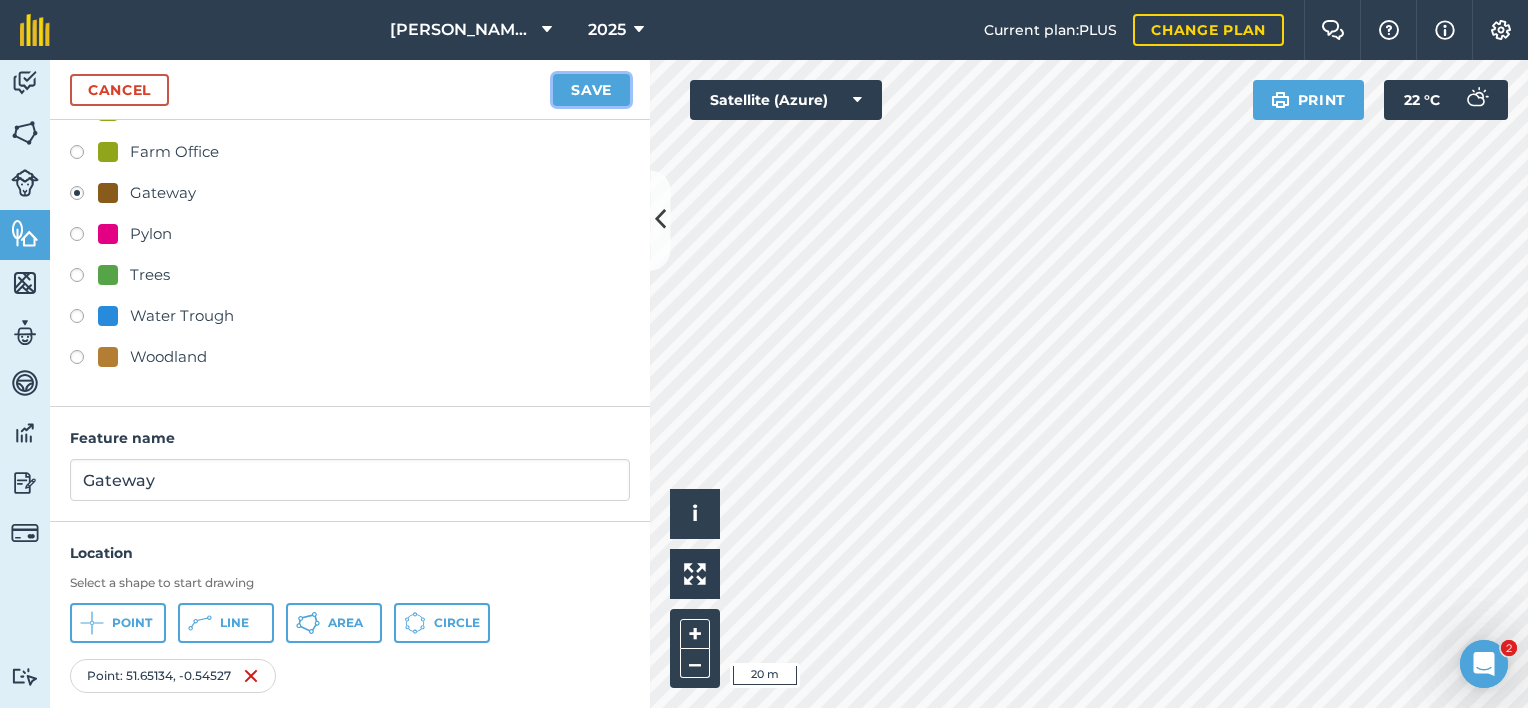 click on "Save" at bounding box center [591, 90] 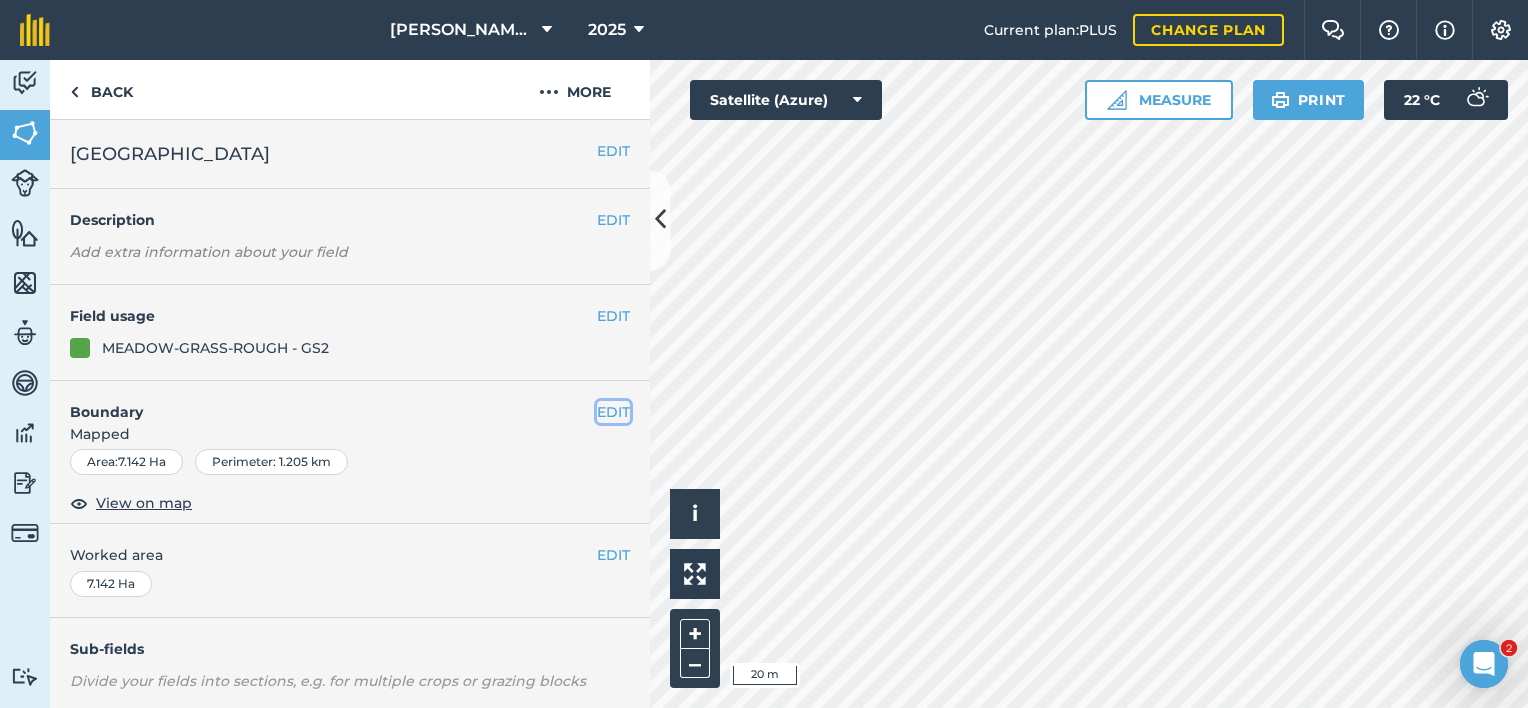 click on "EDIT" at bounding box center [613, 412] 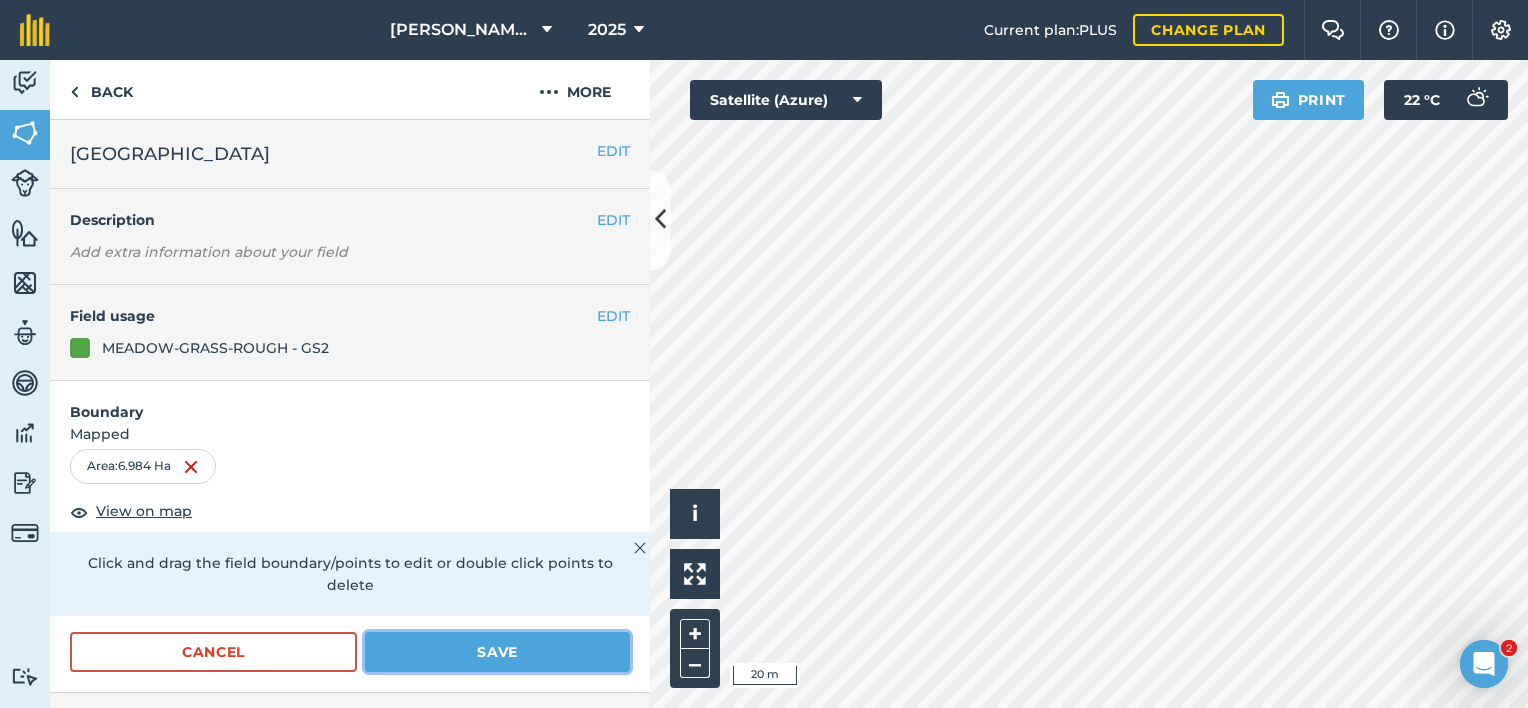 drag, startPoint x: 528, startPoint y: 657, endPoint x: 479, endPoint y: 640, distance: 51.86521 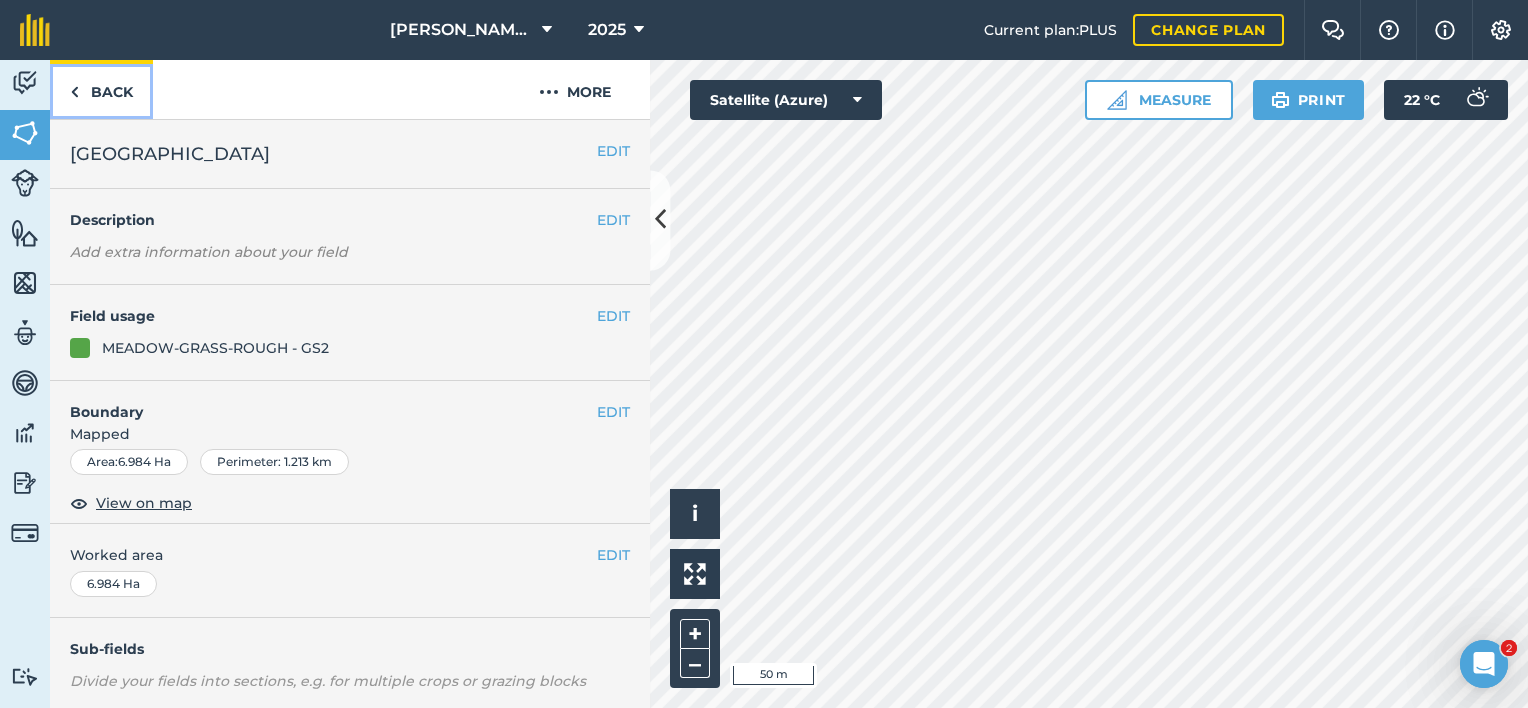 click on "Back" at bounding box center [101, 89] 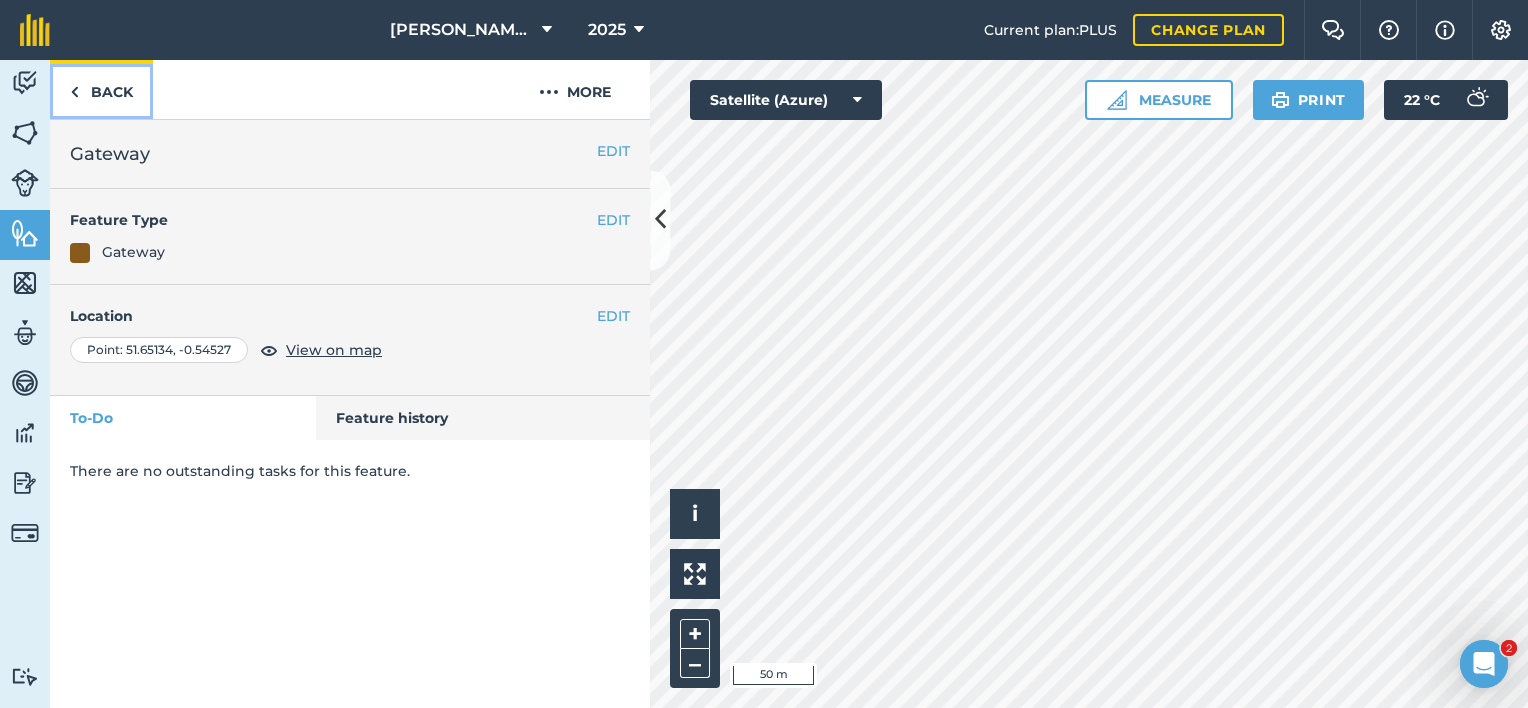 click on "Back" at bounding box center (101, 89) 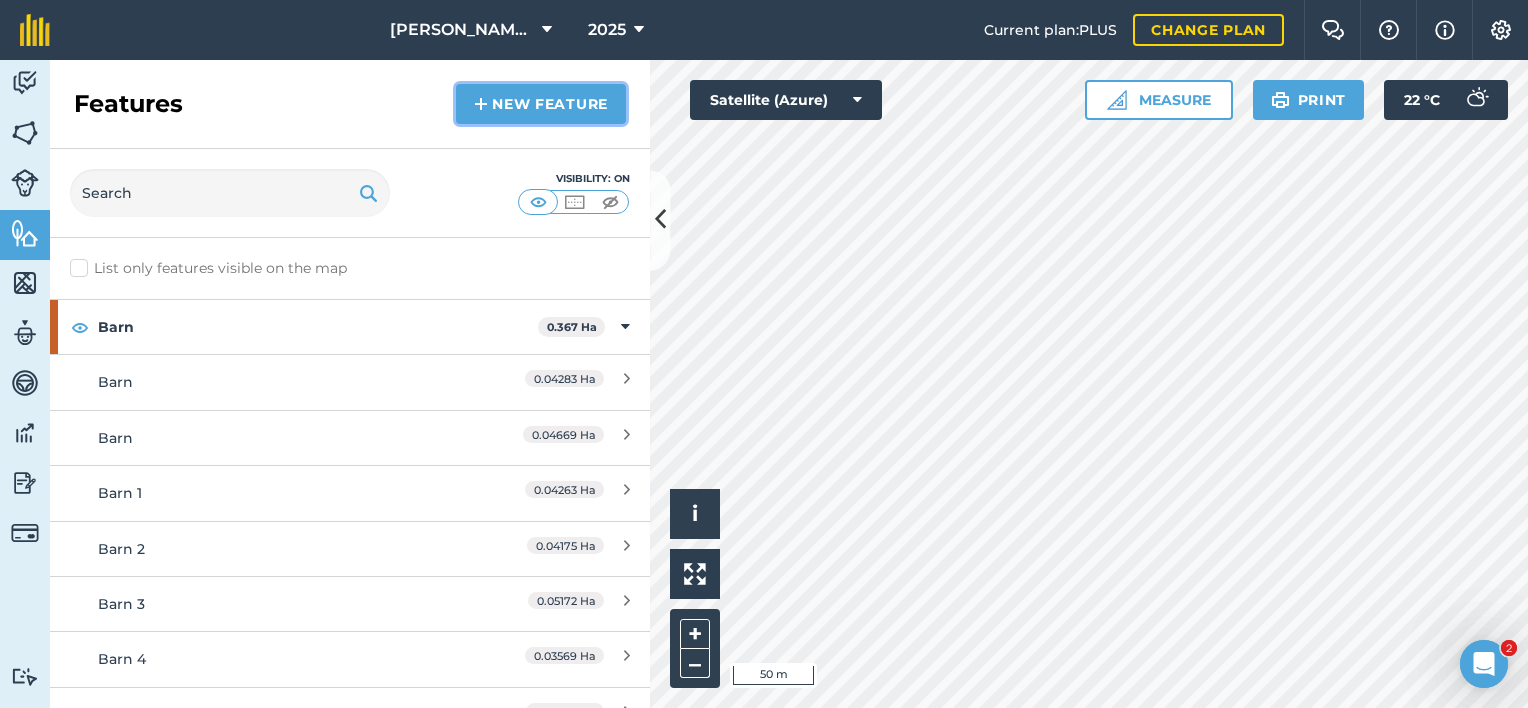 click on "New feature" at bounding box center (541, 104) 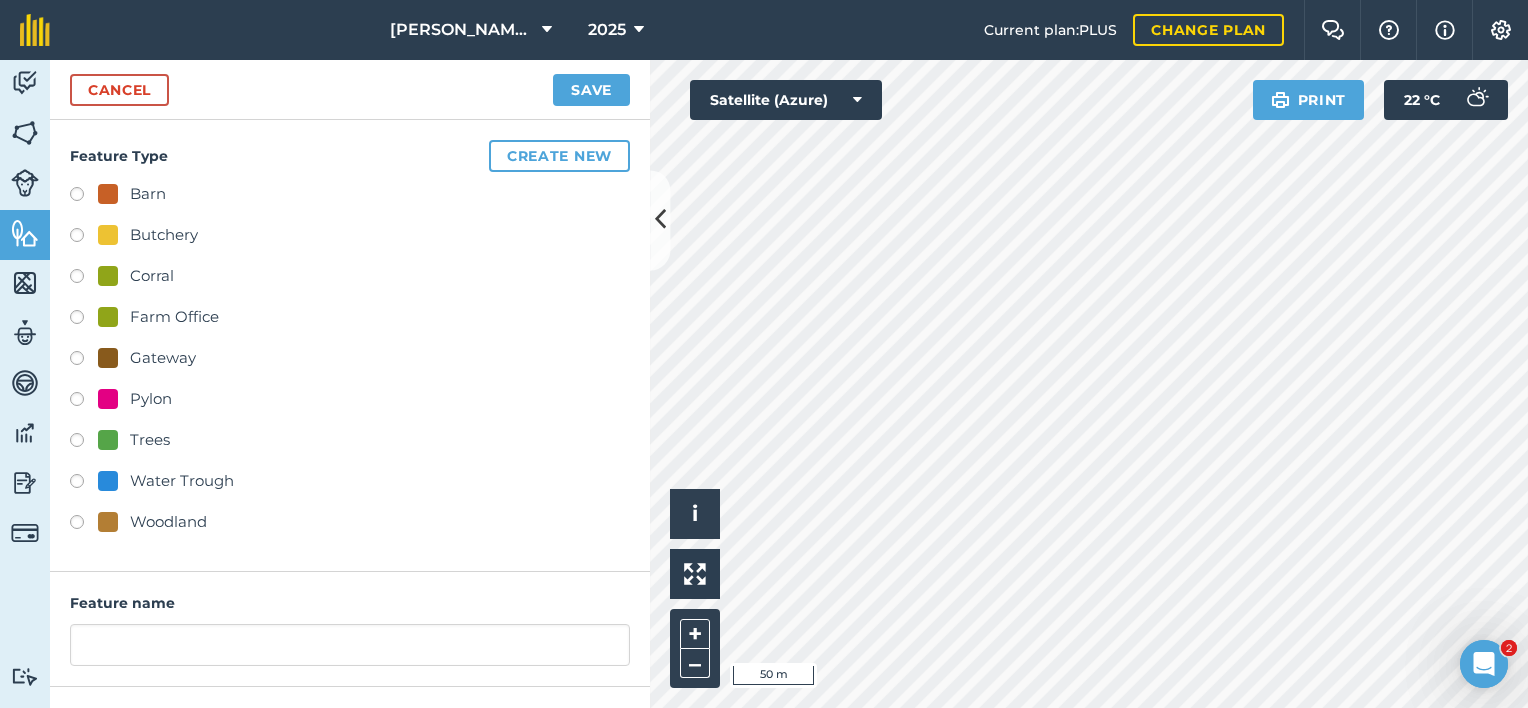 click on "Barn Butchery Corral Farm Office Gateway Pylon Trees Water Trough Woodland" at bounding box center (350, 360) 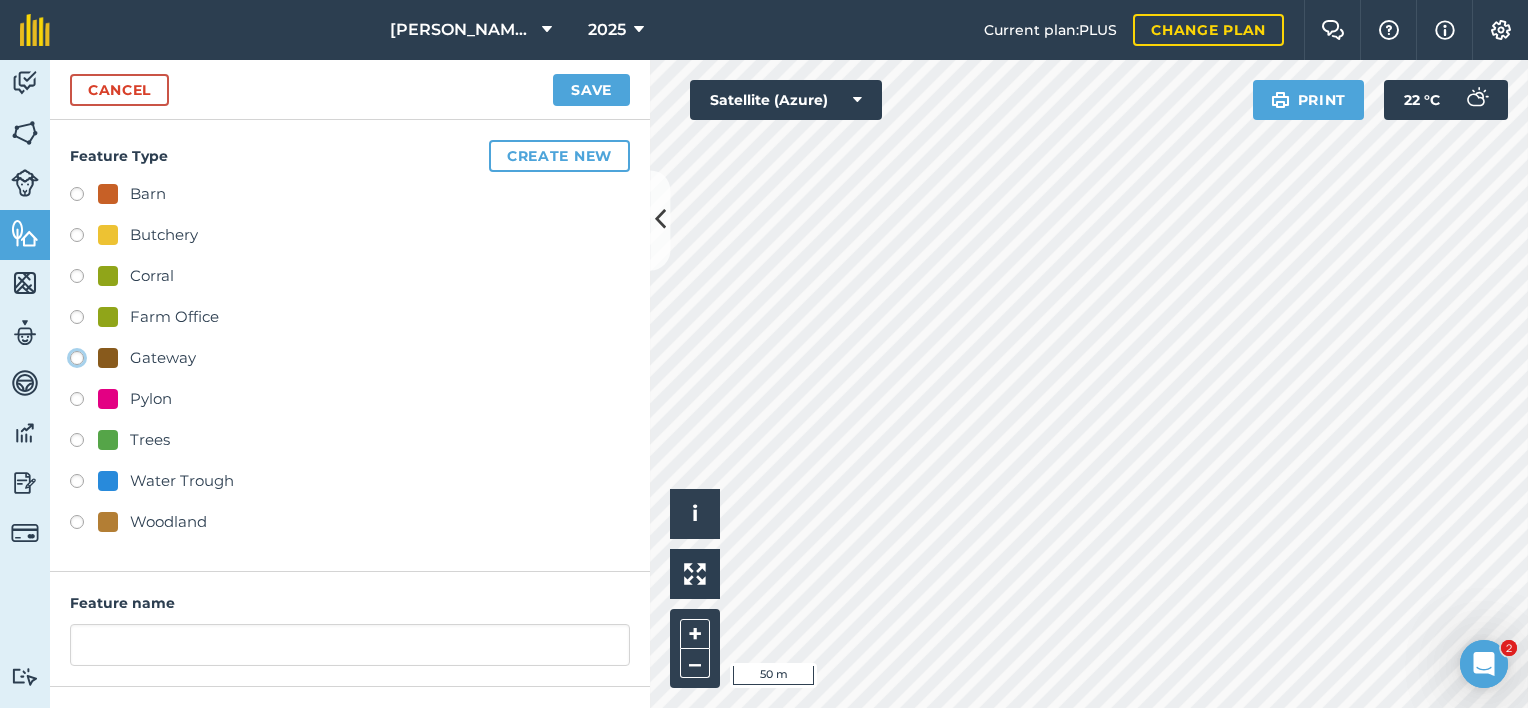radio on "true" 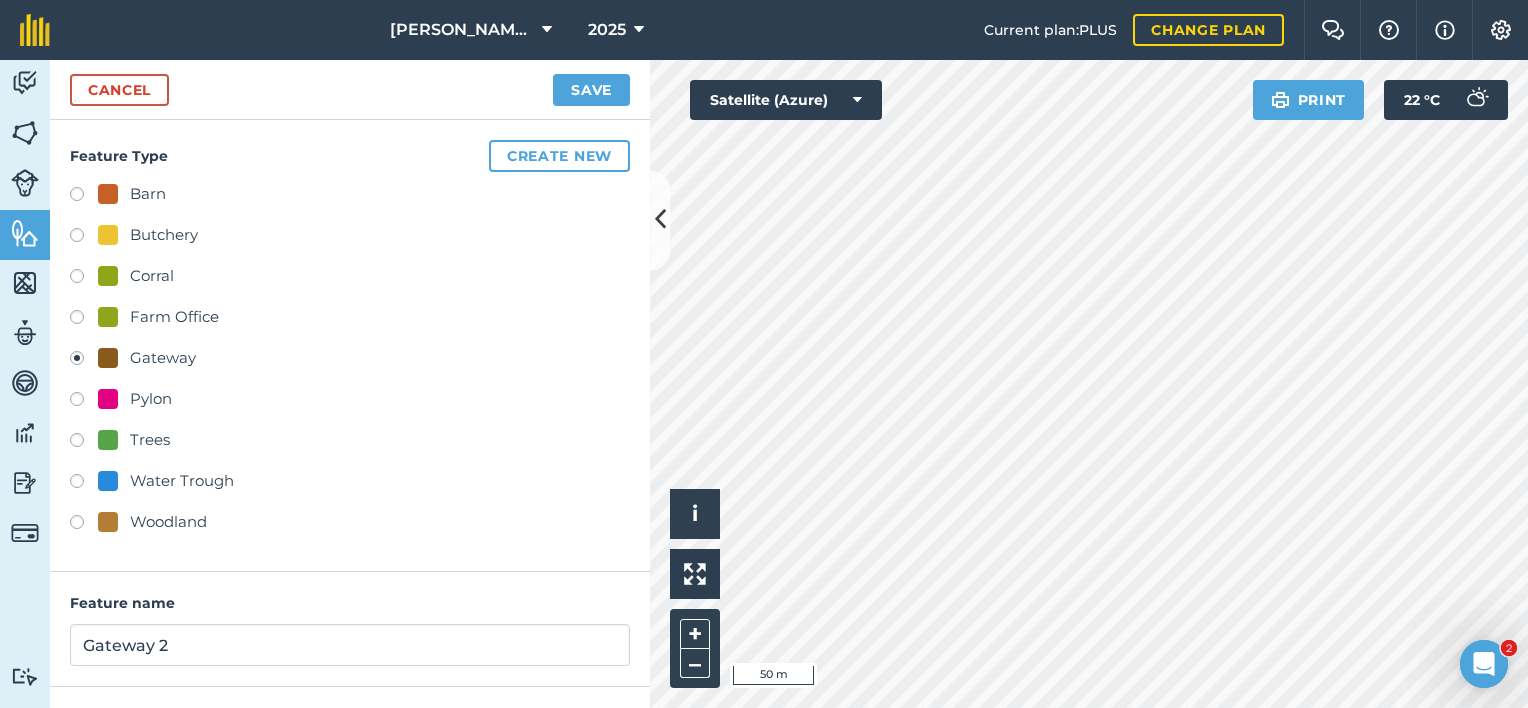 click on "Feature name Gateway 2" at bounding box center (350, 629) 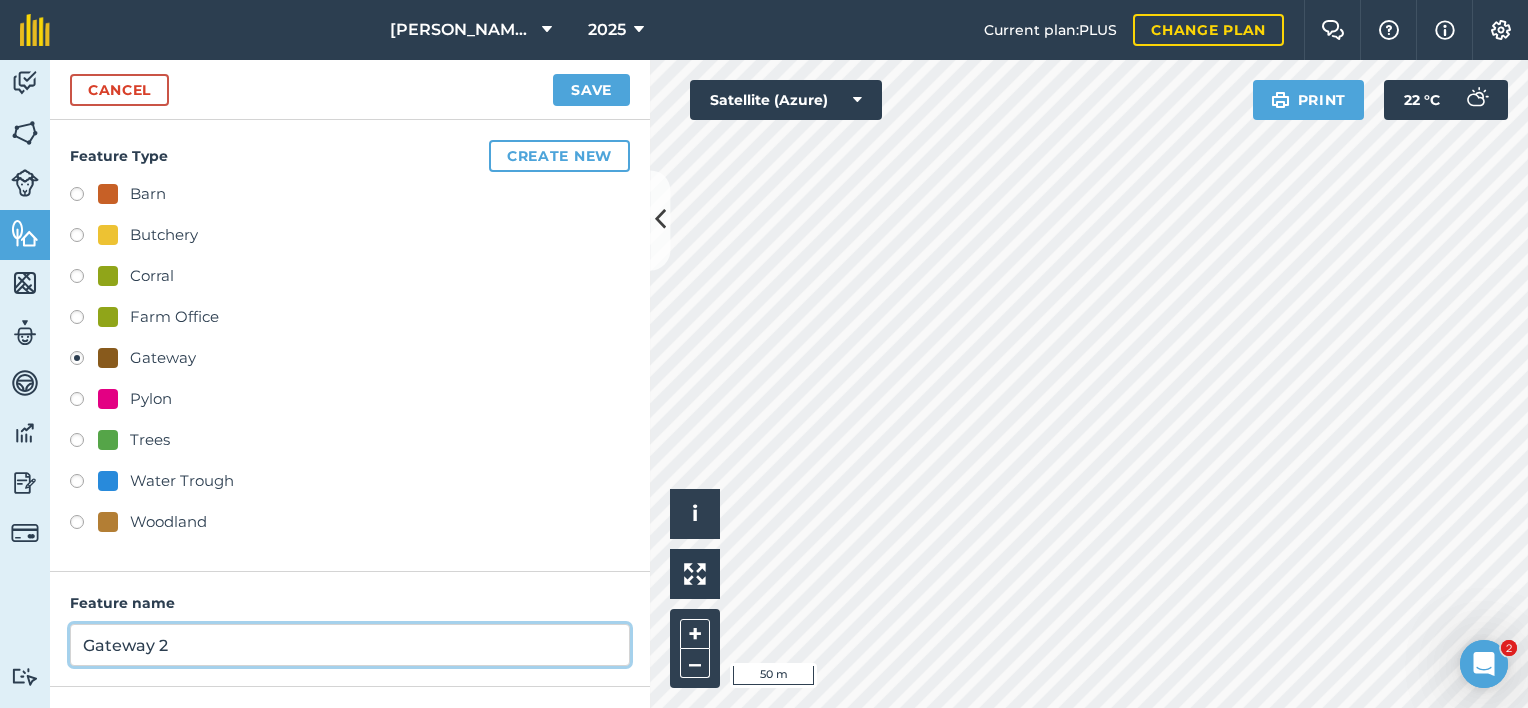 click on "Gateway 2" at bounding box center [350, 645] 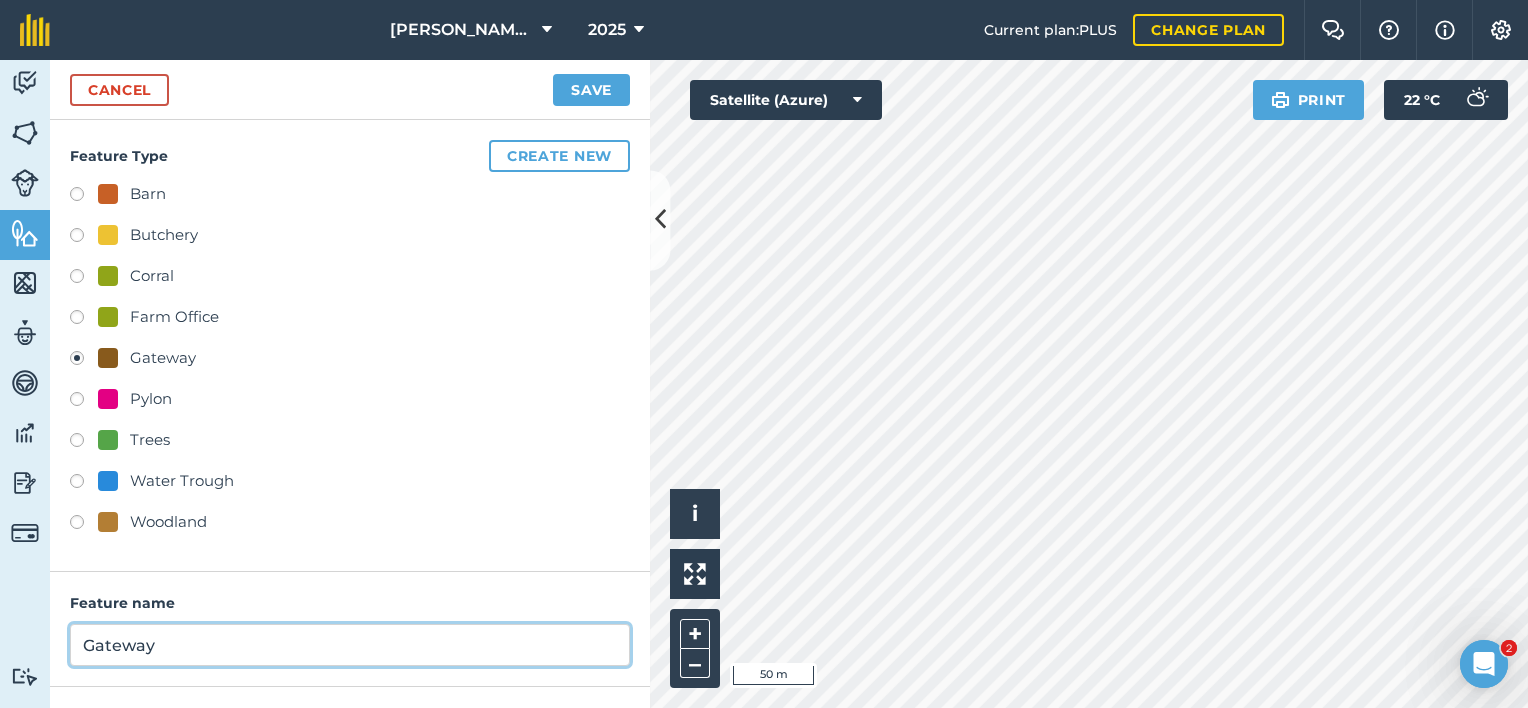 scroll, scrollTop: 165, scrollLeft: 0, axis: vertical 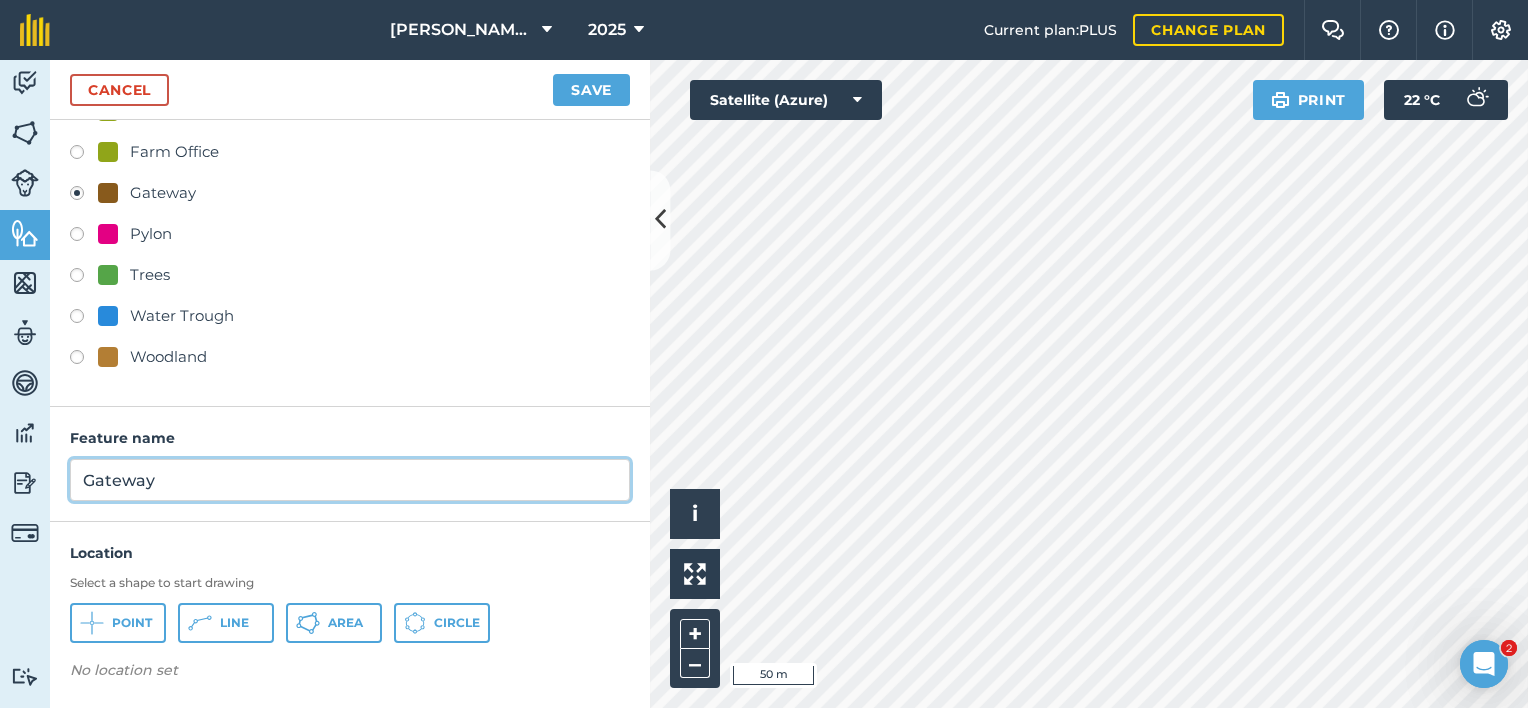 type on "Gateway" 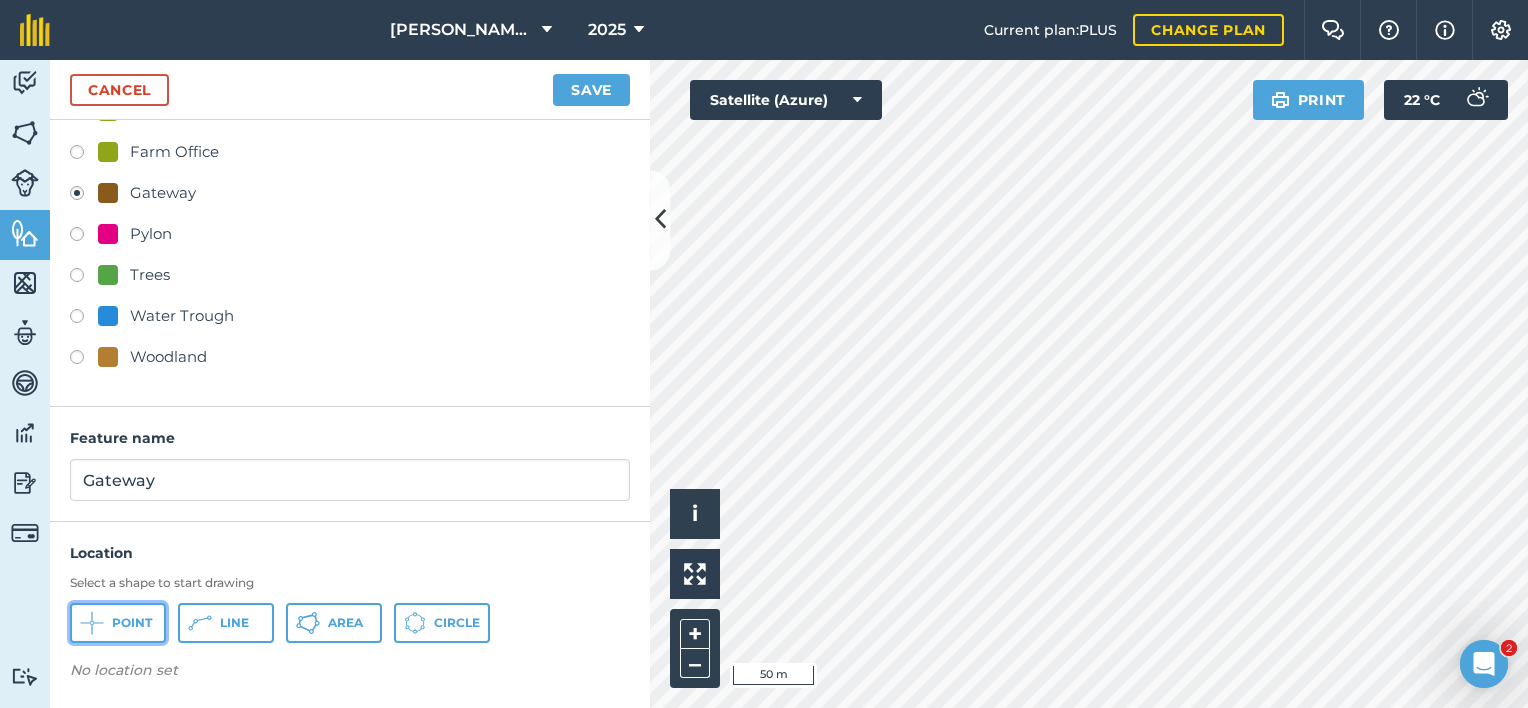 click on "Point" at bounding box center (132, 623) 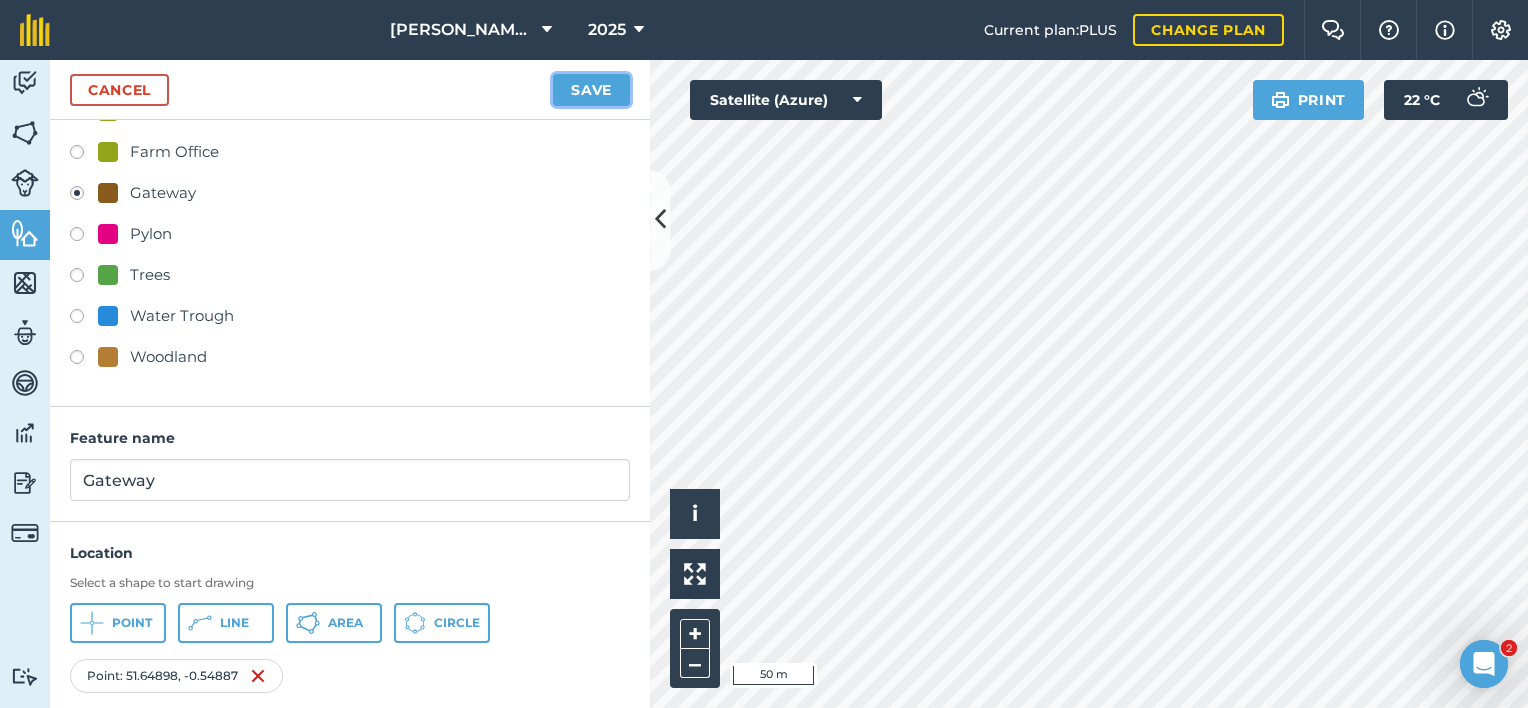 click on "Save" at bounding box center (591, 90) 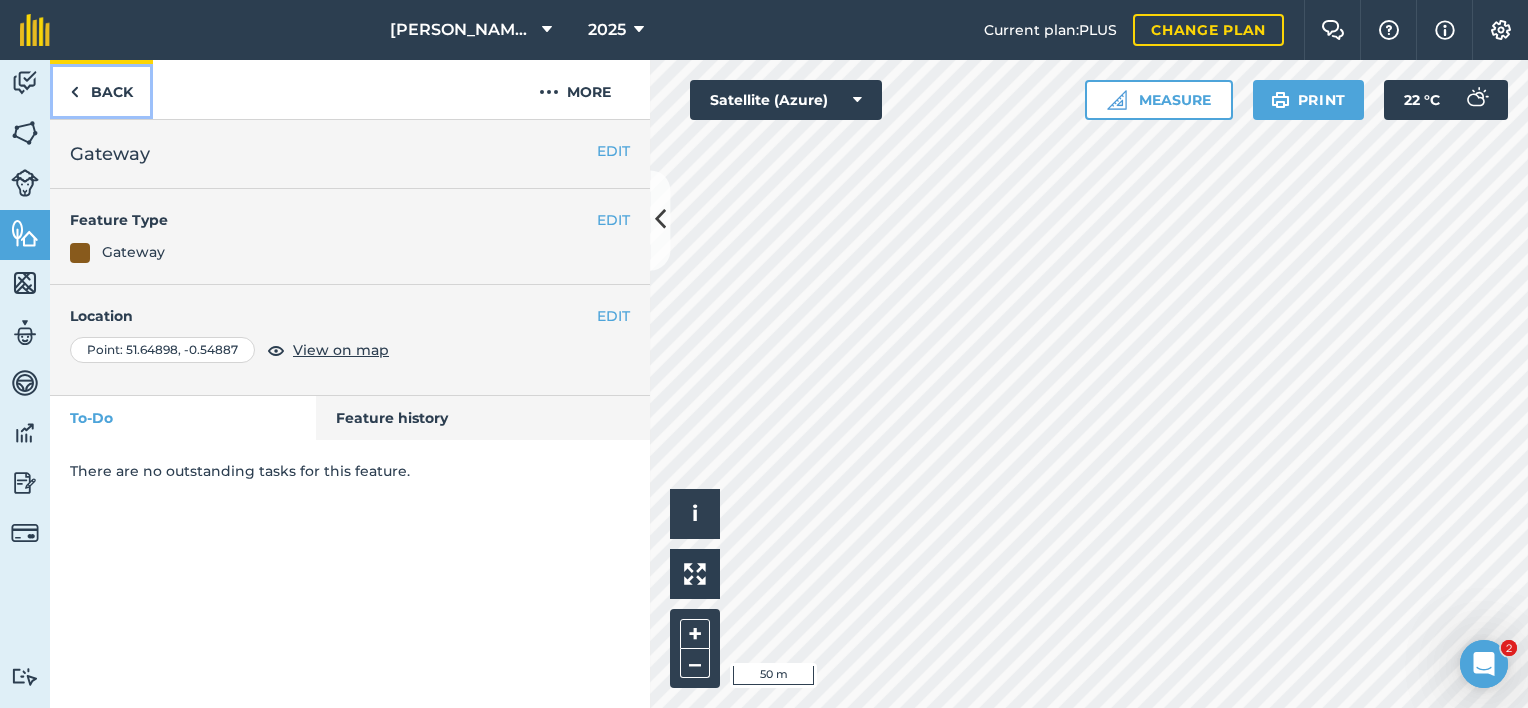 click on "Back" at bounding box center [101, 89] 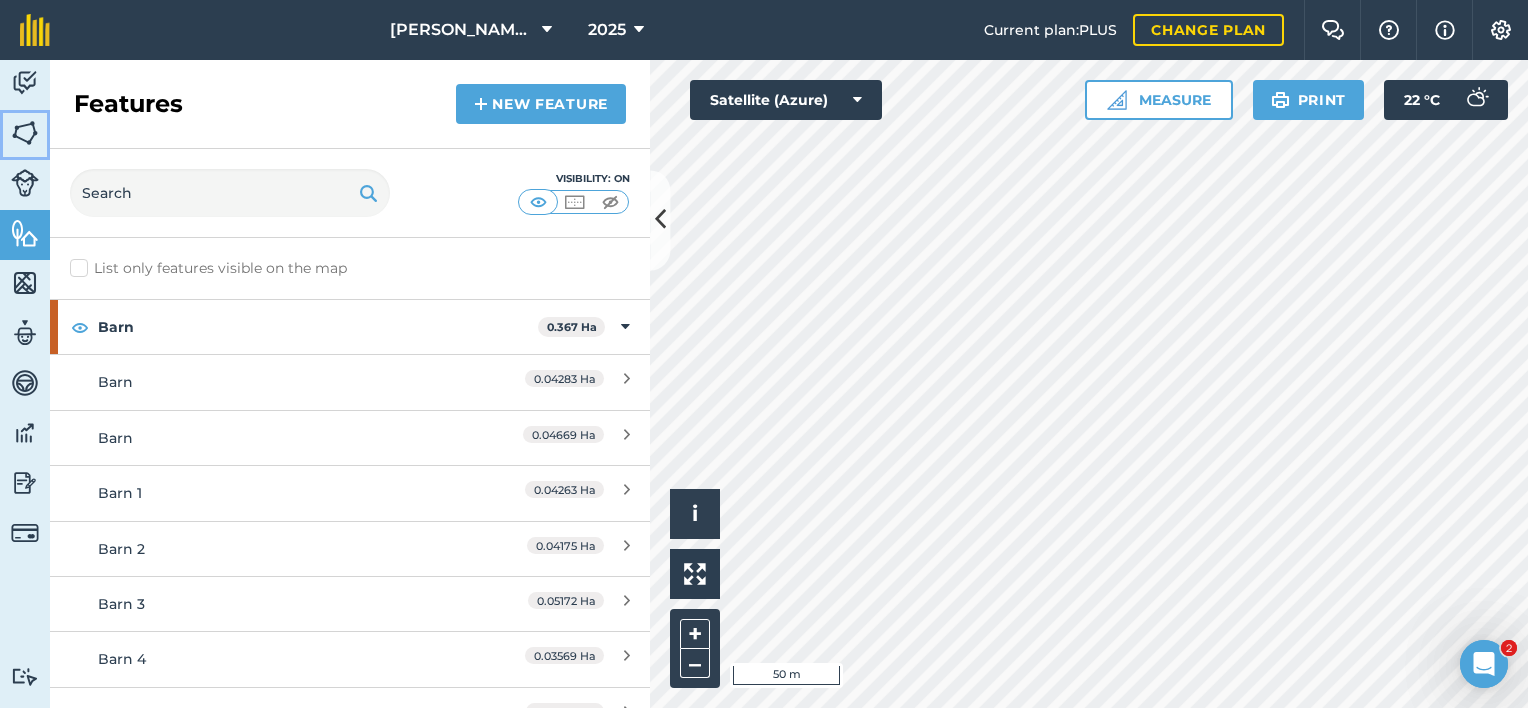 click at bounding box center [25, 133] 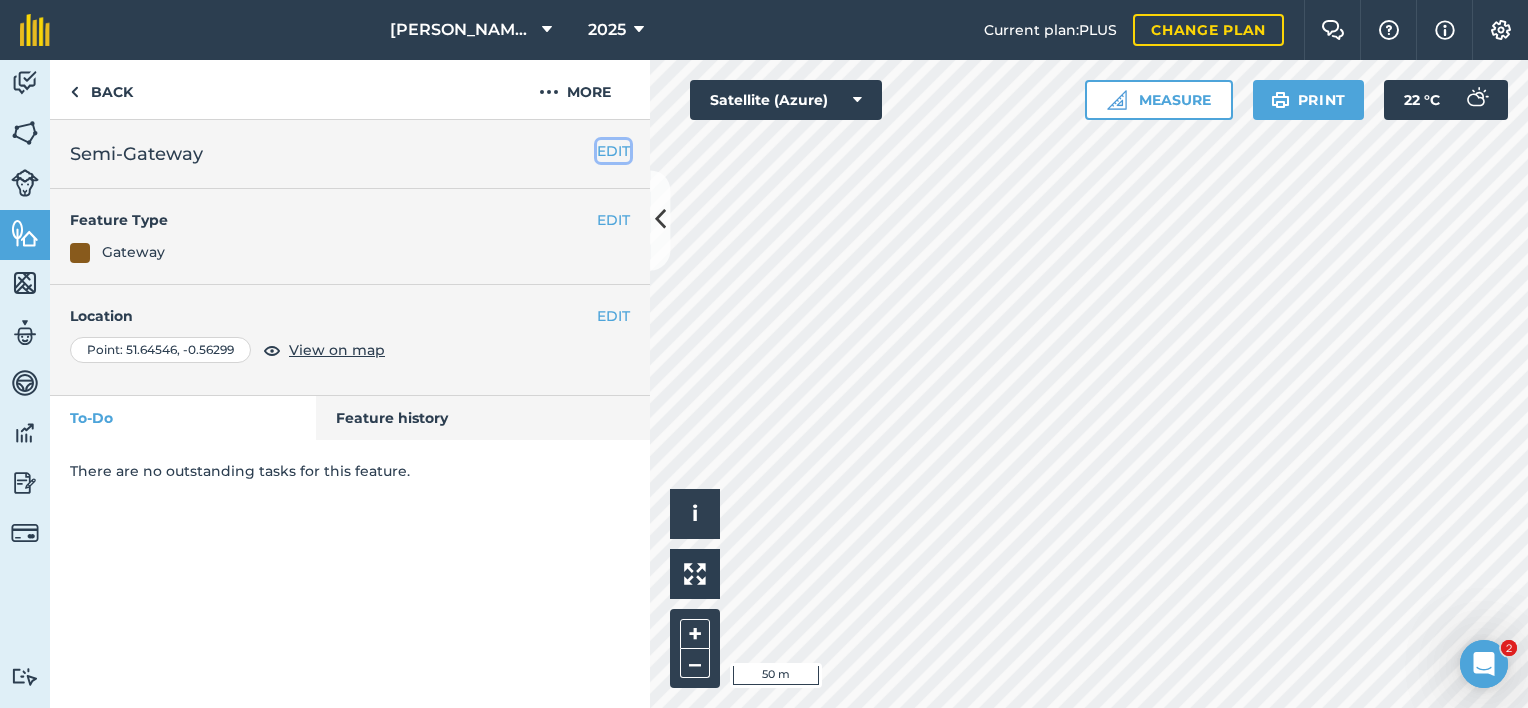 click on "EDIT" at bounding box center [613, 151] 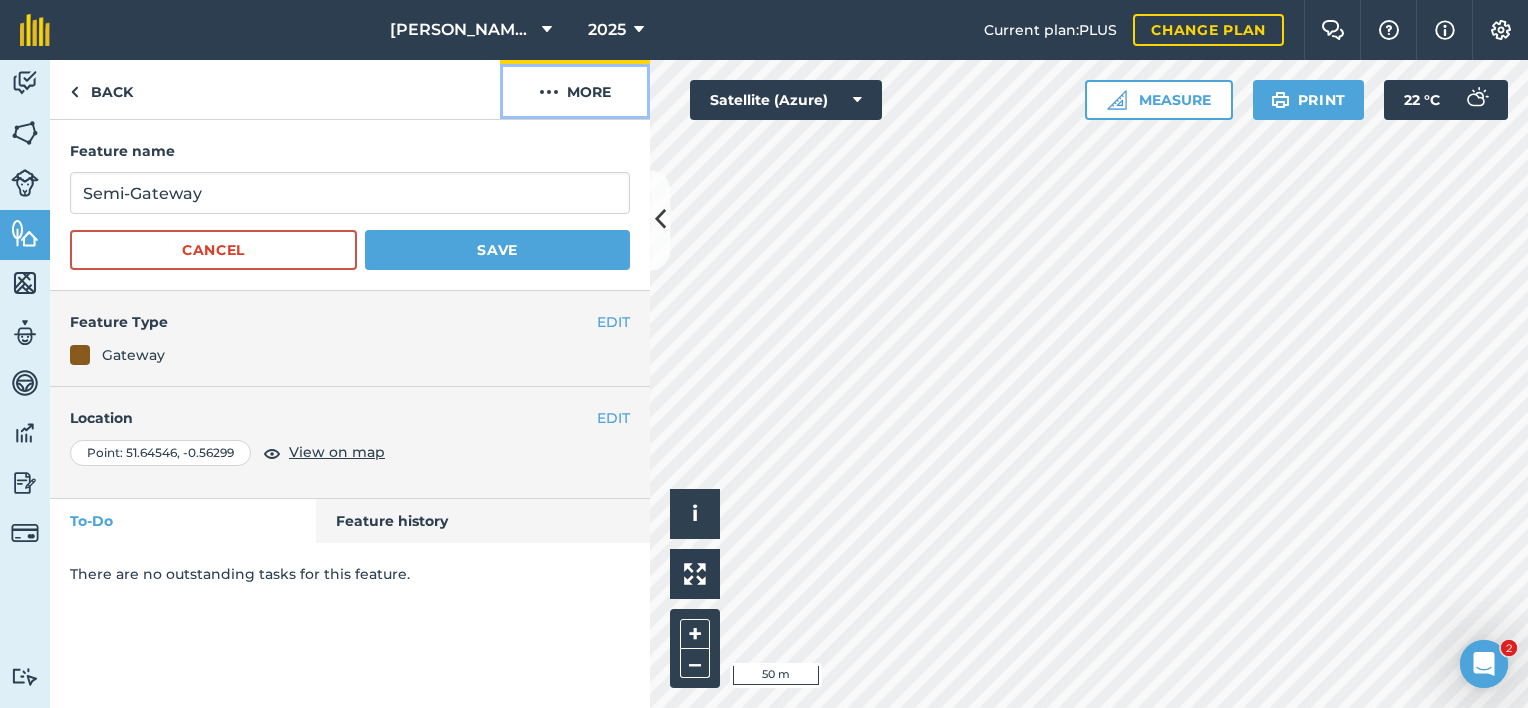 drag, startPoint x: 595, startPoint y: 76, endPoint x: 600, endPoint y: 91, distance: 15.811388 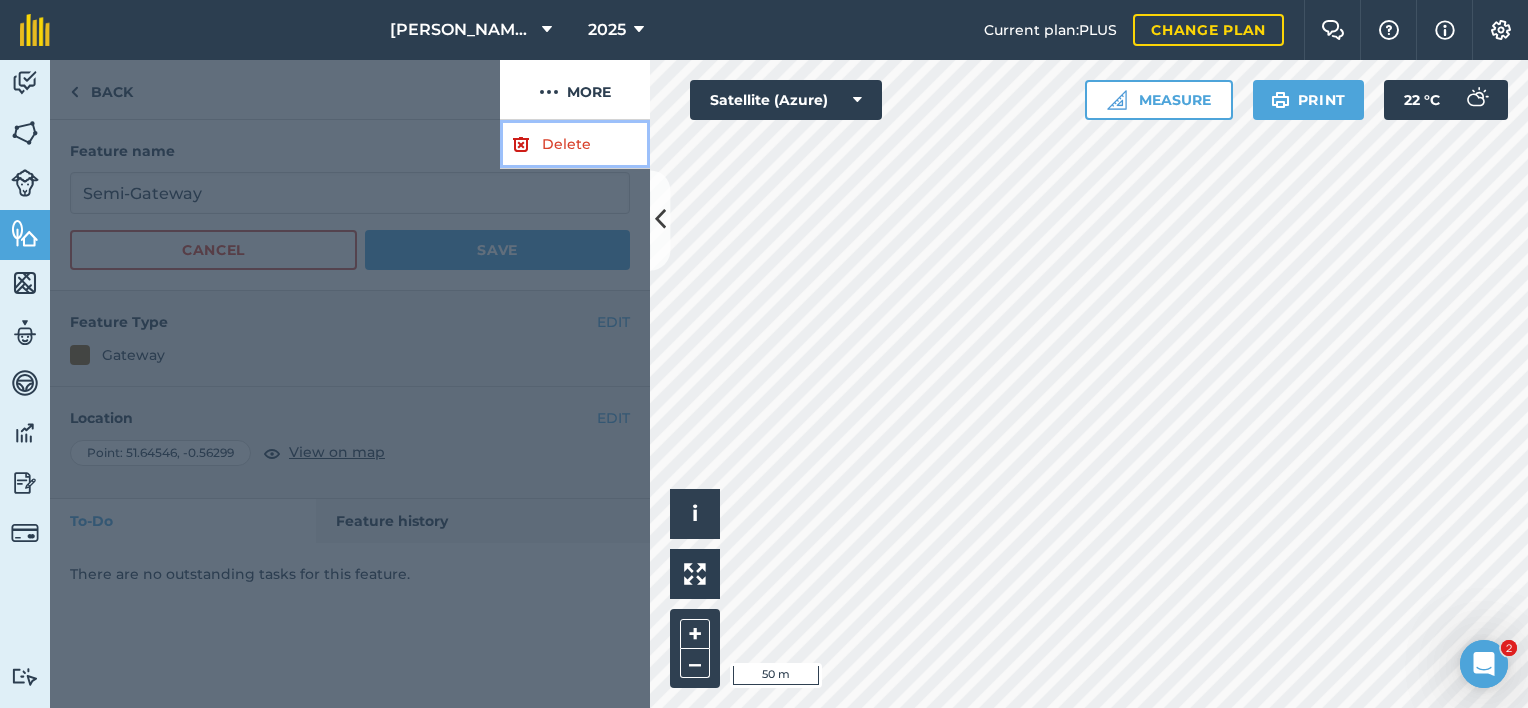 click on "Delete" at bounding box center [575, 144] 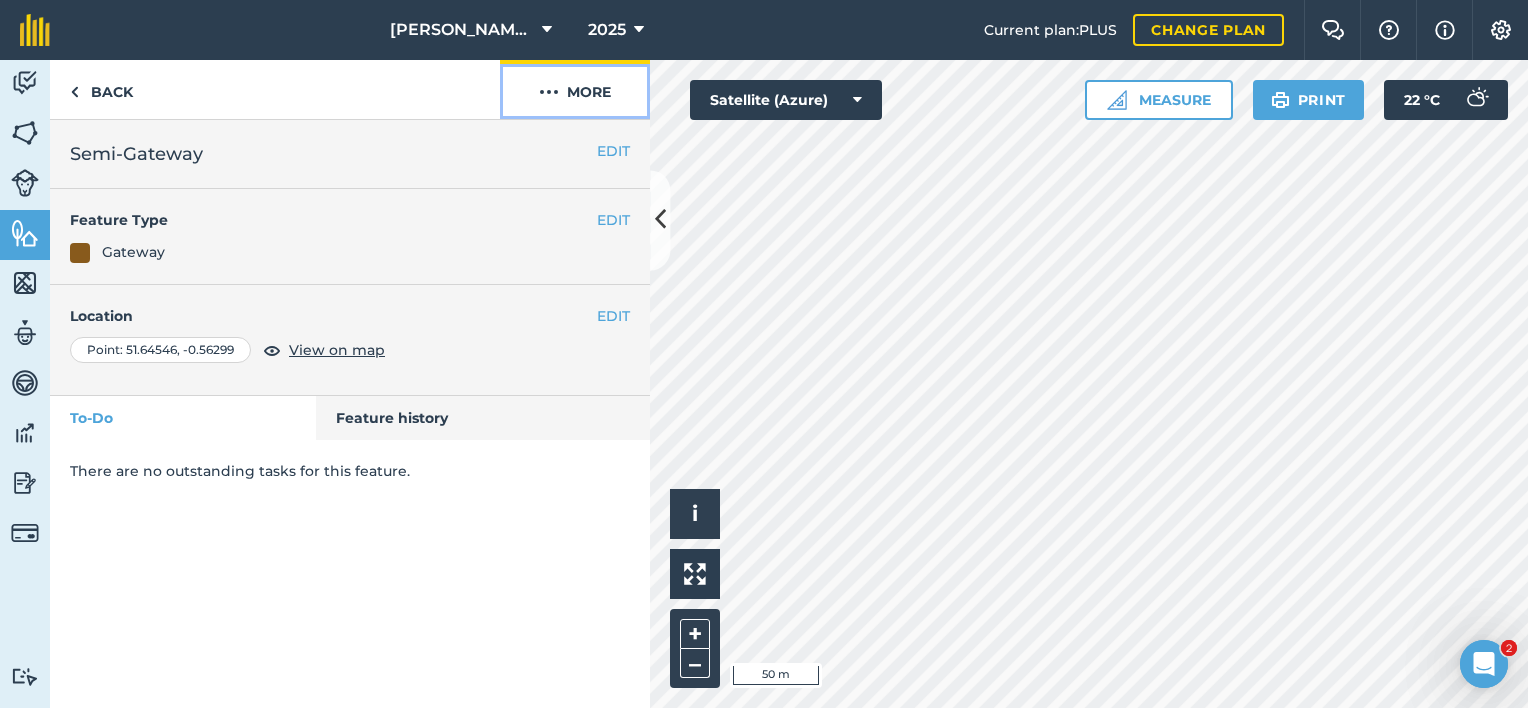 click on "More" at bounding box center (575, 89) 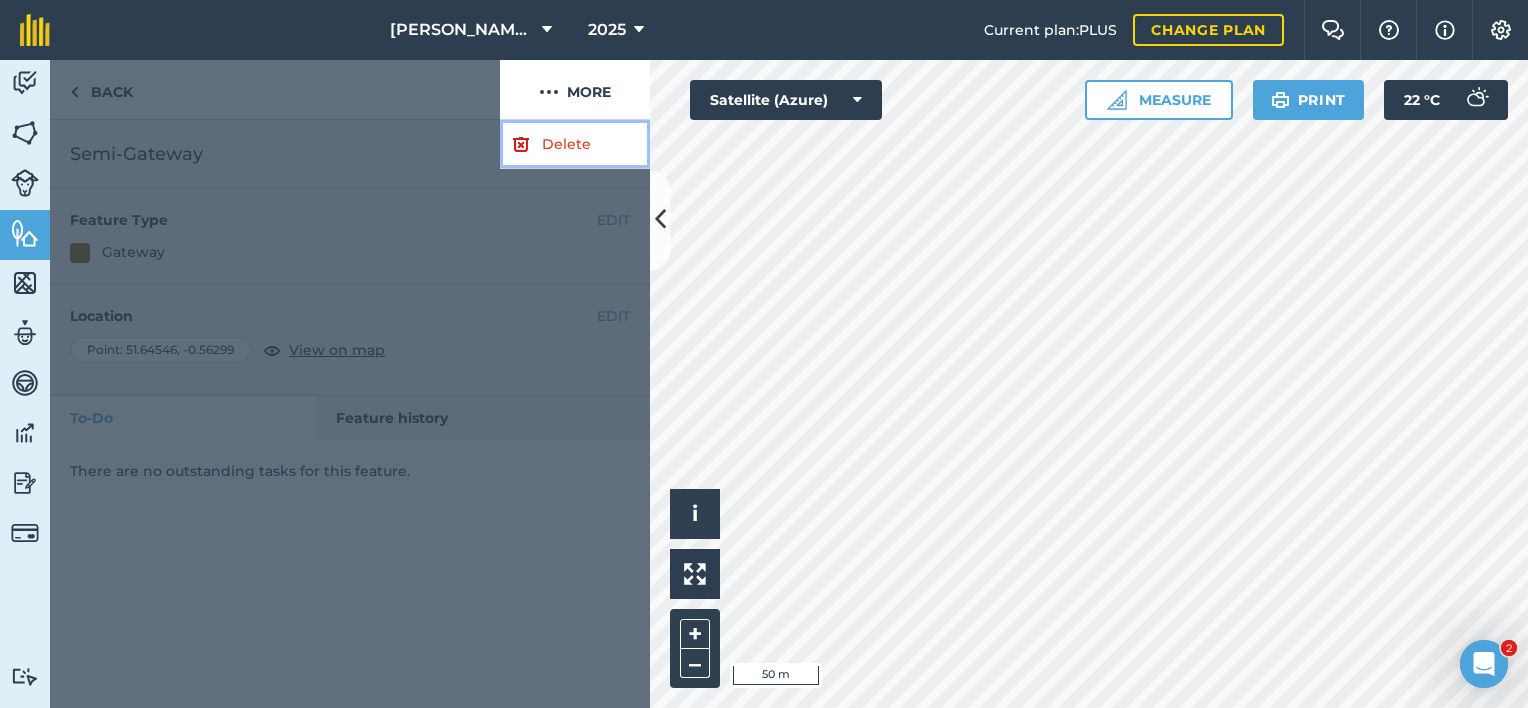 click on "Delete" at bounding box center (575, 144) 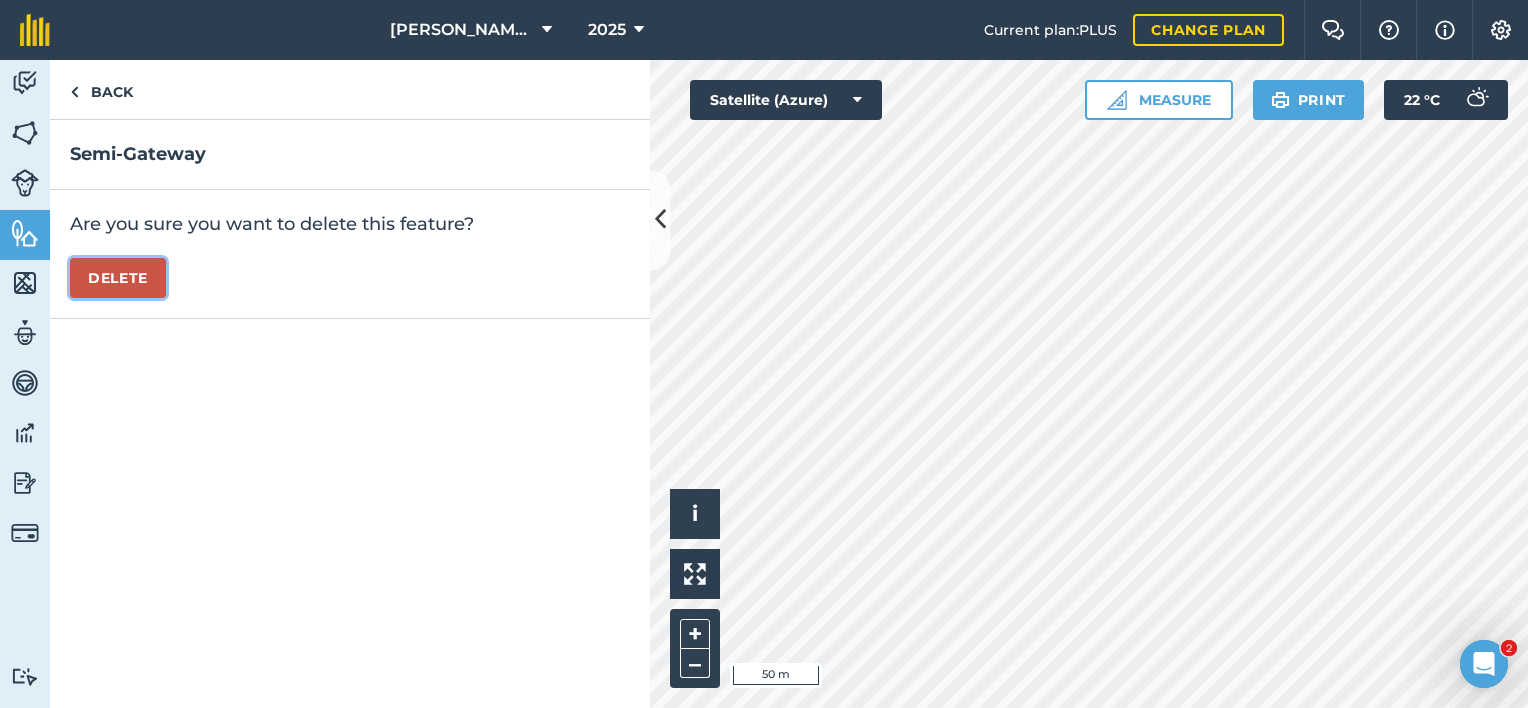 click on "Delete" at bounding box center (118, 278) 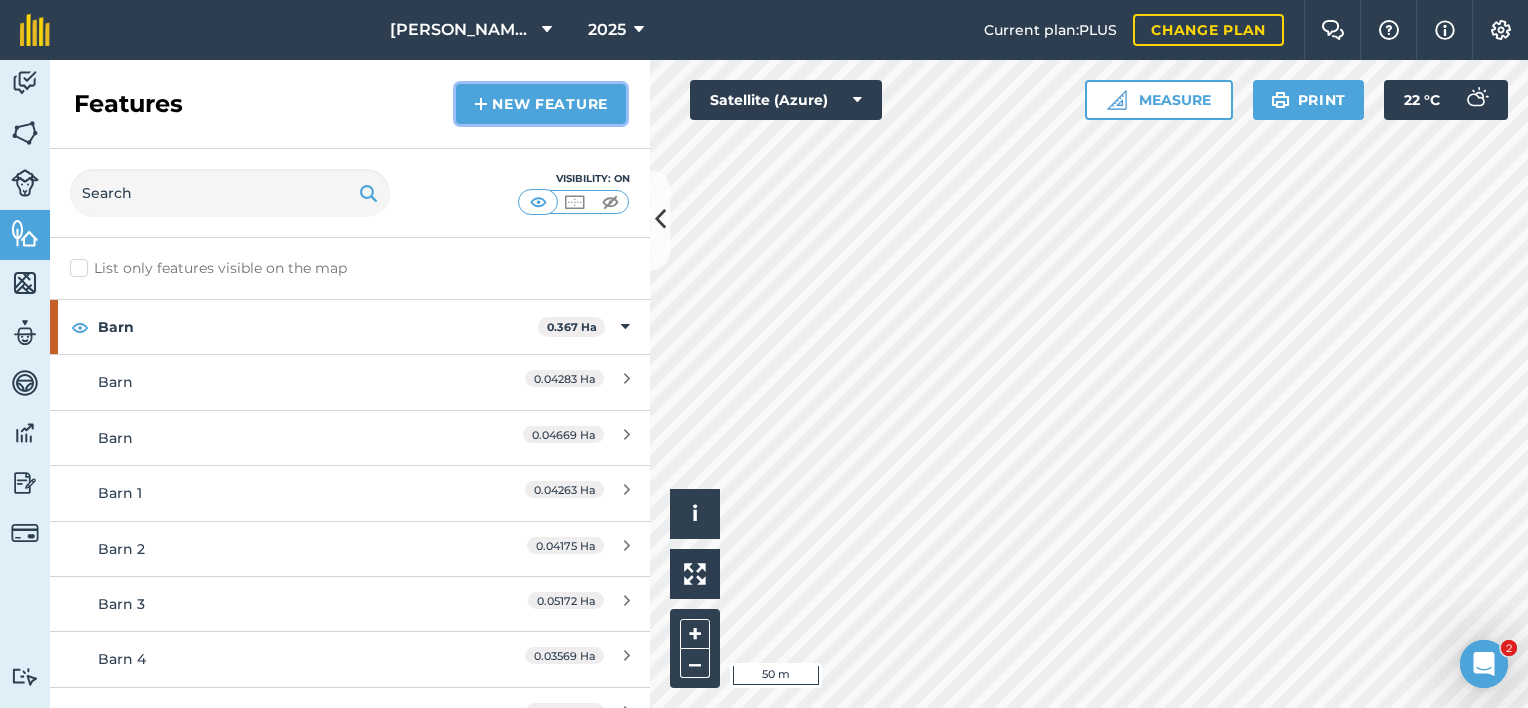 click on "New feature" at bounding box center [541, 104] 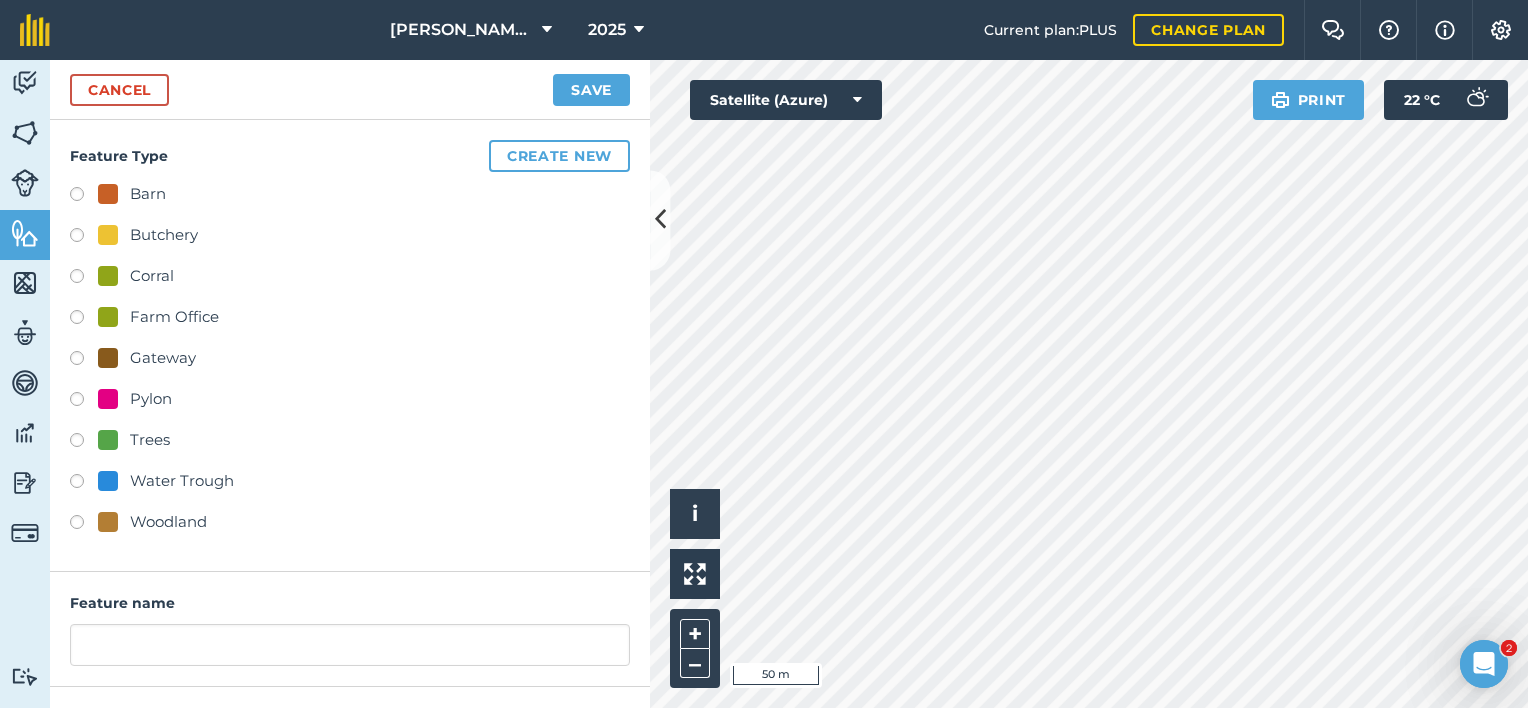 click on "Gateway" at bounding box center [163, 358] 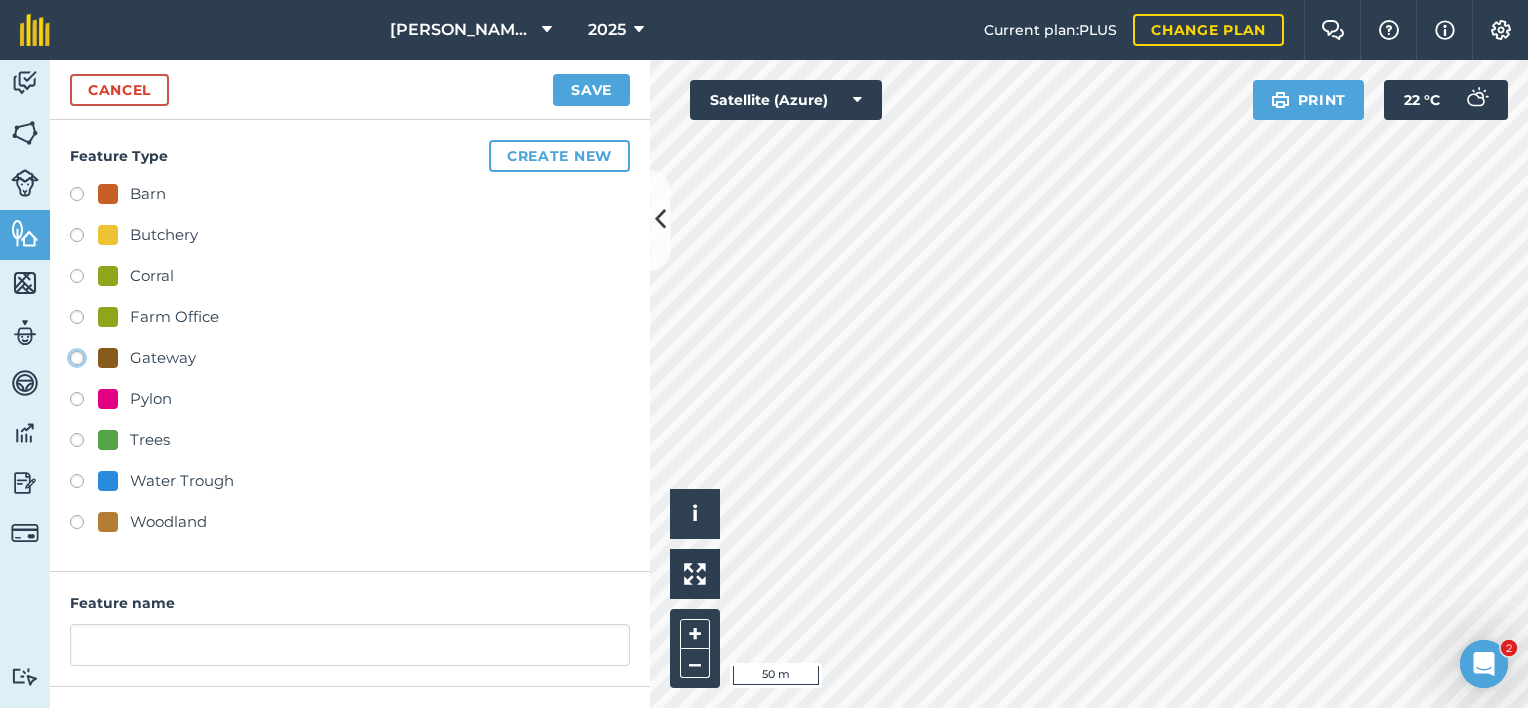 radio on "true" 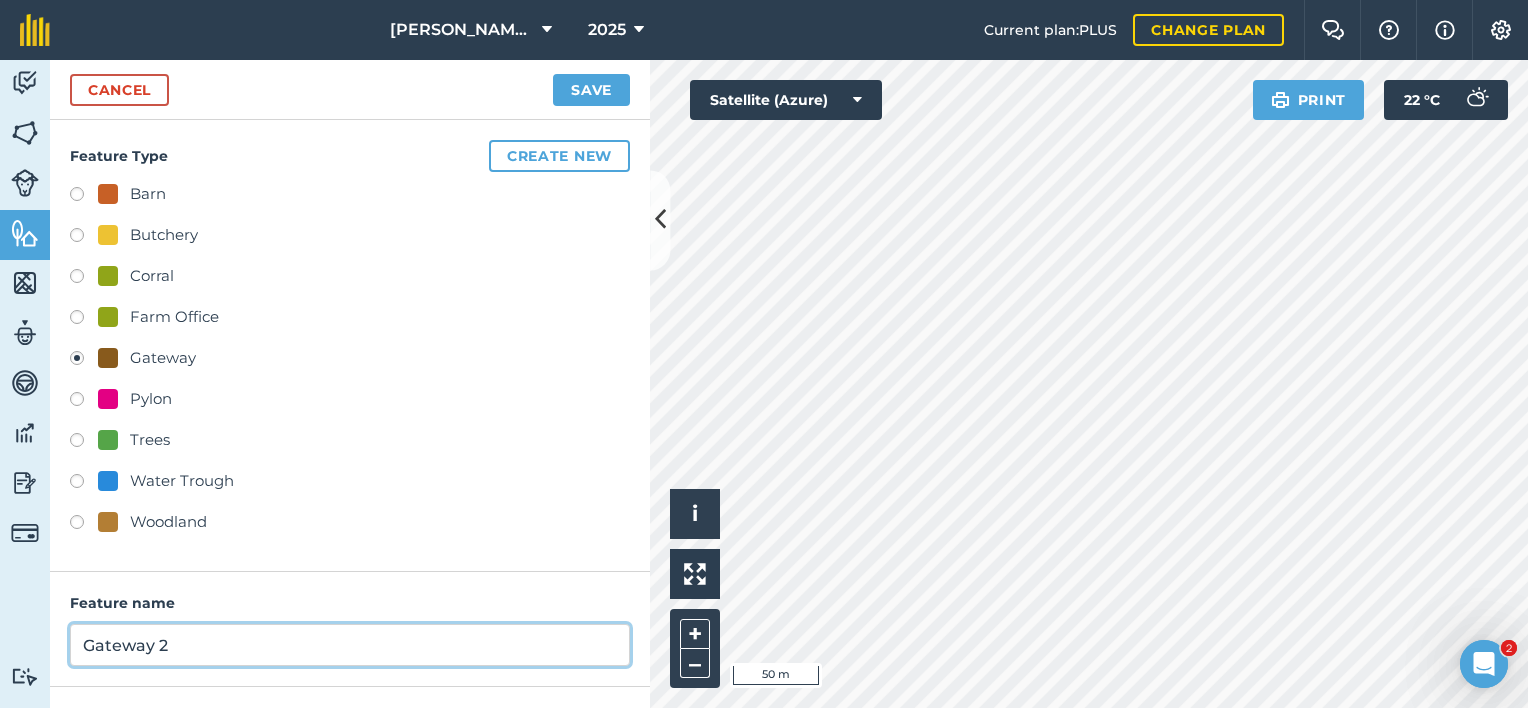 click on "Gateway 2" at bounding box center (350, 645) 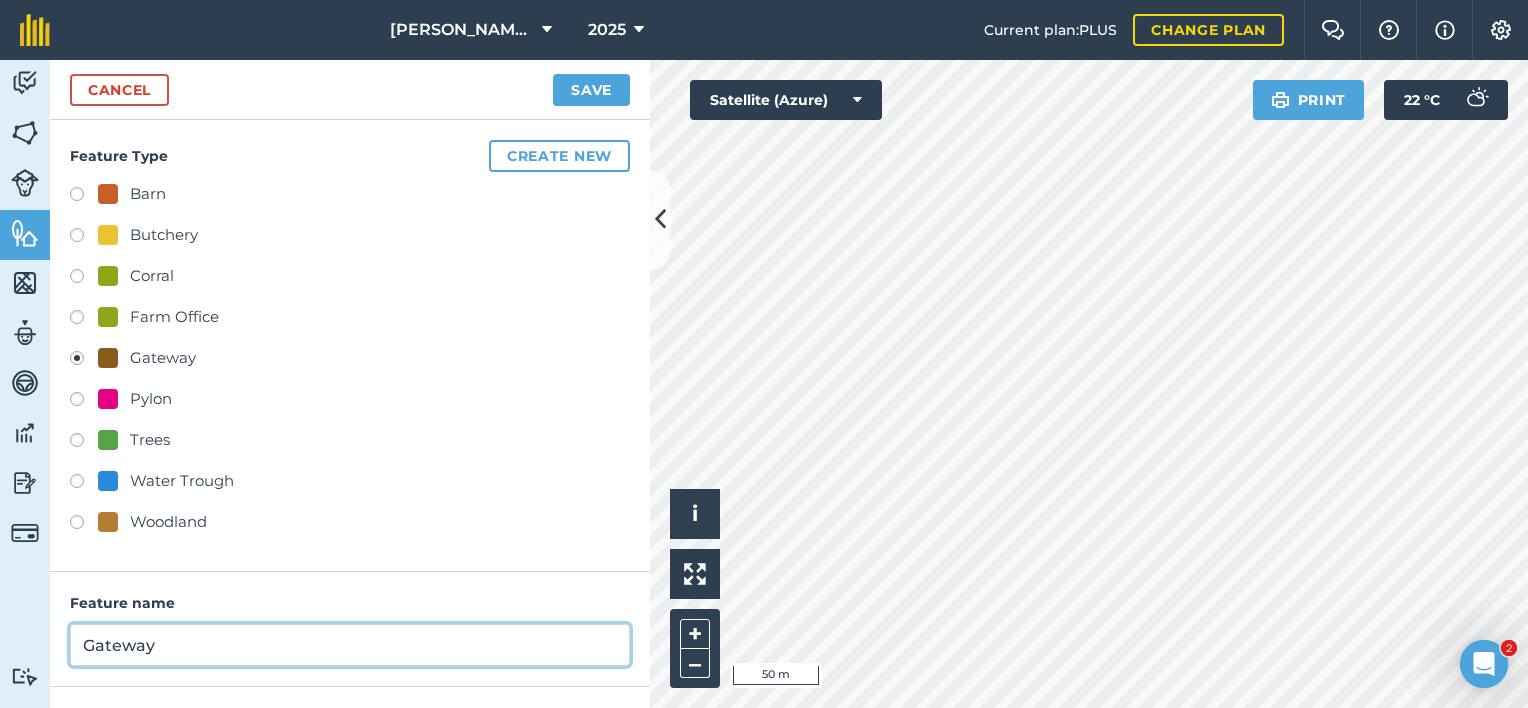 scroll, scrollTop: 165, scrollLeft: 0, axis: vertical 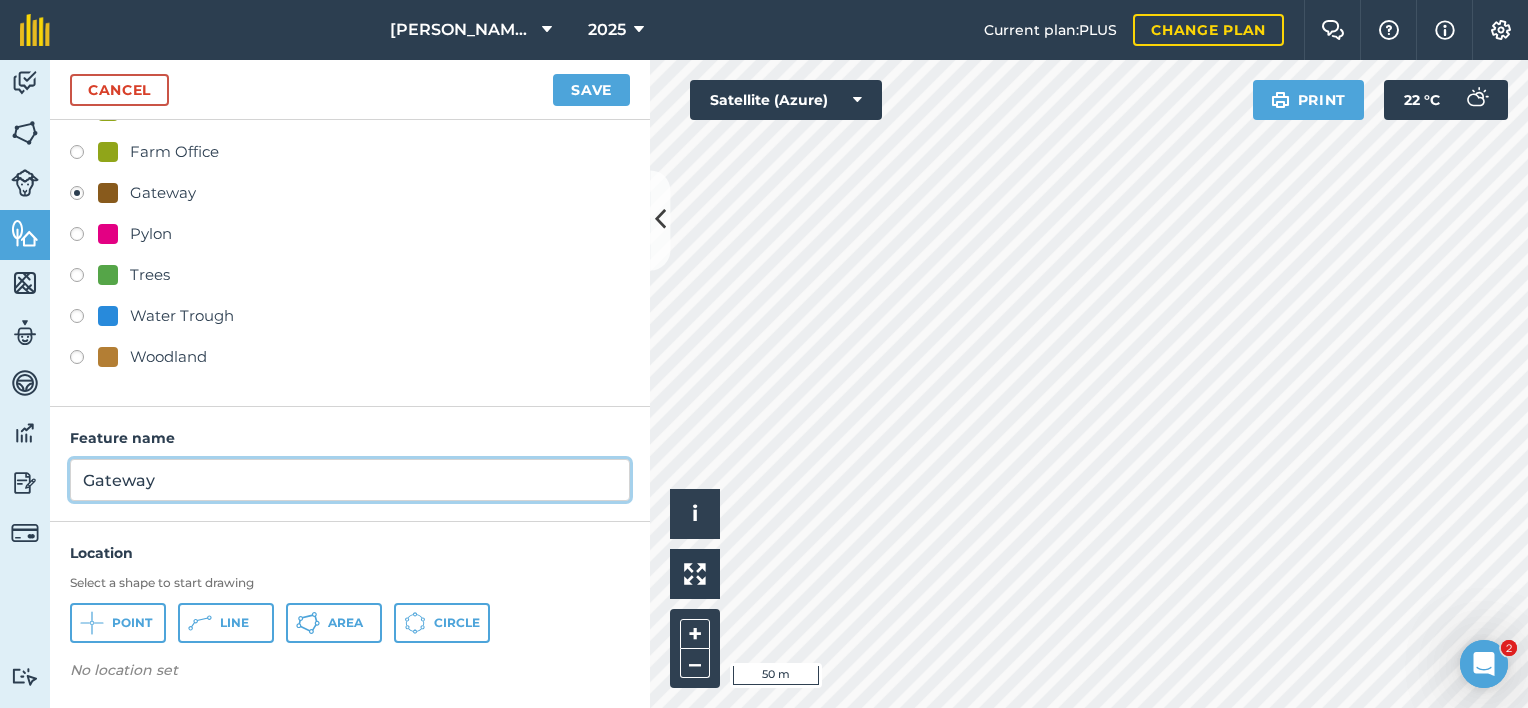 type on "Gateway" 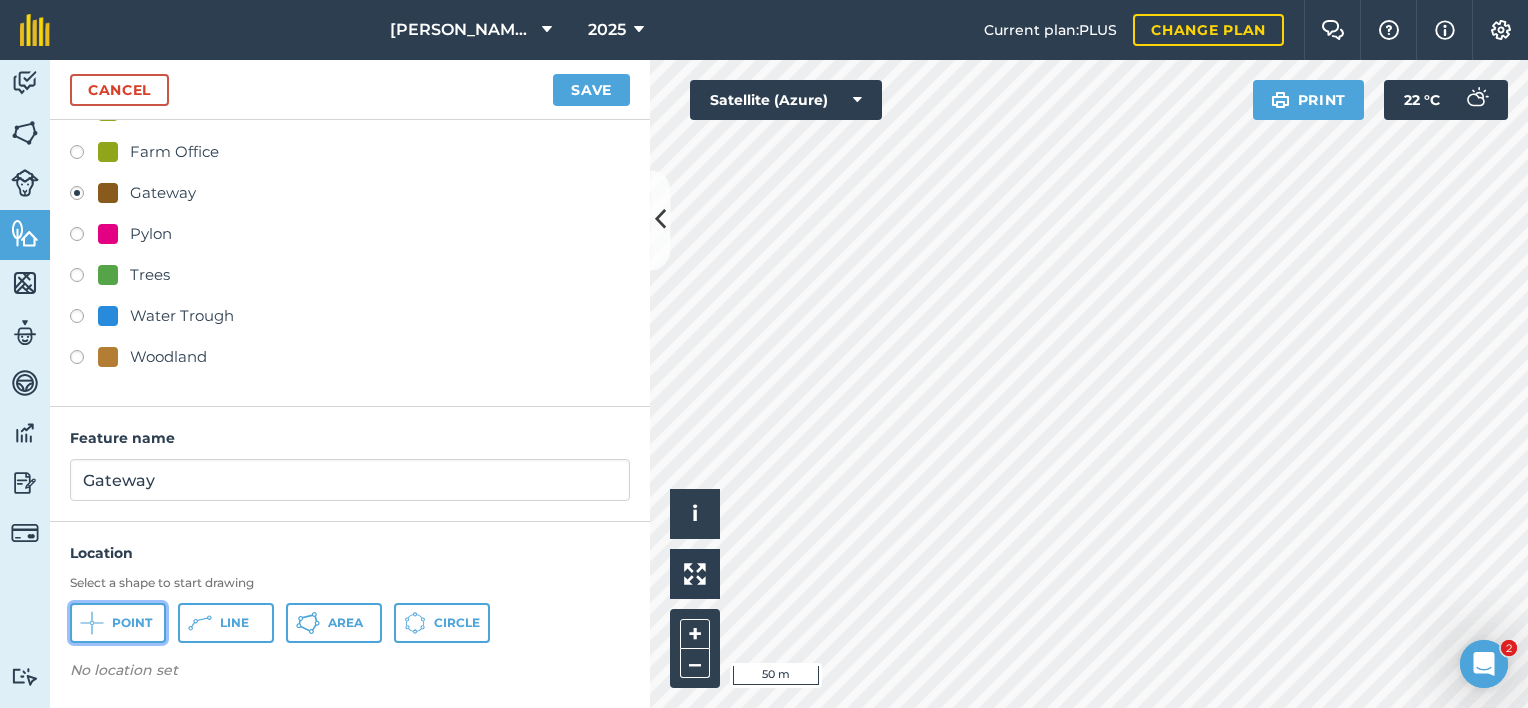 click on "Point" at bounding box center [132, 623] 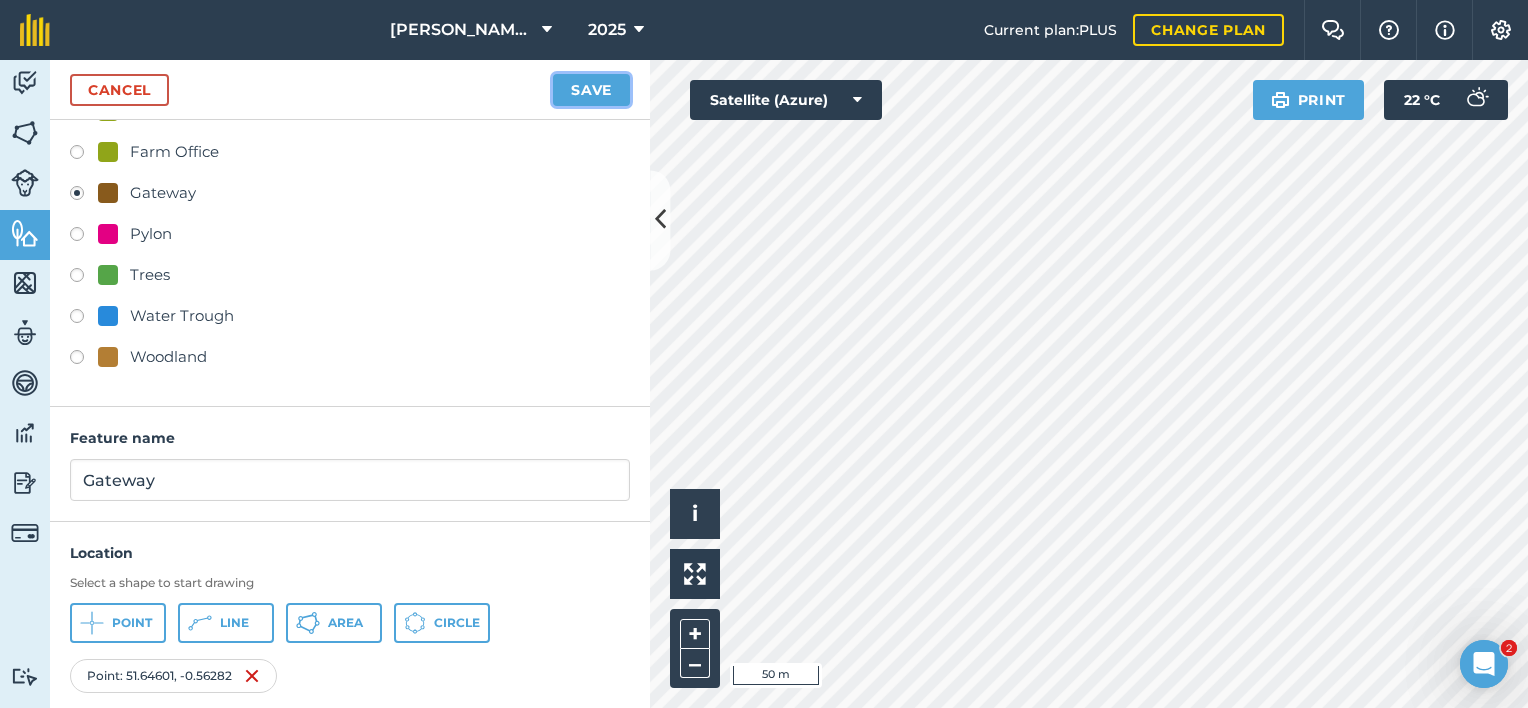 click on "Save" at bounding box center (591, 90) 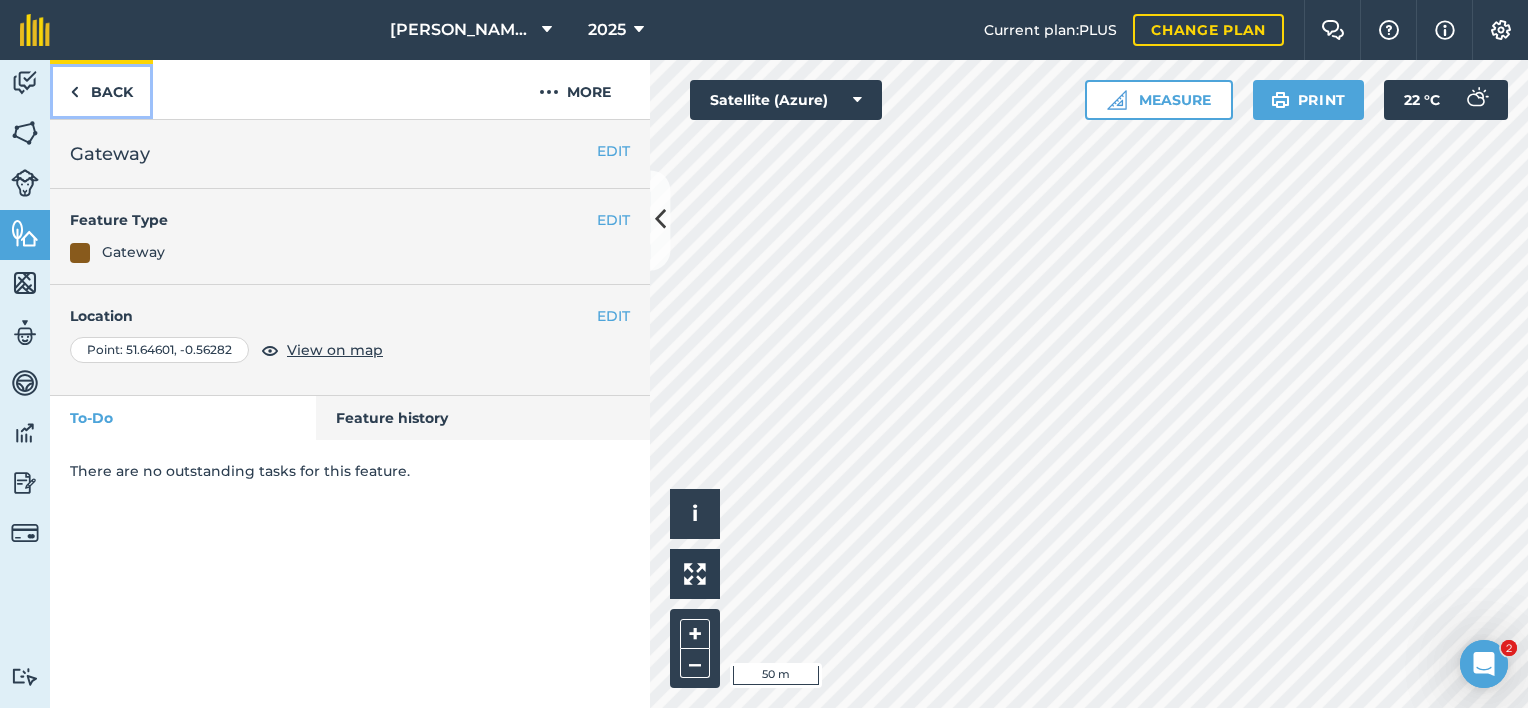 click on "Back" at bounding box center [101, 89] 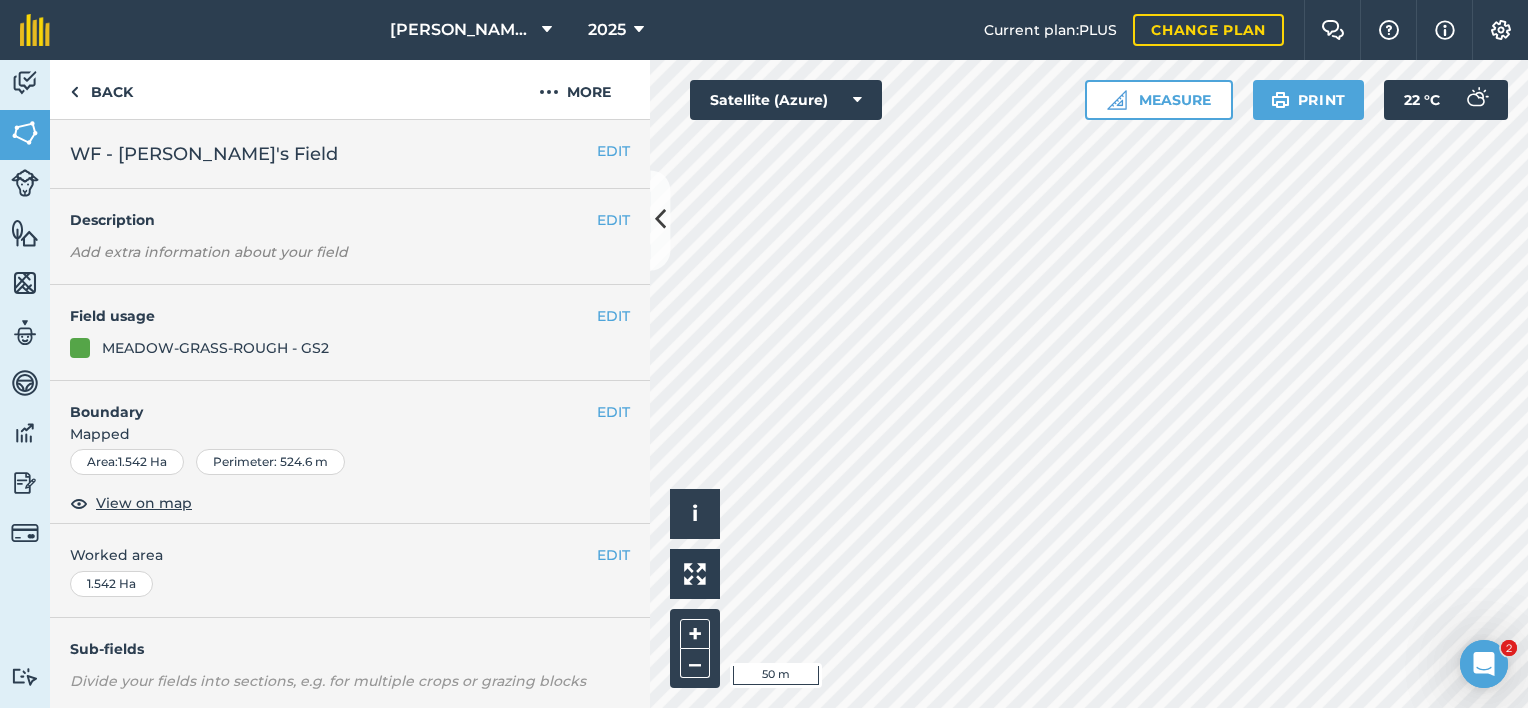 scroll, scrollTop: 286, scrollLeft: 0, axis: vertical 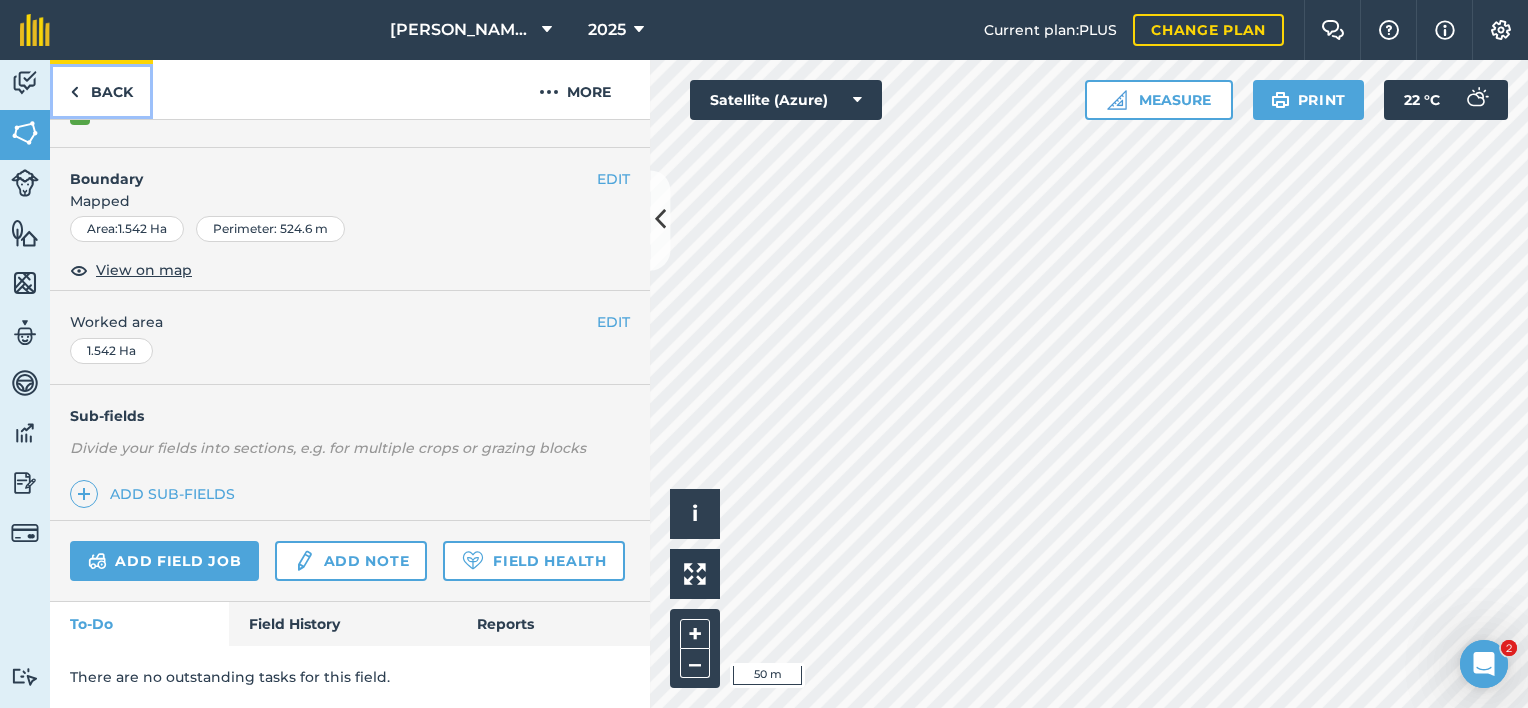 click on "Back" at bounding box center (101, 89) 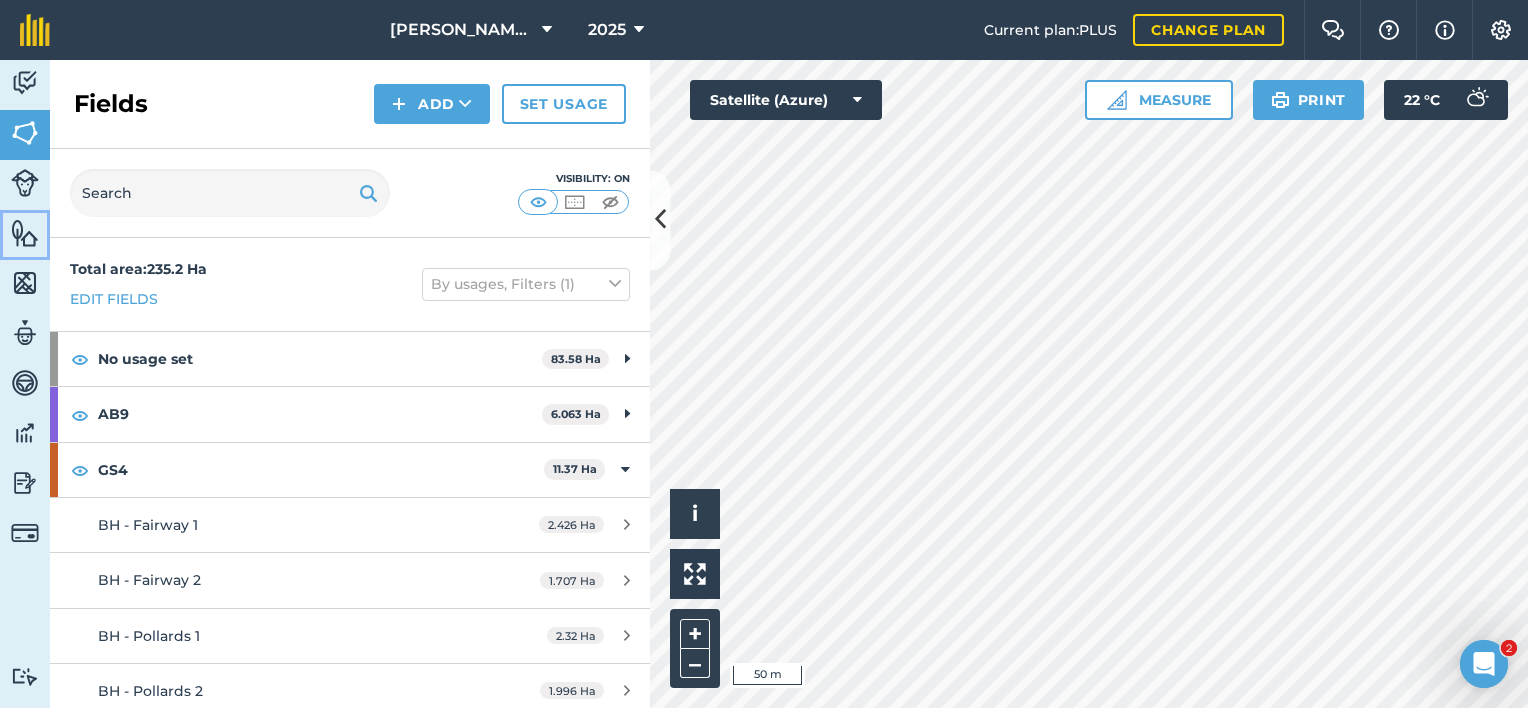 click at bounding box center (25, 233) 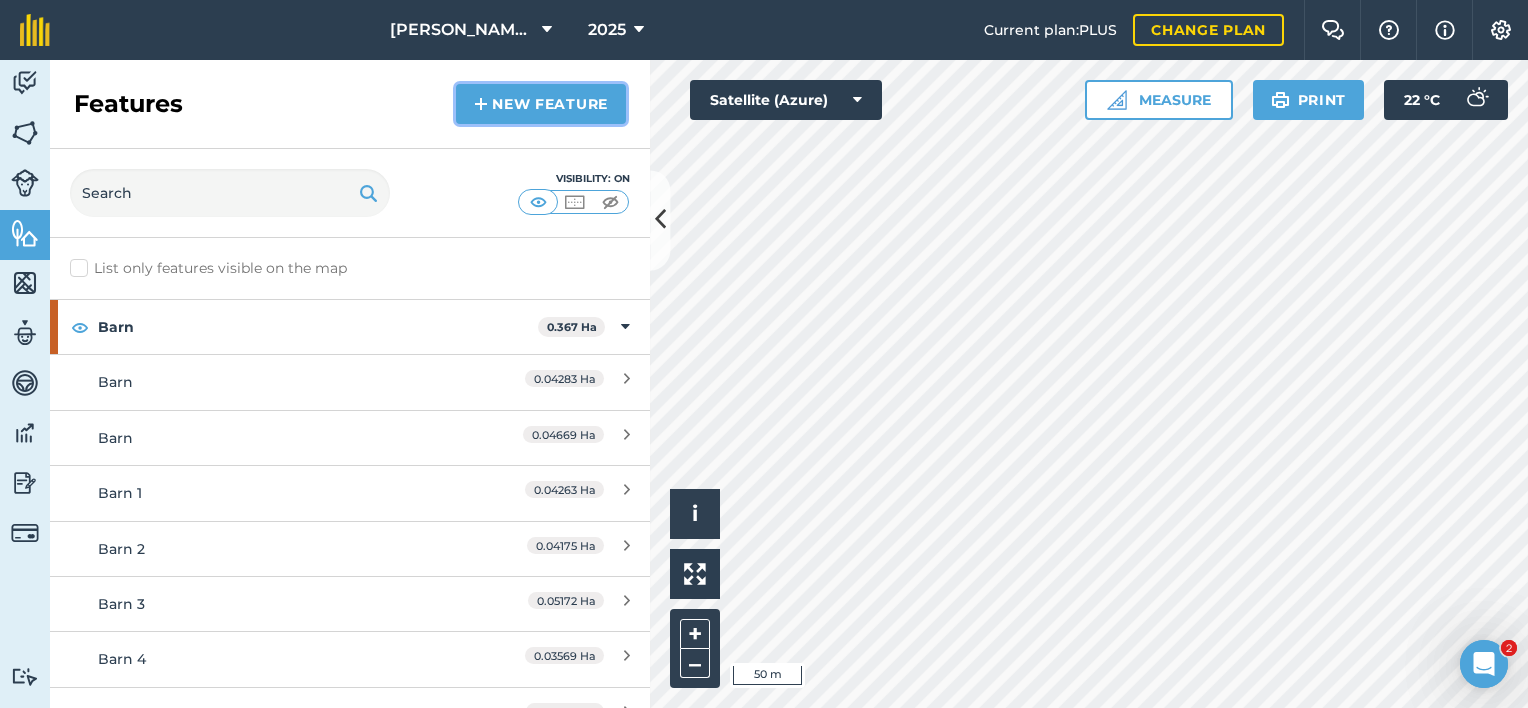 click on "New feature" at bounding box center [541, 104] 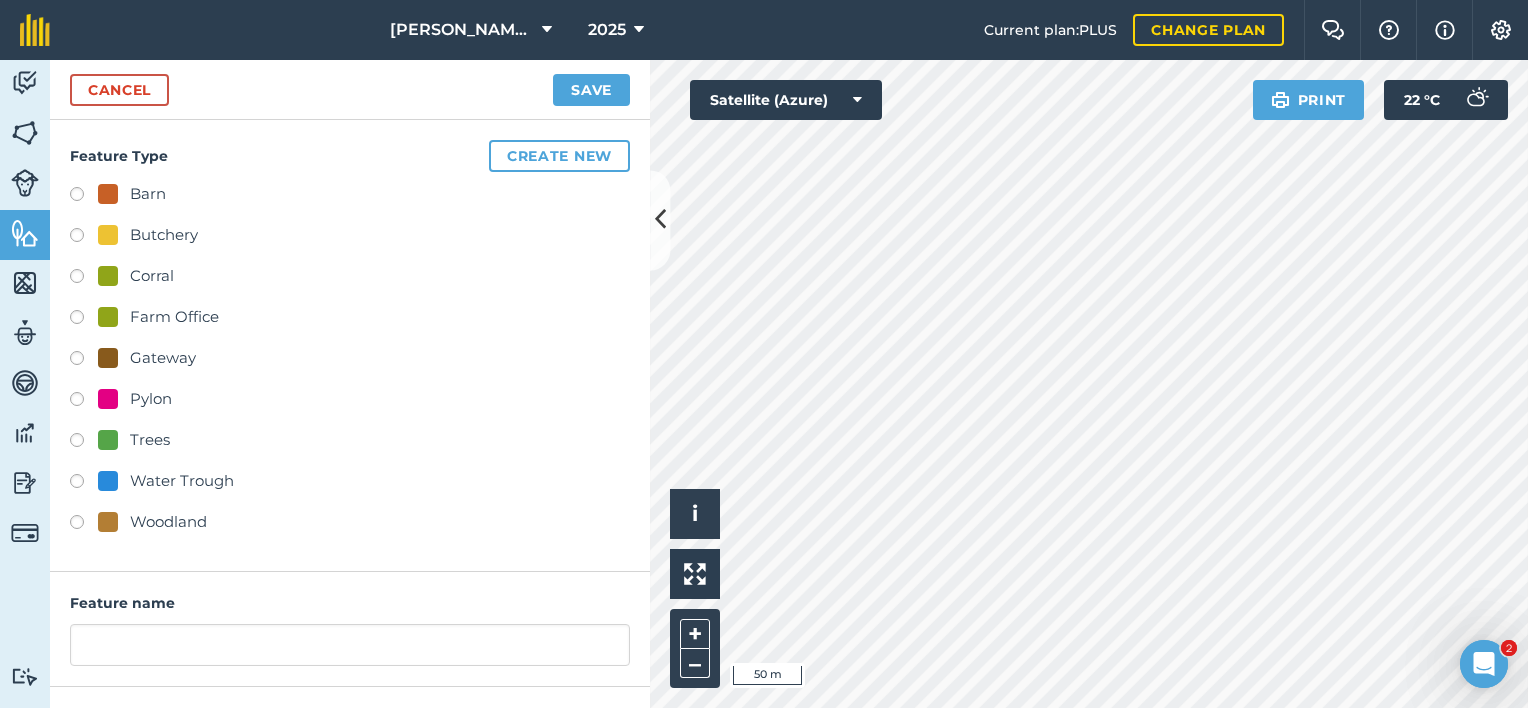 click on "Gateway" at bounding box center [163, 358] 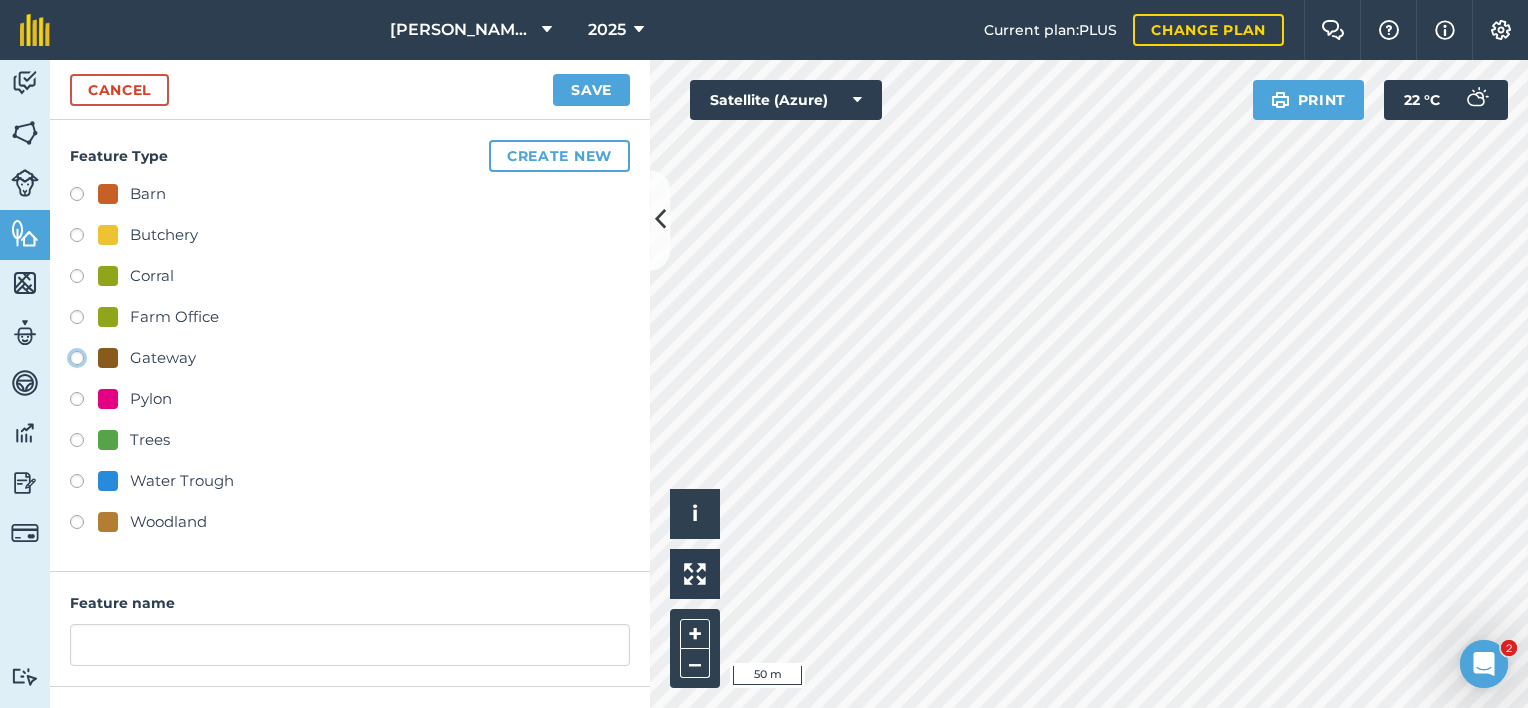 radio on "true" 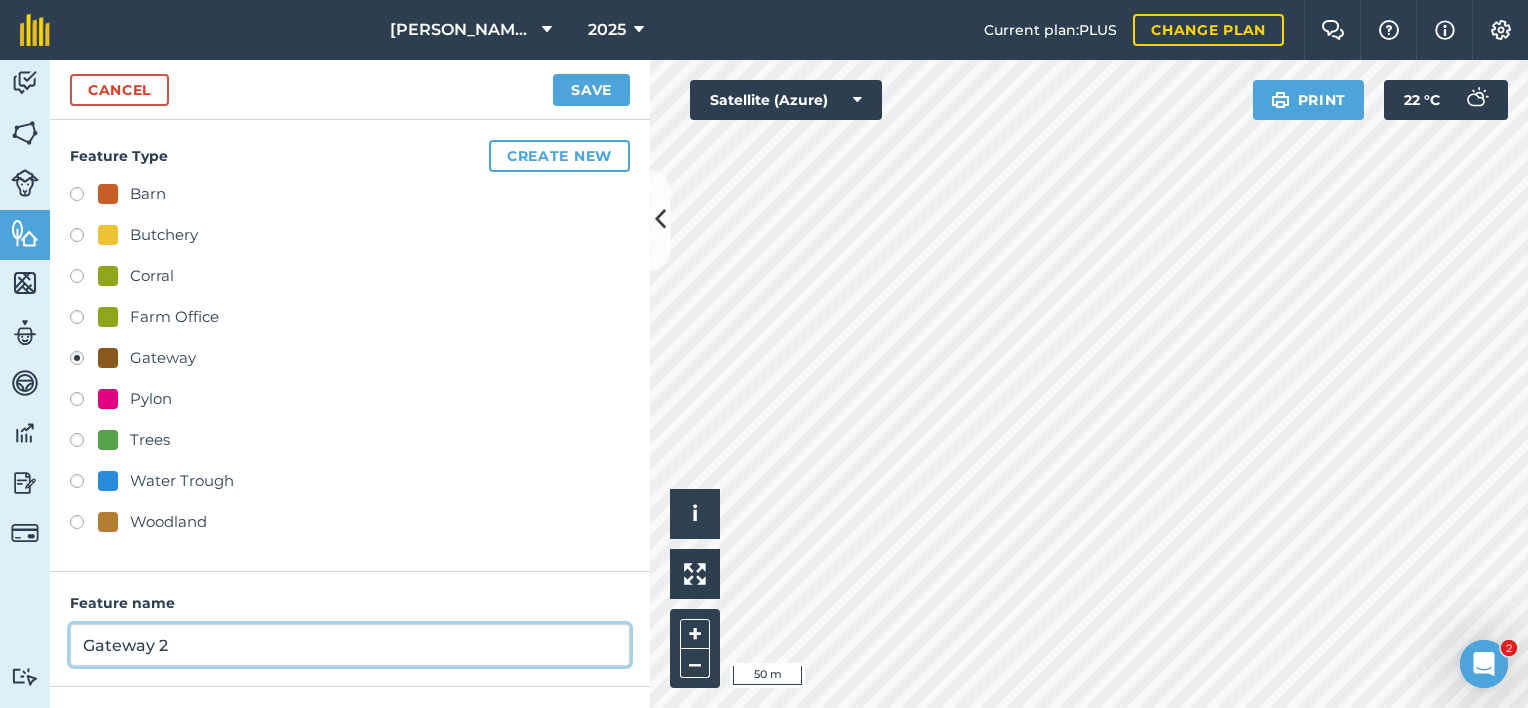 click on "Gateway 2" at bounding box center (350, 645) 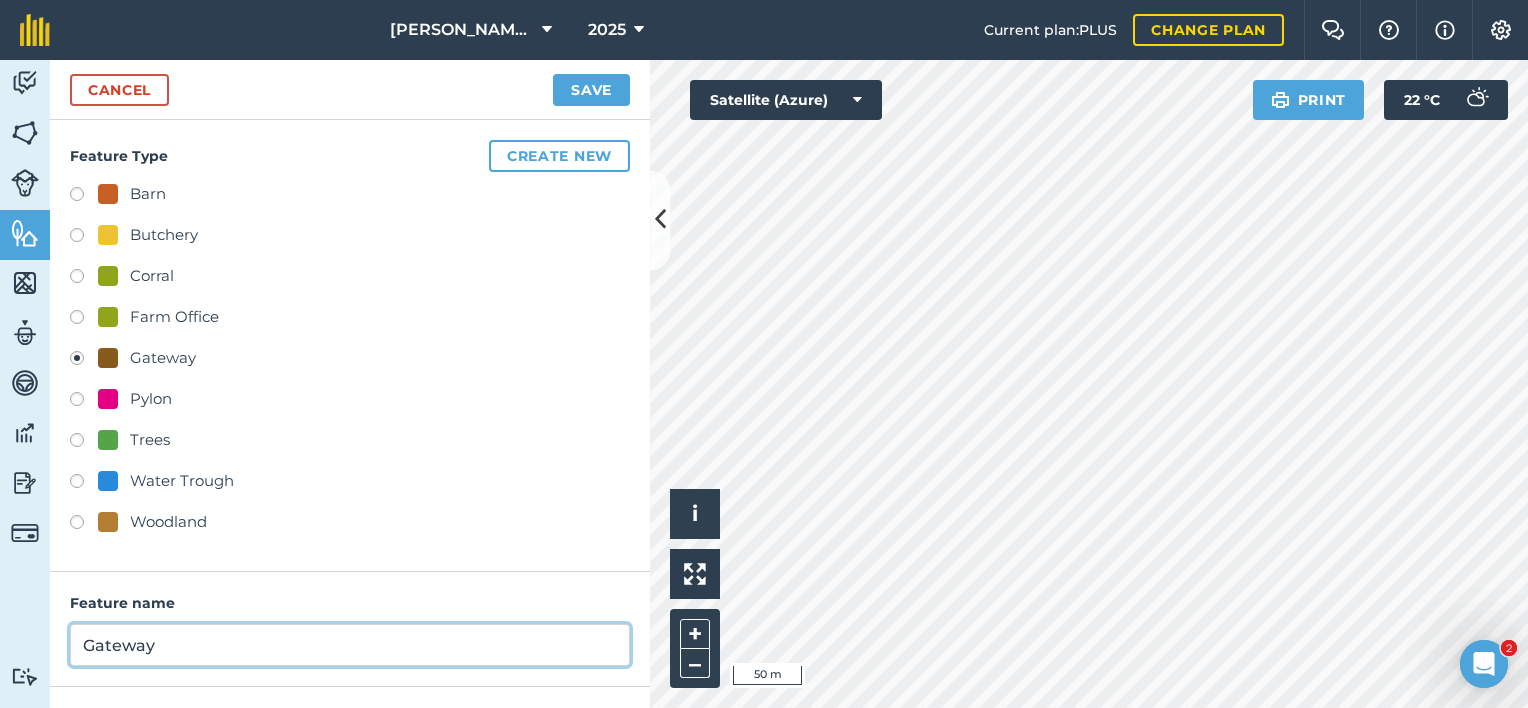 scroll, scrollTop: 165, scrollLeft: 0, axis: vertical 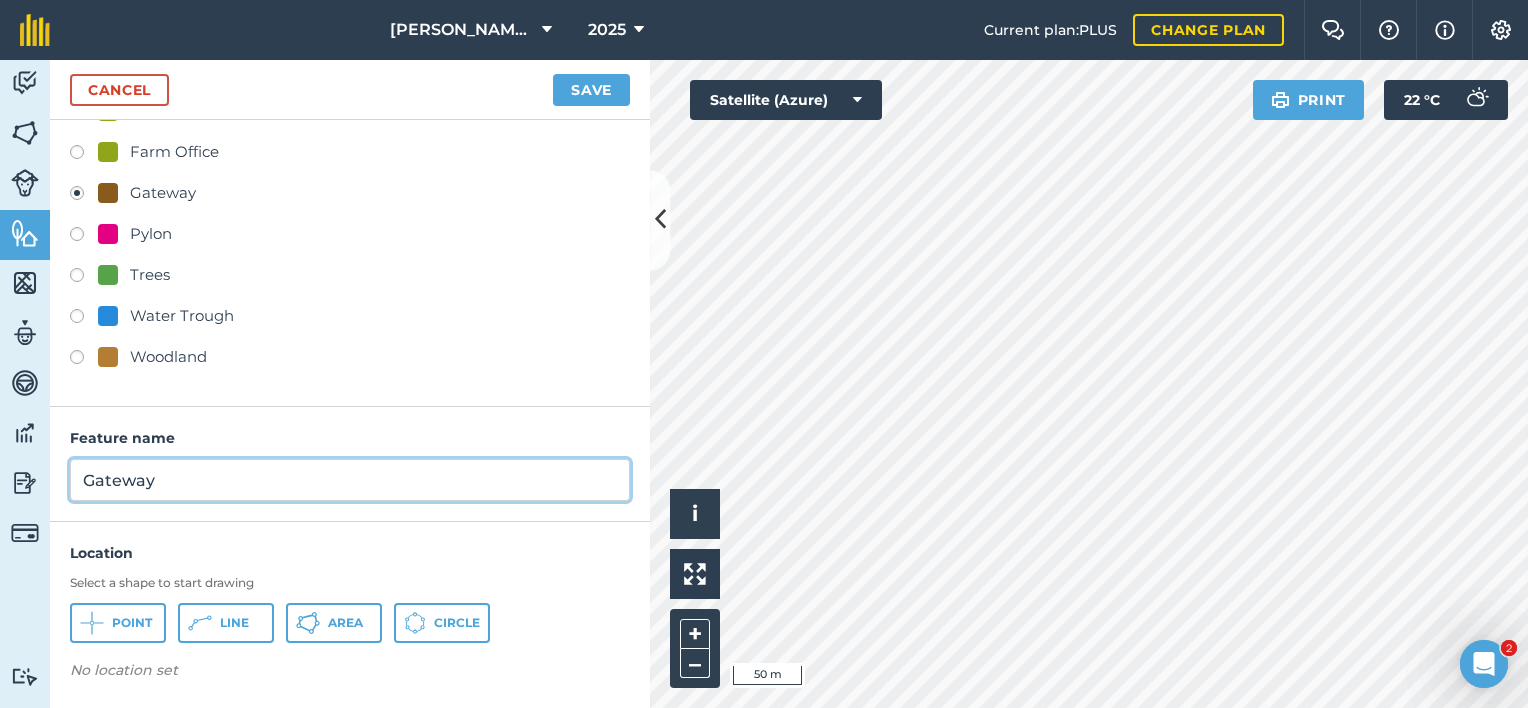type on "Gateway" 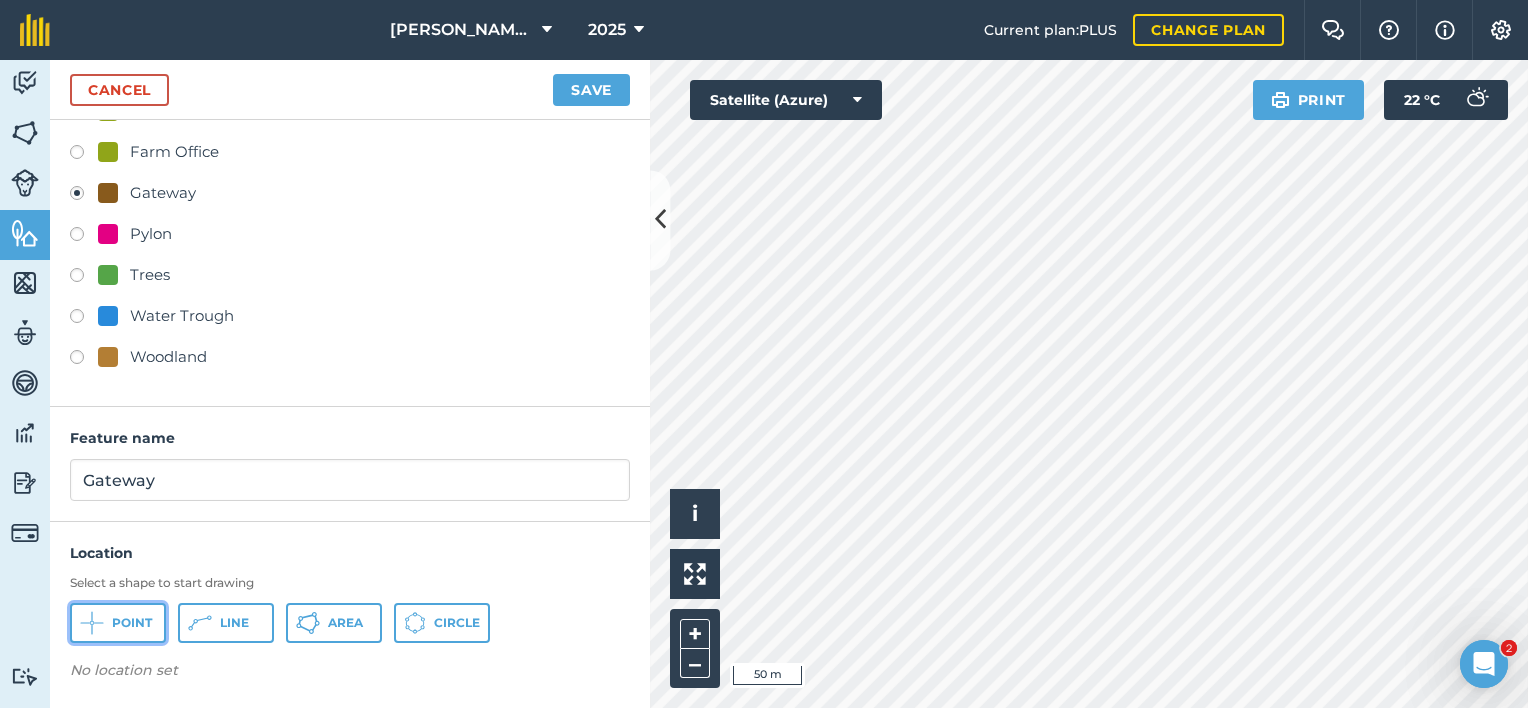 click on "Point" at bounding box center [132, 623] 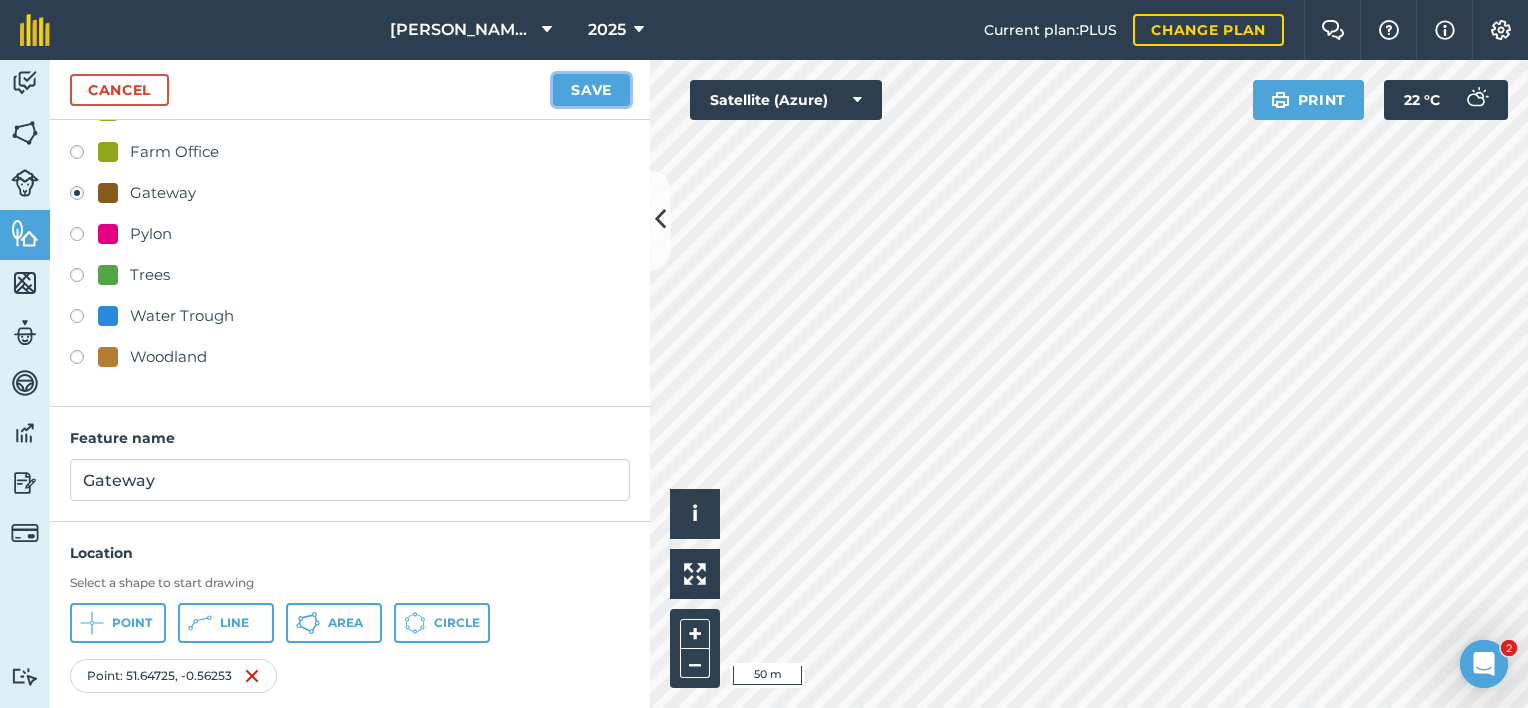click on "Save" at bounding box center [591, 90] 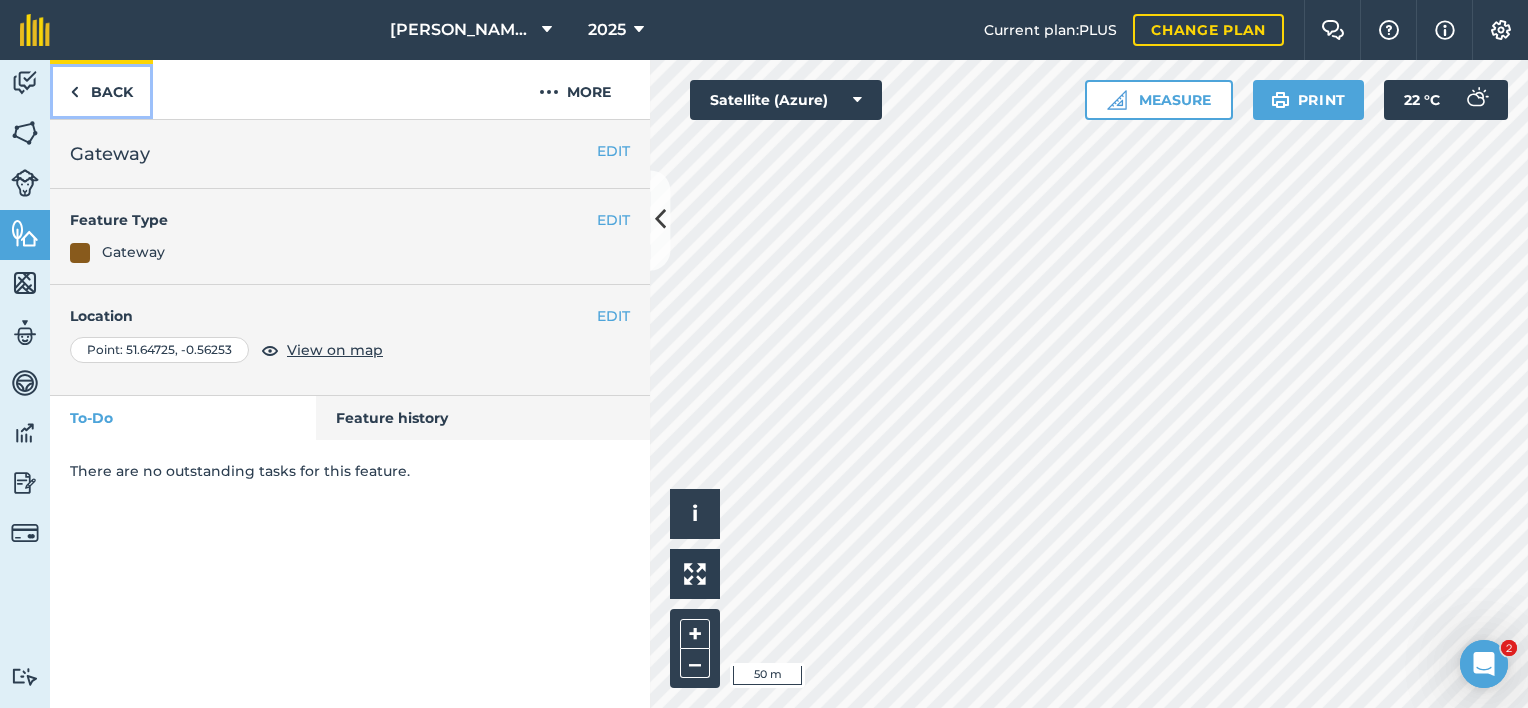 click on "Back" at bounding box center [101, 89] 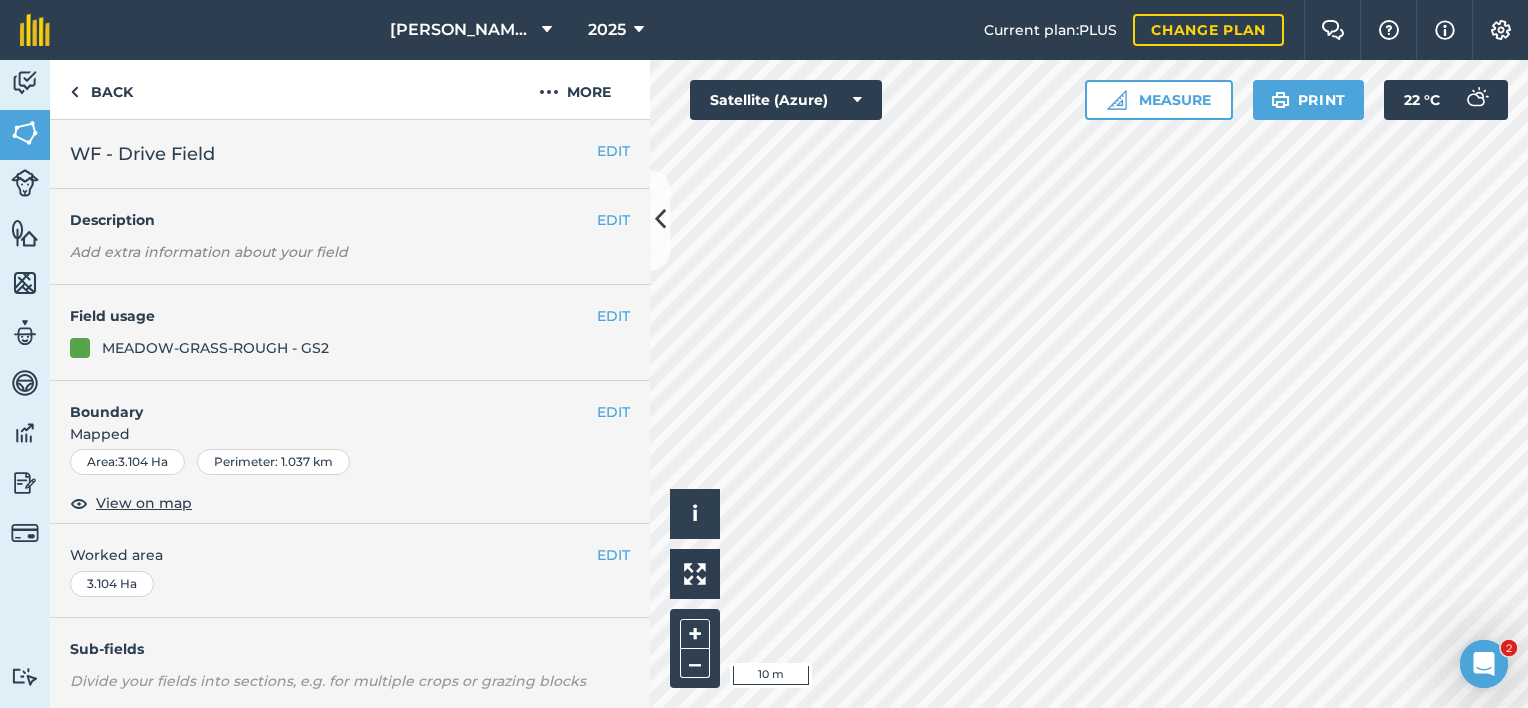 click on "EDIT Boundary   Mapped Area :  3.104   Ha Perimeter :   1.037   km   View on map" at bounding box center (350, 453) 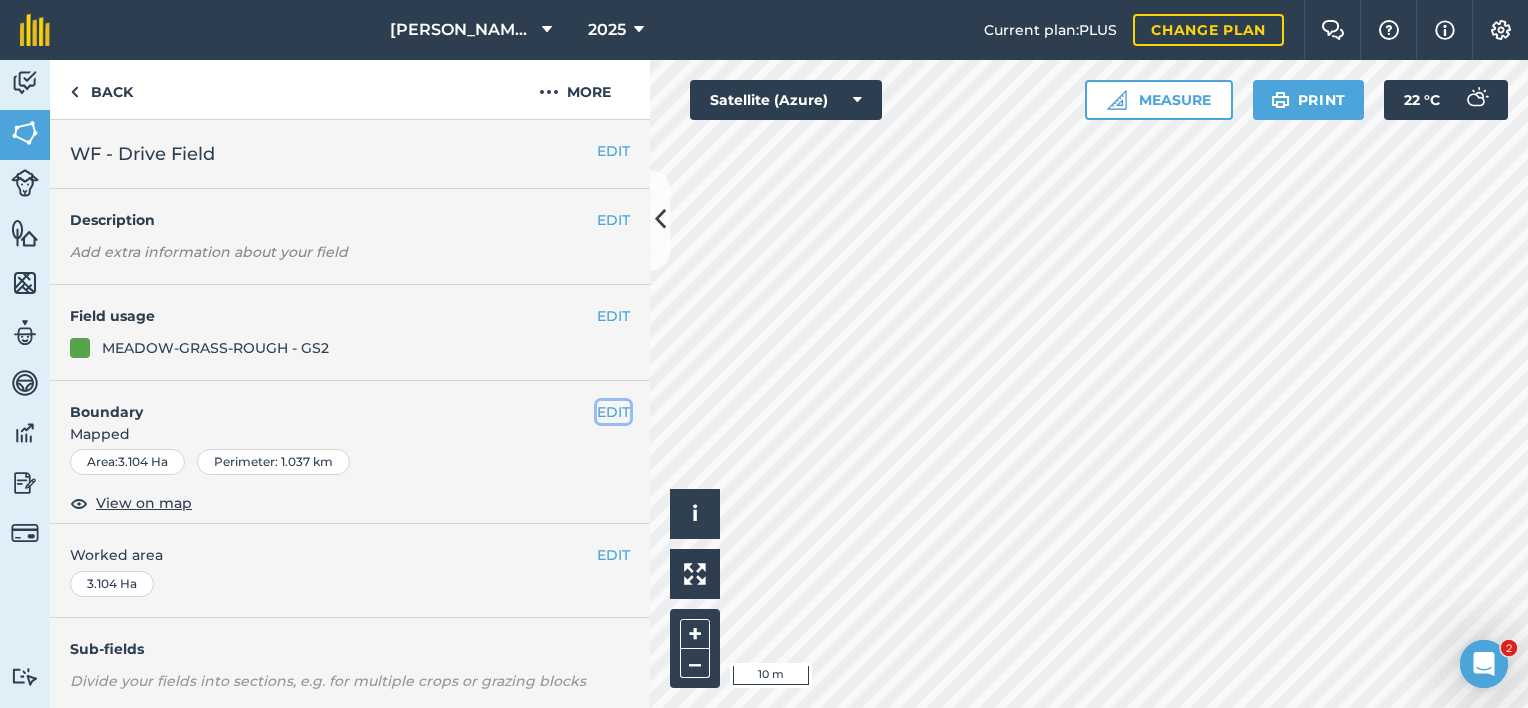 click on "EDIT" at bounding box center [613, 412] 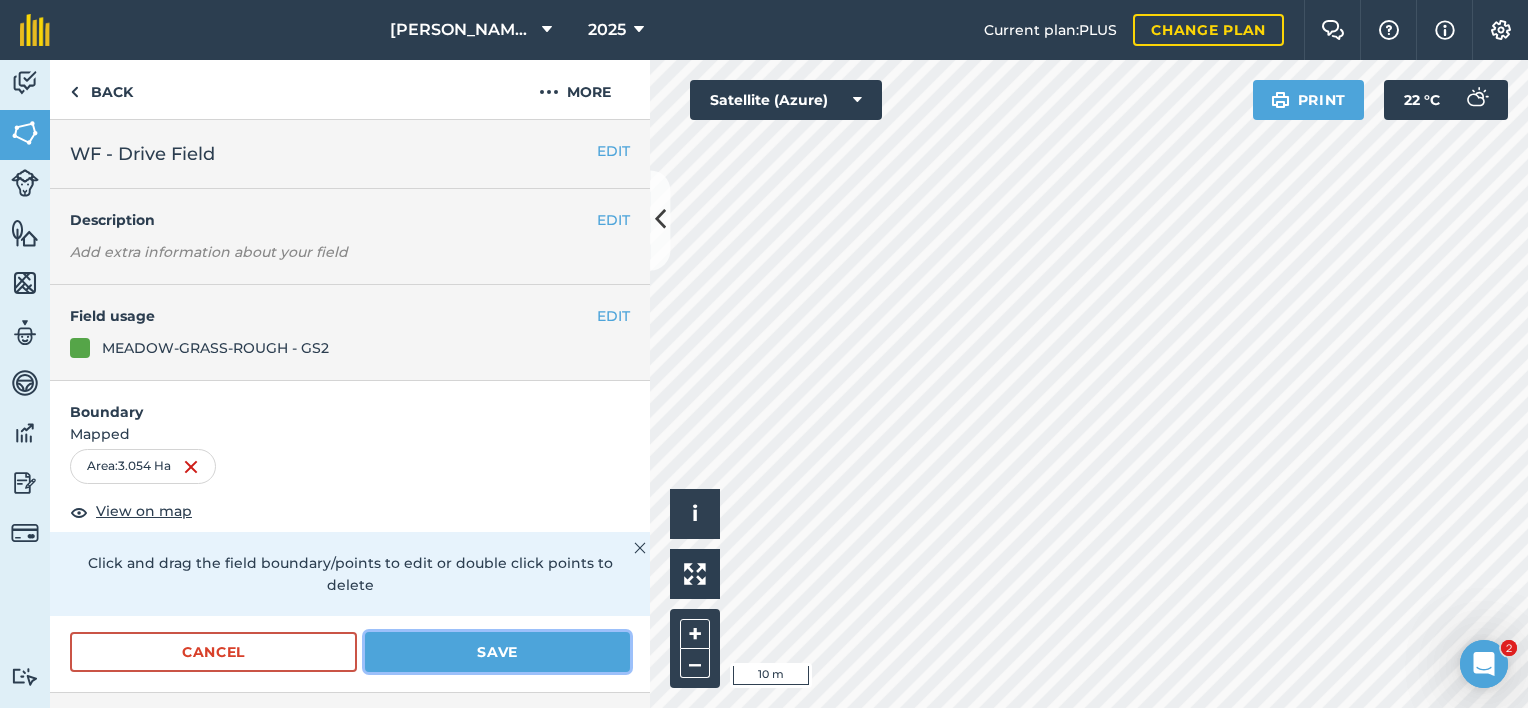 click on "Save" at bounding box center (497, 652) 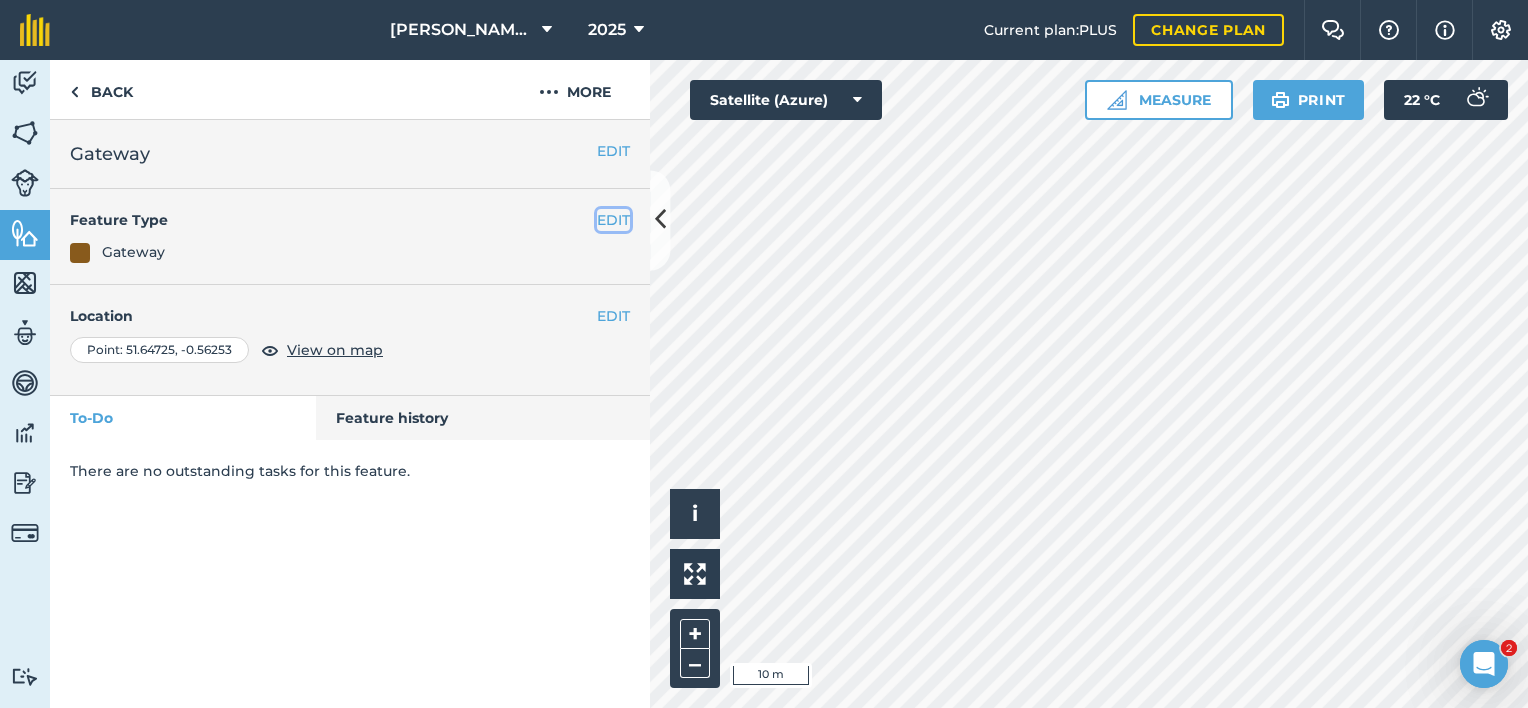 click on "EDIT" at bounding box center (613, 220) 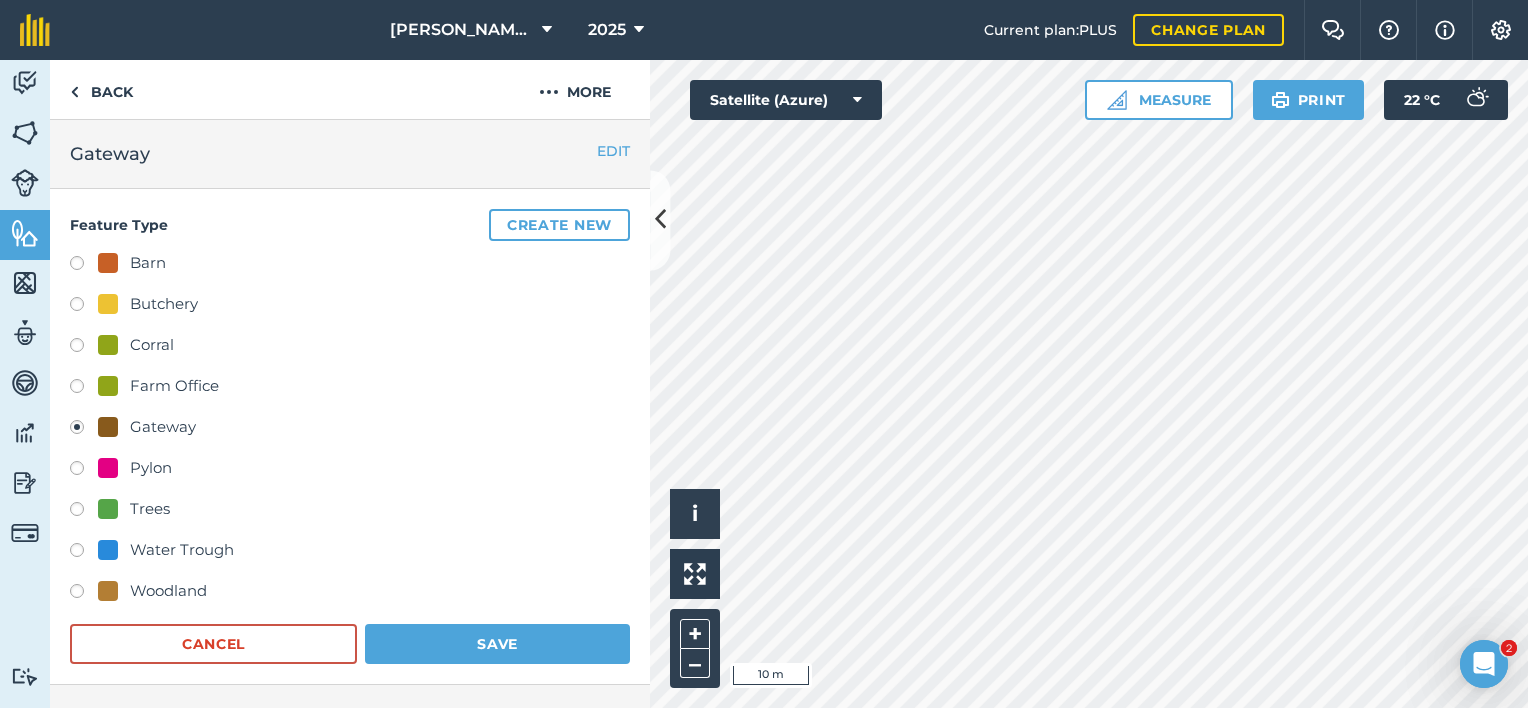 scroll, scrollTop: 192, scrollLeft: 0, axis: vertical 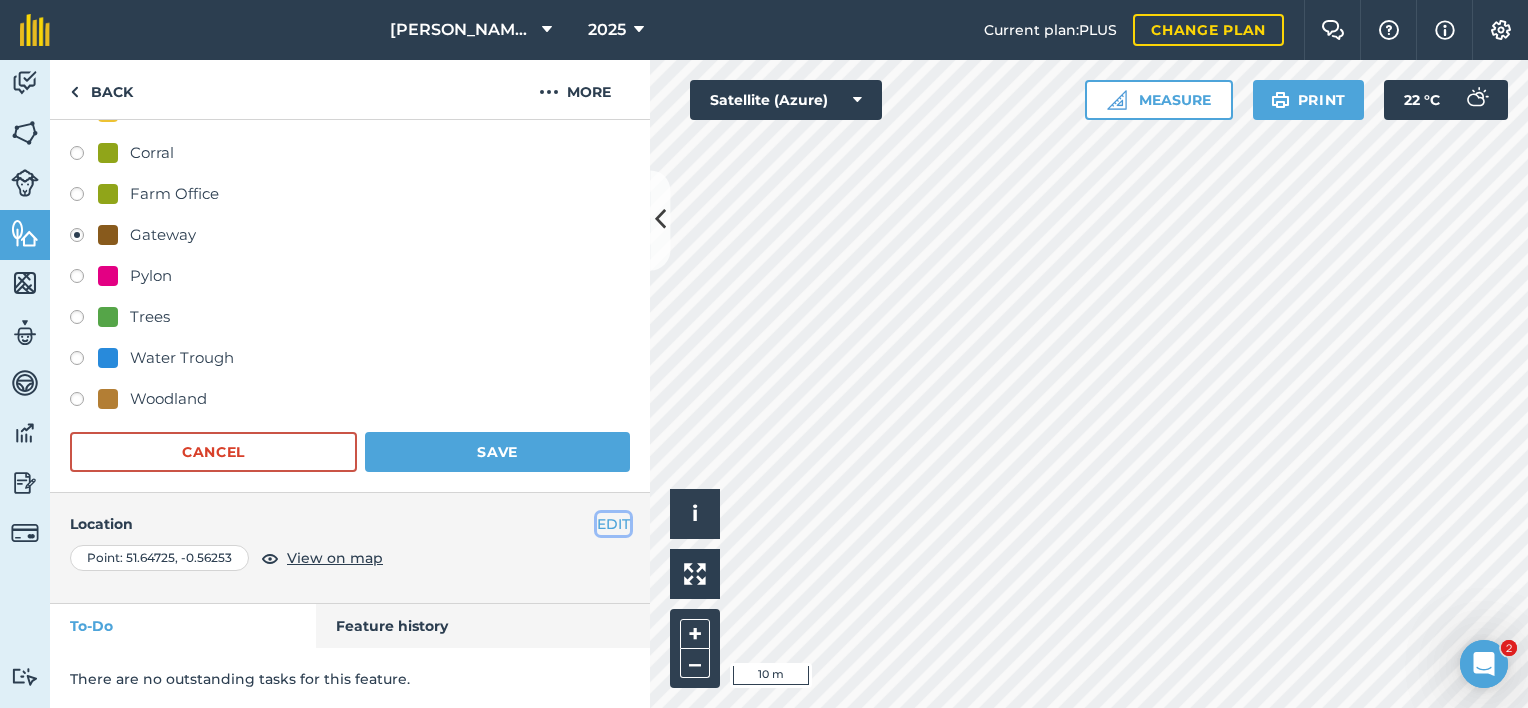 click on "EDIT" at bounding box center (613, 524) 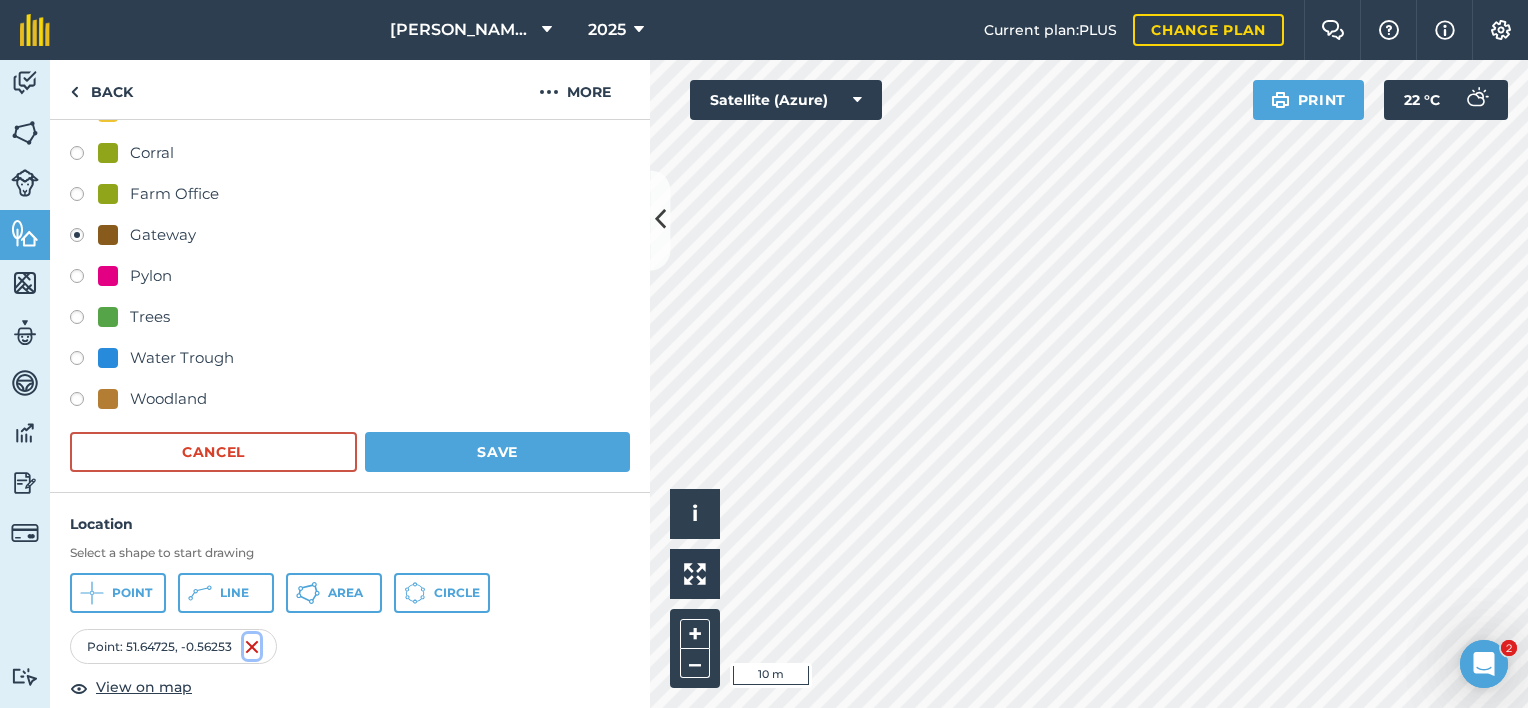 click at bounding box center [252, 647] 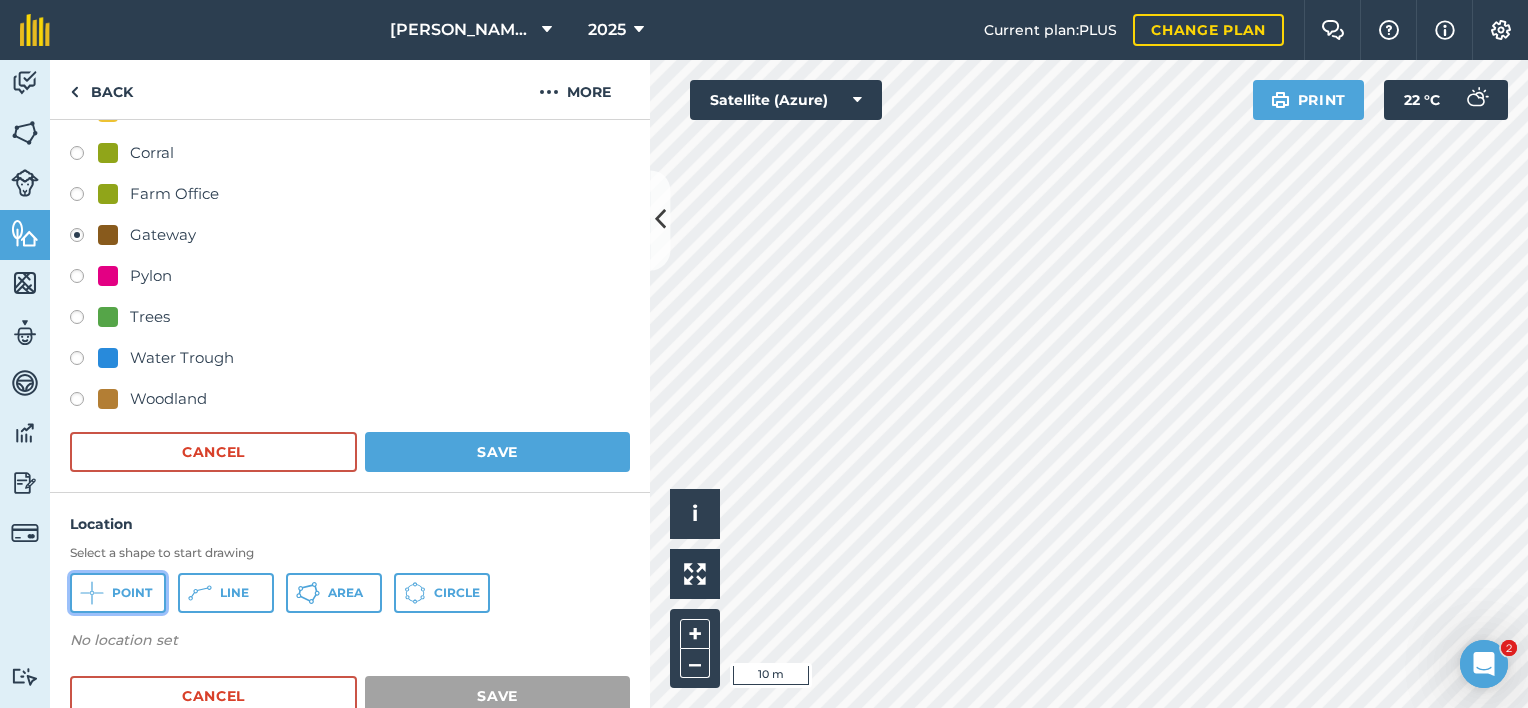 click on "Point" at bounding box center (118, 593) 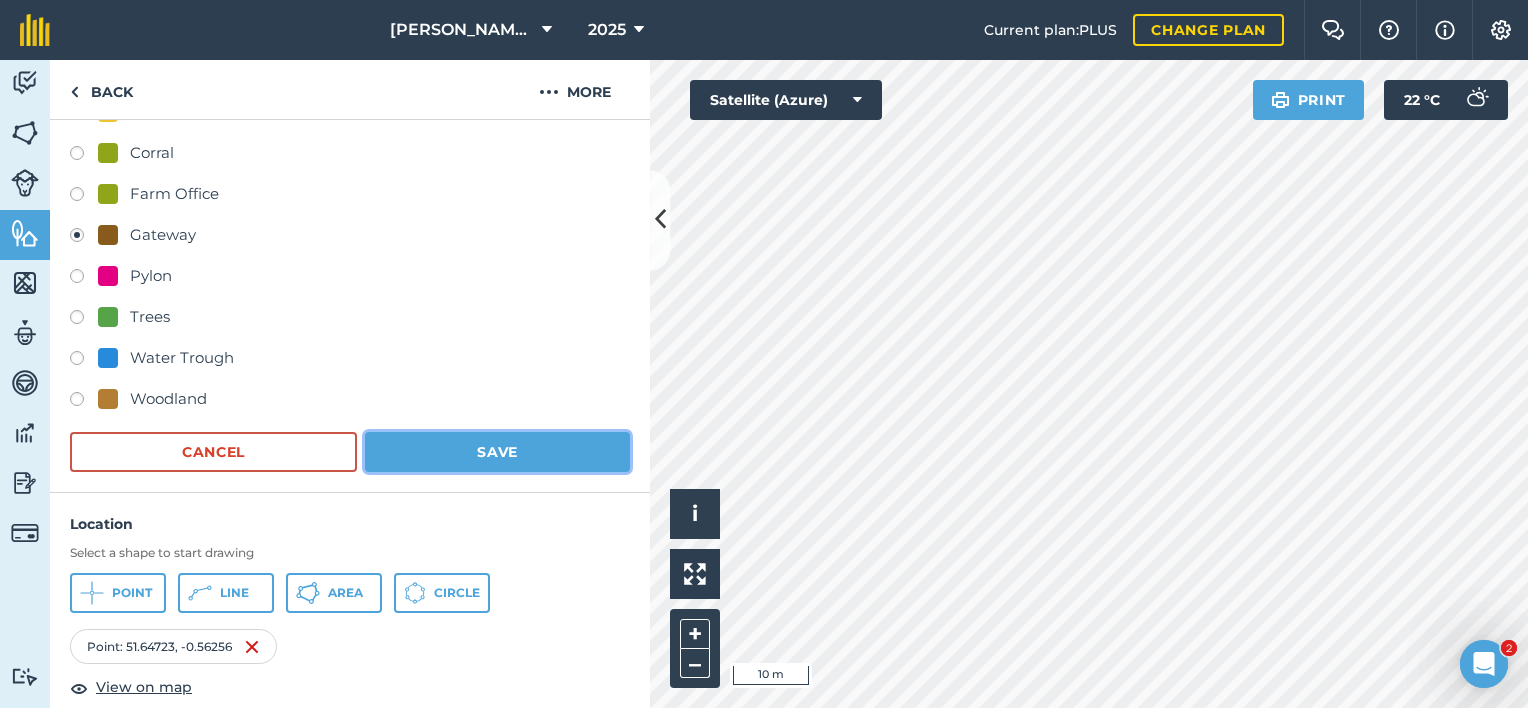 click on "Save" at bounding box center [497, 452] 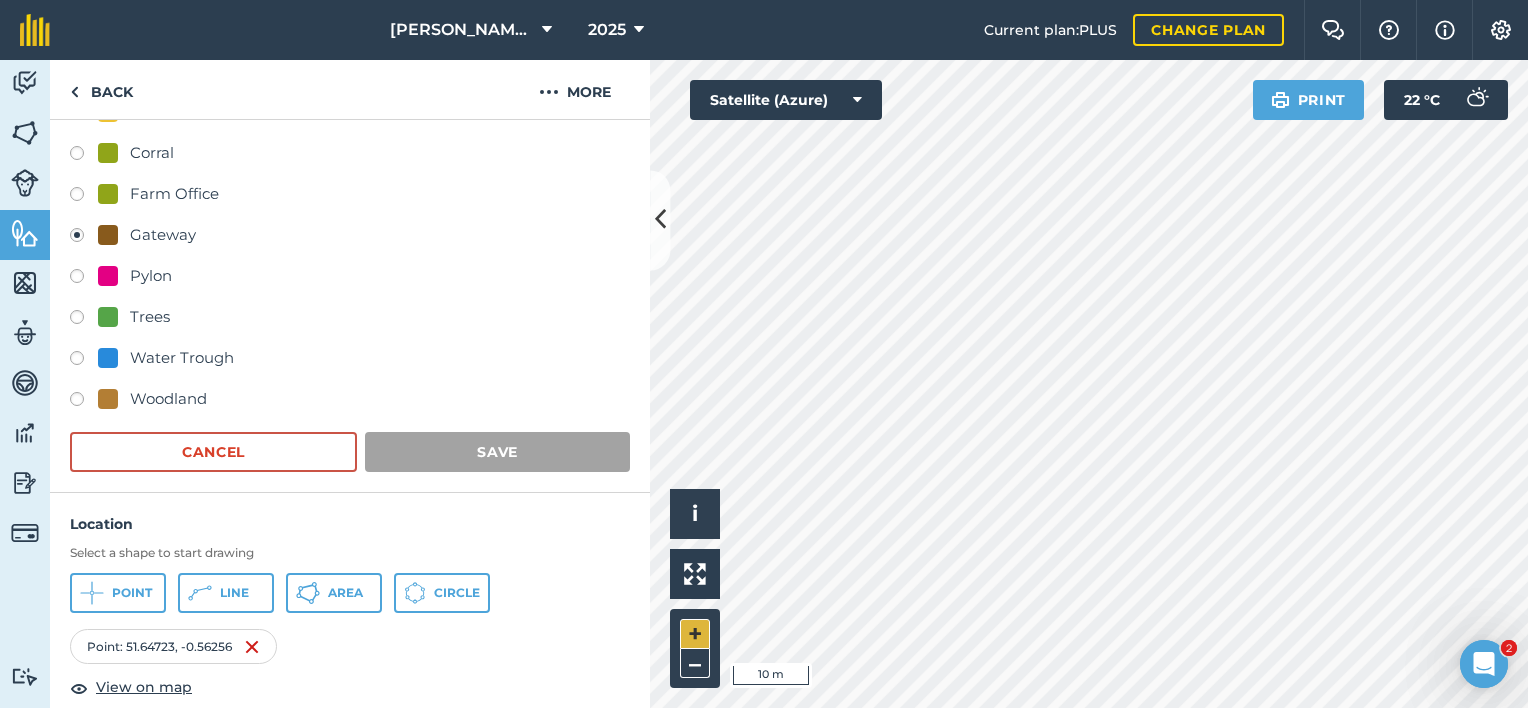 scroll, scrollTop: 0, scrollLeft: 0, axis: both 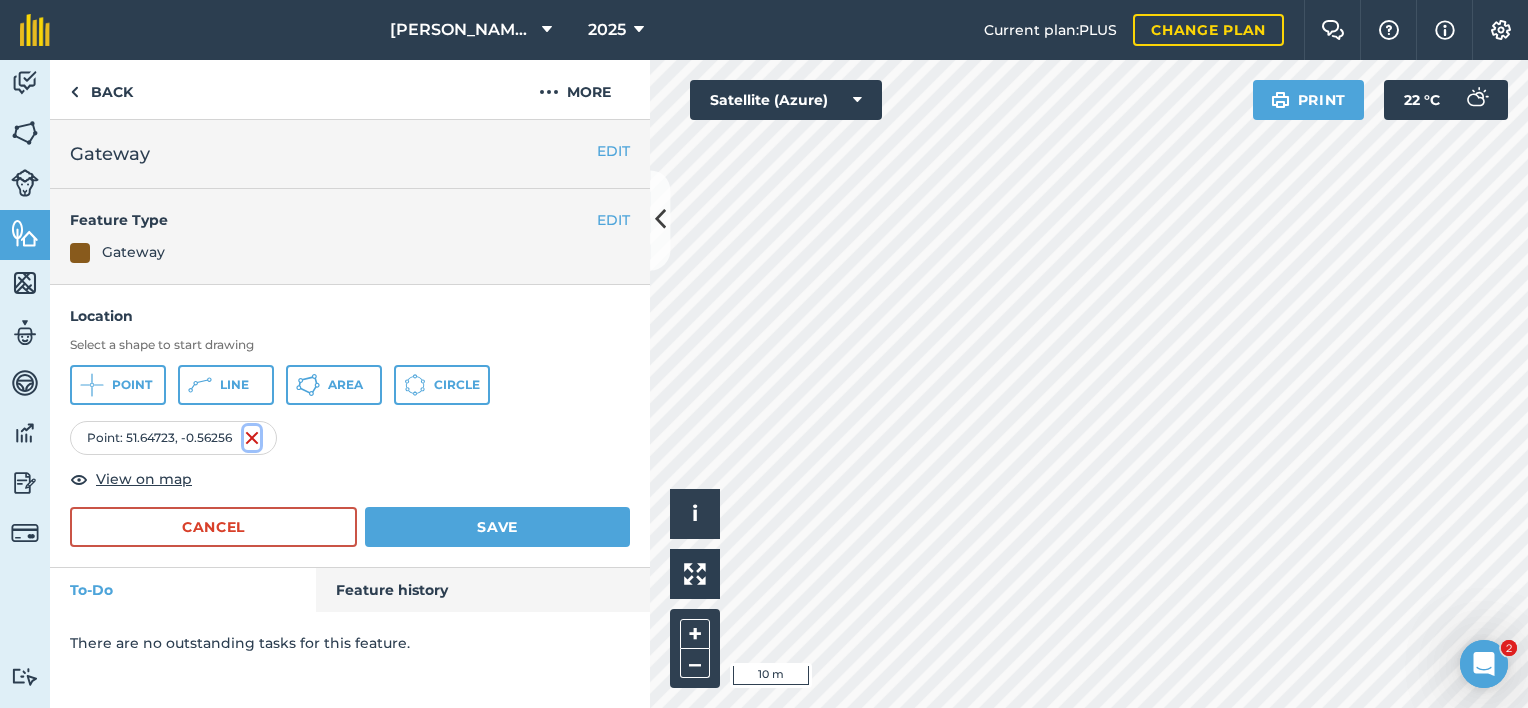 click at bounding box center (252, 438) 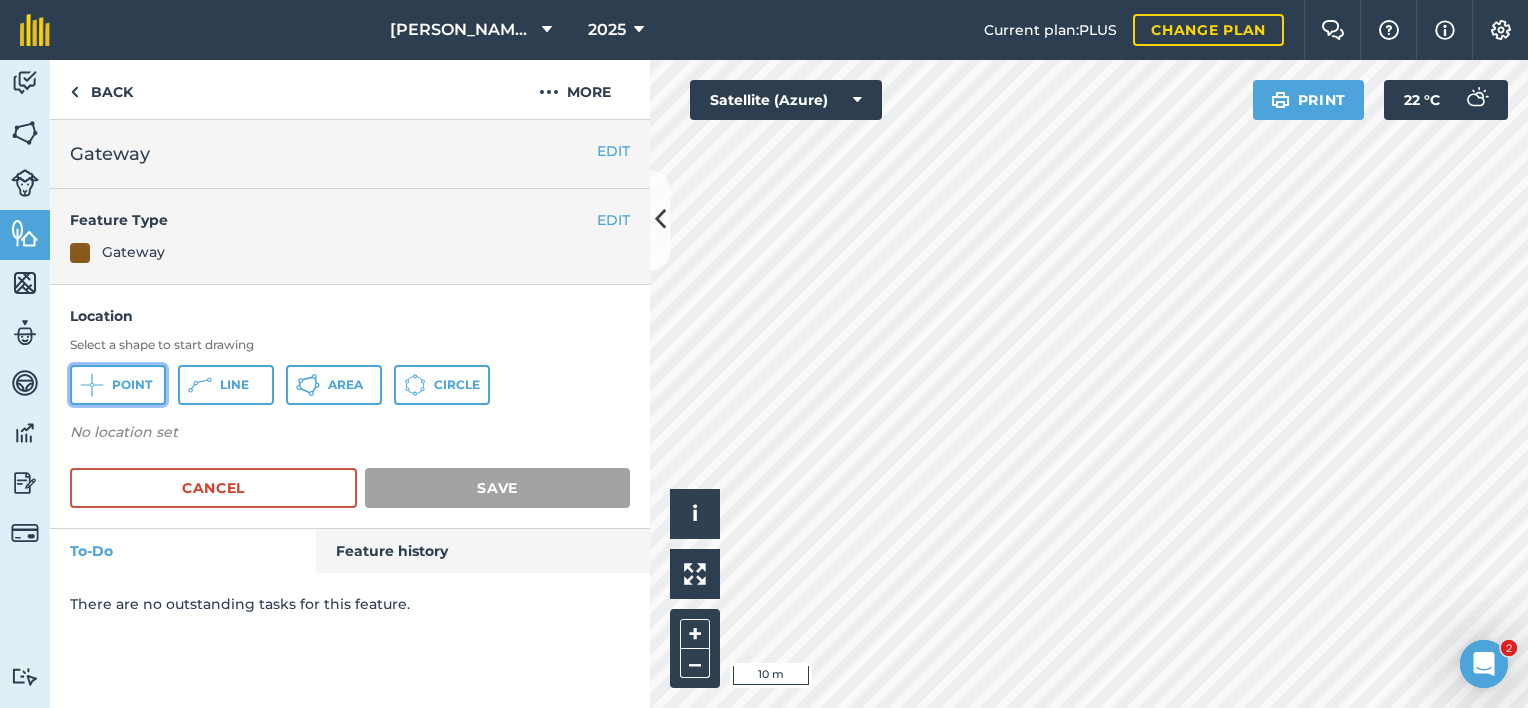 click on "Point" at bounding box center (132, 385) 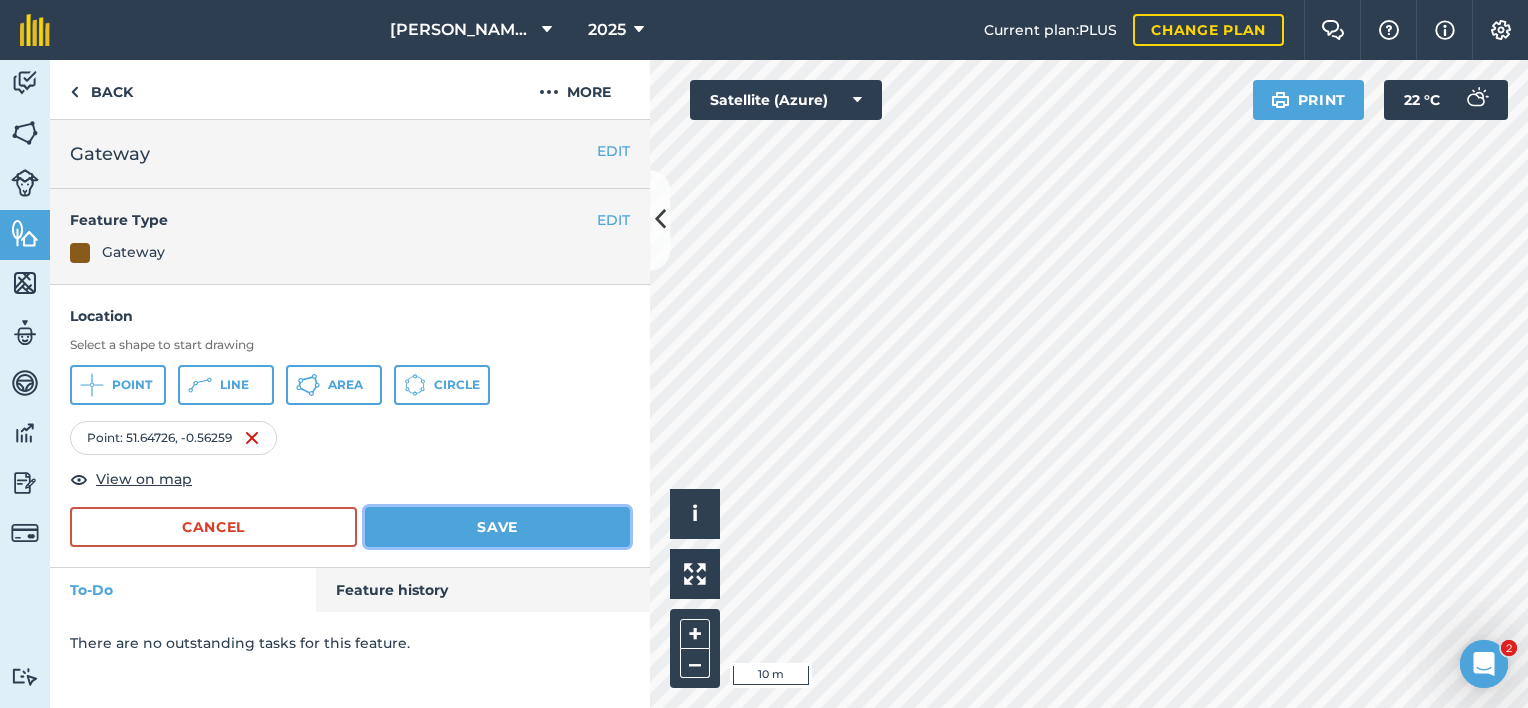 click on "Save" at bounding box center (497, 527) 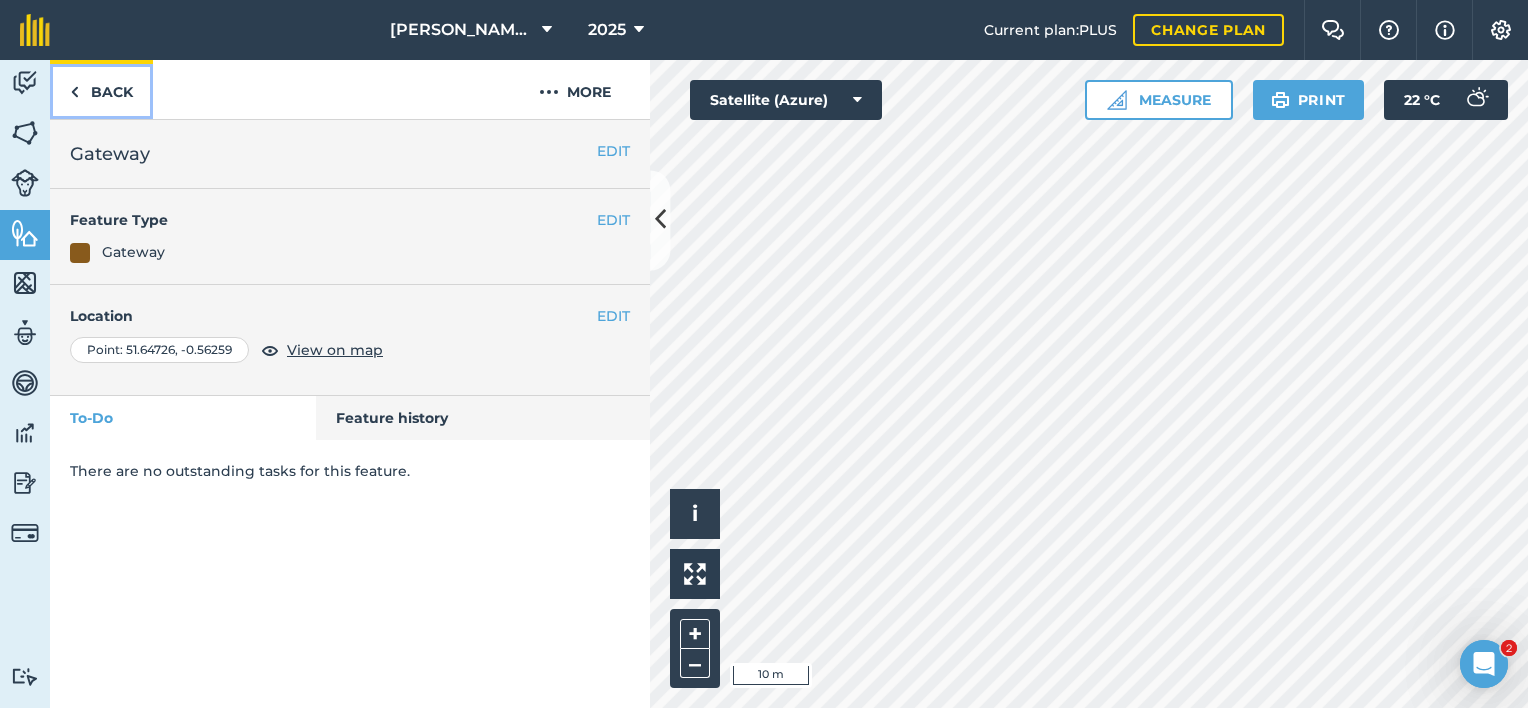click on "Back" at bounding box center [101, 89] 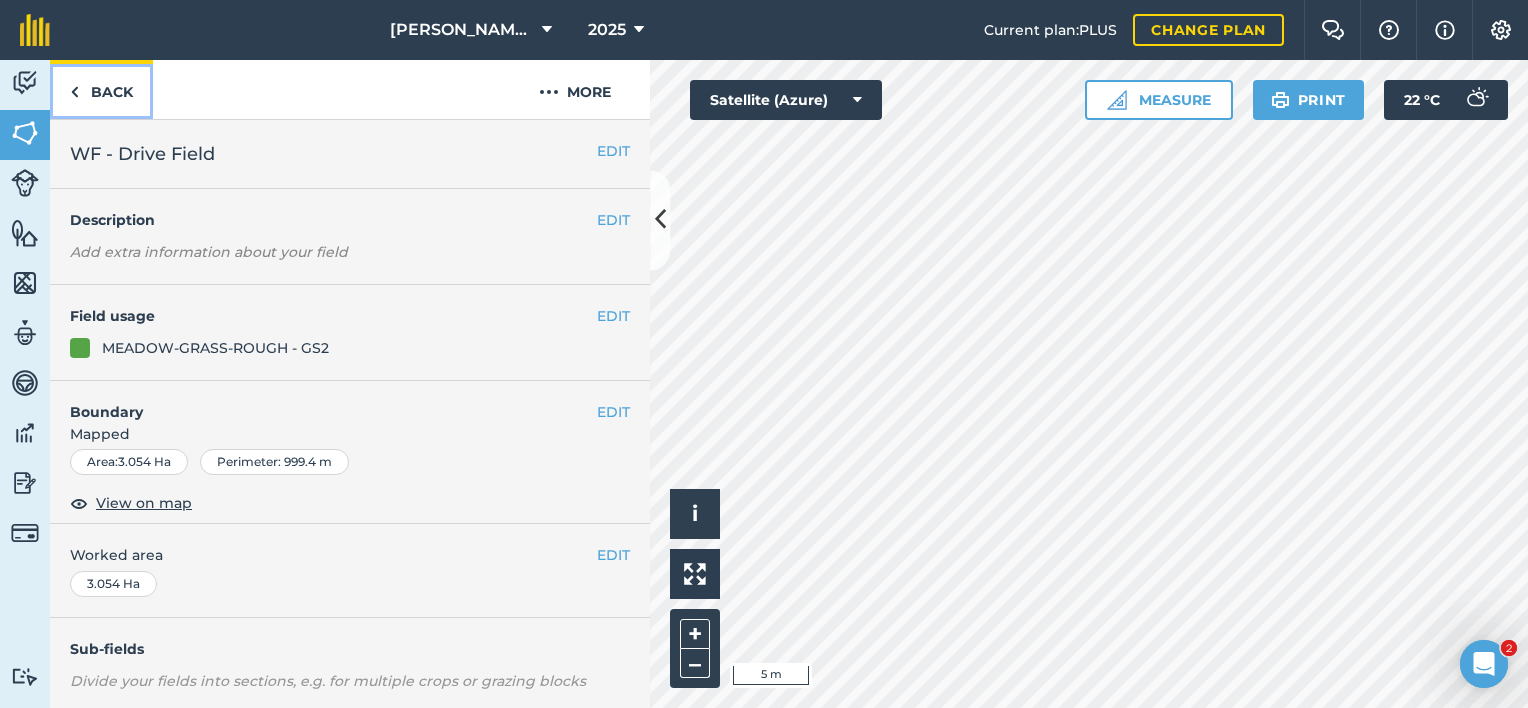 click on "Back" at bounding box center [101, 89] 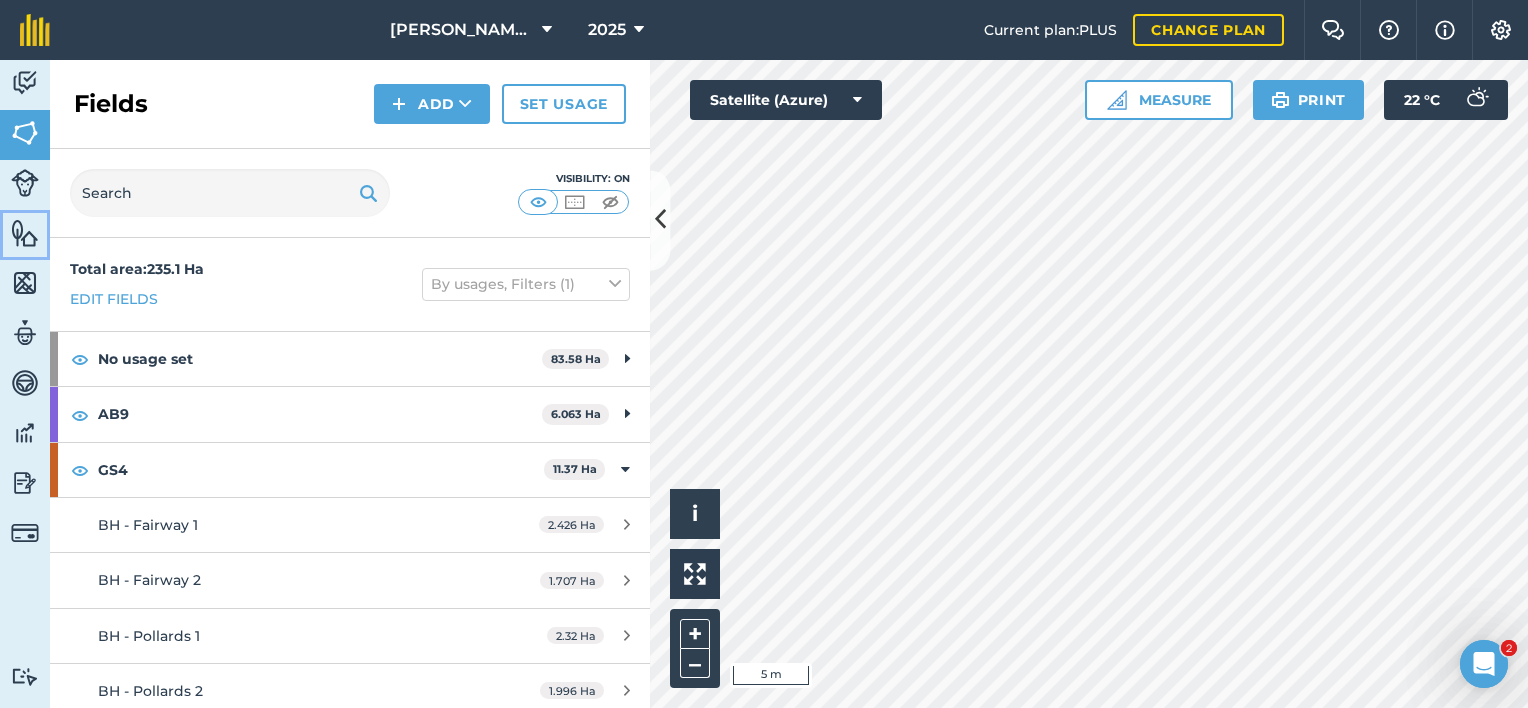 click at bounding box center (25, 233) 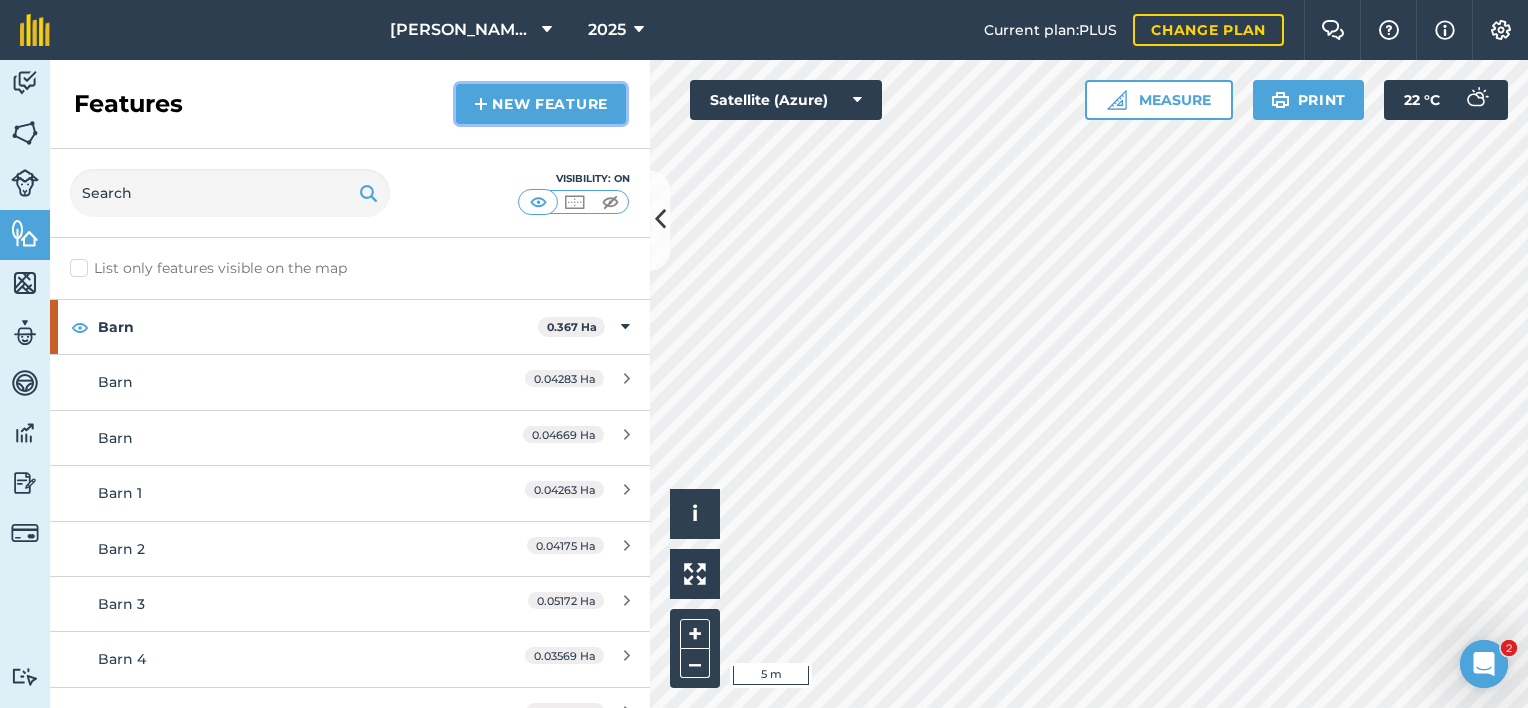 click on "New feature" at bounding box center (541, 104) 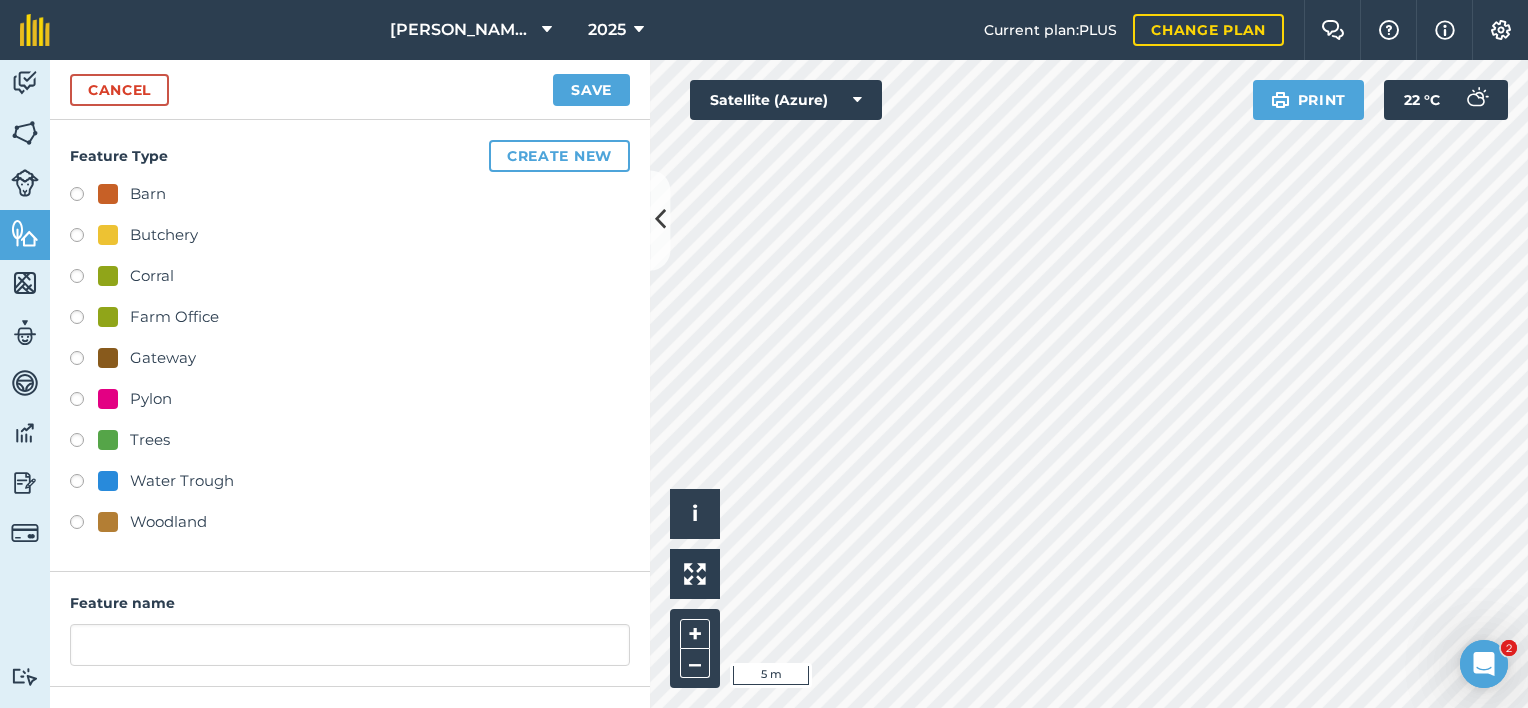 click on "Barn Butchery Corral Farm Office Gateway Pylon Trees Water Trough Woodland" at bounding box center [350, 360] 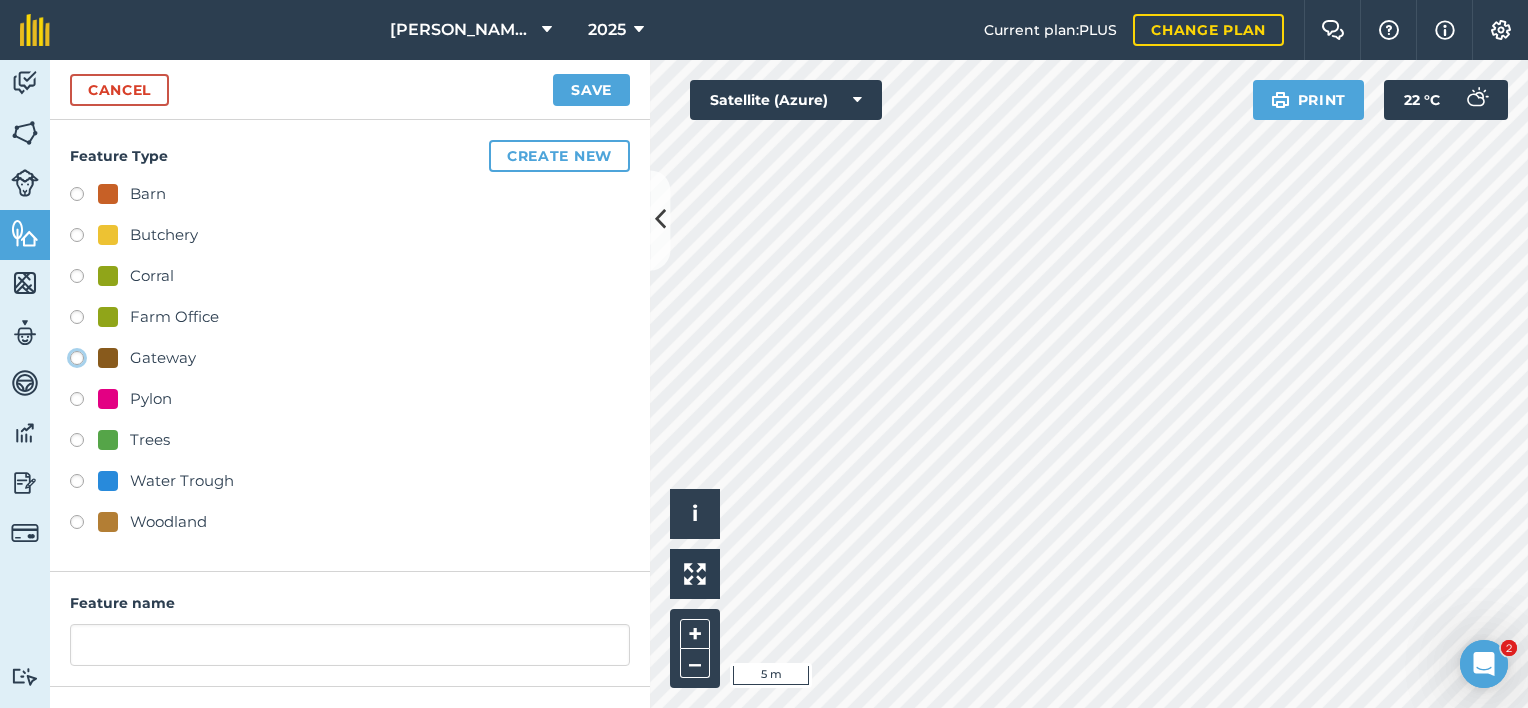 click on "Gateway" at bounding box center [-9923, 357] 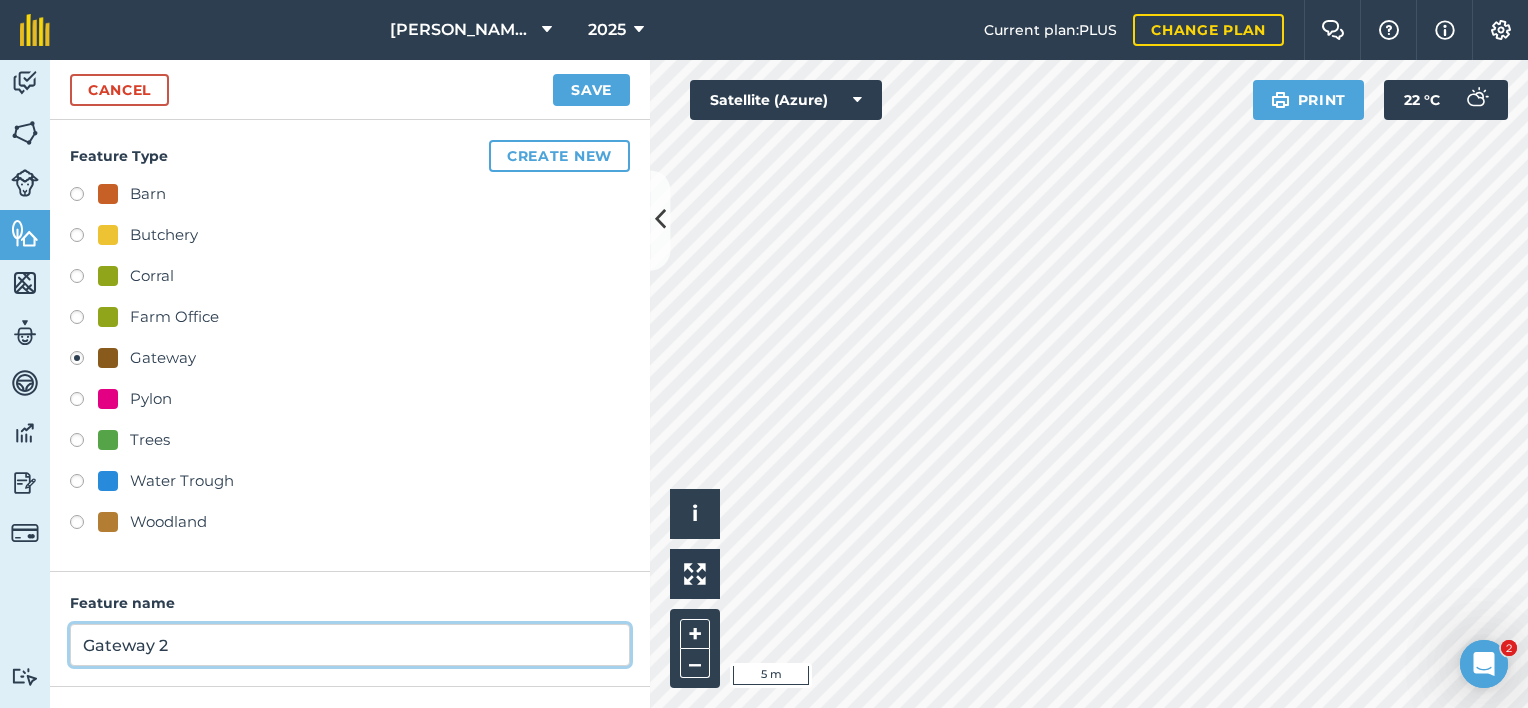 click on "Gateway 2" at bounding box center [350, 645] 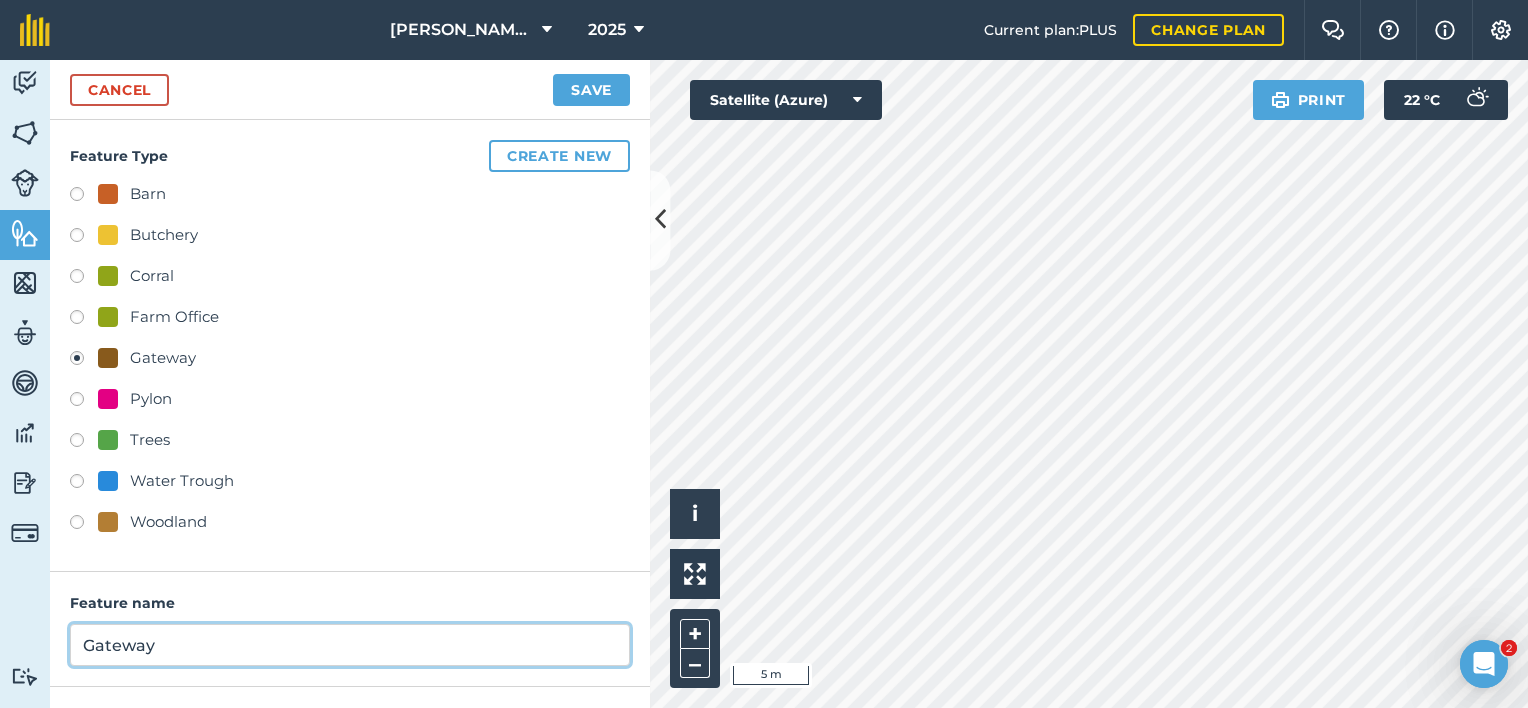 scroll, scrollTop: 165, scrollLeft: 0, axis: vertical 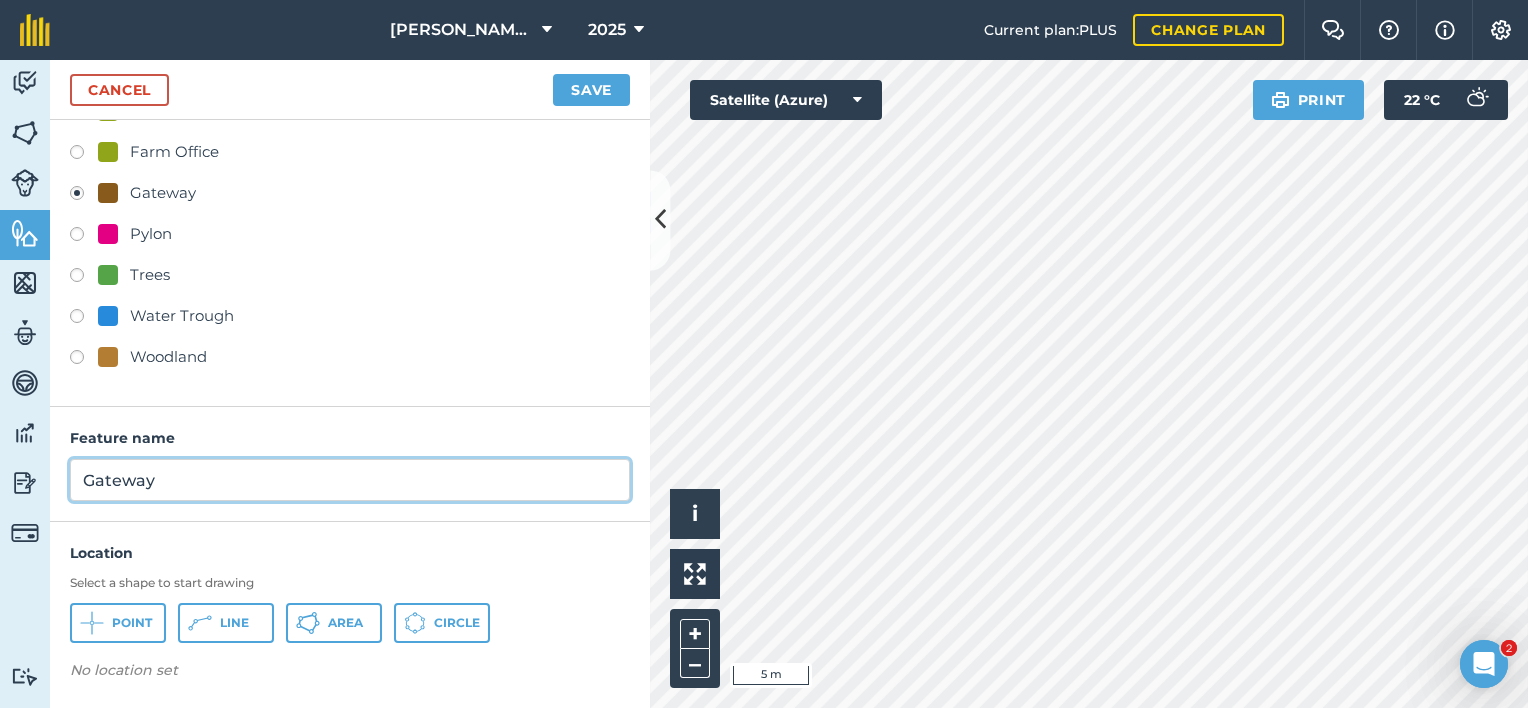 type on "Gateway" 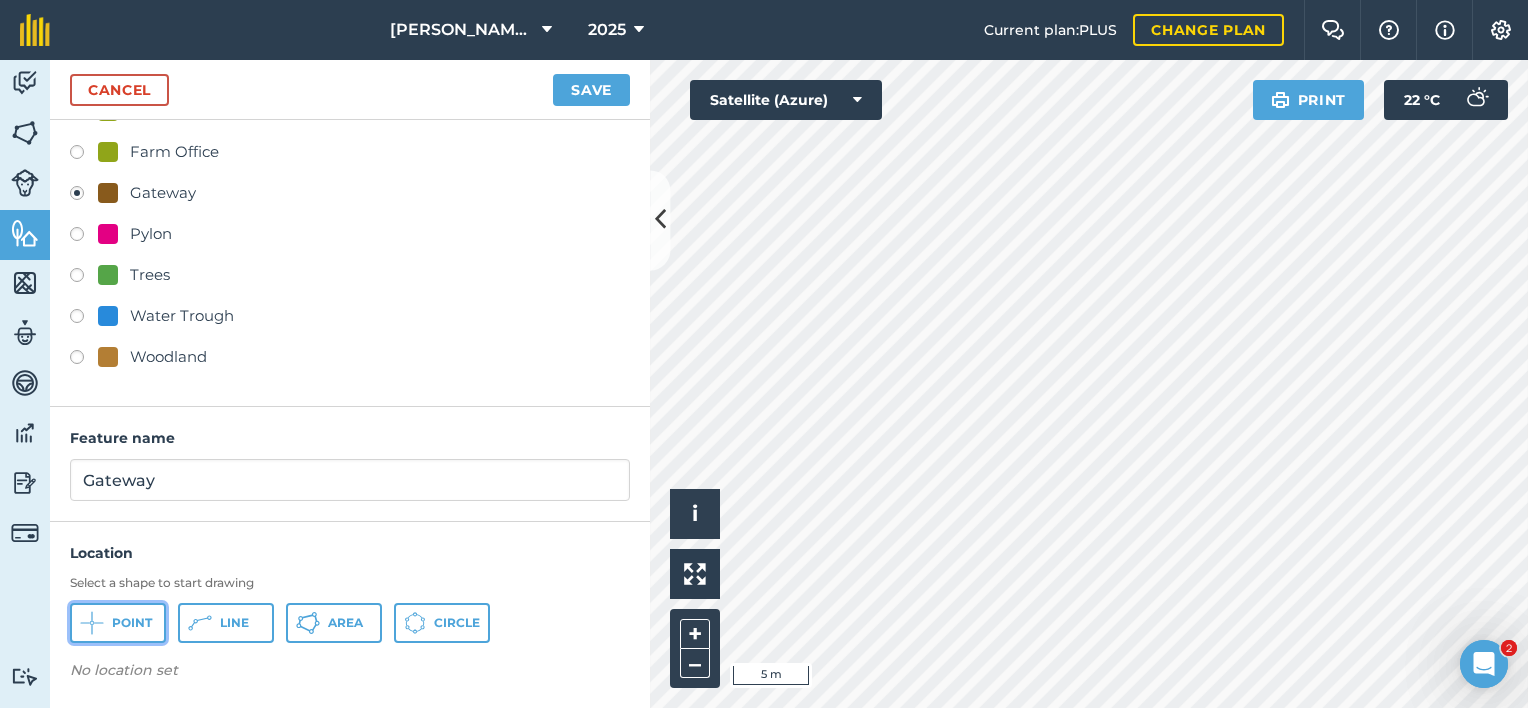 click on "Point" at bounding box center [132, 623] 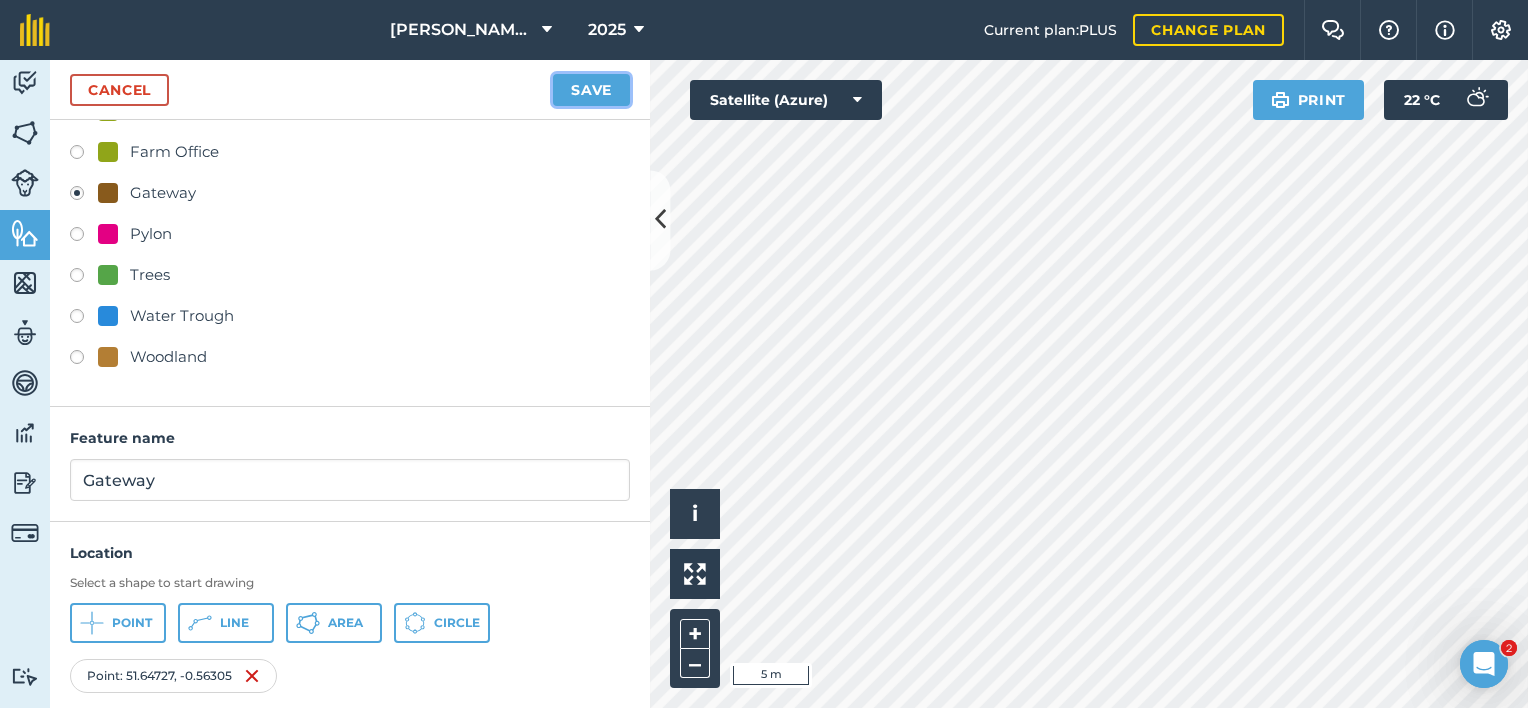 click on "Save" at bounding box center (591, 90) 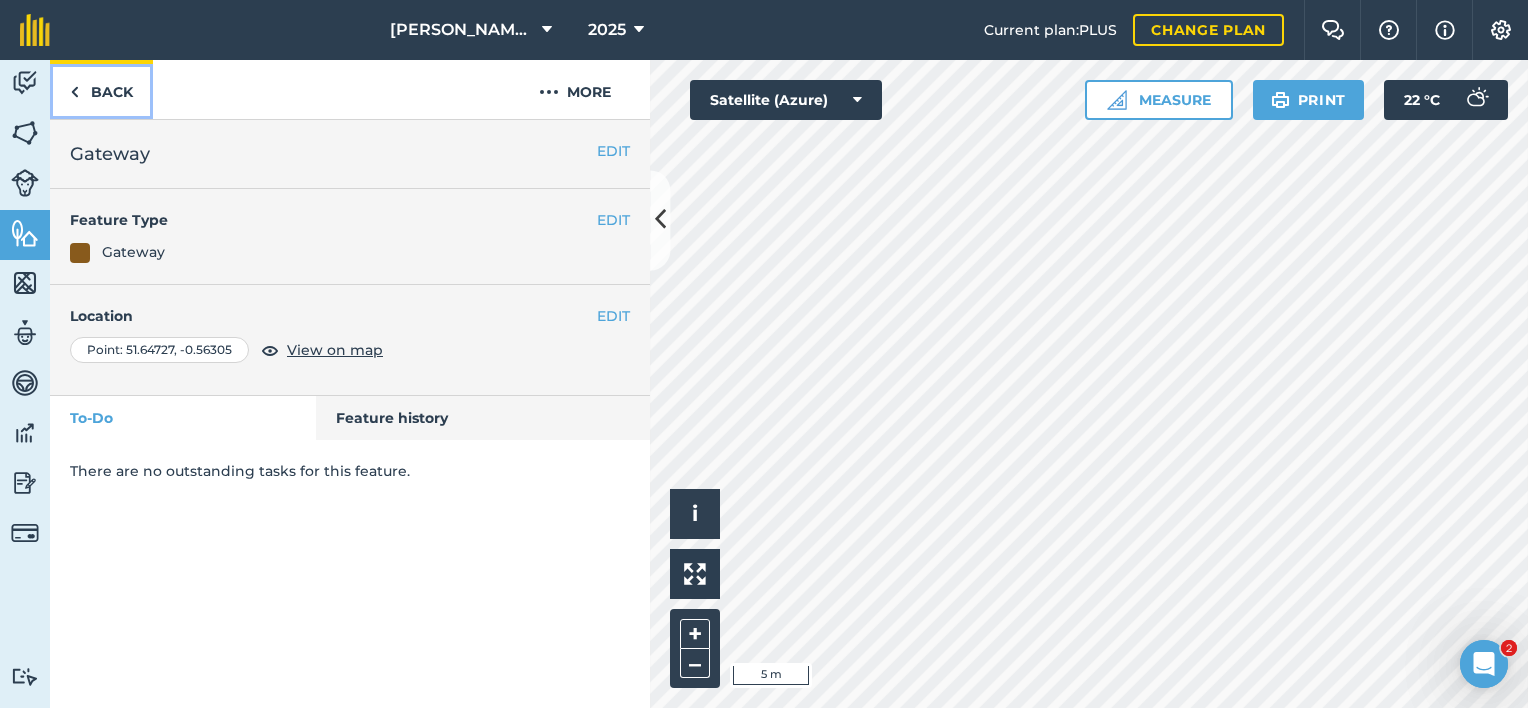 click on "Back" at bounding box center [101, 89] 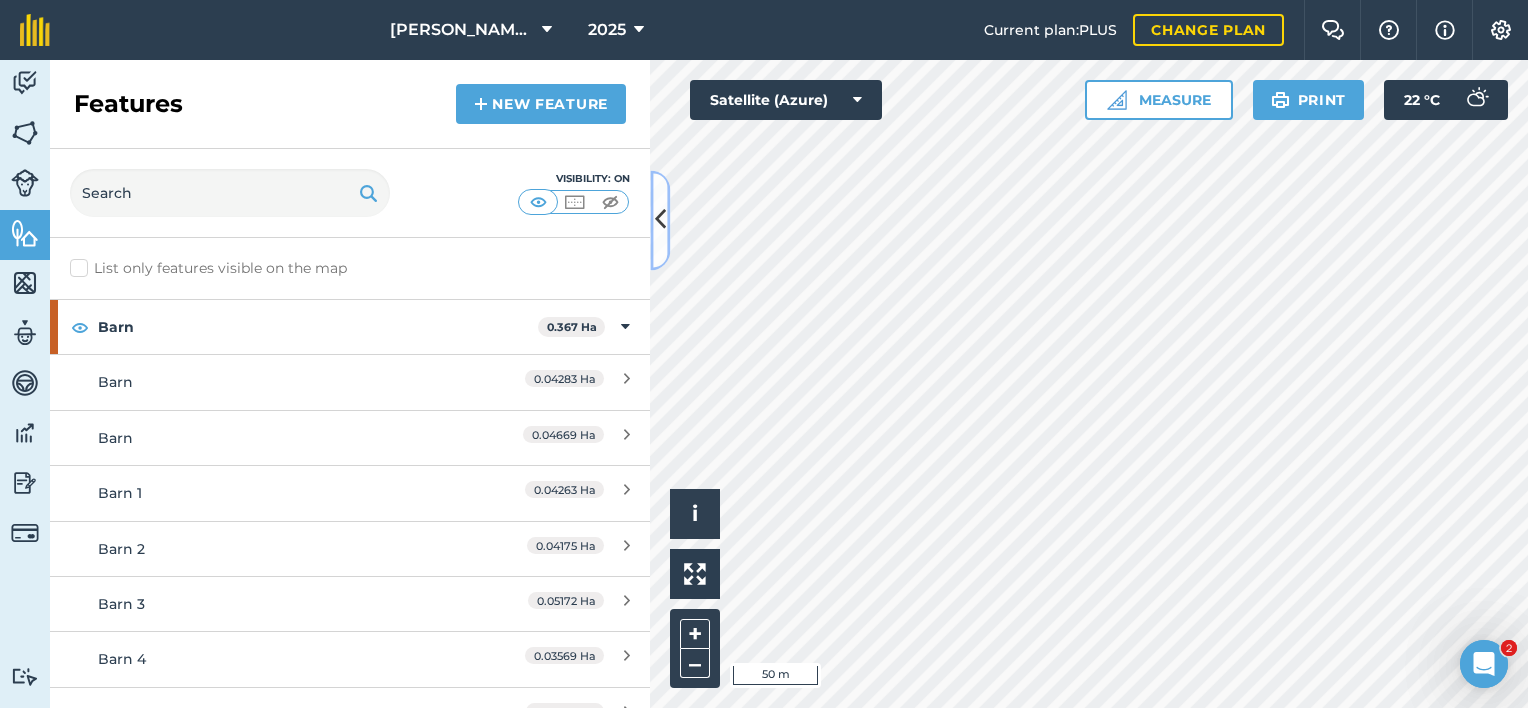 click at bounding box center (660, 220) 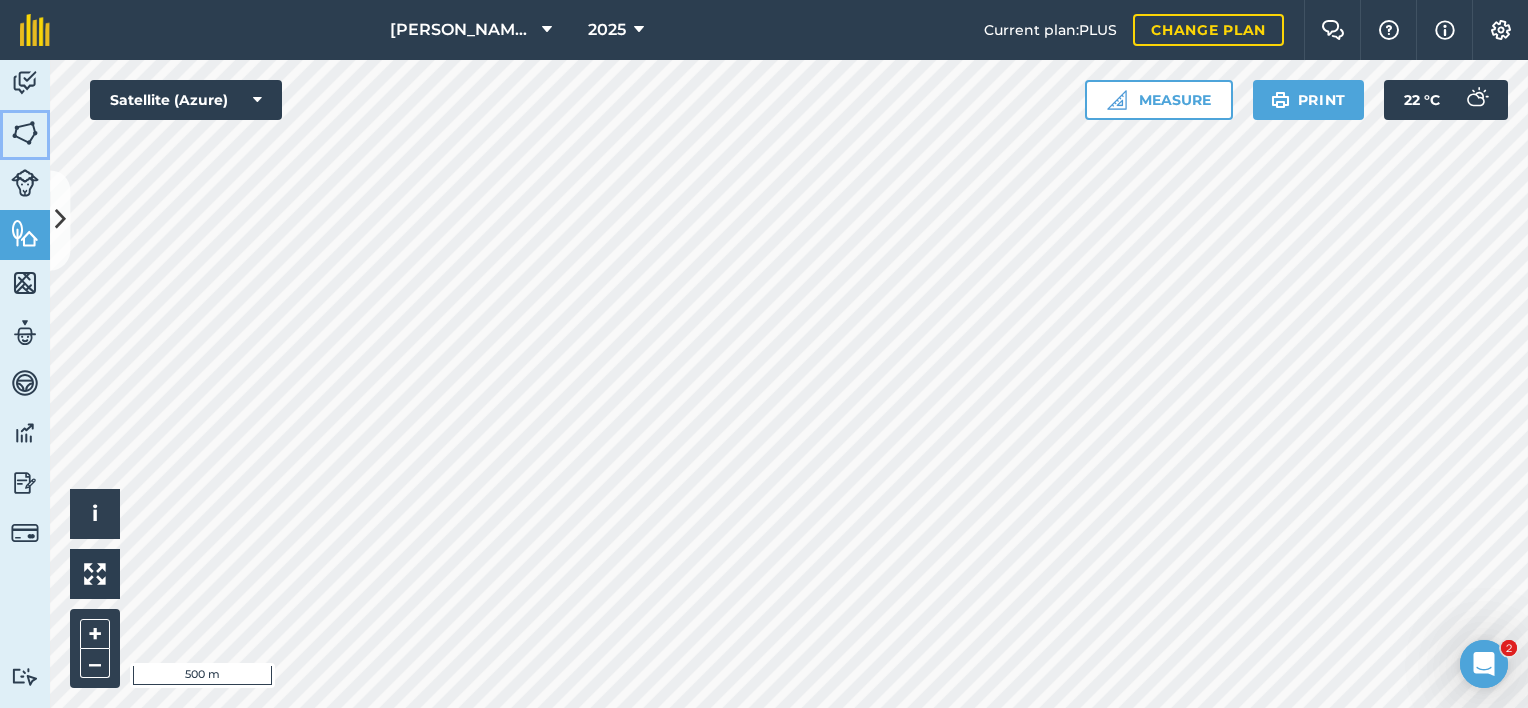 click at bounding box center [25, 133] 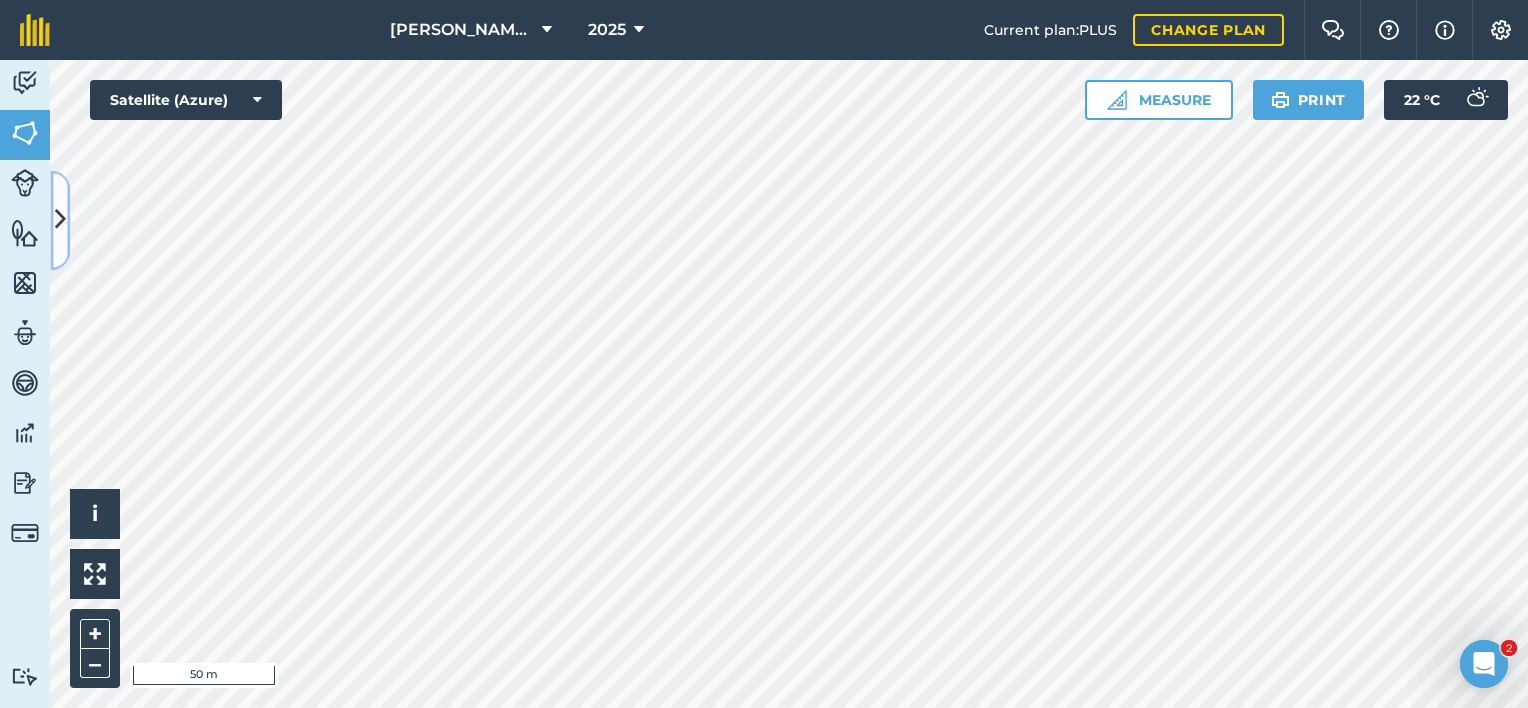 click at bounding box center [60, 220] 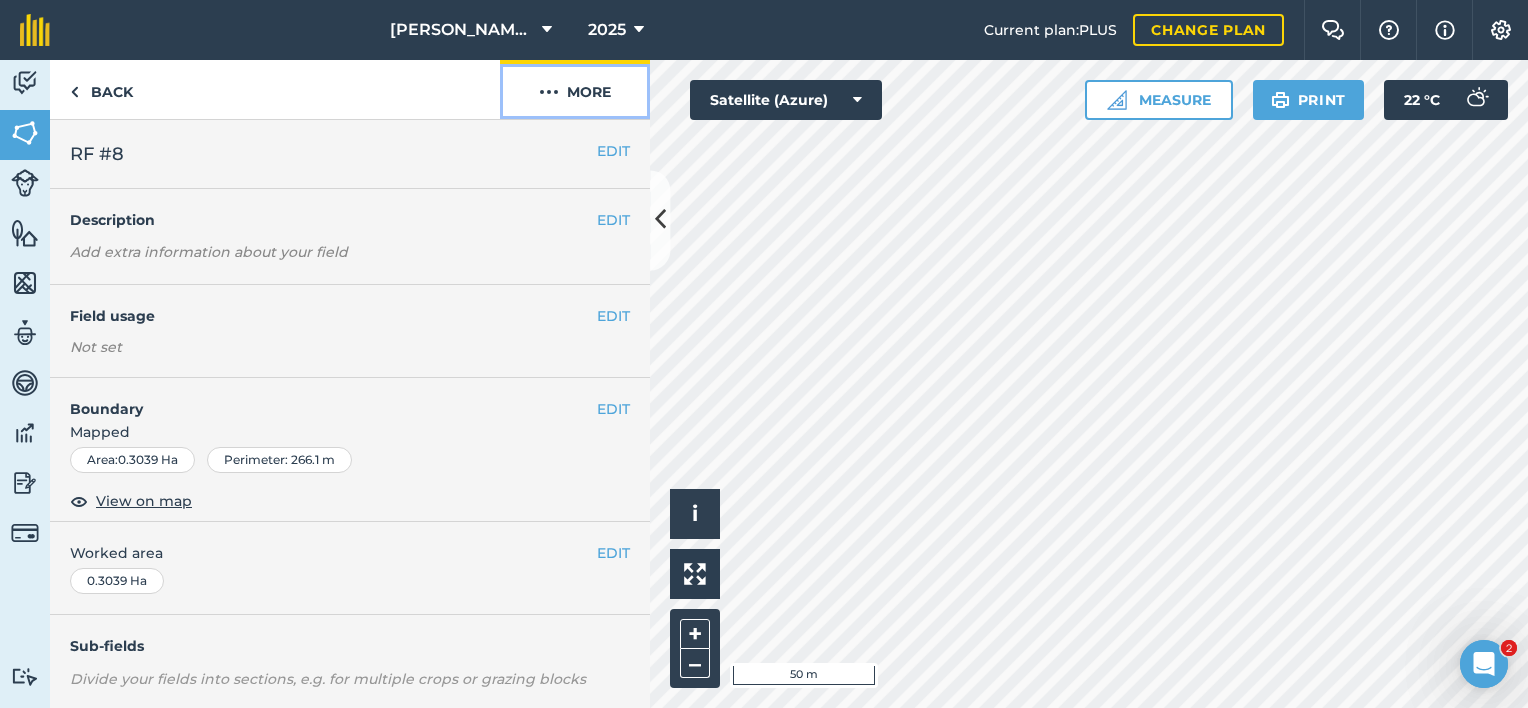 click on "More" at bounding box center (575, 89) 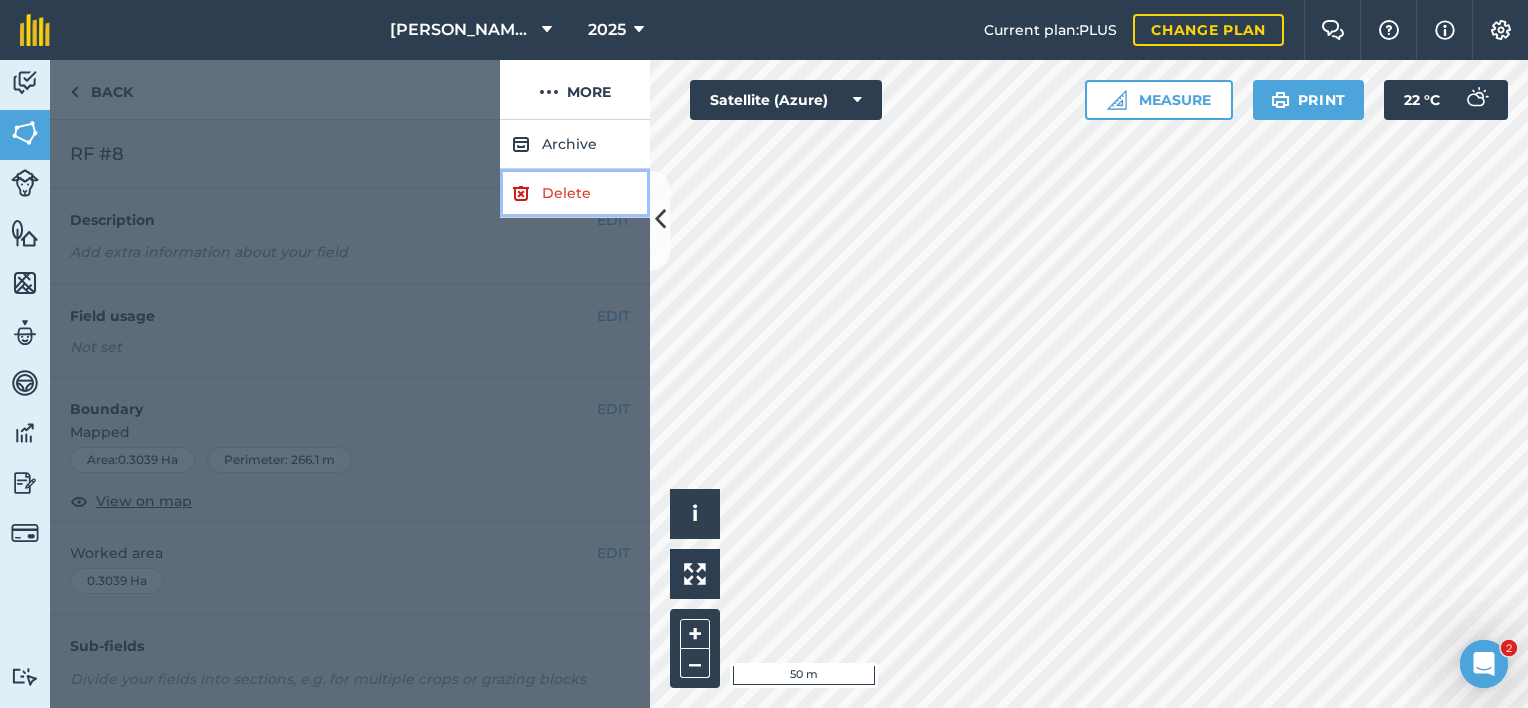 click on "Delete" at bounding box center [575, 193] 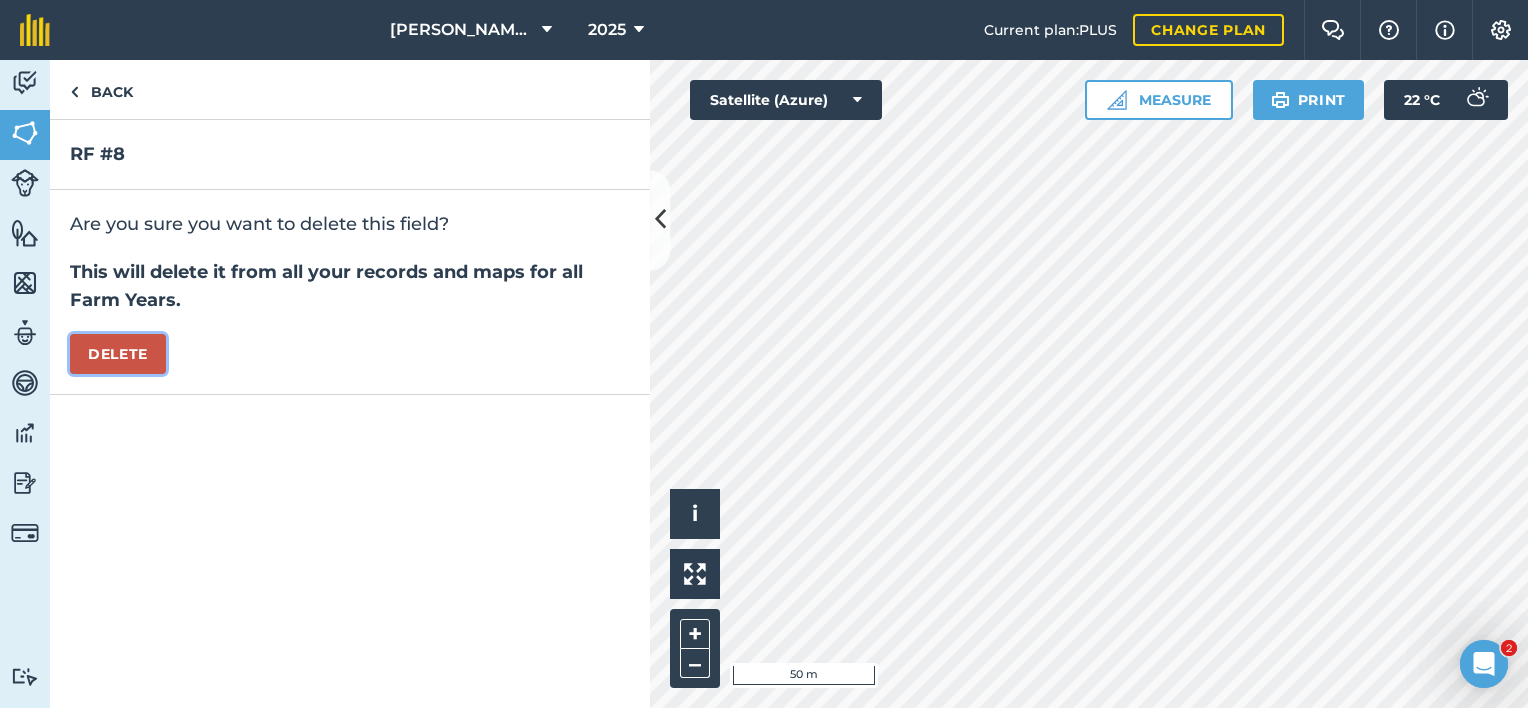 click on "Delete" at bounding box center [118, 354] 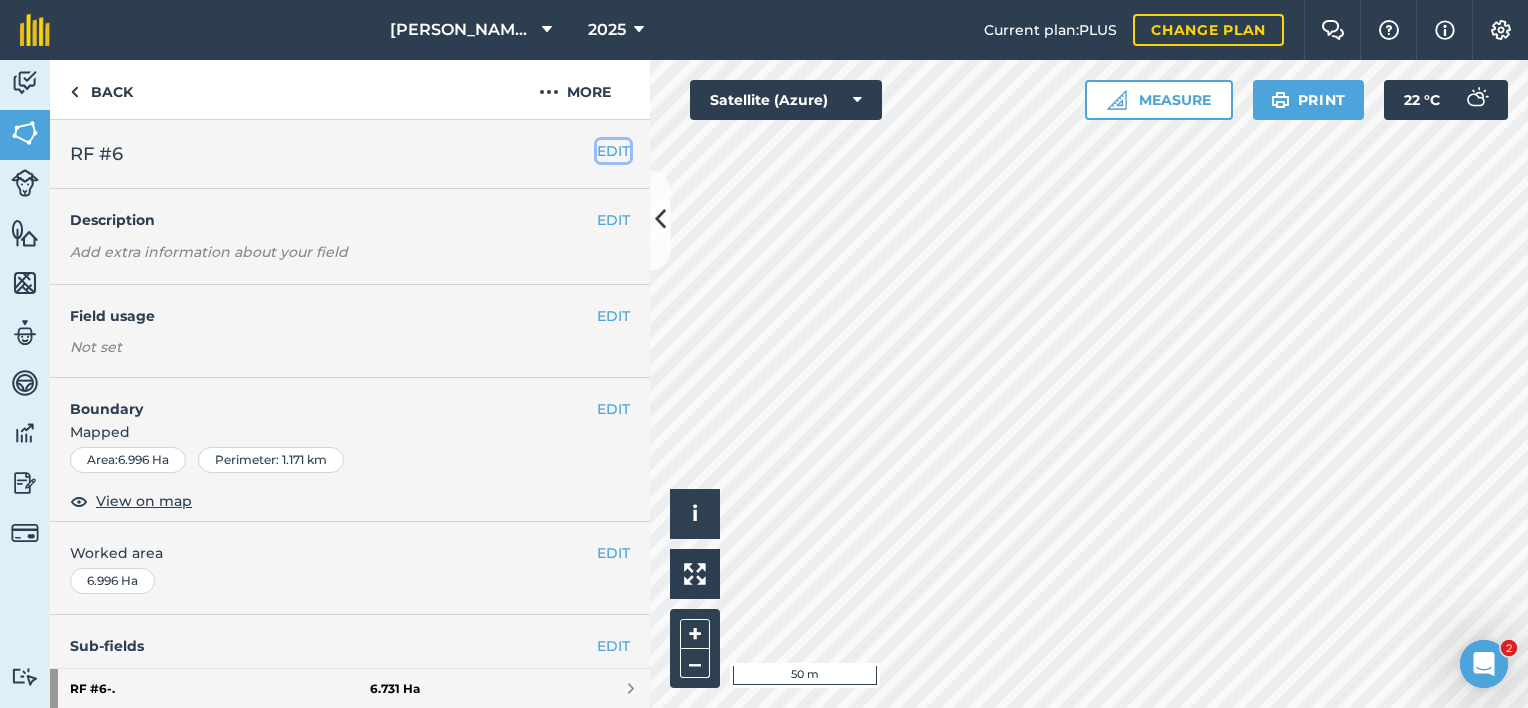 click on "EDIT" at bounding box center [613, 151] 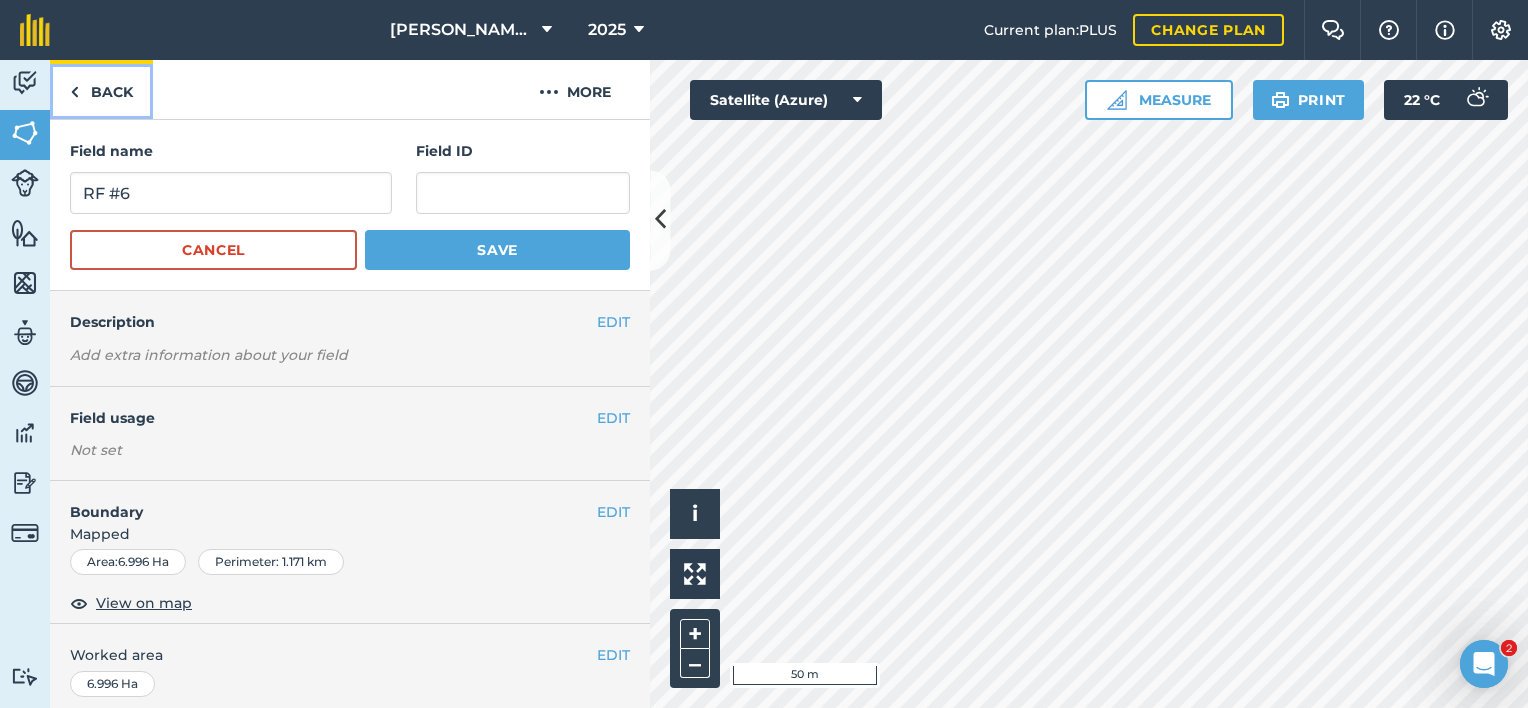 click on "Back" at bounding box center [101, 89] 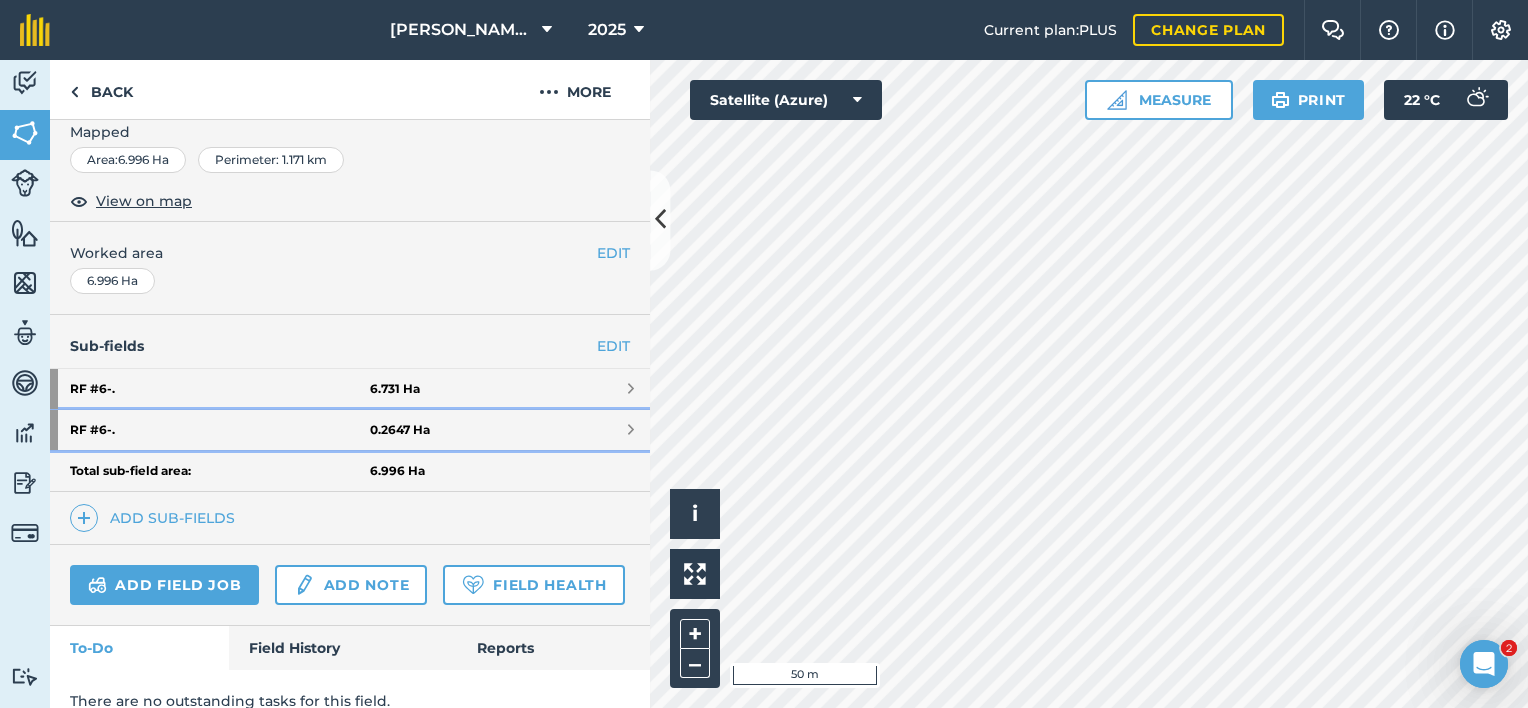 click on "RF #6  -  . 0.2647   Ha" at bounding box center [350, 430] 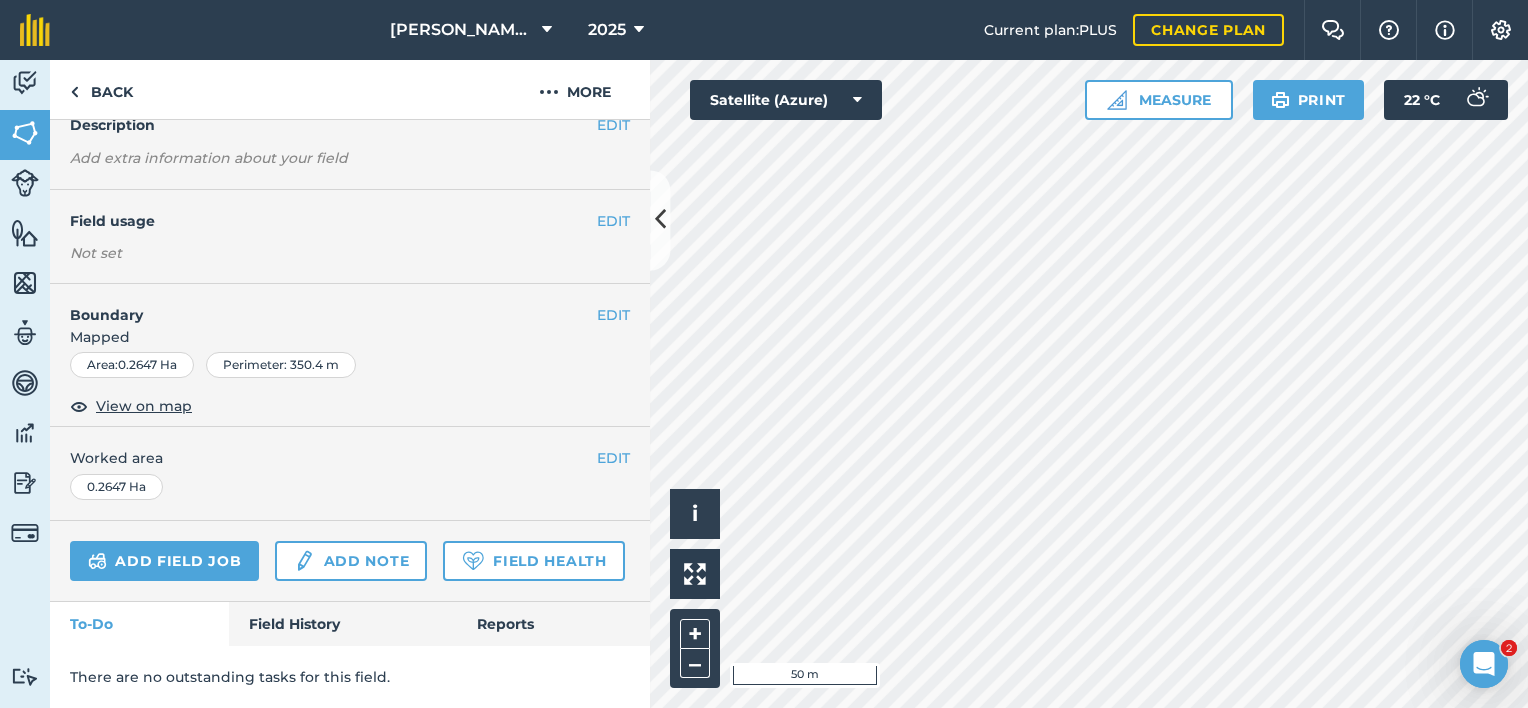 scroll, scrollTop: 0, scrollLeft: 0, axis: both 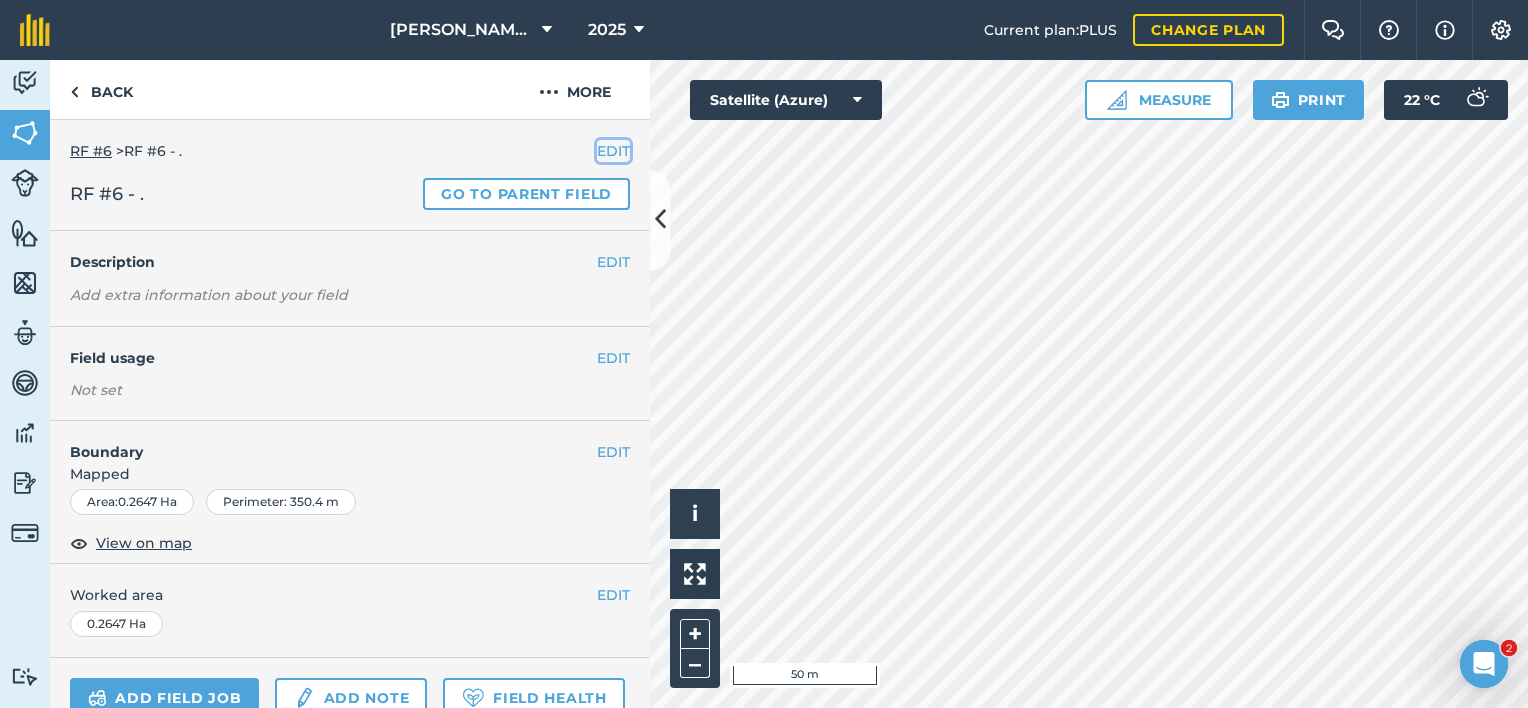 click on "EDIT" at bounding box center [613, 151] 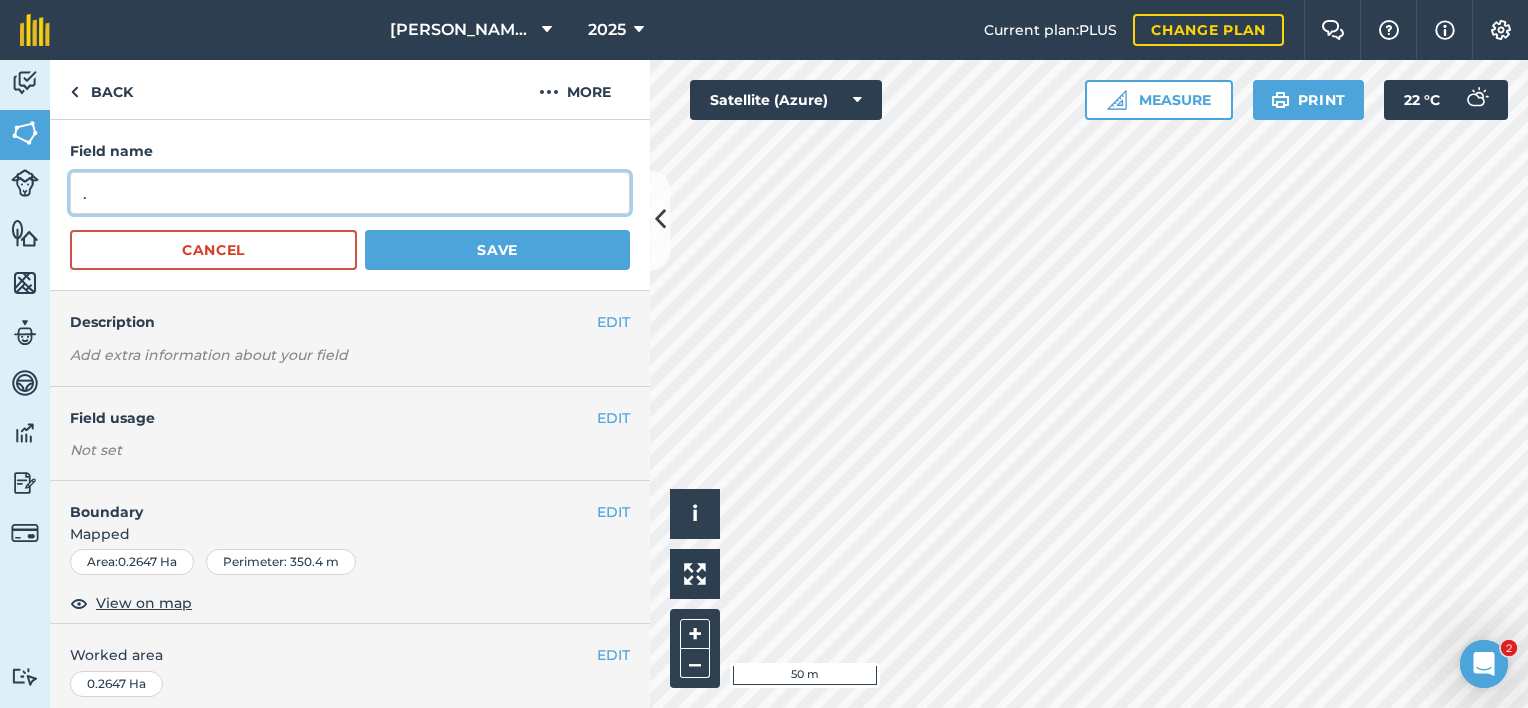 click on "." at bounding box center (350, 193) 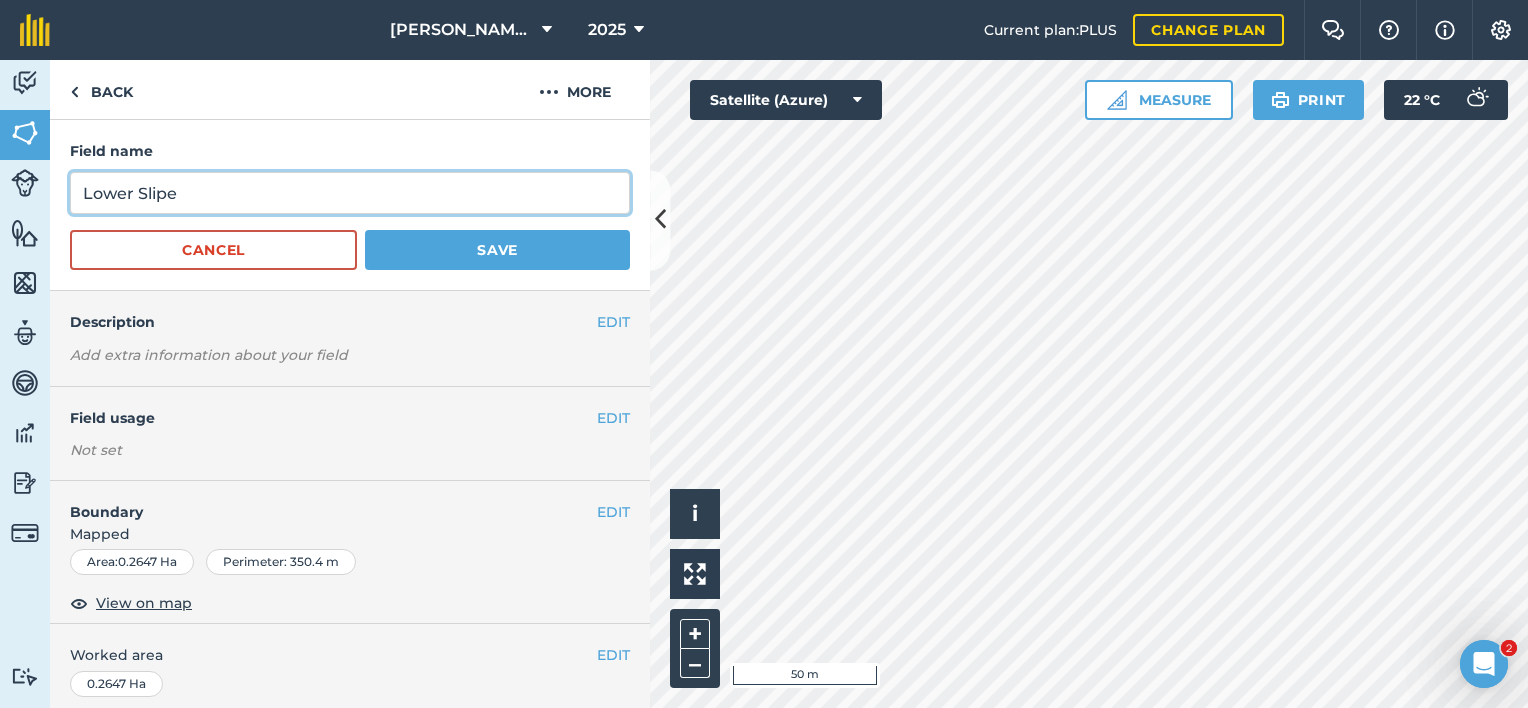 type on "Lower Slipe" 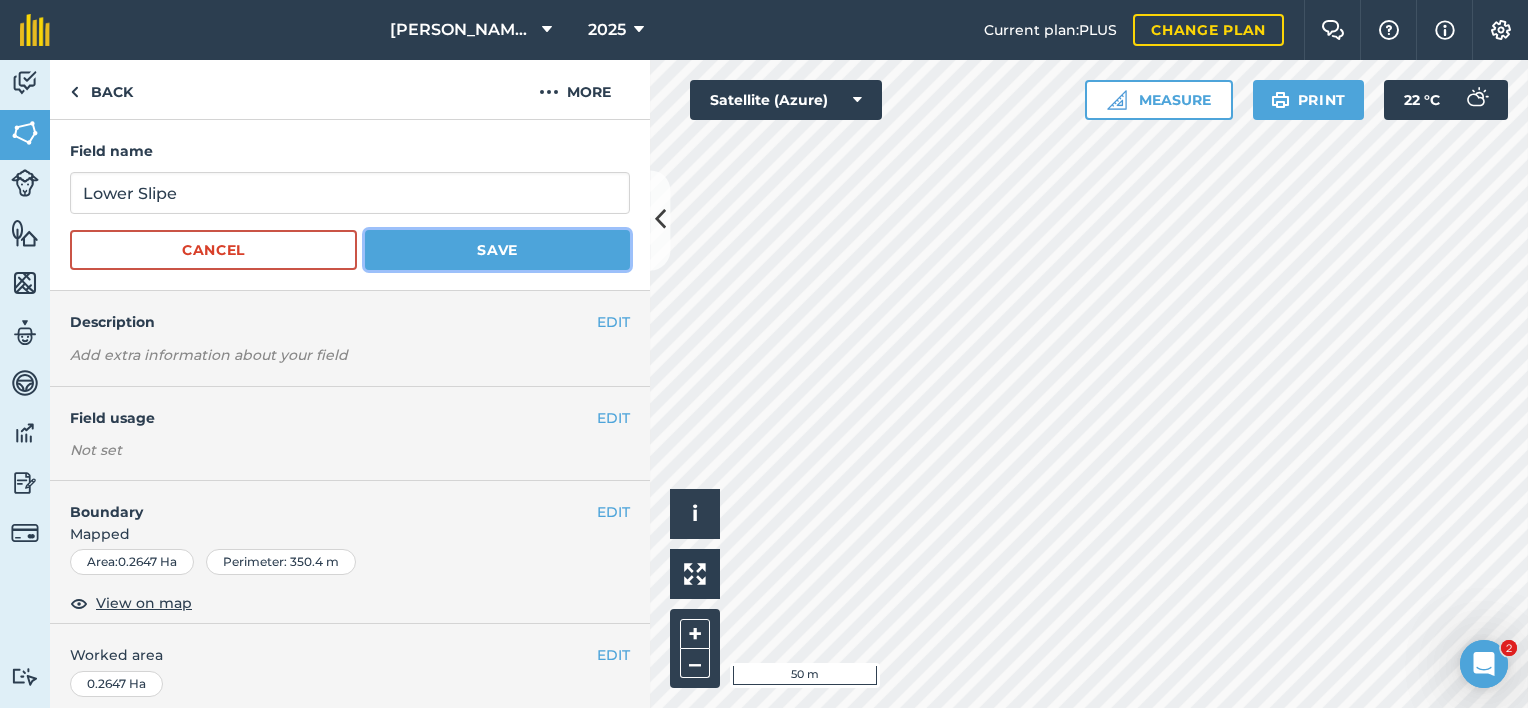 click on "Save" at bounding box center (497, 250) 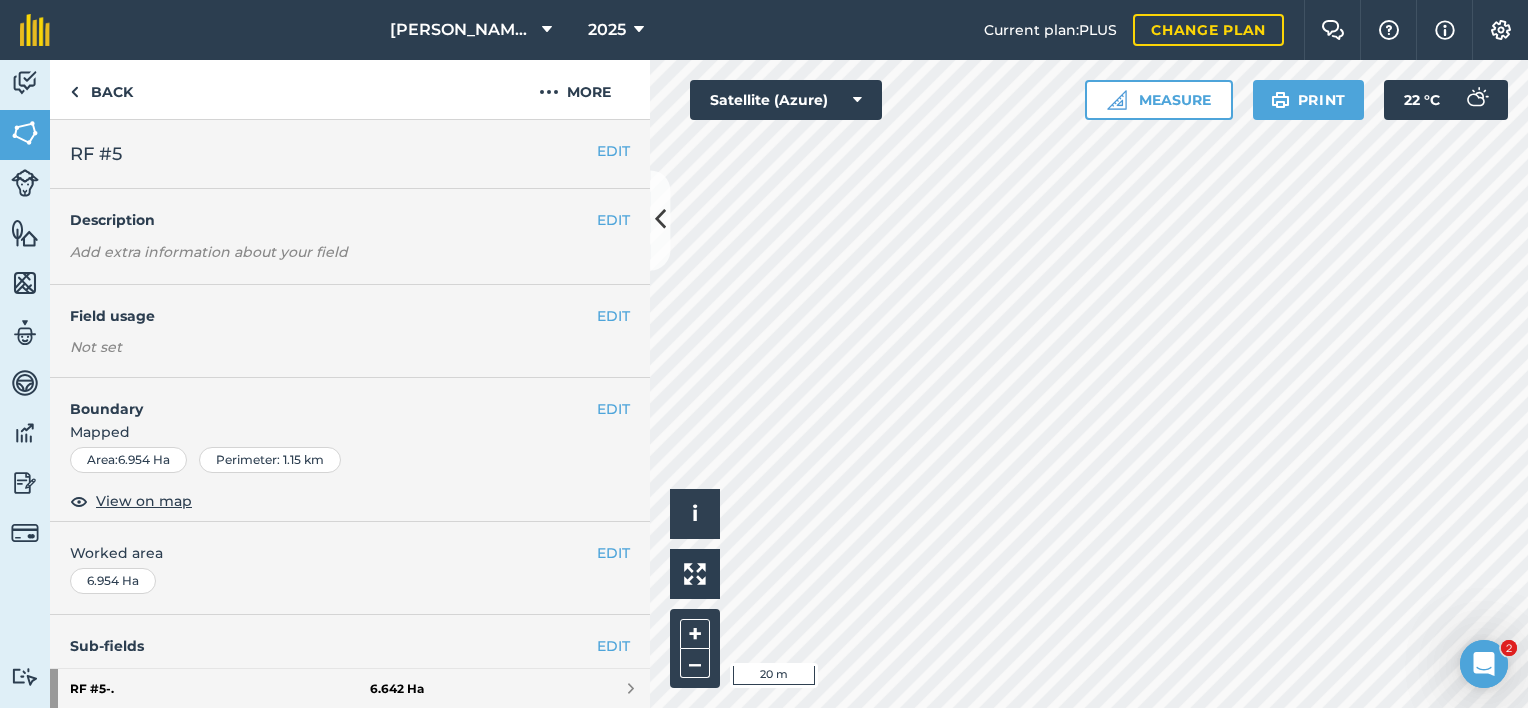 scroll, scrollTop: 300, scrollLeft: 0, axis: vertical 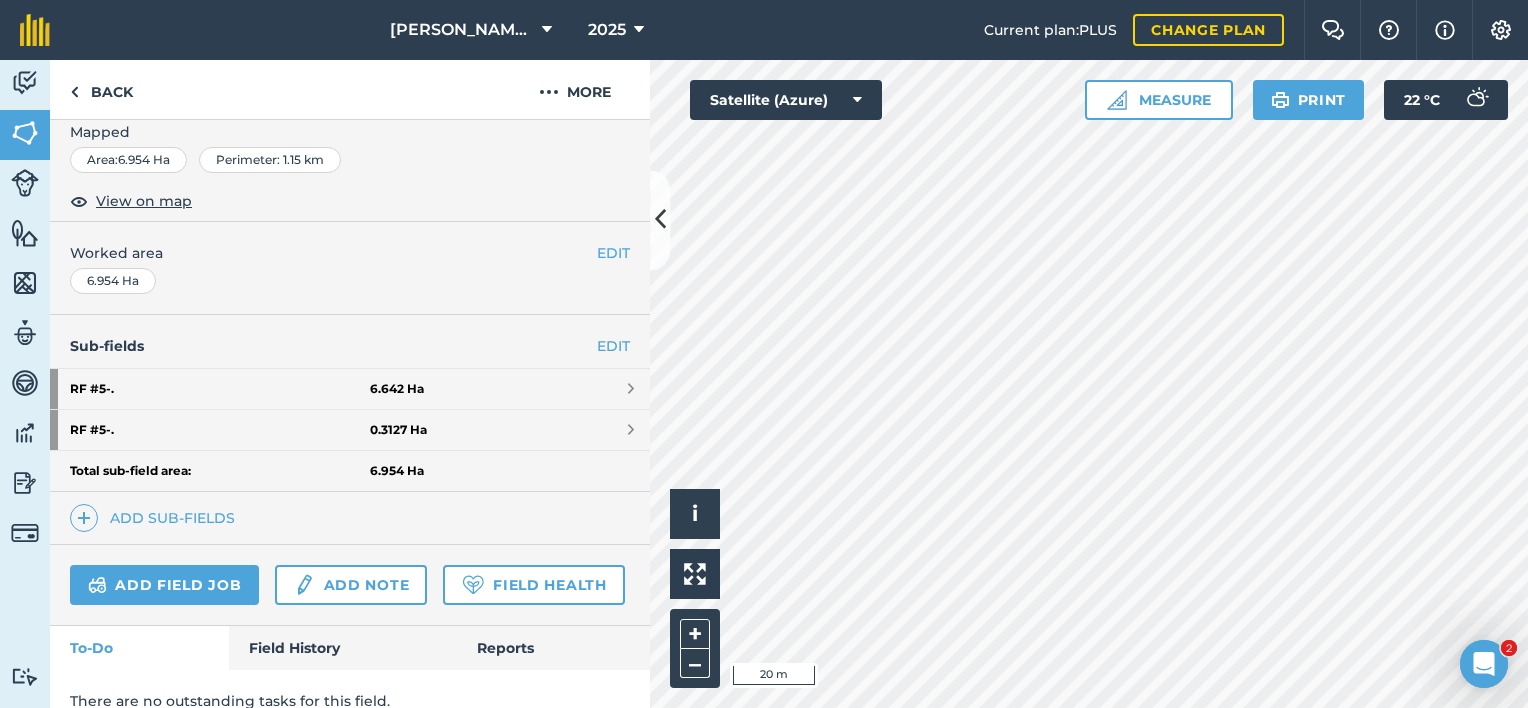 click on "Sub-fields   EDIT RF #5  -  . 6.642   Ha RF #5  -  . 0.3127   Ha Total sub-field area: 6.954   Ha   Add sub-fields" at bounding box center [350, 429] 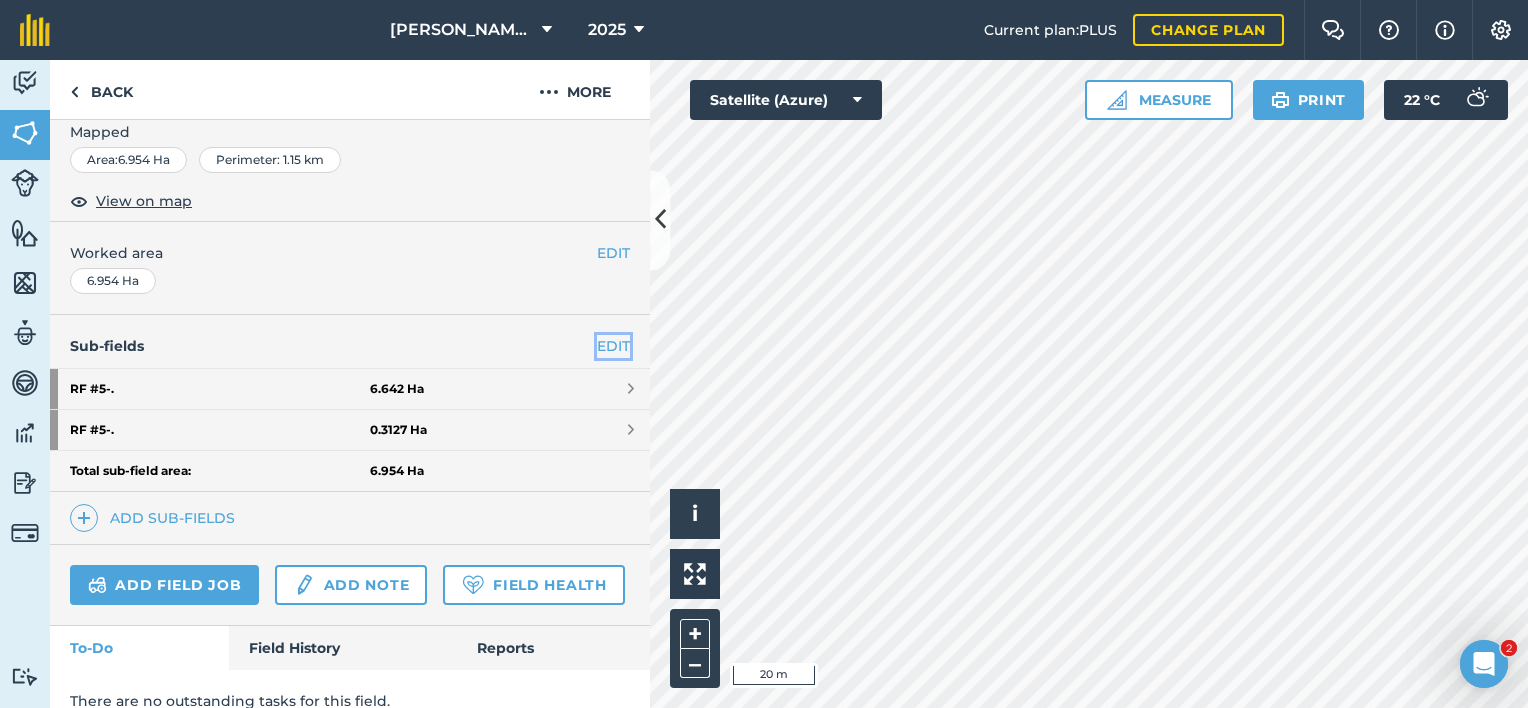 click on "EDIT" at bounding box center [613, 346] 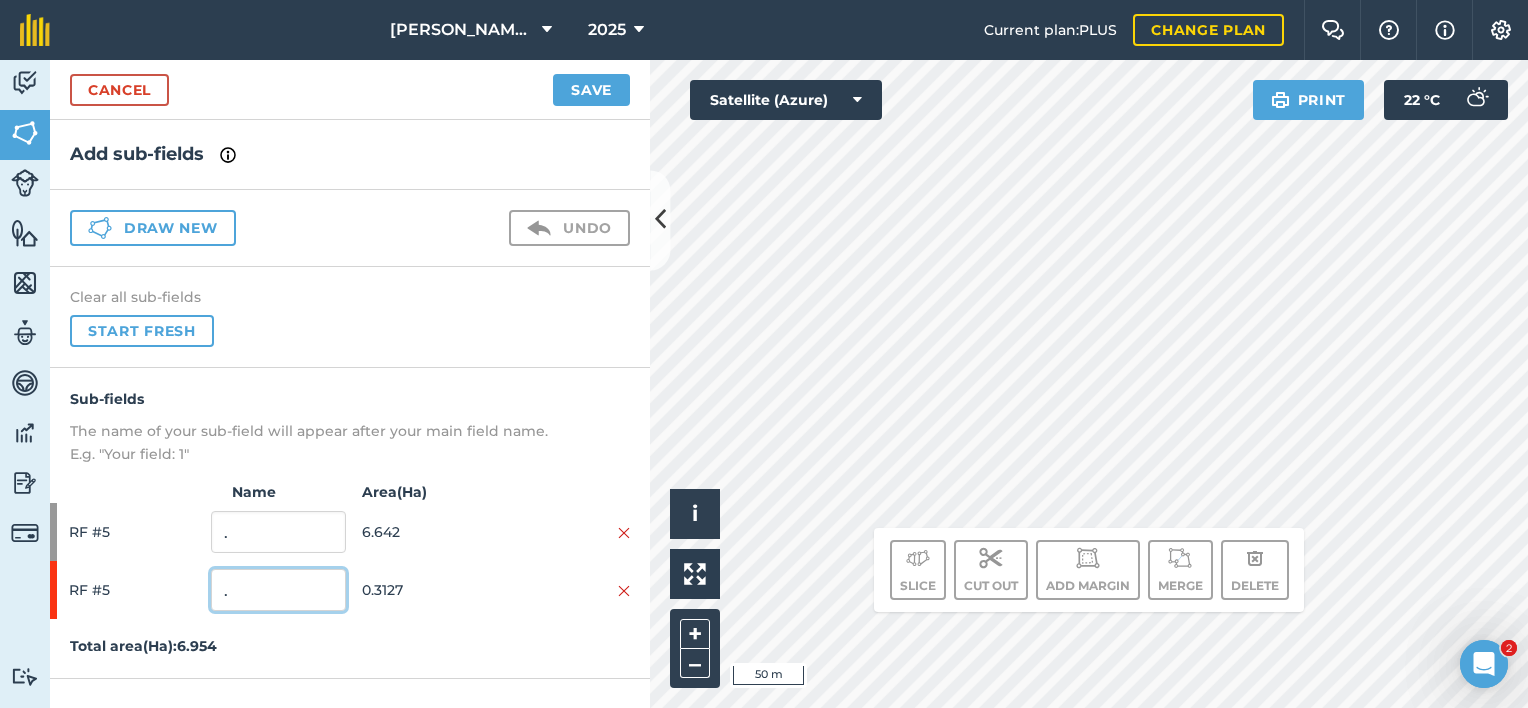 click on "." at bounding box center [278, 590] 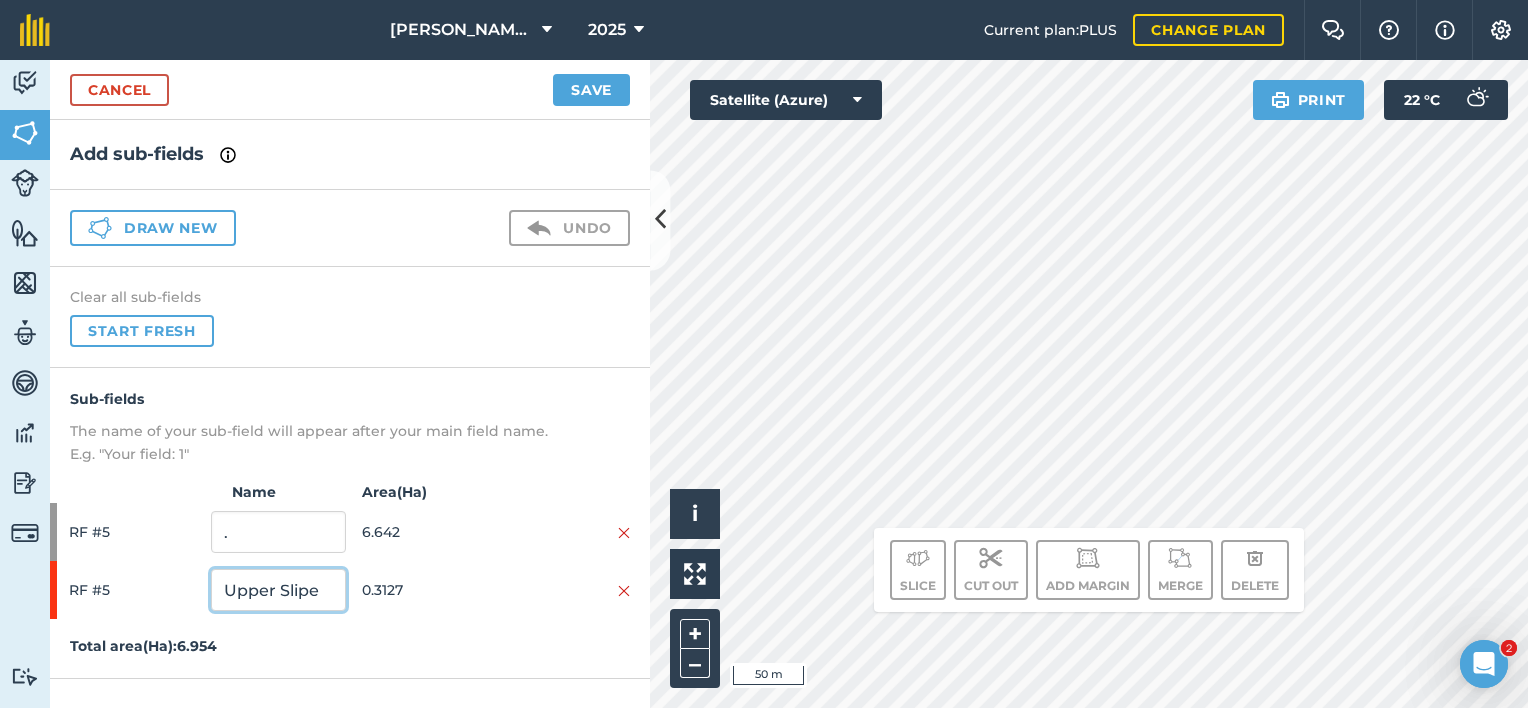 type on "Upper Slipe" 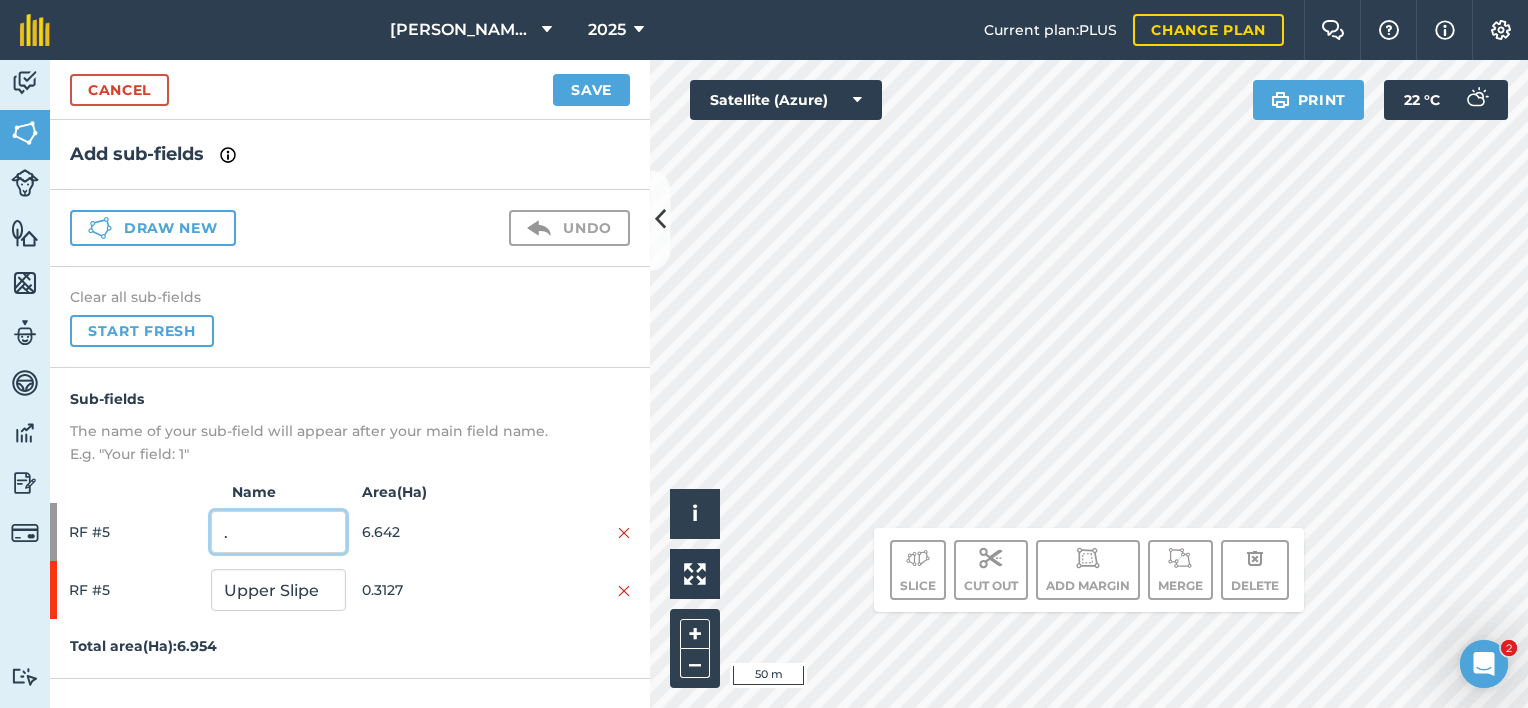 click on "." at bounding box center [278, 532] 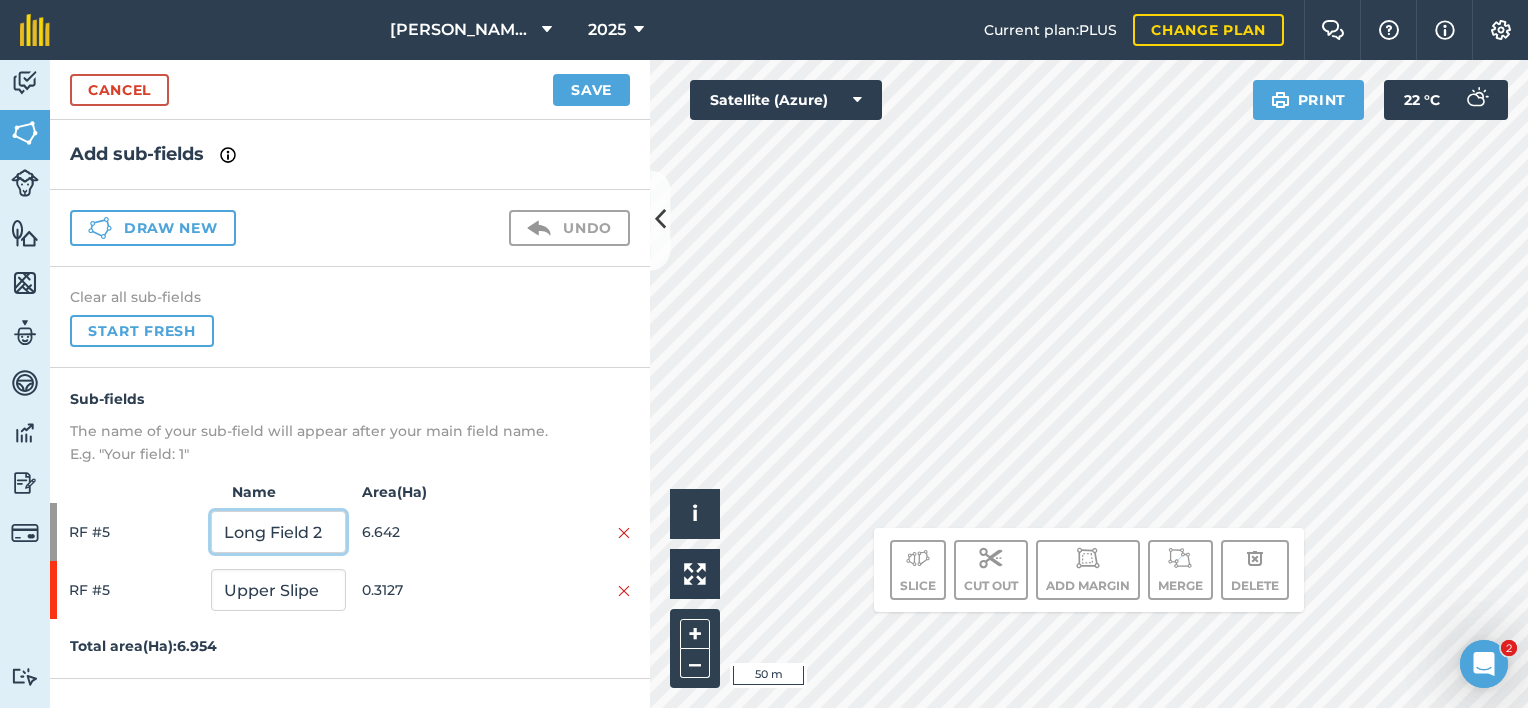 type on "Long Field 2" 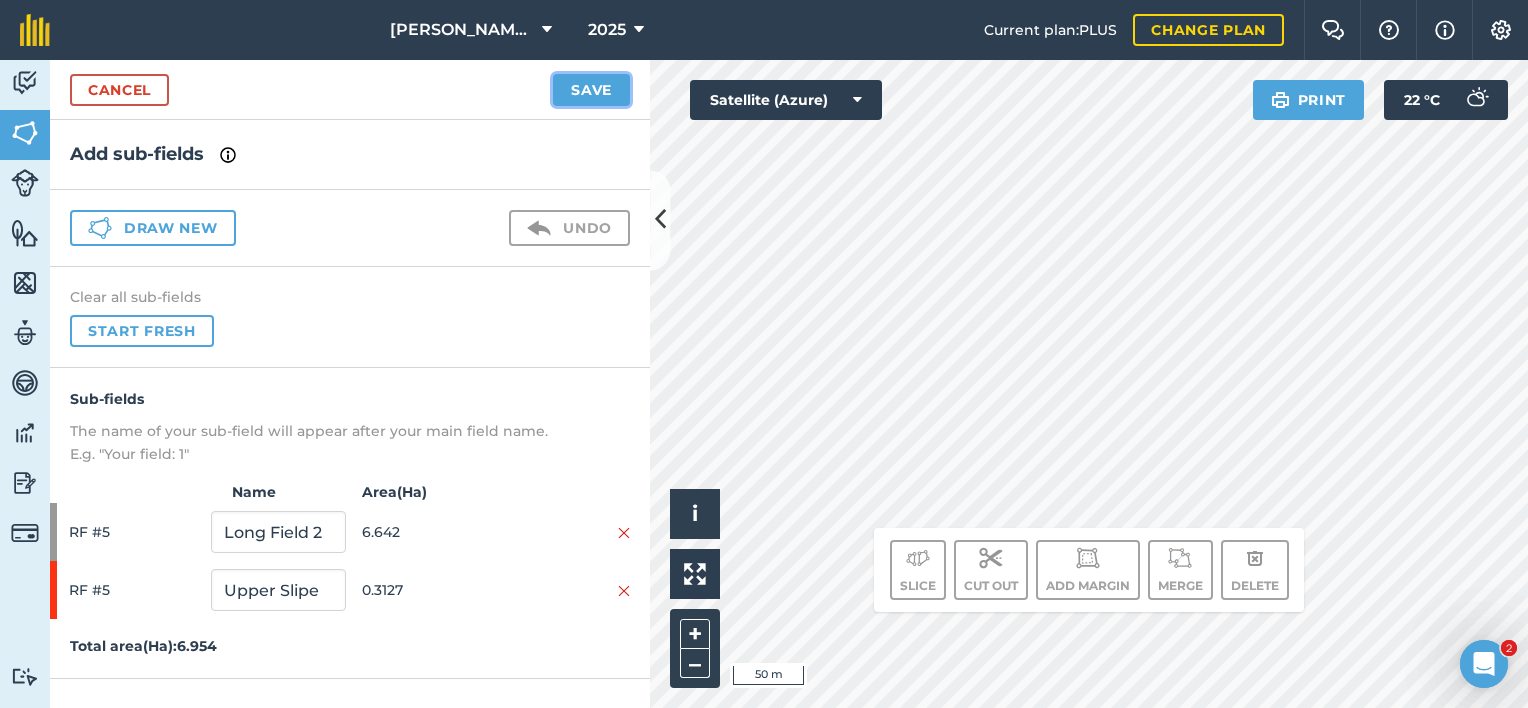 click on "Save" at bounding box center [591, 90] 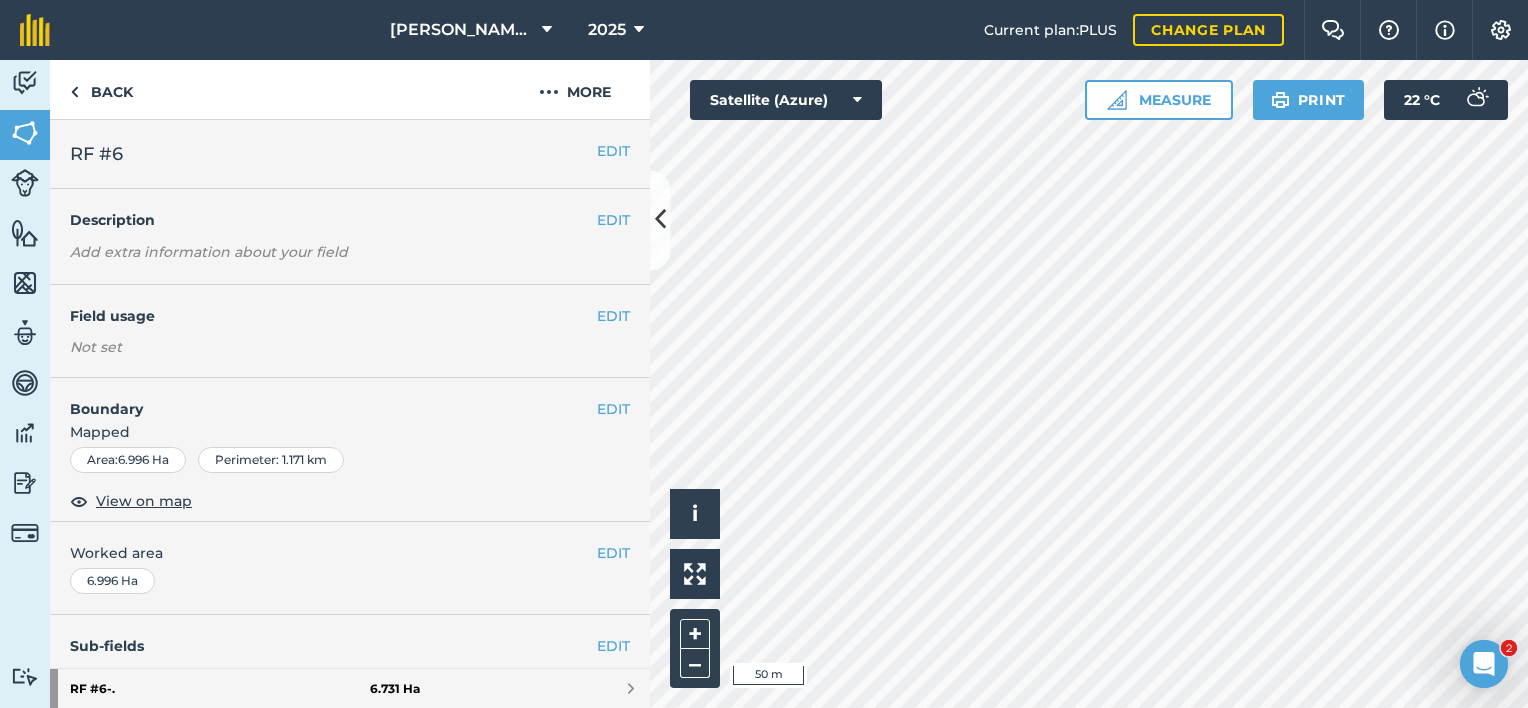 click on "Sub-fields   EDIT RF #6  -  . 6.731   Ha RF #6  -  Lower Slipe 0.2647   Ha Total sub-field area: 6.996   Ha   Add sub-fields" at bounding box center (350, 729) 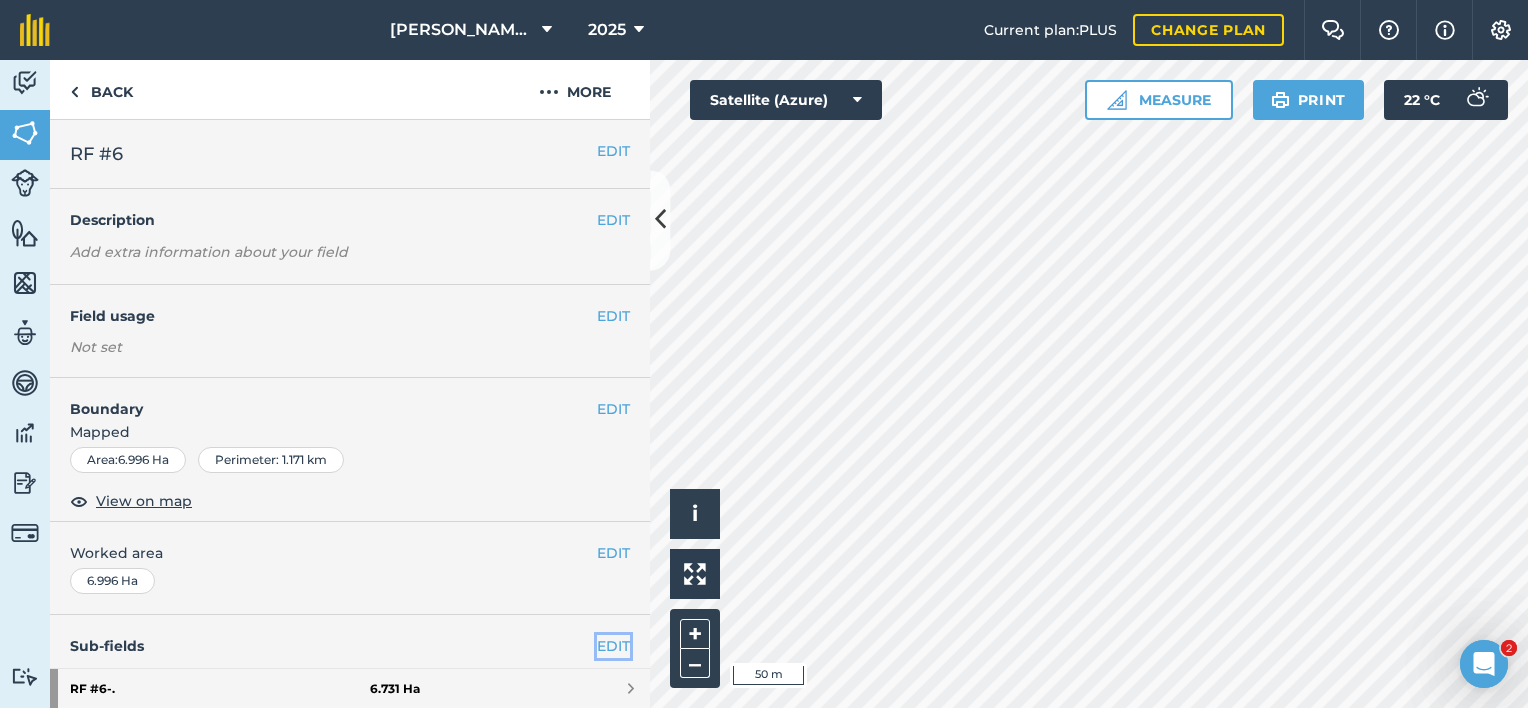 click on "EDIT" at bounding box center (613, 646) 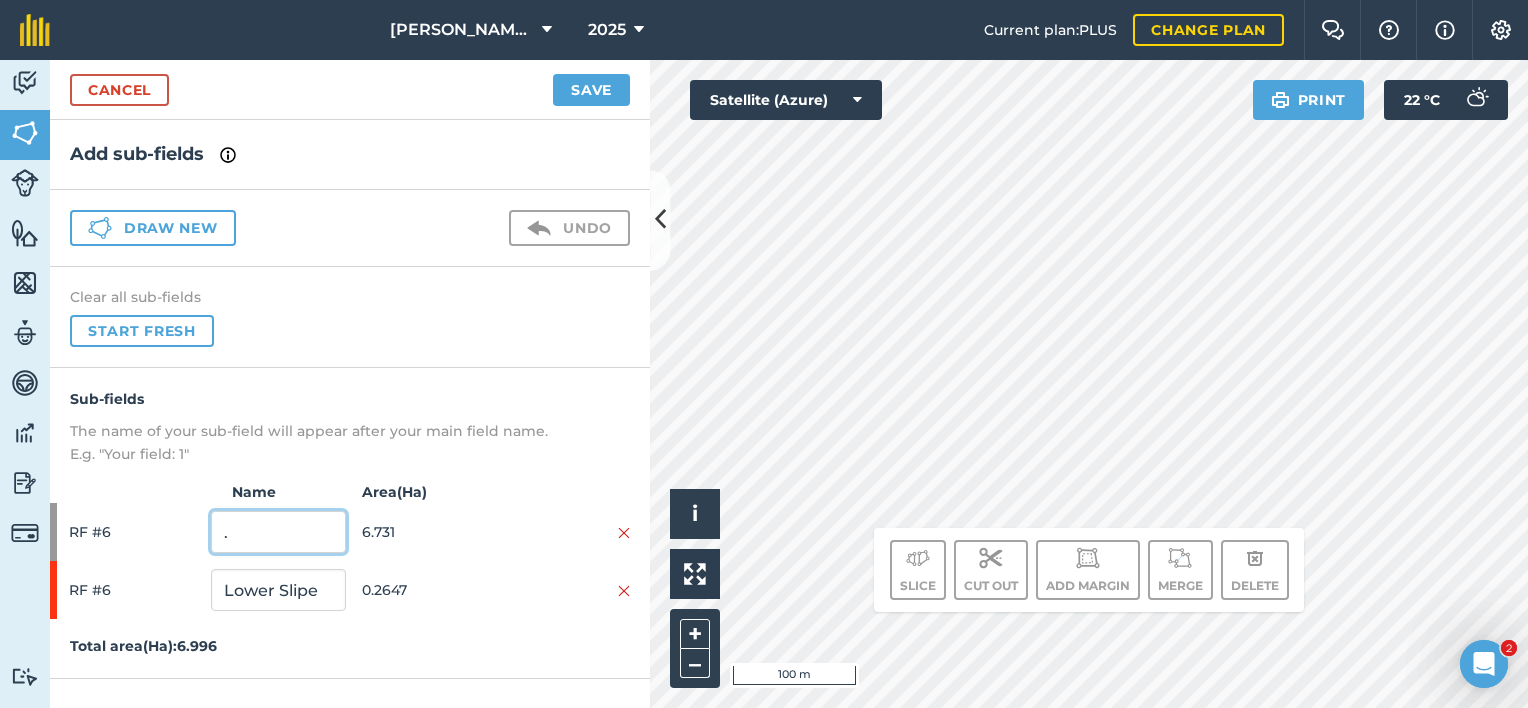 click on "." at bounding box center (278, 532) 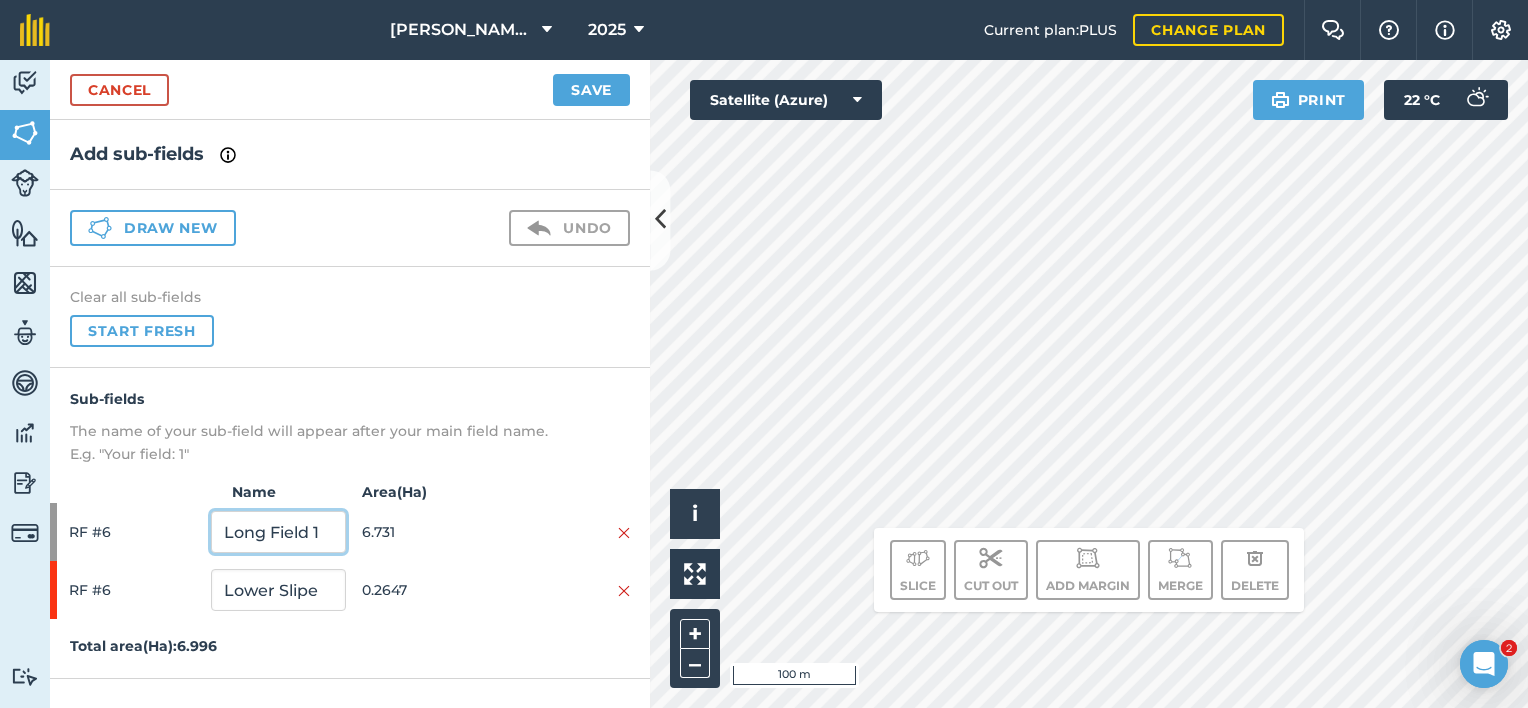 type on "Long Field 1" 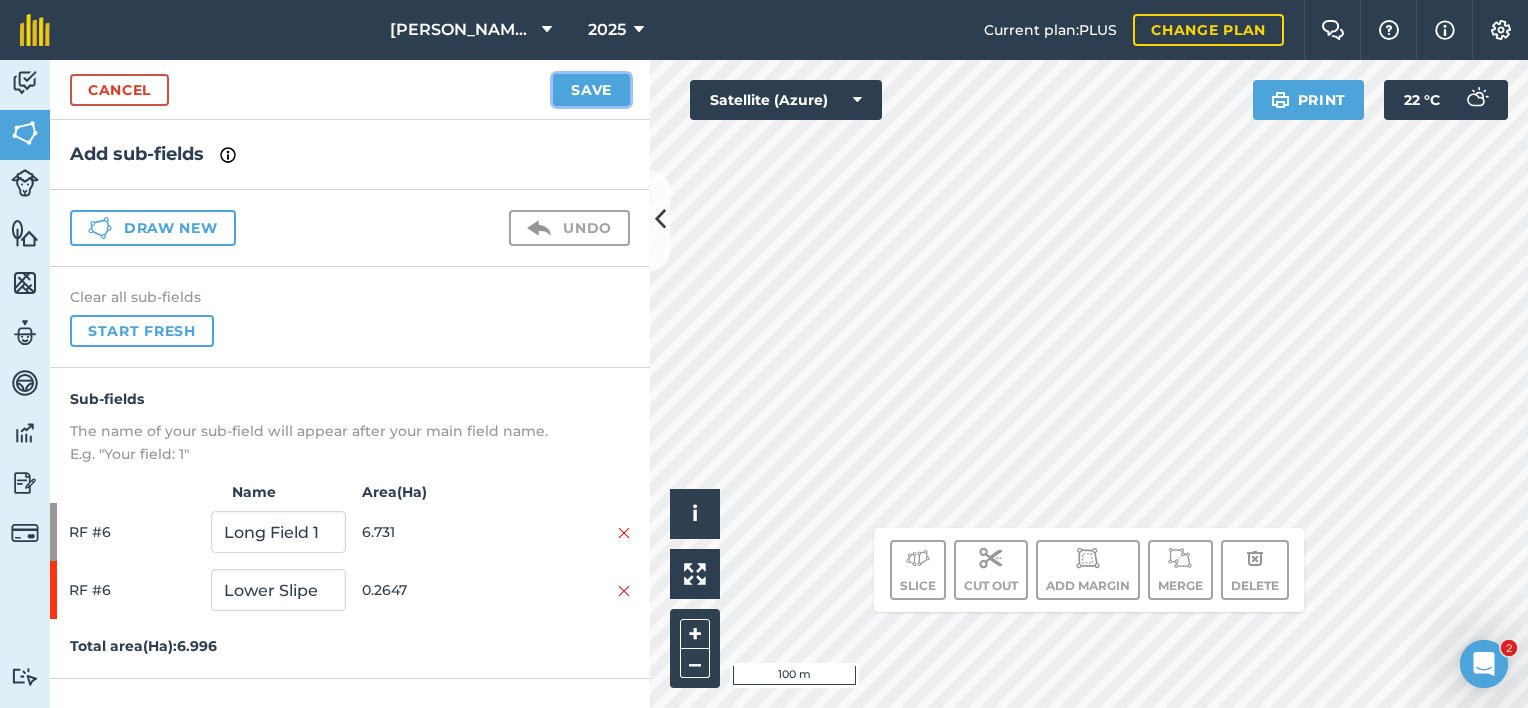 click on "Save" at bounding box center (591, 90) 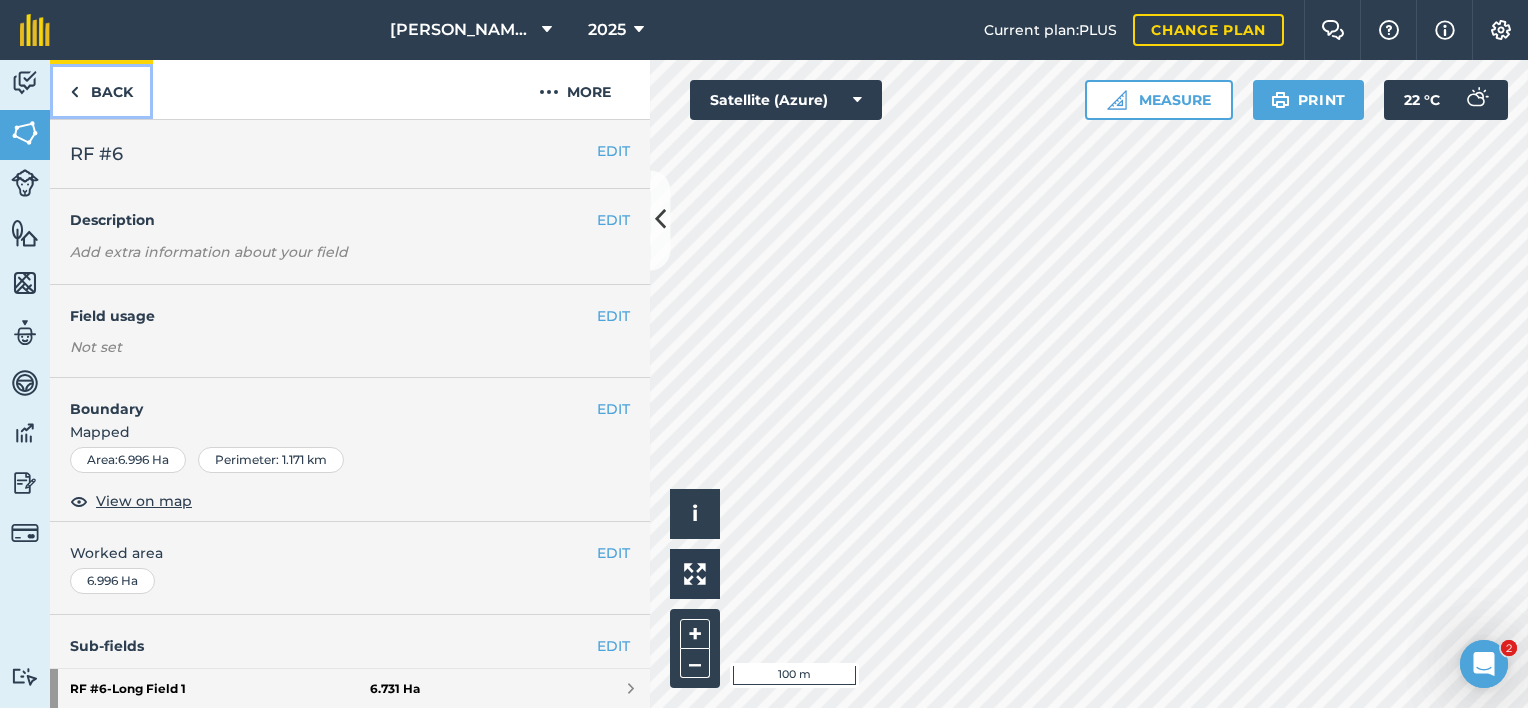 click on "Back" at bounding box center (101, 89) 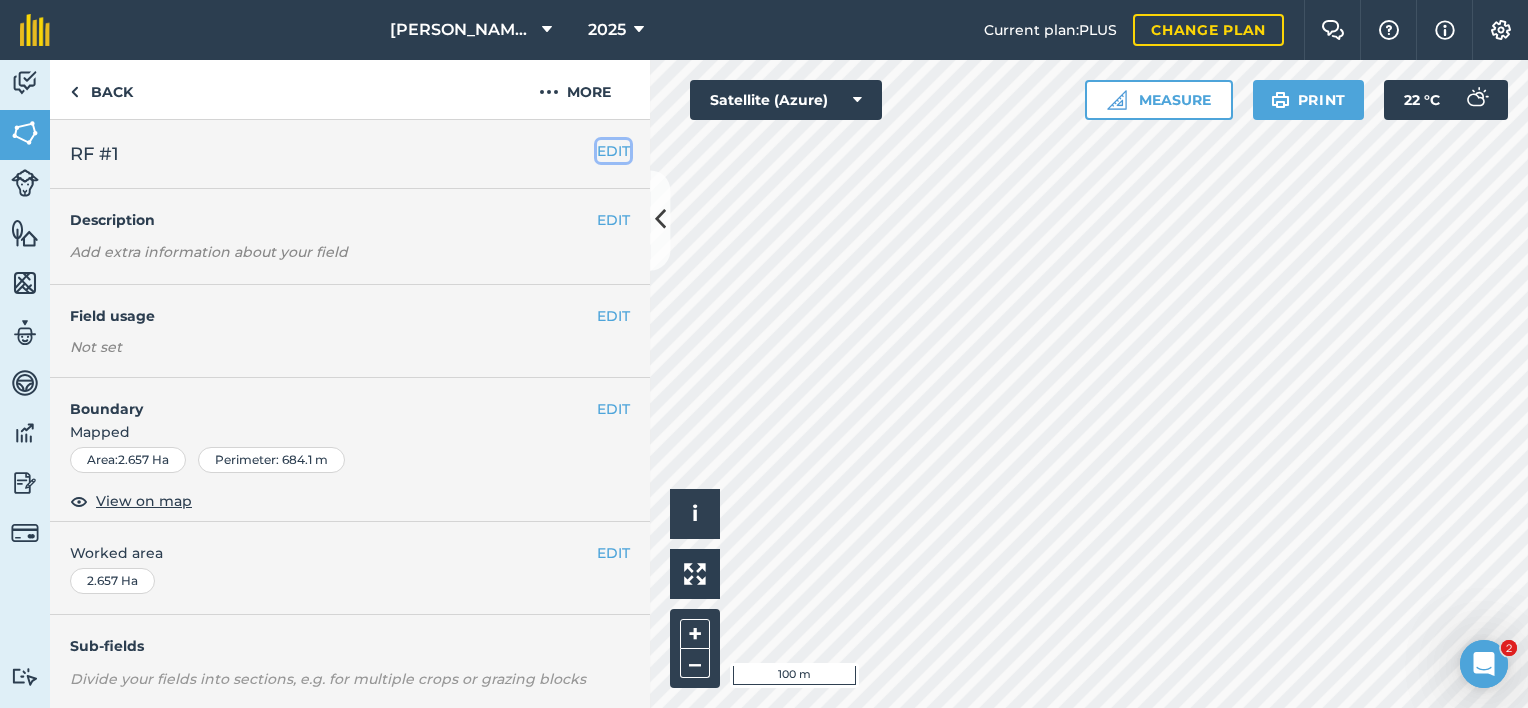 click on "EDIT" at bounding box center [613, 151] 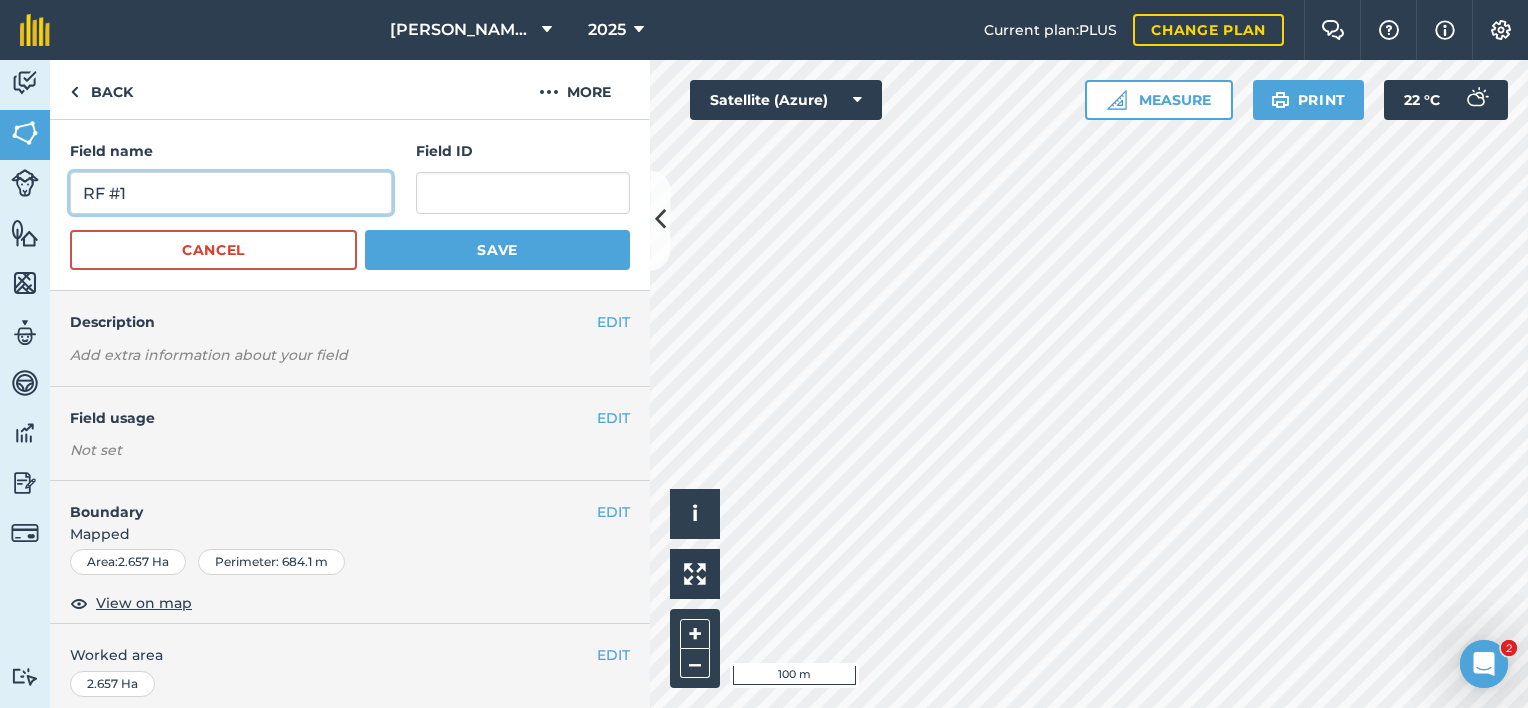 click on "RF #1" at bounding box center [231, 193] 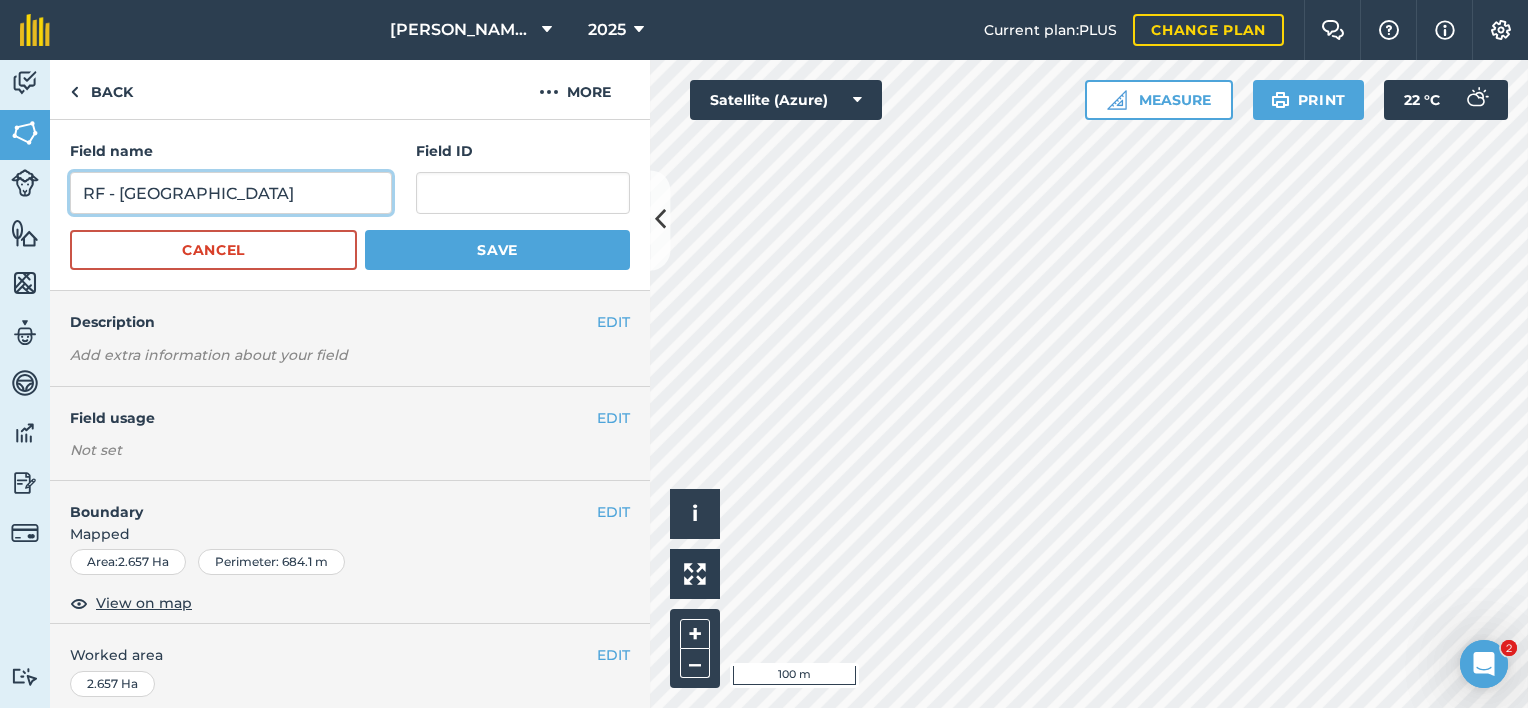 type on "RF - [GEOGRAPHIC_DATA]" 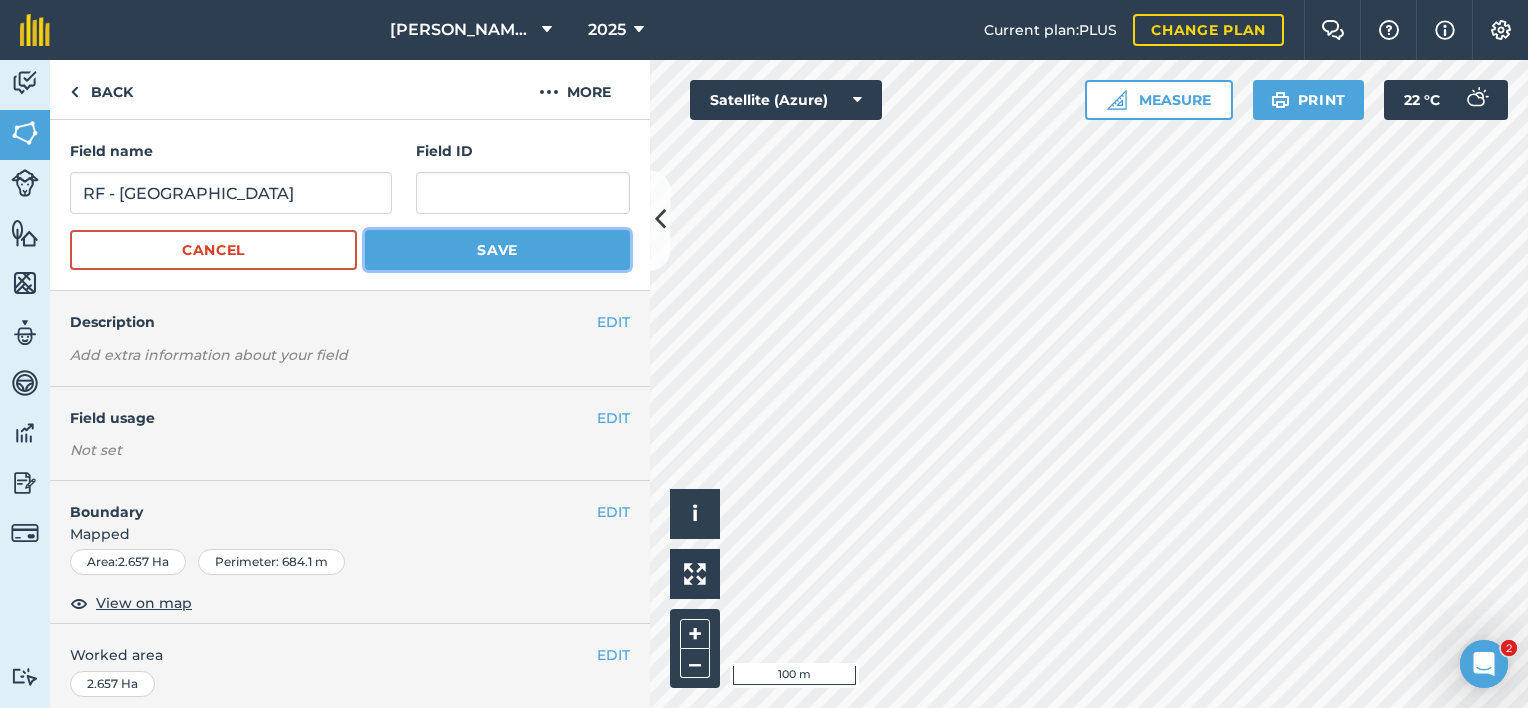 click on "Save" at bounding box center [497, 250] 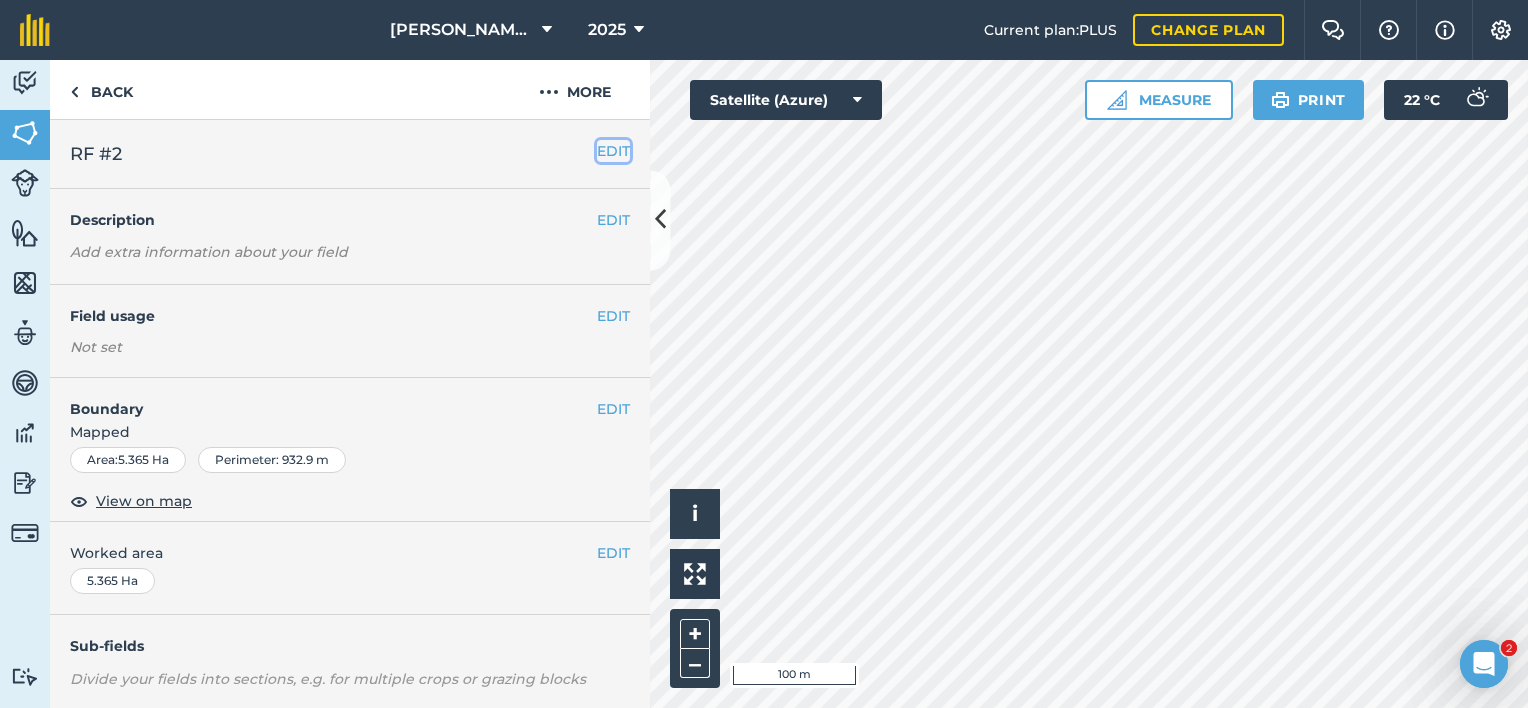 click on "EDIT" at bounding box center (613, 151) 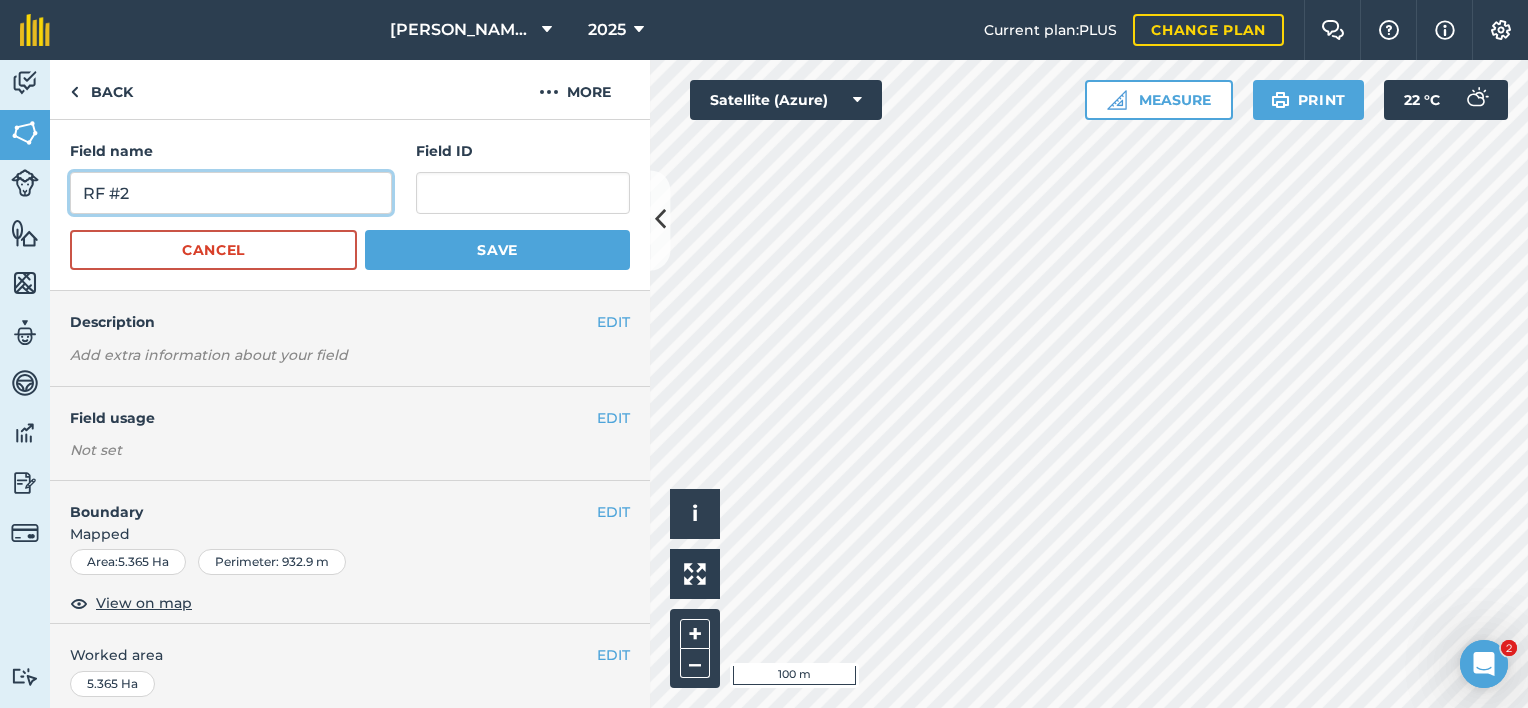 click on "RF #2" at bounding box center [231, 193] 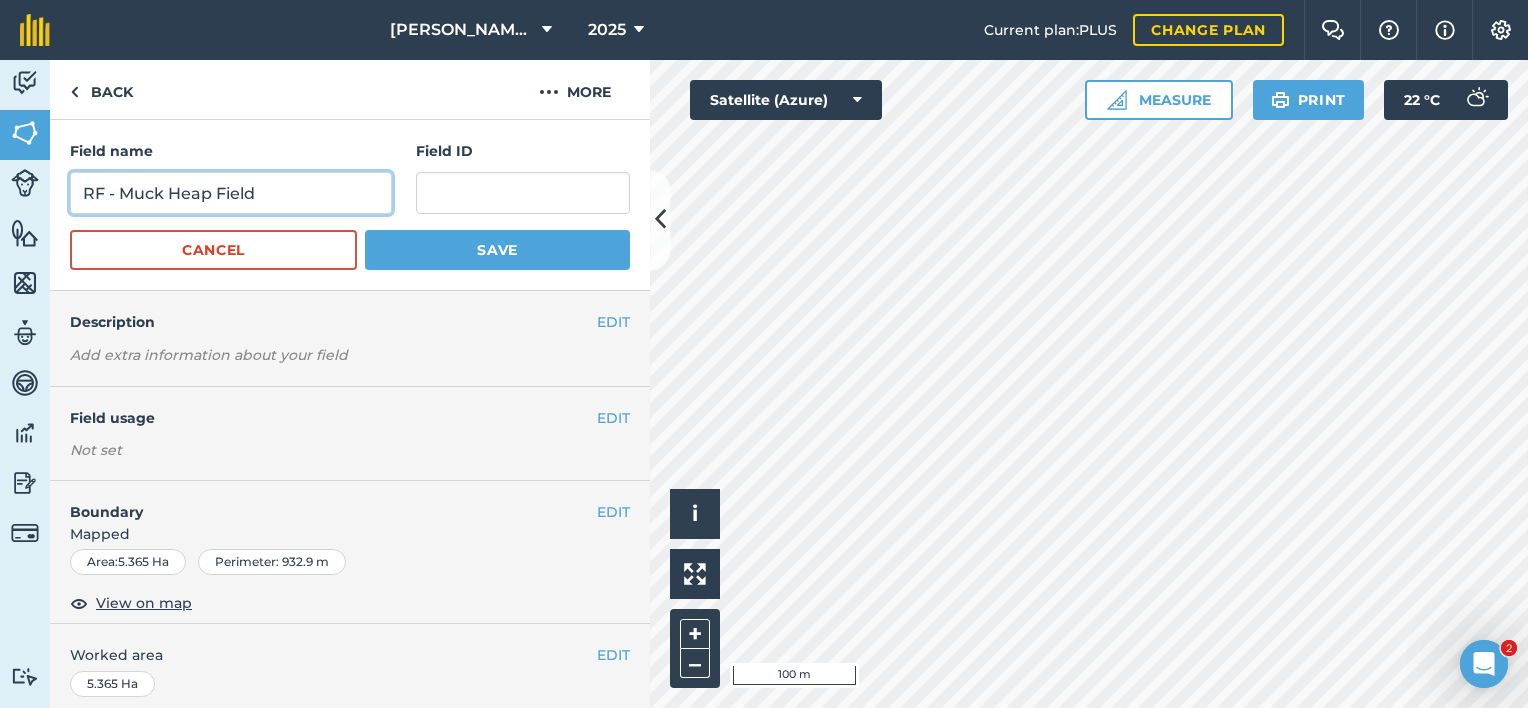 type on "RF - Muck Heap Field" 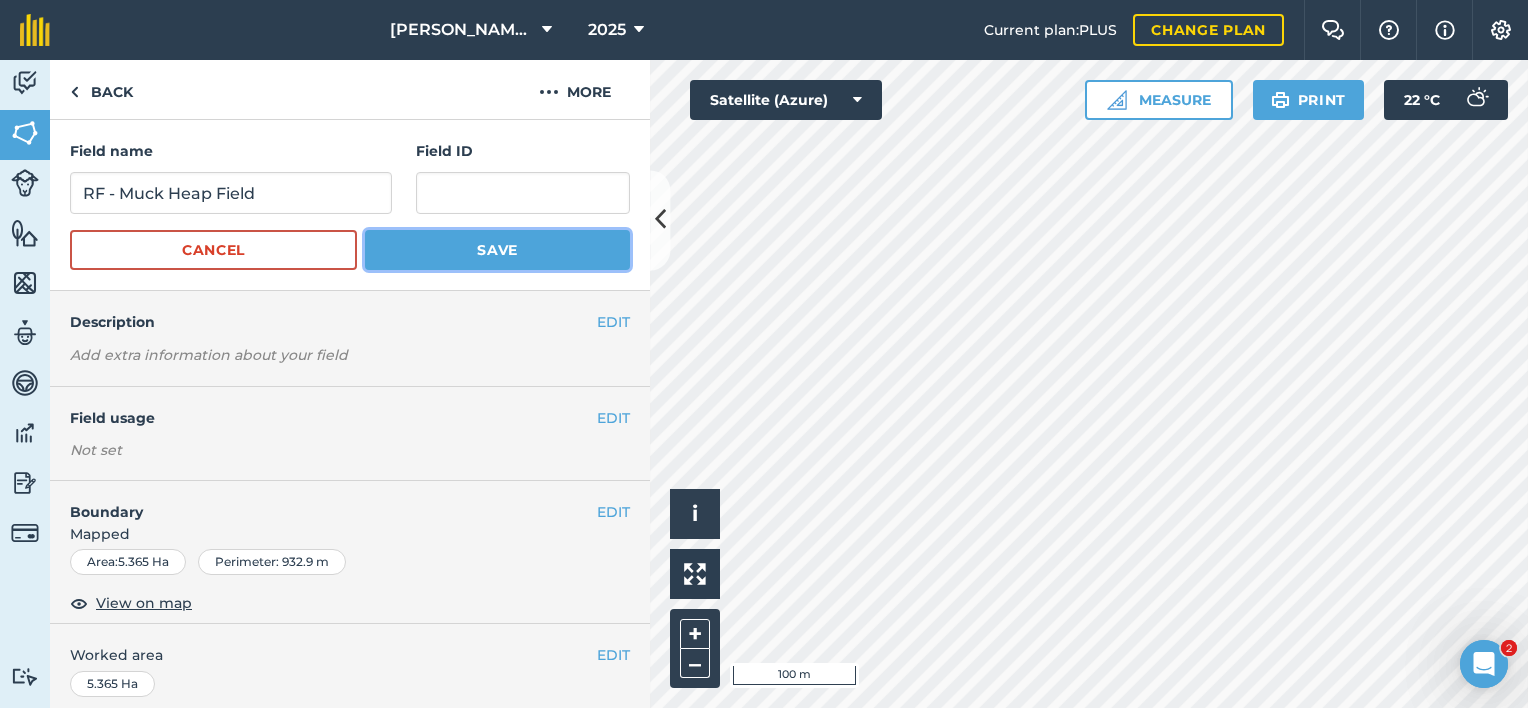 click on "Save" at bounding box center [497, 250] 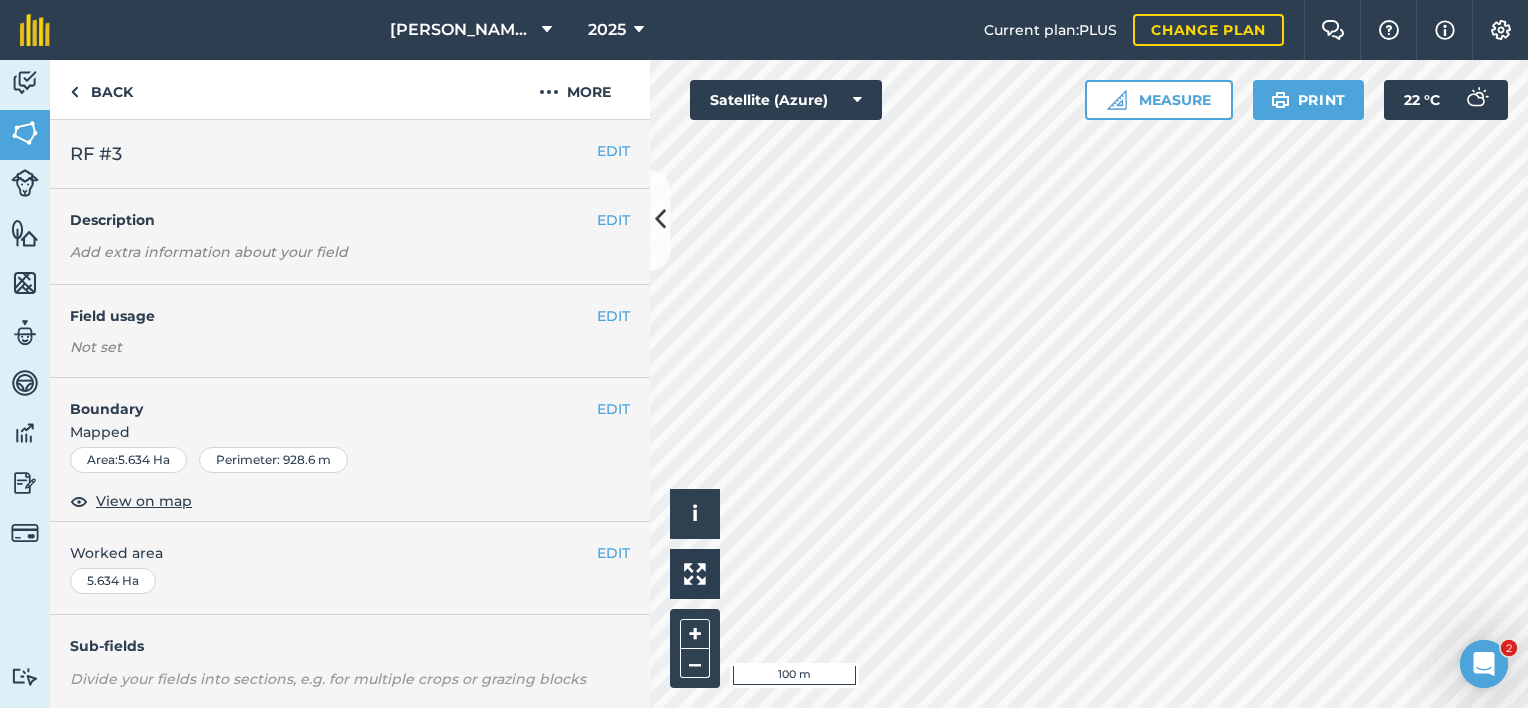 click on "EDIT RF #3" at bounding box center (350, 154) 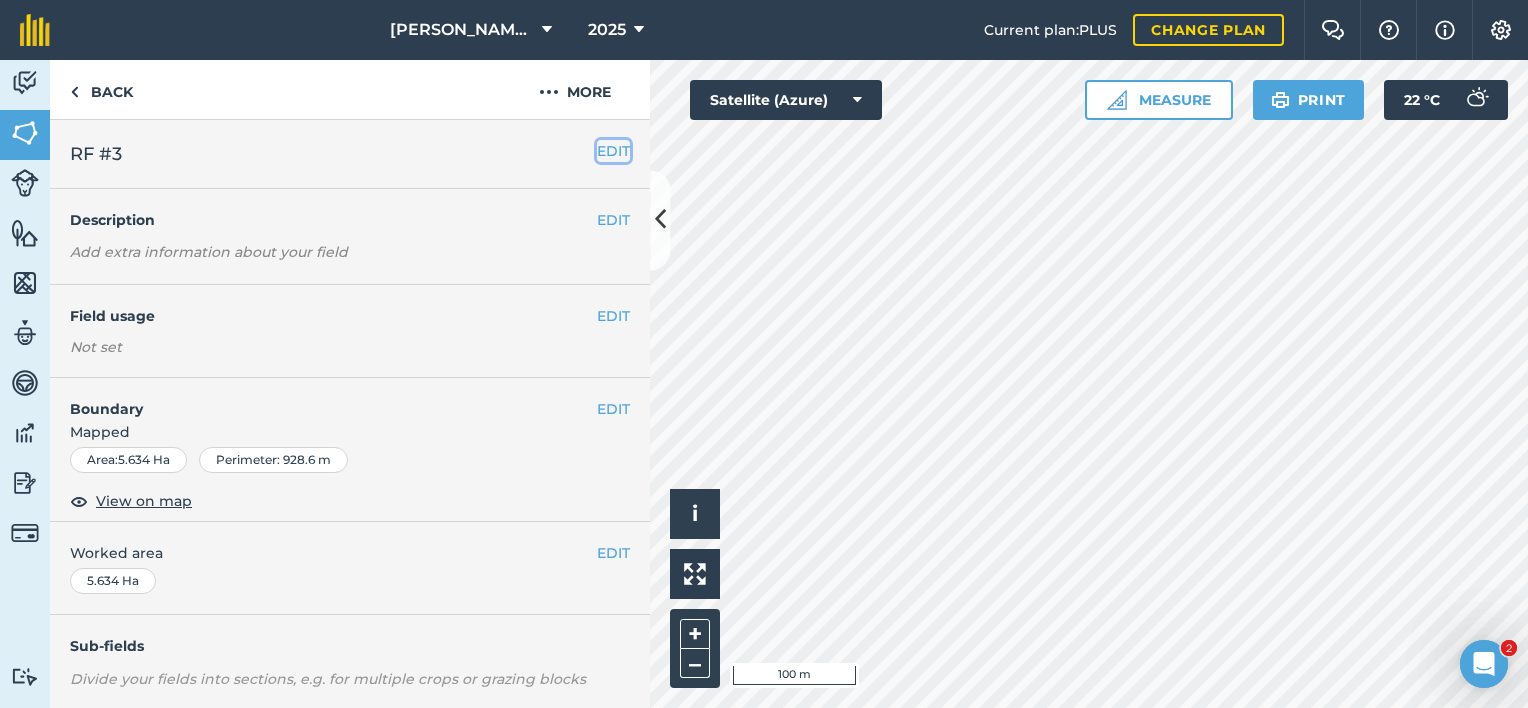 click on "EDIT" at bounding box center (613, 151) 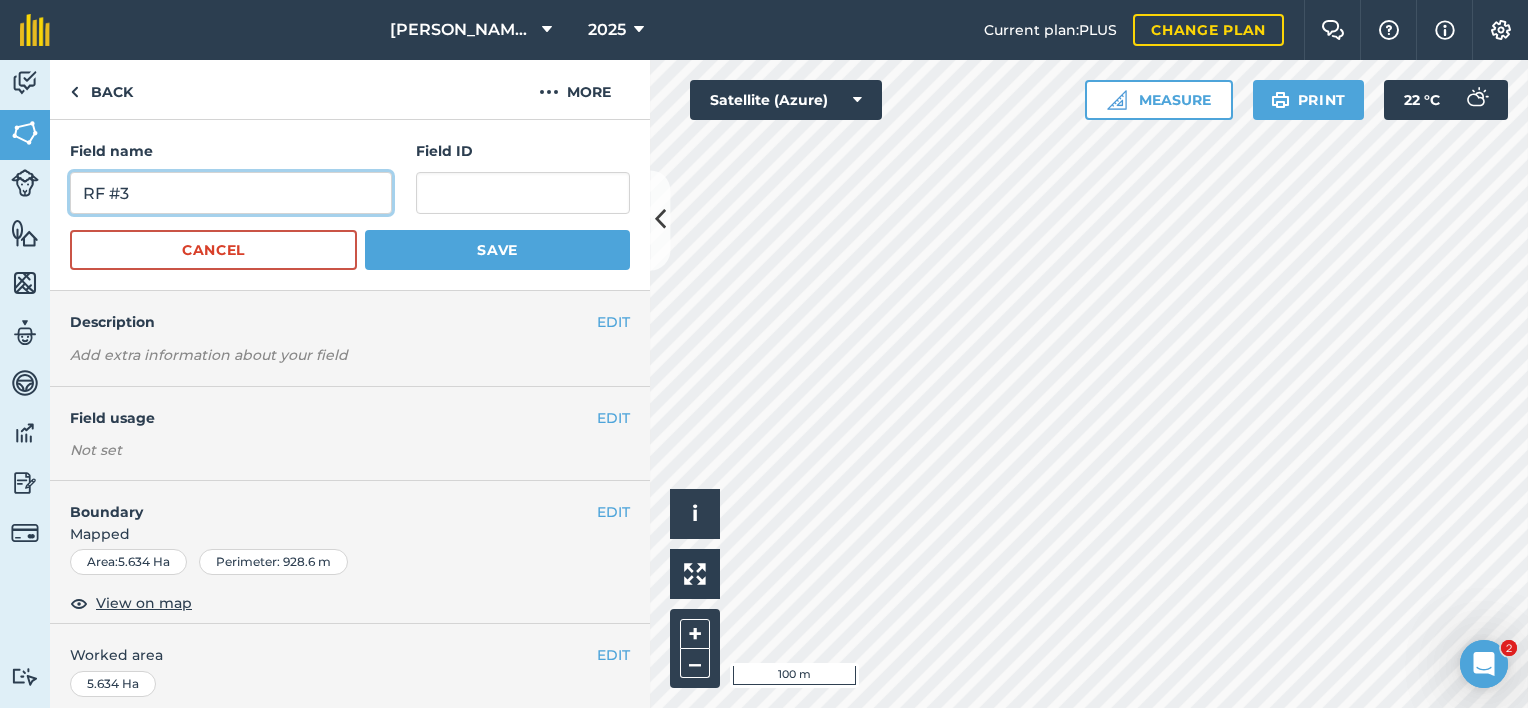 click on "RF #3" at bounding box center (231, 193) 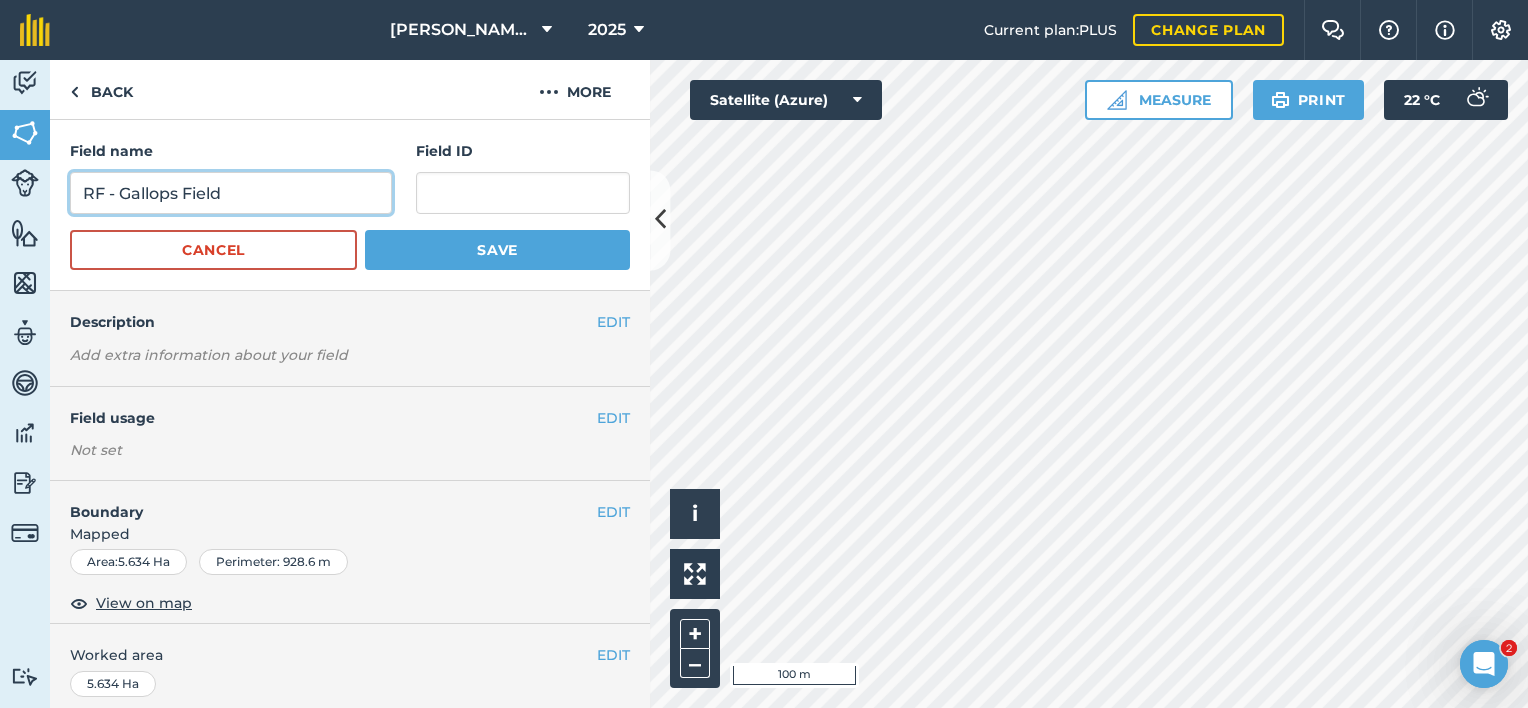 type on "RF - Gallops Field" 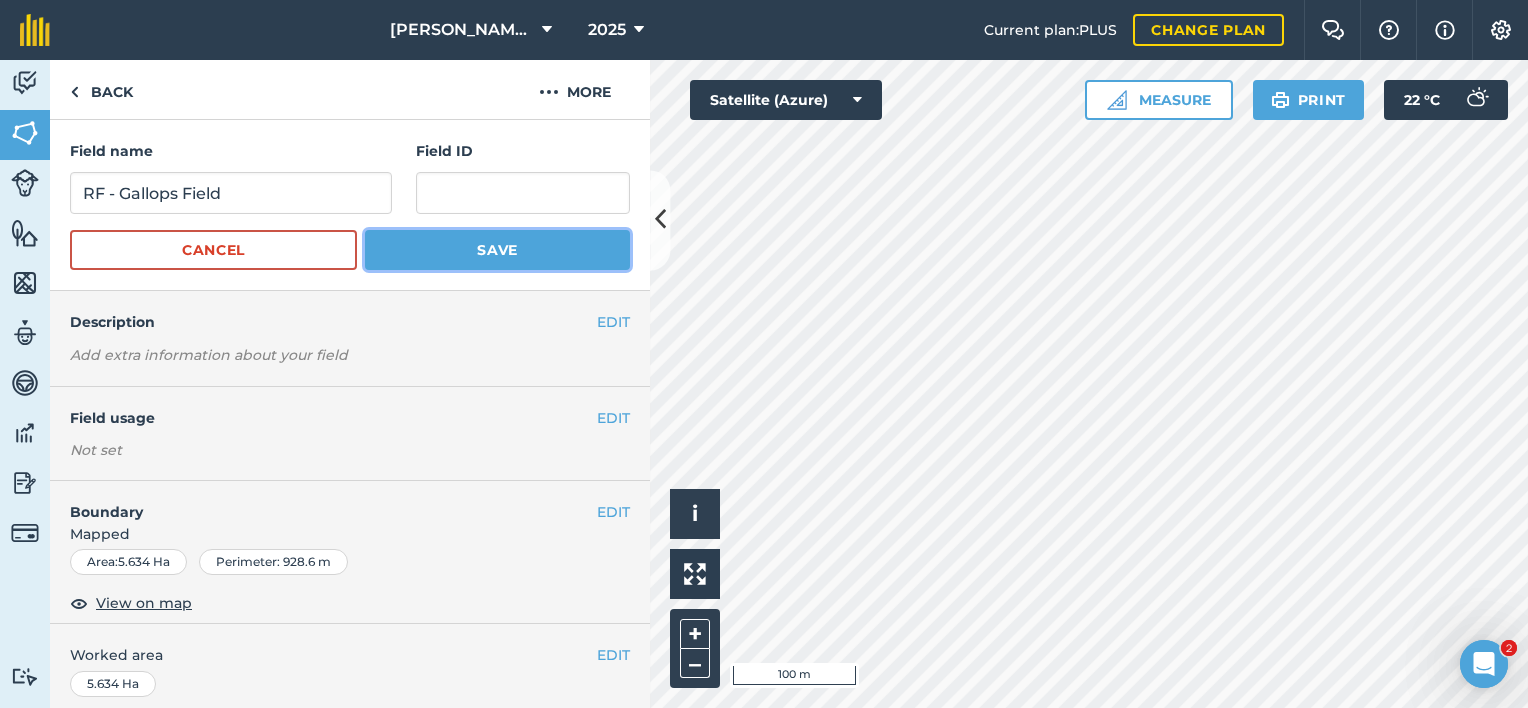 click on "Save" at bounding box center [497, 250] 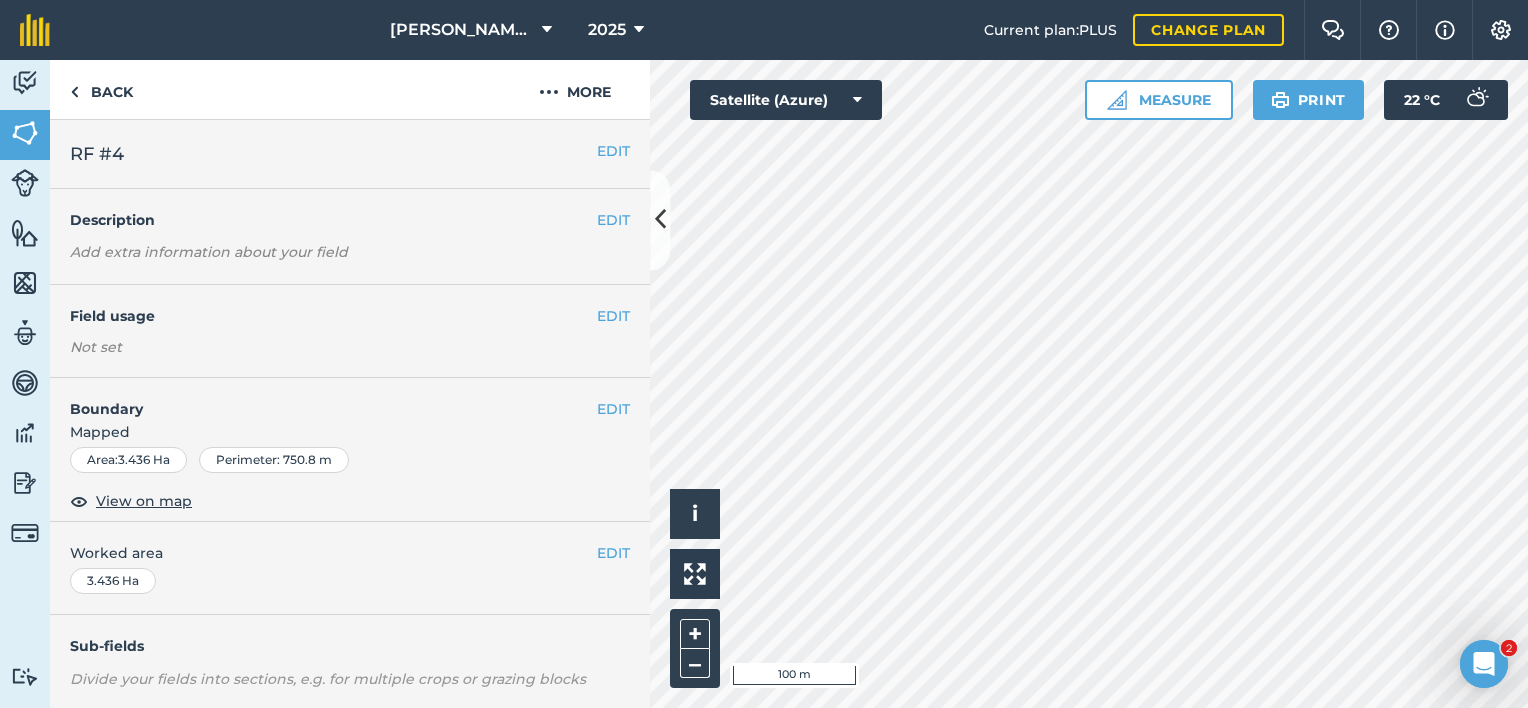 click on "EDIT RF #4" at bounding box center (350, 154) 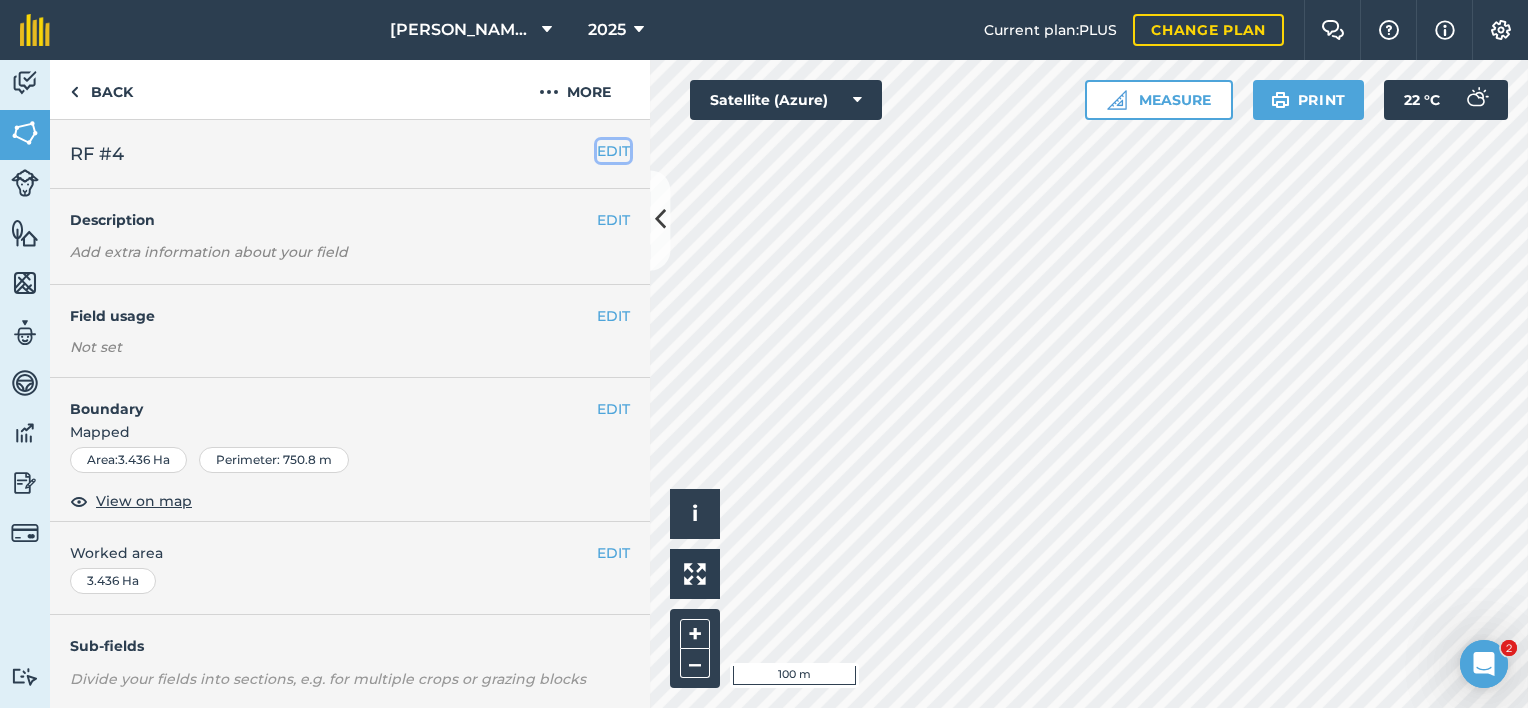 click on "EDIT" at bounding box center (613, 151) 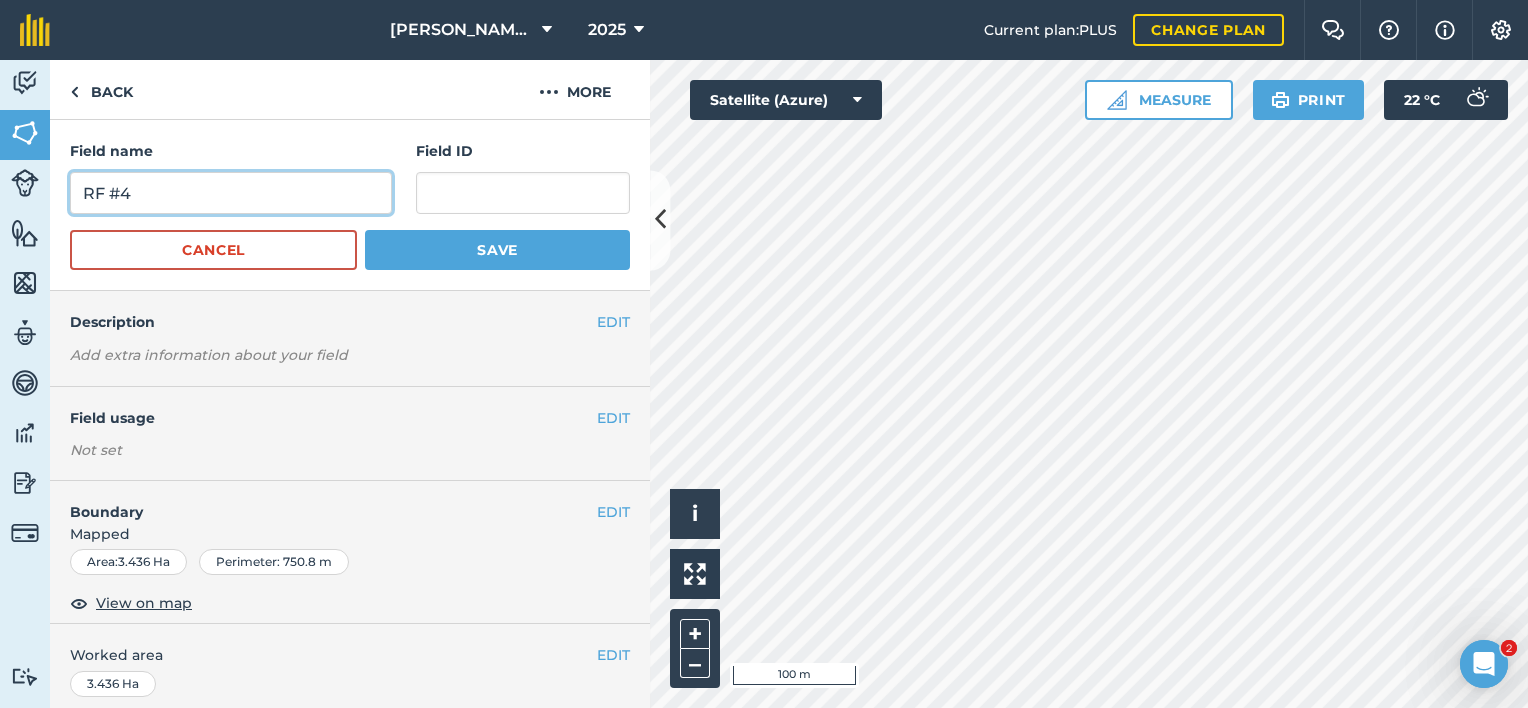 click on "RF #4" at bounding box center (231, 193) 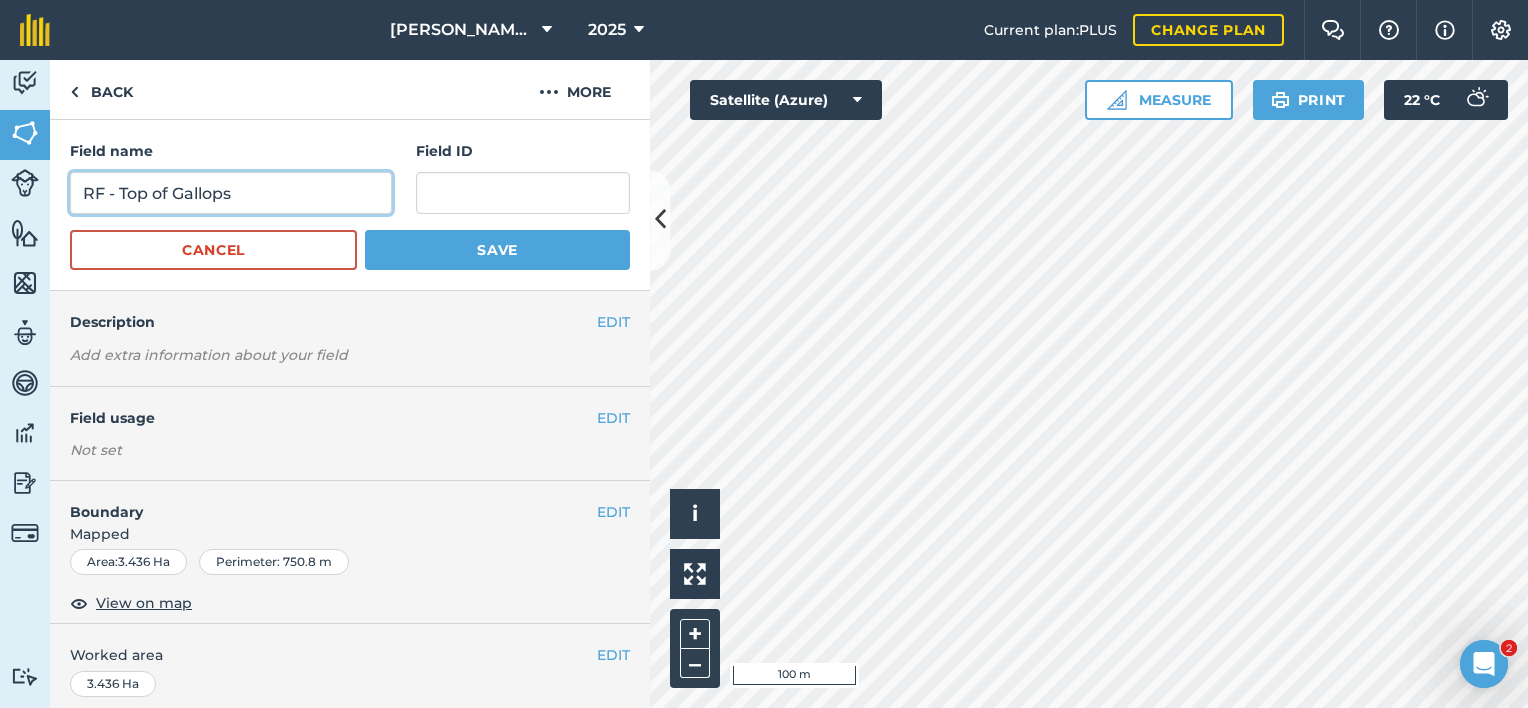 type on "RF - Top of Gallops" 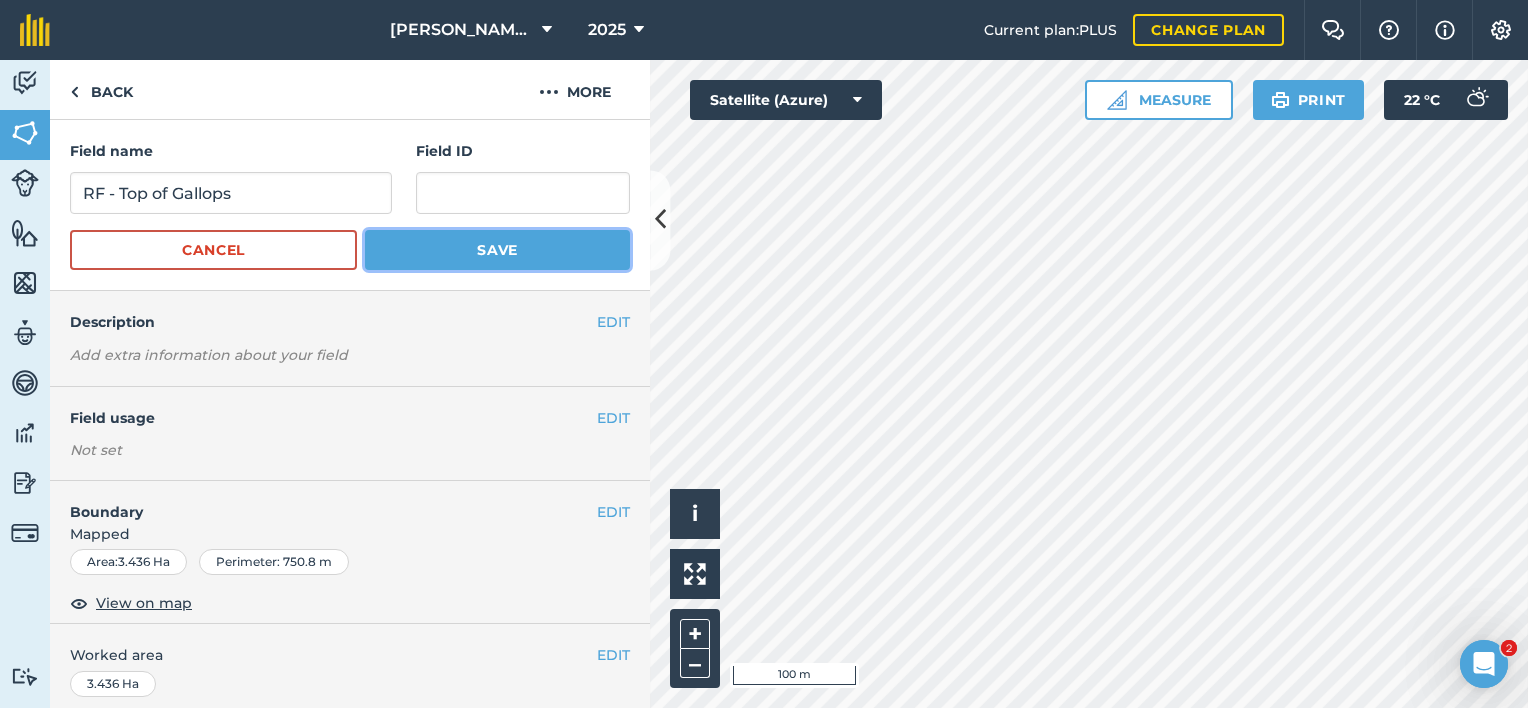 click on "Save" at bounding box center [497, 250] 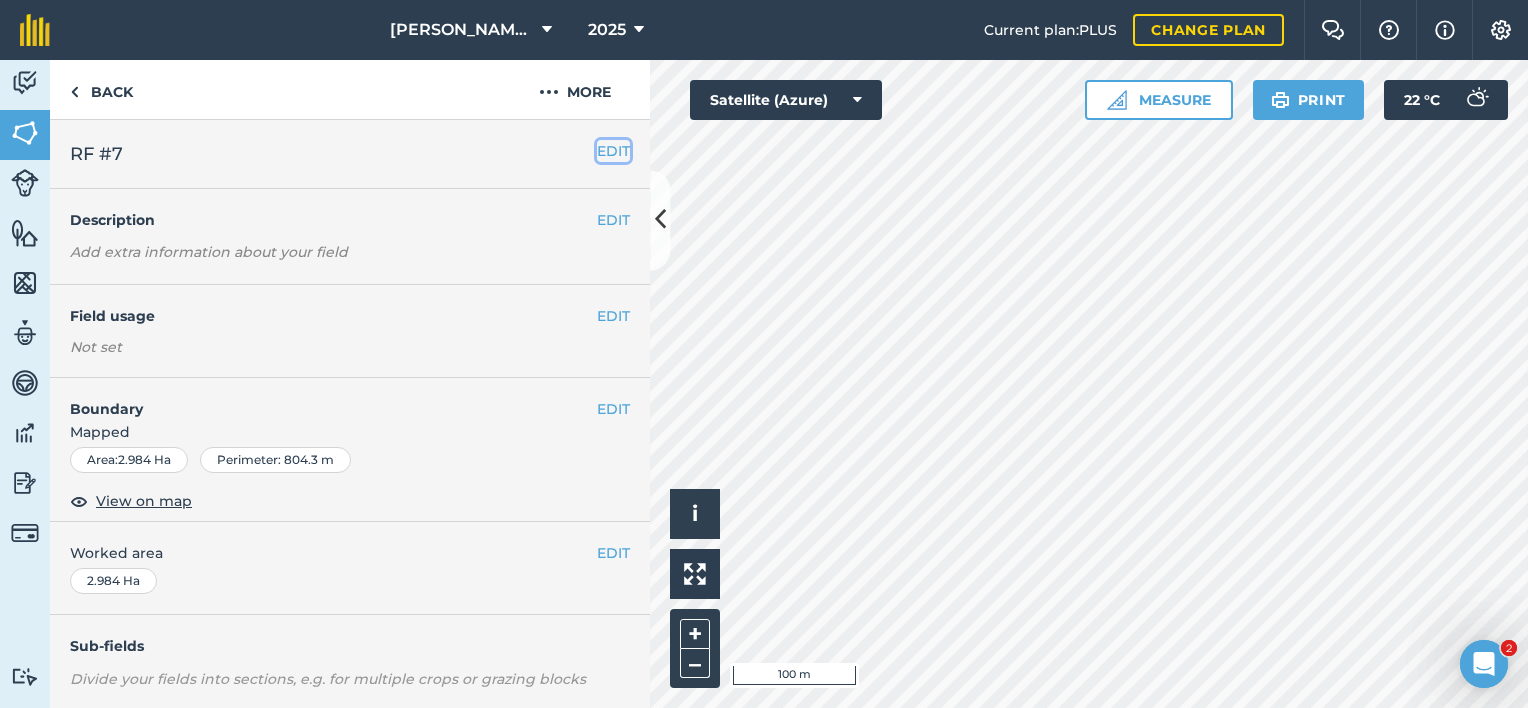 click on "EDIT" at bounding box center [613, 151] 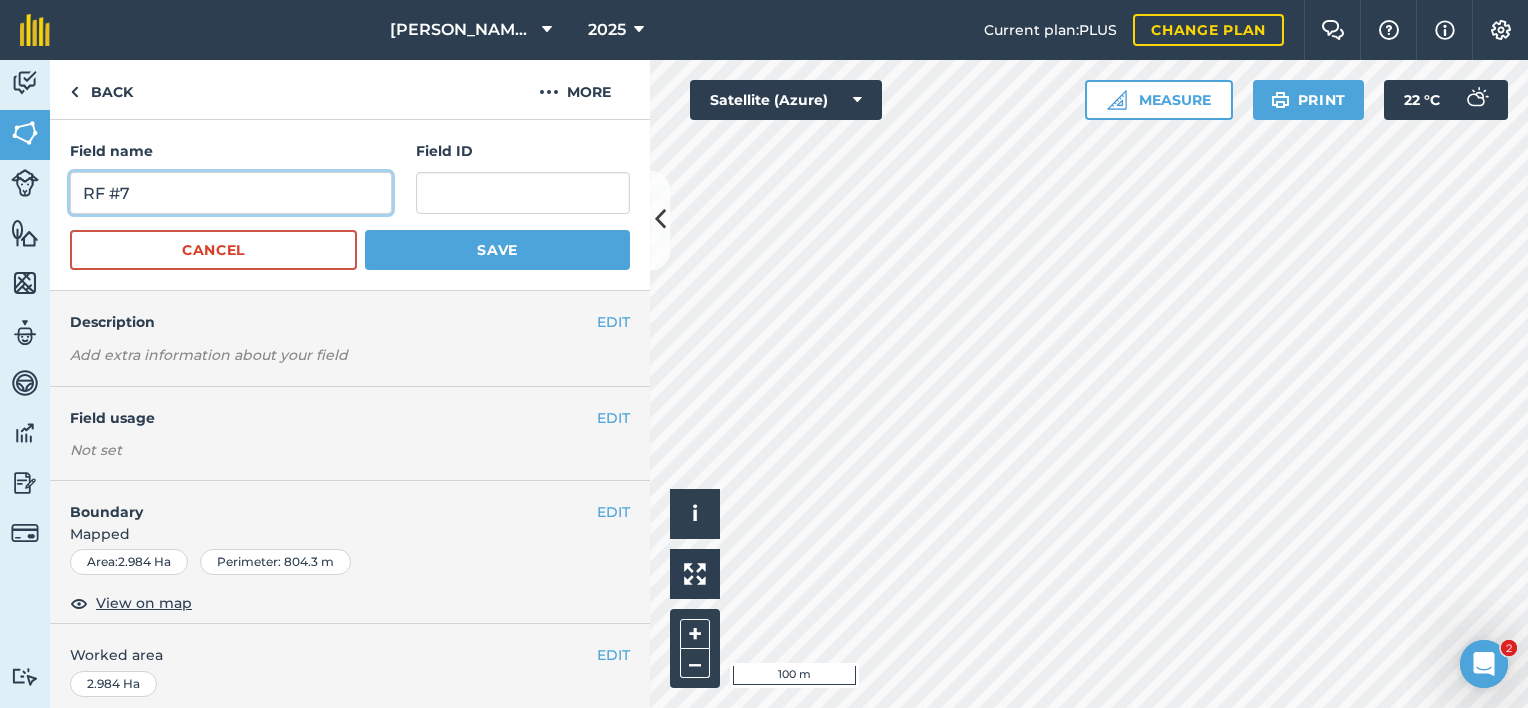 click on "RF #7" at bounding box center (231, 193) 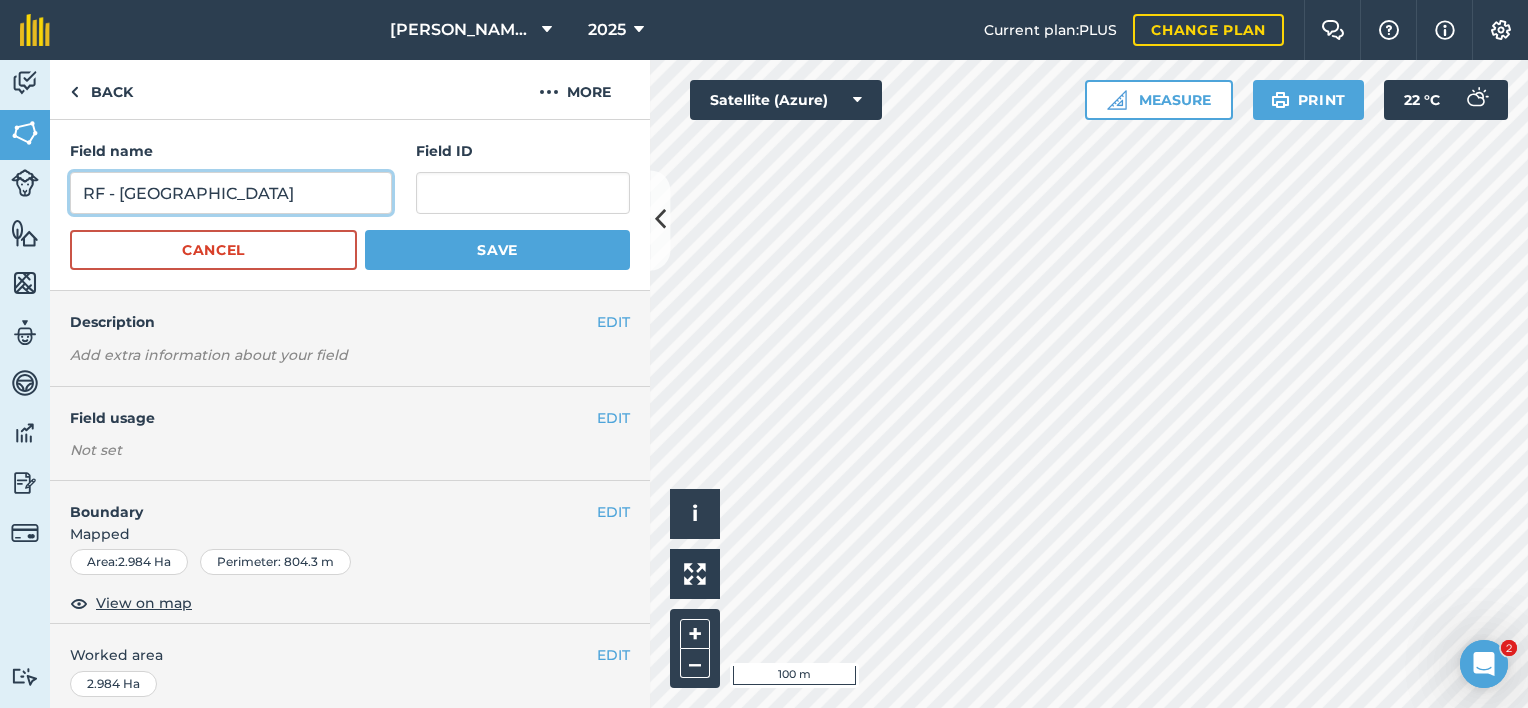 type on "RF - [GEOGRAPHIC_DATA]" 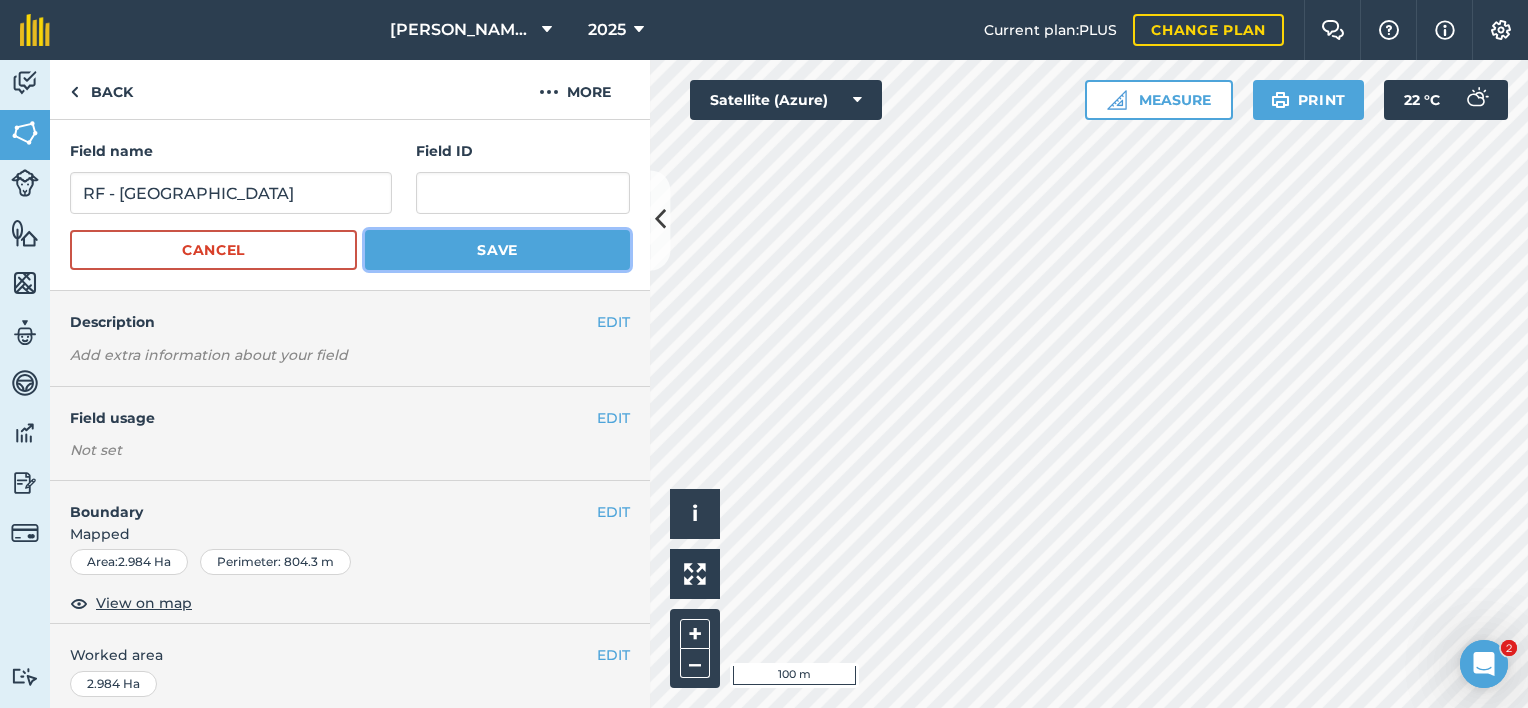 click on "Save" at bounding box center (497, 250) 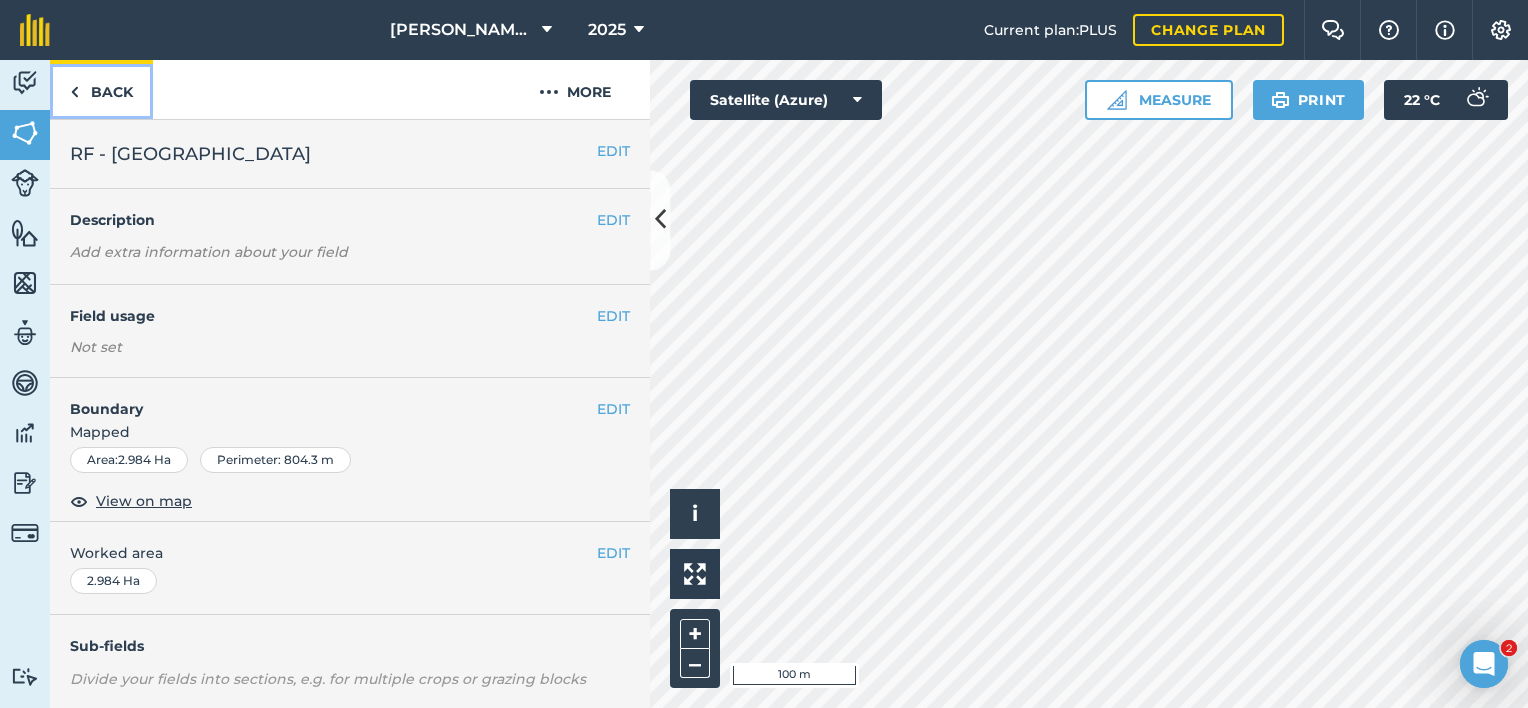 drag, startPoint x: 125, startPoint y: 73, endPoint x: 139, endPoint y: 101, distance: 31.304953 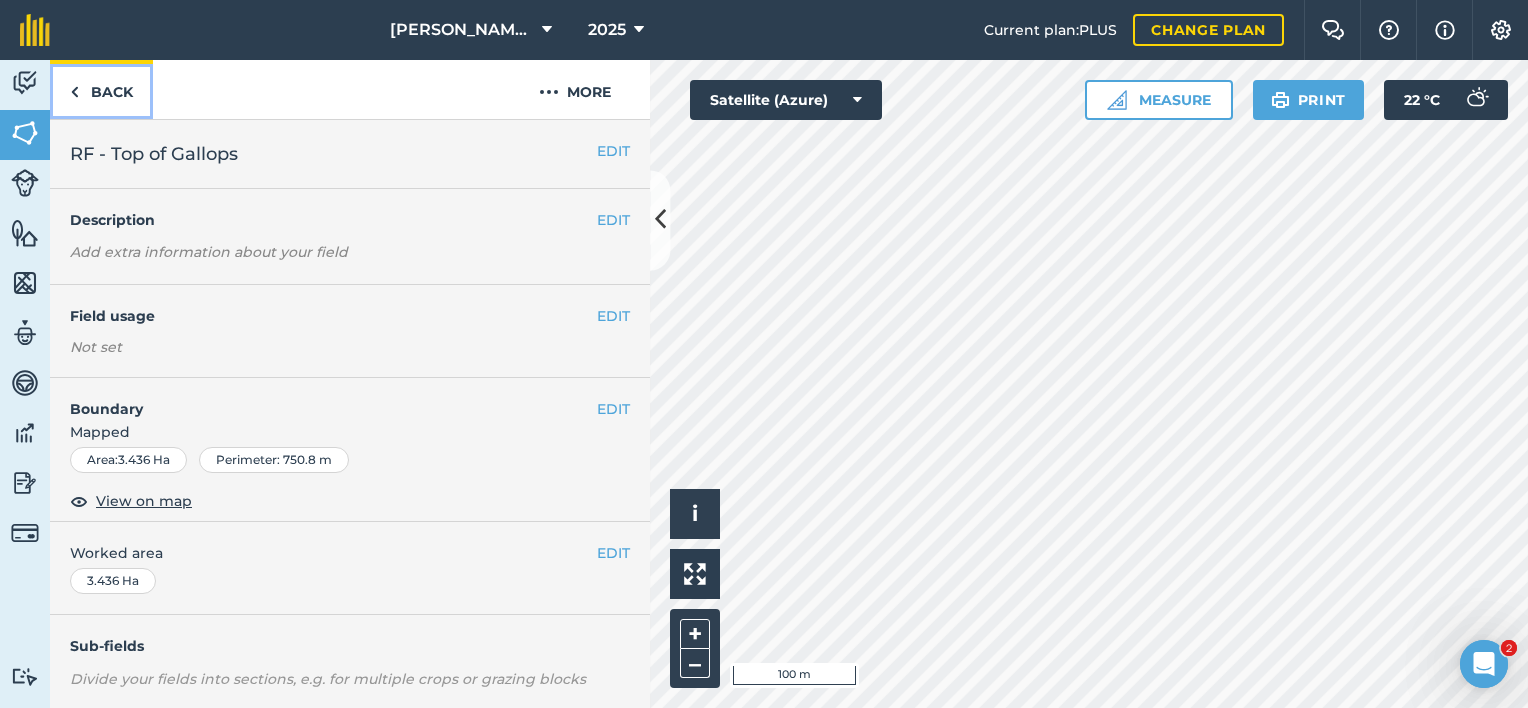 click on "Back" at bounding box center (101, 89) 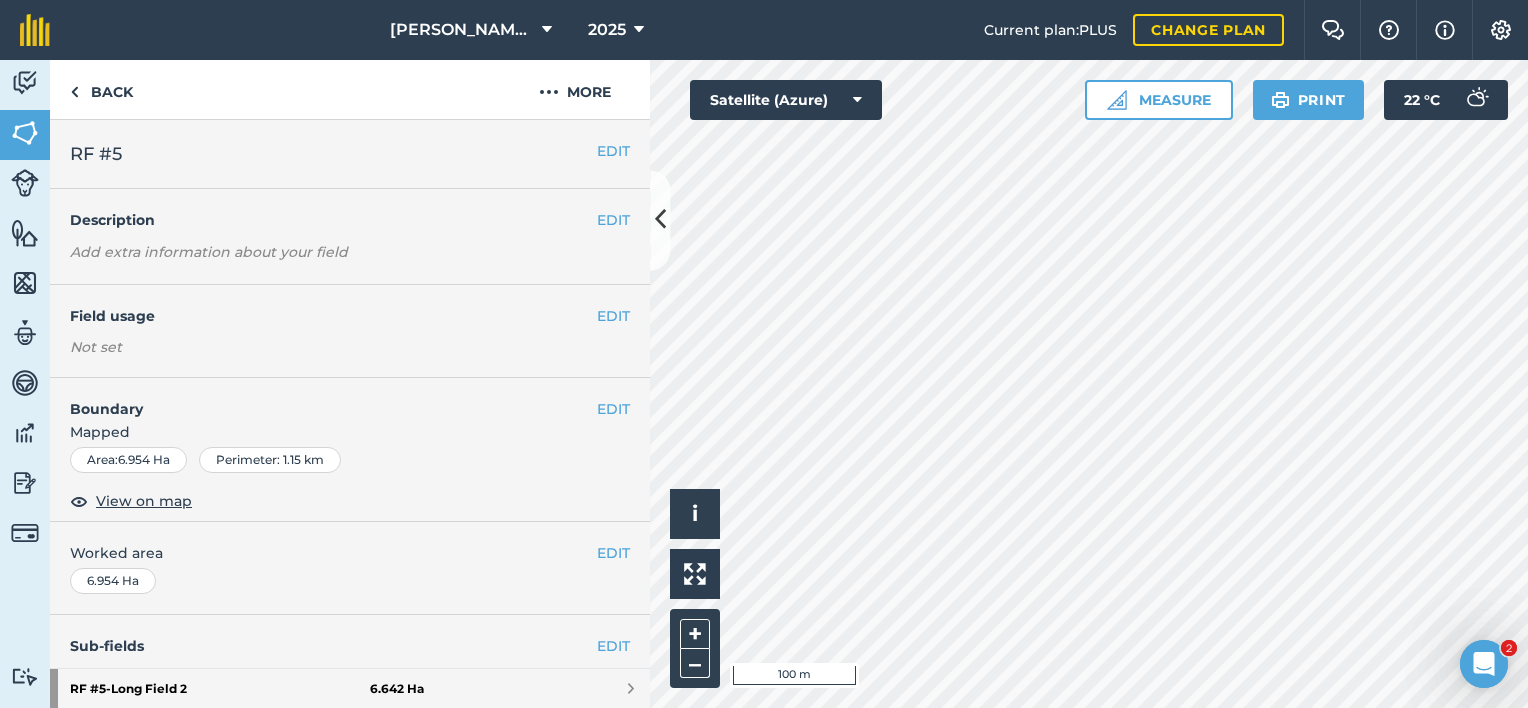 click on "RF #5" at bounding box center [333, 154] 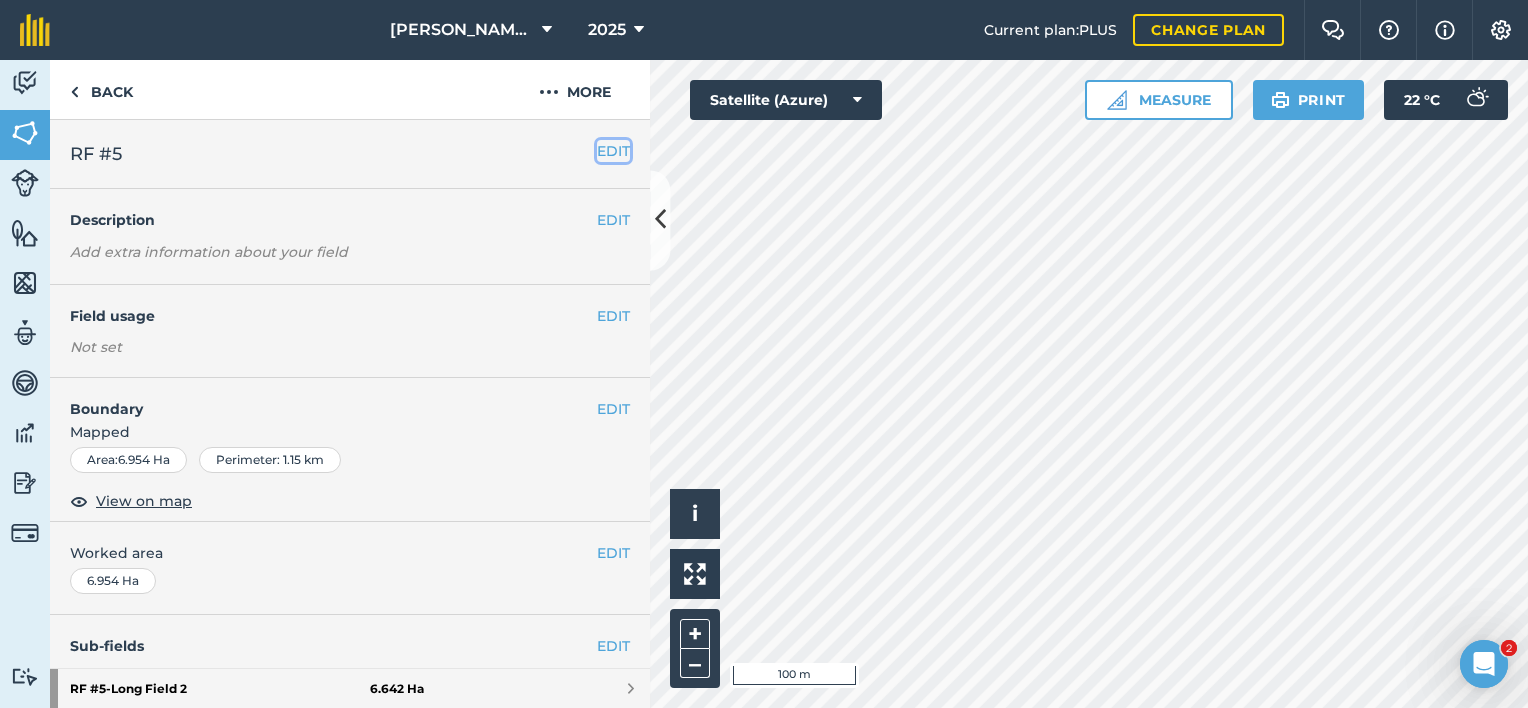 click on "EDIT" at bounding box center [613, 151] 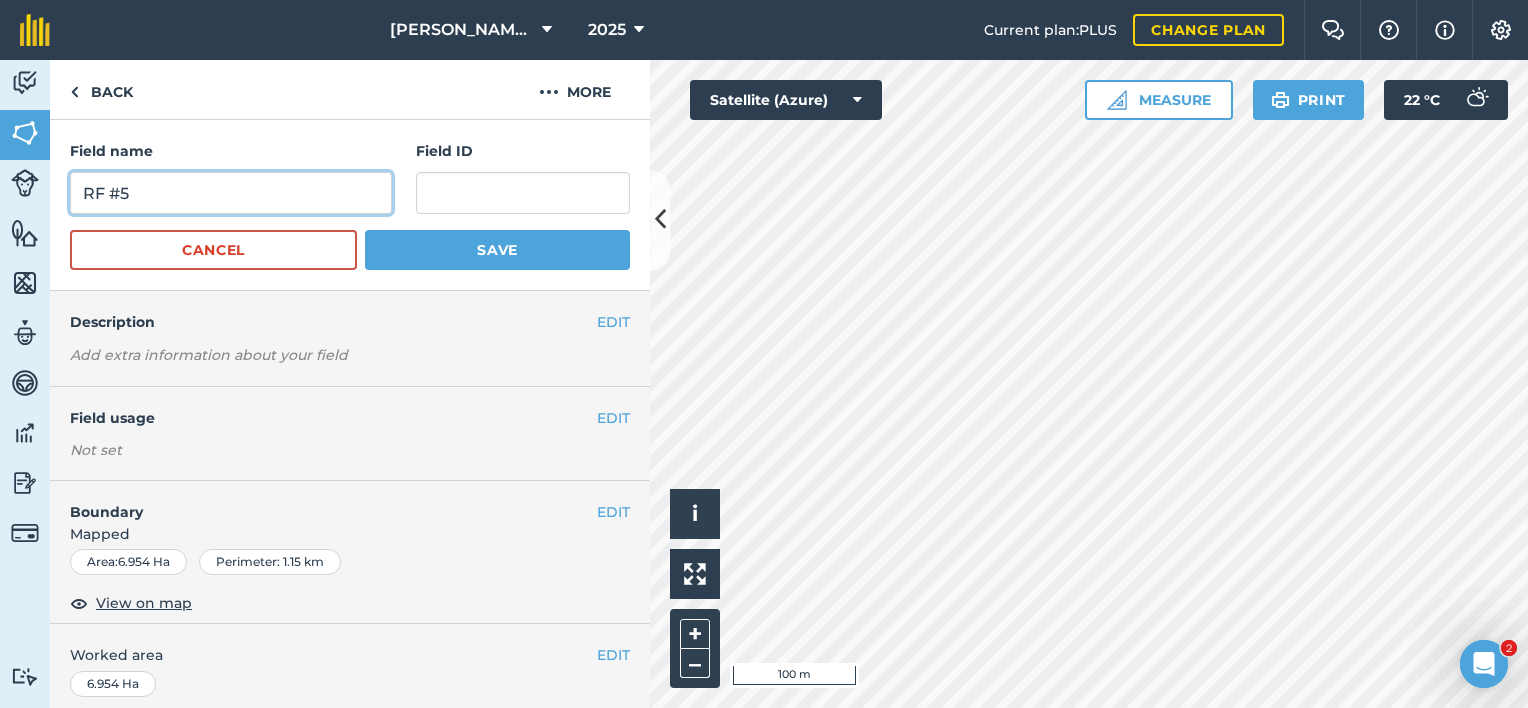 click on "RF #5" at bounding box center (231, 193) 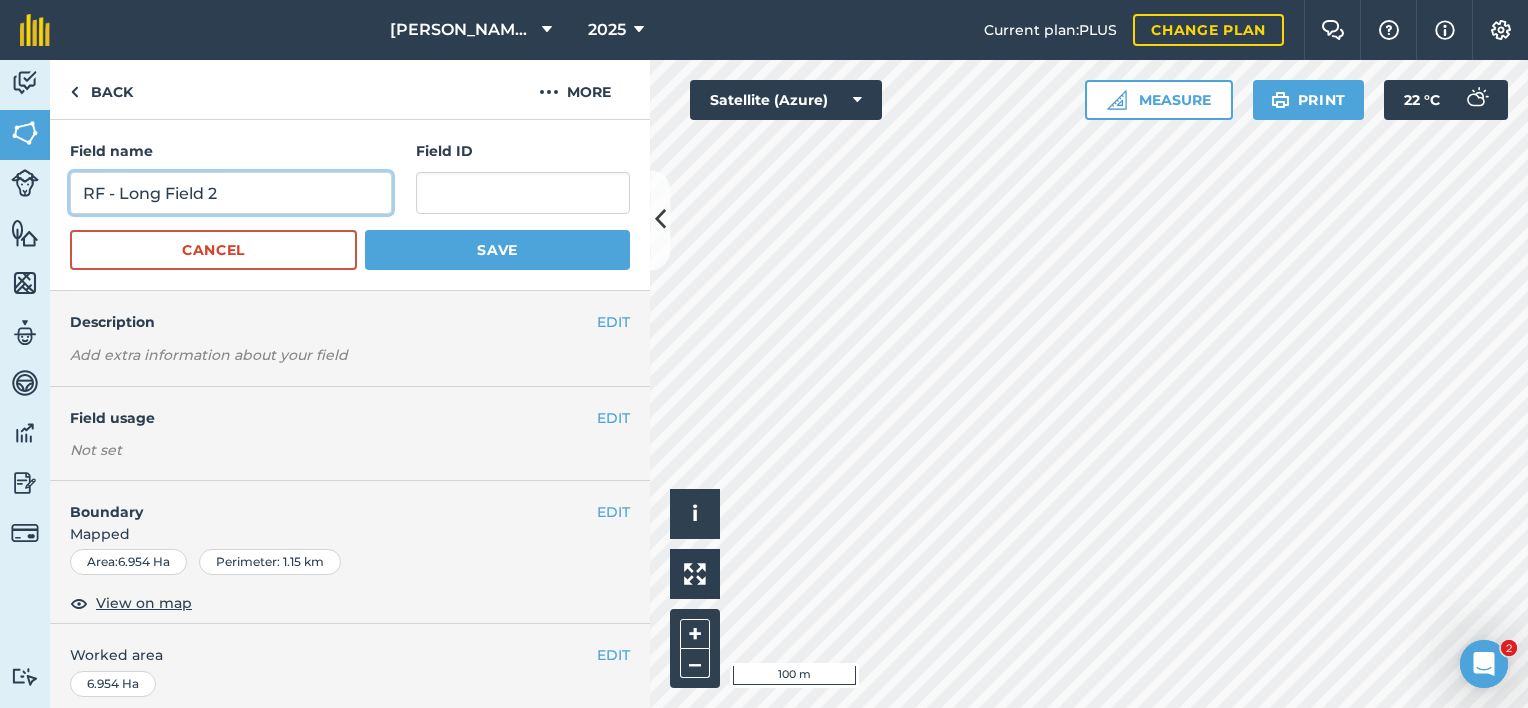 type on "RF - Long Field 2" 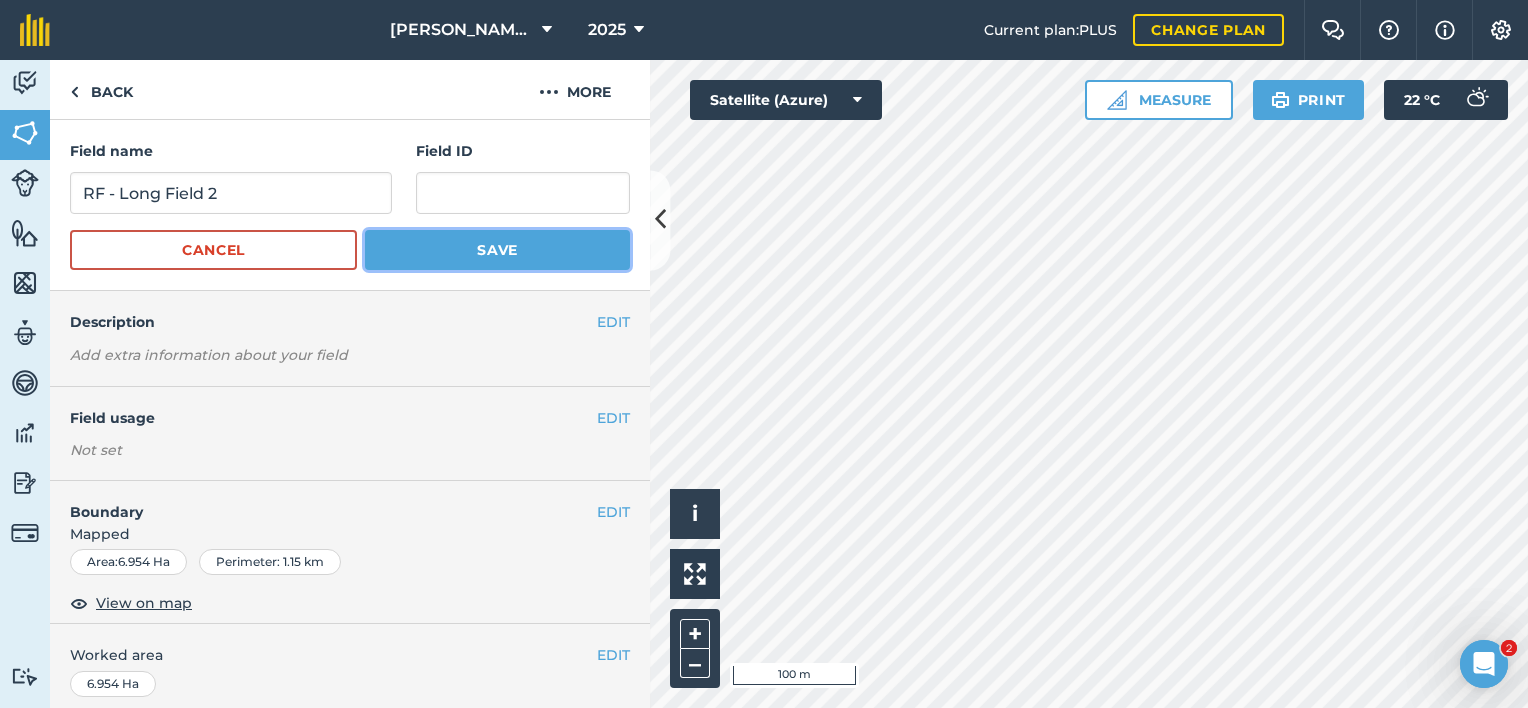 click on "Save" at bounding box center [497, 250] 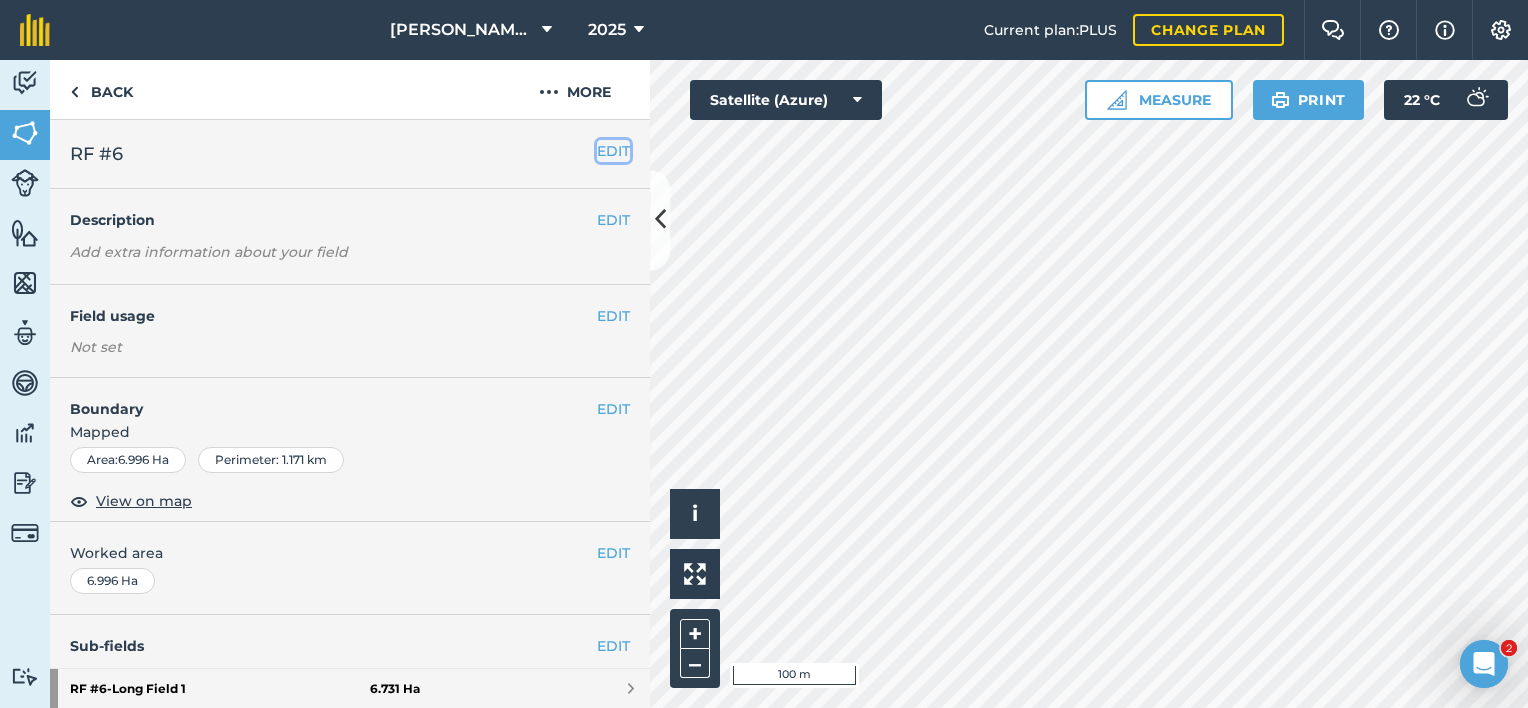 click on "EDIT" at bounding box center (613, 151) 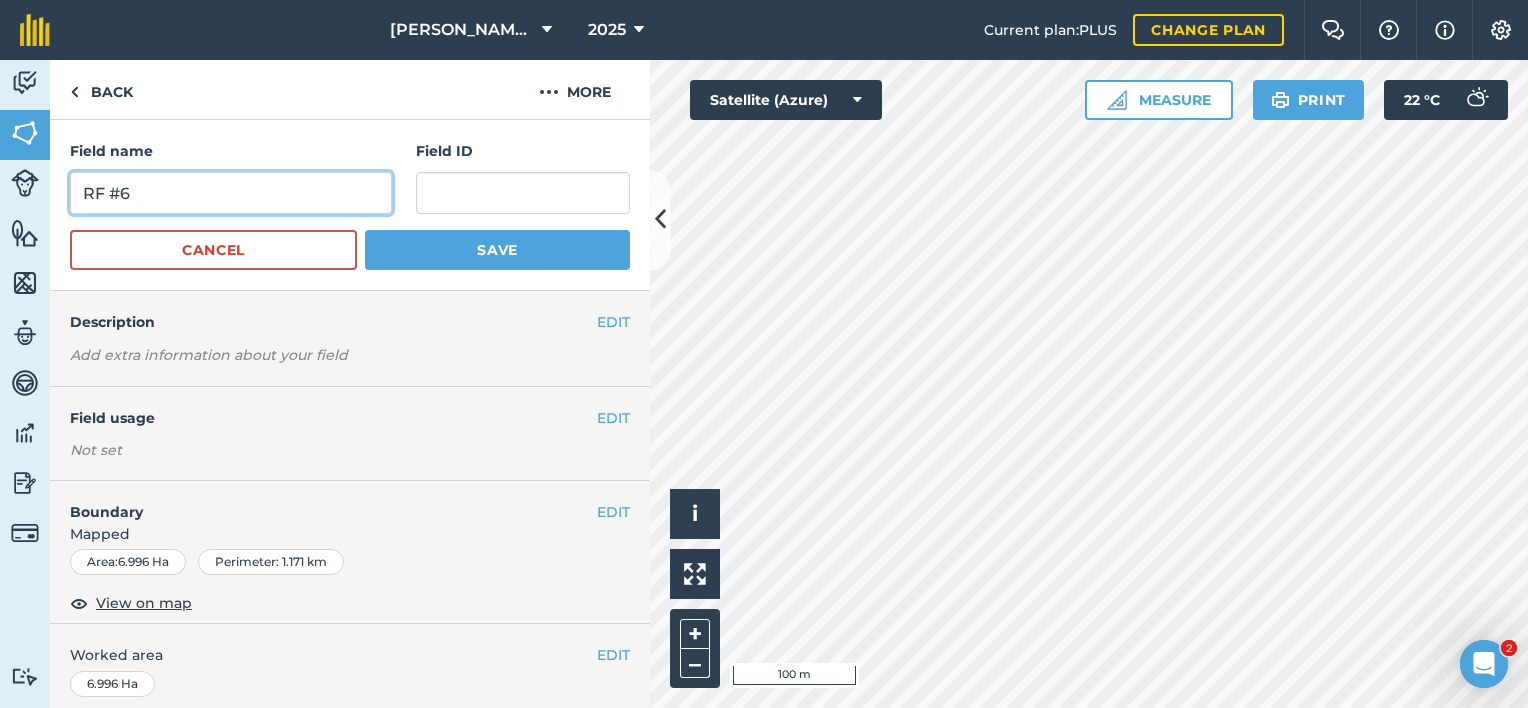 click on "RF #6" at bounding box center [231, 193] 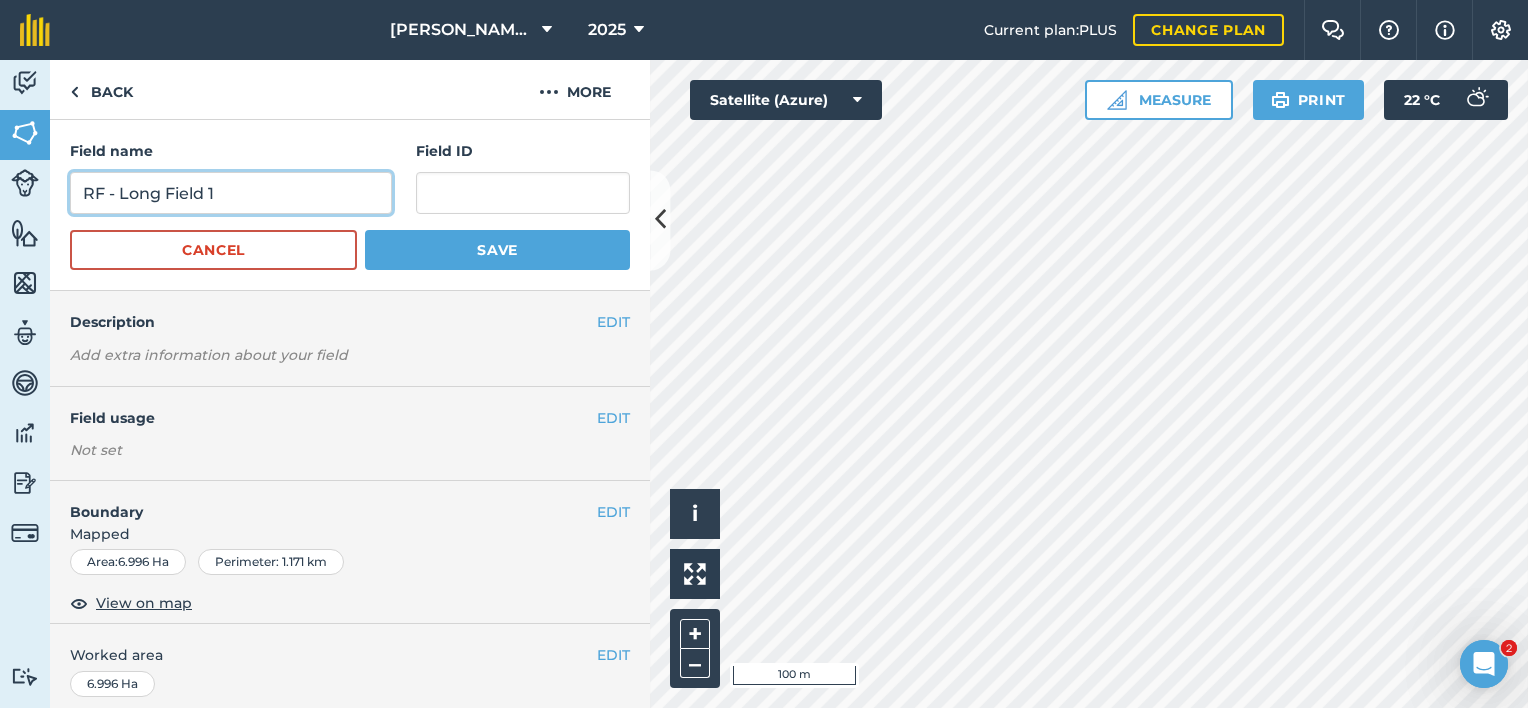type on "RF - Long Field 1" 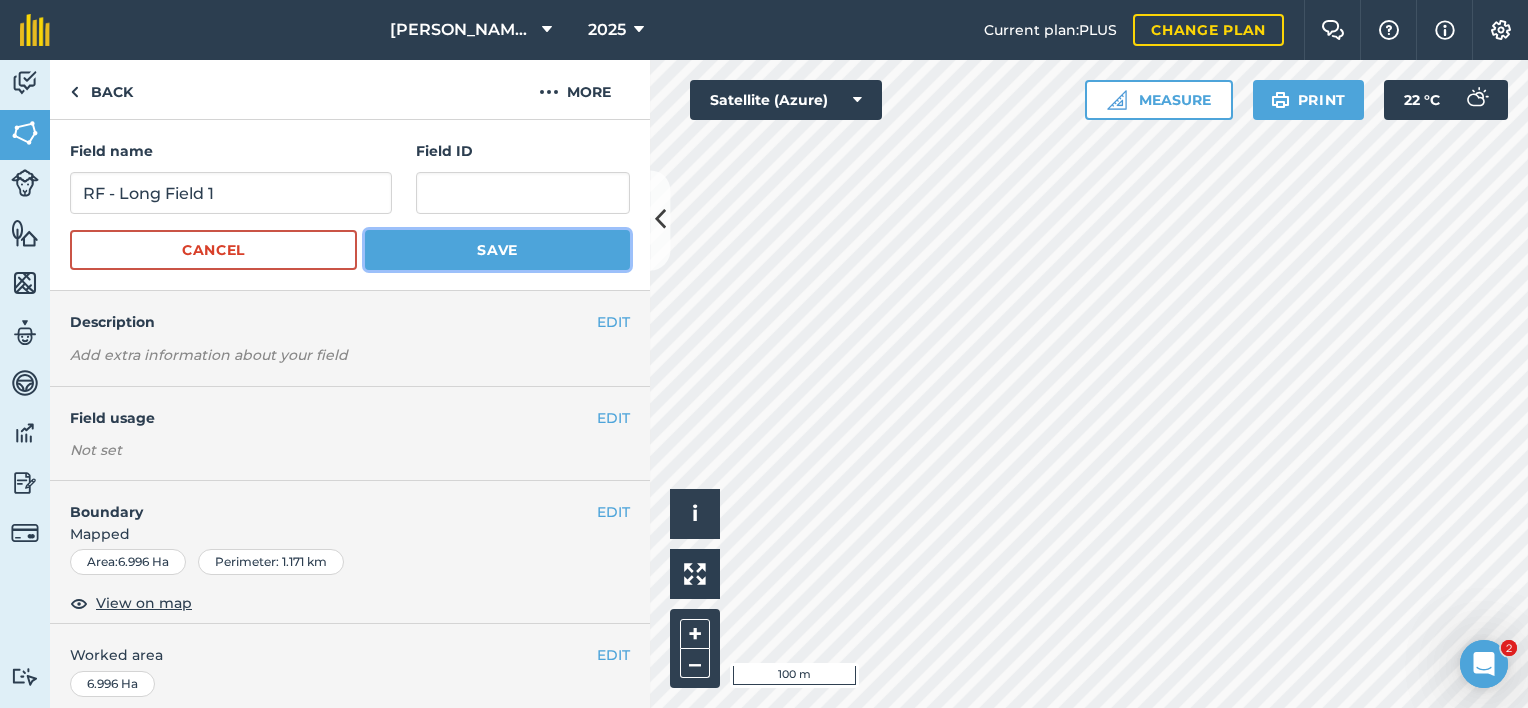 click on "Save" at bounding box center [497, 250] 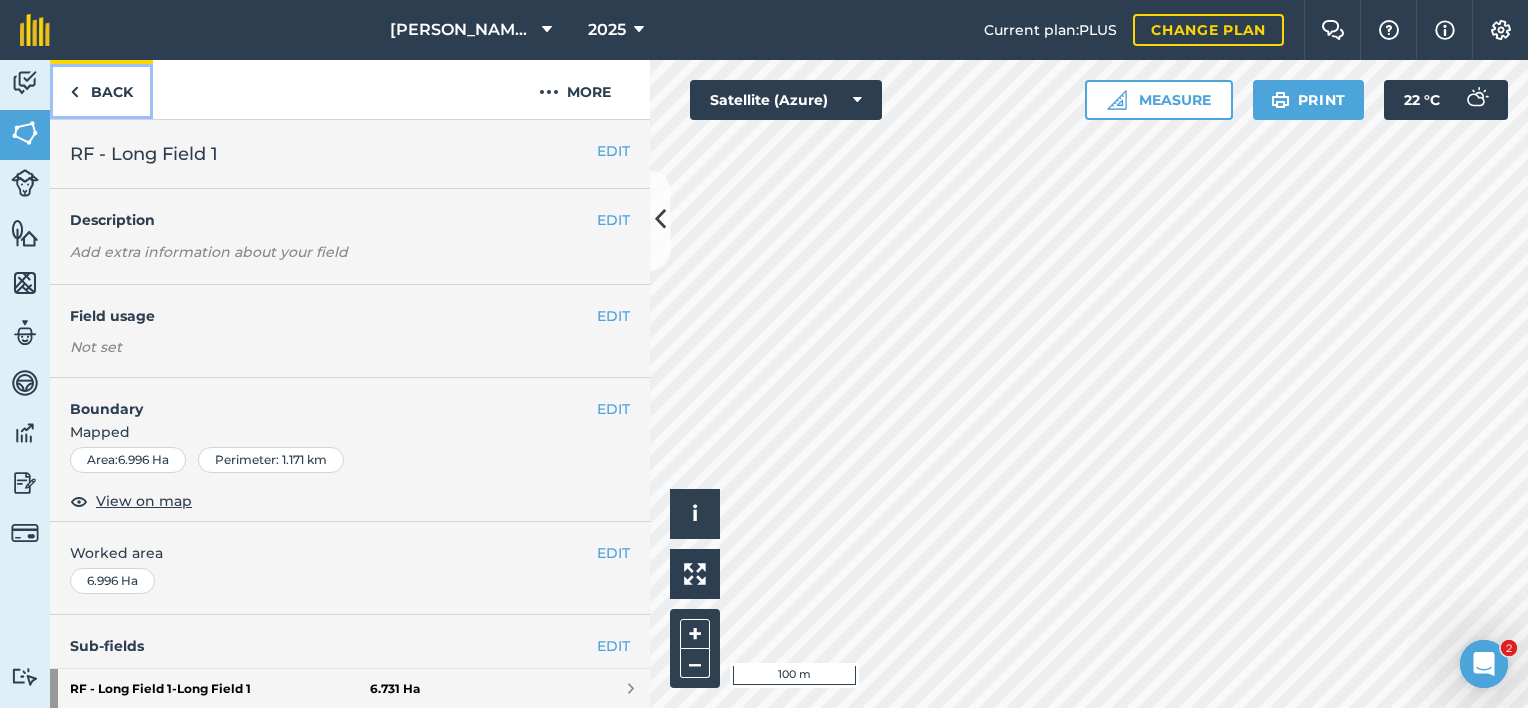 click on "Back" at bounding box center (101, 89) 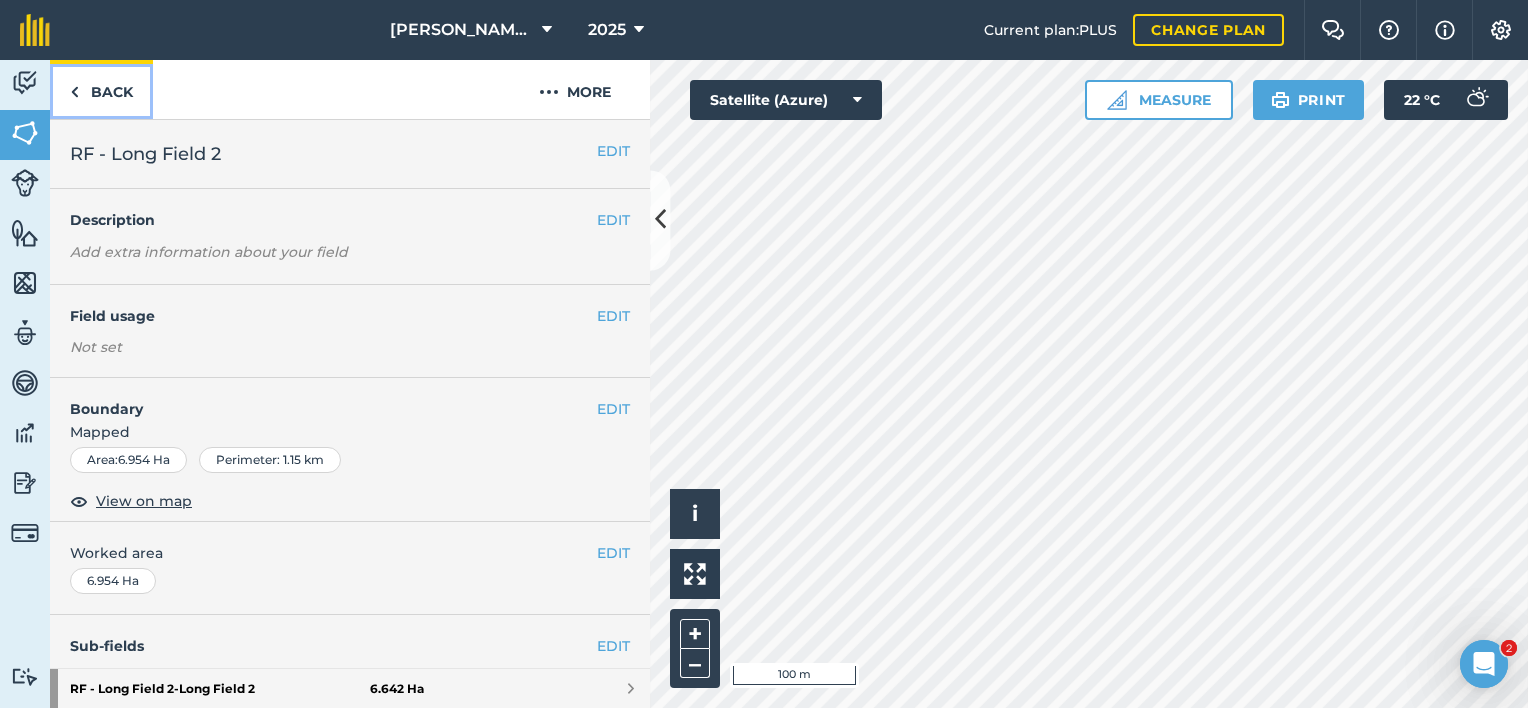 click on "Back" at bounding box center (101, 89) 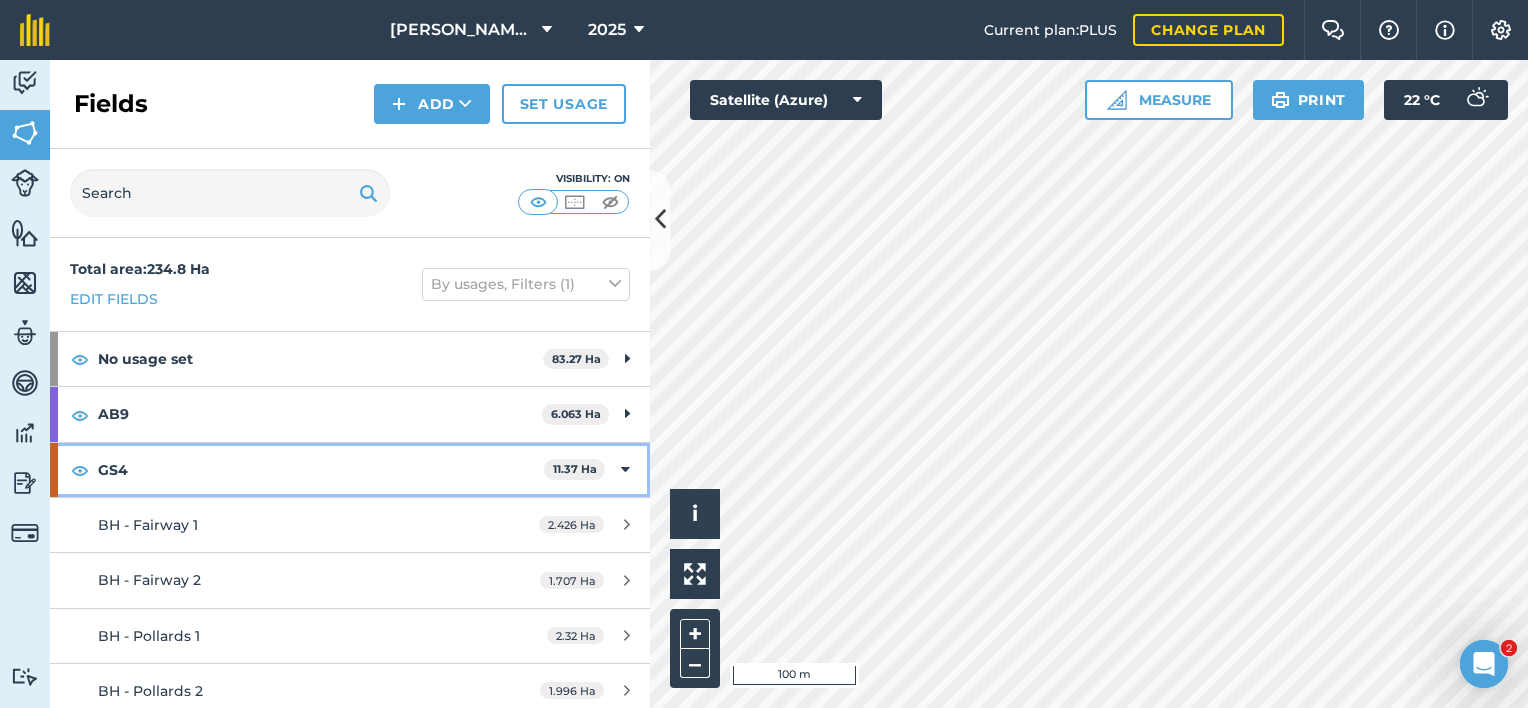 click on "GS4 11.37   Ha" at bounding box center [350, 470] 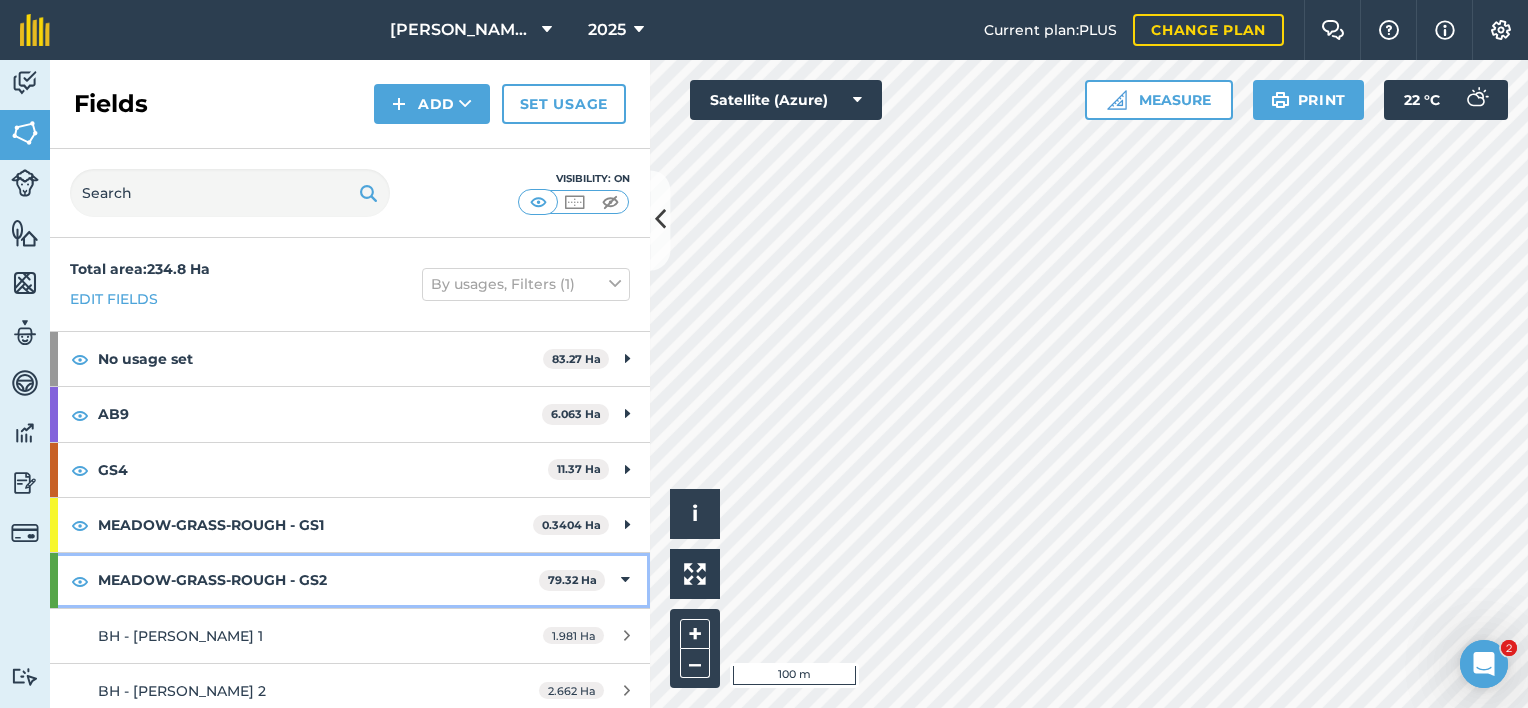 click on "MEADOW-GRASS-ROUGH - GS2 79.32   Ha" at bounding box center [350, 580] 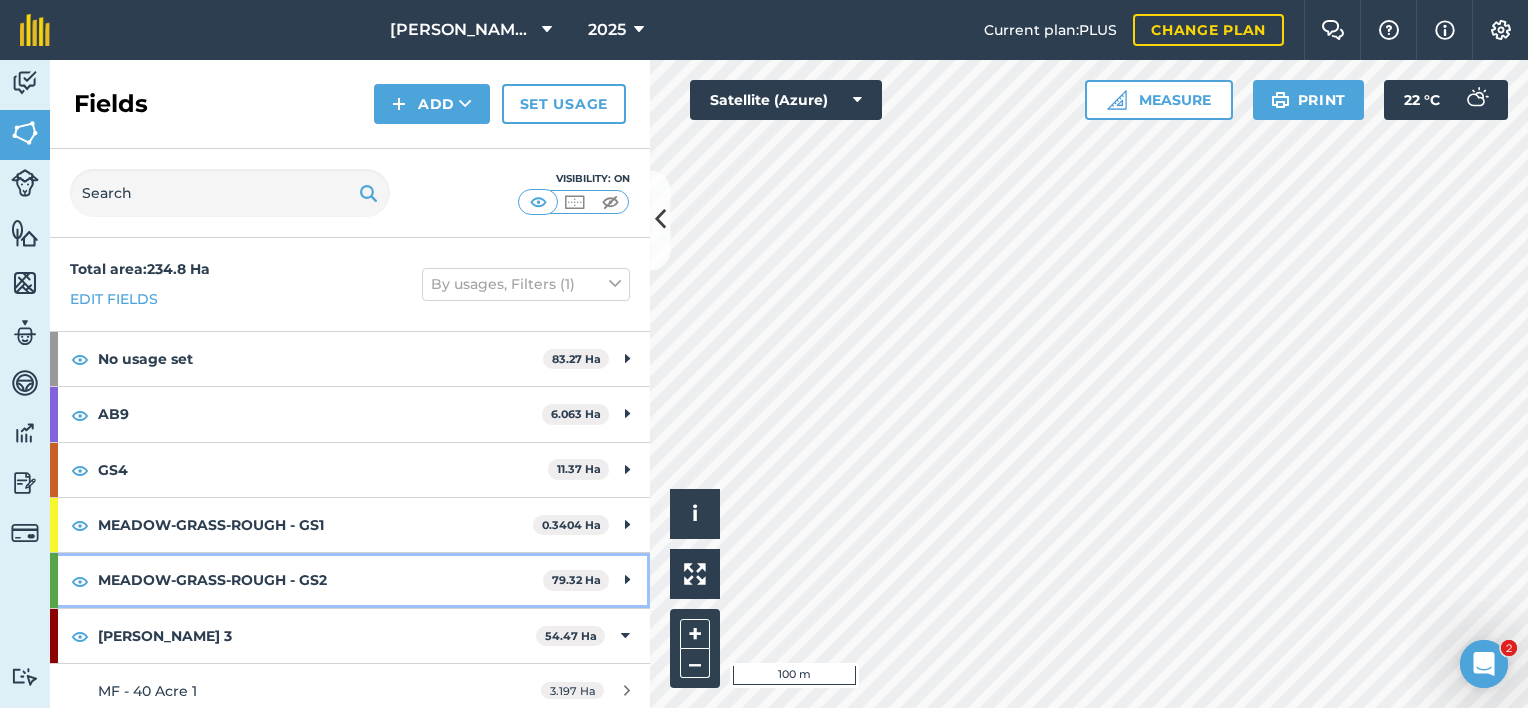 scroll, scrollTop: 300, scrollLeft: 0, axis: vertical 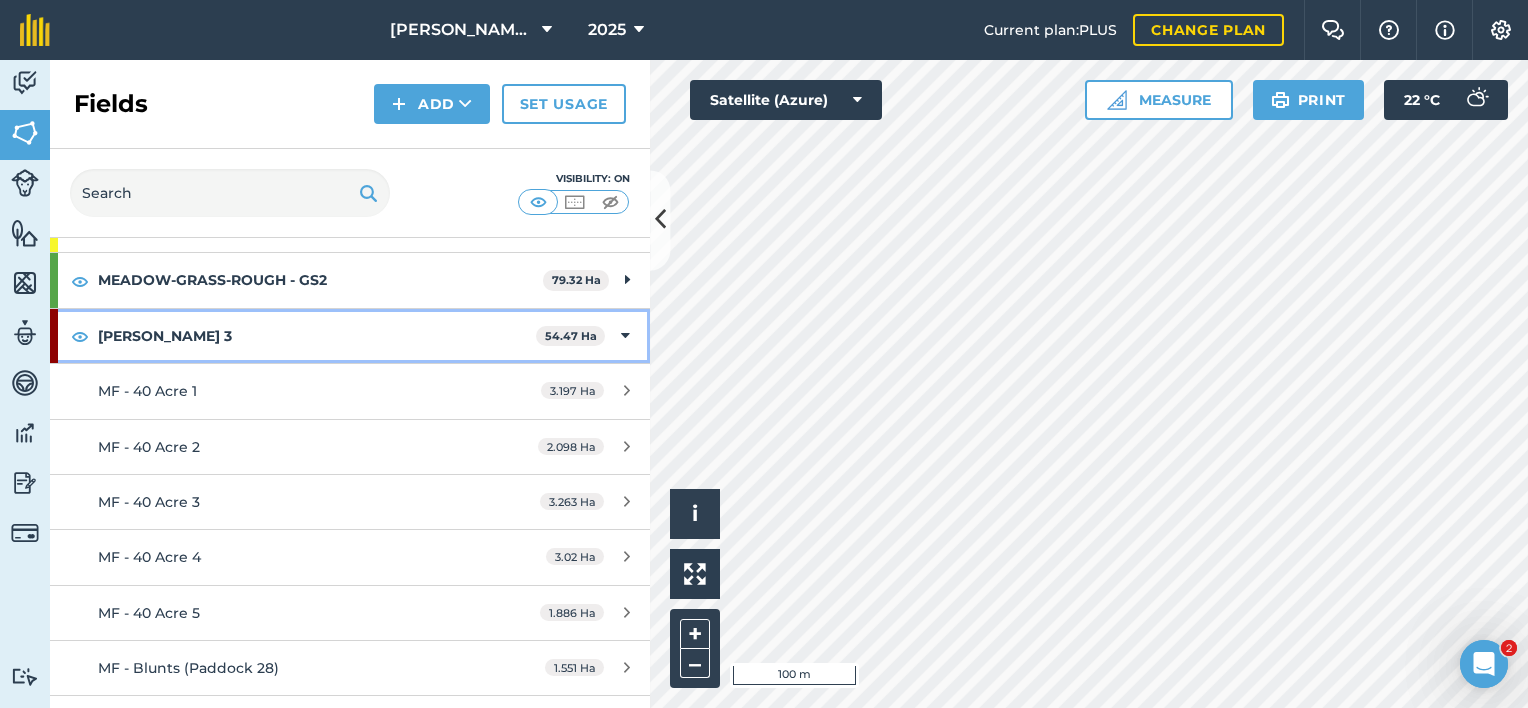 click on "[PERSON_NAME] 3 54.47   Ha" at bounding box center [350, 336] 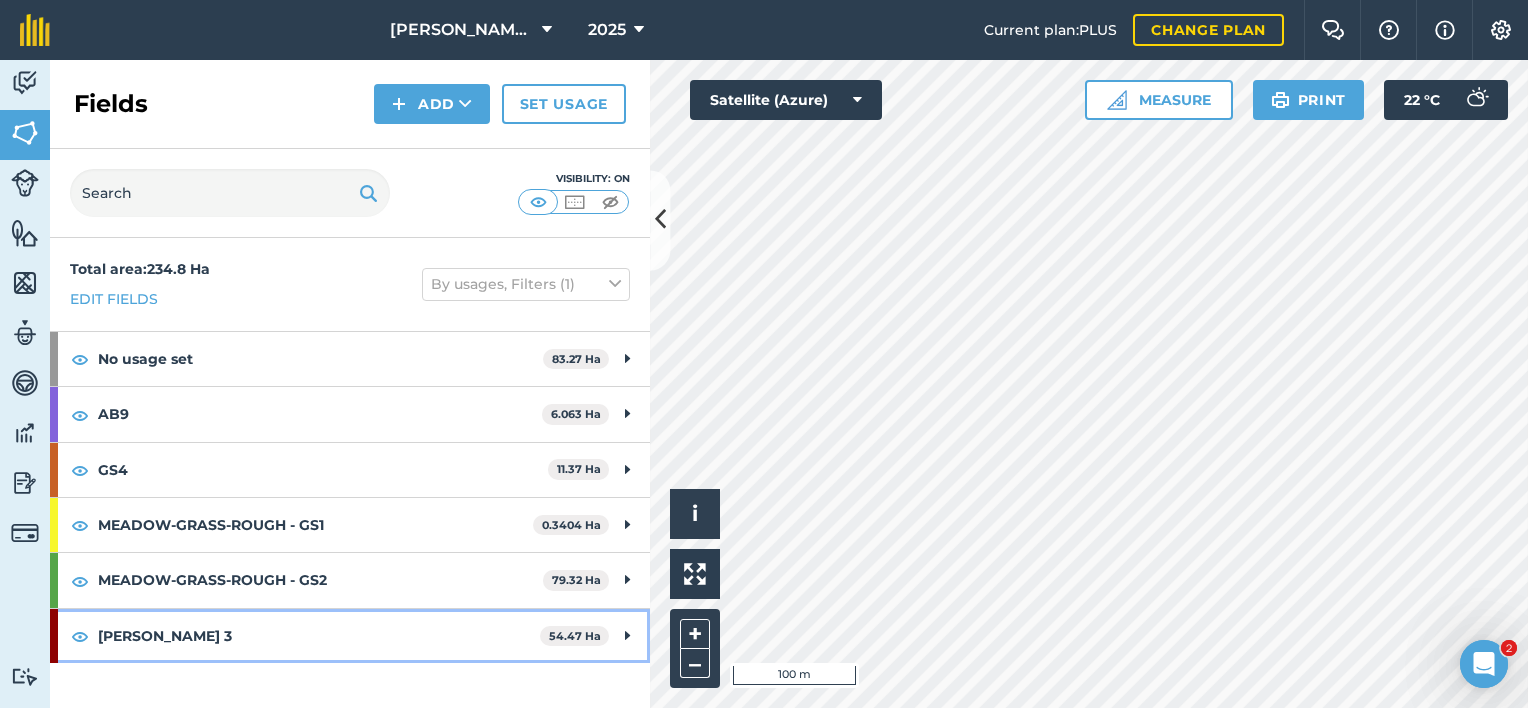 scroll, scrollTop: 0, scrollLeft: 0, axis: both 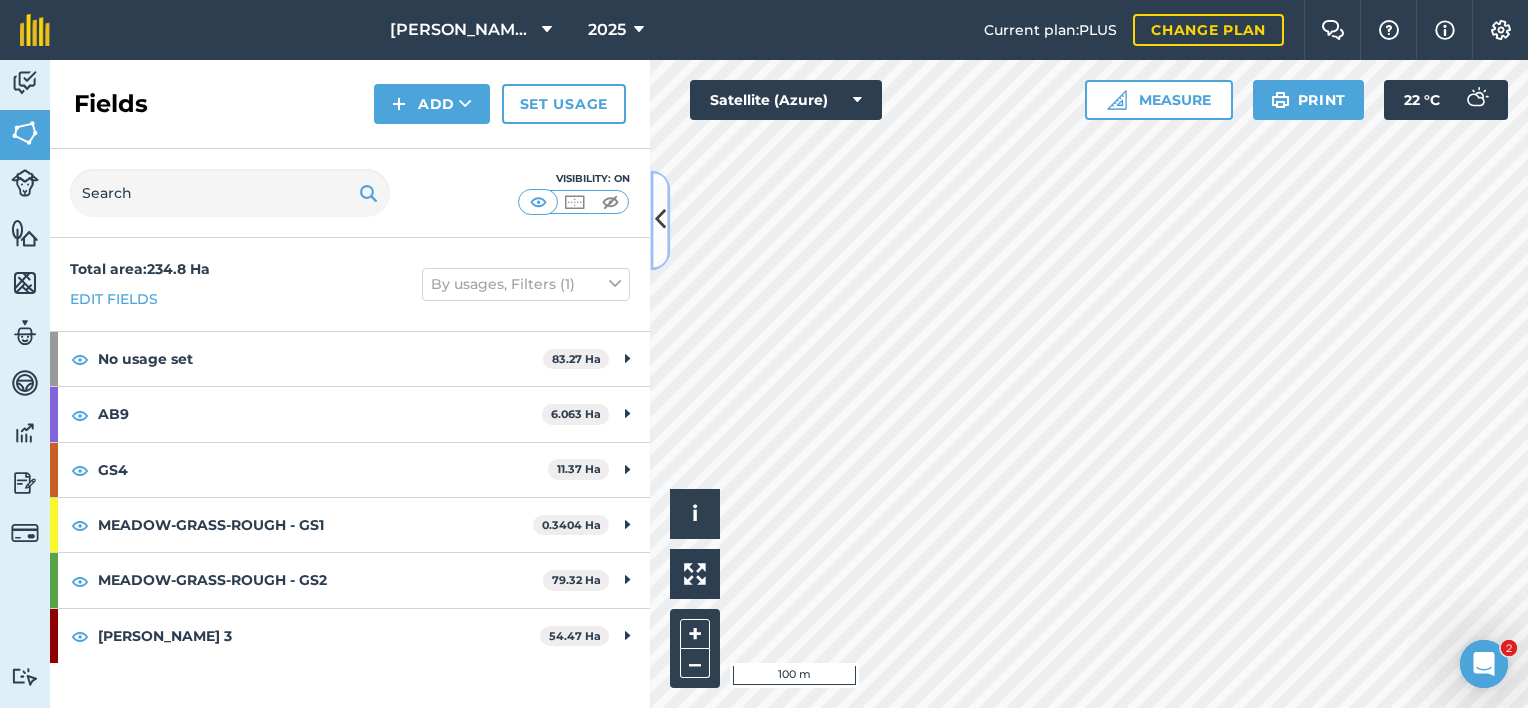 click at bounding box center [660, 220] 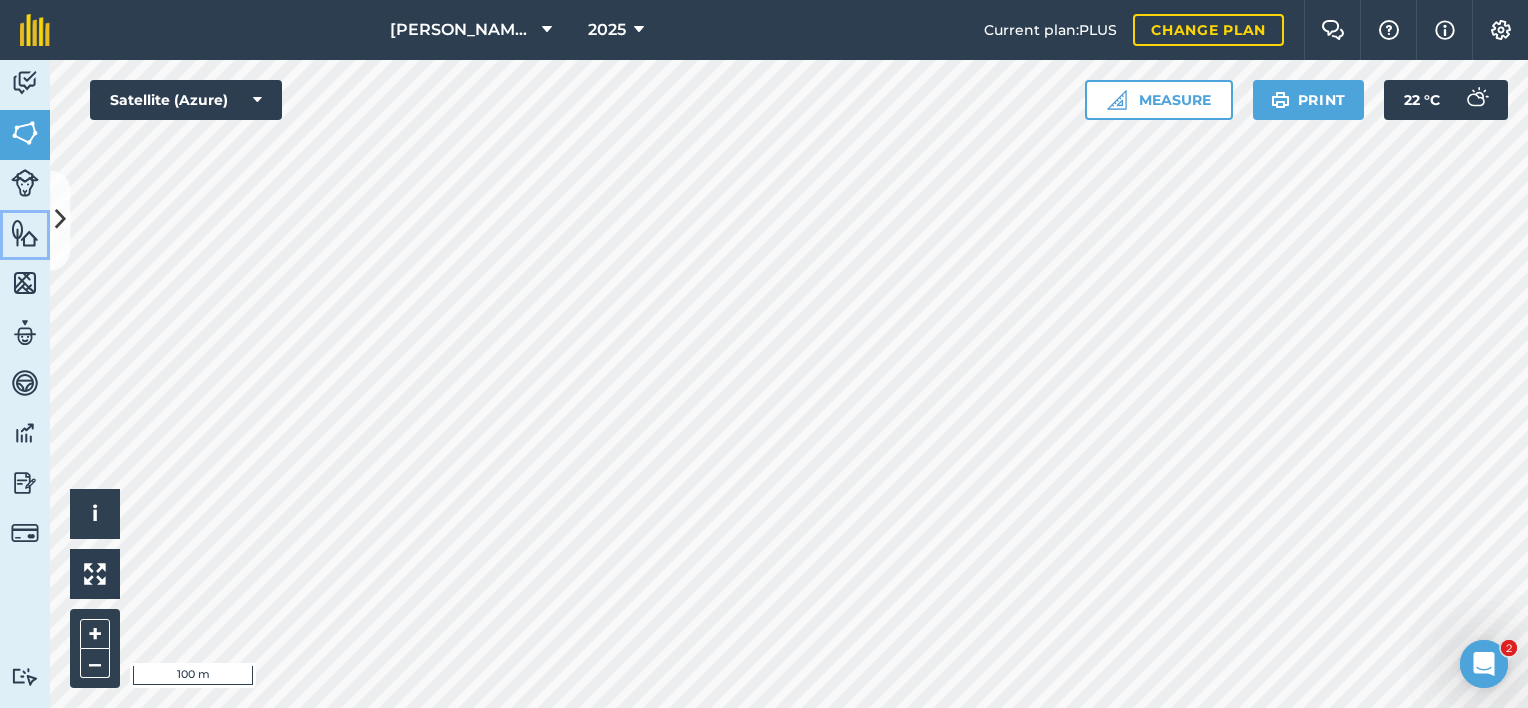 click on "Features" at bounding box center [25, 235] 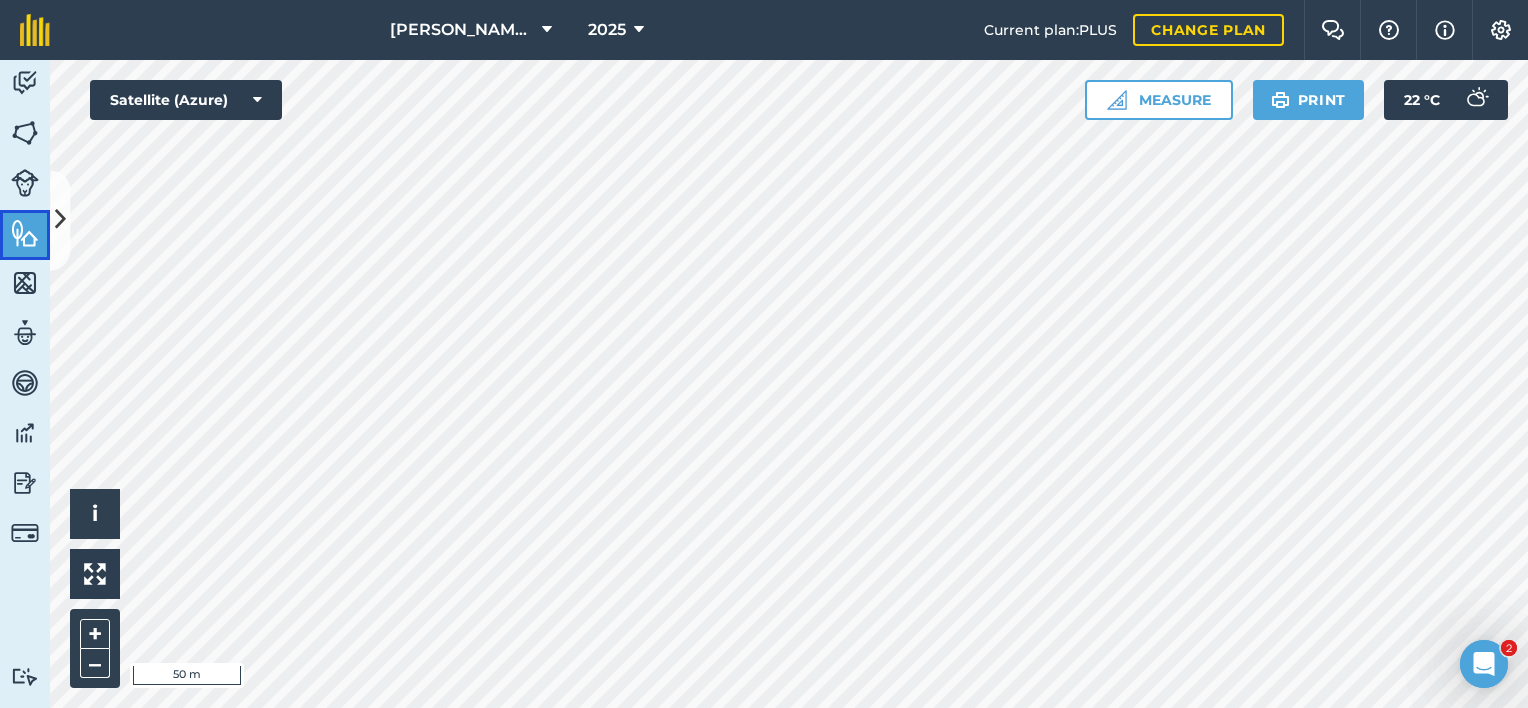 click on "Features" at bounding box center (25, 235) 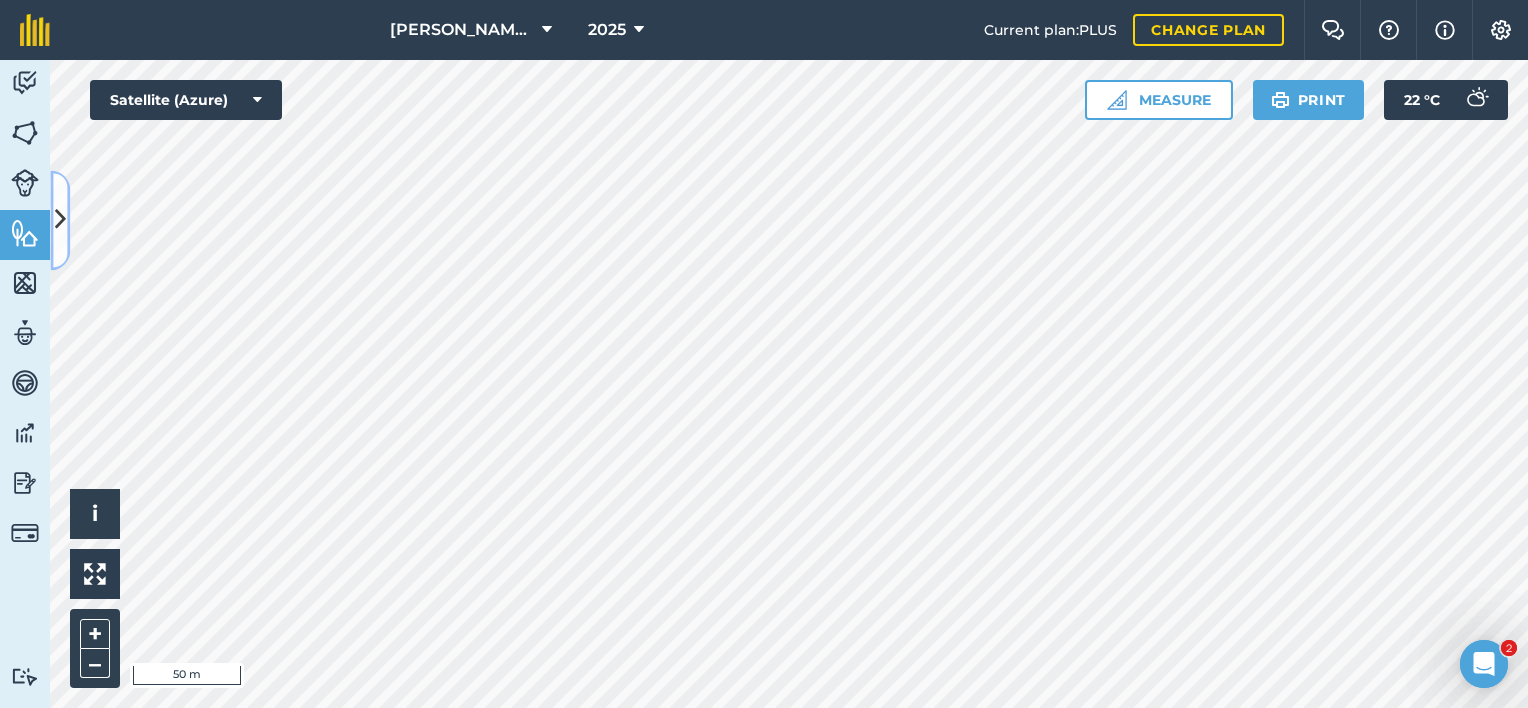 click at bounding box center (60, 220) 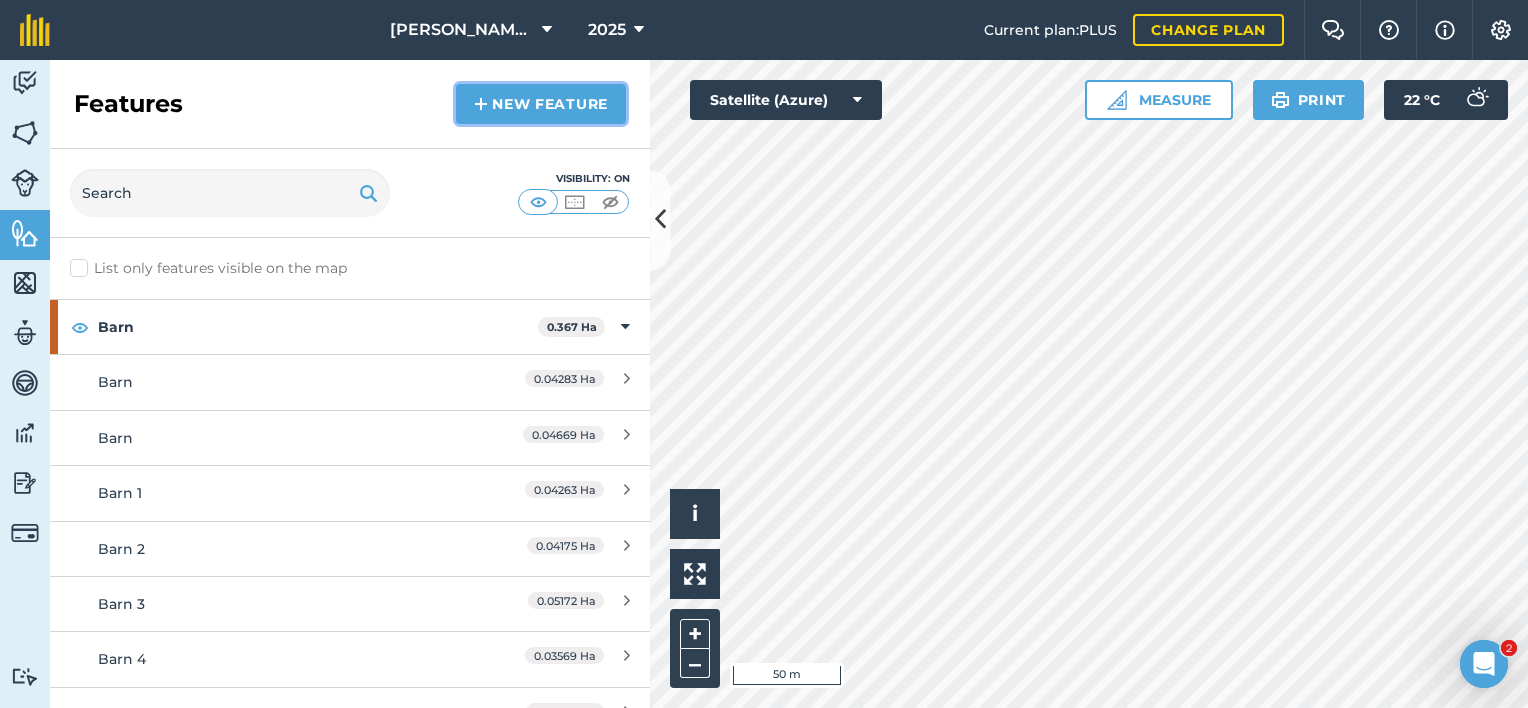 click on "New feature" at bounding box center (541, 104) 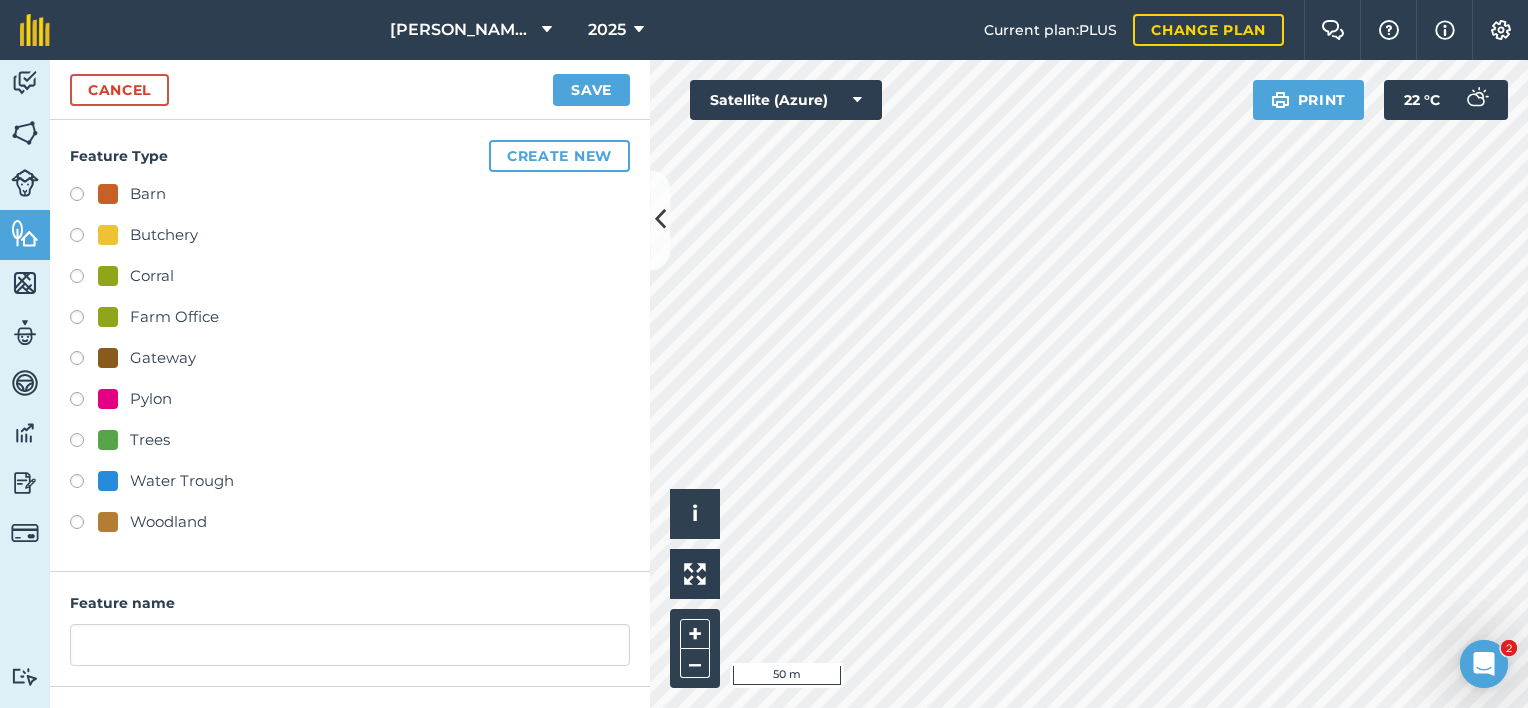 click on "Gateway" at bounding box center [163, 358] 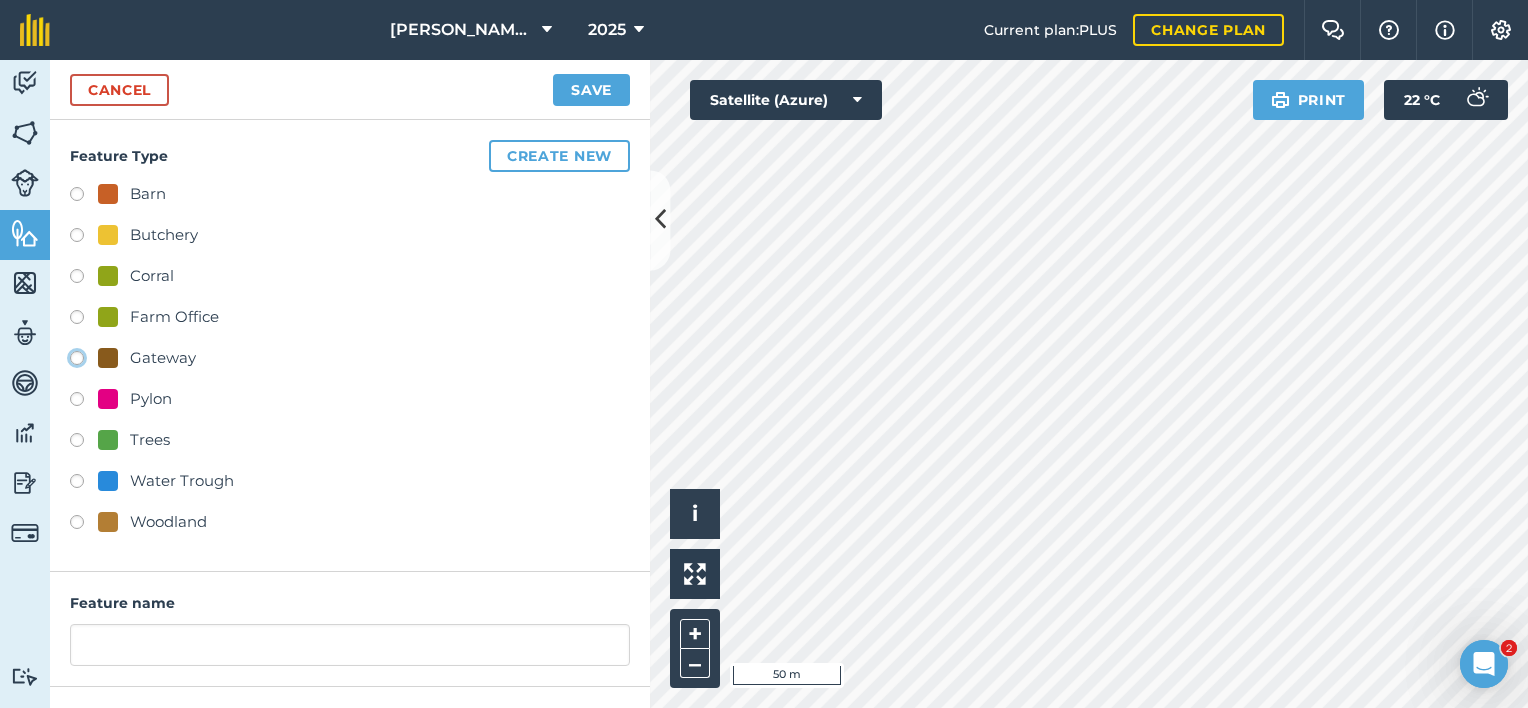 radio on "true" 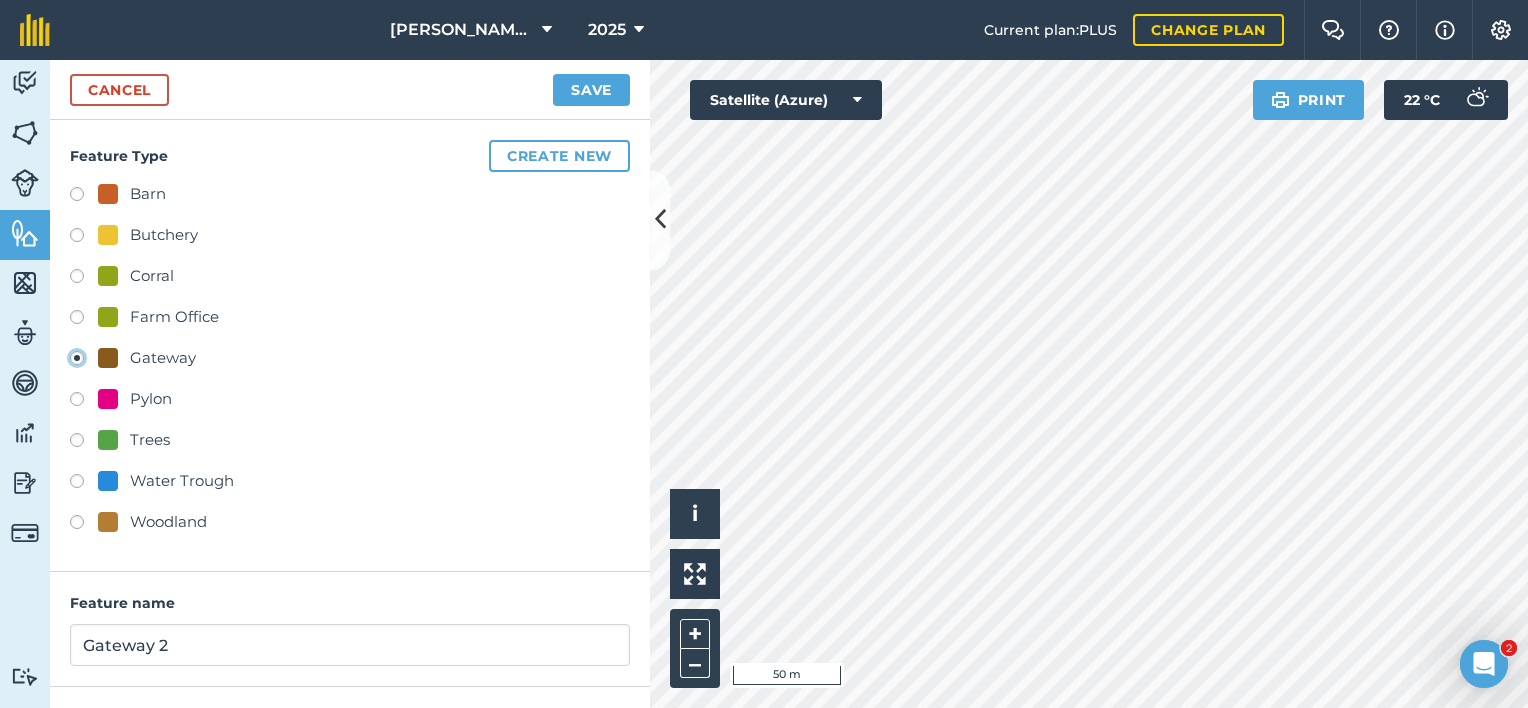 scroll, scrollTop: 165, scrollLeft: 0, axis: vertical 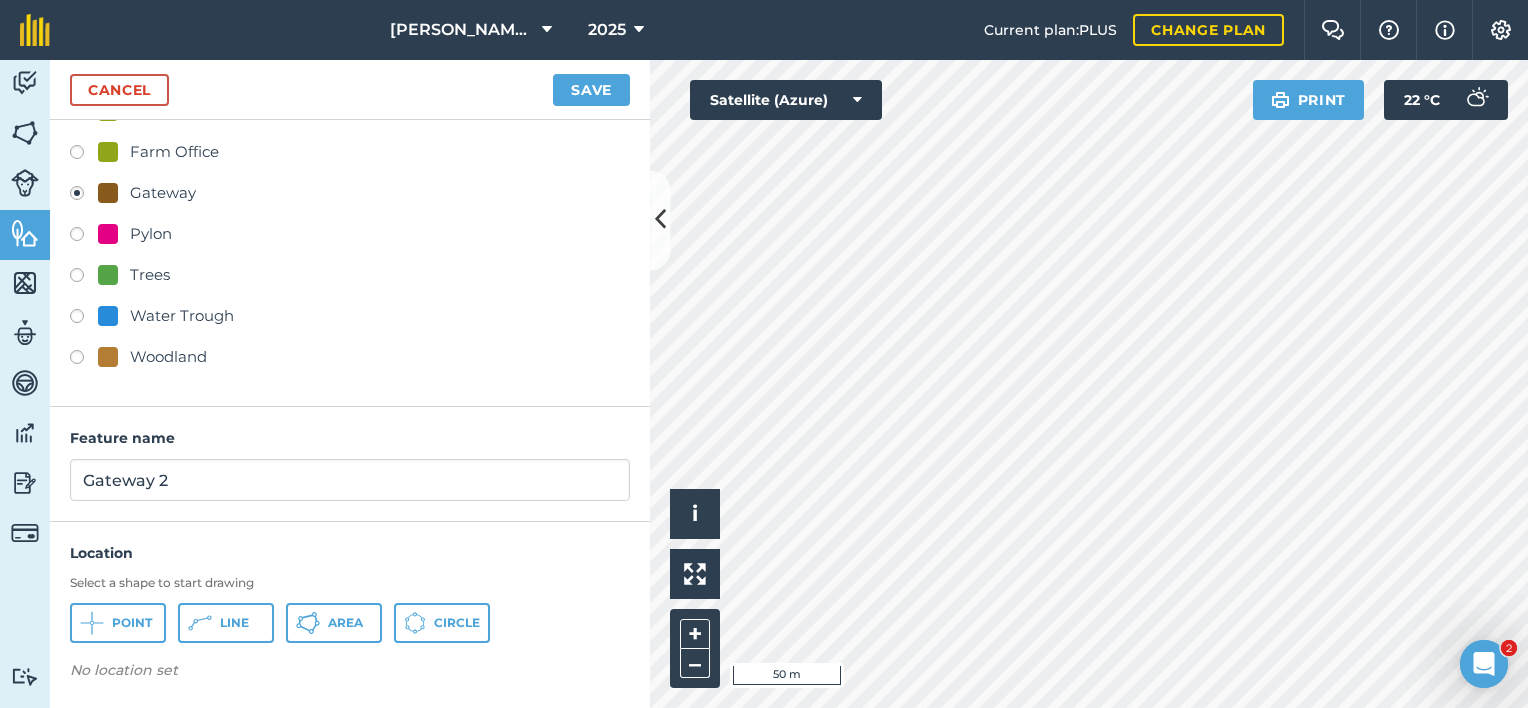 click on "Feature name Gateway 2" at bounding box center [350, 464] 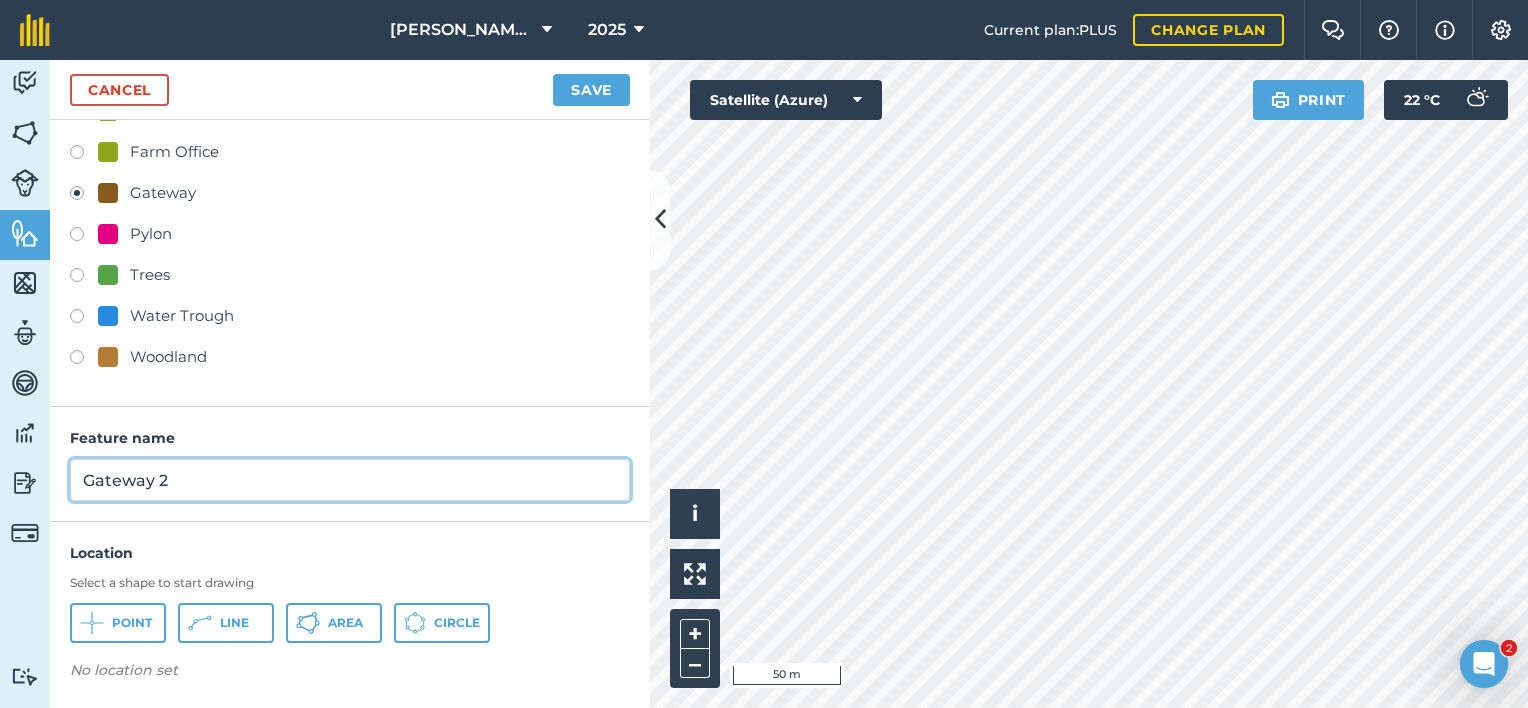 click on "Gateway 2" at bounding box center (350, 480) 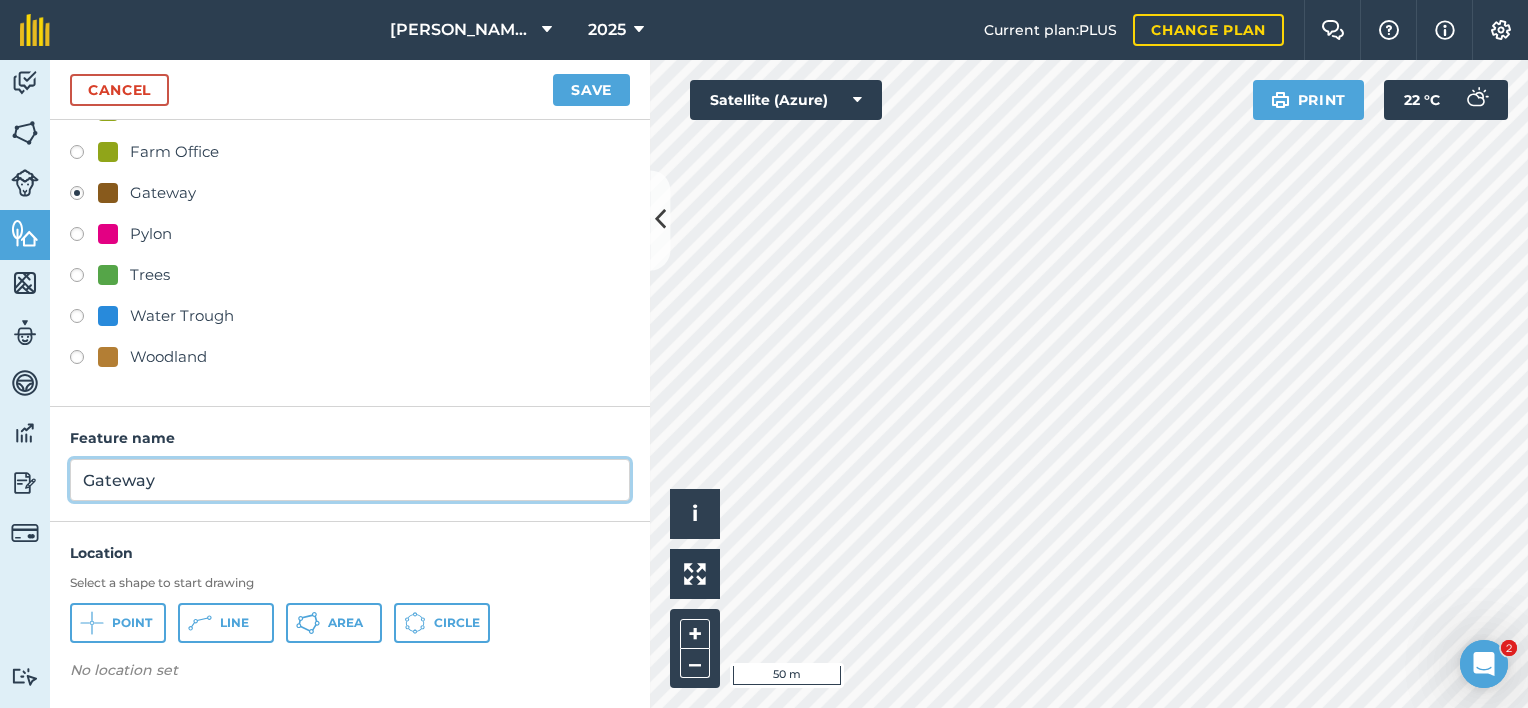 type on "Gateway" 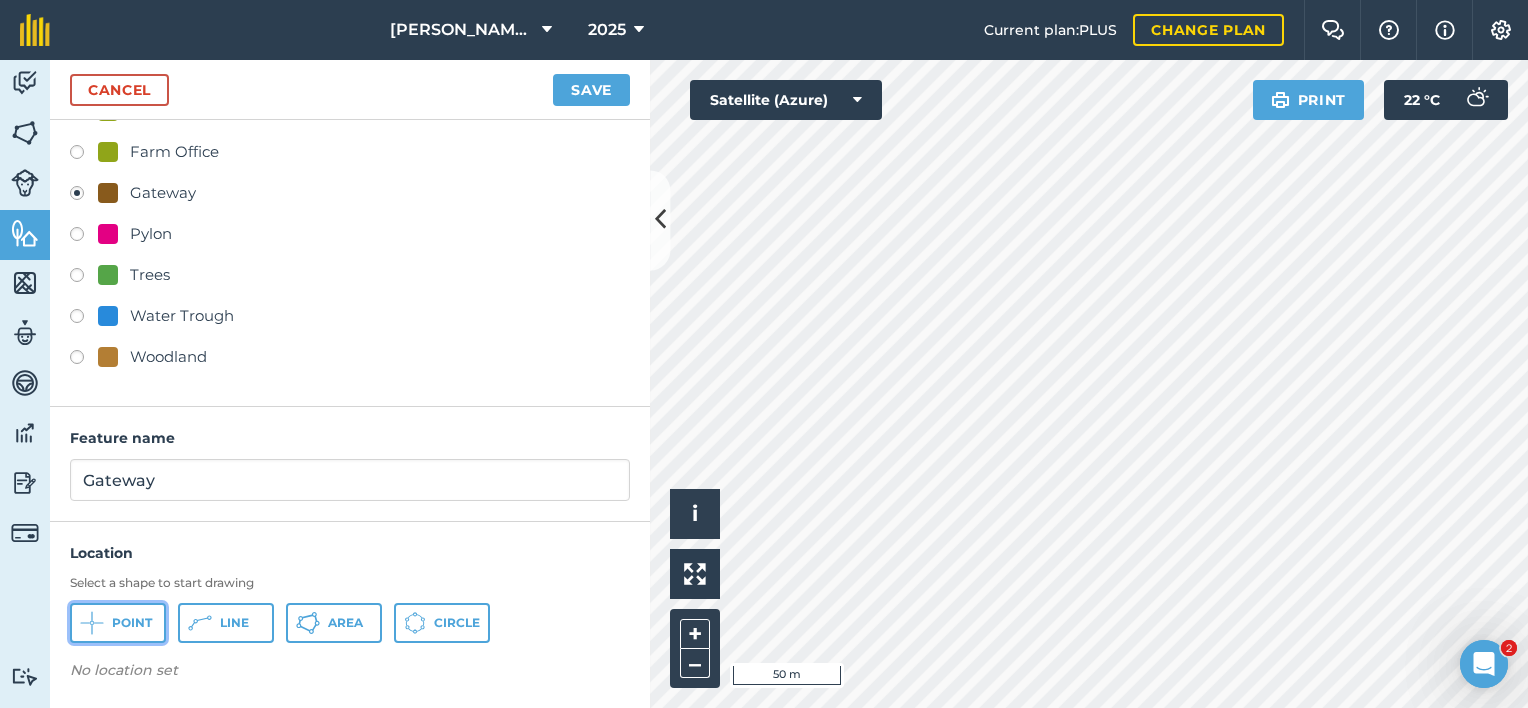 click on "Point" at bounding box center [118, 623] 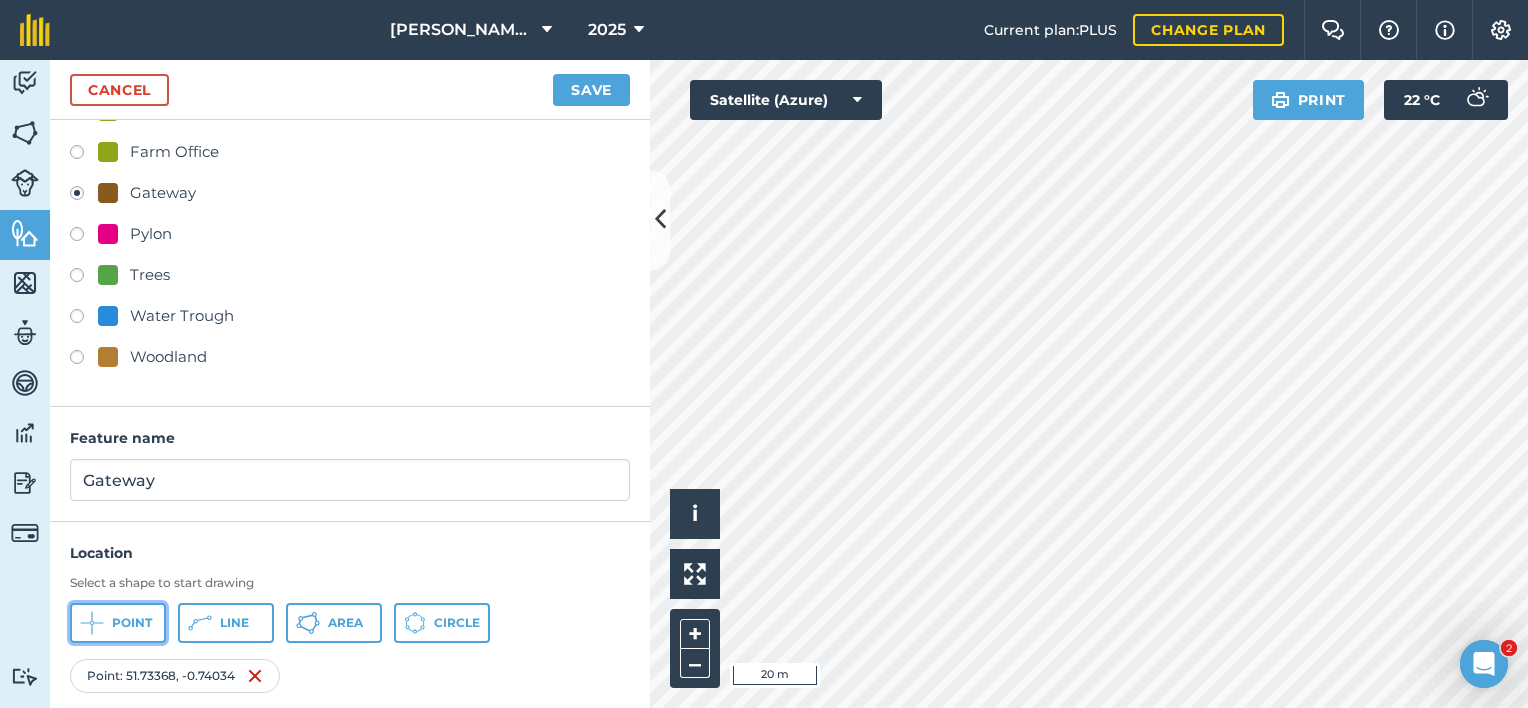 click on "Point" at bounding box center (118, 623) 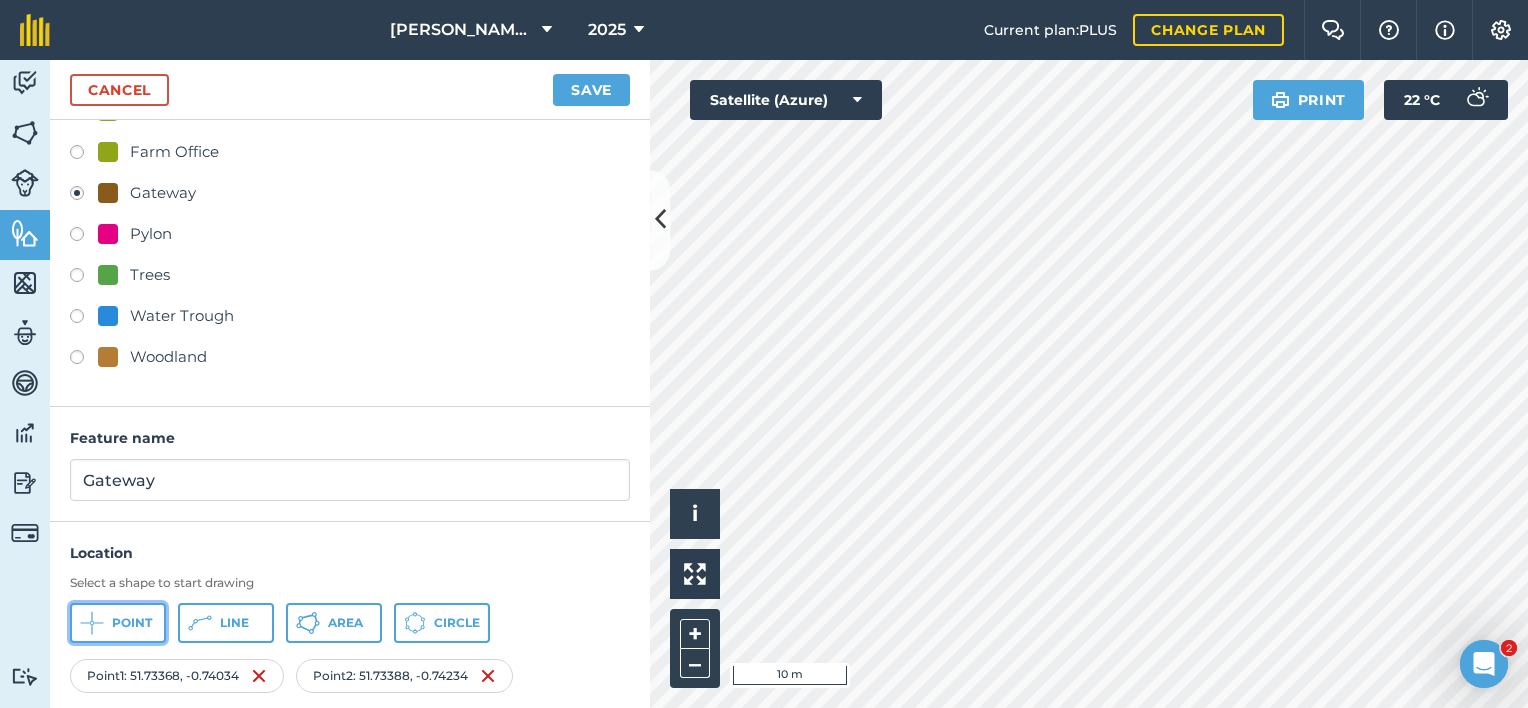 click 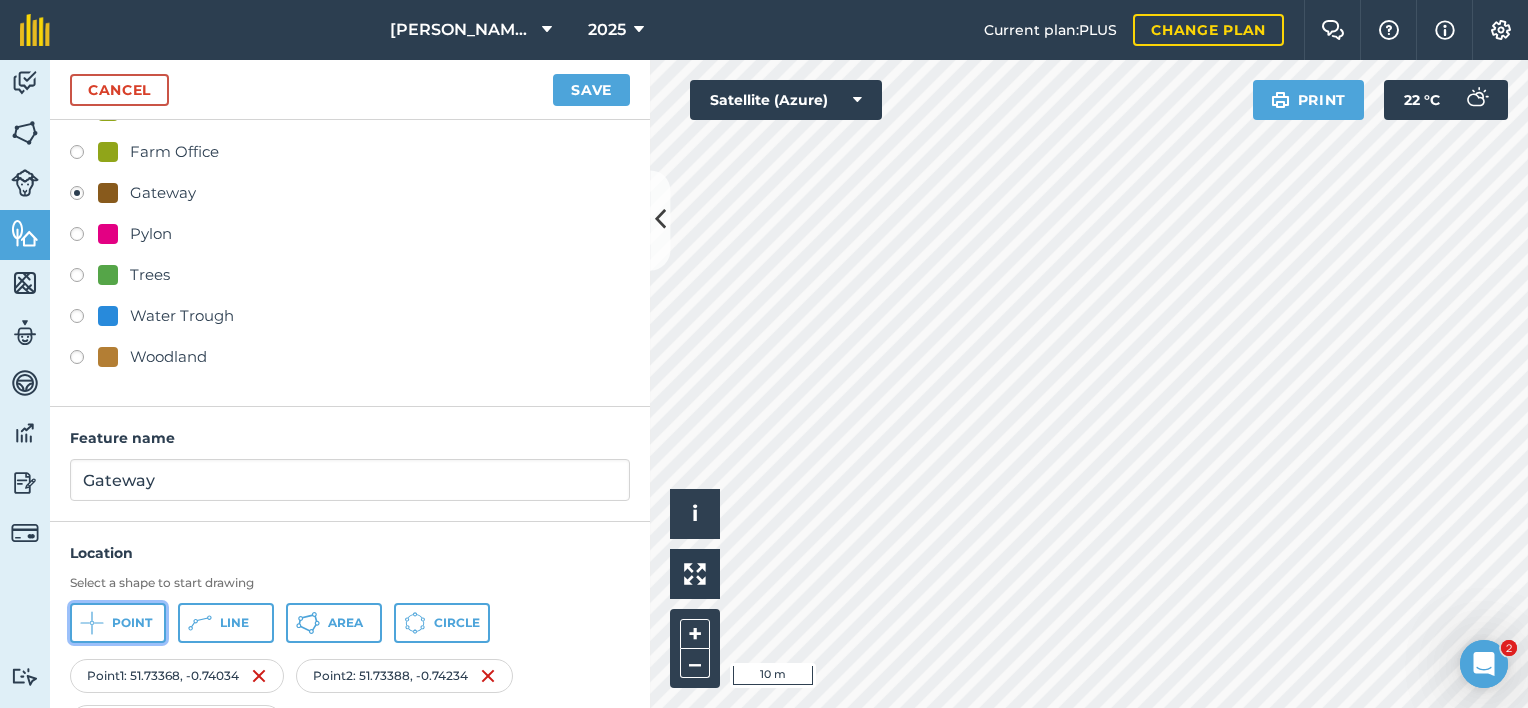 click on "Point" at bounding box center (132, 623) 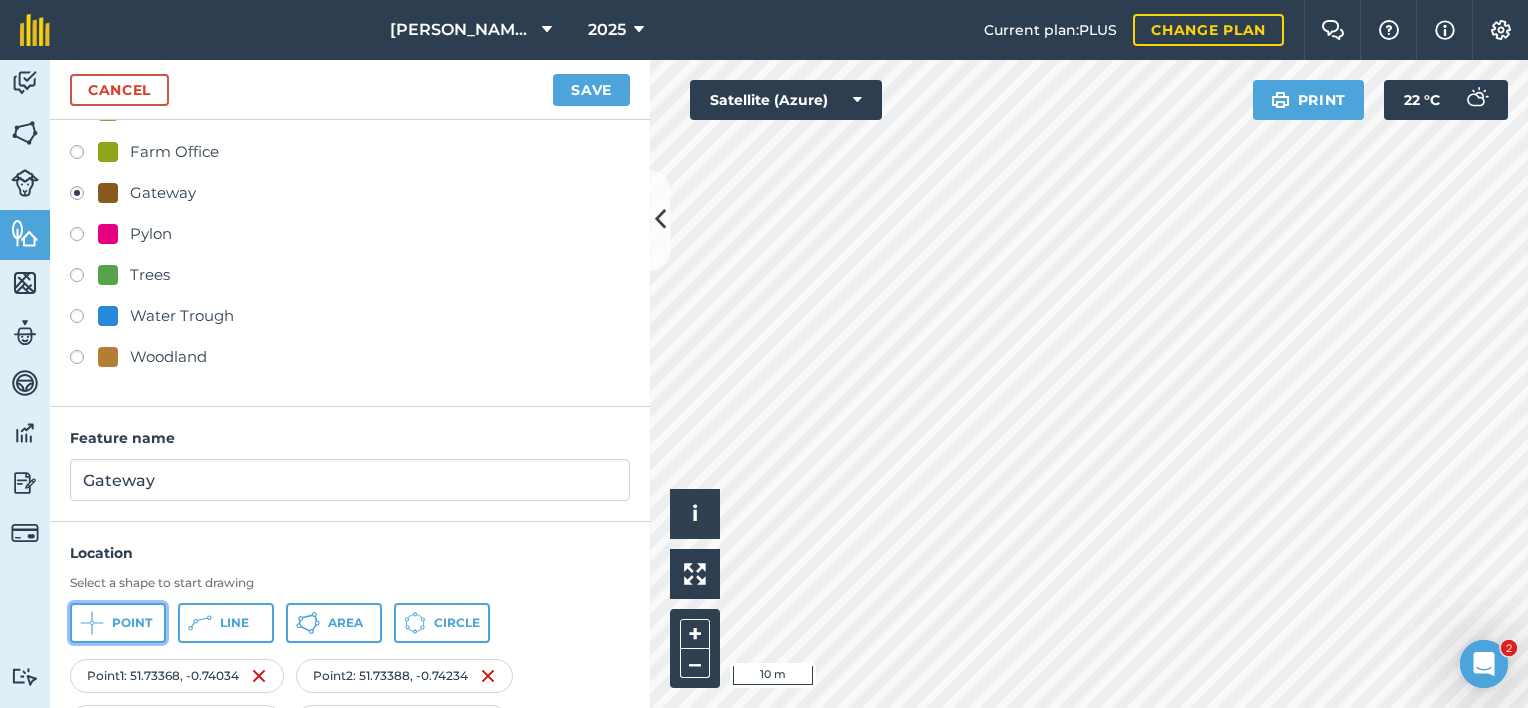 click on "Point" at bounding box center (118, 623) 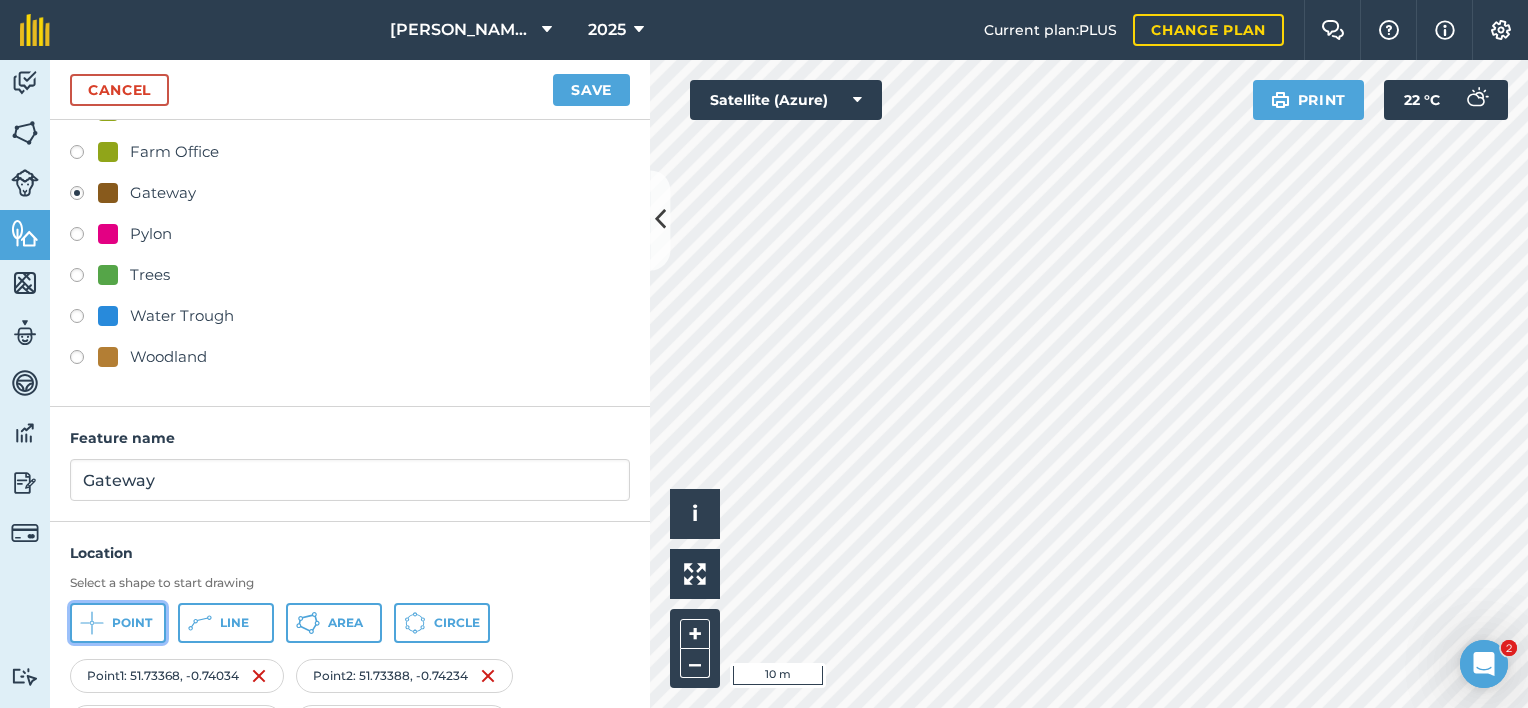 click on "Point" at bounding box center [132, 623] 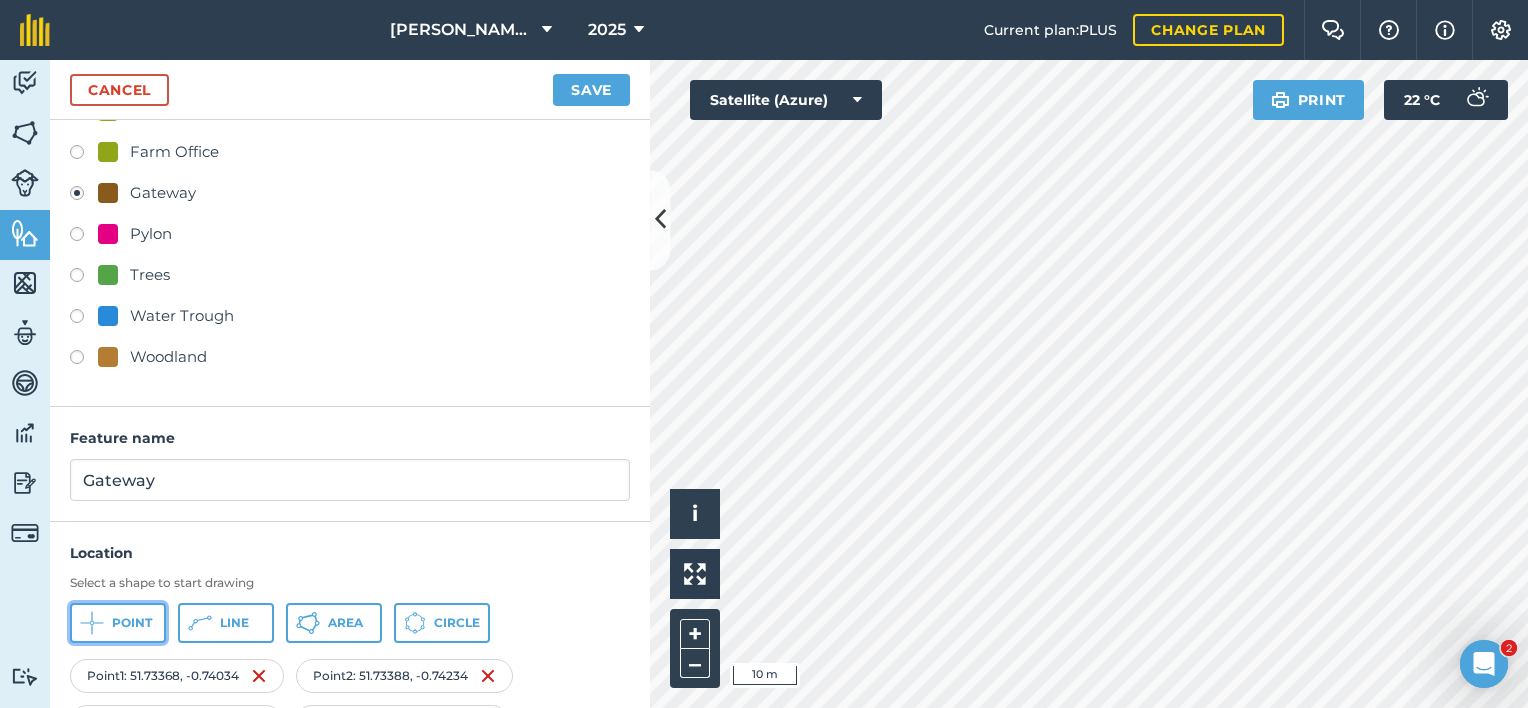click on "Point" at bounding box center [132, 623] 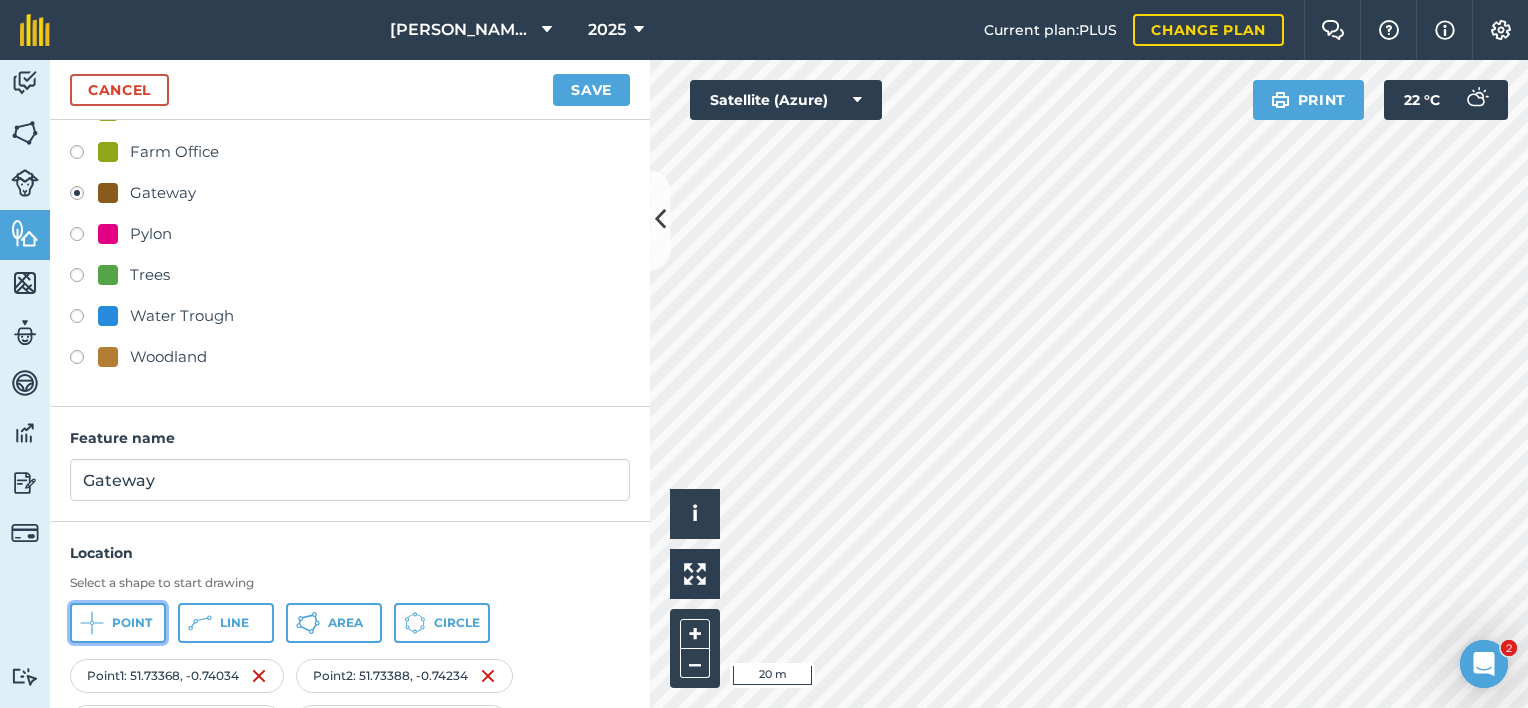 click on "Point" at bounding box center [118, 623] 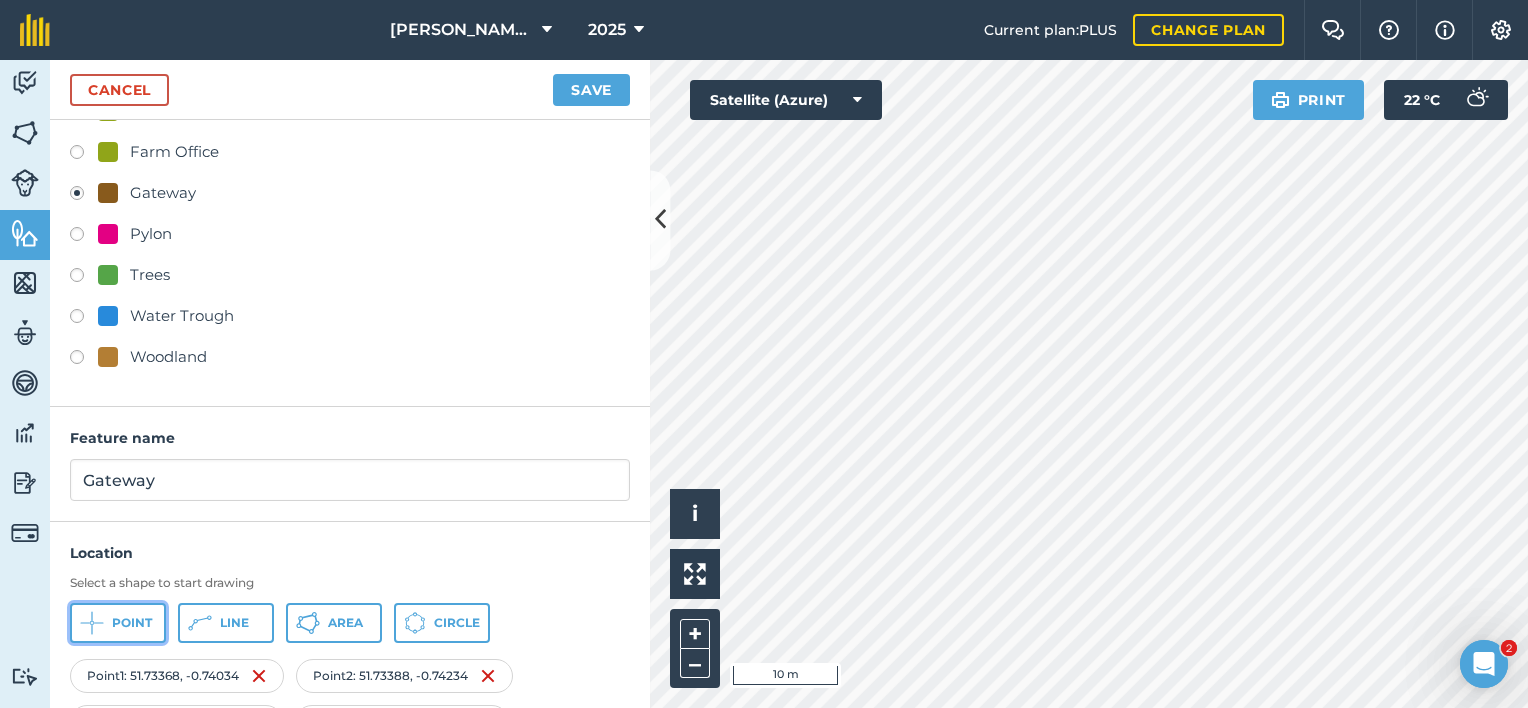click on "Point" at bounding box center [118, 623] 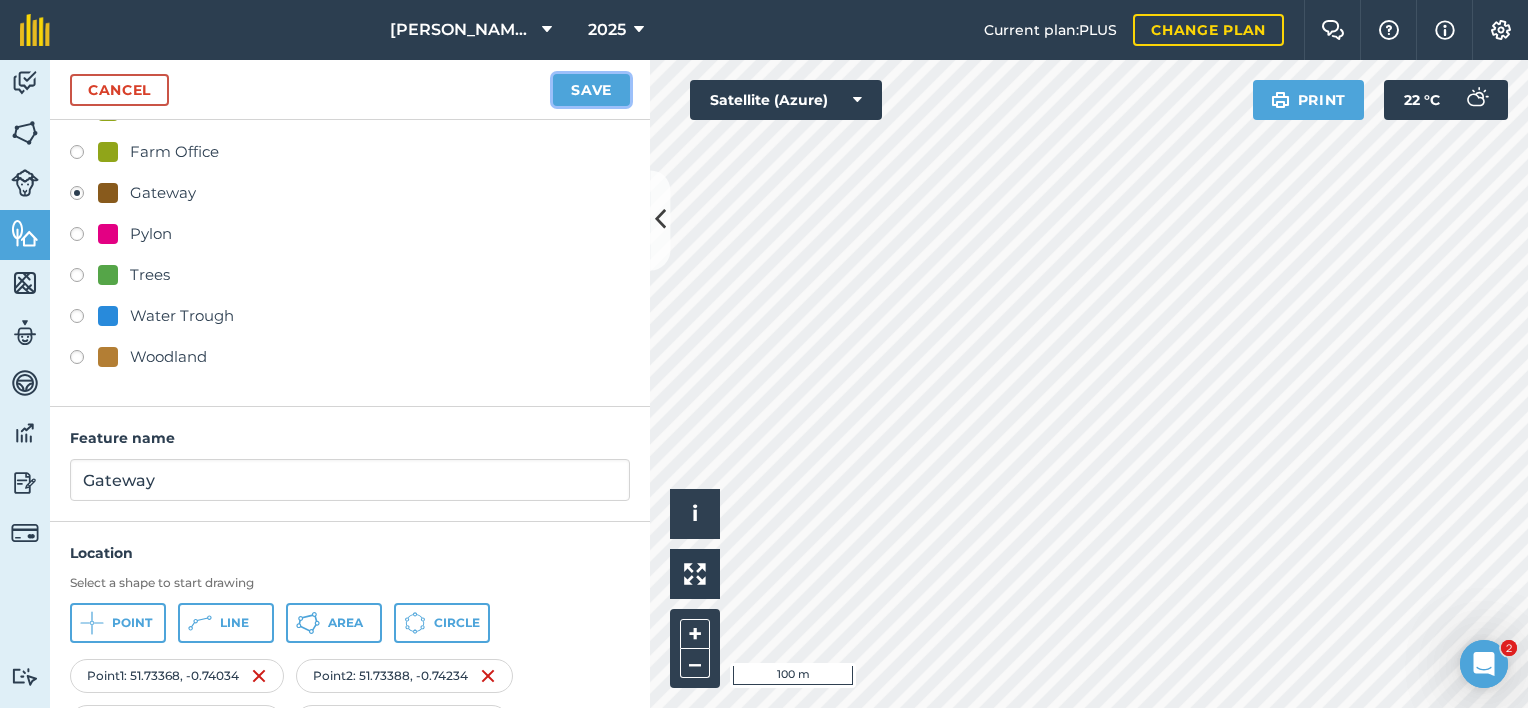 click on "Save" at bounding box center [591, 90] 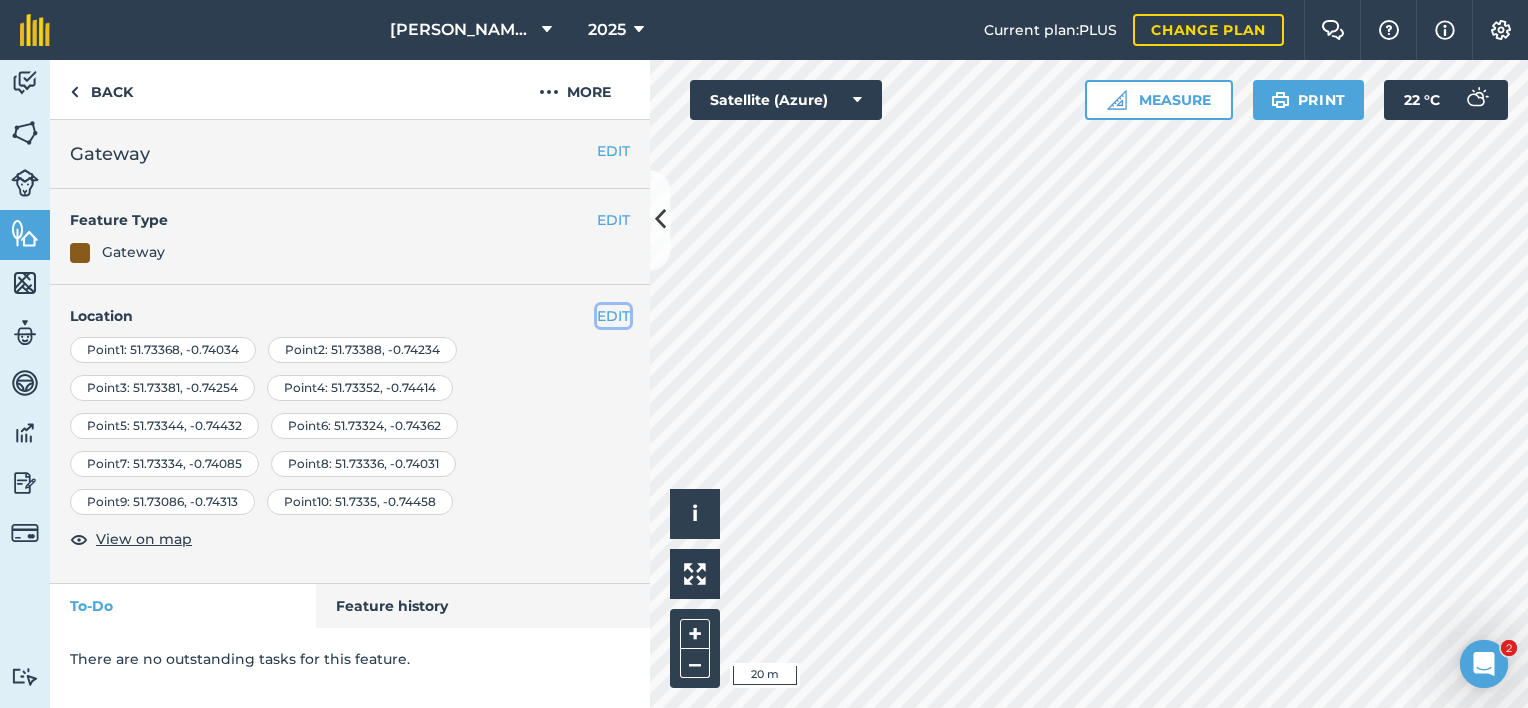 click on "EDIT" at bounding box center (613, 316) 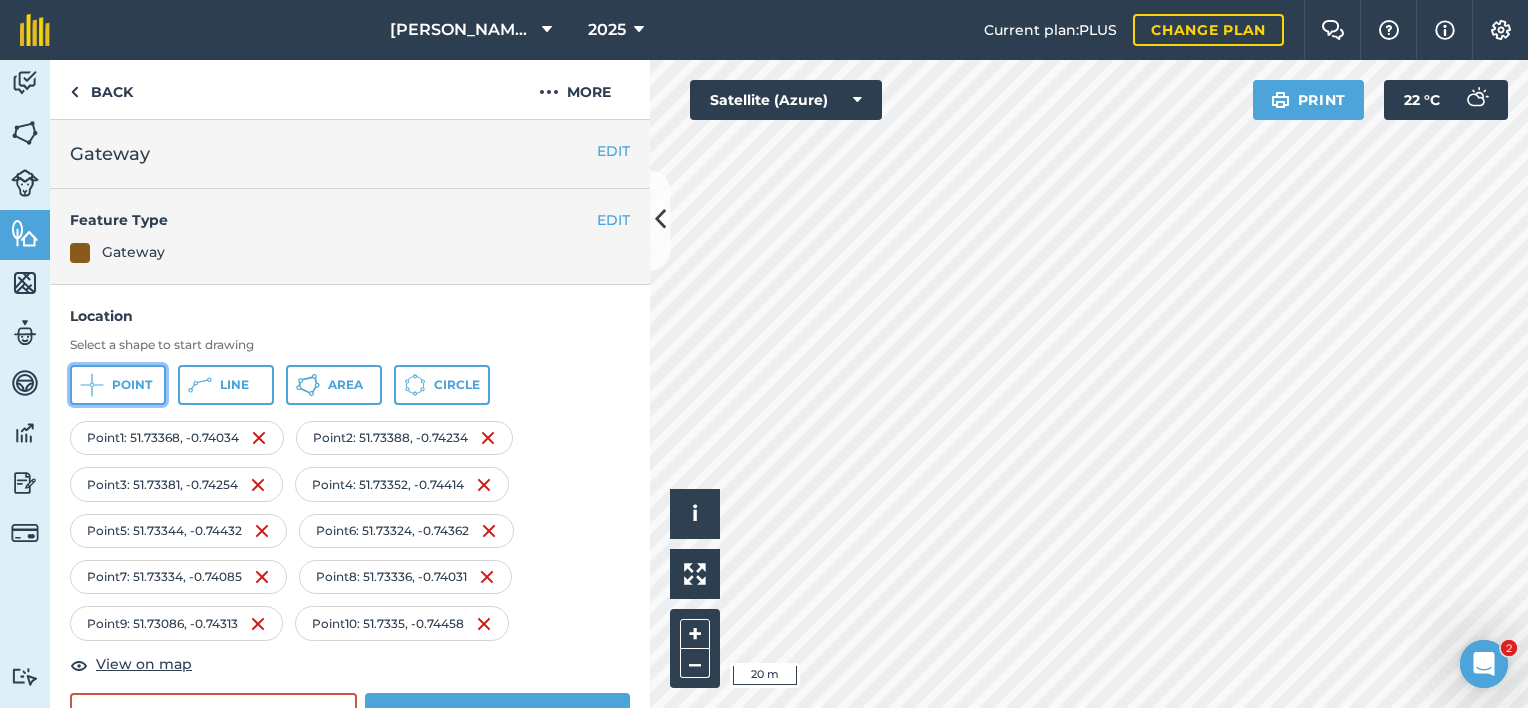 click on "Point" at bounding box center [132, 385] 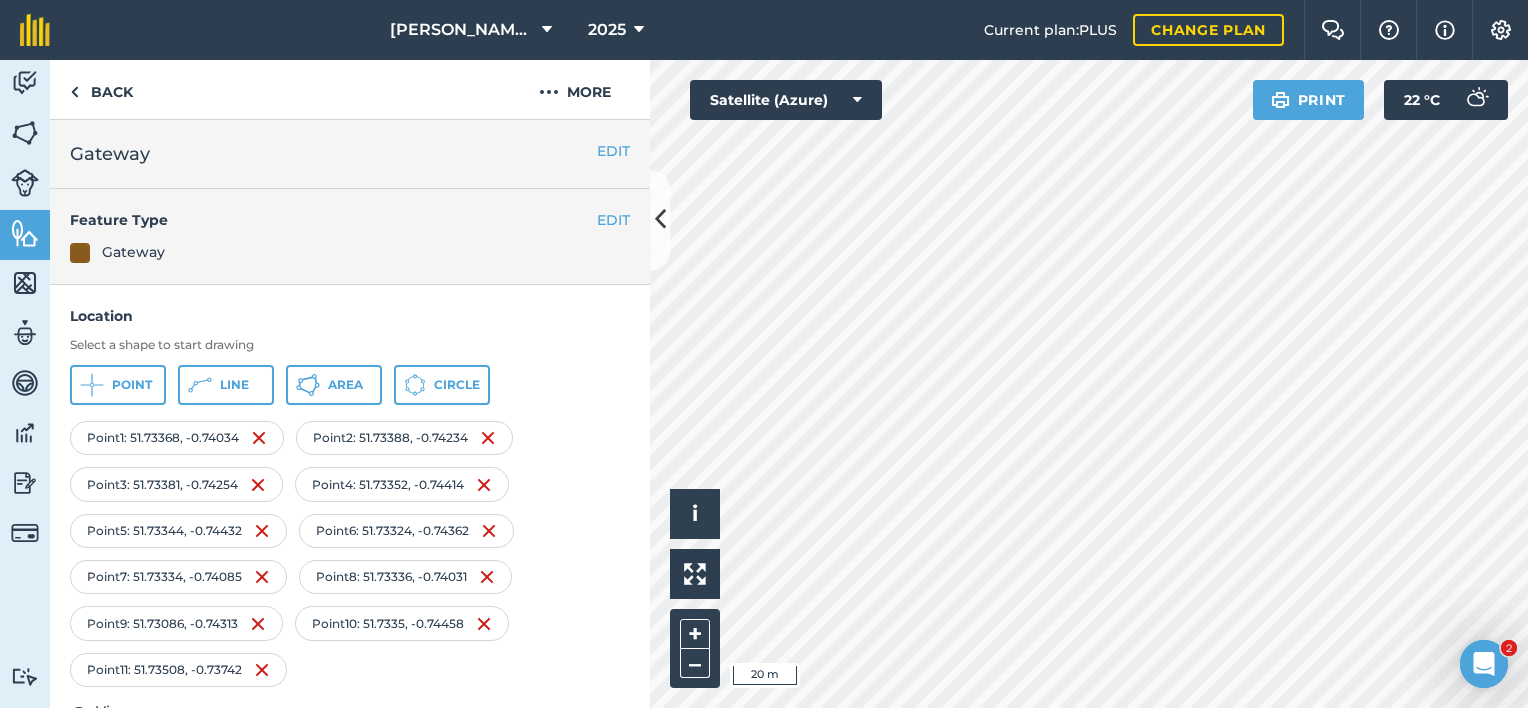 scroll, scrollTop: 194, scrollLeft: 0, axis: vertical 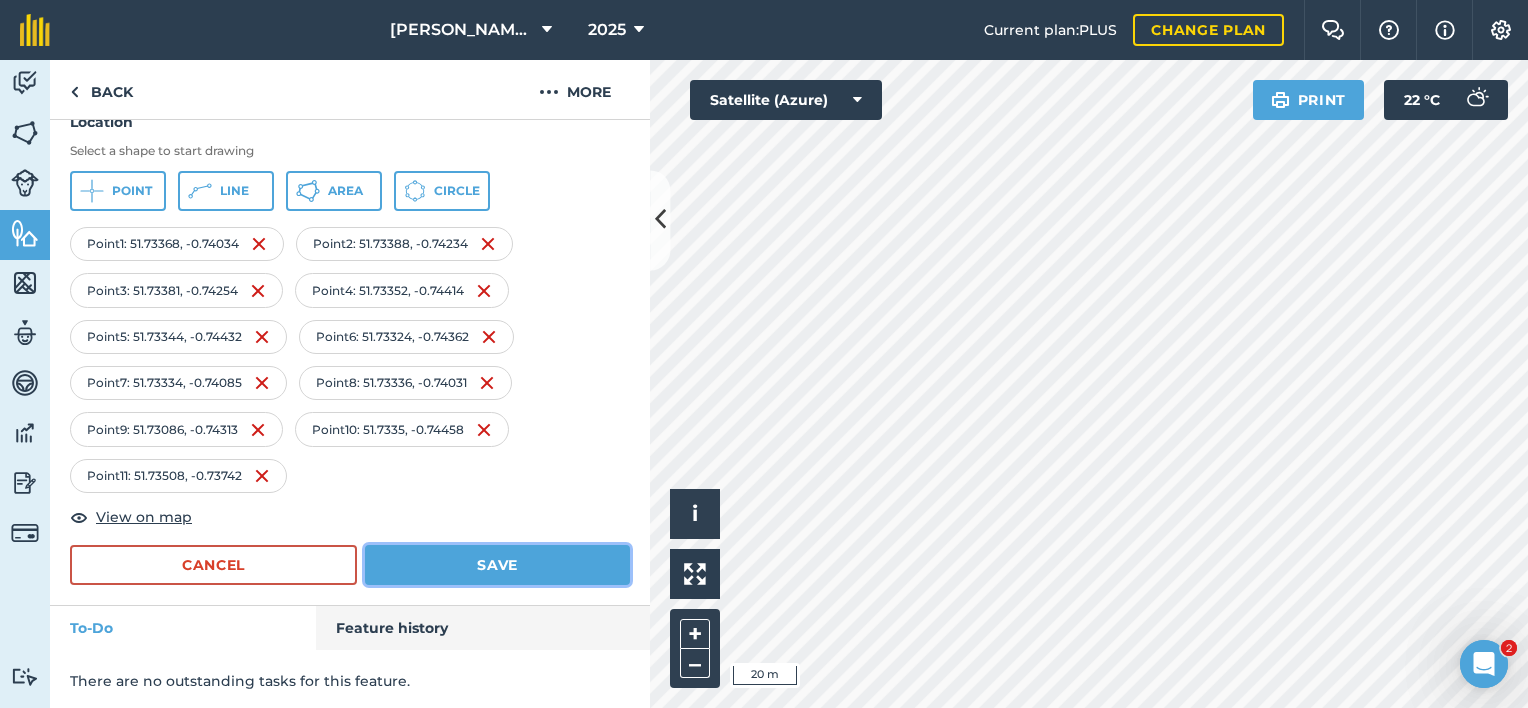 click on "Save" at bounding box center [497, 565] 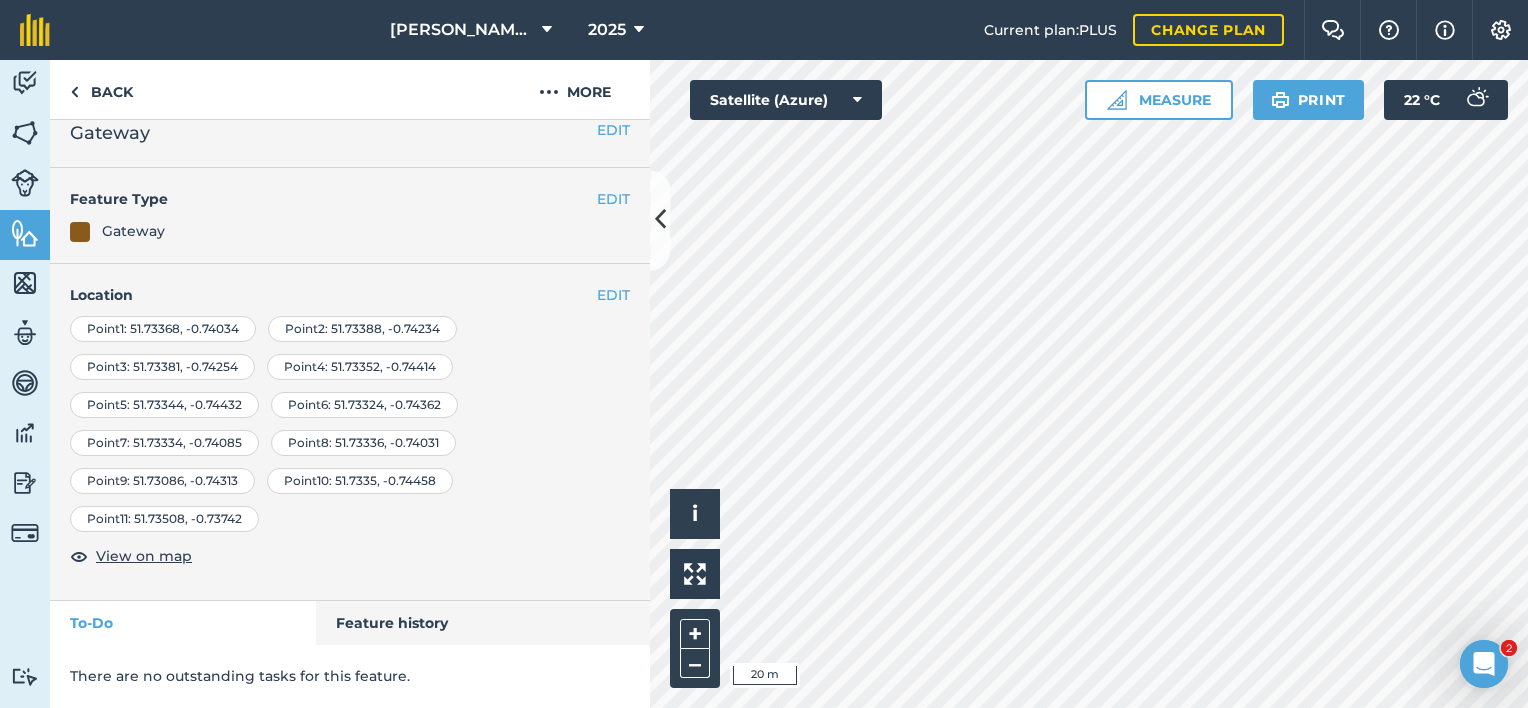scroll, scrollTop: 17, scrollLeft: 0, axis: vertical 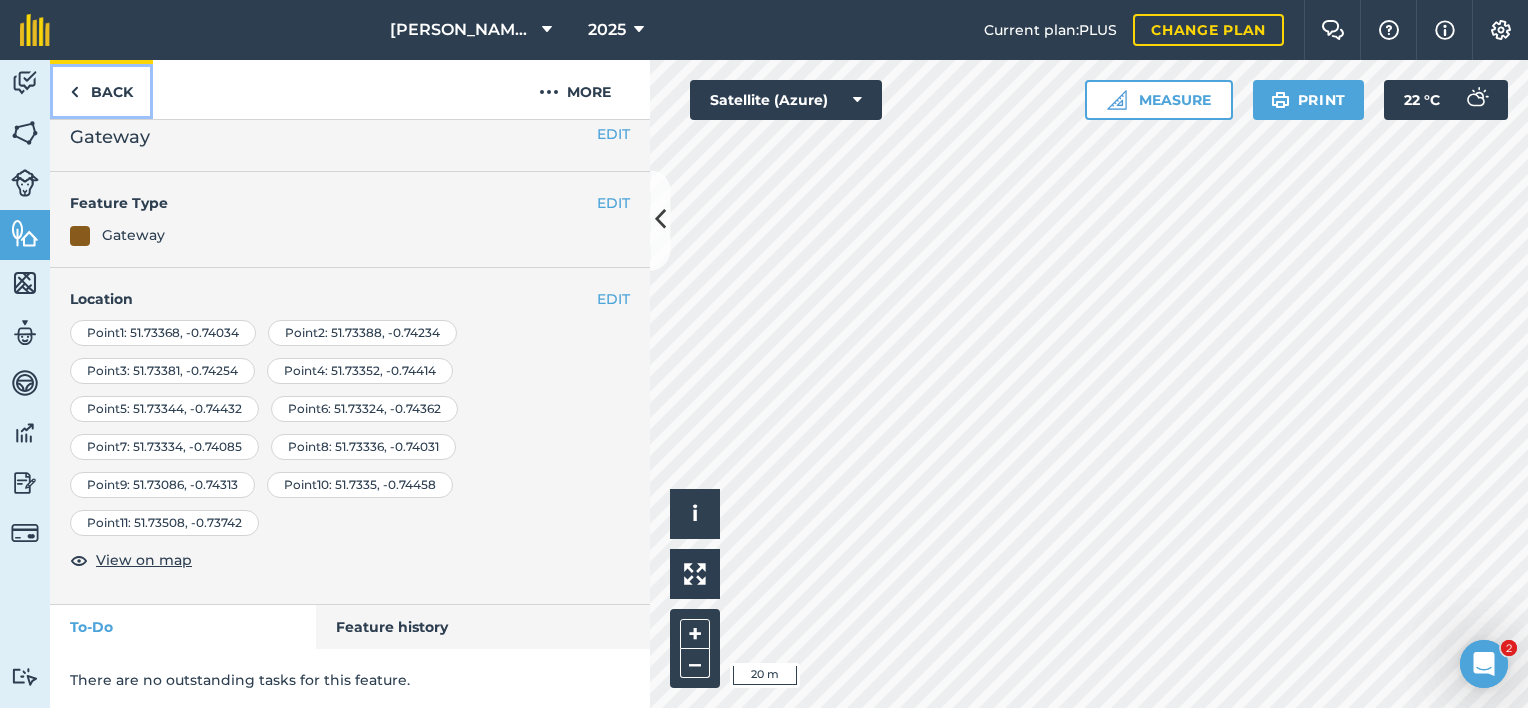 click on "Back" at bounding box center [101, 89] 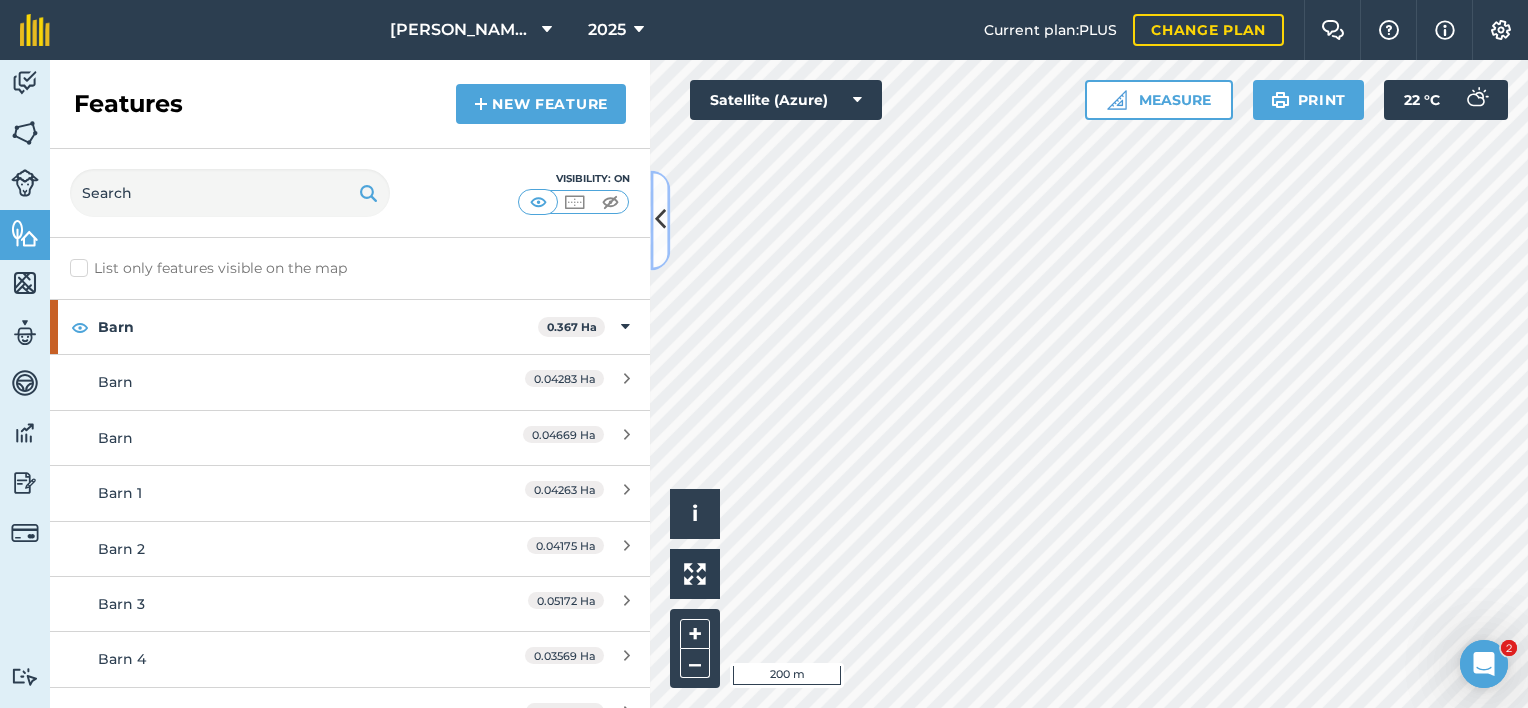 click at bounding box center (660, 220) 